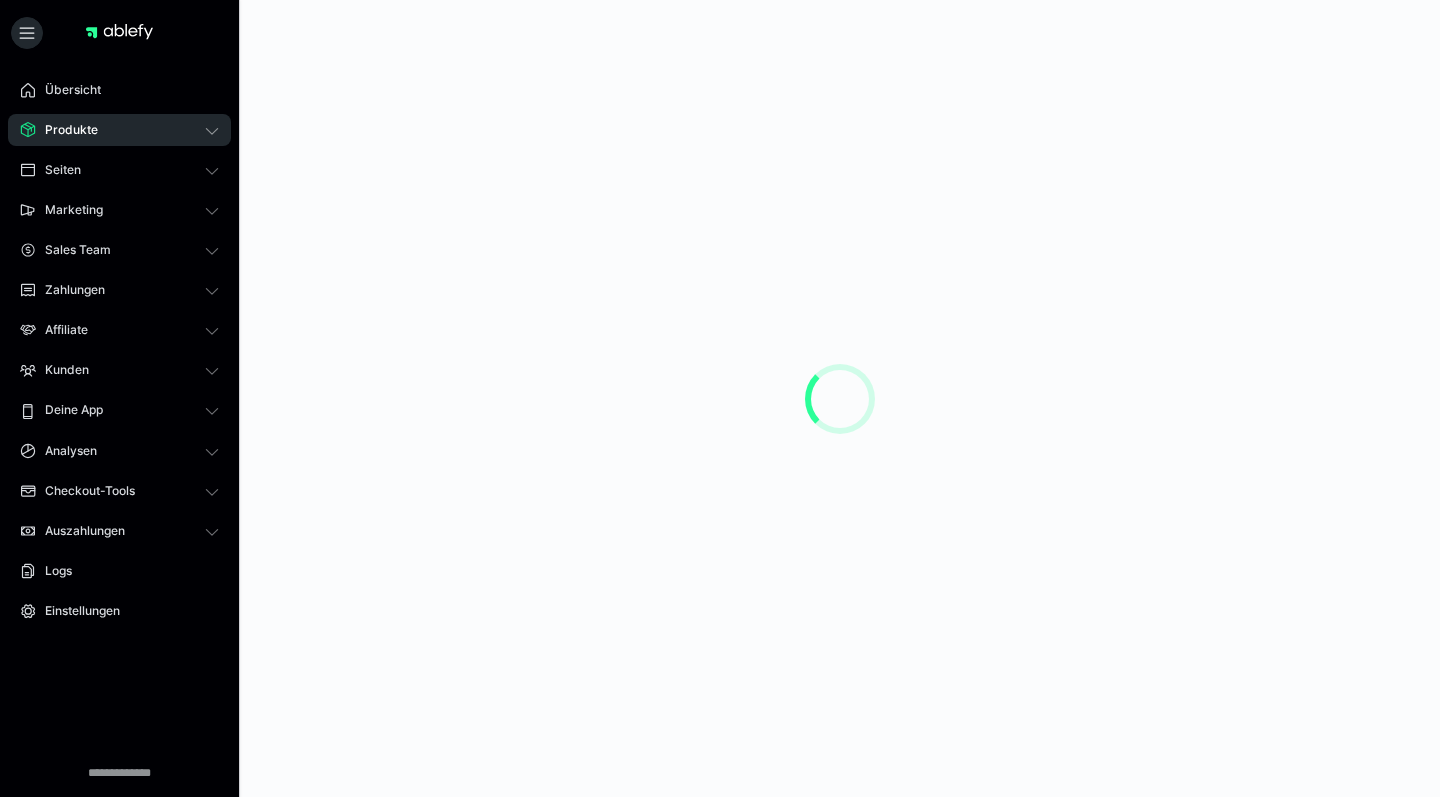 scroll, scrollTop: 0, scrollLeft: 0, axis: both 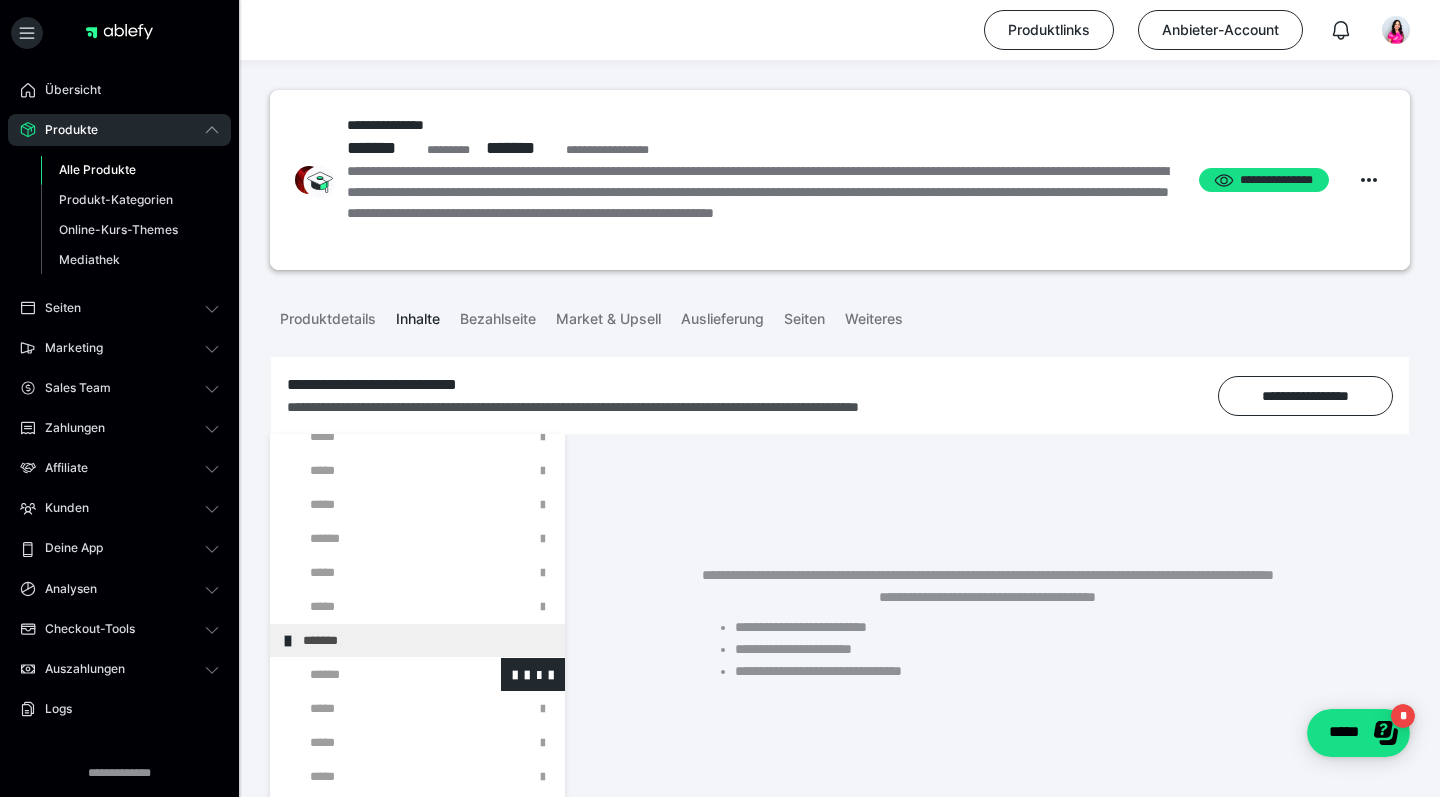 click at bounding box center (375, 674) 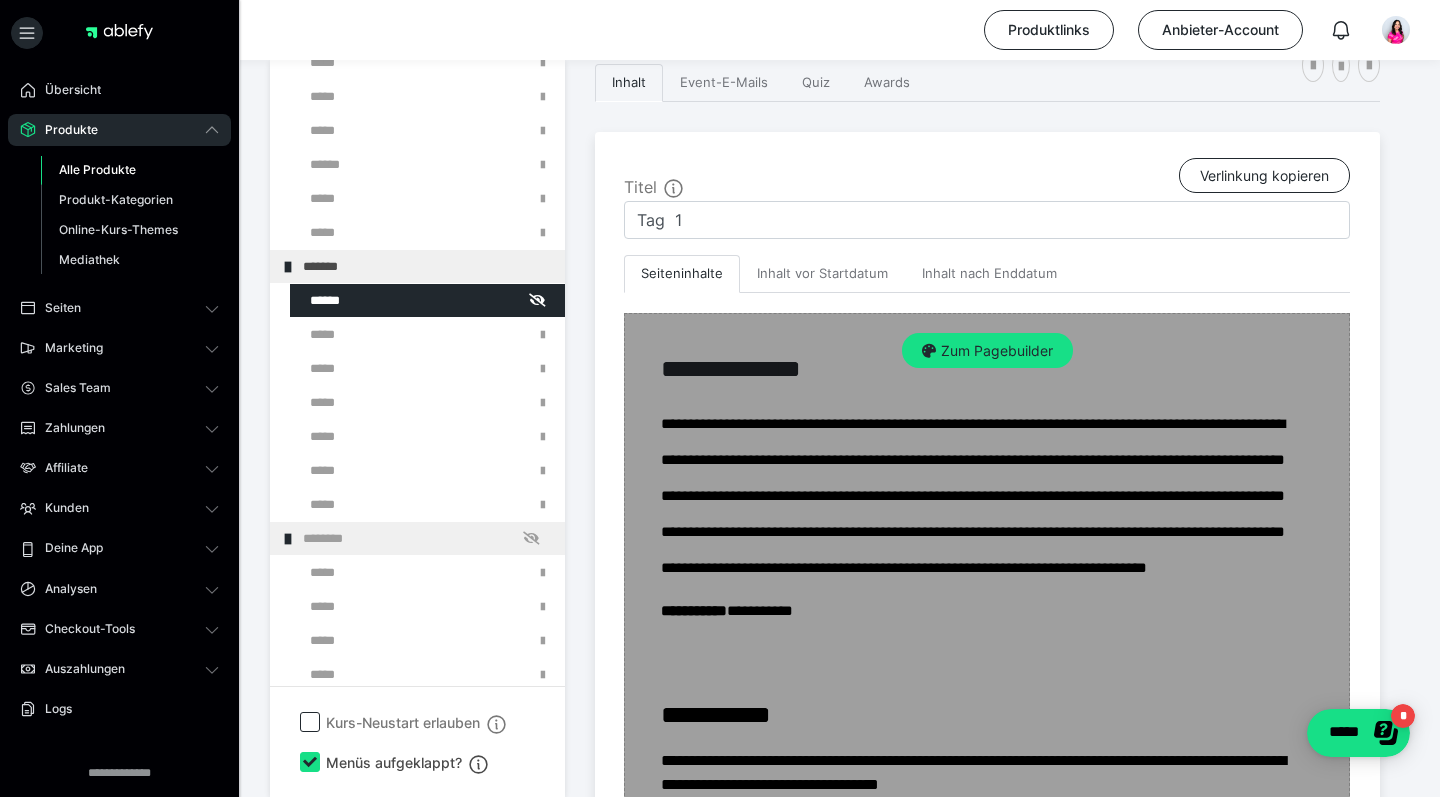 scroll, scrollTop: 416, scrollLeft: 0, axis: vertical 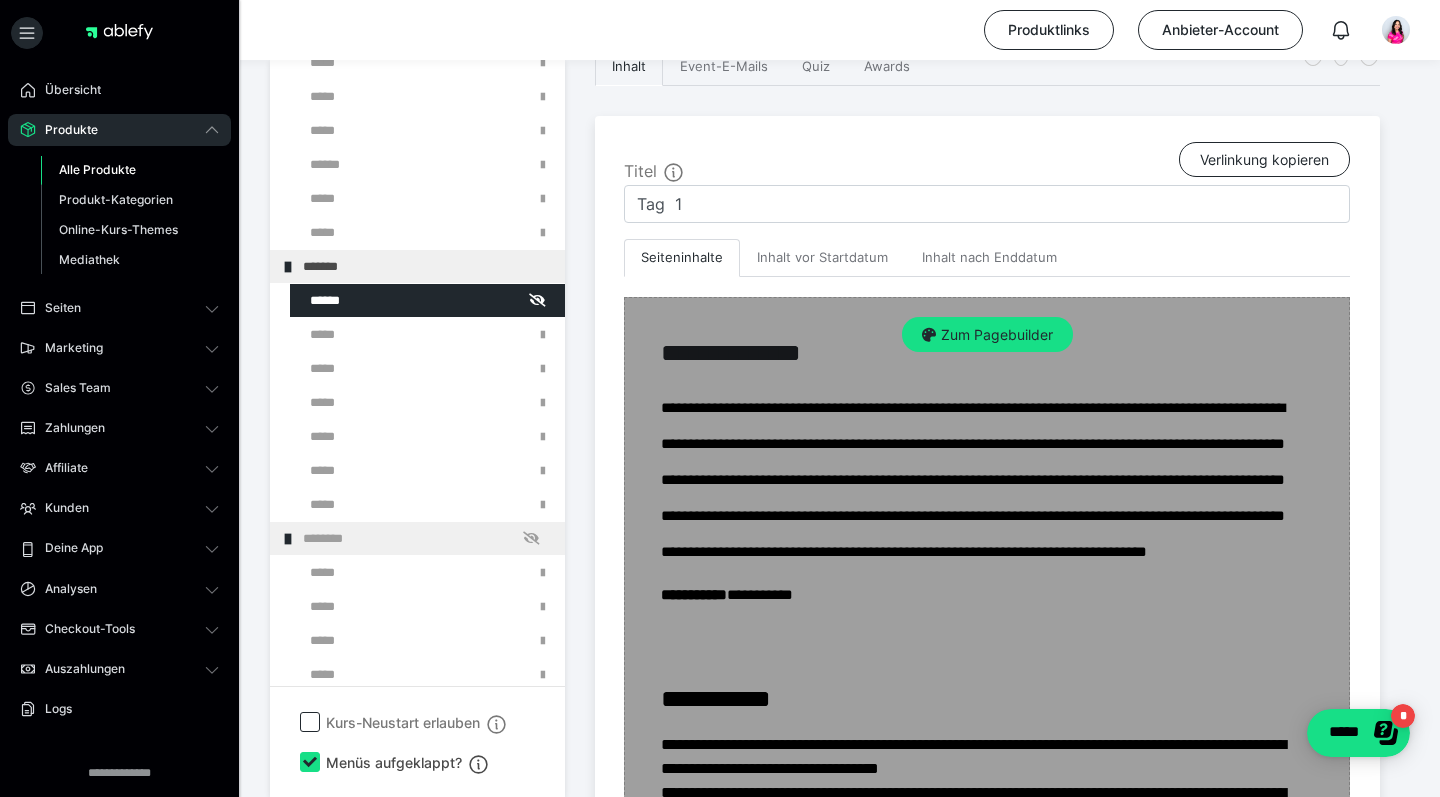 click on "Zum Pagebuilder" at bounding box center [987, 1658] 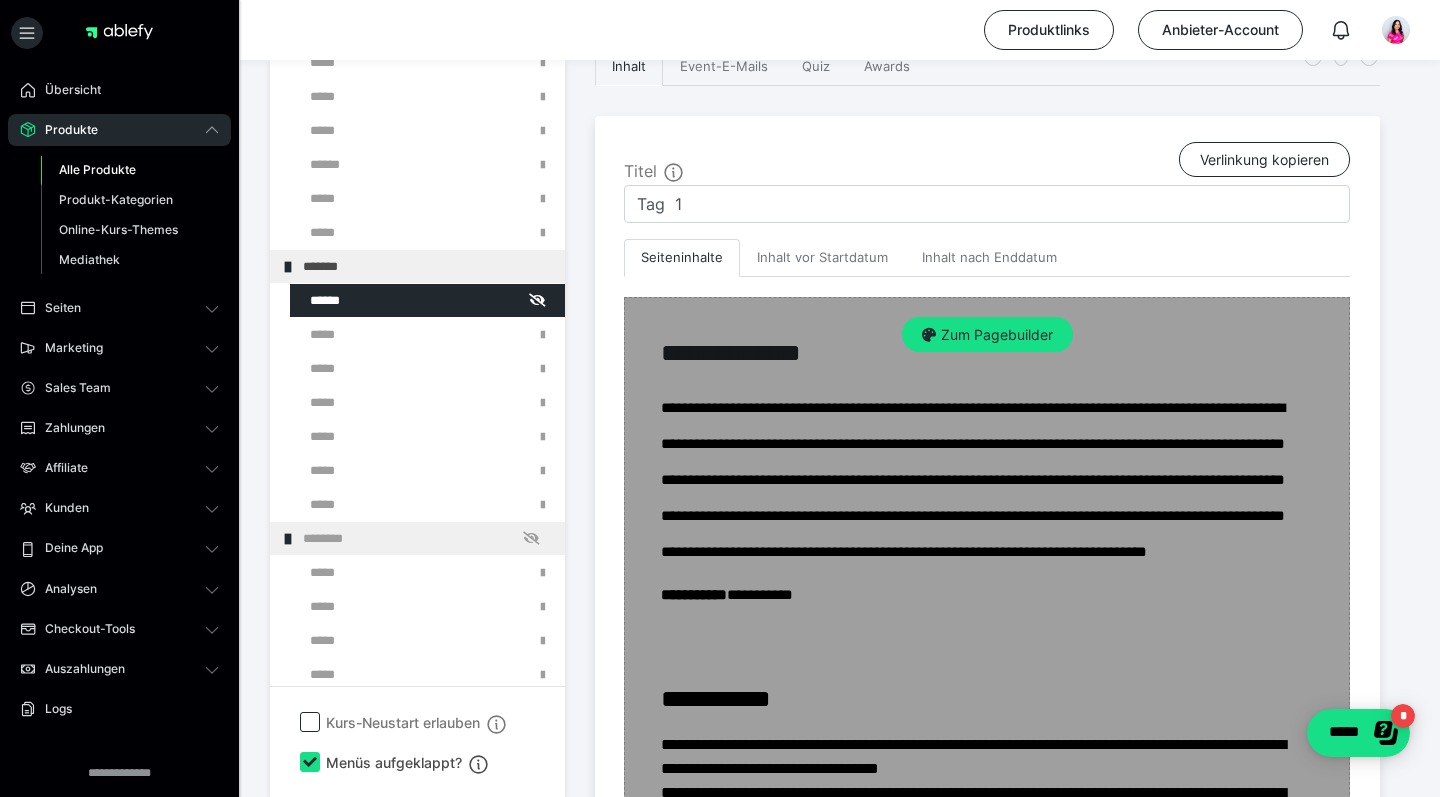 click on "Zum Pagebuilder" at bounding box center [987, 1658] 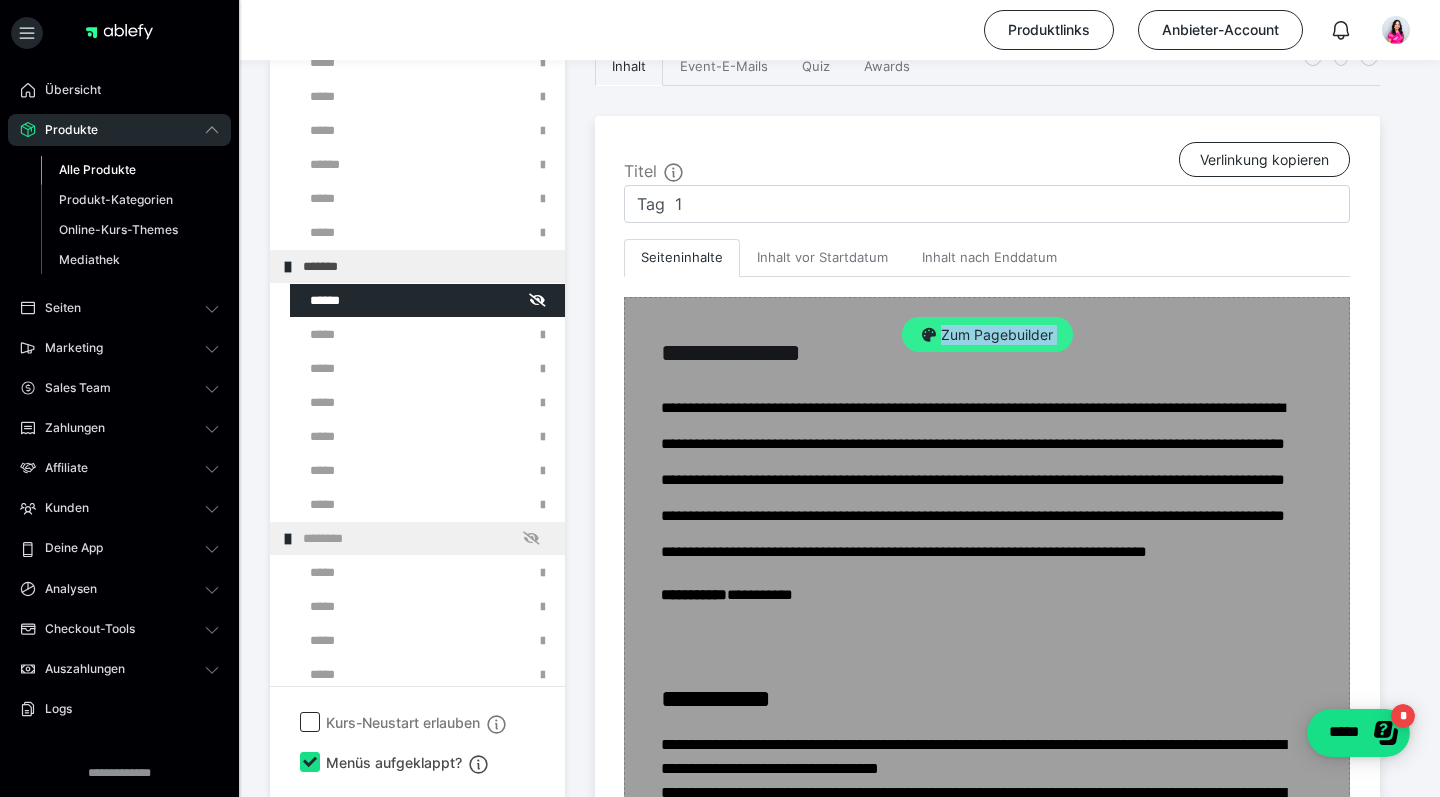 click on "Zum Pagebuilder" at bounding box center [987, 335] 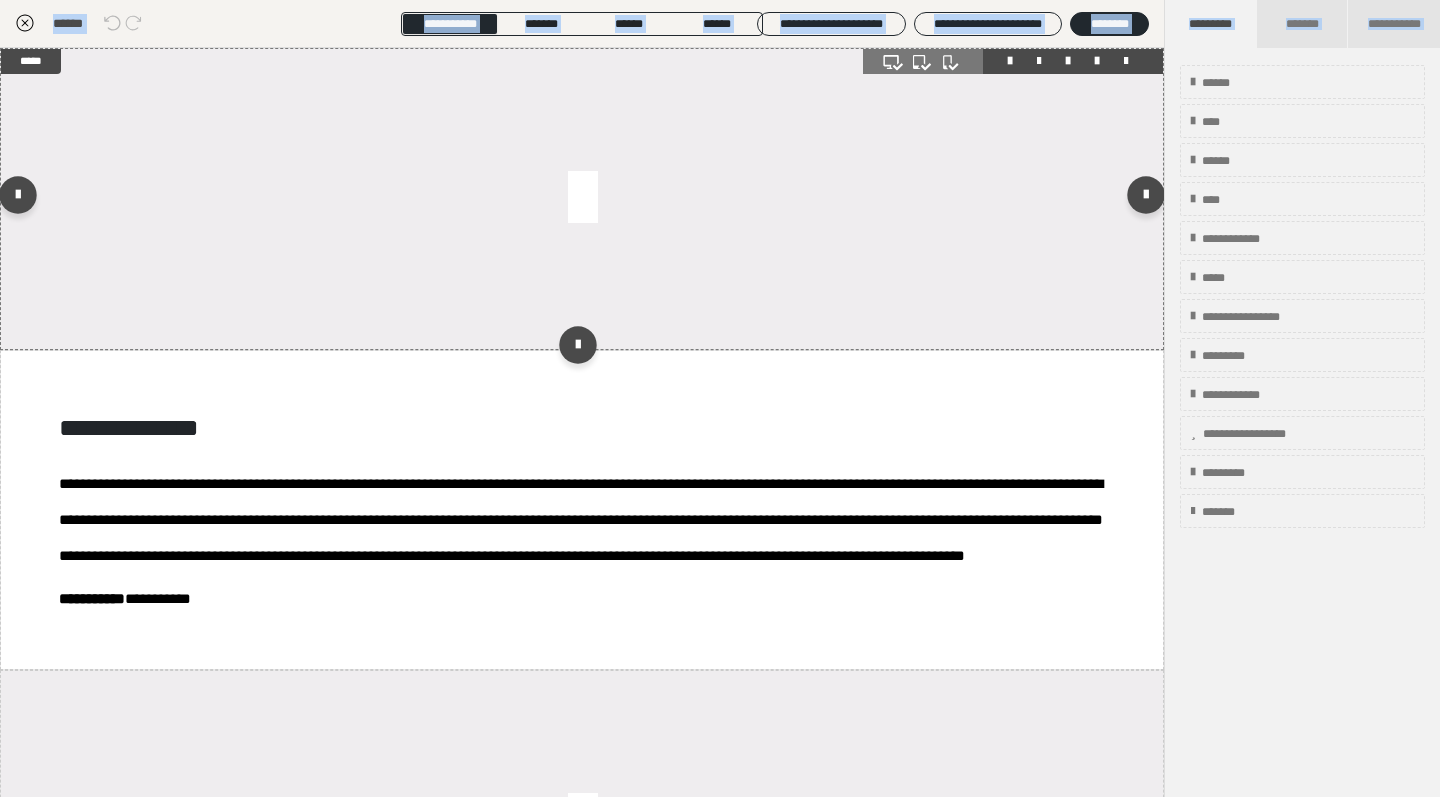 scroll, scrollTop: 374, scrollLeft: 0, axis: vertical 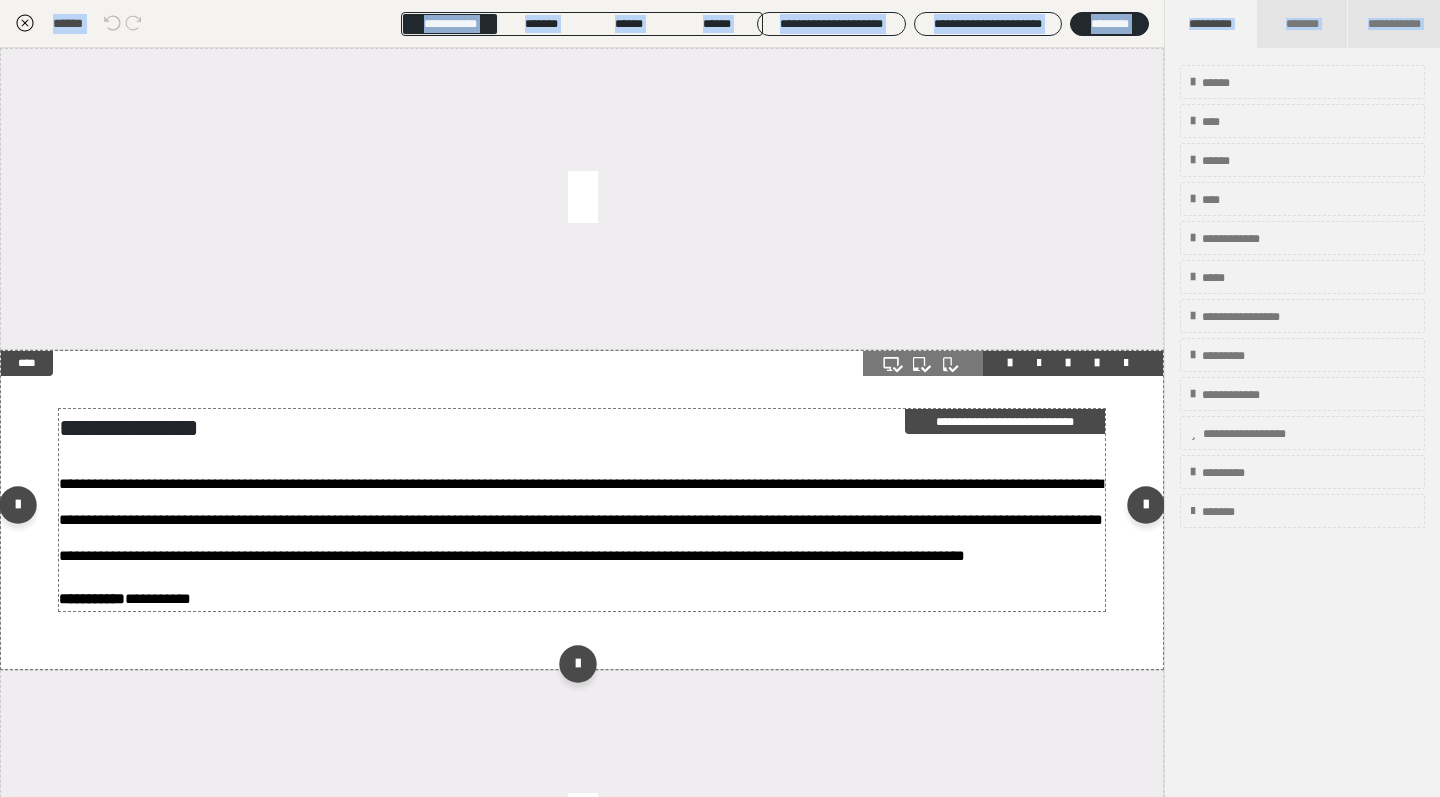 click on "**********" at bounding box center [129, 427] 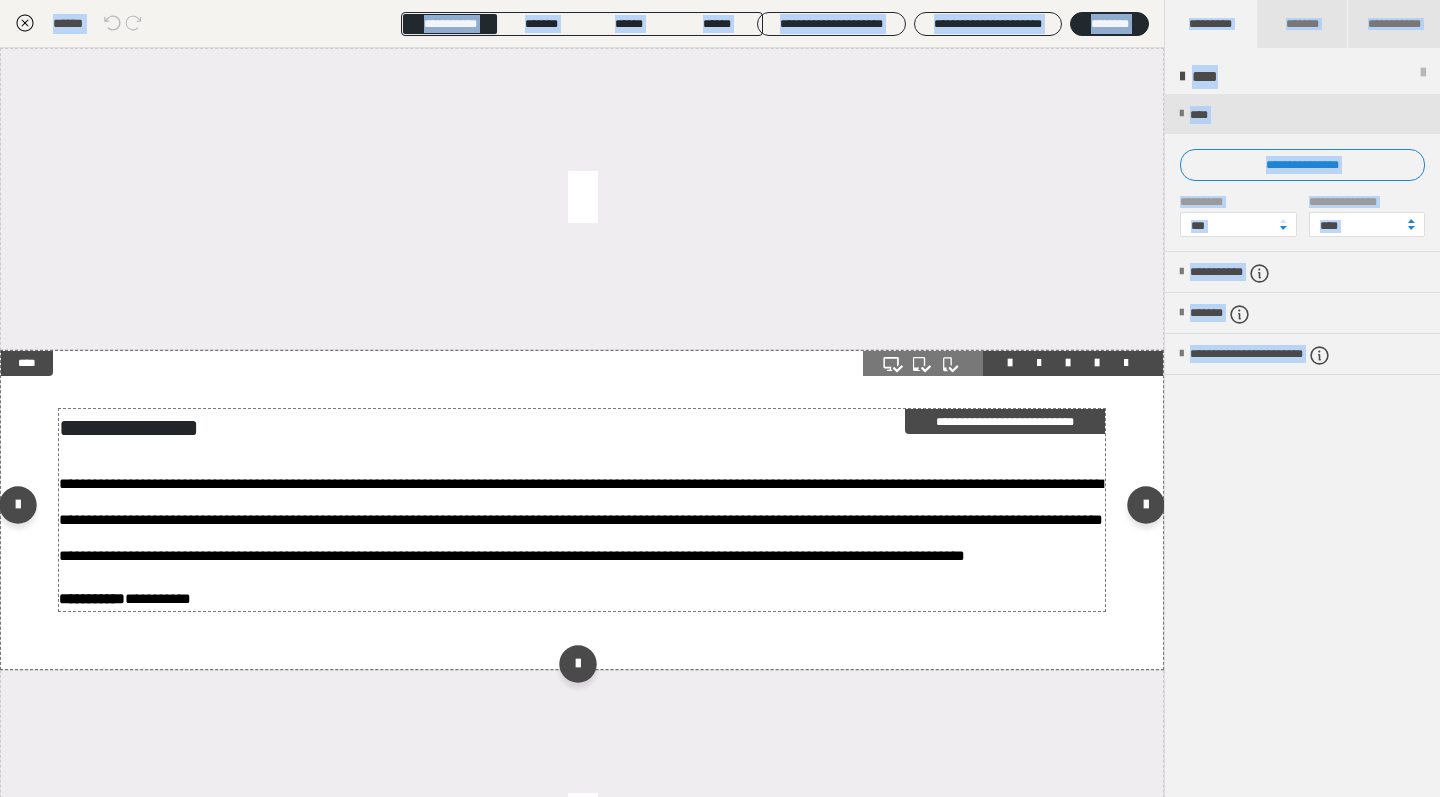 click on "**********" at bounding box center (129, 427) 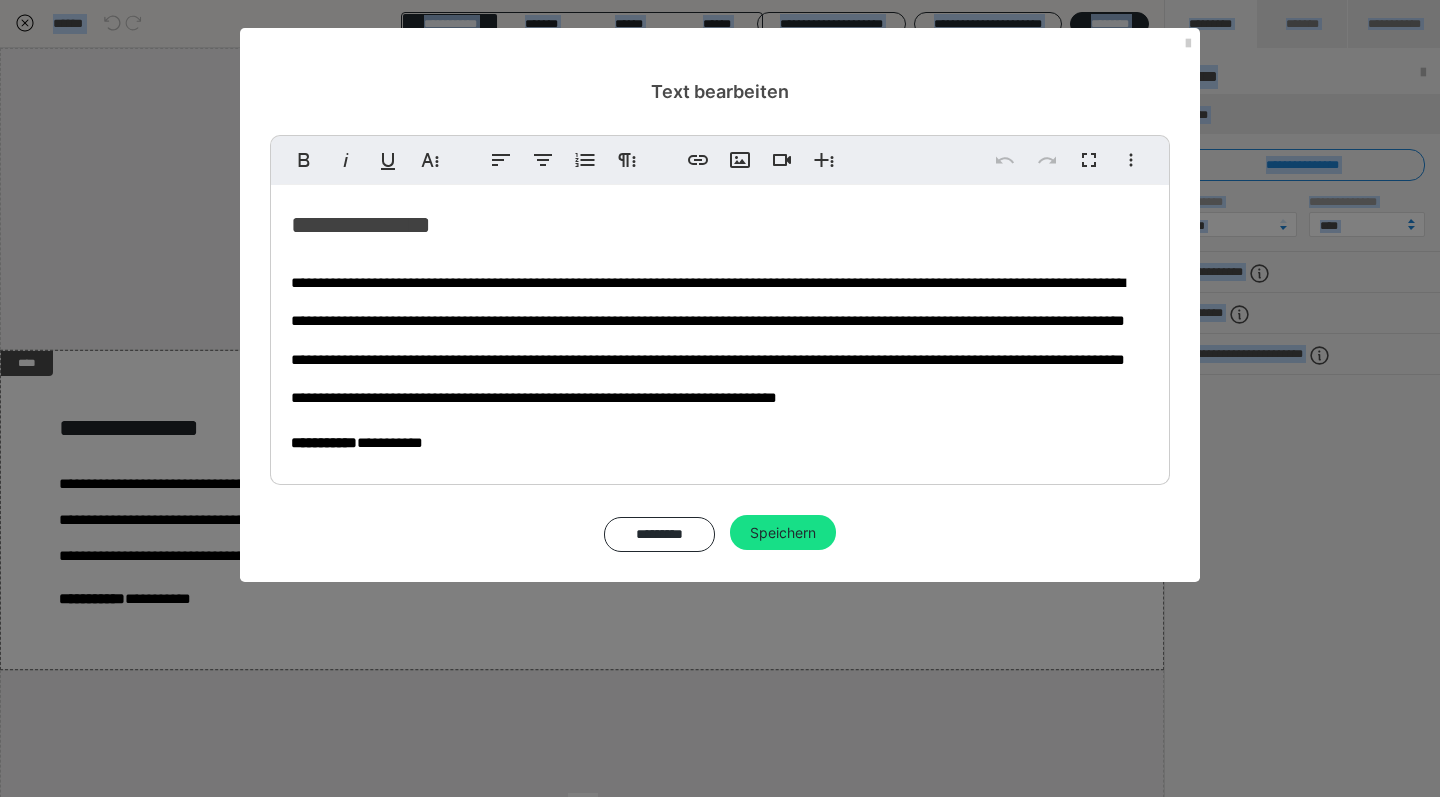 click on "**********" at bounding box center (720, 338) 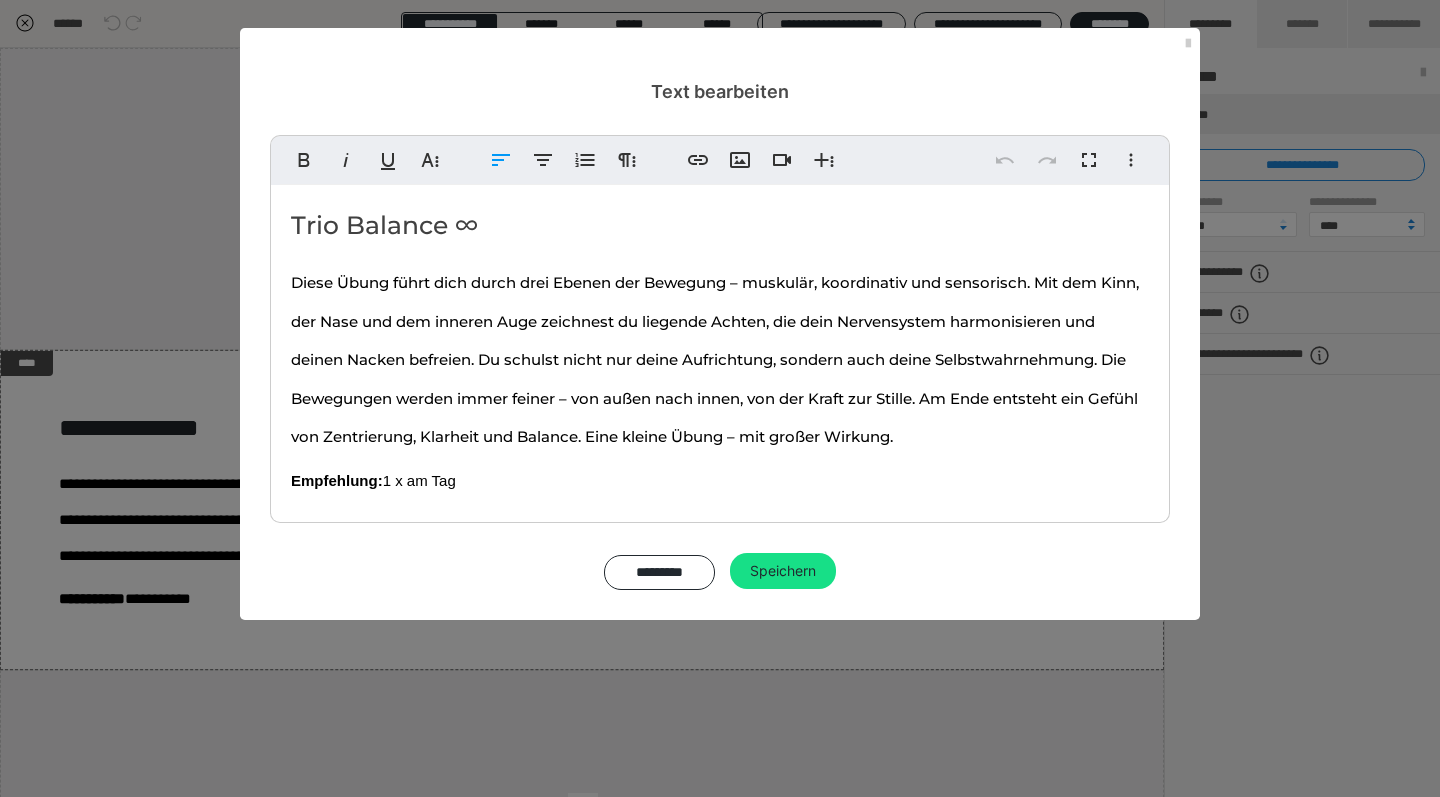 click on "Diese Übung führt dich durch drei Ebenen der Bewegung – muskulär, koordinativ und sensorisch. Mit dem Kinn, der Nase und dem inneren Auge zeichnest du liegende Achten, die dein Nervensystem harmonisieren und deinen Nacken befreien. Du schulst nicht nur deine Aufrichtung, sondern auch deine Selbstwahrnehmung. Die Bewegungen werden immer feiner – von außen nach innen, von der Kraft zur Stille. Am Ende entsteht ein Gefühl von Zentrierung, Klarheit und Balance. Eine kleine Übung – mit großer Wirkung." at bounding box center [720, 357] 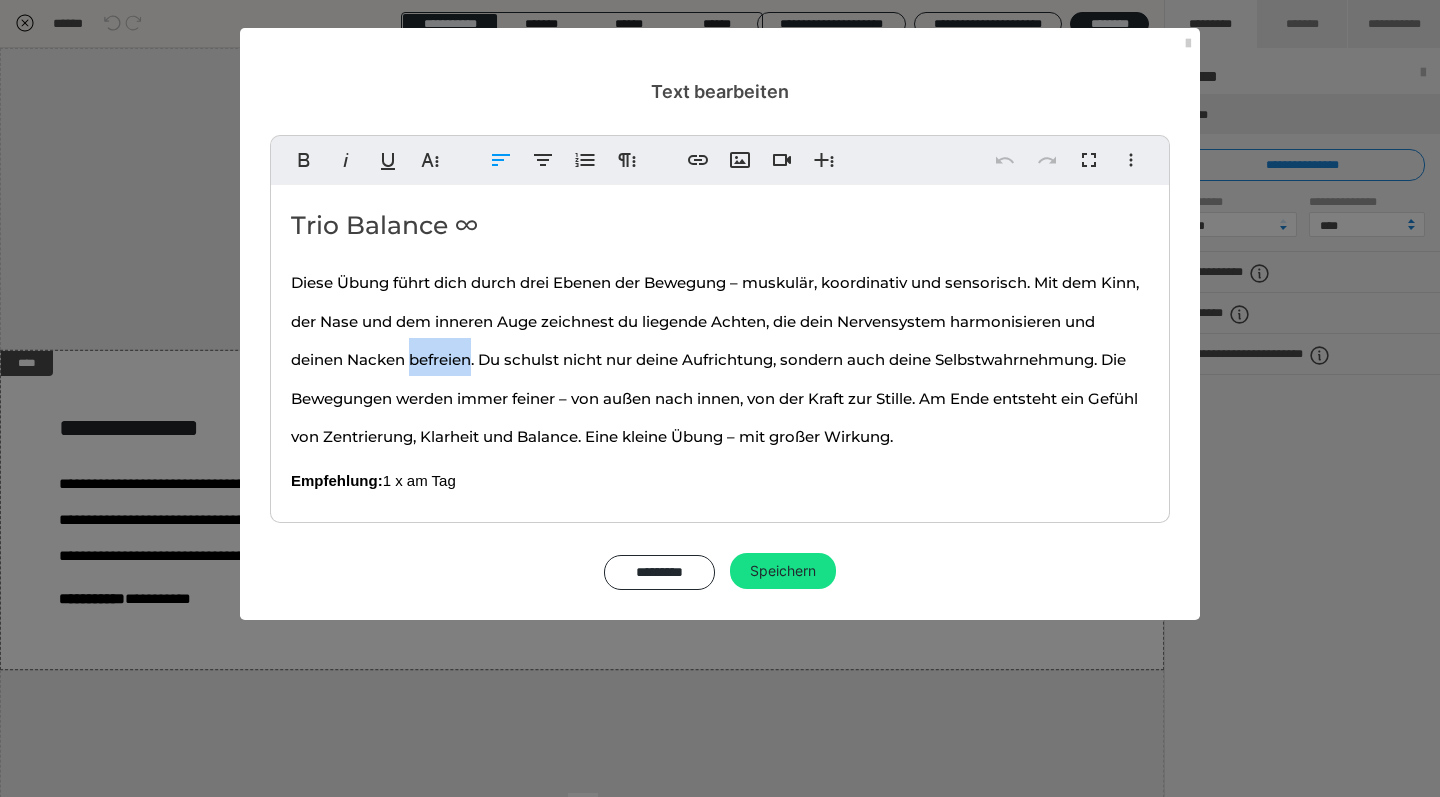 click on "Diese Übung führt dich durch drei Ebenen der Bewegung – muskulär, koordinativ und sensorisch. Mit dem Kinn, der Nase und dem inneren Auge zeichnest du liegende Achten, die dein Nervensystem harmonisieren und deinen Nacken befreien. Du schulst nicht nur deine Aufrichtung, sondern auch deine Selbstwahrnehmung. Die Bewegungen werden immer feiner – von außen nach innen, von der Kraft zur Stille. Am Ende entsteht ein Gefühl von Zentrierung, Klarheit und Balance. Eine kleine Übung – mit großer Wirkung." at bounding box center [720, 357] 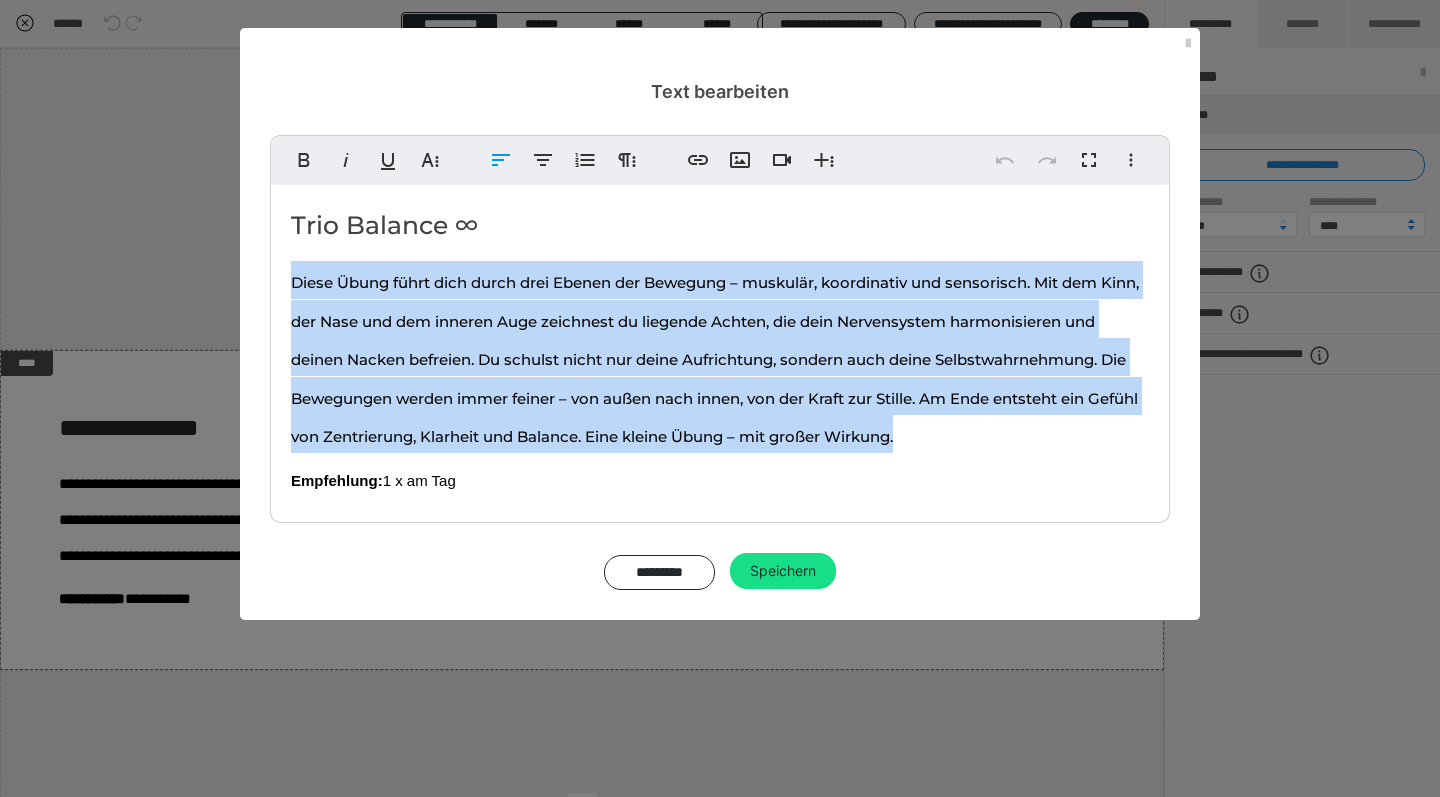 click on "Trio Balance ∞" at bounding box center (384, 225) 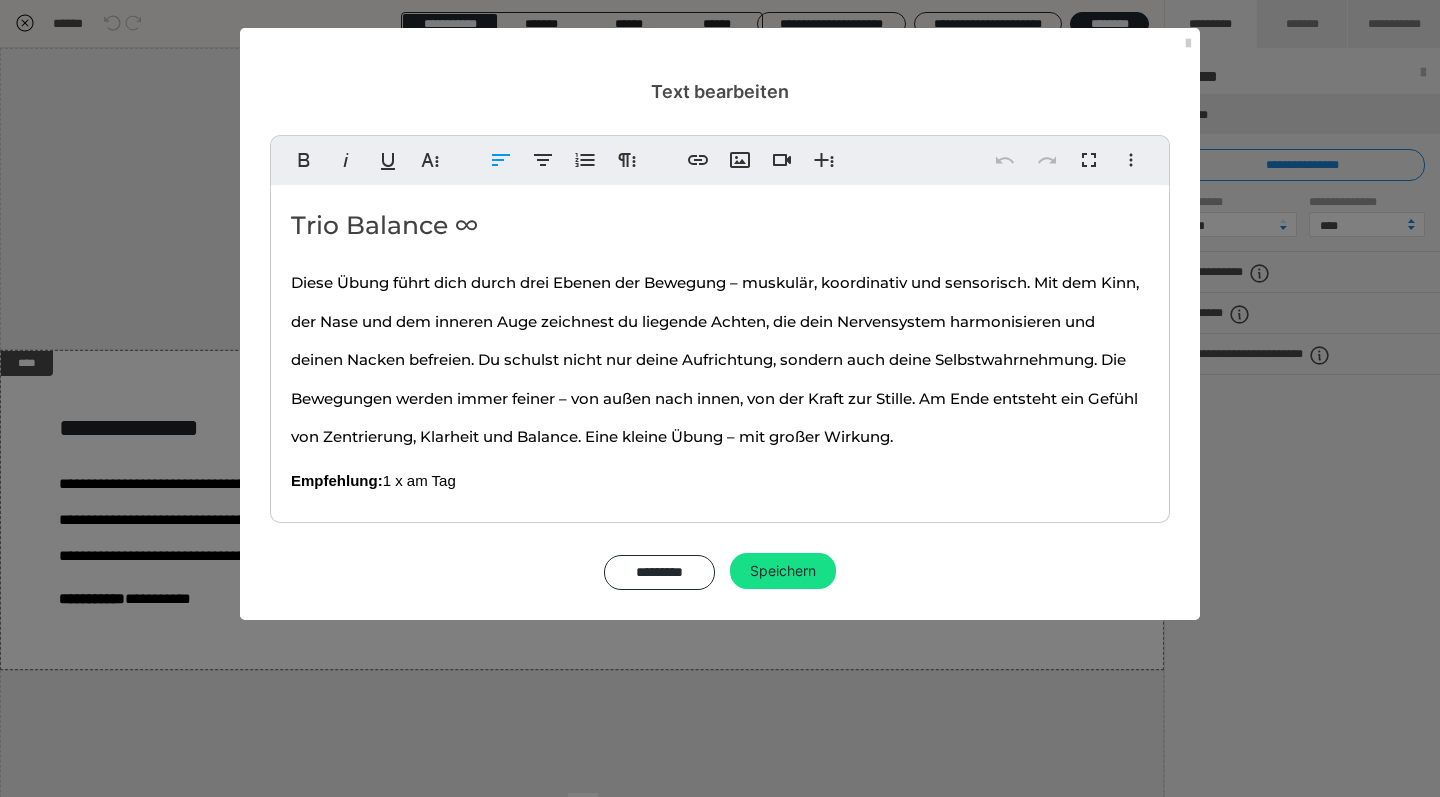 click on "Trio Balance ∞" at bounding box center (384, 225) 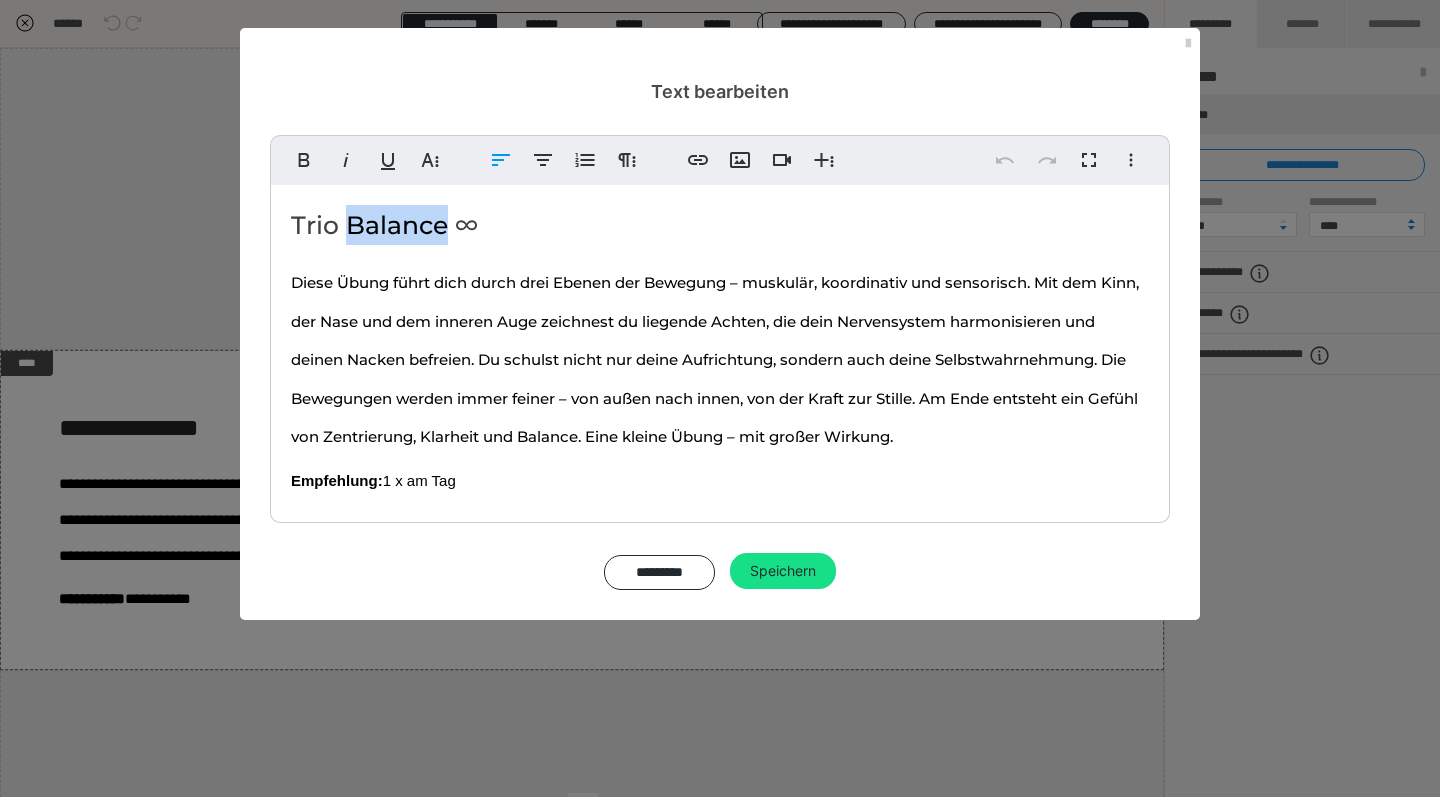click on "Trio Balance ∞" at bounding box center (384, 225) 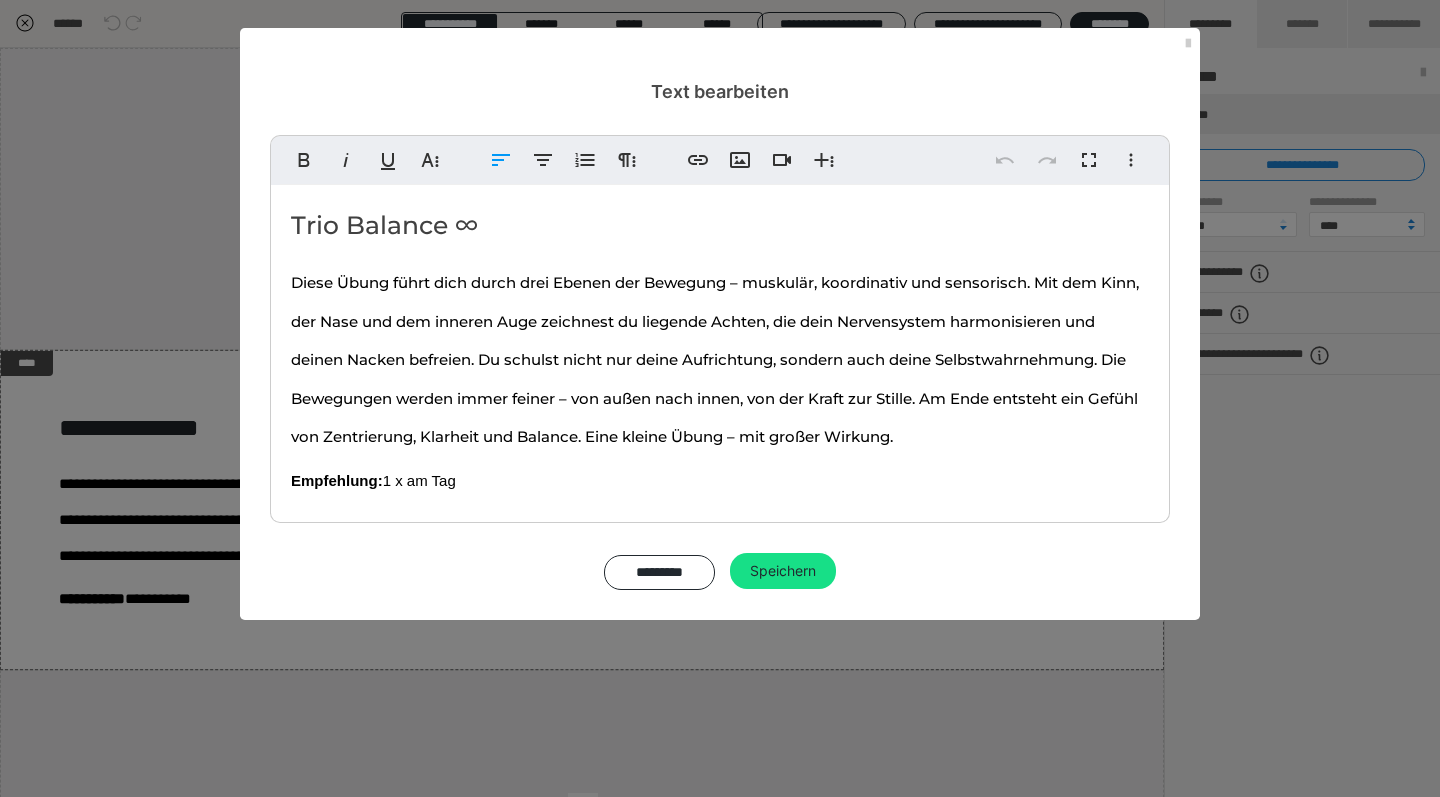 click on "Trio Balance ∞" at bounding box center [384, 225] 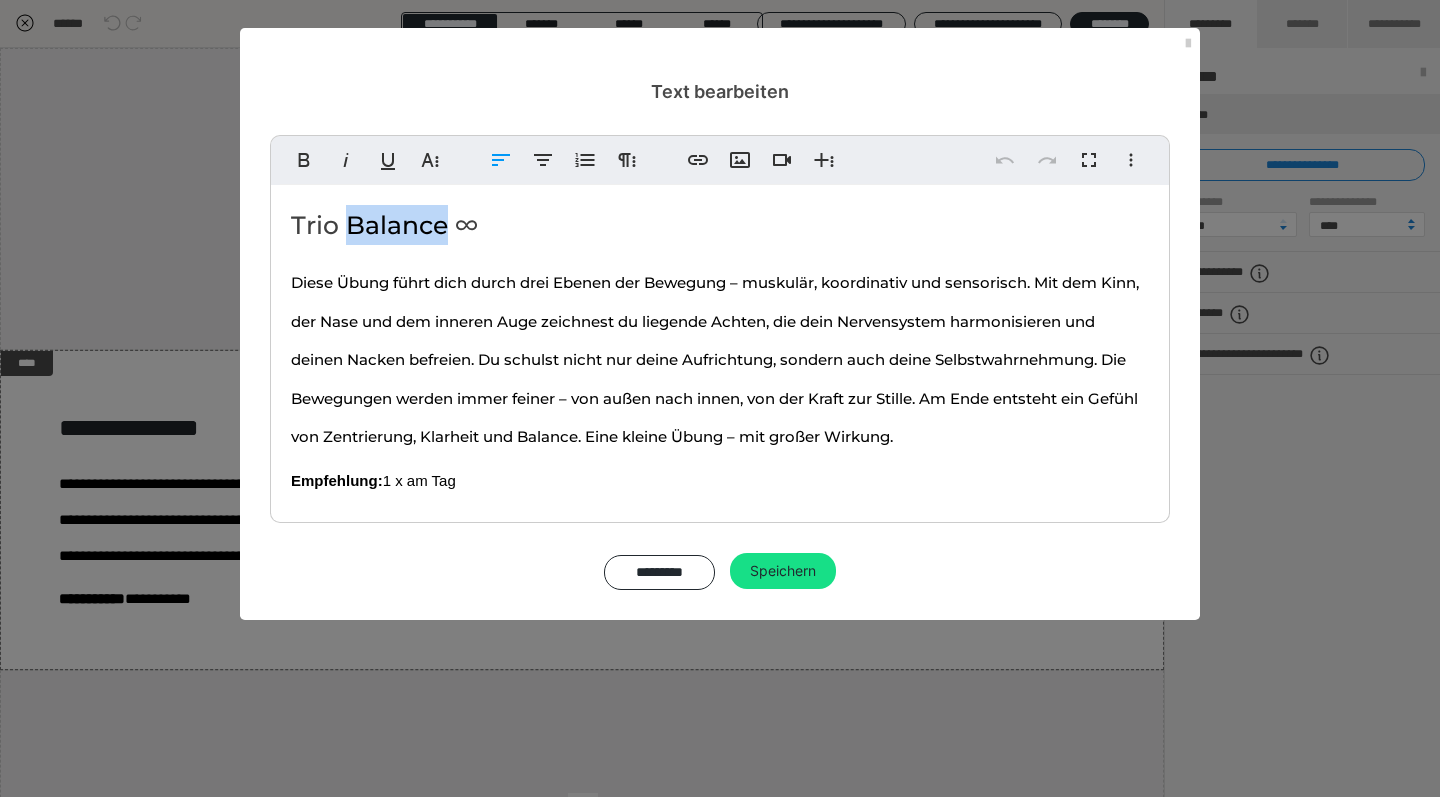 click on "Trio Balance ∞" at bounding box center (384, 225) 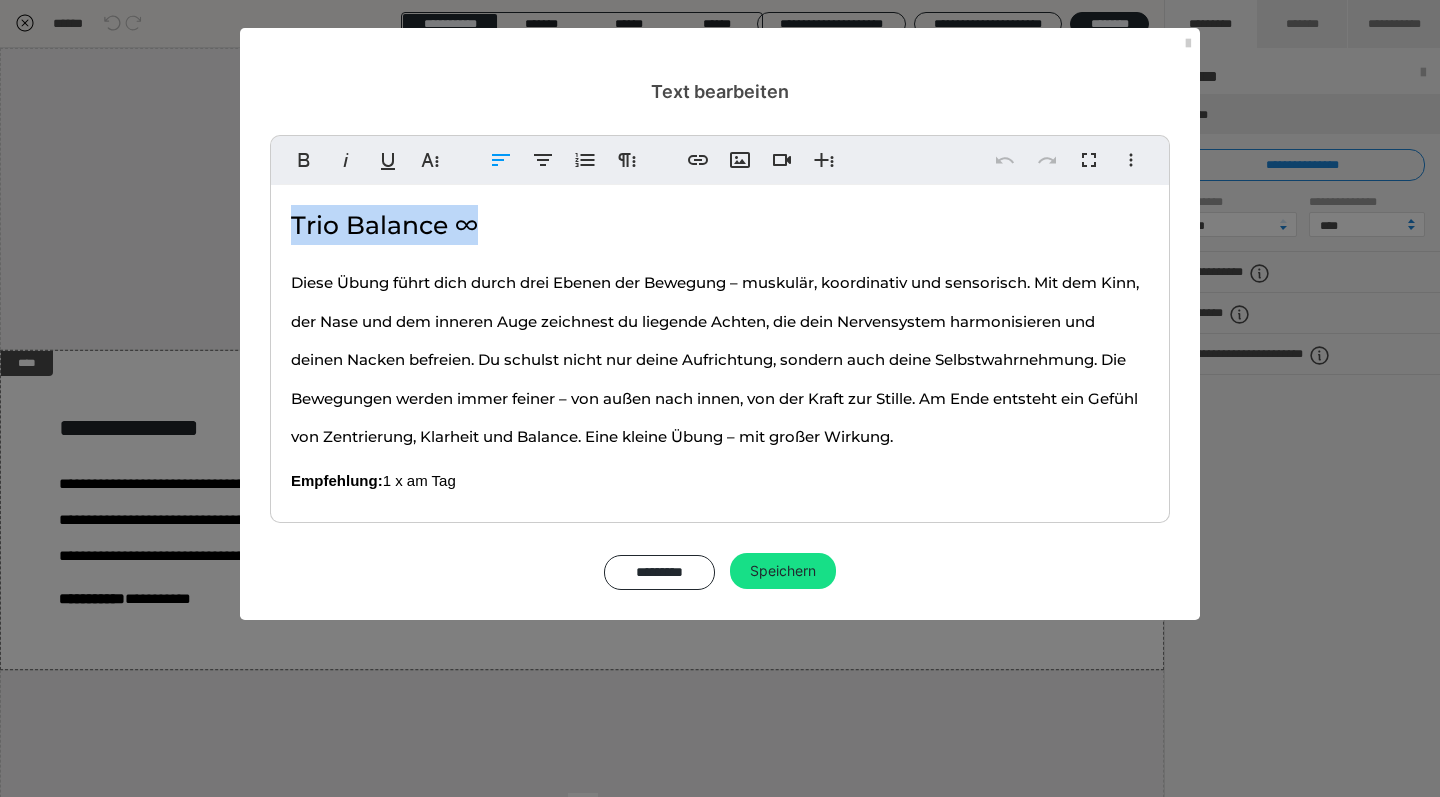 click on "Trio Balance ∞" at bounding box center [384, 225] 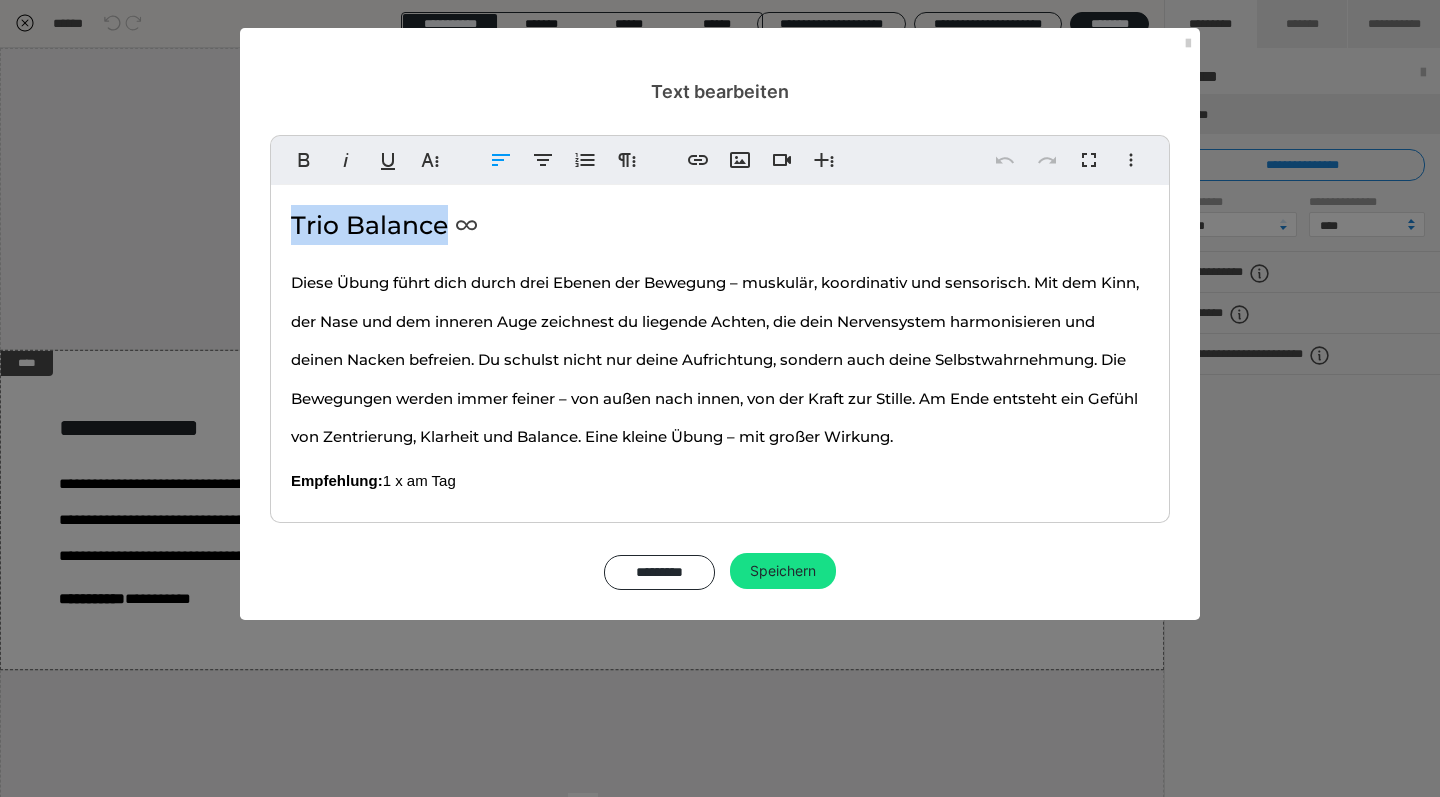drag, startPoint x: 441, startPoint y: 220, endPoint x: 288, endPoint y: 211, distance: 153.26448 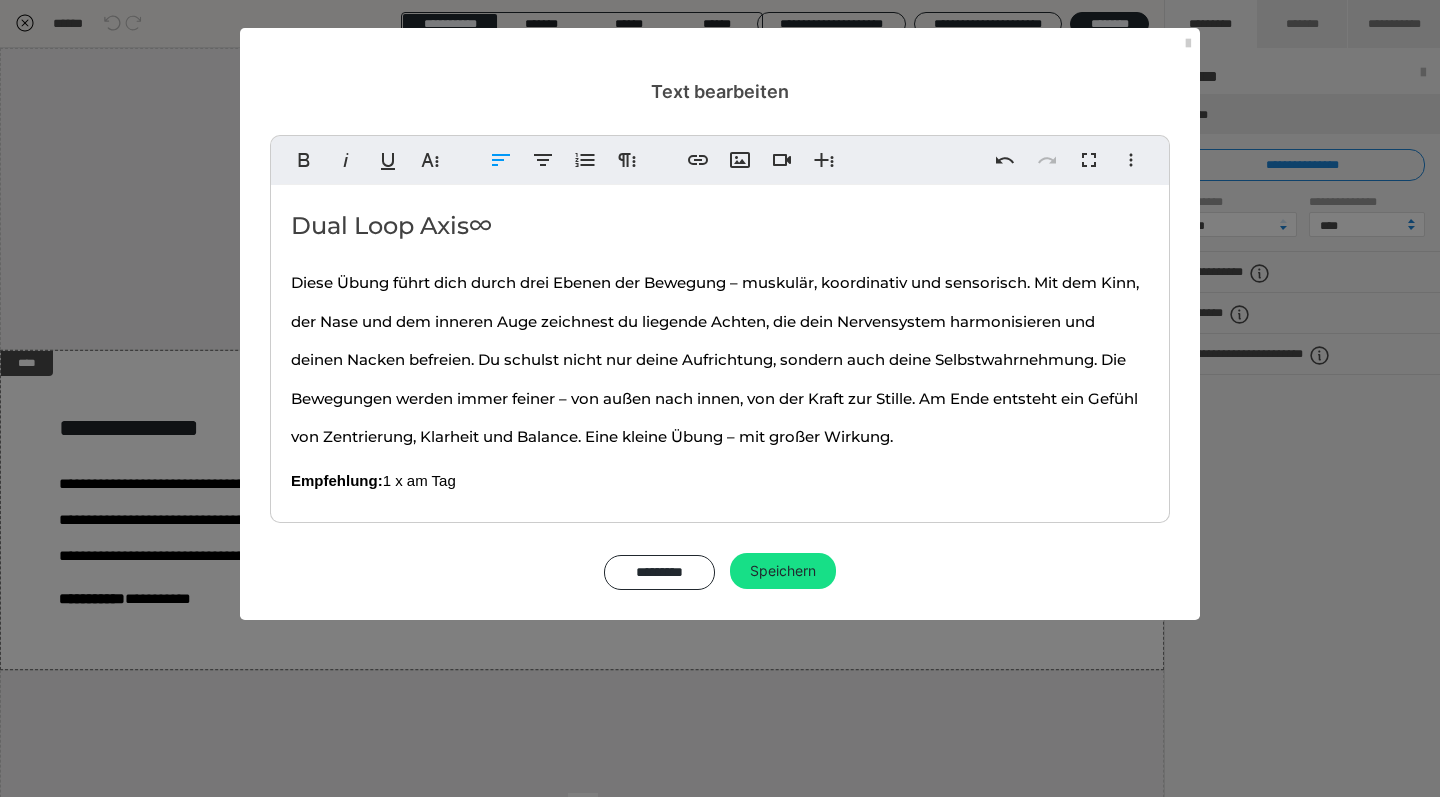 scroll, scrollTop: 0, scrollLeft: 7, axis: horizontal 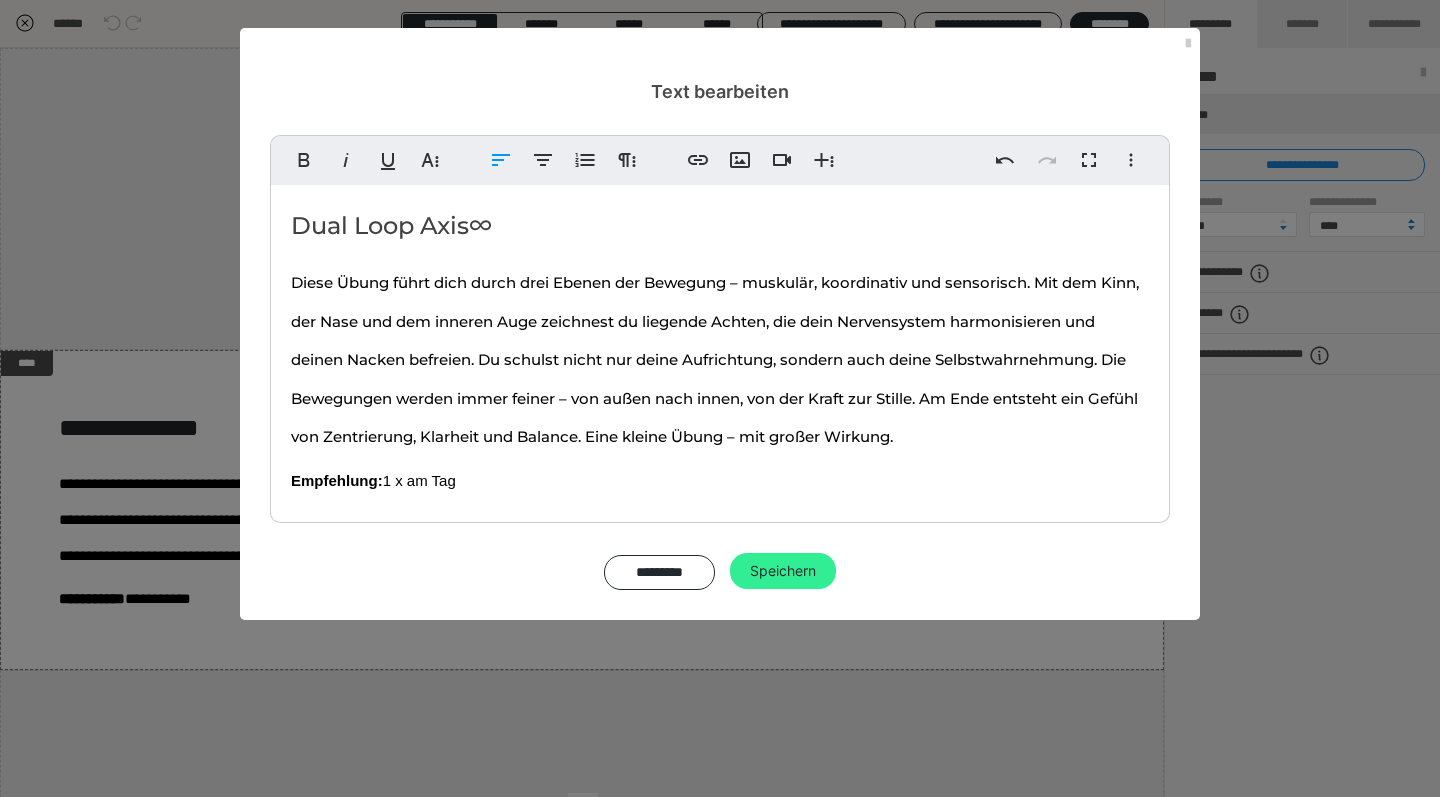 click on "Speichern" at bounding box center (783, 571) 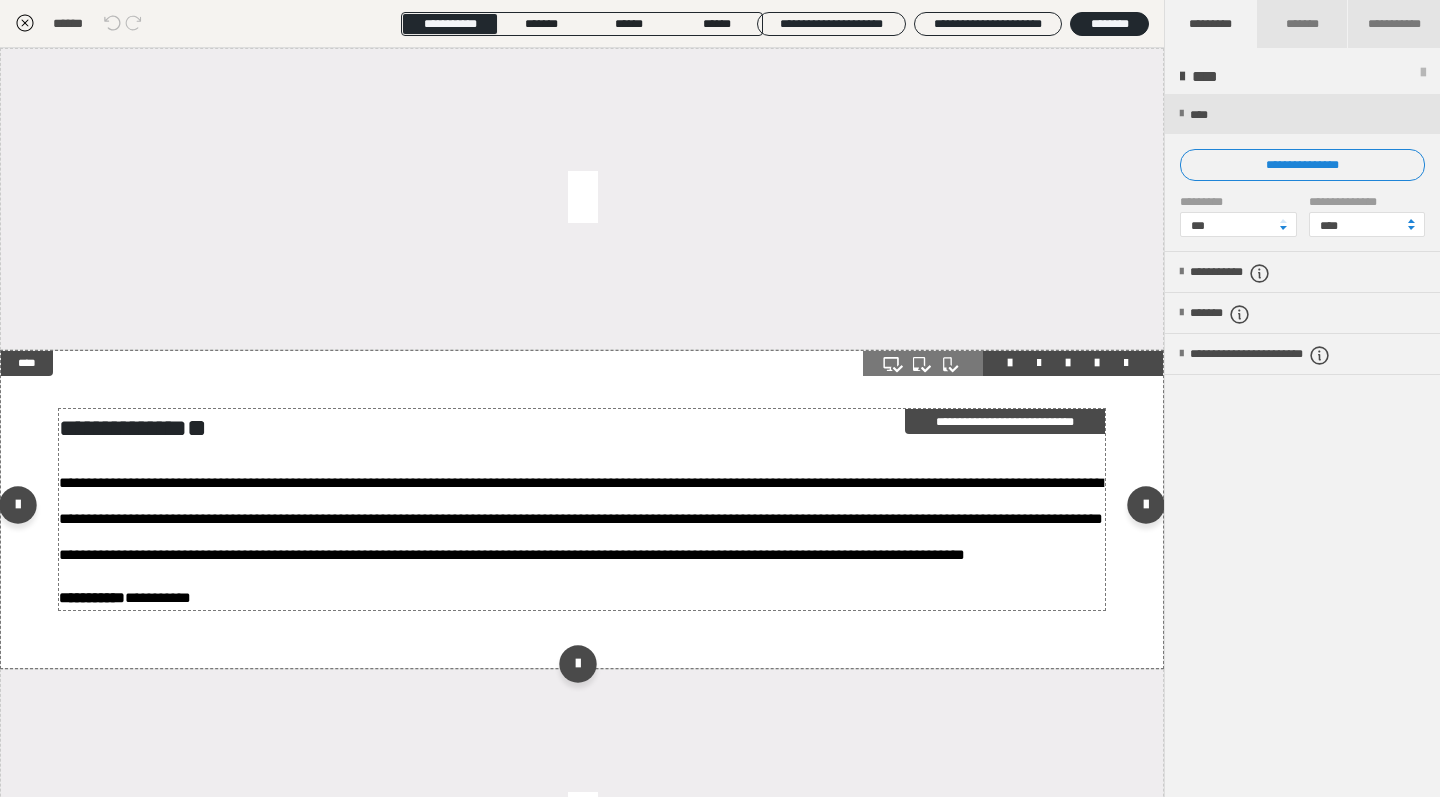 click on "**********" at bounding box center (582, 516) 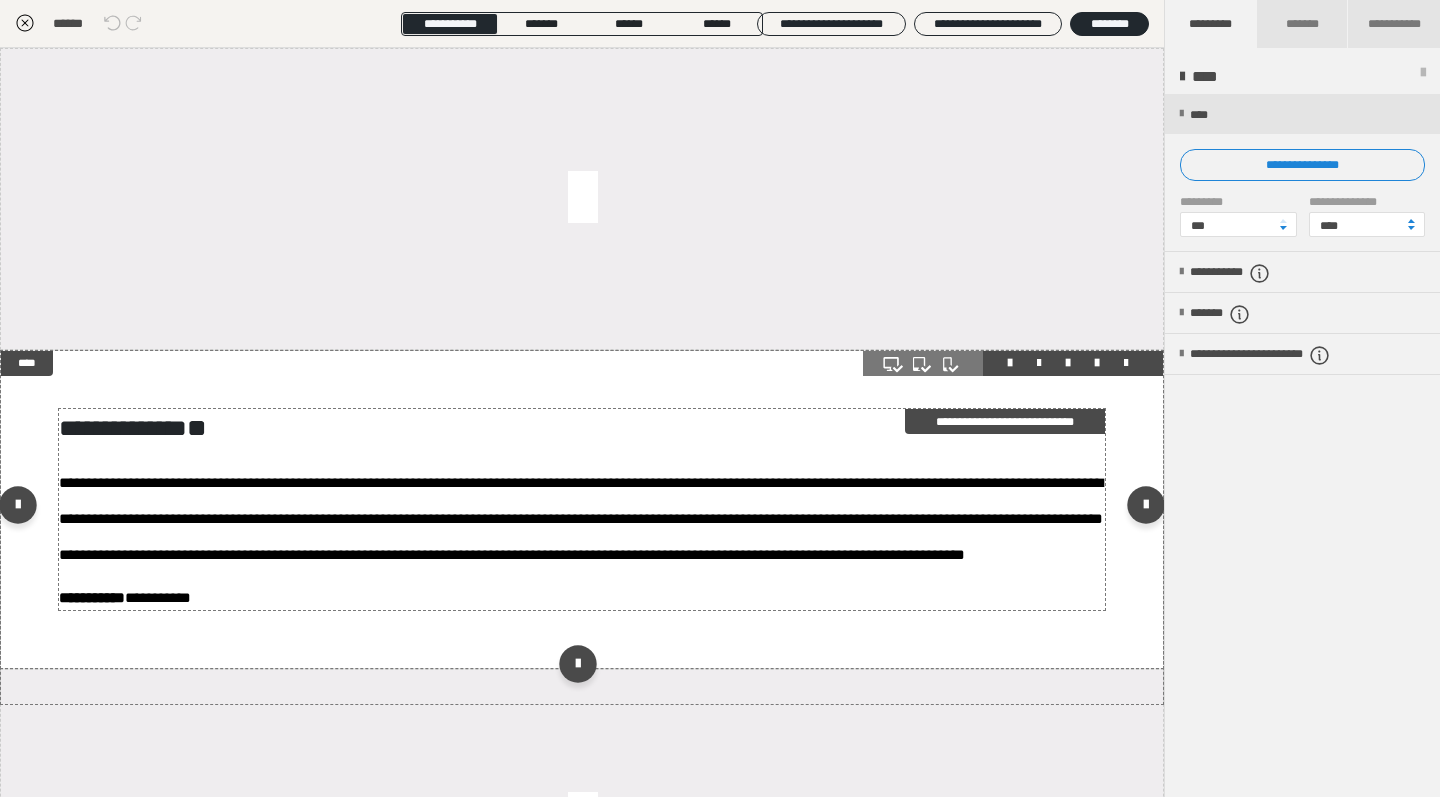 click on "**********" at bounding box center (582, 516) 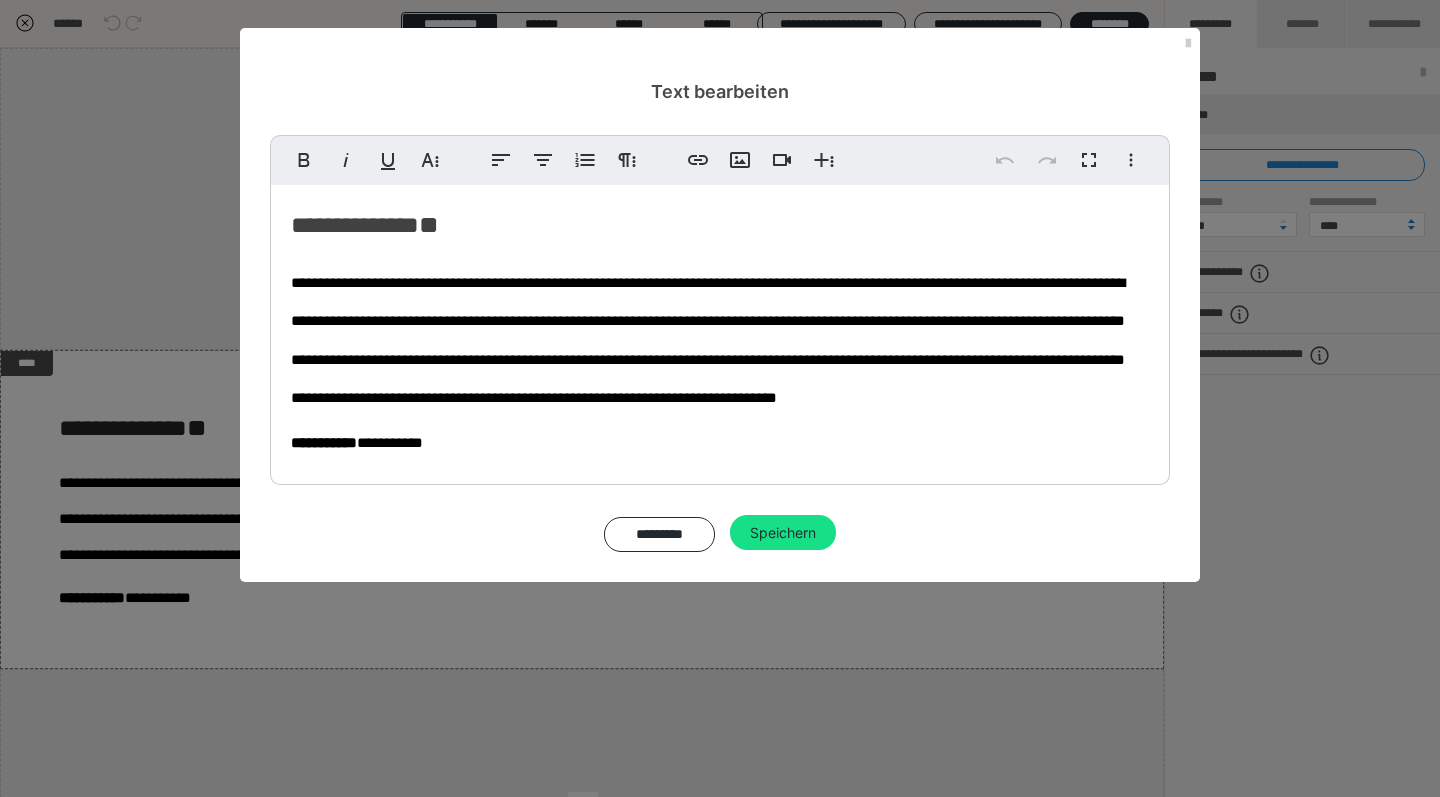 click on "**********" at bounding box center (720, 338) 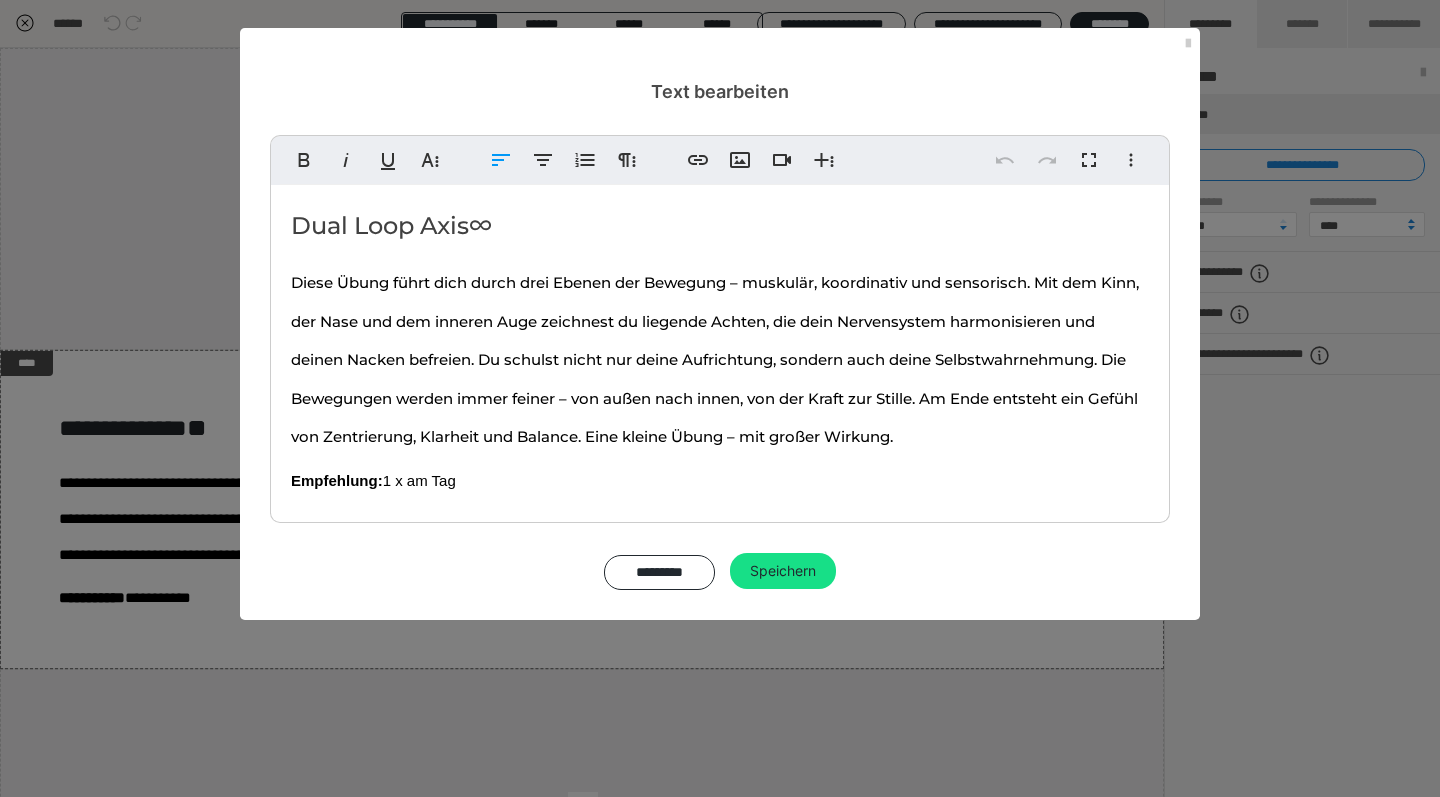 click on "Diese Übung führt dich durch drei Ebenen der Bewegung – muskulär, koordinativ und sensorisch. Mit dem Kinn, der Nase und dem inneren Auge zeichnest du liegende Achten, die dein Nervensystem harmonisieren und deinen Nacken befreien. Du schulst nicht nur deine Aufrichtung, sondern auch deine Selbstwahrnehmung. Die Bewegungen werden immer feiner – von außen nach innen, von der Kraft zur Stille. Am Ende entsteht ein Gefühl von Zentrierung, Klarheit und Balance. Eine kleine Übung – mit großer Wirkung." at bounding box center (720, 357) 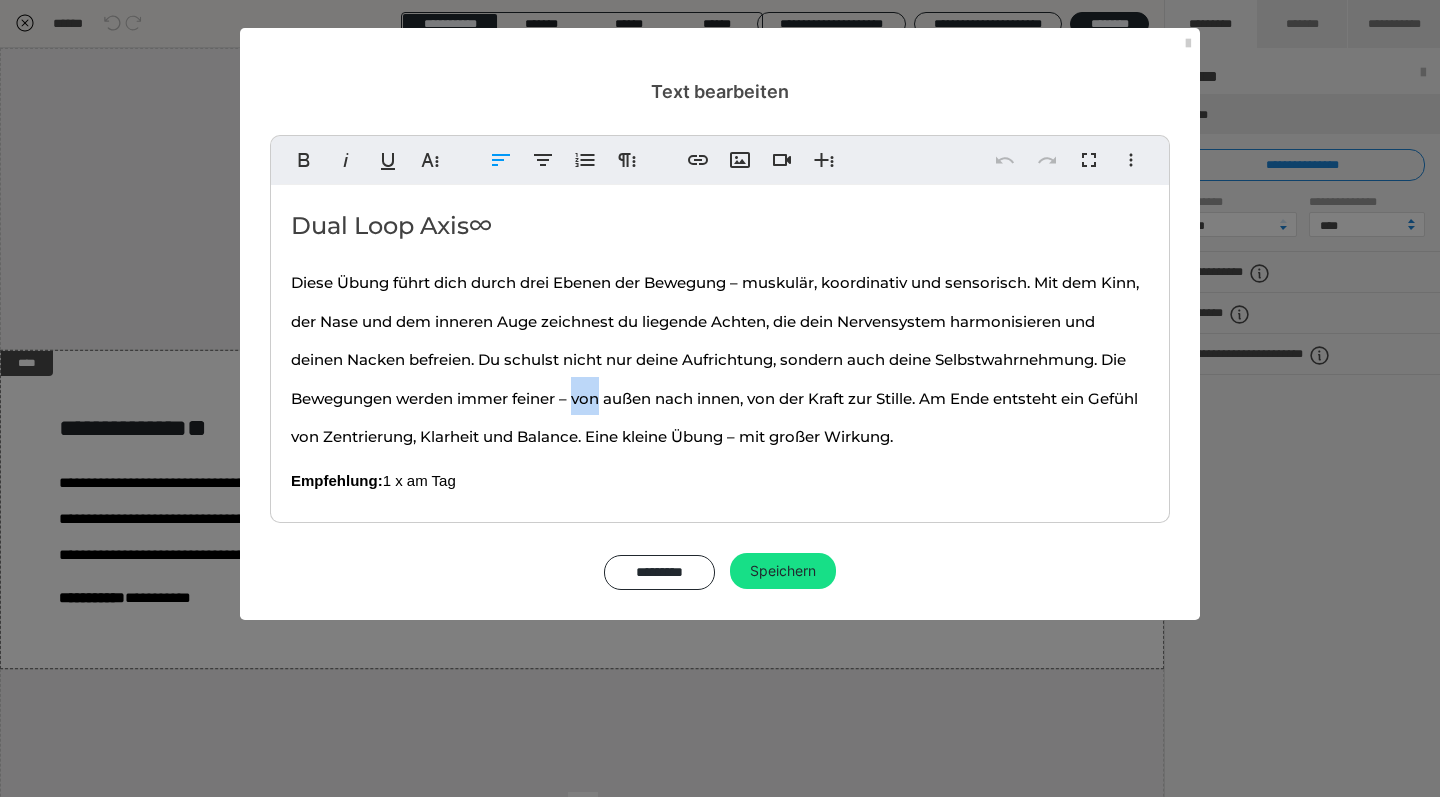 click on "Diese Übung führt dich durch drei Ebenen der Bewegung – muskulär, koordinativ und sensorisch. Mit dem Kinn, der Nase und dem inneren Auge zeichnest du liegende Achten, die dein Nervensystem harmonisieren und deinen Nacken befreien. Du schulst nicht nur deine Aufrichtung, sondern auch deine Selbstwahrnehmung. Die Bewegungen werden immer feiner – von außen nach innen, von der Kraft zur Stille. Am Ende entsteht ein Gefühl von Zentrierung, Klarheit und Balance. Eine kleine Übung – mit großer Wirkung." at bounding box center (720, 357) 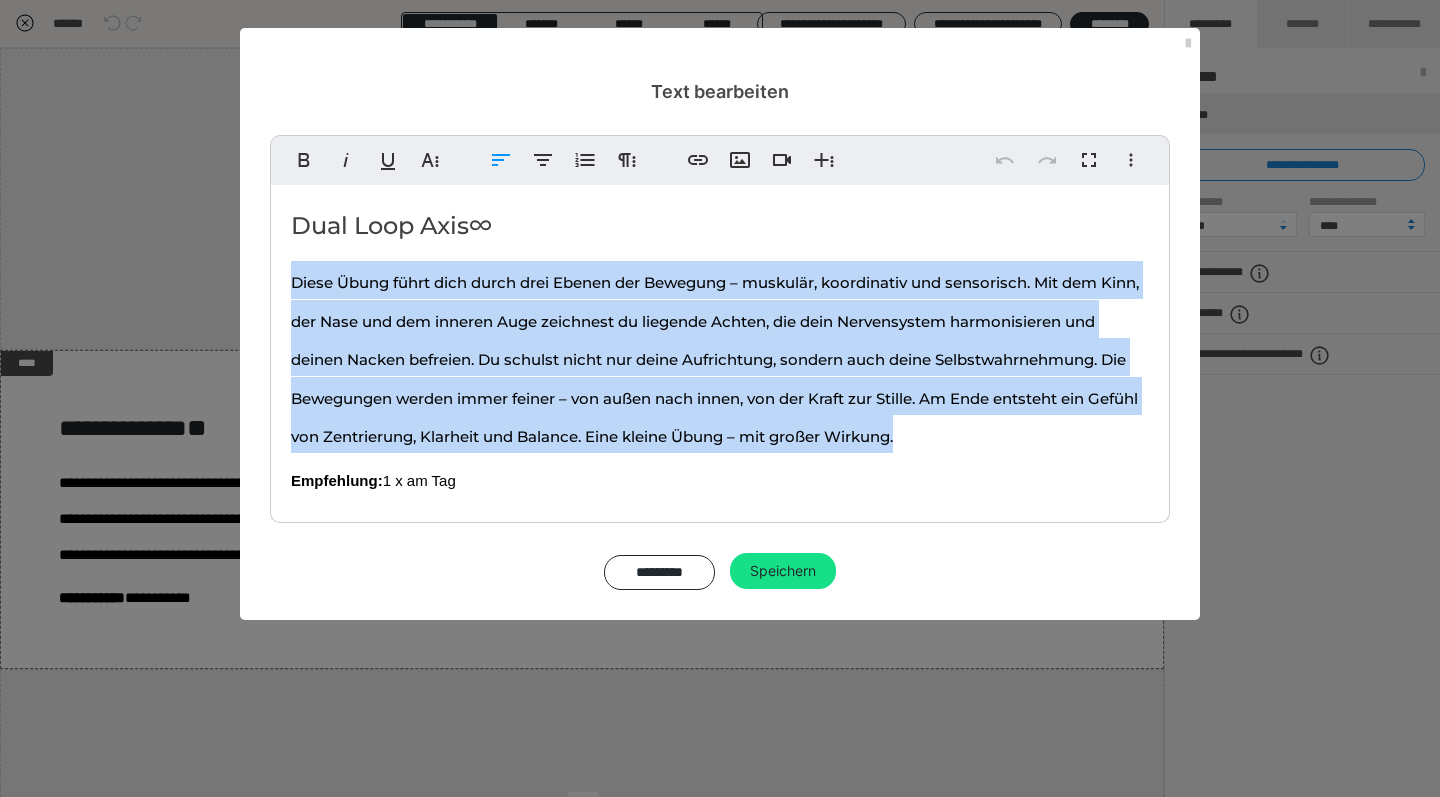click on "Dual Loop Axis  ∞ Diese Übung führt dich durch drei Ebenen der Bewegung – muskulär, koordinativ und sensorisch. Mit dem Kinn, der Nase und dem inneren Auge zeichnest du liegende Achten, die dein Nervensystem harmonisieren und deinen Nacken befreien. Du schulst nicht nur deine Aufrichtung, sondern auch deine Selbstwahrnehmung. Die Bewegungen werden immer feiner – von außen nach innen, von der Kraft zur Stille. Am Ende entsteht ein Gefühl von Zentrierung, Klarheit und Balance. Eine kleine Übung – mit großer Wirkung. Empfehlung:   1 x am Tag" at bounding box center (720, 349) 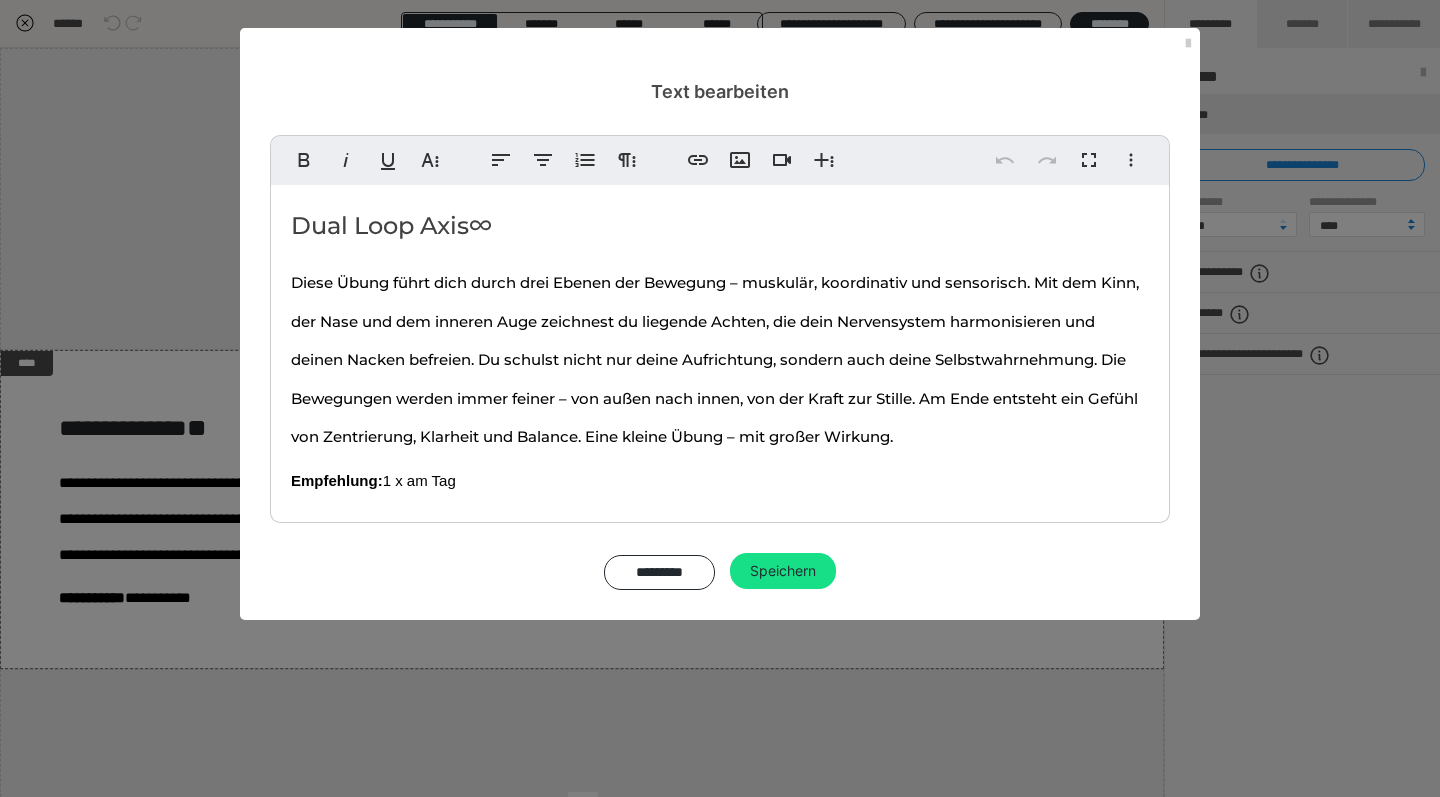 click on "Diese Übung führt dich durch drei Ebenen der Bewegung – muskulär, koordinativ und sensorisch. Mit dem Kinn, der Nase und dem inneren Auge zeichnest du liegende Achten, die dein Nervensystem harmonisieren und deinen Nacken befreien. Du schulst nicht nur deine Aufrichtung, sondern auch deine Selbstwahrnehmung. Die Bewegungen werden immer feiner – von außen nach innen, von der Kraft zur Stille. Am Ende entsteht ein Gefühl von Zentrierung, Klarheit und Balance. Eine kleine Übung – mit großer Wirkung." at bounding box center [715, 359] 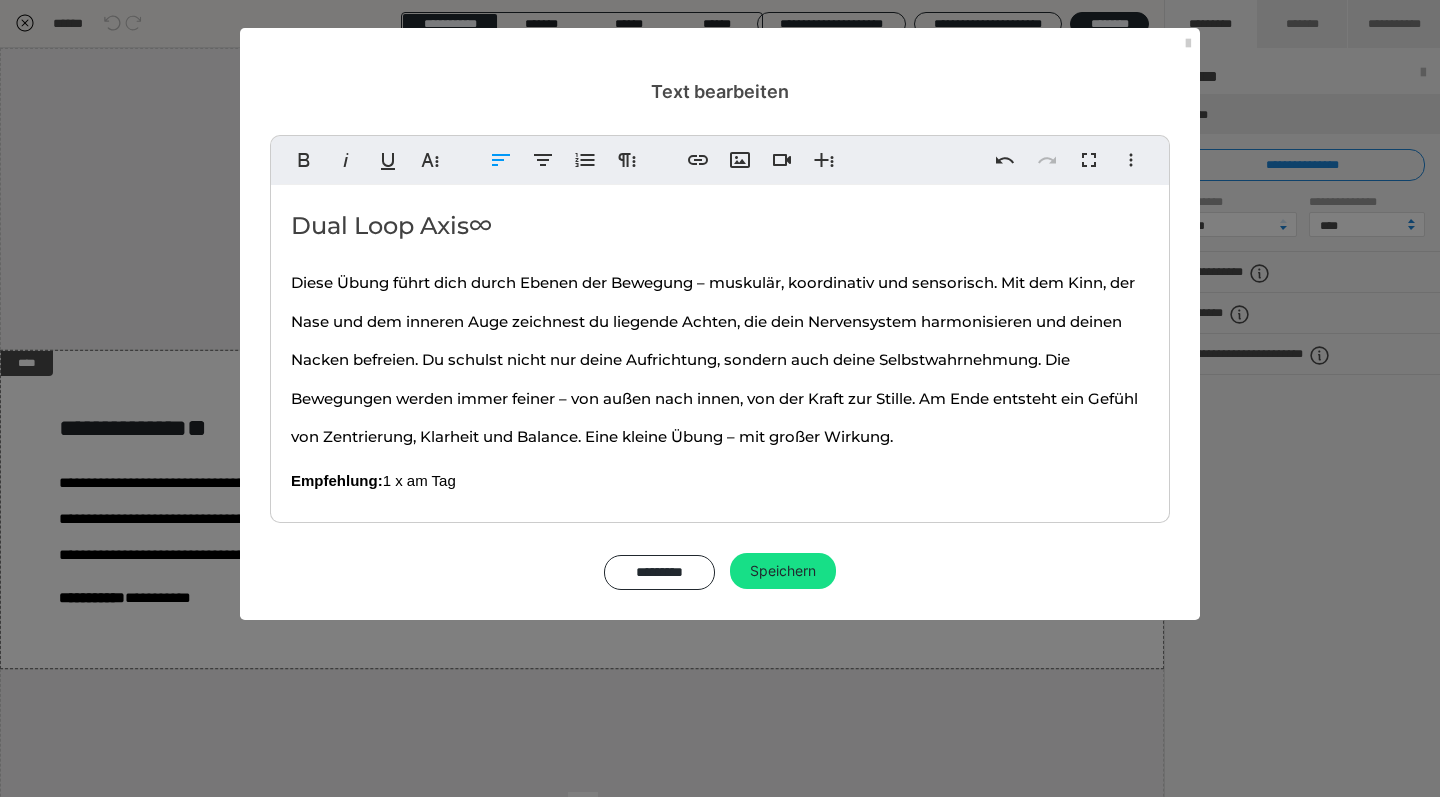 type 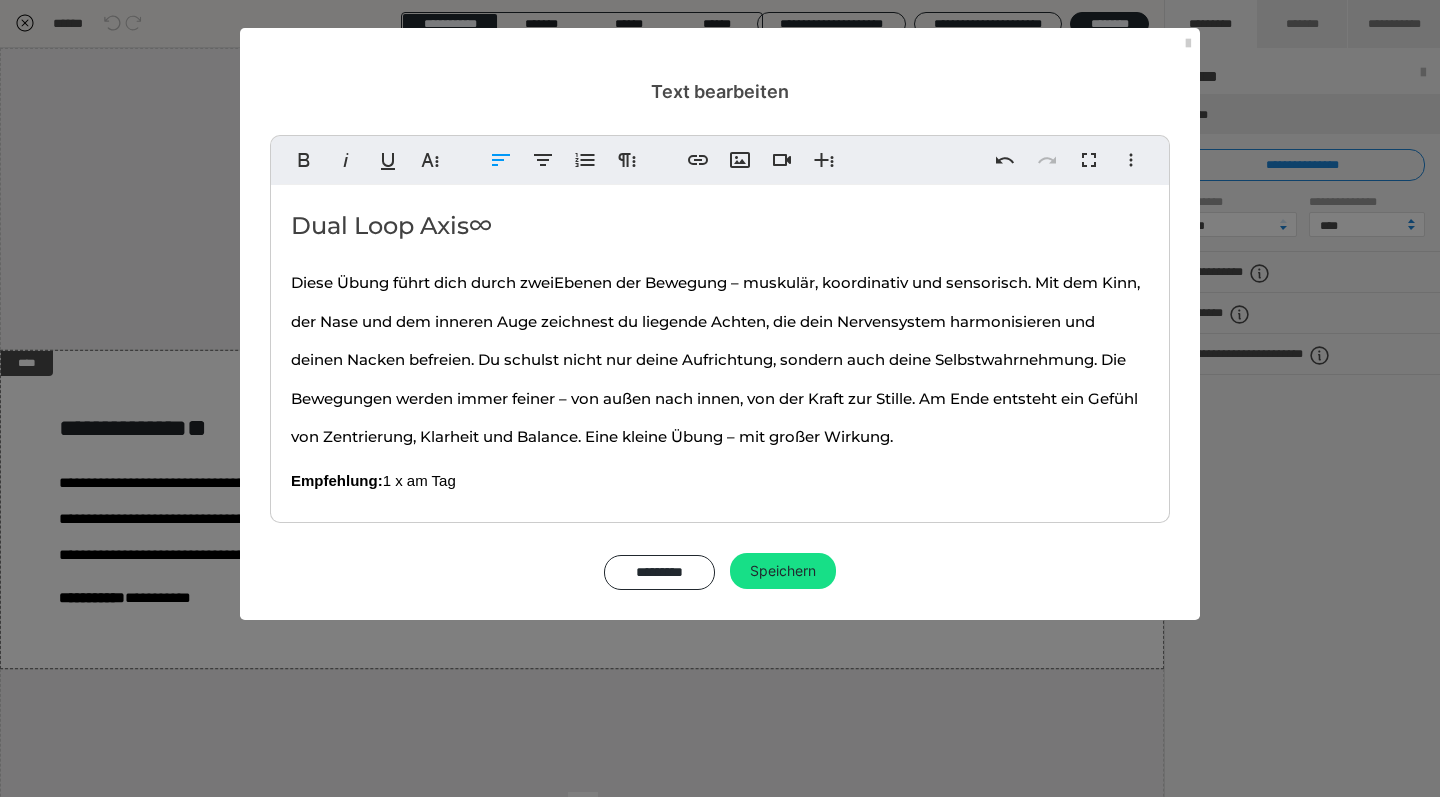 click on "Diese Übung führt dich durch zwei  Ebenen der Bewegung – muskulär, koordinativ und sensorisch. Mit dem Kinn, der Nase und dem inneren Auge zeichnest du liegende Achten, die dein Nervensystem harmonisieren und deinen Nacken befreien. Du schulst nicht nur deine Aufrichtung, sondern auch deine Selbstwahrnehmung. Die Bewegungen werden immer feiner – von außen nach innen, von der Kraft zur Stille. Am Ende entsteht ein Gefühl von Zentrierung, Klarheit und Balance. Eine kleine Übung – mit großer Wirkung." at bounding box center (720, 357) 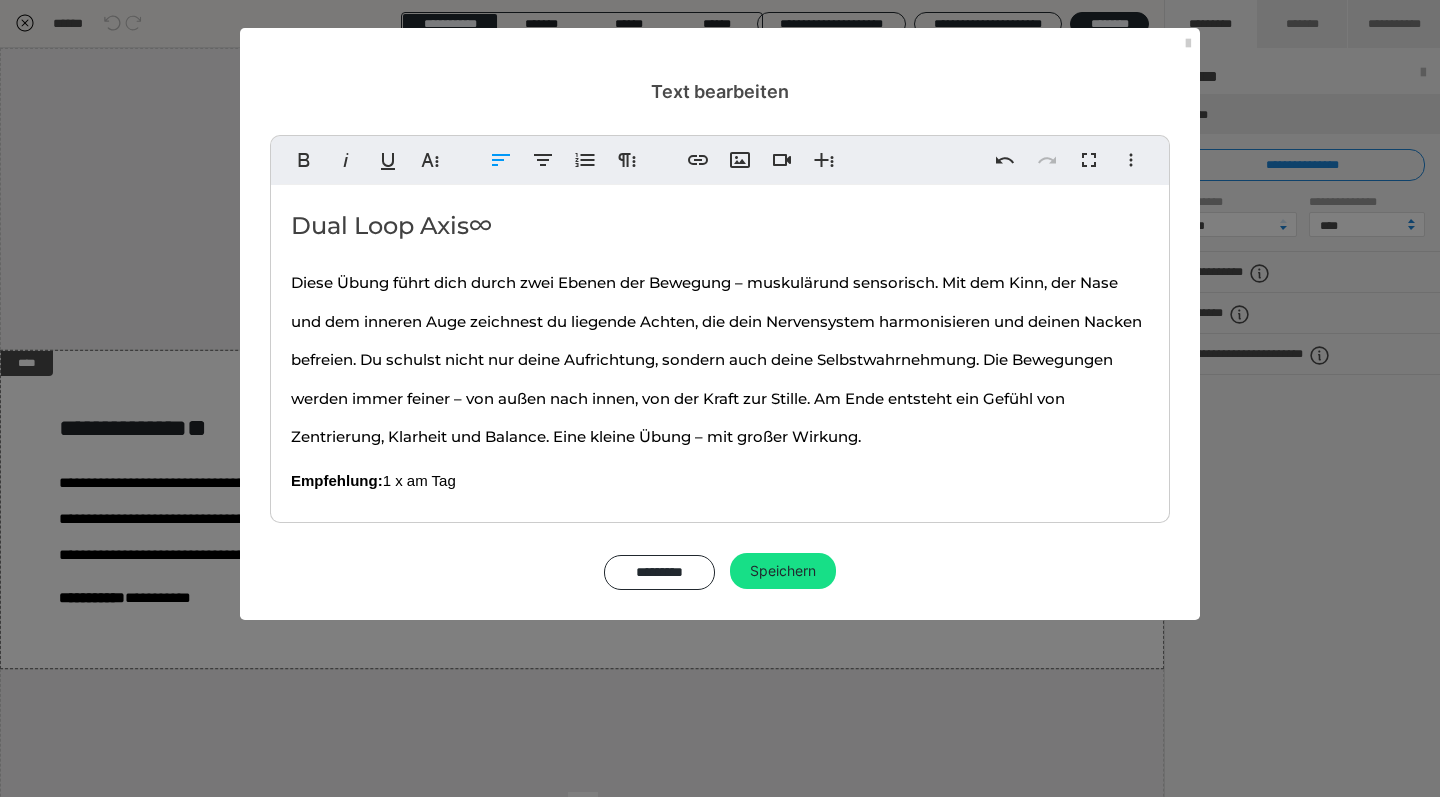 click on "Diese Übung führt dich durch zwei Ebenen der Bewegung – muskulär  und sensorisch. Mit dem Kinn, der Nase und dem inneren Auge zeichnest du liegende Achten, die dein Nervensystem harmonisieren und deinen Nacken befreien. Du schulst nicht nur deine Aufrichtung, sondern auch deine Selbstwahrnehmung. Die Bewegungen werden immer feiner – von außen nach innen, von der Kraft zur Stille. Am Ende entsteht ein Gefühl von Zentrierung, Klarheit und Balance. Eine kleine Übung – mit großer Wirkung." at bounding box center (720, 357) 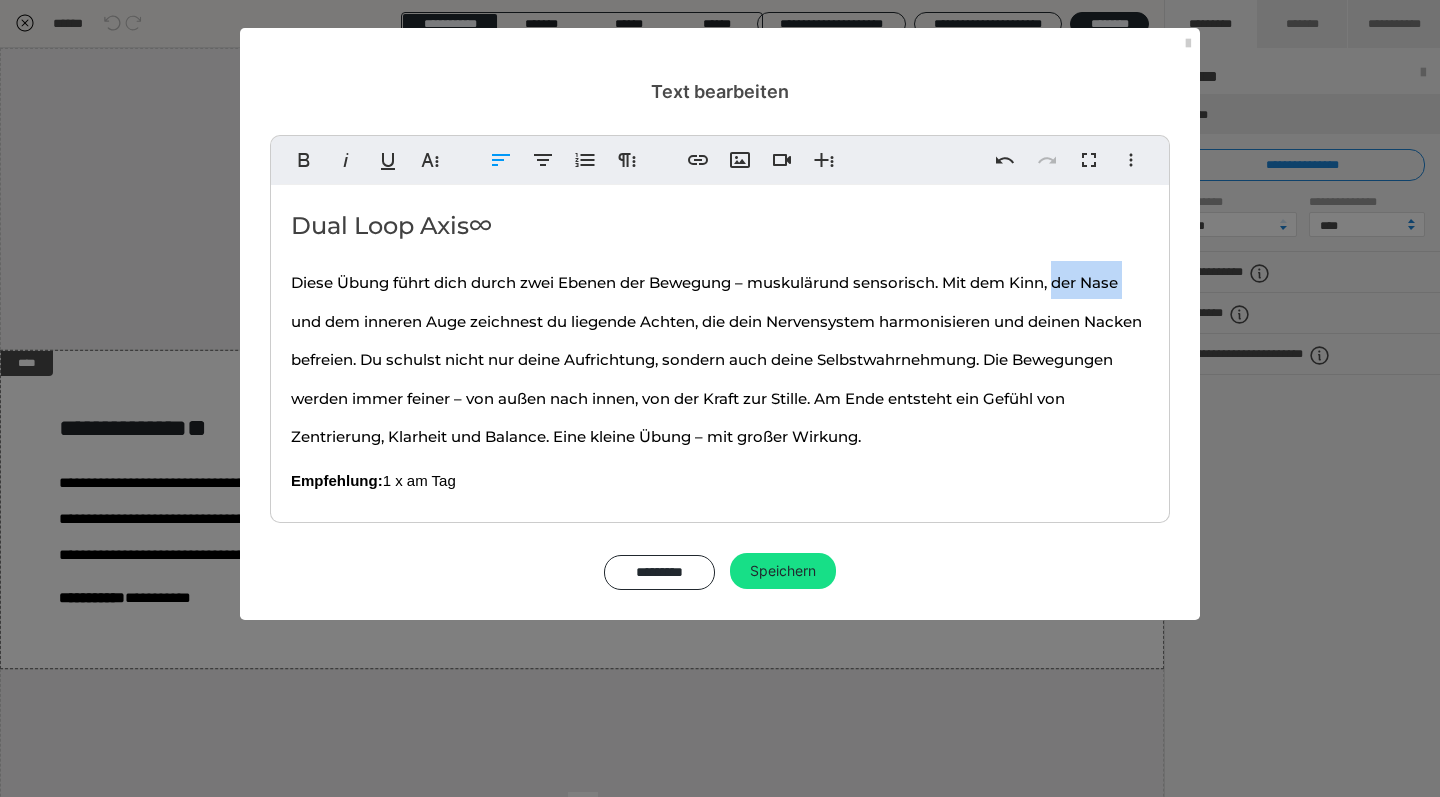 drag, startPoint x: 1136, startPoint y: 283, endPoint x: 1063, endPoint y: 280, distance: 73.061615 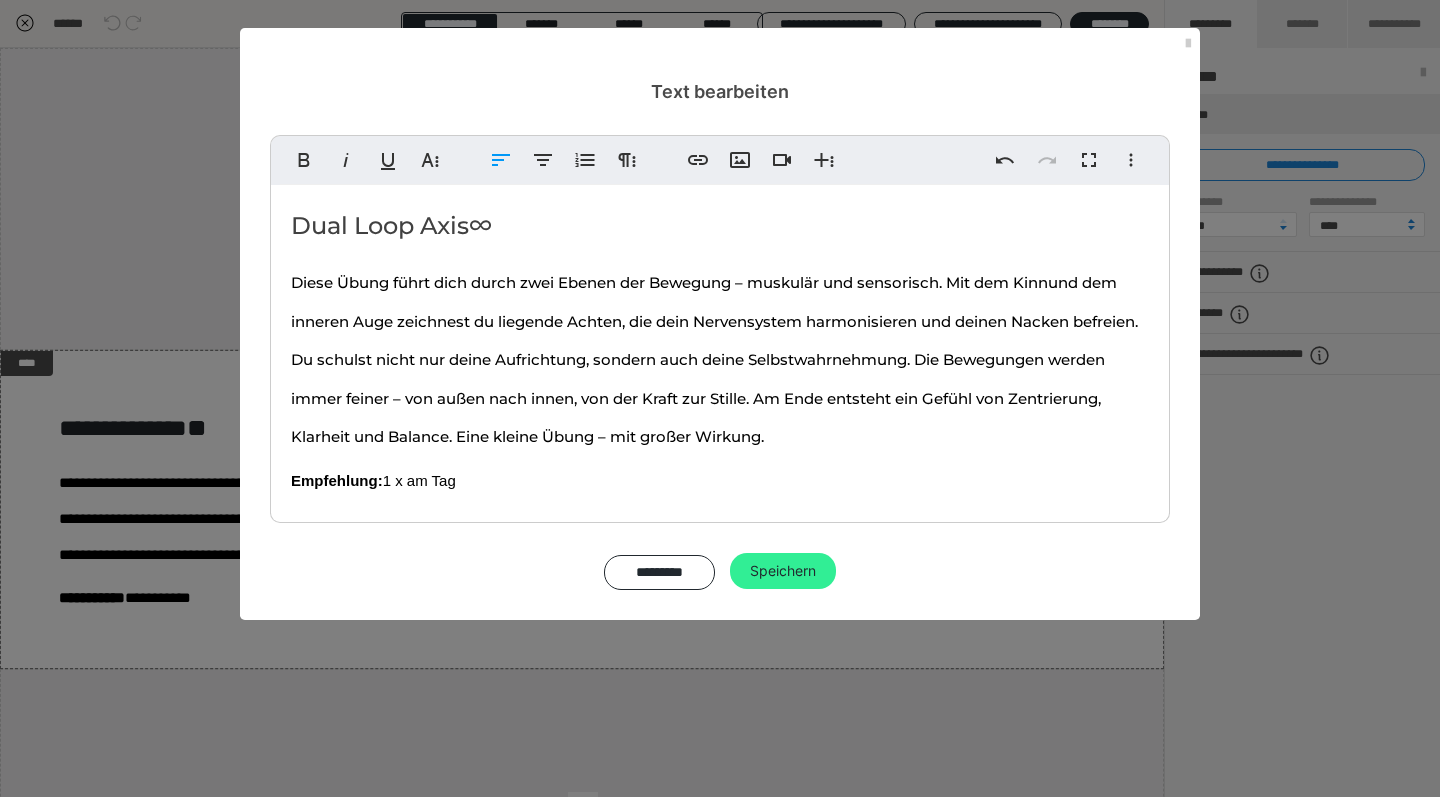 click on "Speichern" at bounding box center (783, 571) 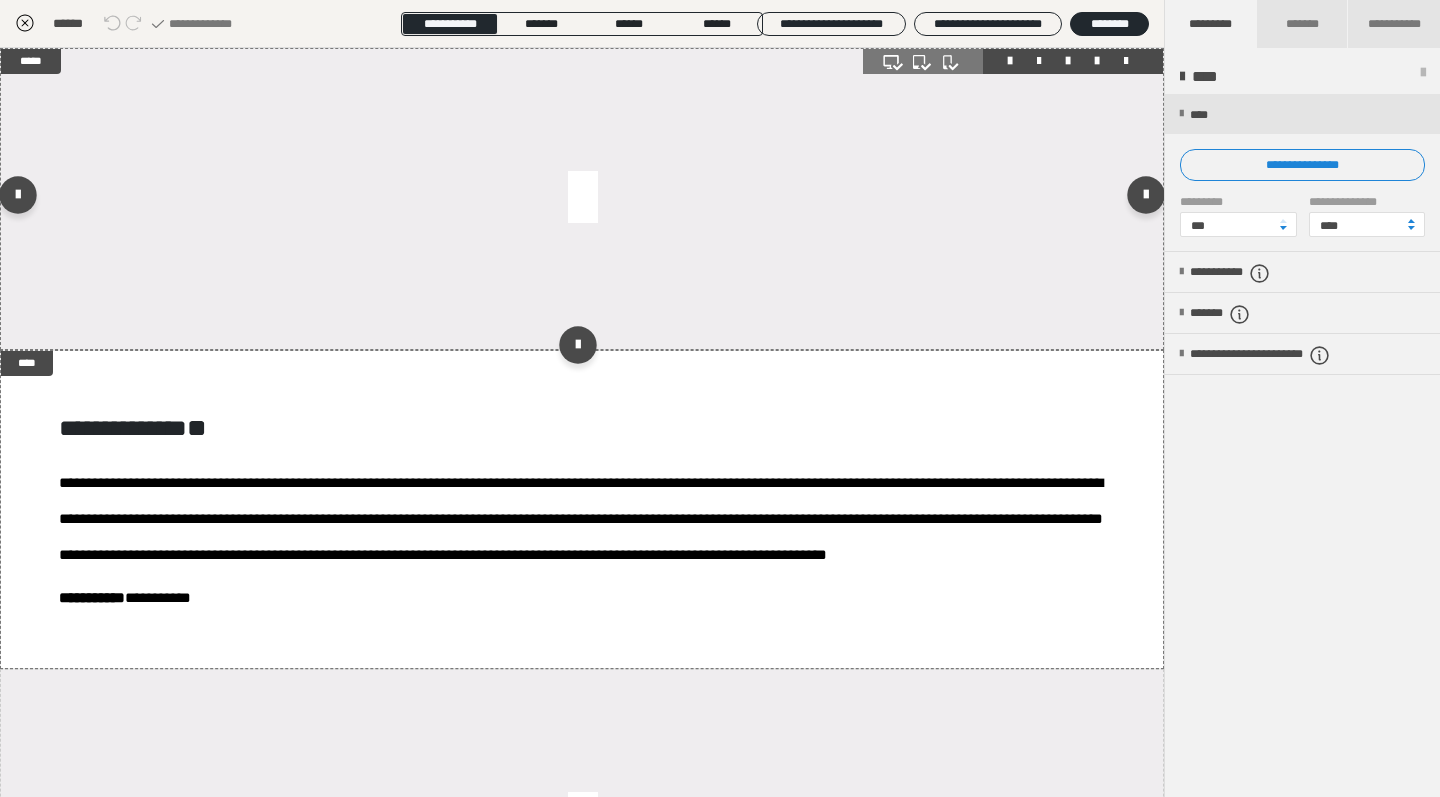 click at bounding box center (582, 199) 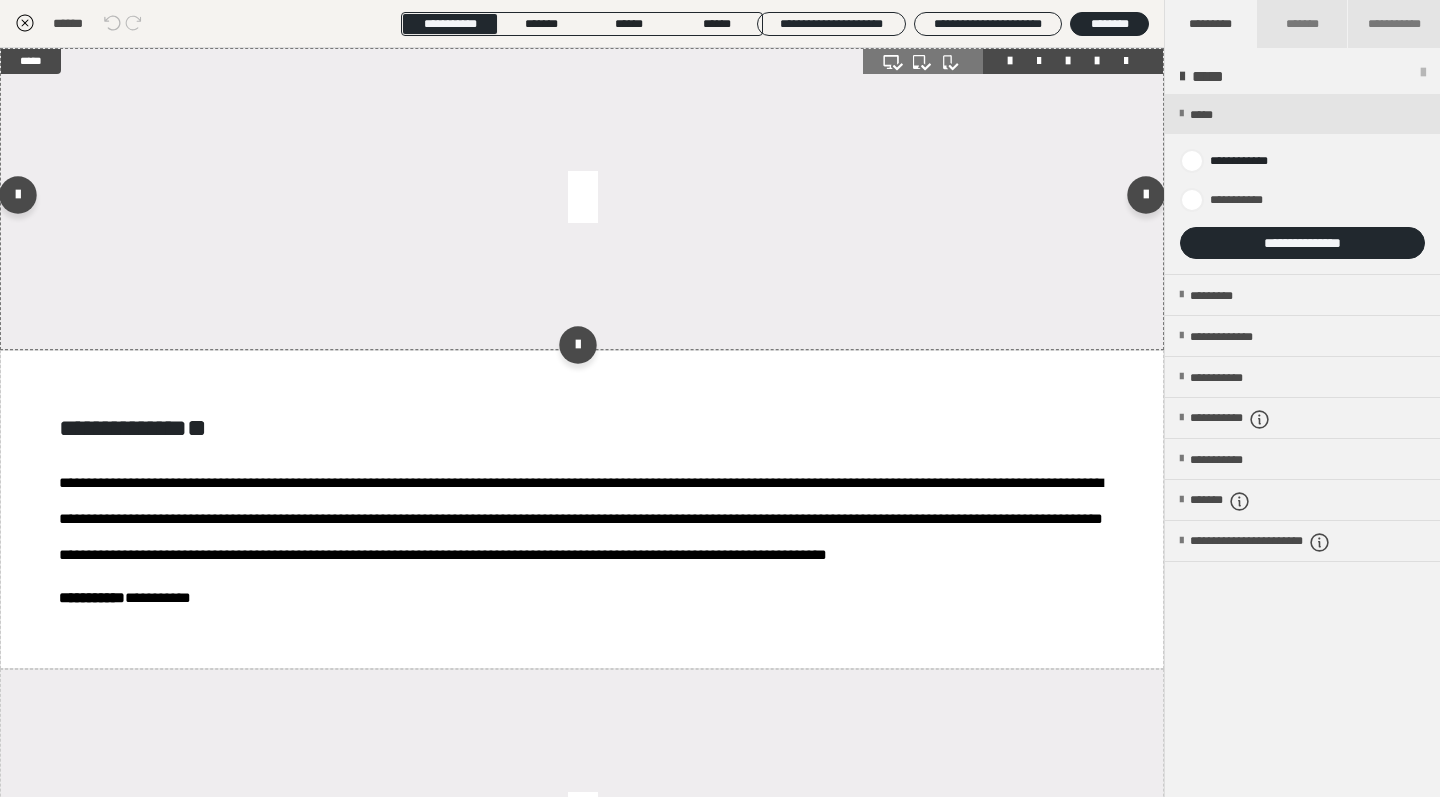 click at bounding box center (582, 199) 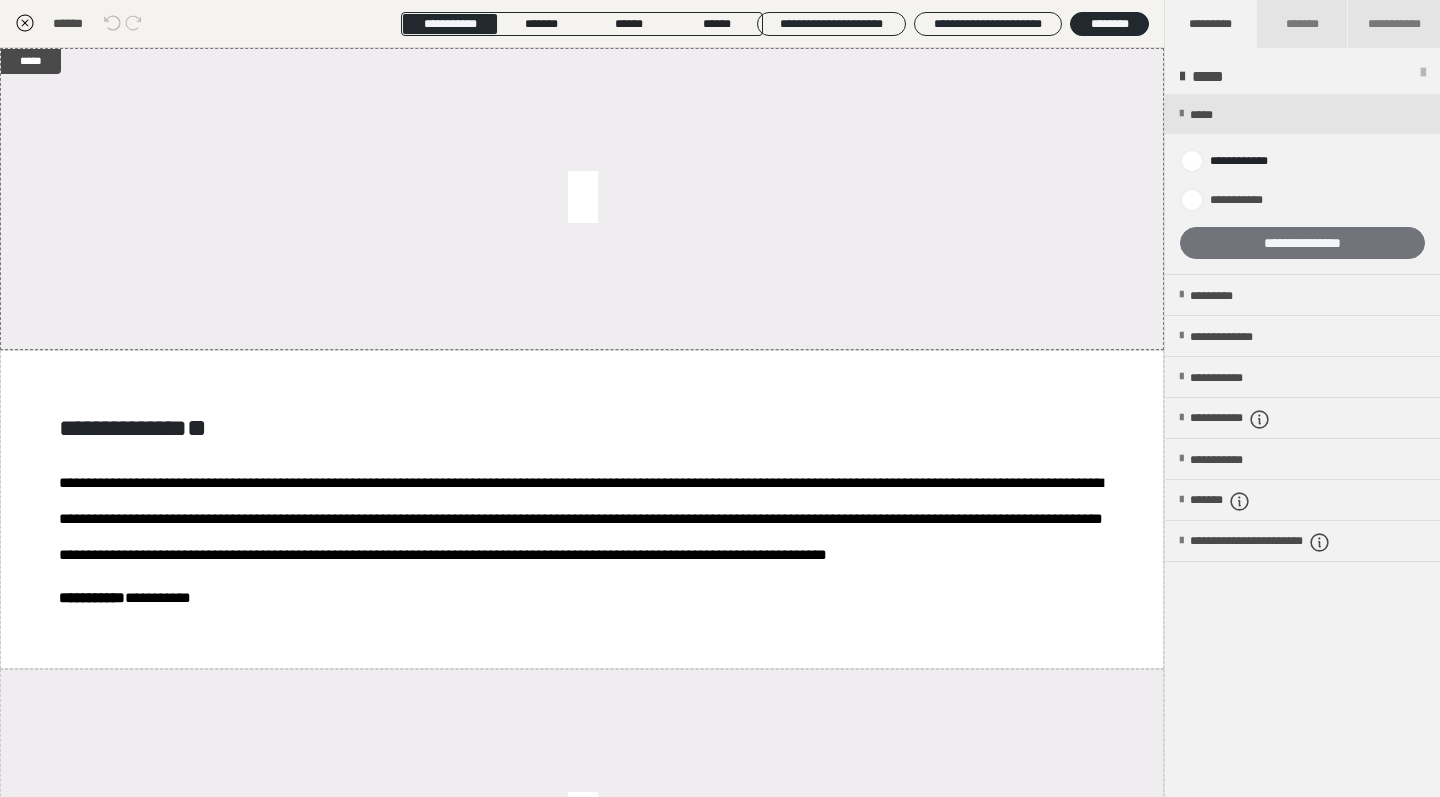 click on "**********" at bounding box center (1302, 243) 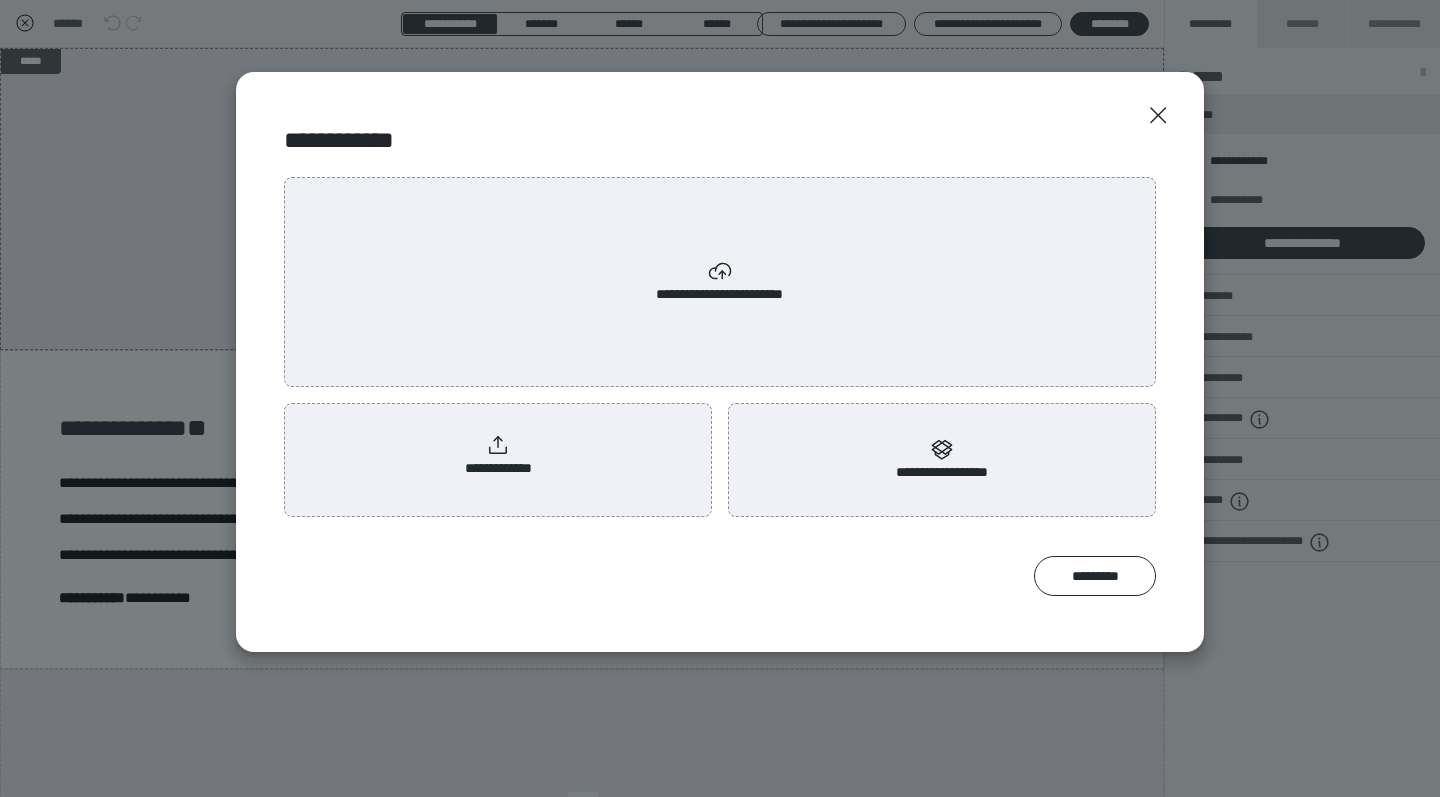 click on "**********" at bounding box center [498, 456] 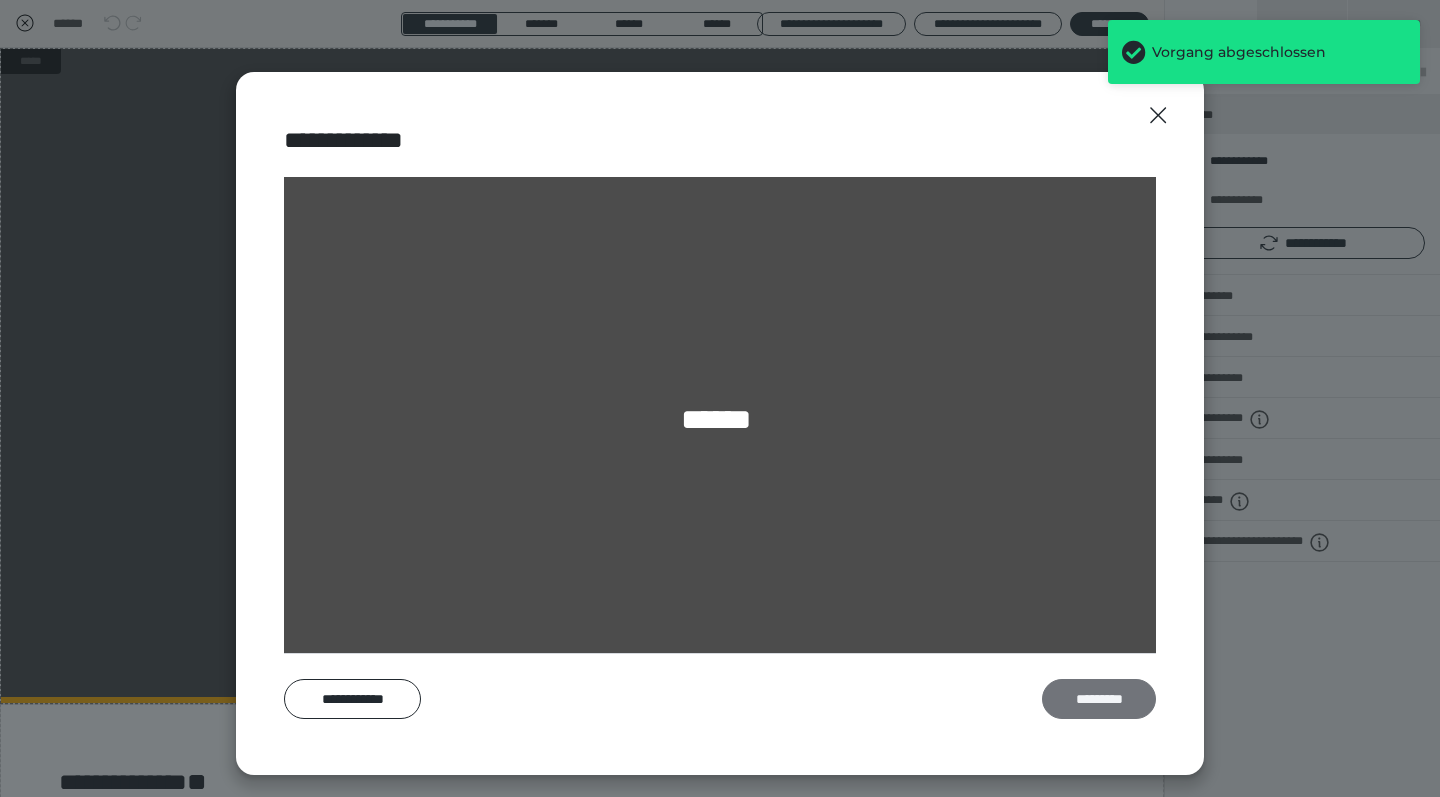 click on "*********" at bounding box center [1099, 699] 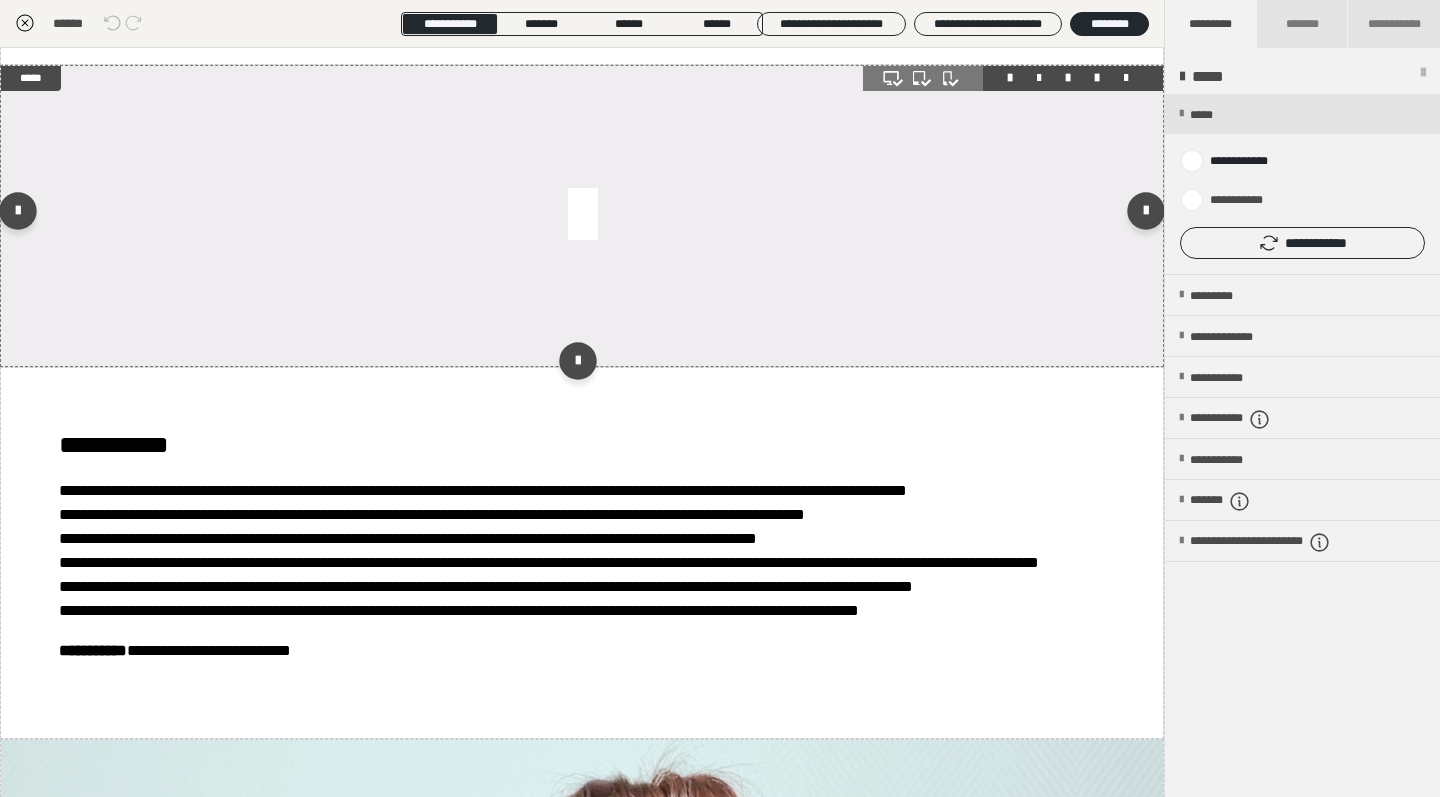 scroll, scrollTop: 959, scrollLeft: 0, axis: vertical 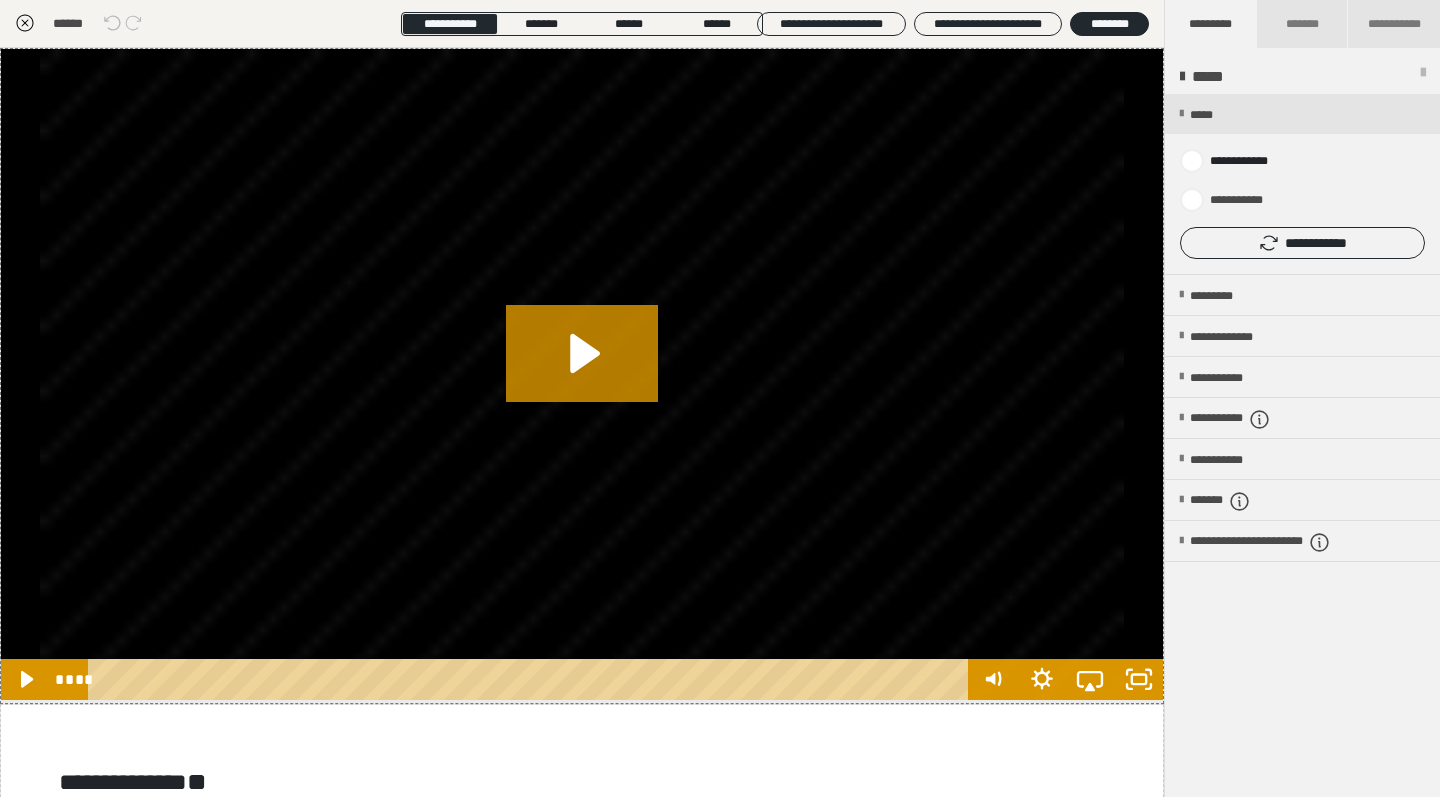 click 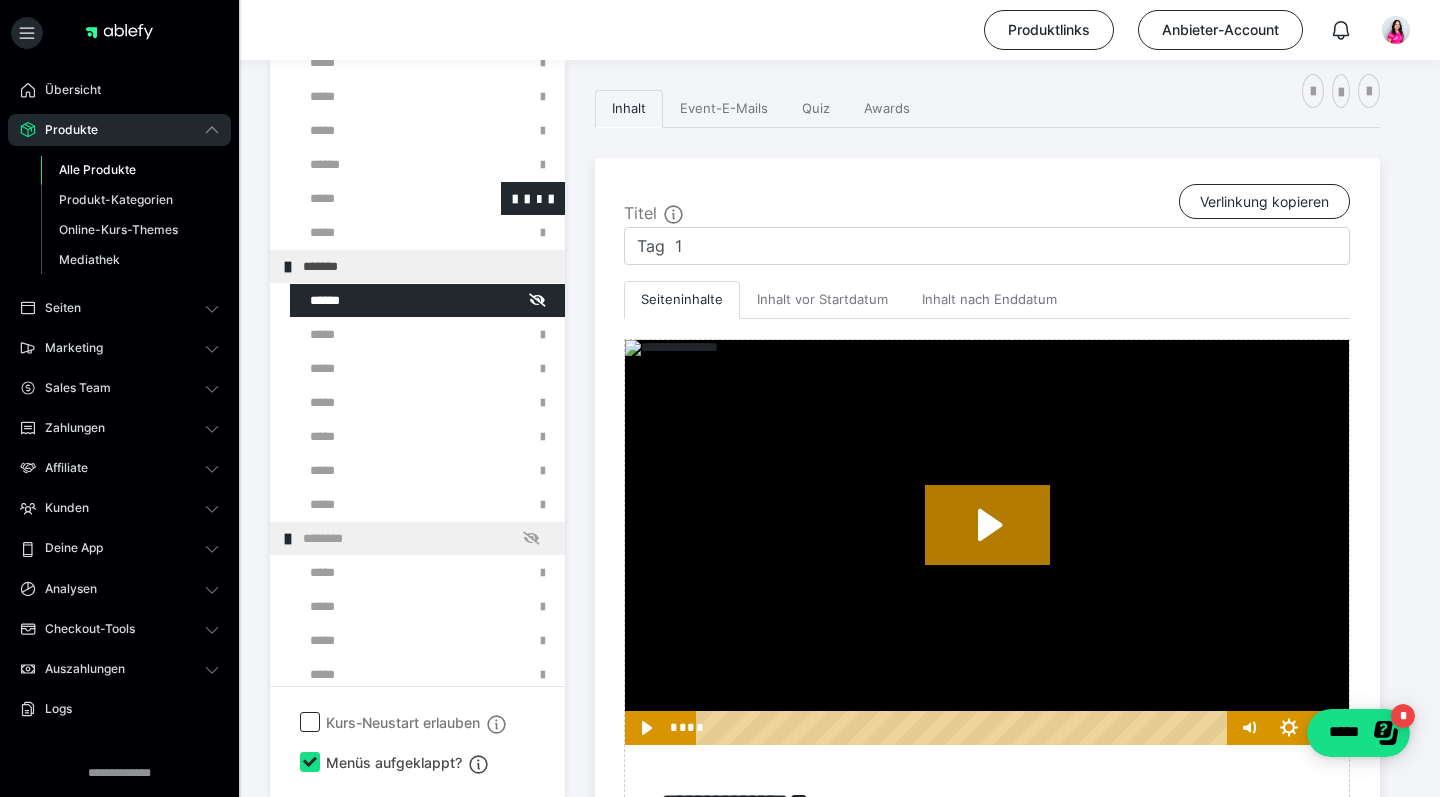 click at bounding box center [375, 198] 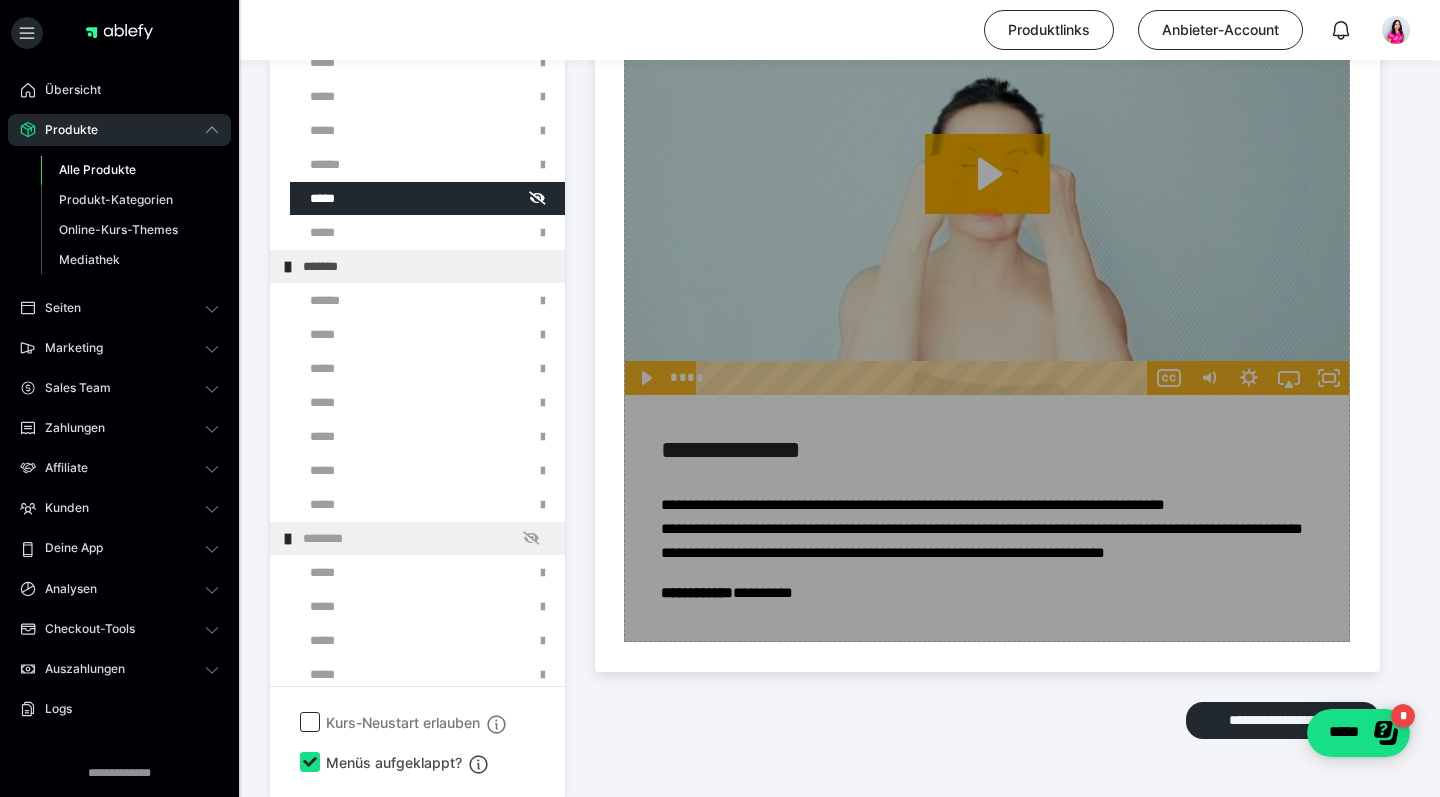 scroll, scrollTop: 4977, scrollLeft: 0, axis: vertical 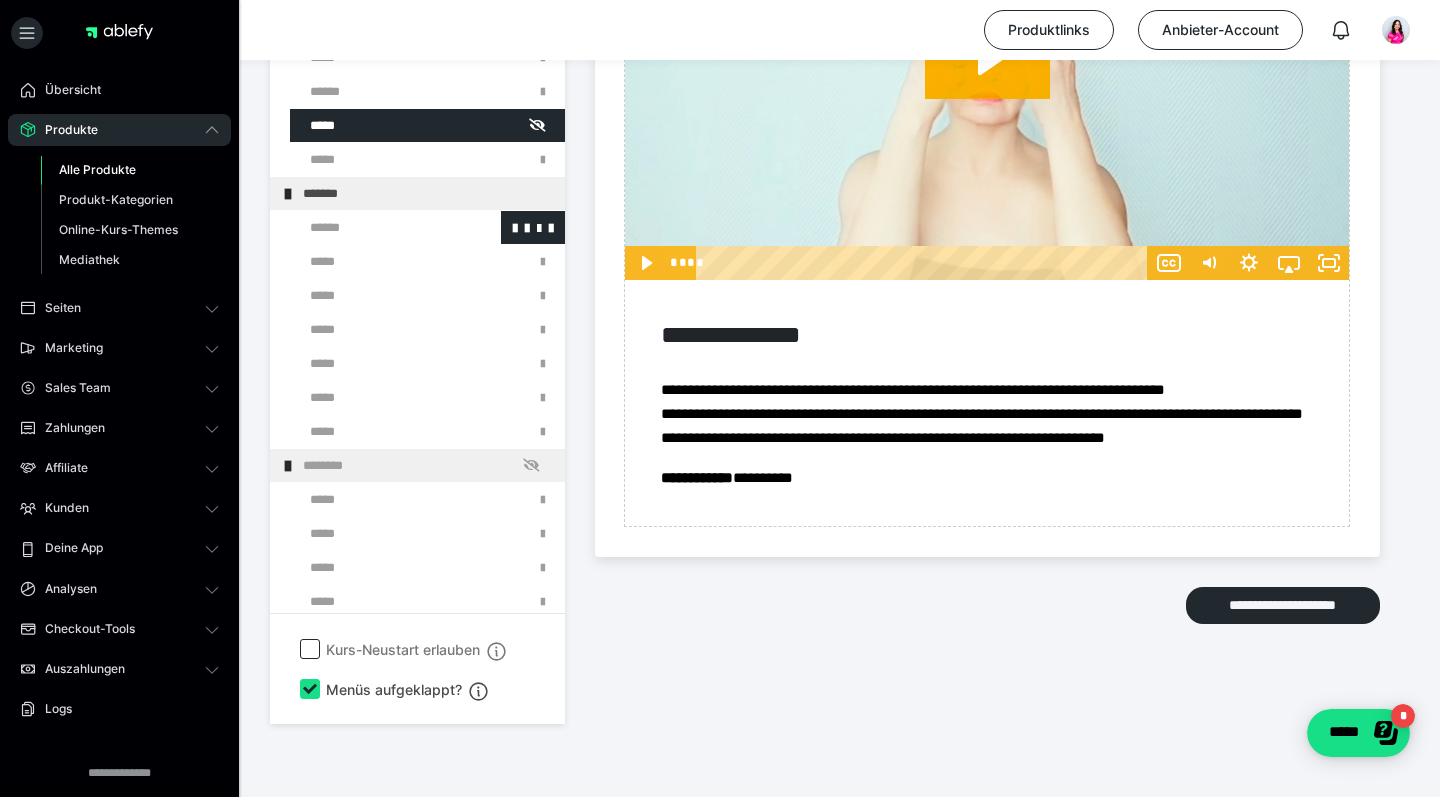 click at bounding box center (375, 227) 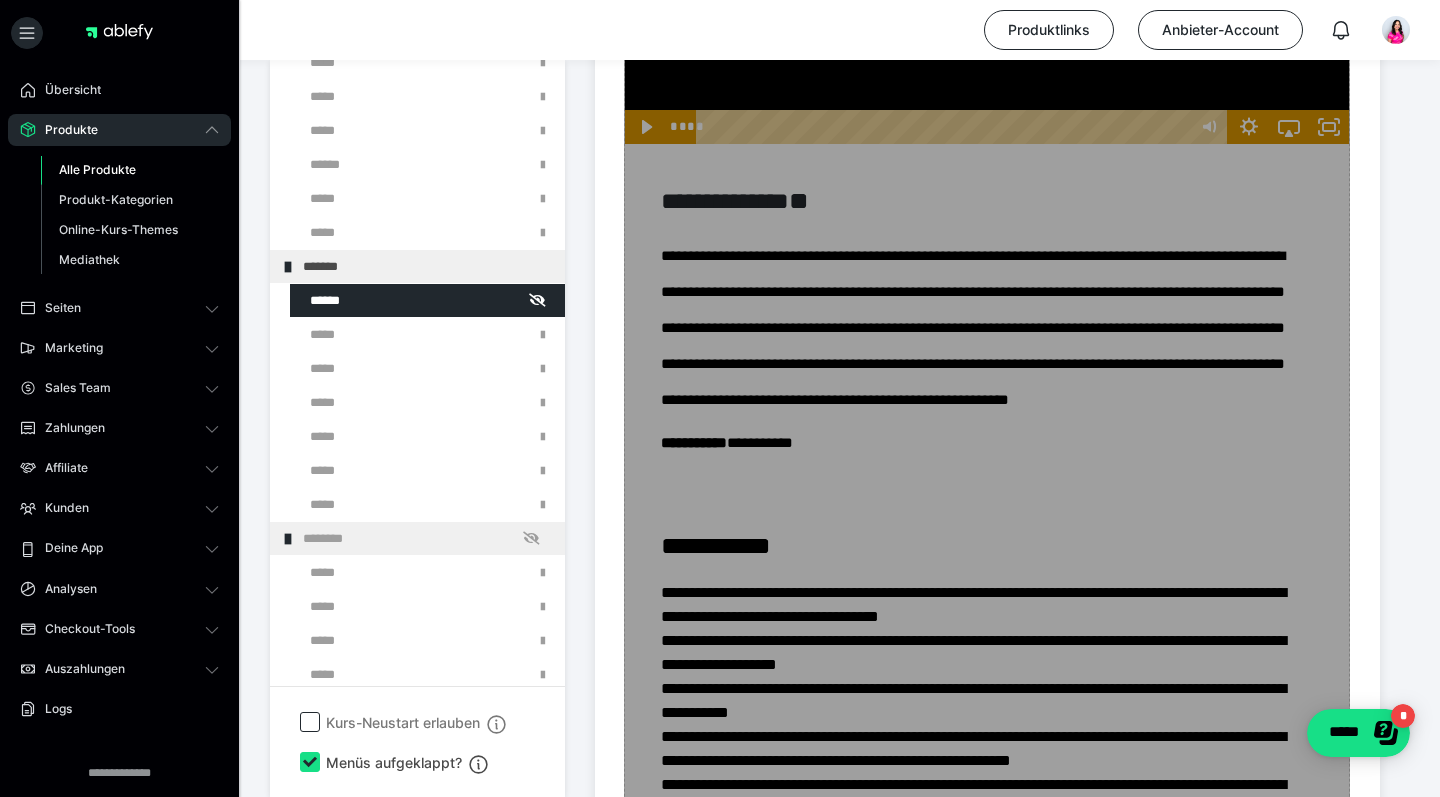 scroll, scrollTop: 998, scrollLeft: 0, axis: vertical 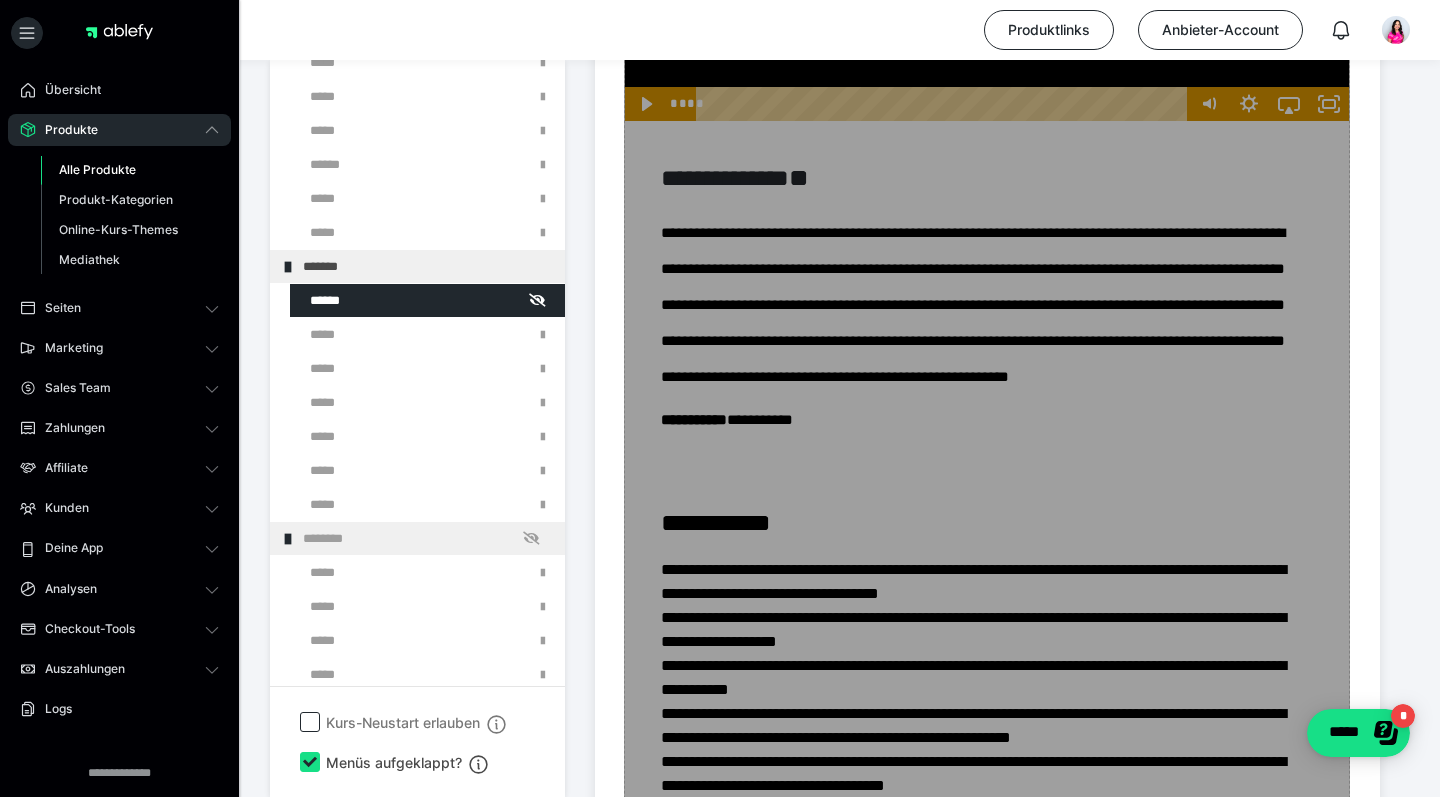 click on "Zum Pagebuilder" at bounding box center (987, 1280) 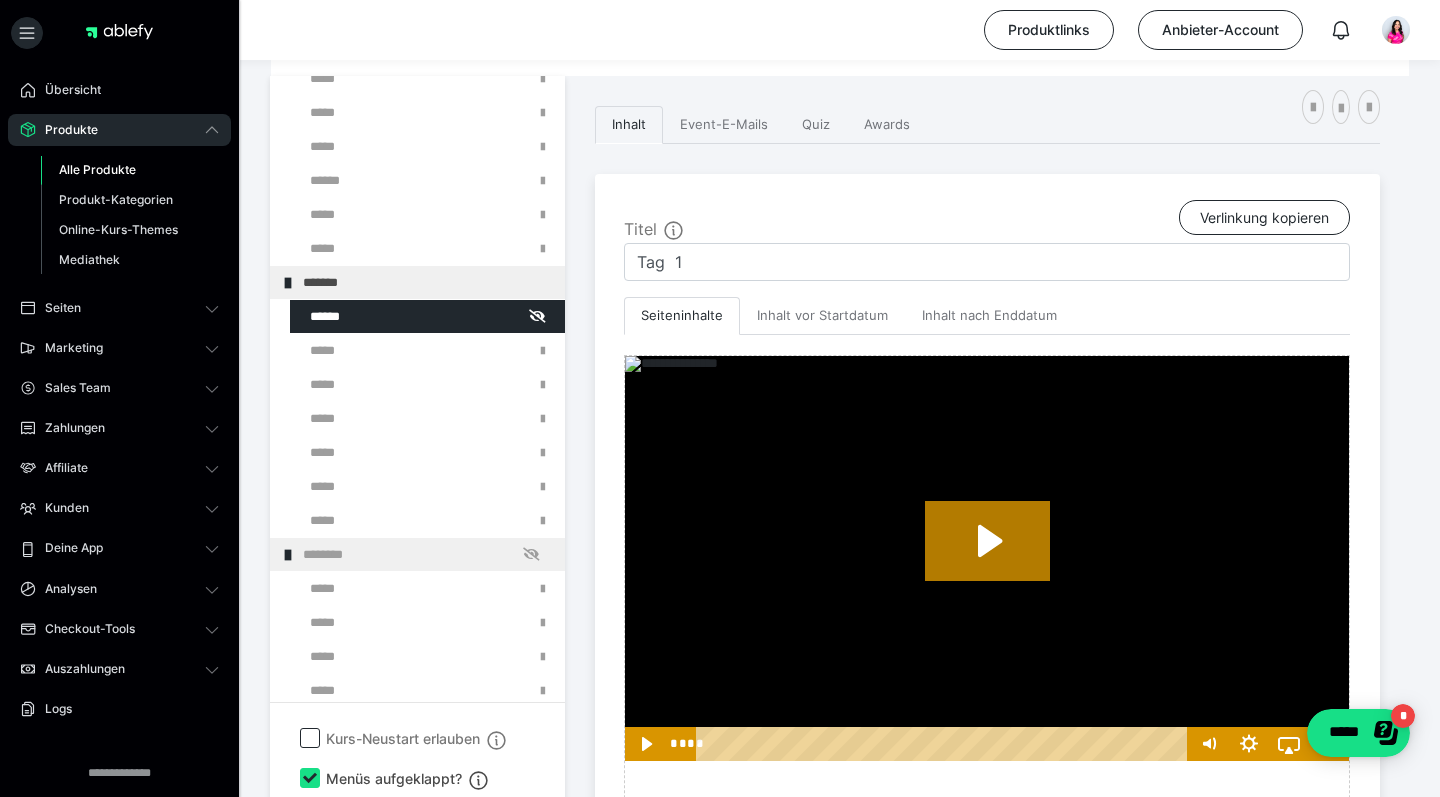 scroll, scrollTop: 350, scrollLeft: 0, axis: vertical 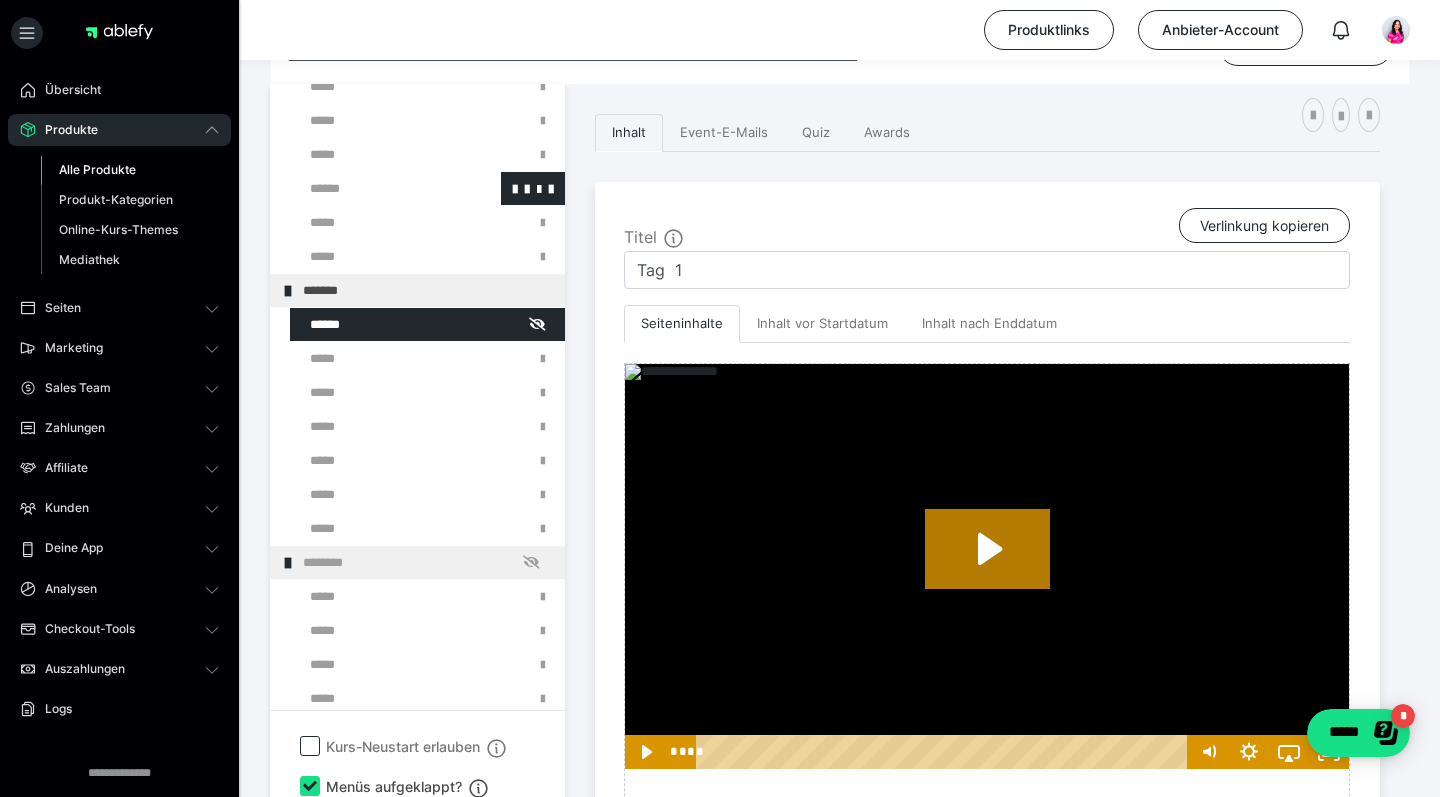 click at bounding box center (375, 188) 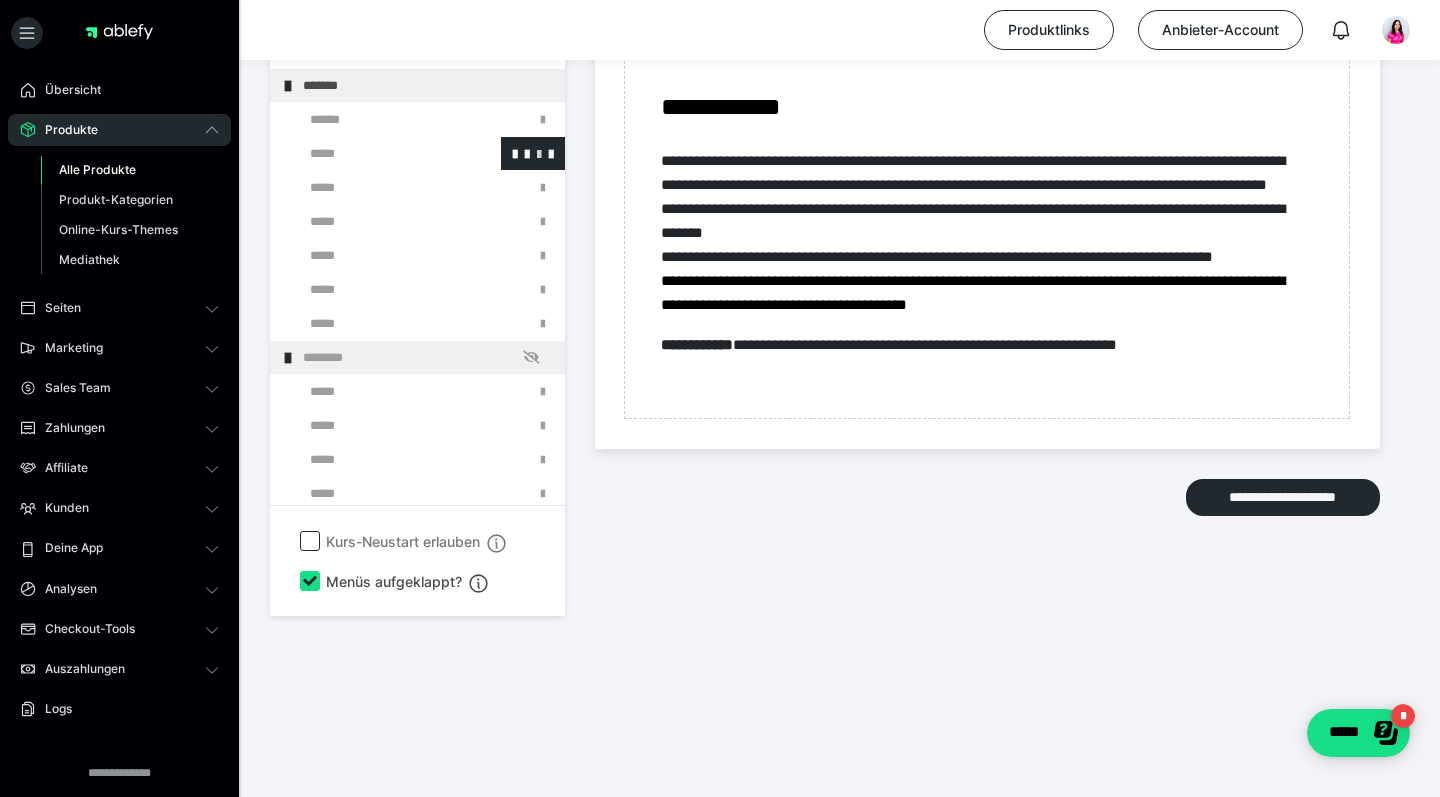 scroll, scrollTop: 4732, scrollLeft: 0, axis: vertical 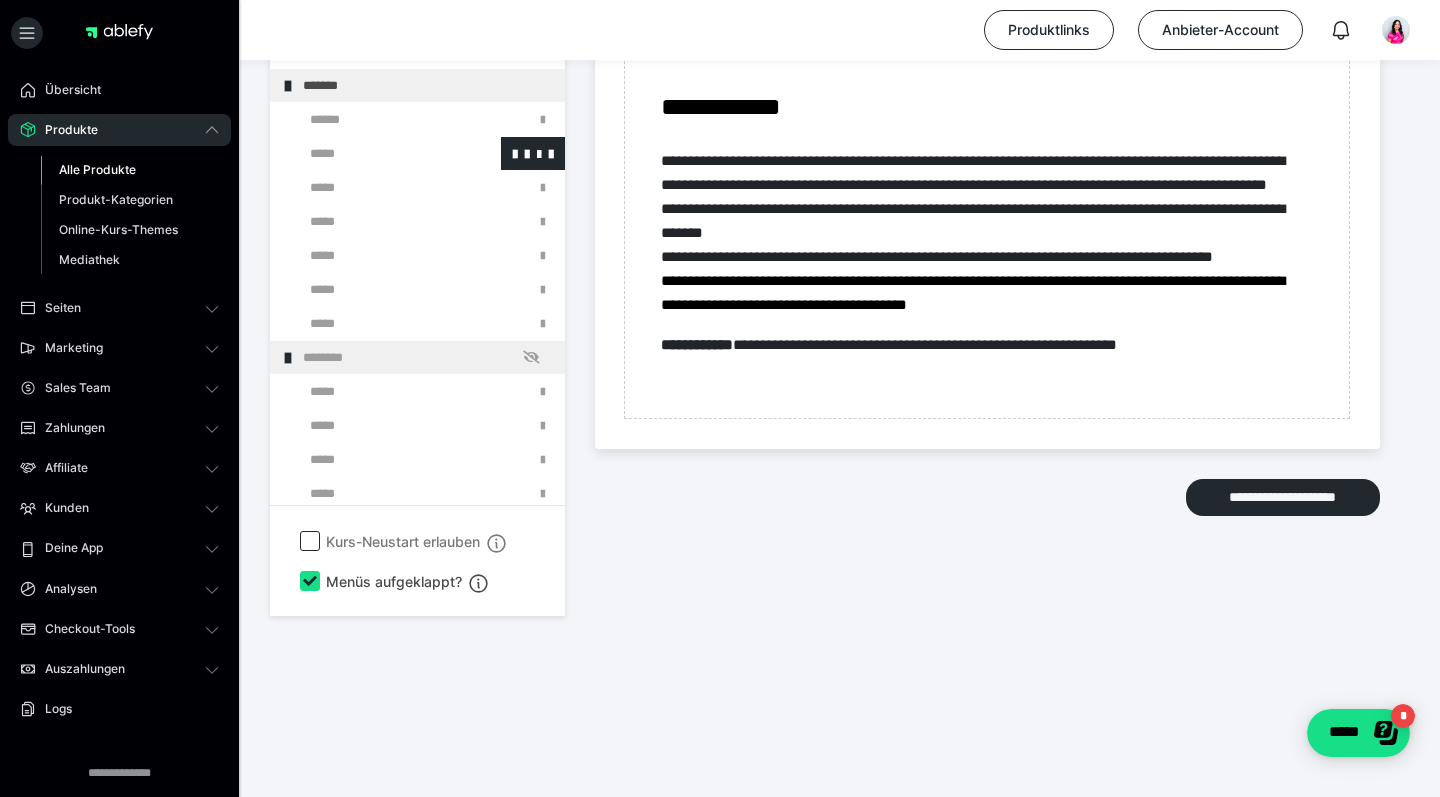 click at bounding box center [375, 153] 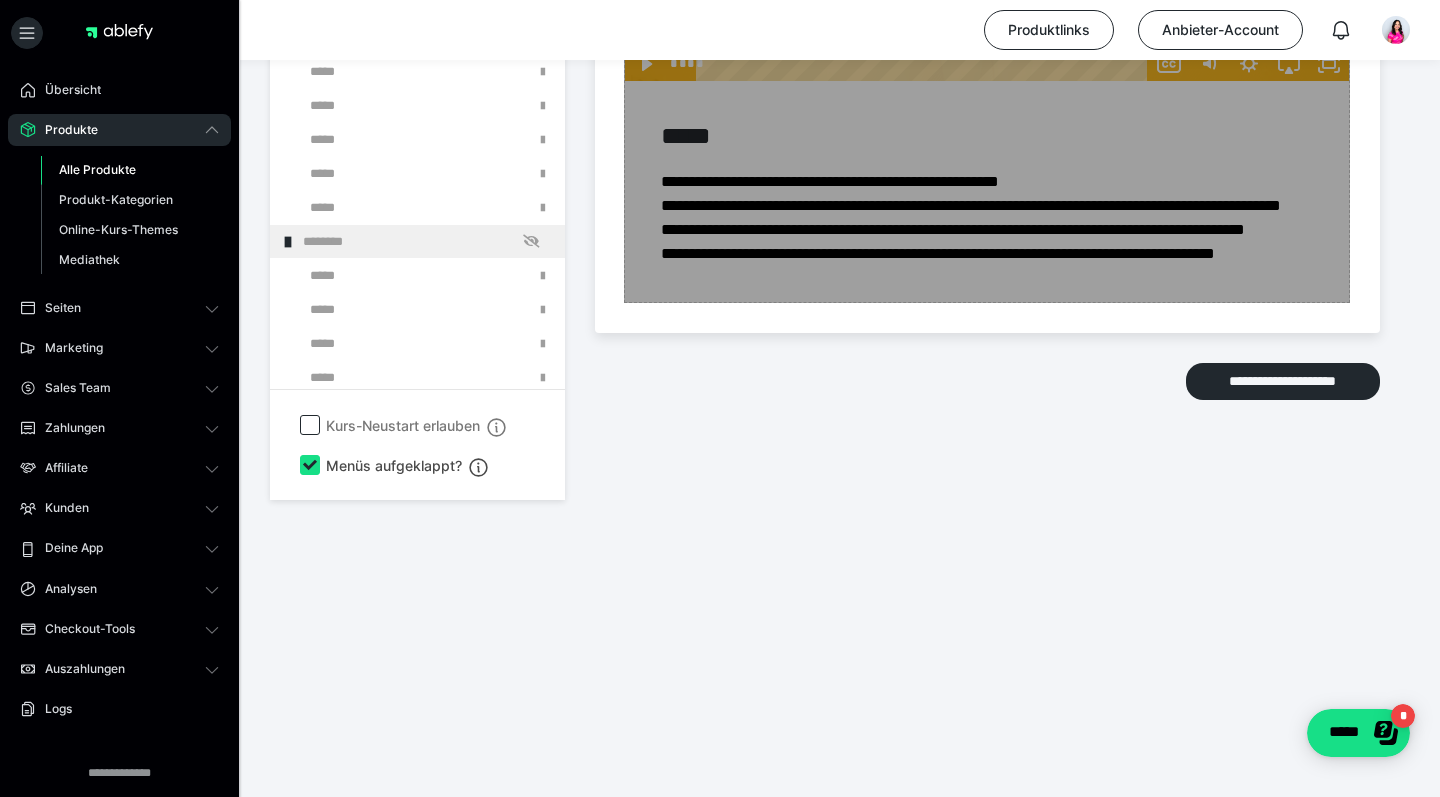 scroll, scrollTop: 3468, scrollLeft: 0, axis: vertical 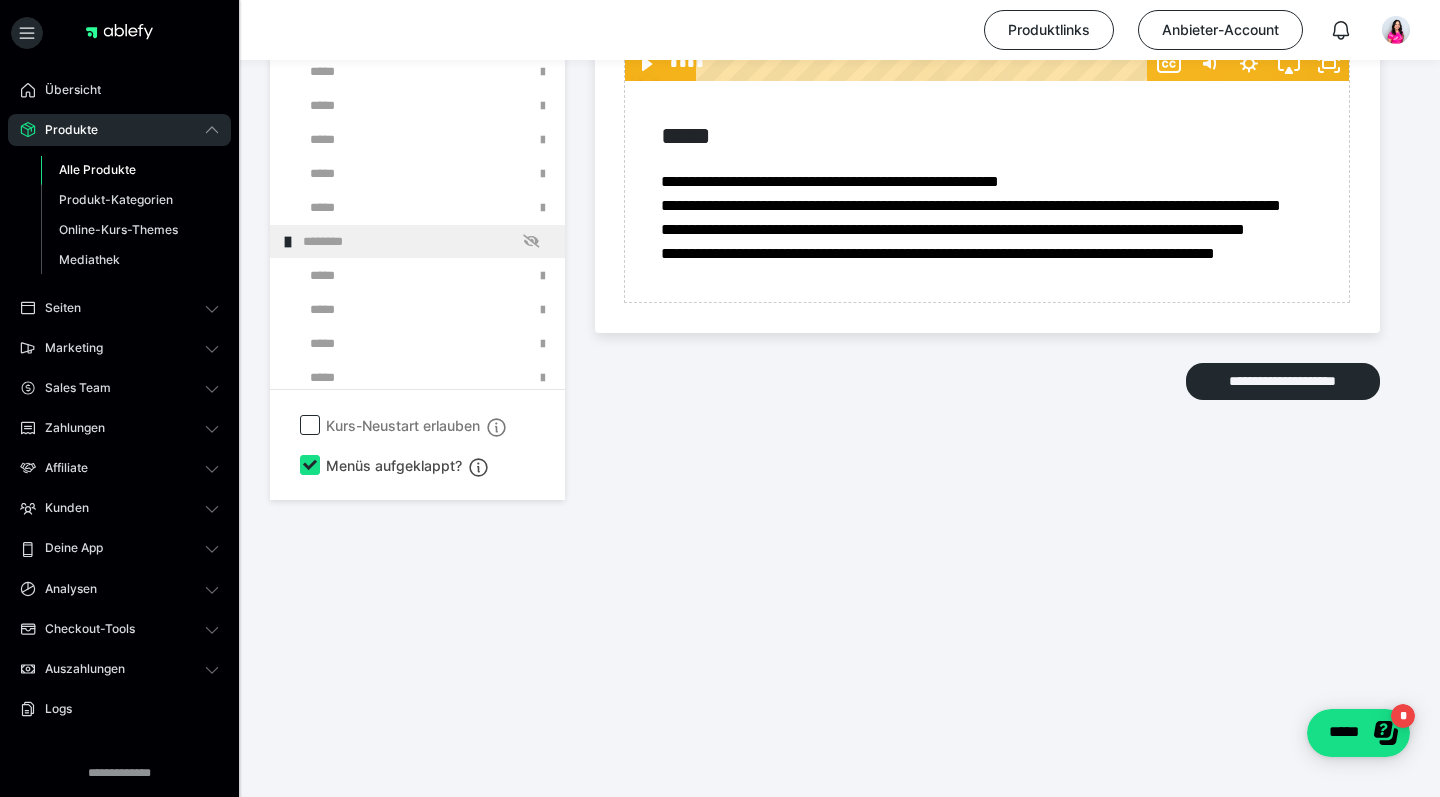 click at bounding box center [375, 3] 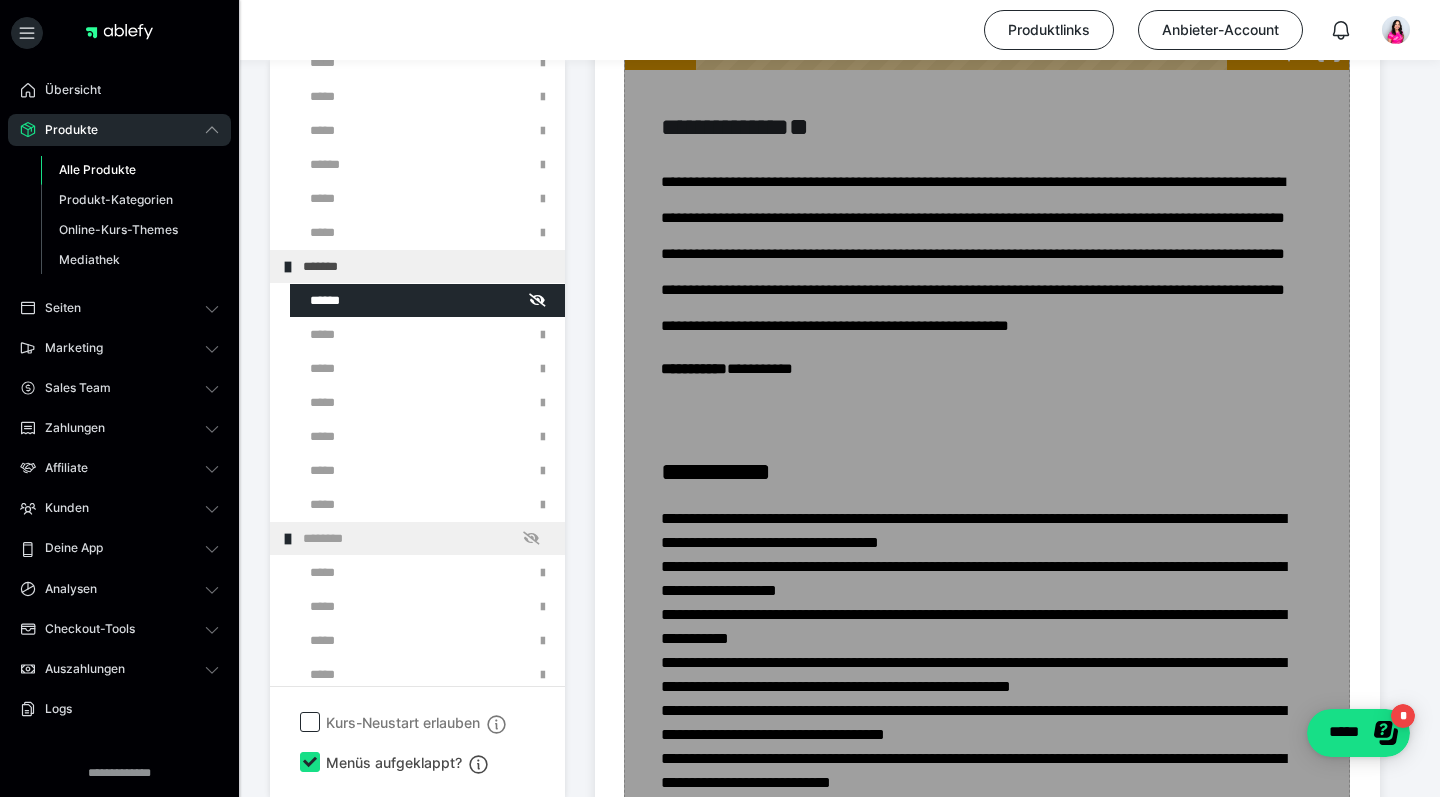 scroll, scrollTop: 1100, scrollLeft: 0, axis: vertical 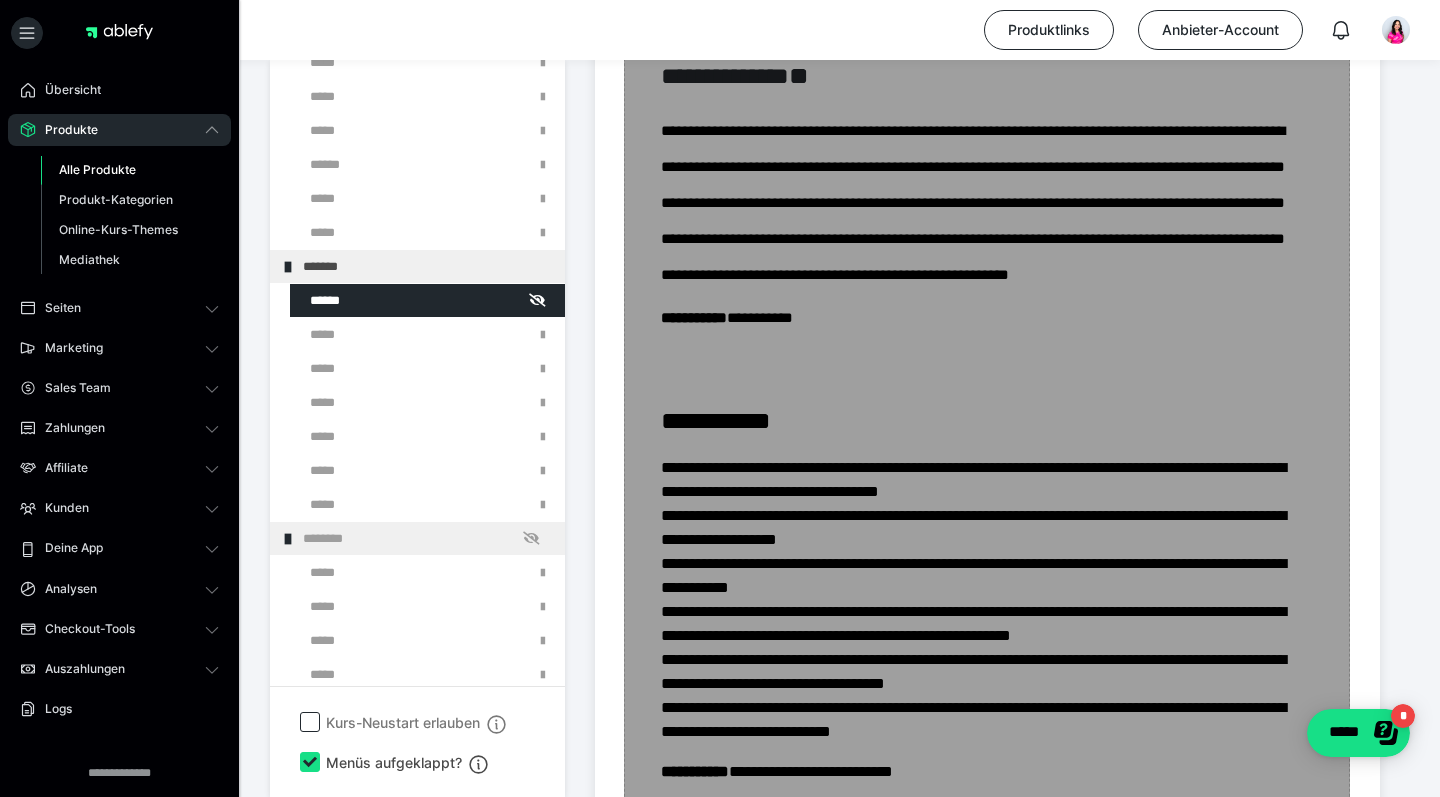 click on "Zum Pagebuilder" at bounding box center (987, 1178) 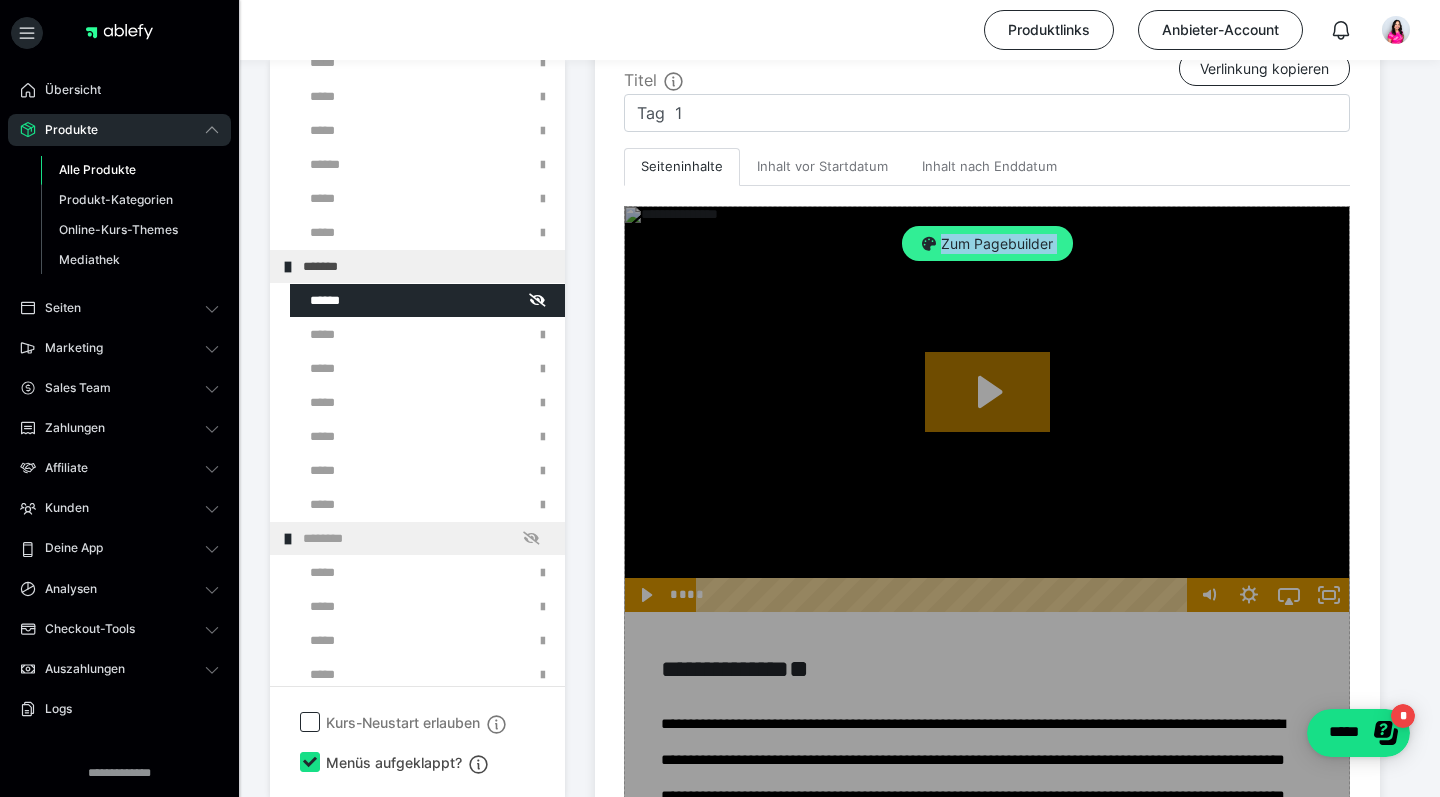 scroll, scrollTop: 504, scrollLeft: 0, axis: vertical 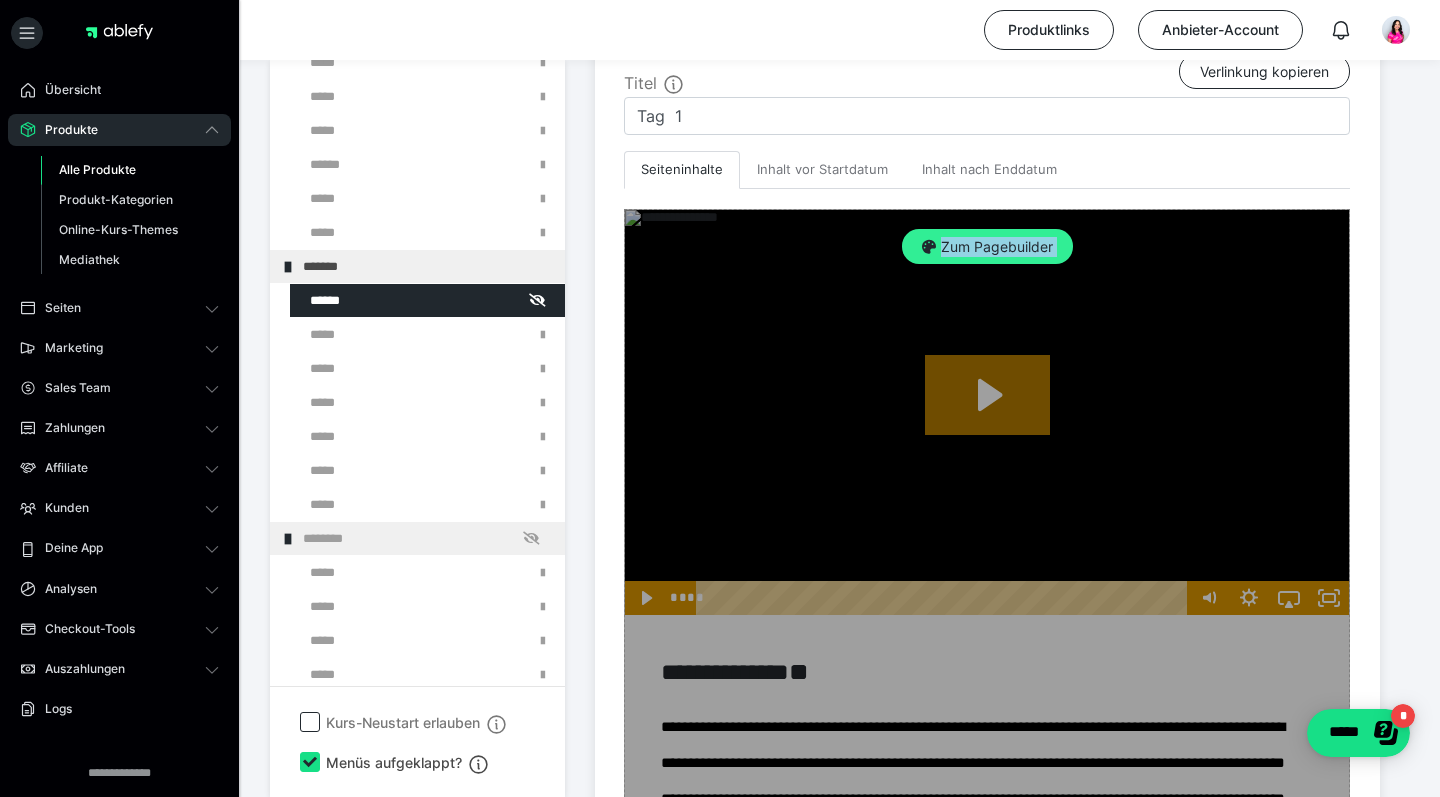 click on "Zum Pagebuilder" at bounding box center (987, 247) 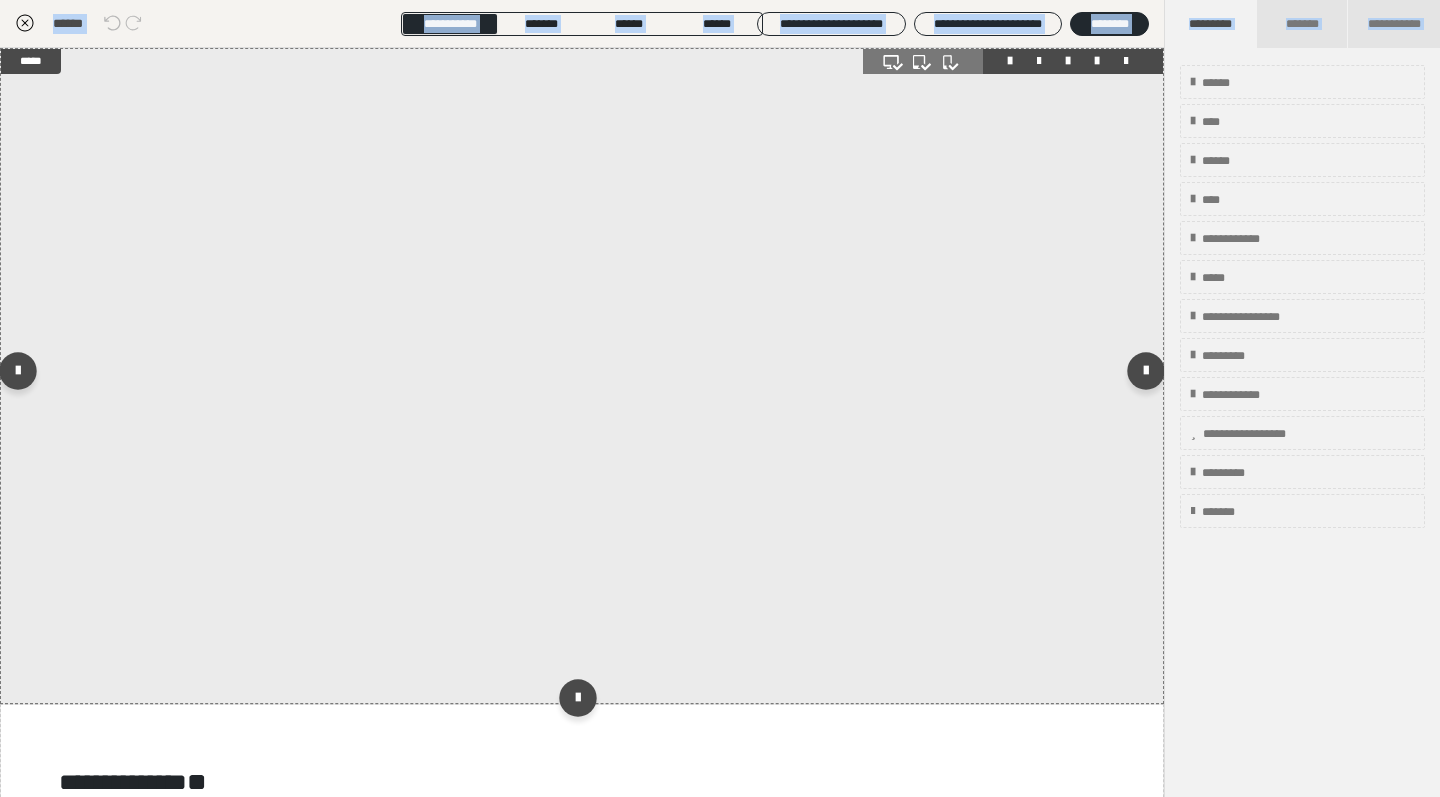 scroll, scrollTop: 374, scrollLeft: 0, axis: vertical 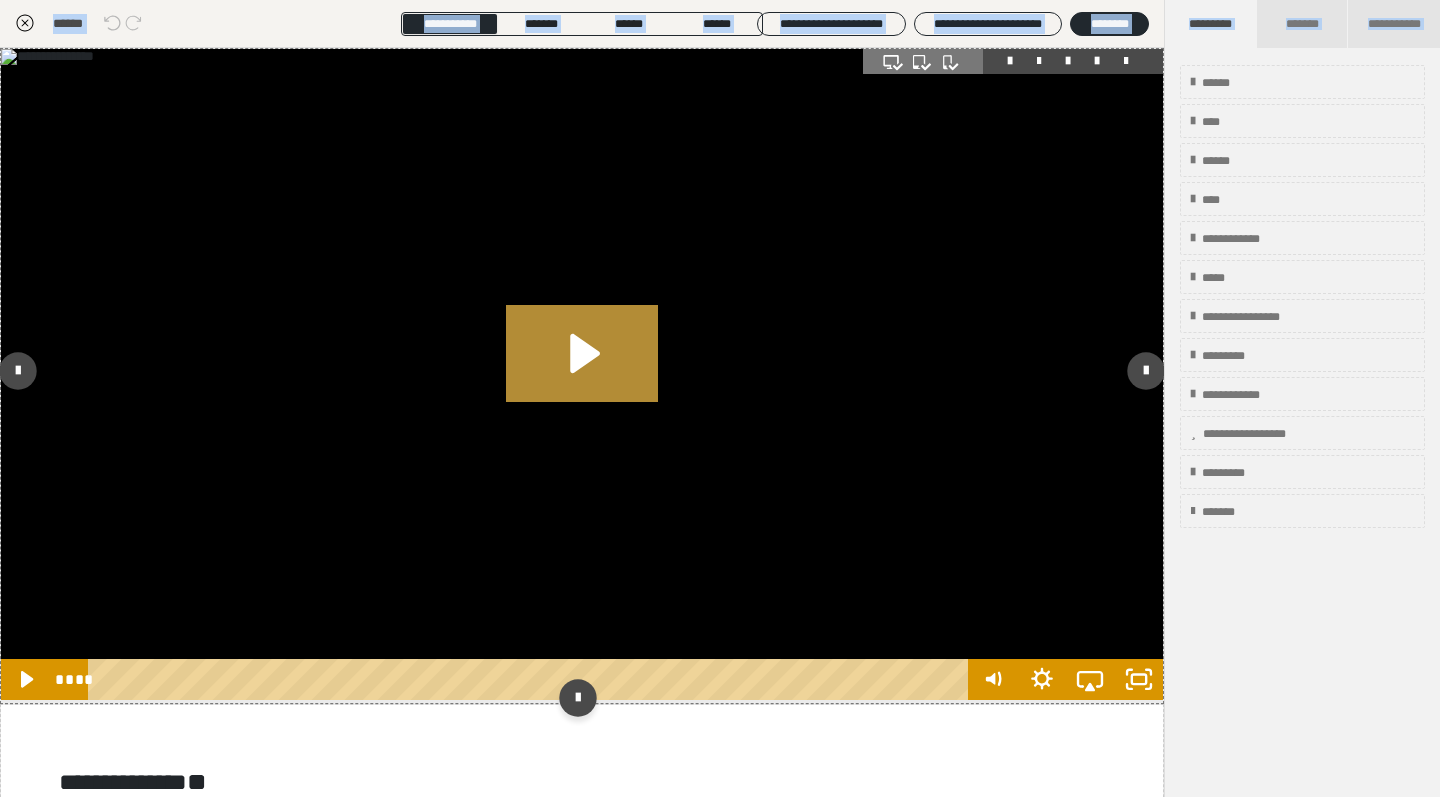 click 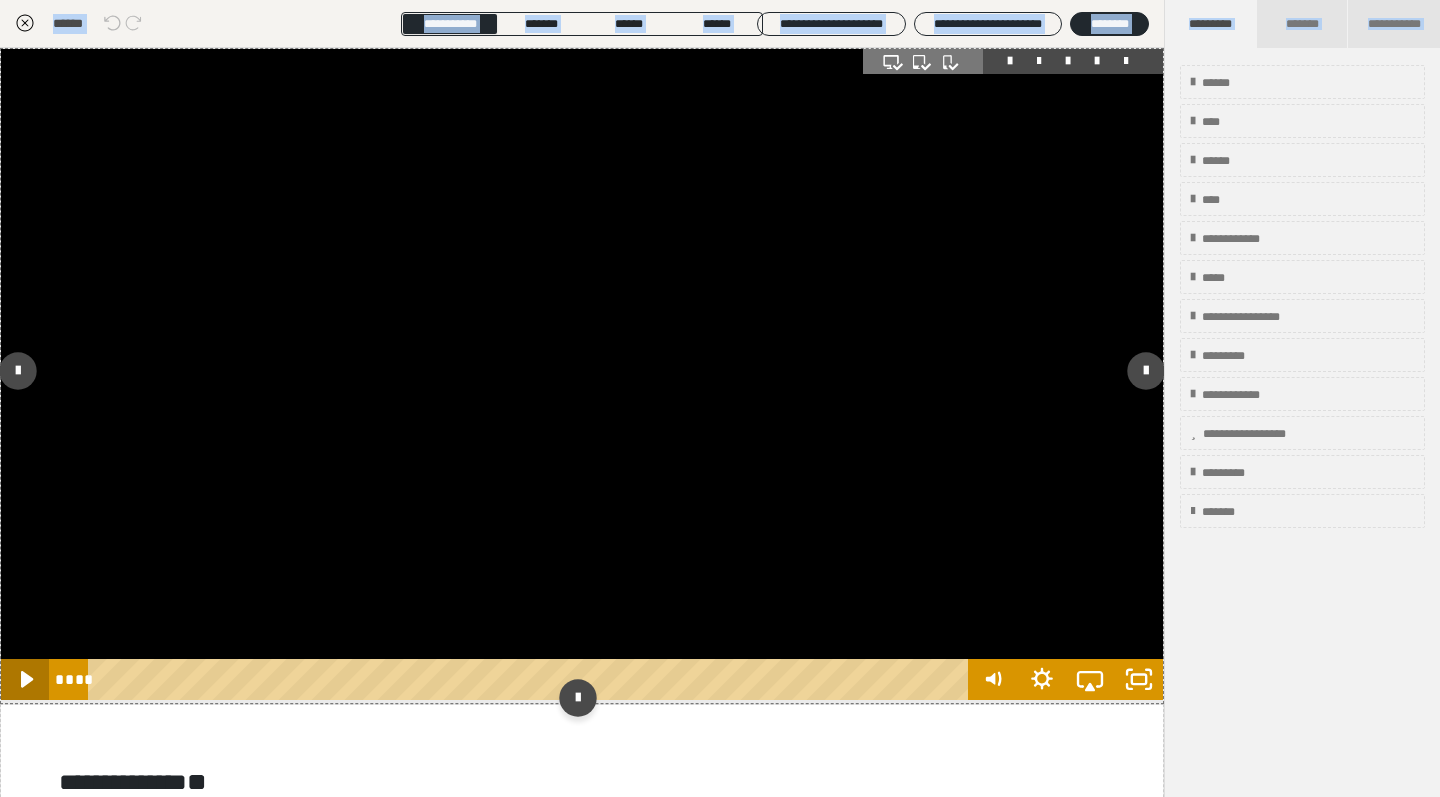 click 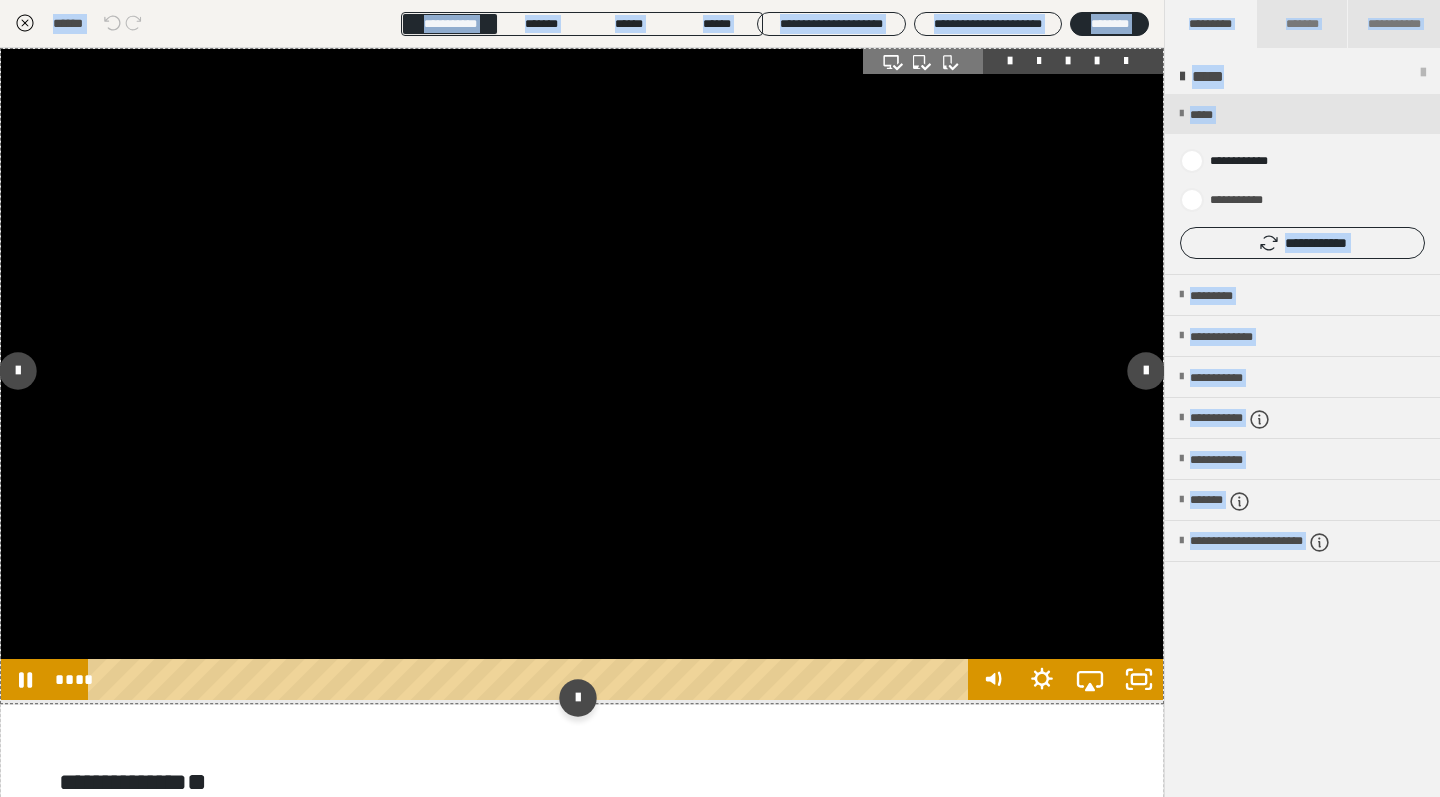 click at bounding box center [531, 679] 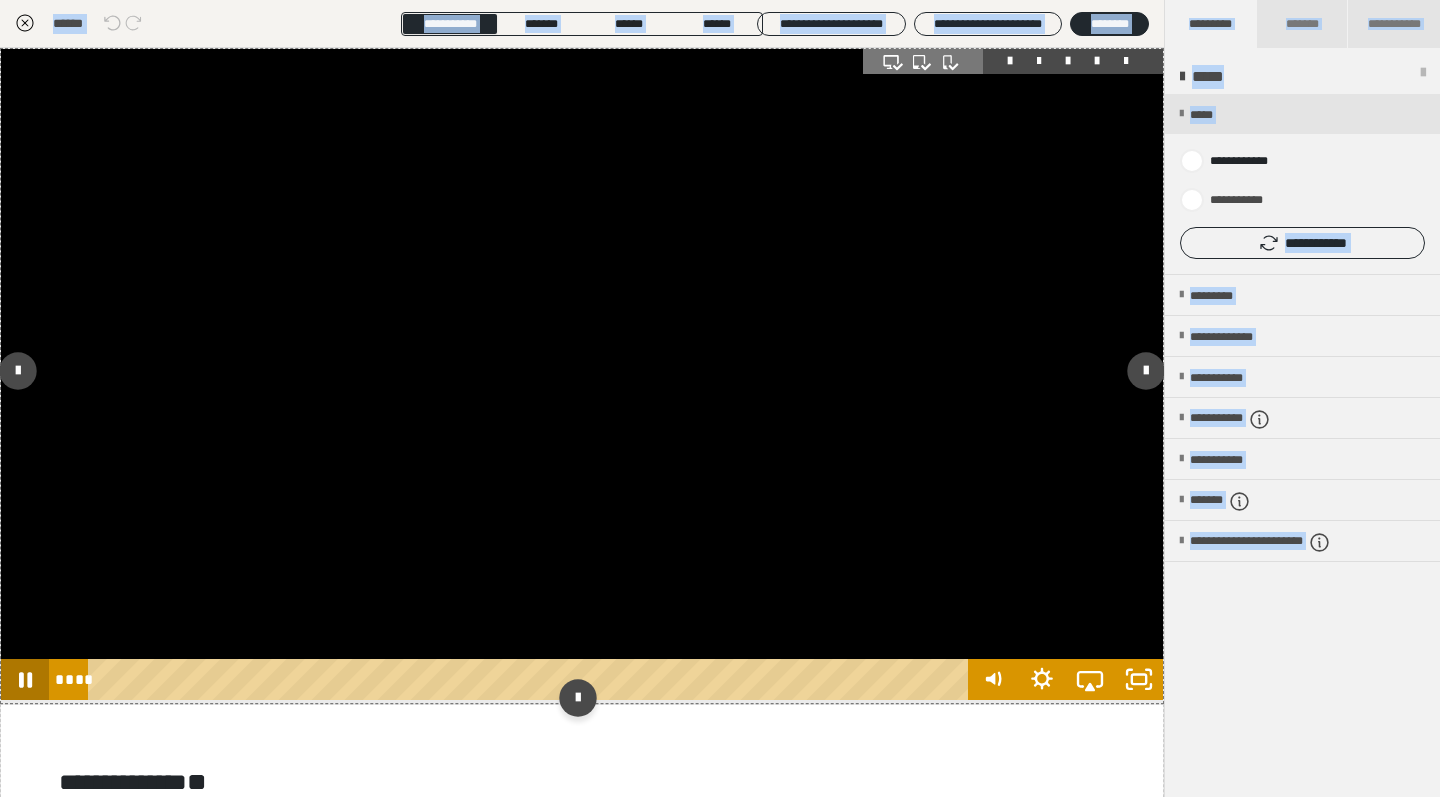 click 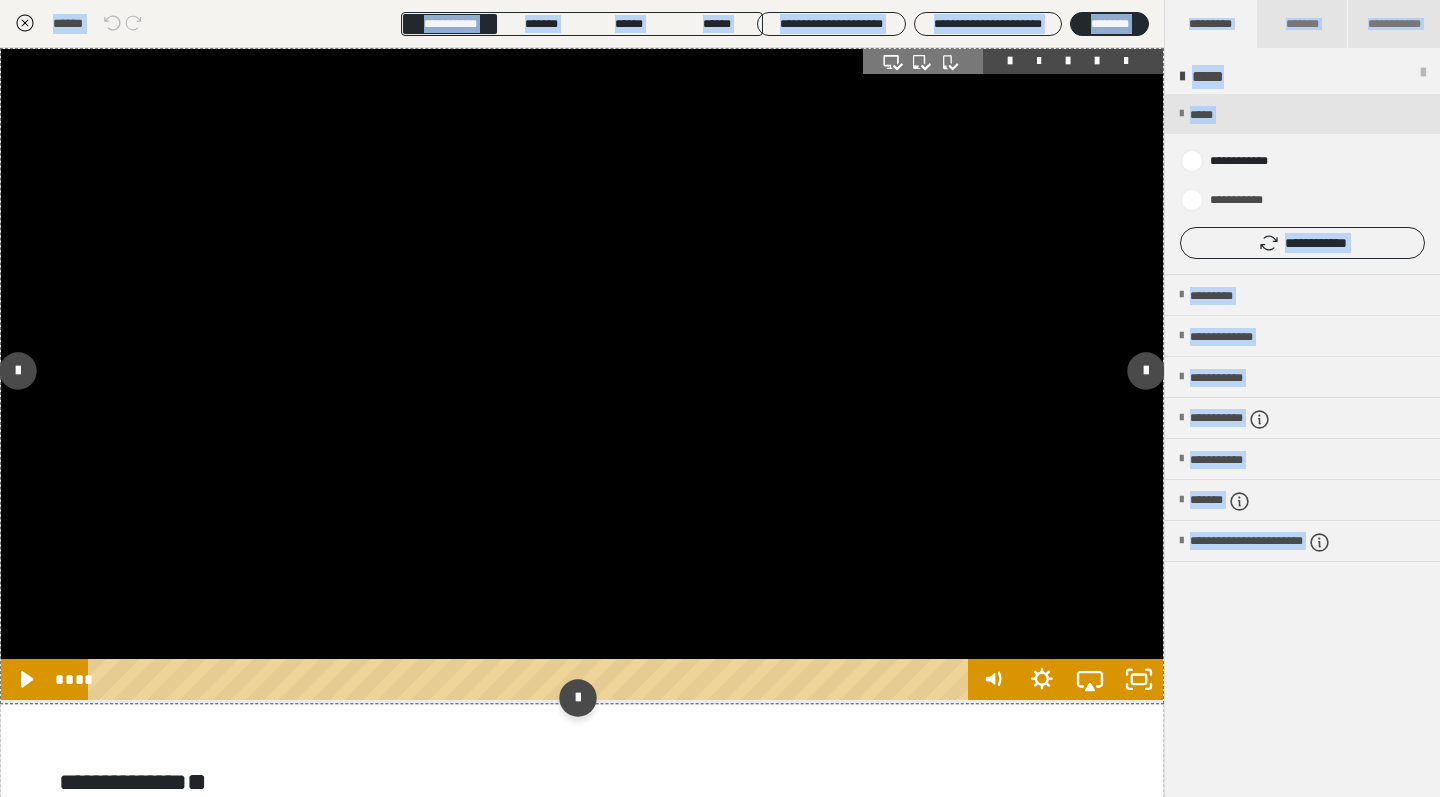 click at bounding box center [531, 679] 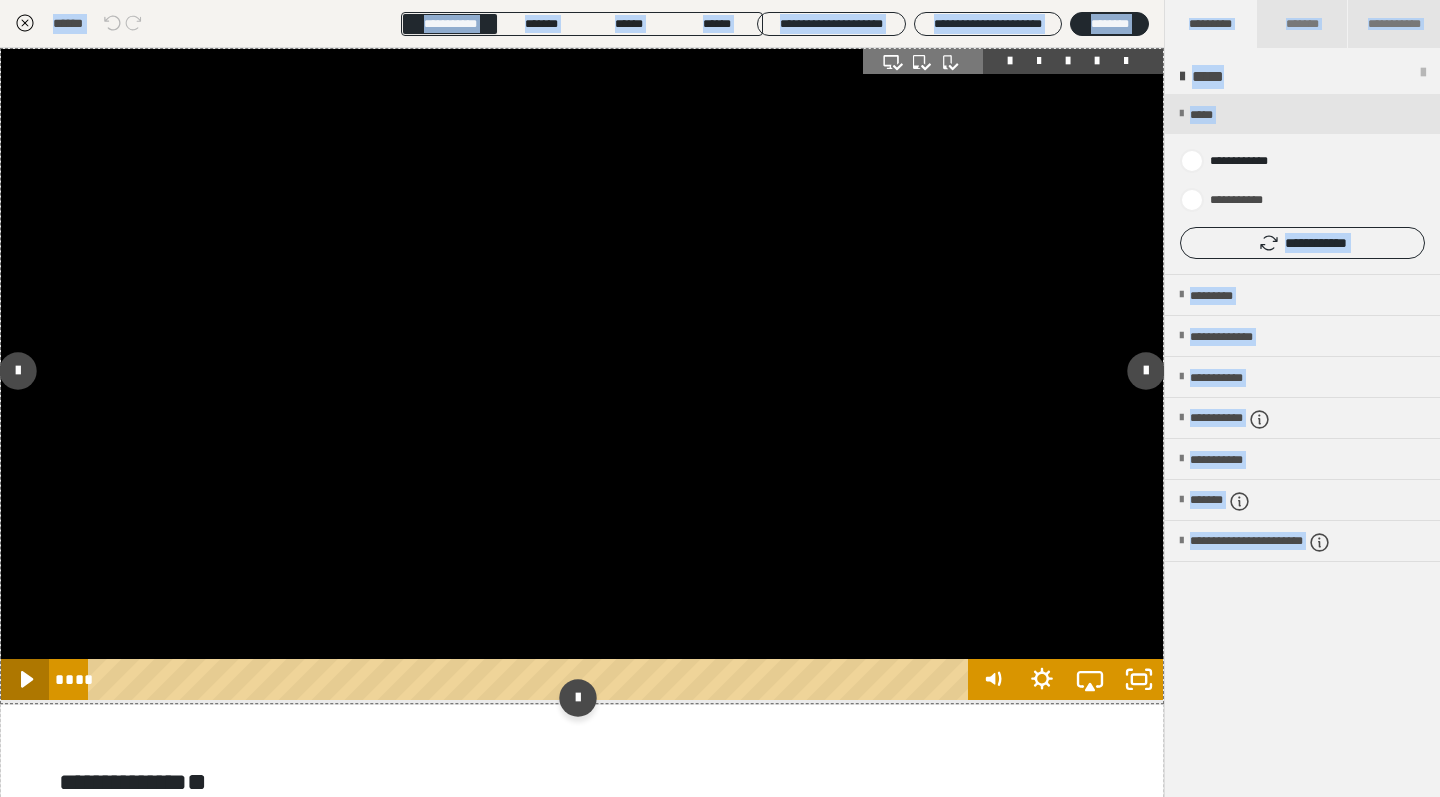 click 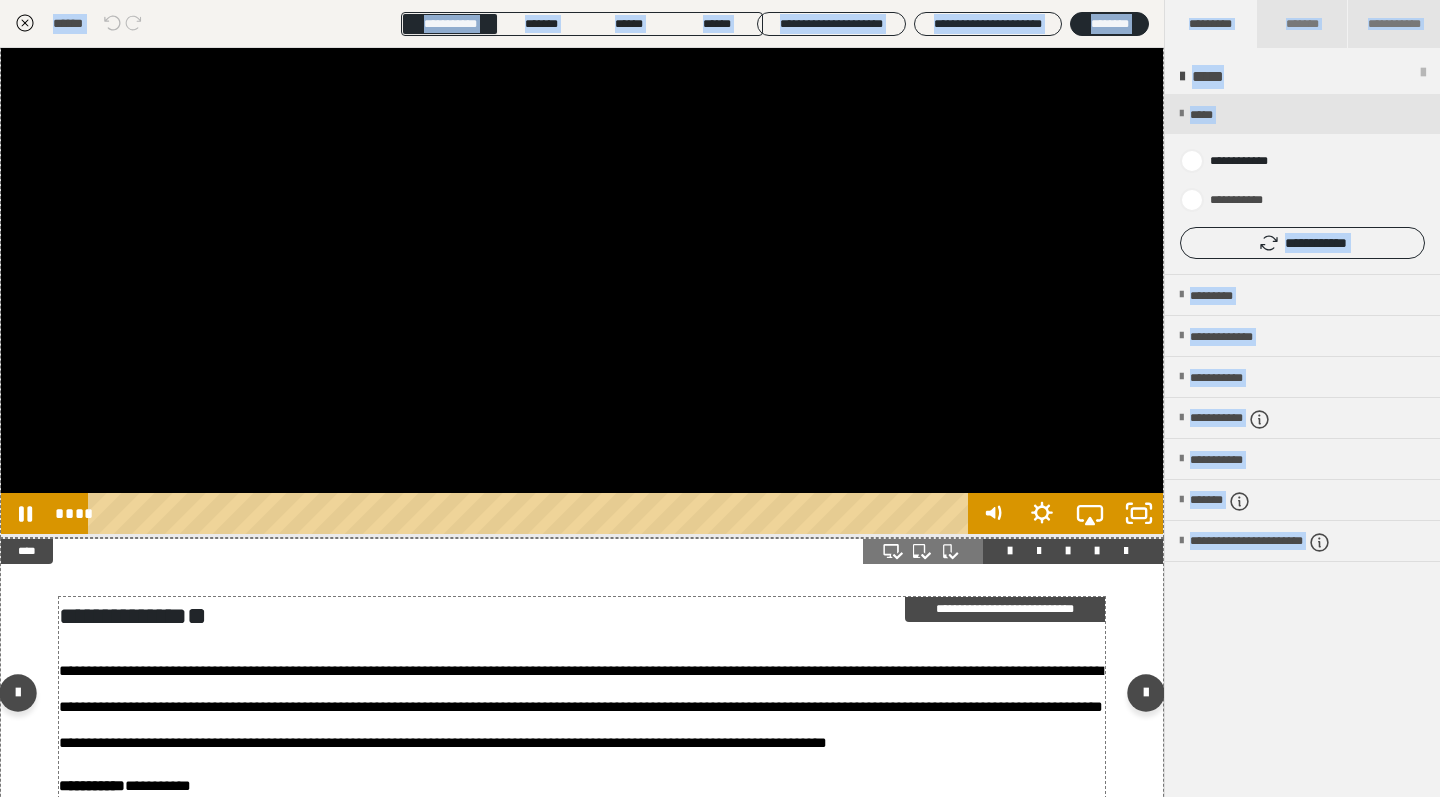 scroll, scrollTop: 198, scrollLeft: 0, axis: vertical 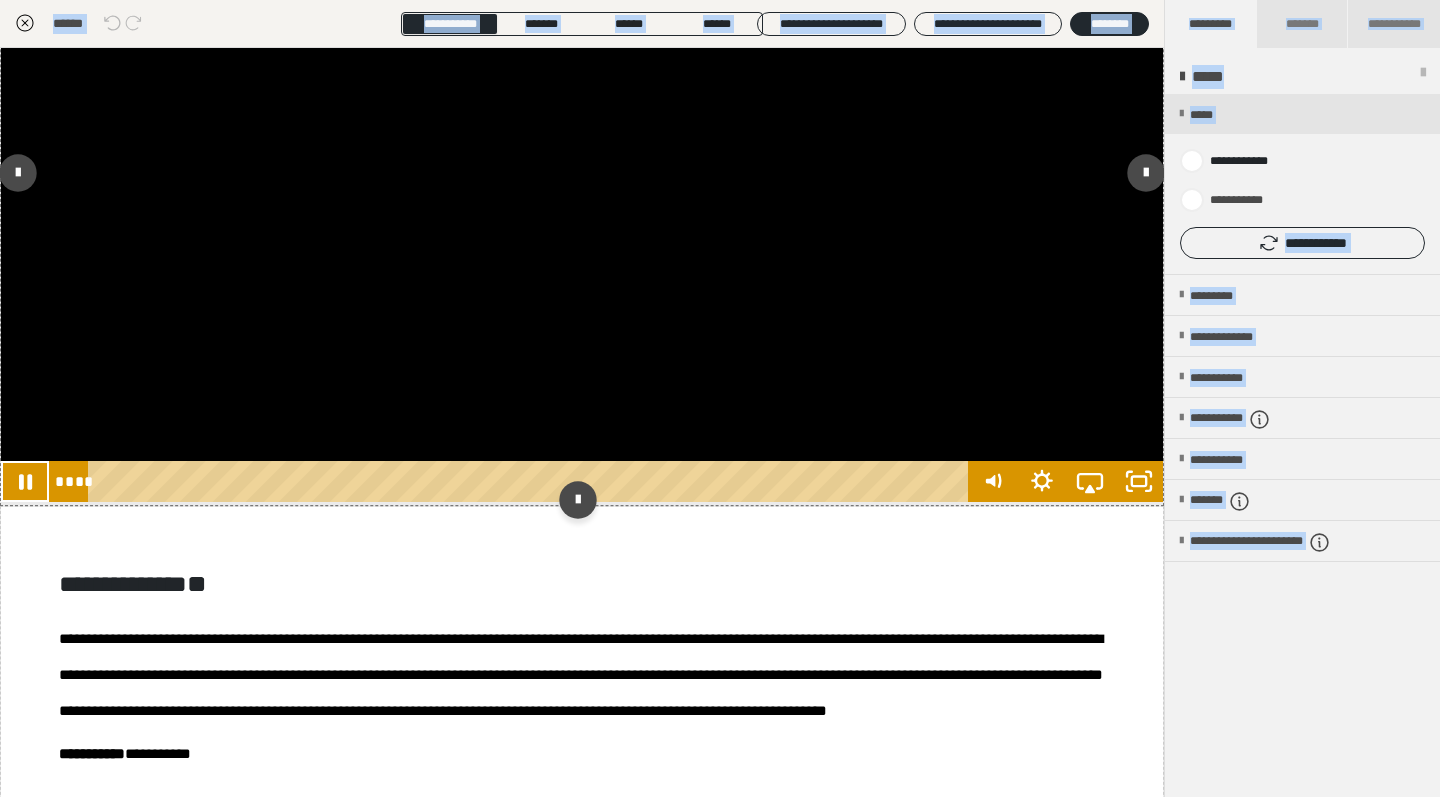 click at bounding box center [582, 176] 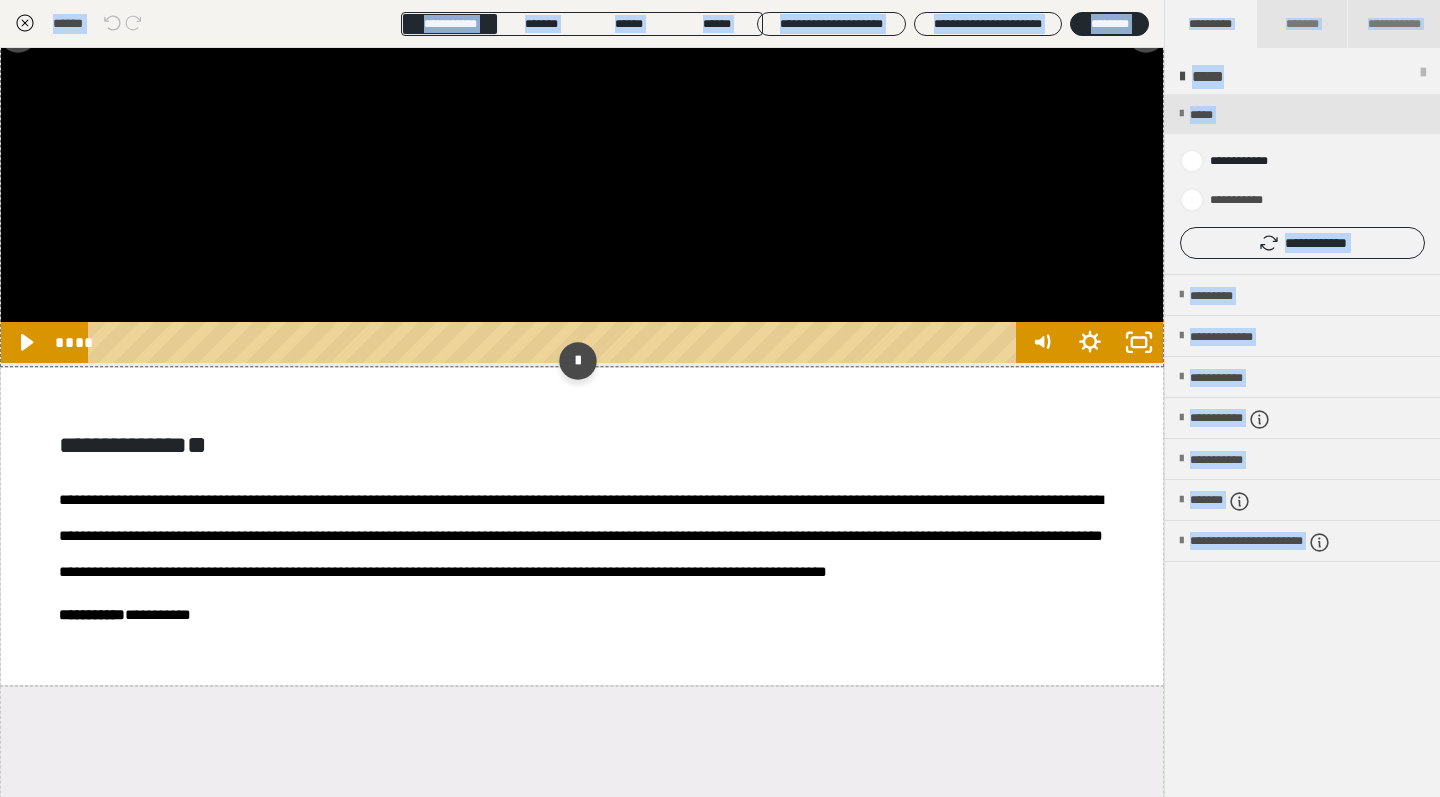 scroll, scrollTop: 350, scrollLeft: 0, axis: vertical 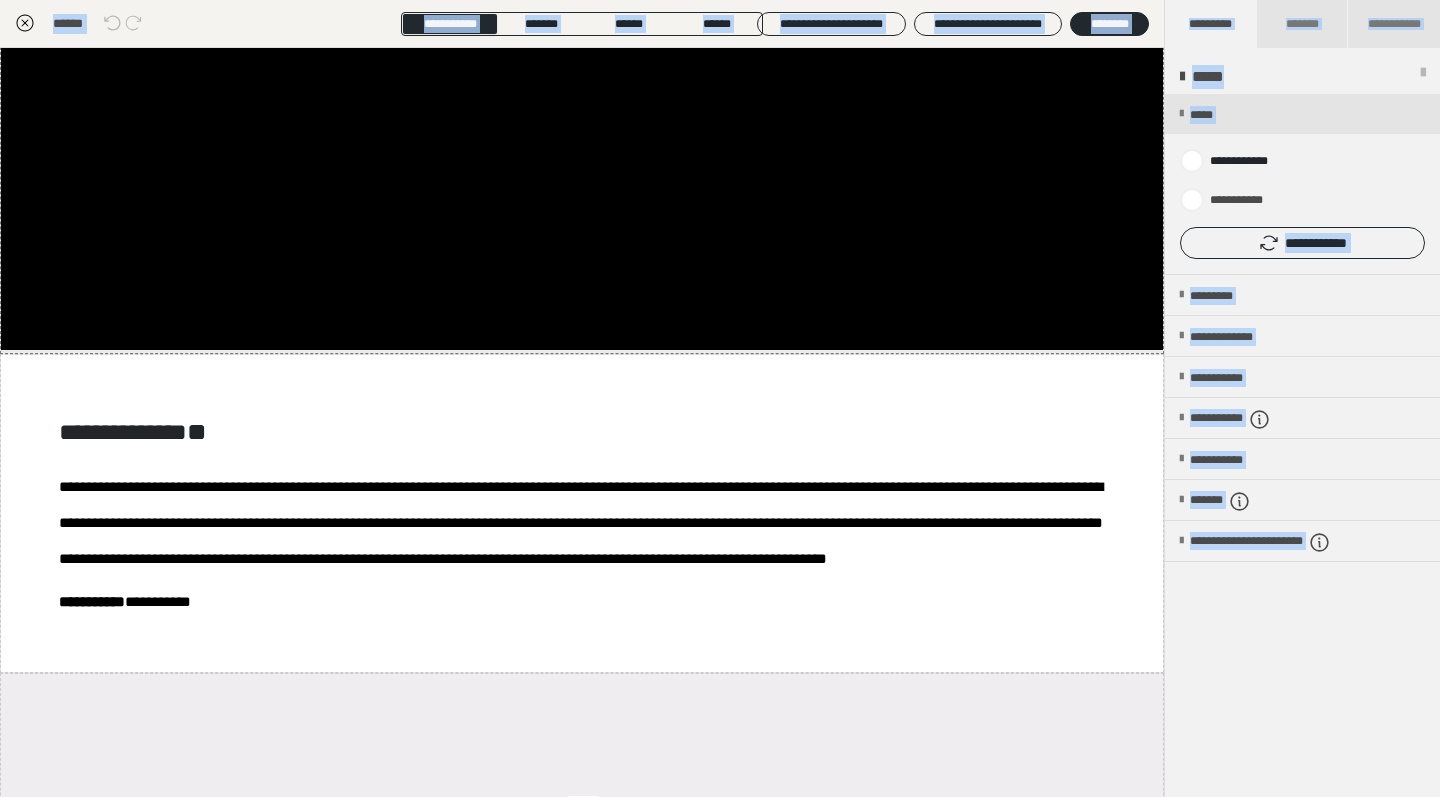 click 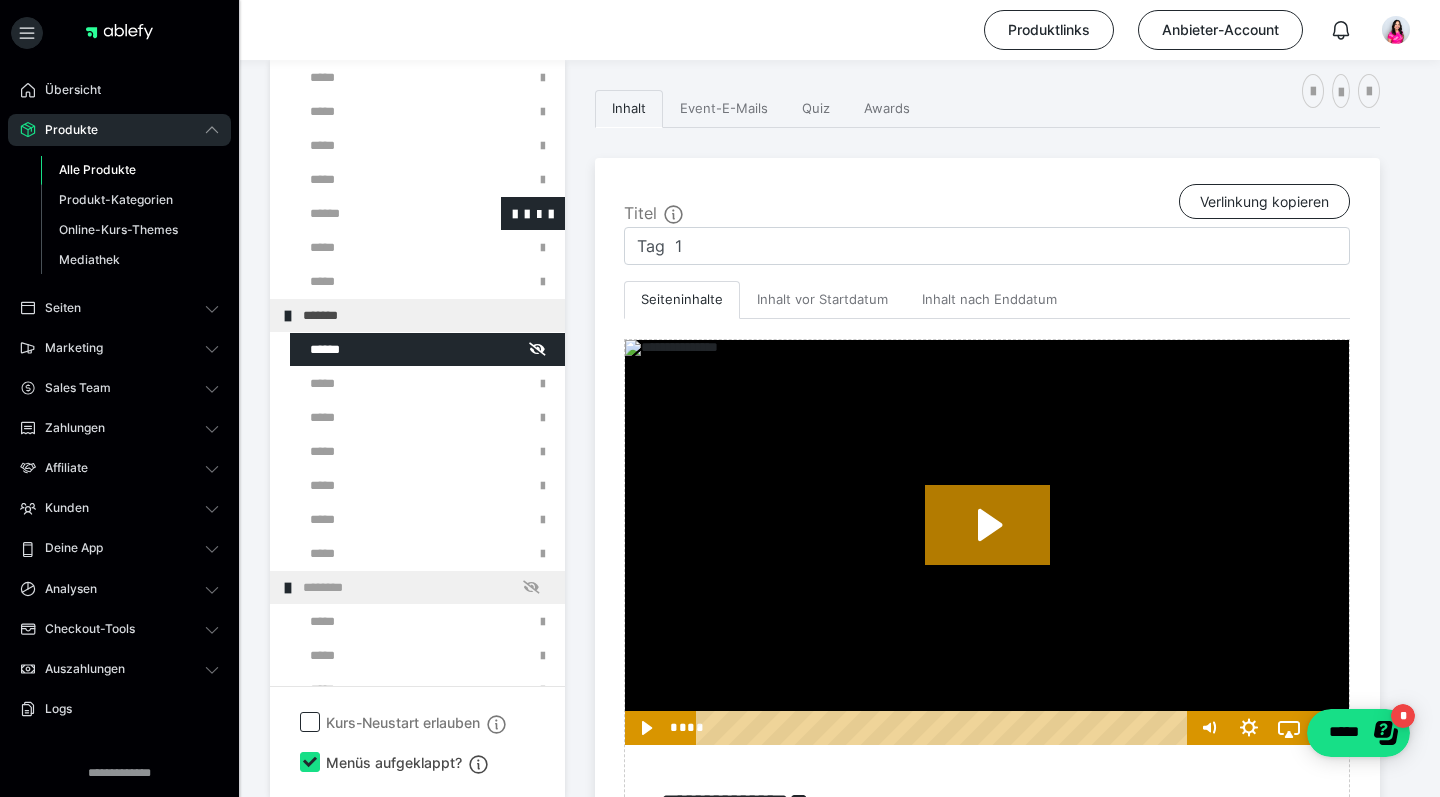 scroll, scrollTop: 368, scrollLeft: 0, axis: vertical 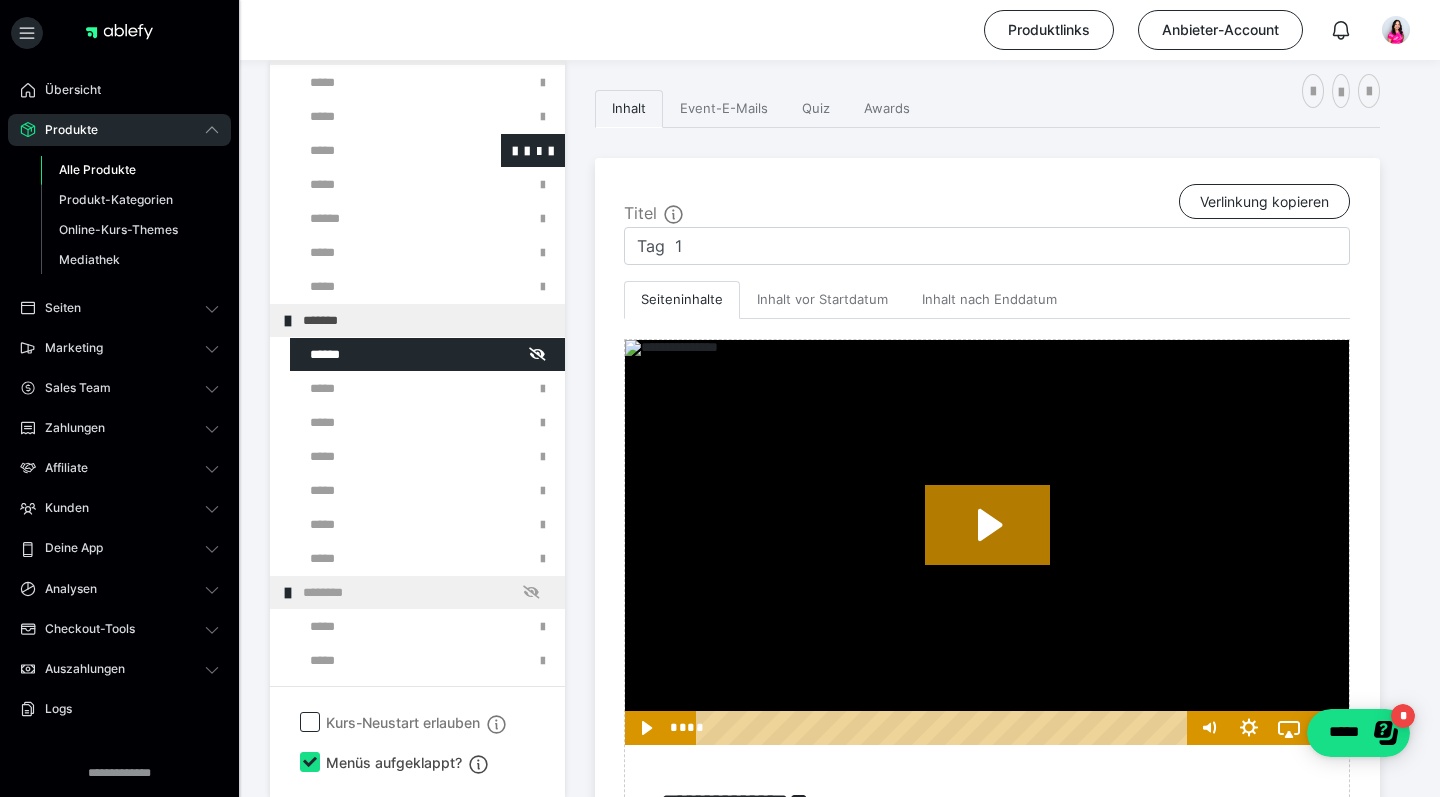 click at bounding box center [375, 150] 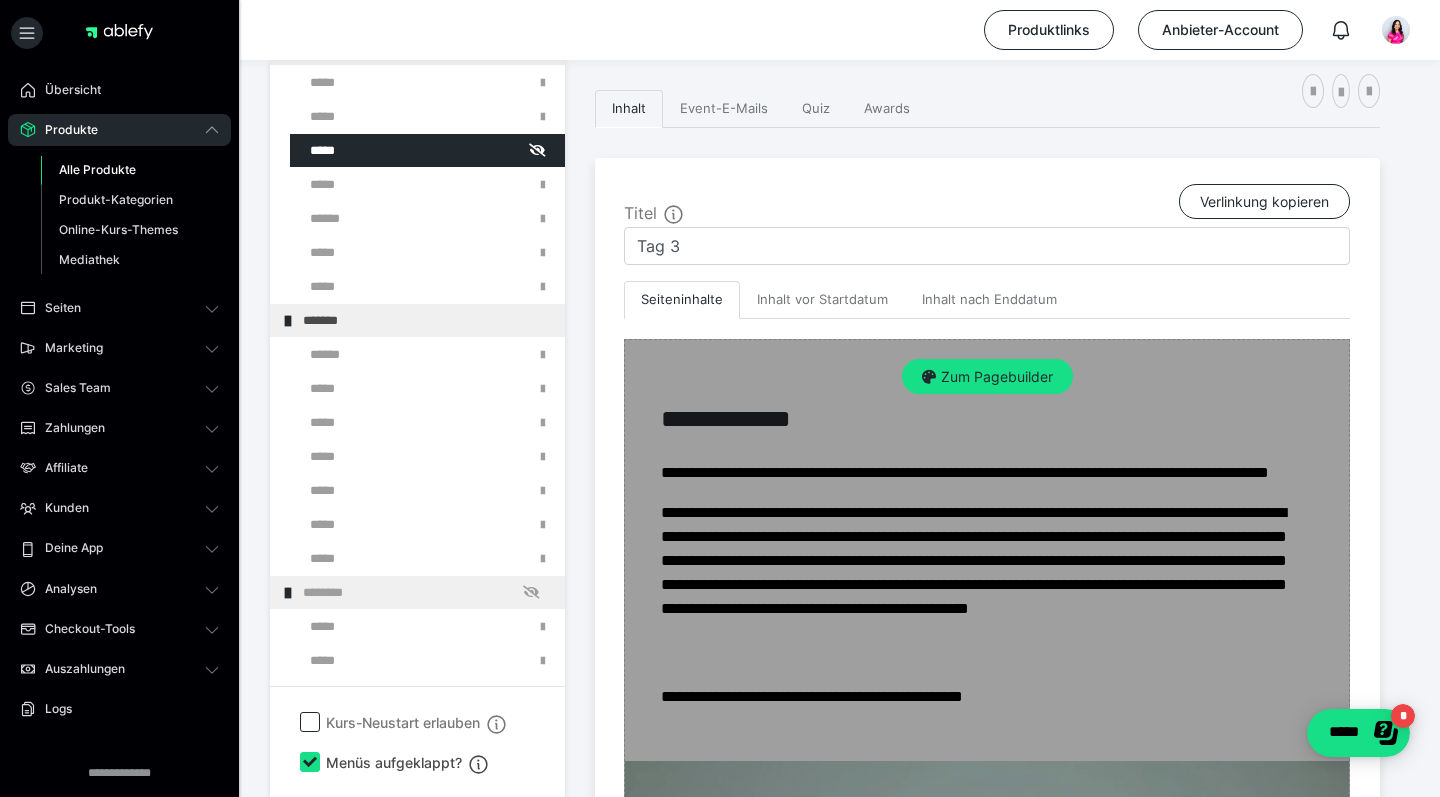 scroll, scrollTop: 446, scrollLeft: 0, axis: vertical 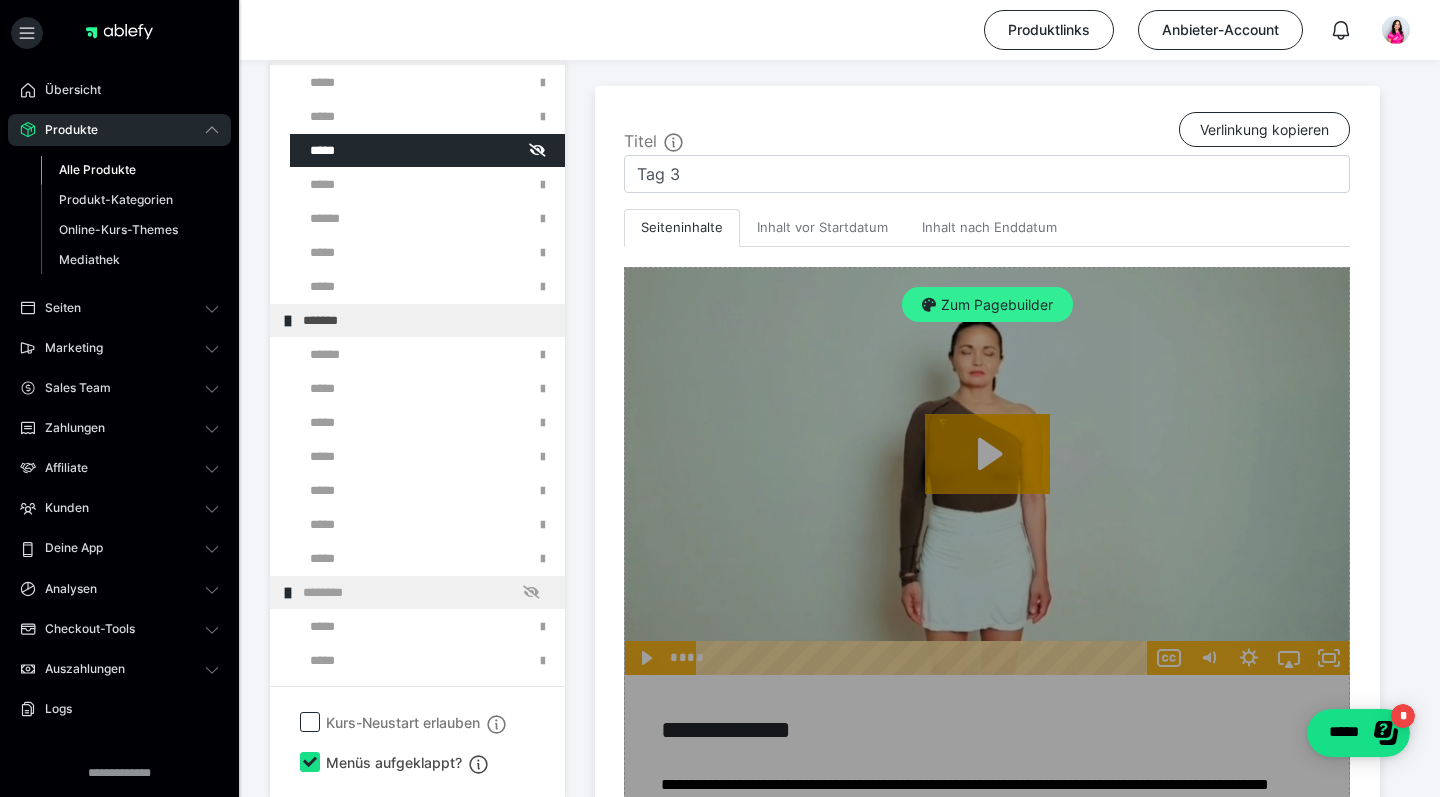 click on "Zum Pagebuilder" at bounding box center (987, 305) 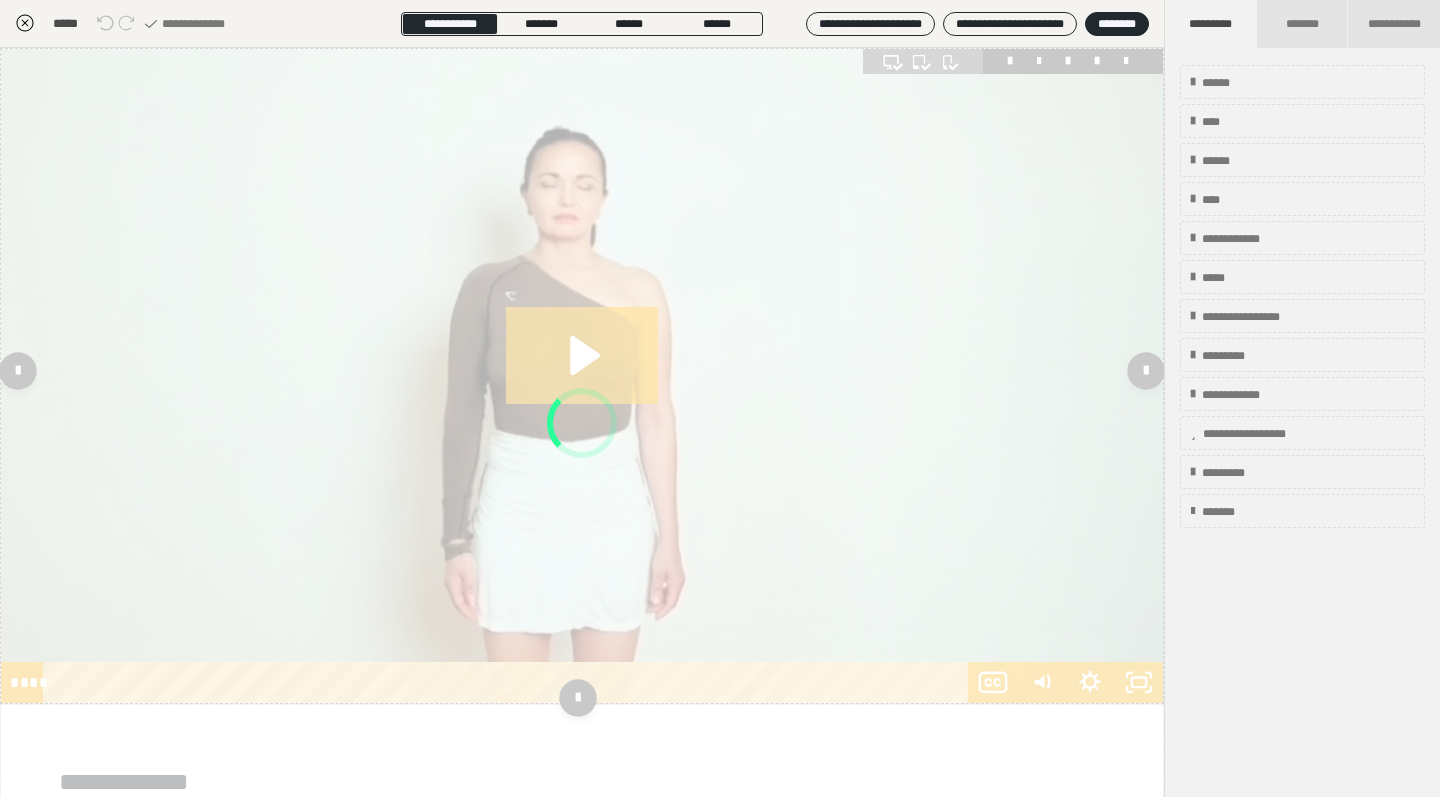 scroll, scrollTop: 374, scrollLeft: 0, axis: vertical 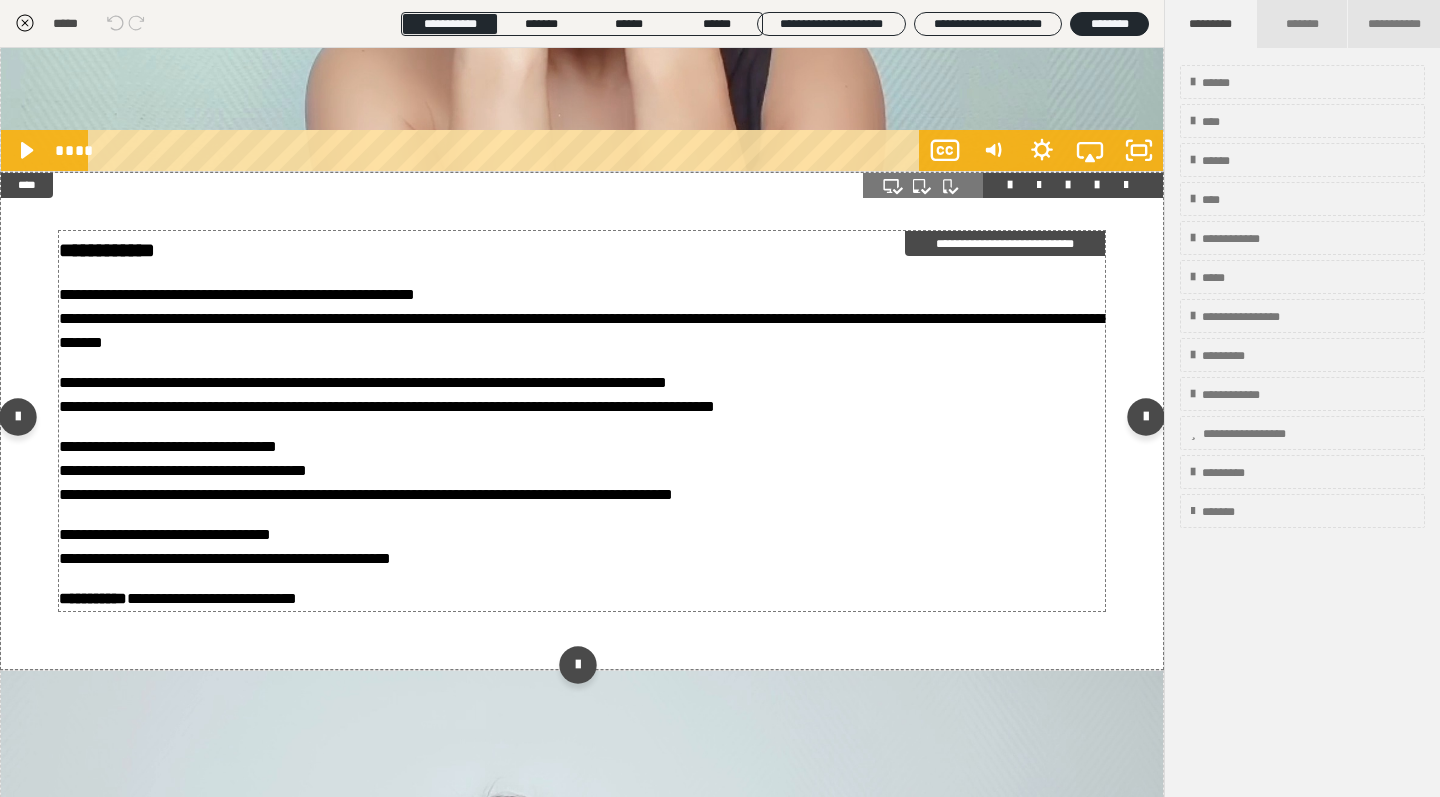 click on "**********" at bounding box center (582, 471) 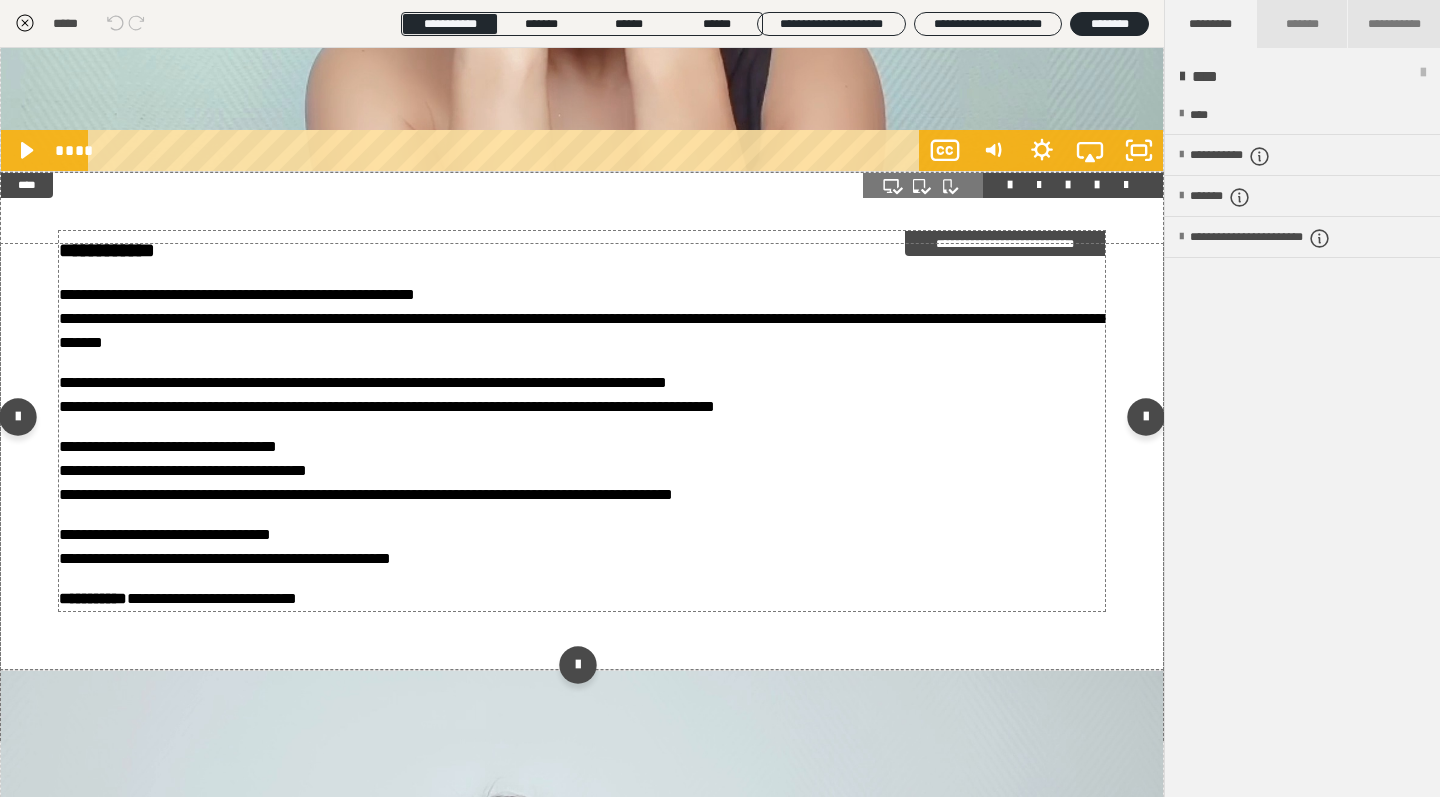 click on "**********" at bounding box center [582, 471] 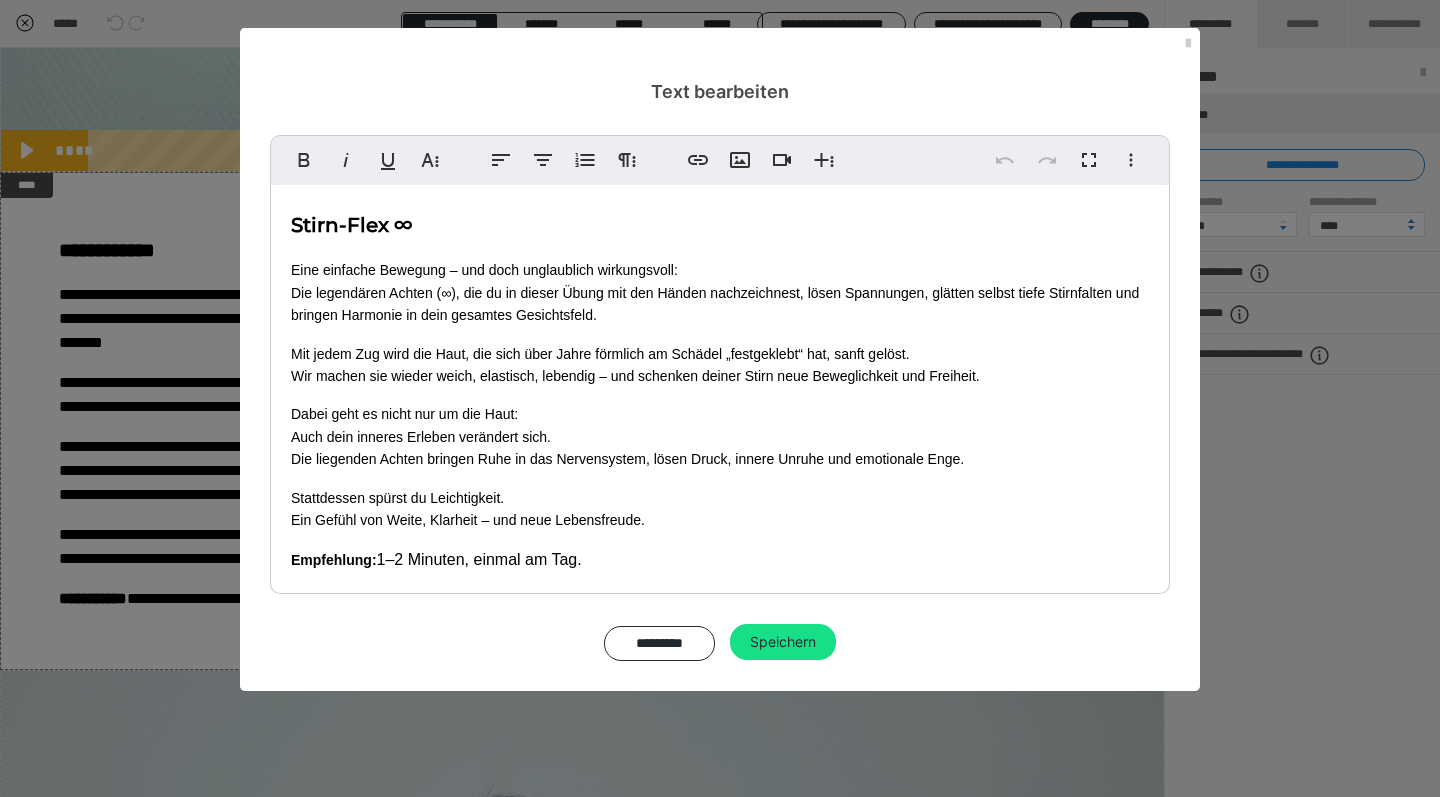 drag, startPoint x: 593, startPoint y: 556, endPoint x: 292, endPoint y: 211, distance: 457.84933 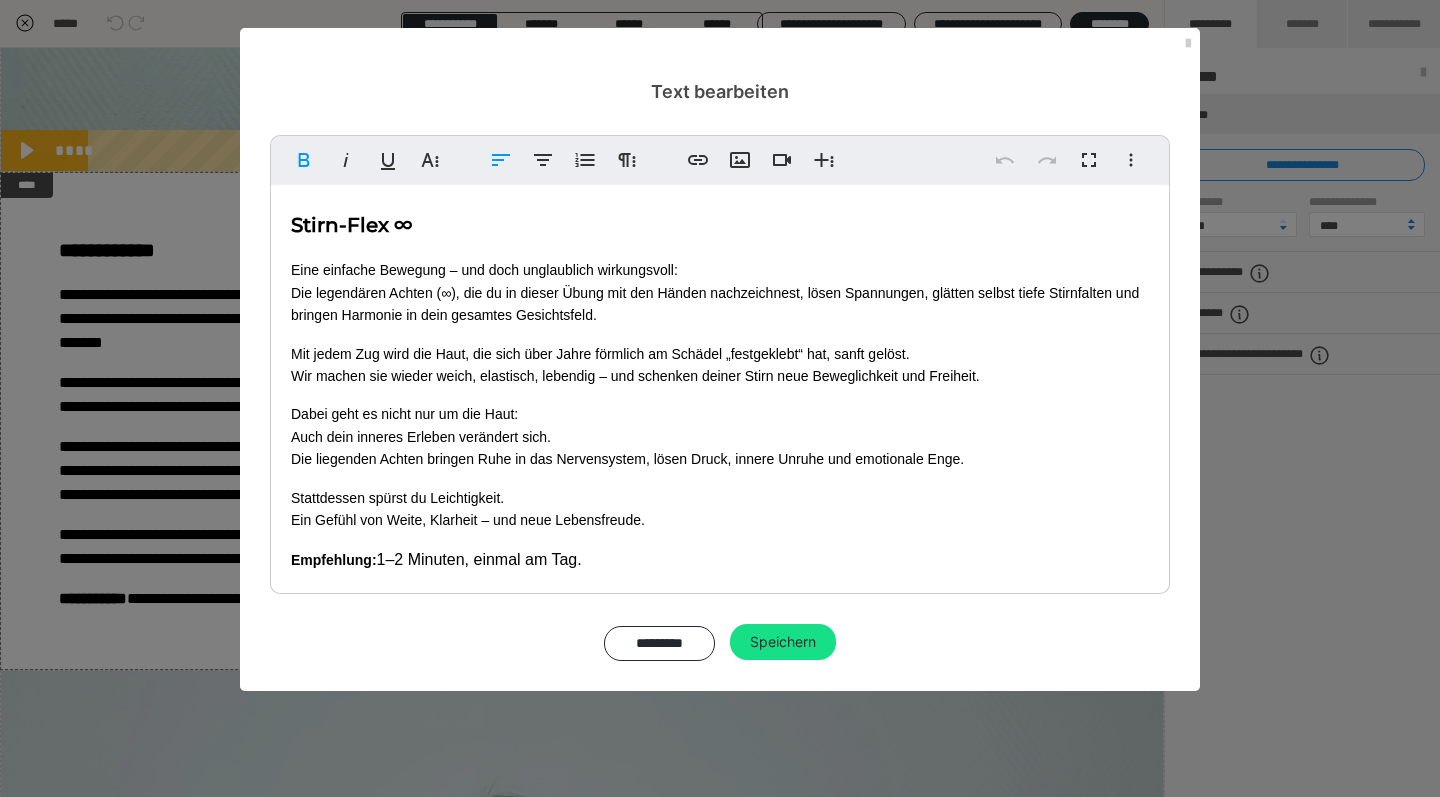 copy on "Stirn-Flex ∞ Eine einfache Bewegung – und doch unglaublich wirkungsvoll: Die legendären Achten (∞), die du in dieser Übung mit den Händen nachzeichnest, lösen Spannungen, glätten selbst tiefe Stirnfalten und bringen Harmonie in dein gesamtes Gesichtsfeld. Mit jedem Zug wird die Haut, die sich über Jahre förmlich am Schädel „festgeklebt“ hat, sanft gelöst. Wir machen sie wieder weich, elastisch, lebendig – und schenken deiner Stirn neue Beweglichkeit und Freiheit. Dabei geht es nicht nur um die Haut: Auch dein inneres Erleben verändert sich. Die liegenden Achten bringen Ruhe in das Nervensystem, lösen Druck, innere Unruhe und emotionale Enge. Stattdessen spürst du Leichtigkeit. Ein Gefühl von Weite, Klarheit – und neue Lebensfreude. Empfehlung:  1–2 Minuten, einmal am Tag." 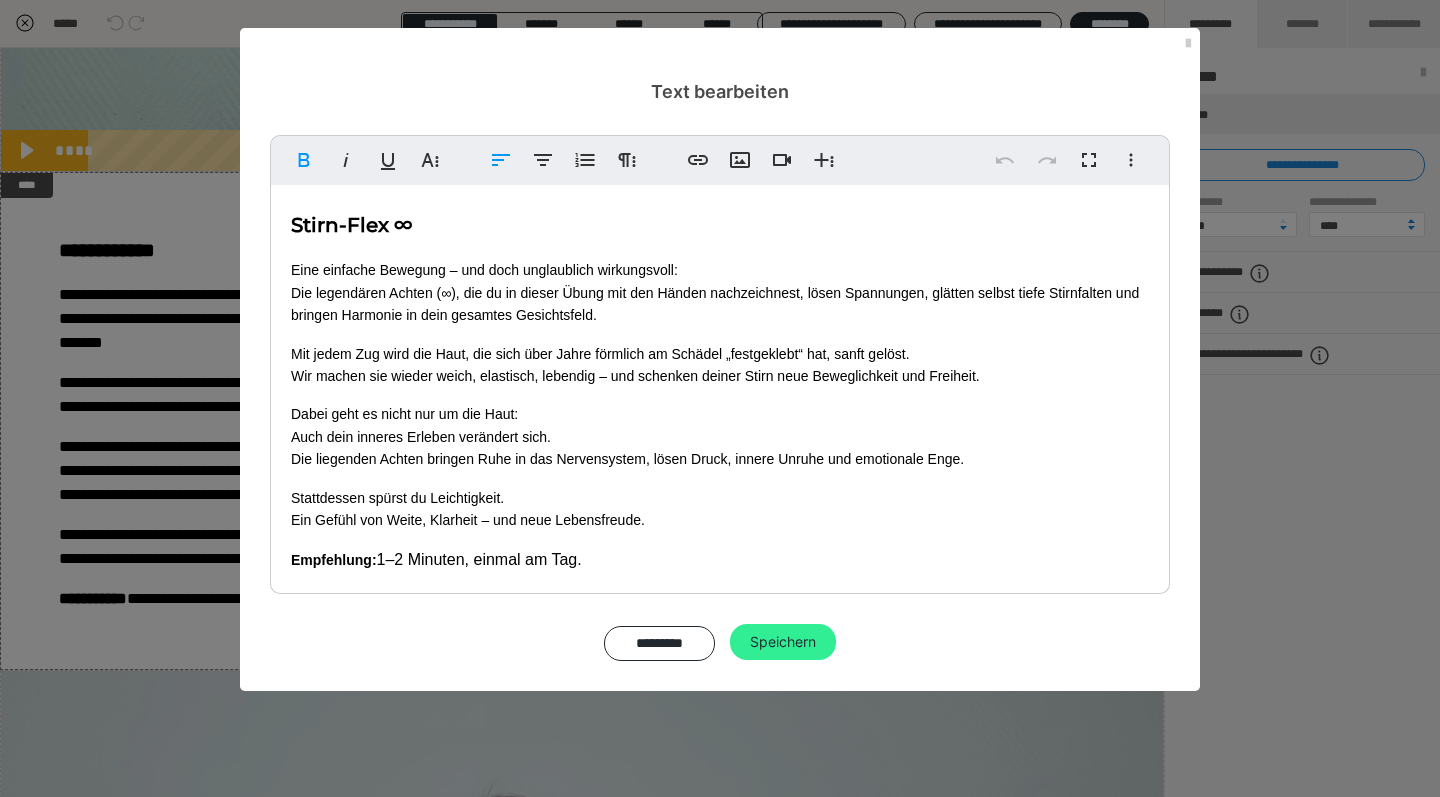 click on "Speichern" at bounding box center (783, 642) 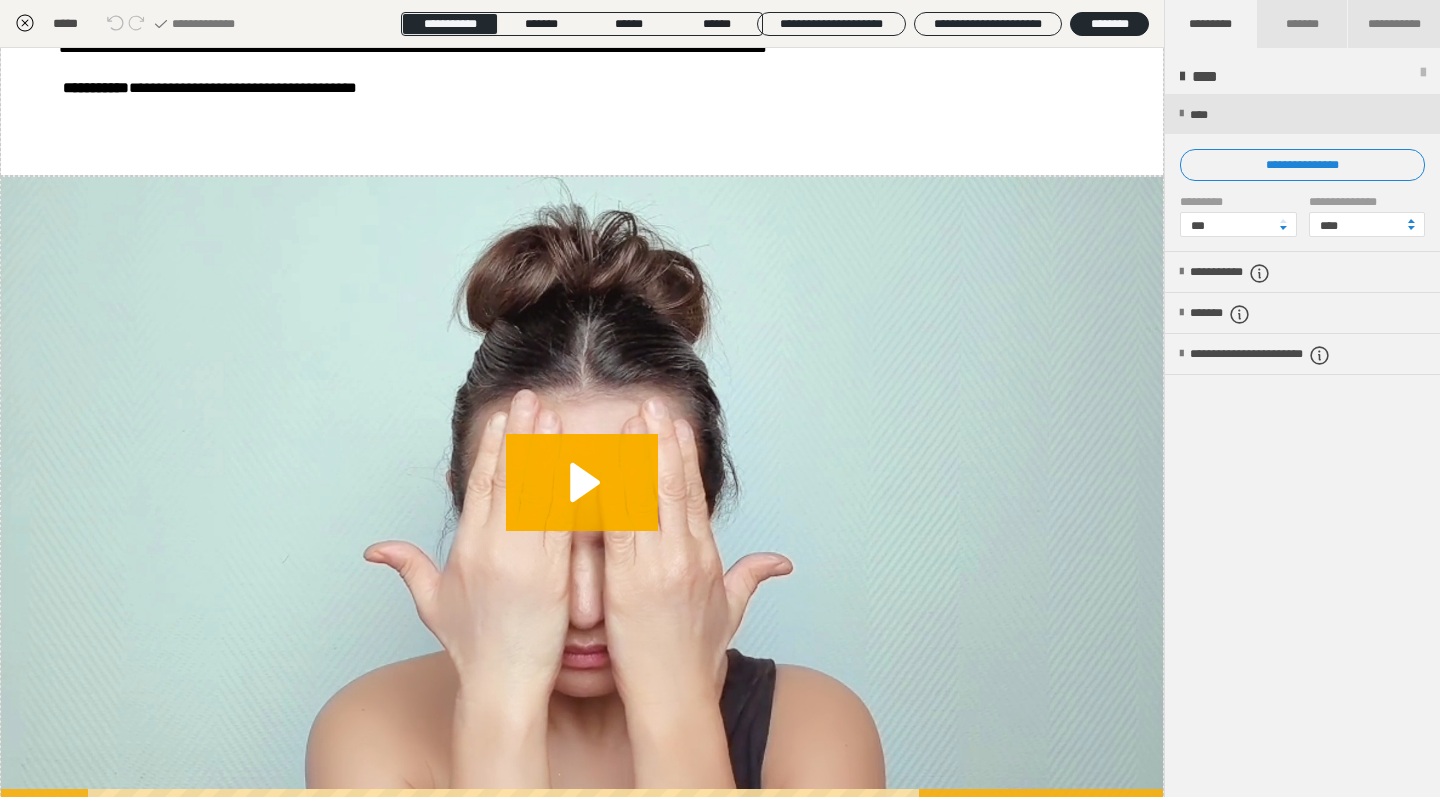 scroll, scrollTop: 5075, scrollLeft: 0, axis: vertical 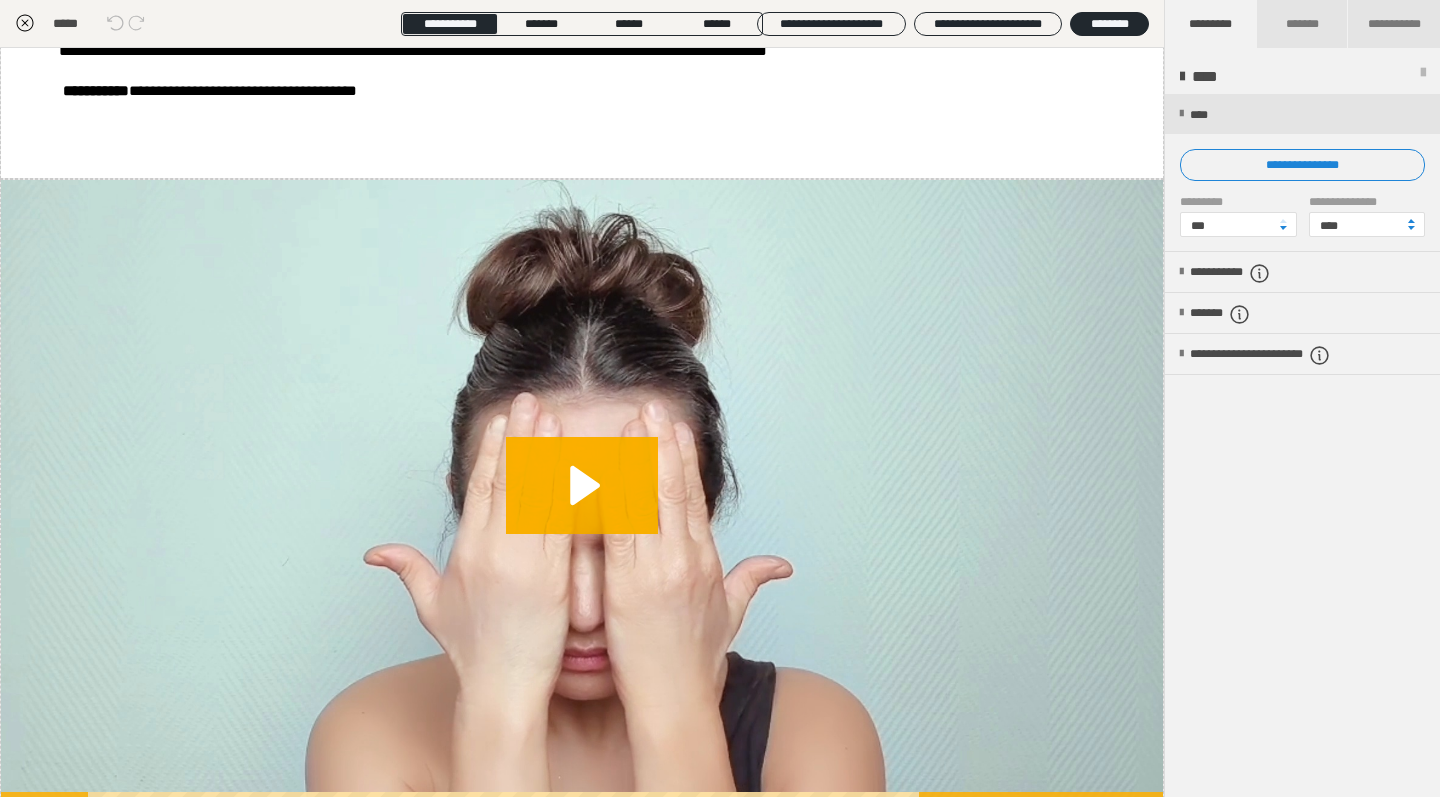 click 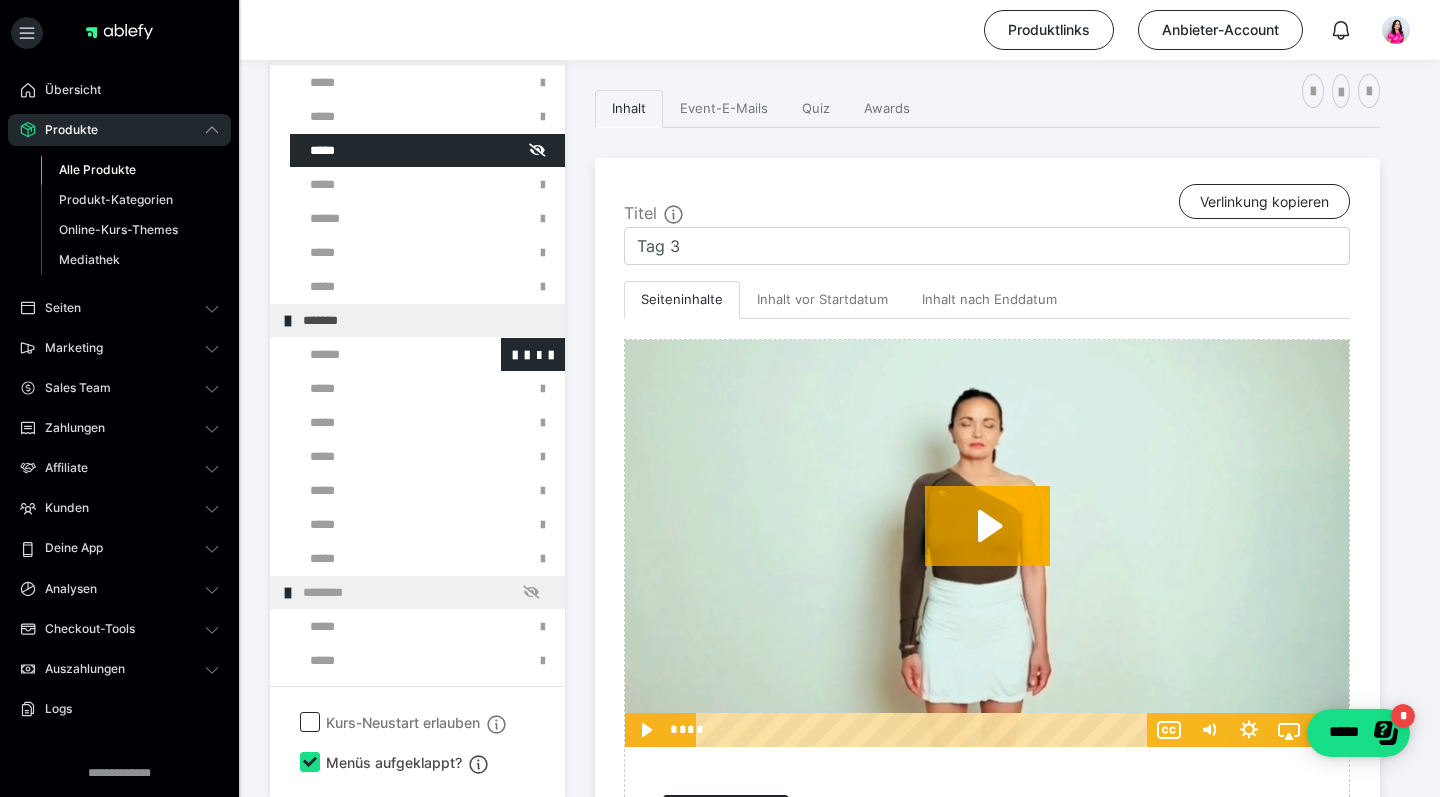 click at bounding box center [375, 354] 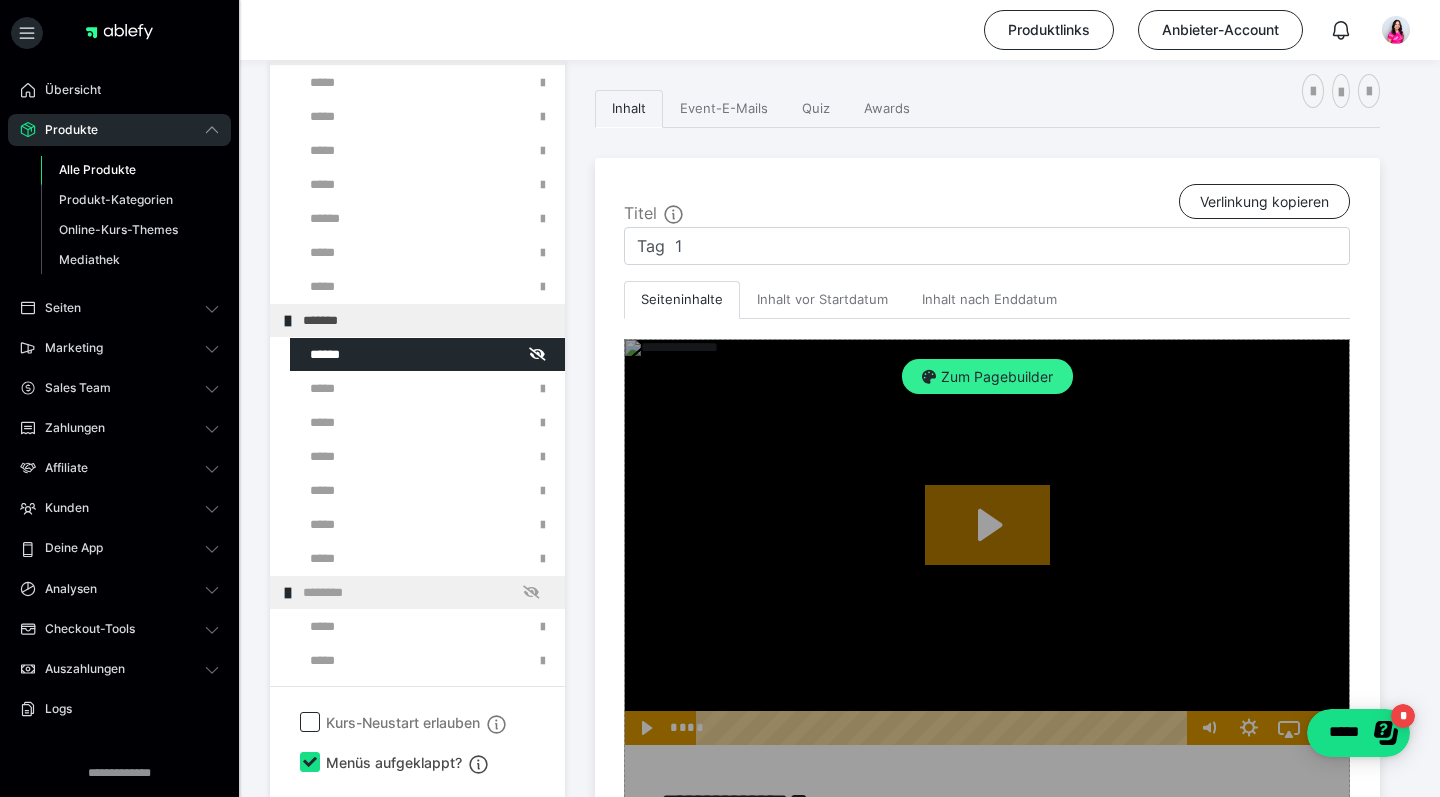 click on "Zum Pagebuilder" at bounding box center (987, 377) 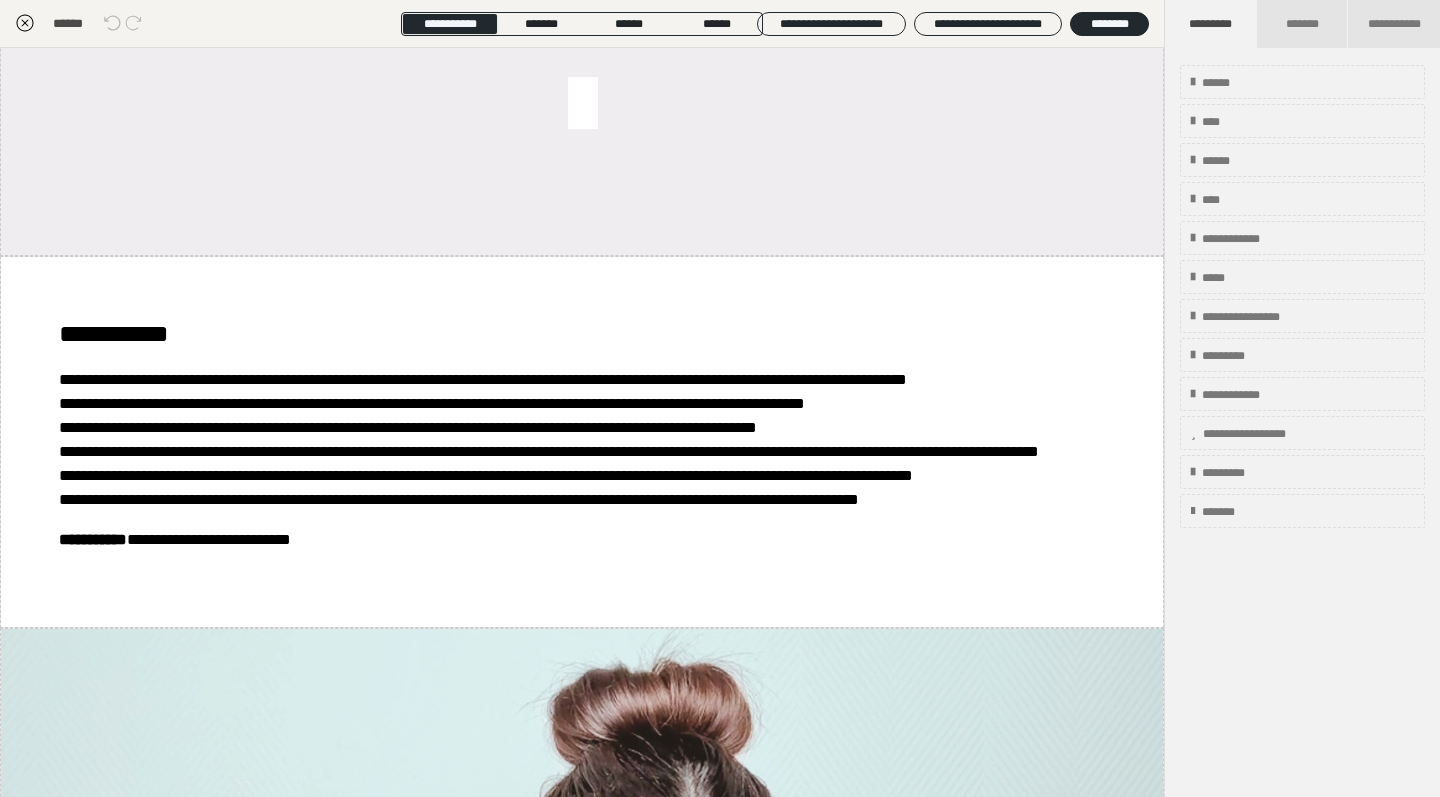 scroll, scrollTop: 1129, scrollLeft: 0, axis: vertical 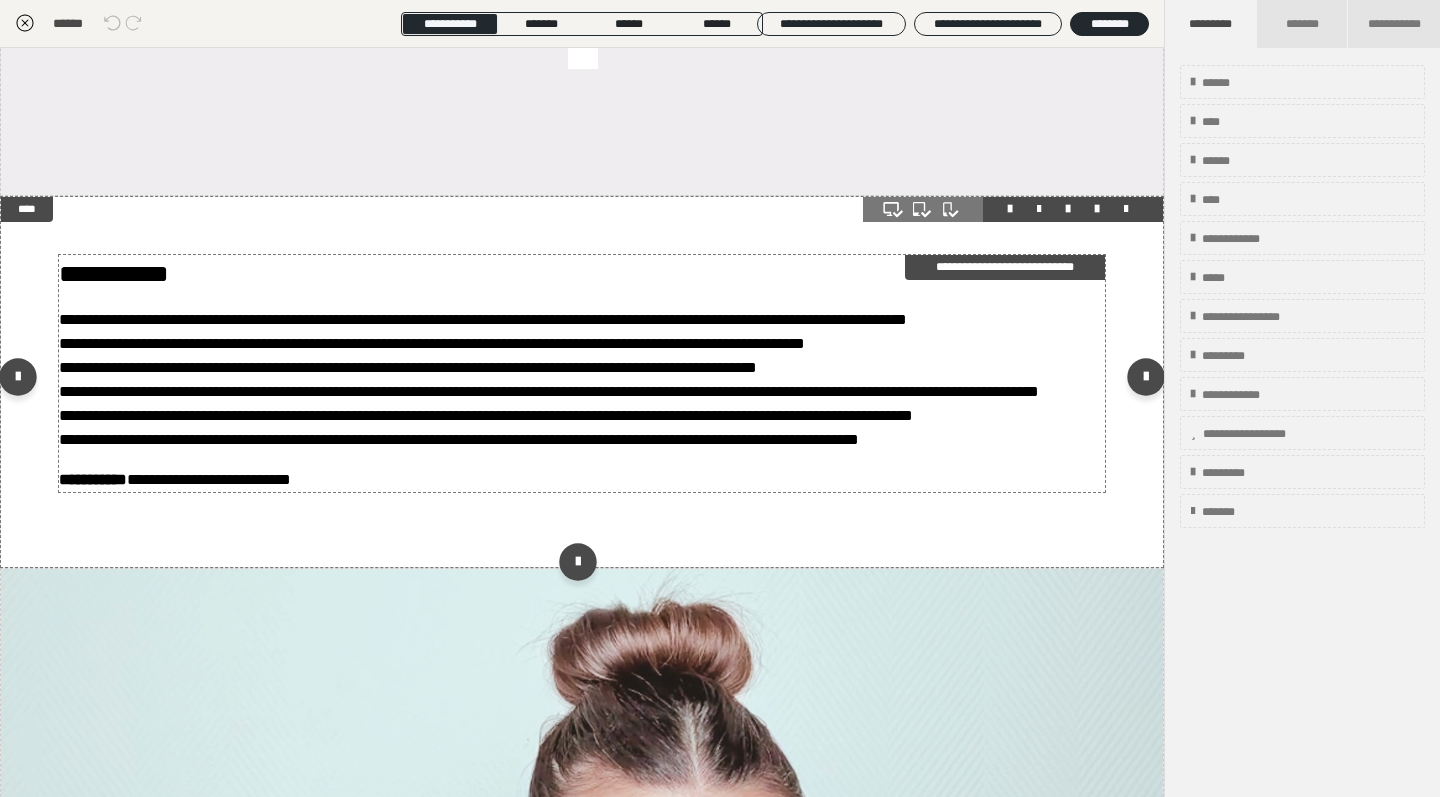click on "**********" at bounding box center (486, 415) 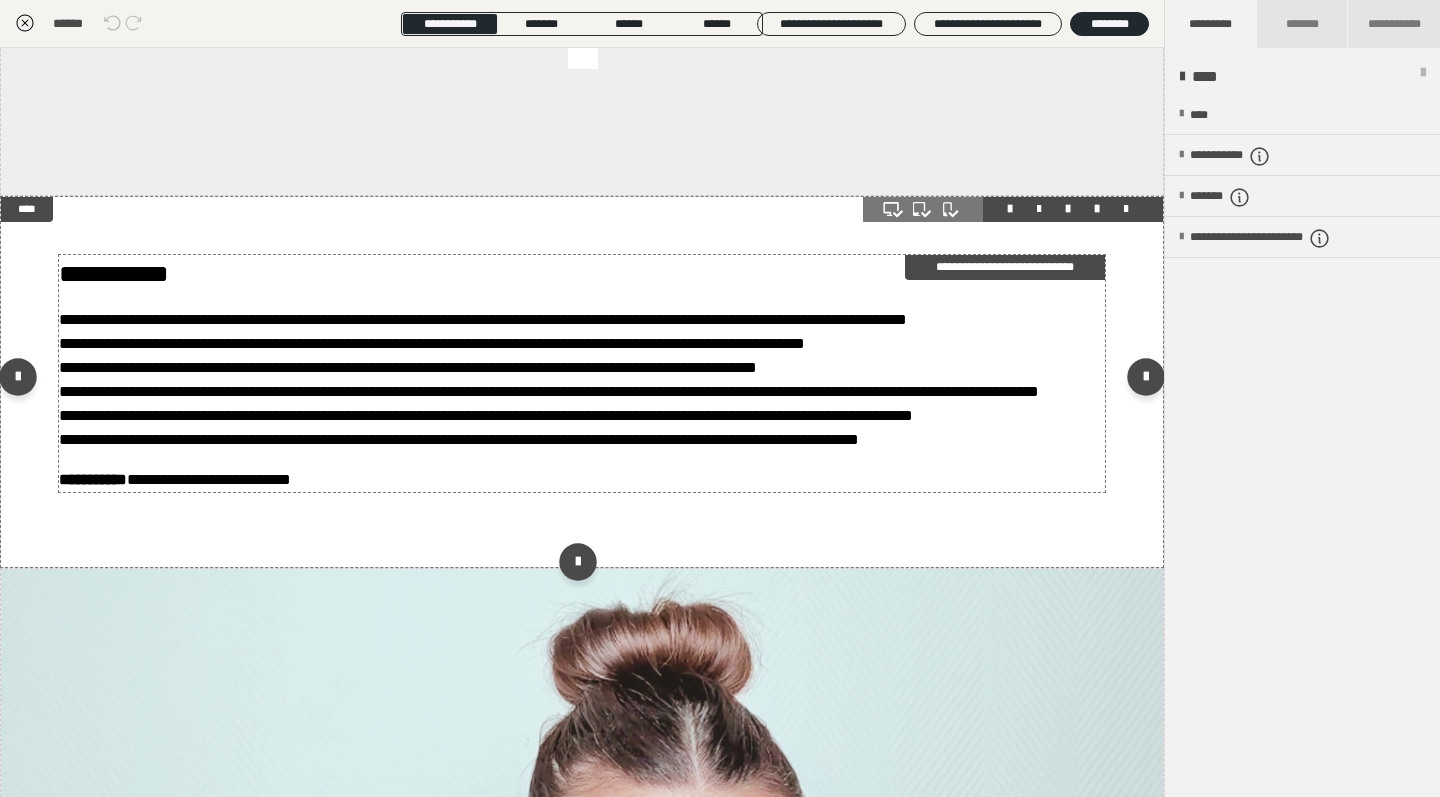 click on "**********" at bounding box center (486, 415) 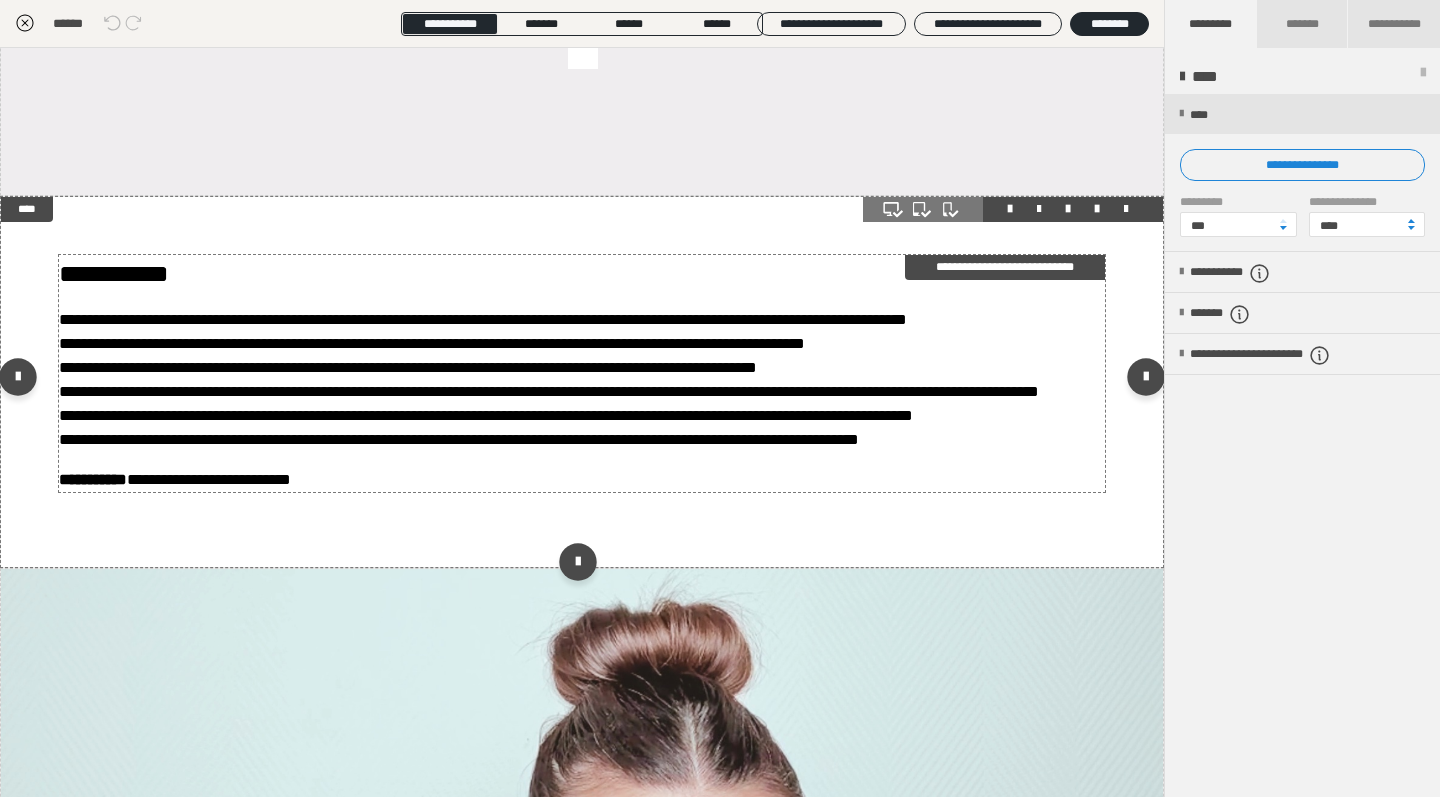click on "**********" at bounding box center [720, 299] 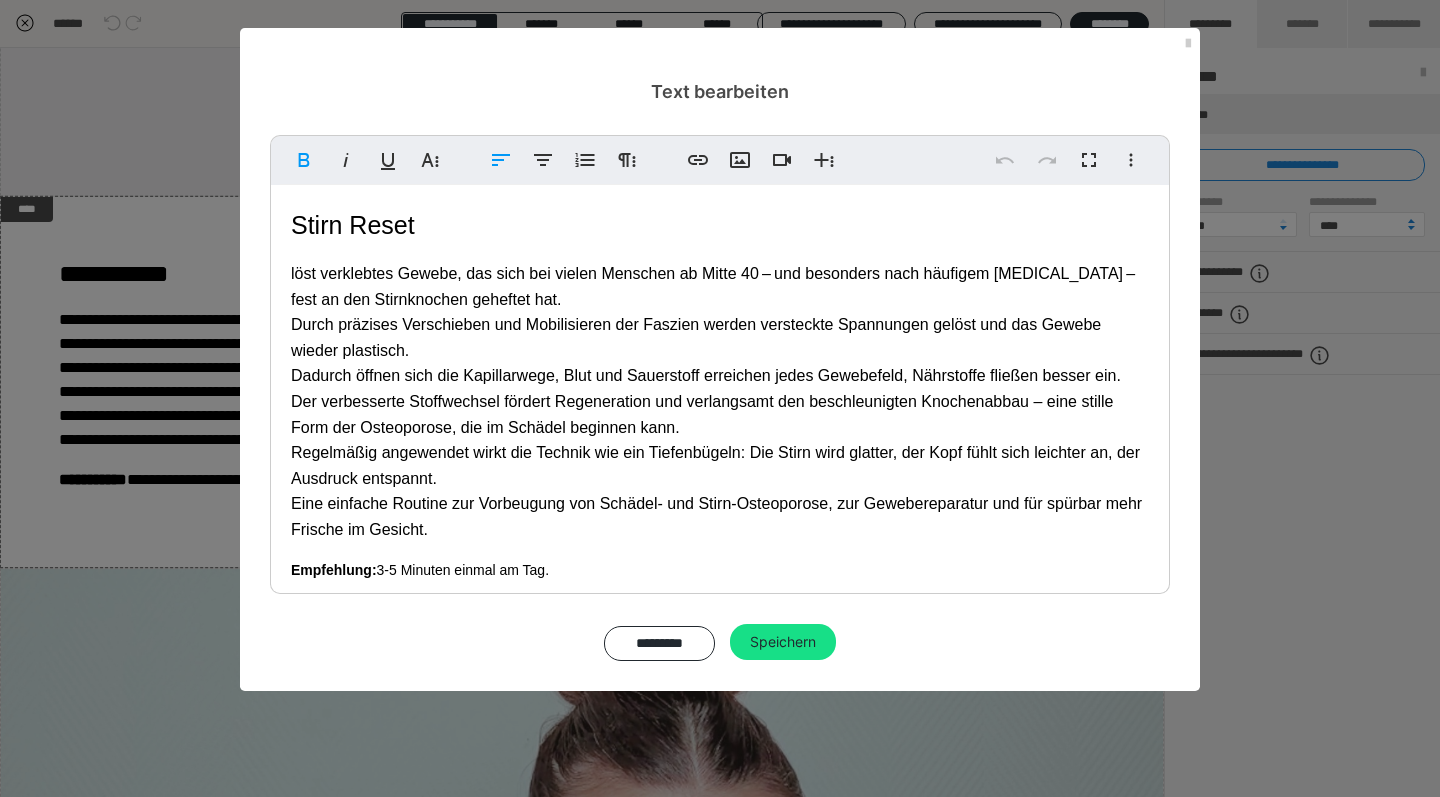 click on "Der verbesserte Stoffwechsel fördert Regeneration und verlangsamt den beschleunigten Knochenabbau – eine stille Form der Osteoporose, die im Schädel beginnen kann." at bounding box center (702, 414) 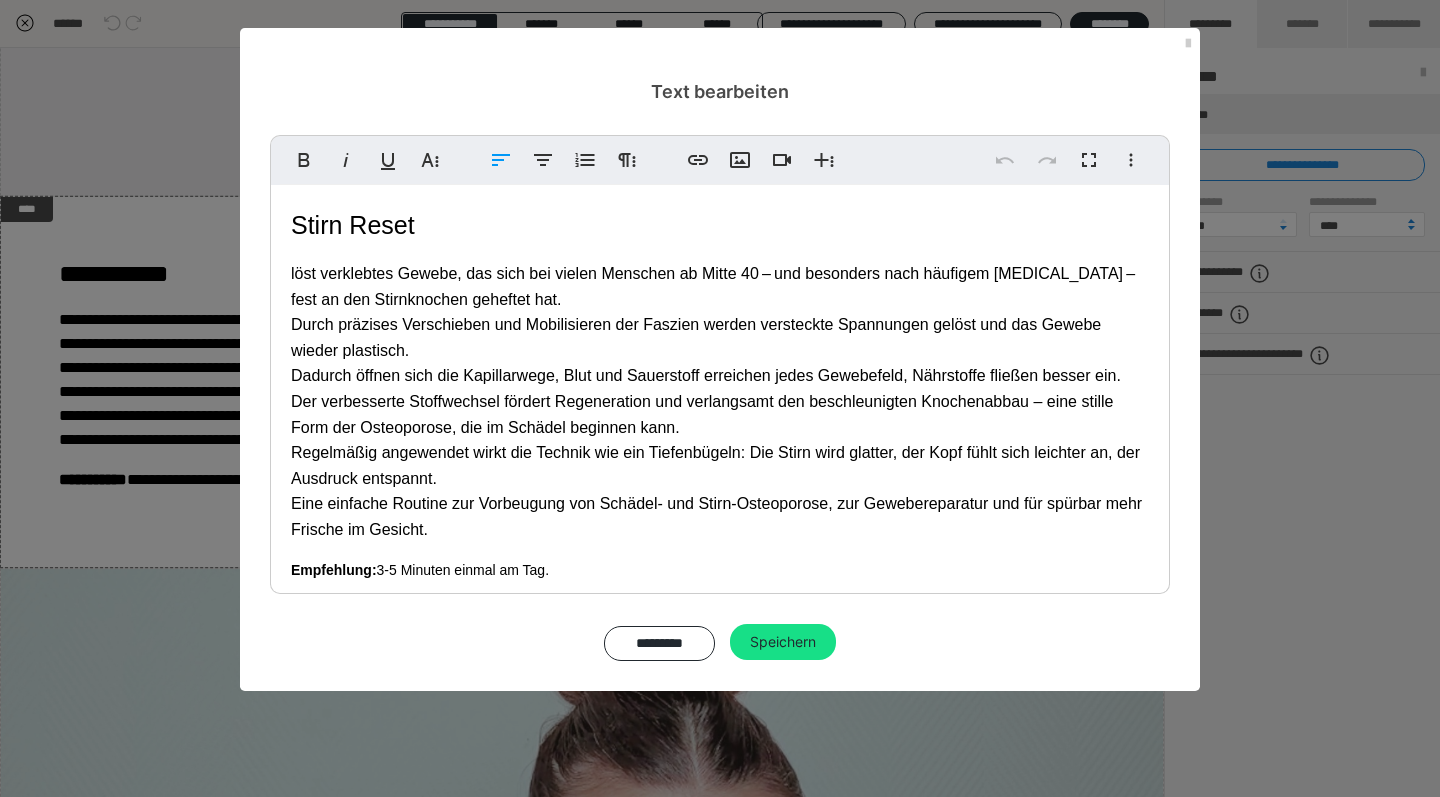 click on "Der verbesserte Stoffwechsel fördert Regeneration und verlangsamt den beschleunigten Knochenabbau – eine stille Form der Osteoporose, die im Schädel beginnen kann." at bounding box center (702, 414) 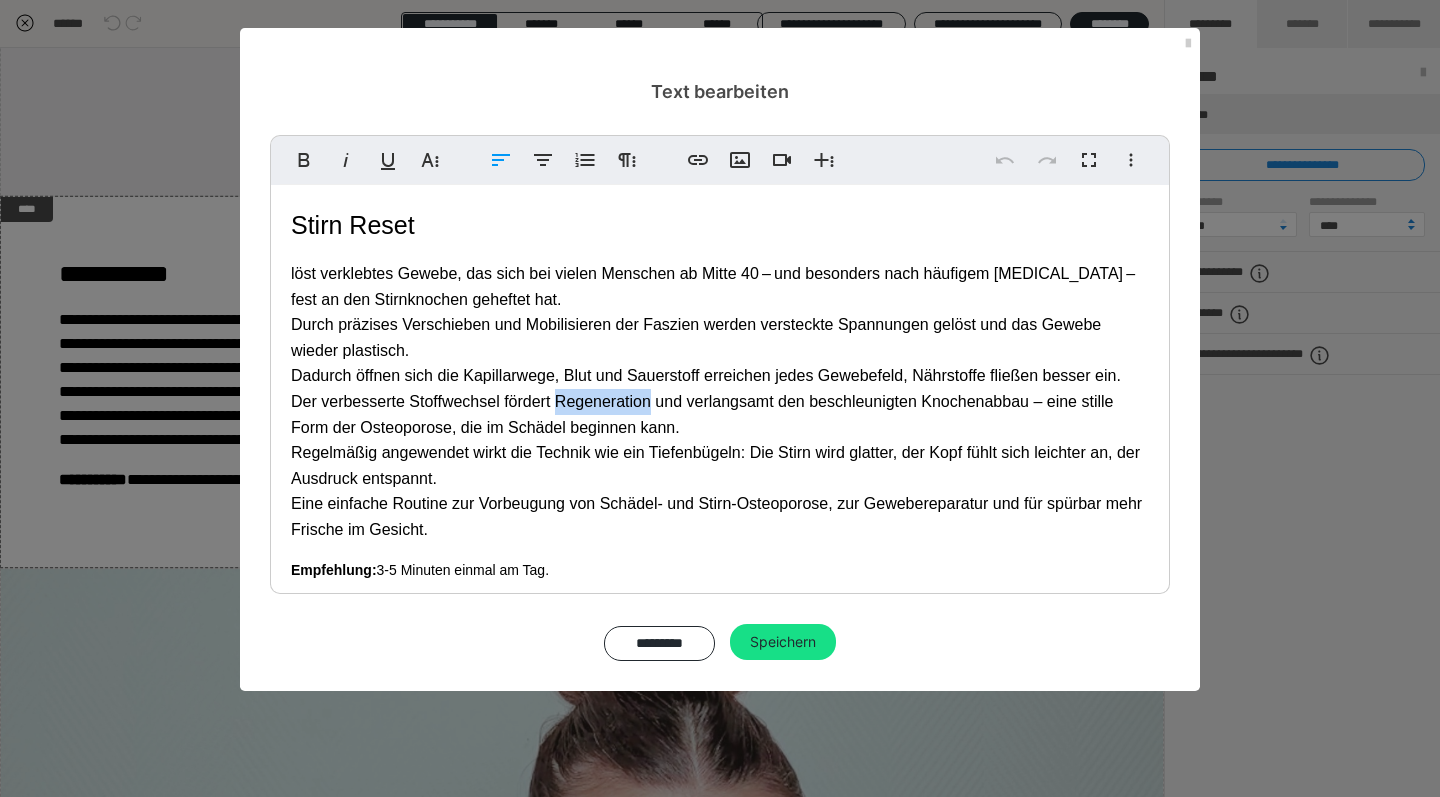 click on "Der verbesserte Stoffwechsel fördert Regeneration und verlangsamt den beschleunigten Knochenabbau – eine stille Form der Osteoporose, die im Schädel beginnen kann." at bounding box center [702, 414] 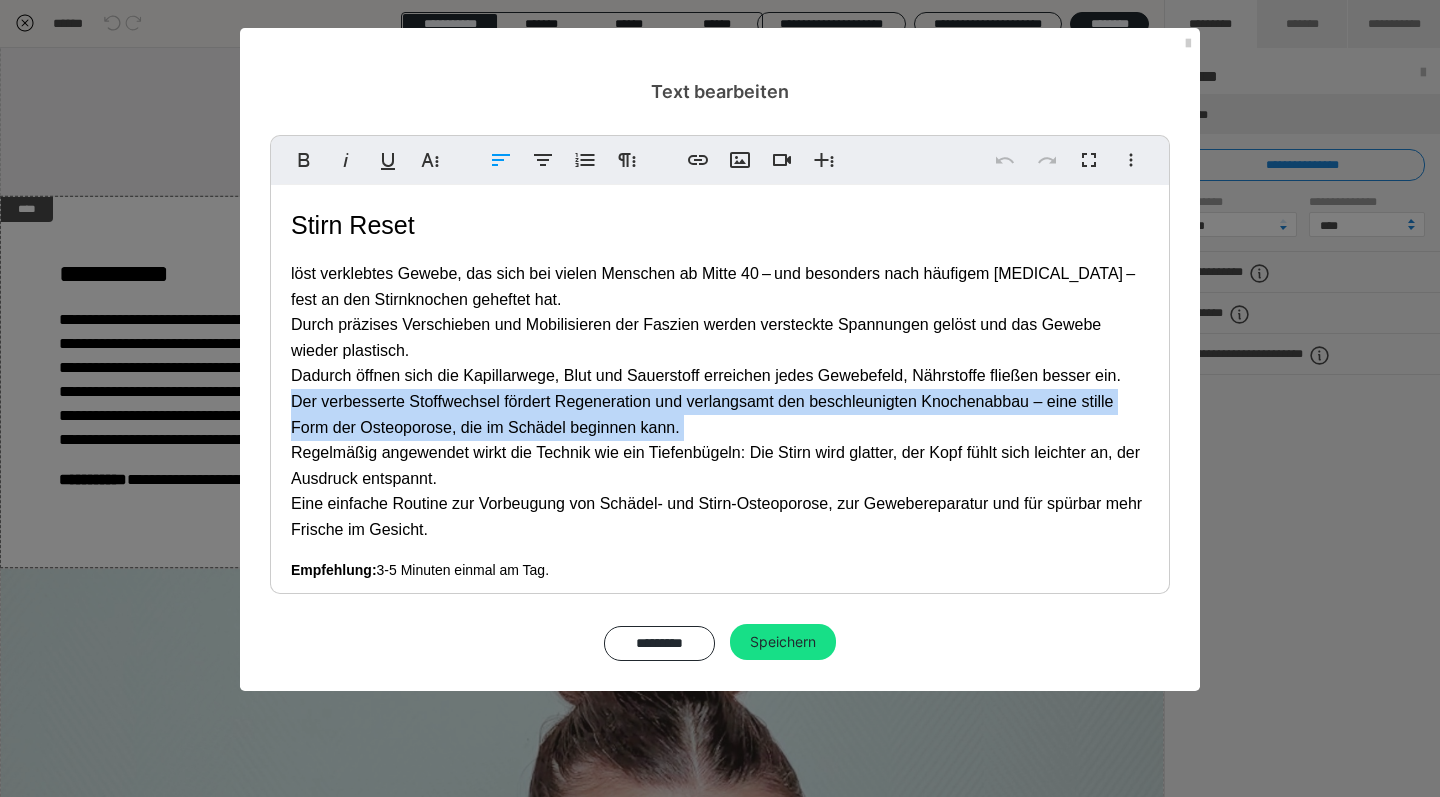 click on "Der verbesserte Stoffwechsel fördert Regeneration und verlangsamt den beschleunigten Knochenabbau – eine stille Form der Osteoporose, die im Schädel beginnen kann." at bounding box center (702, 414) 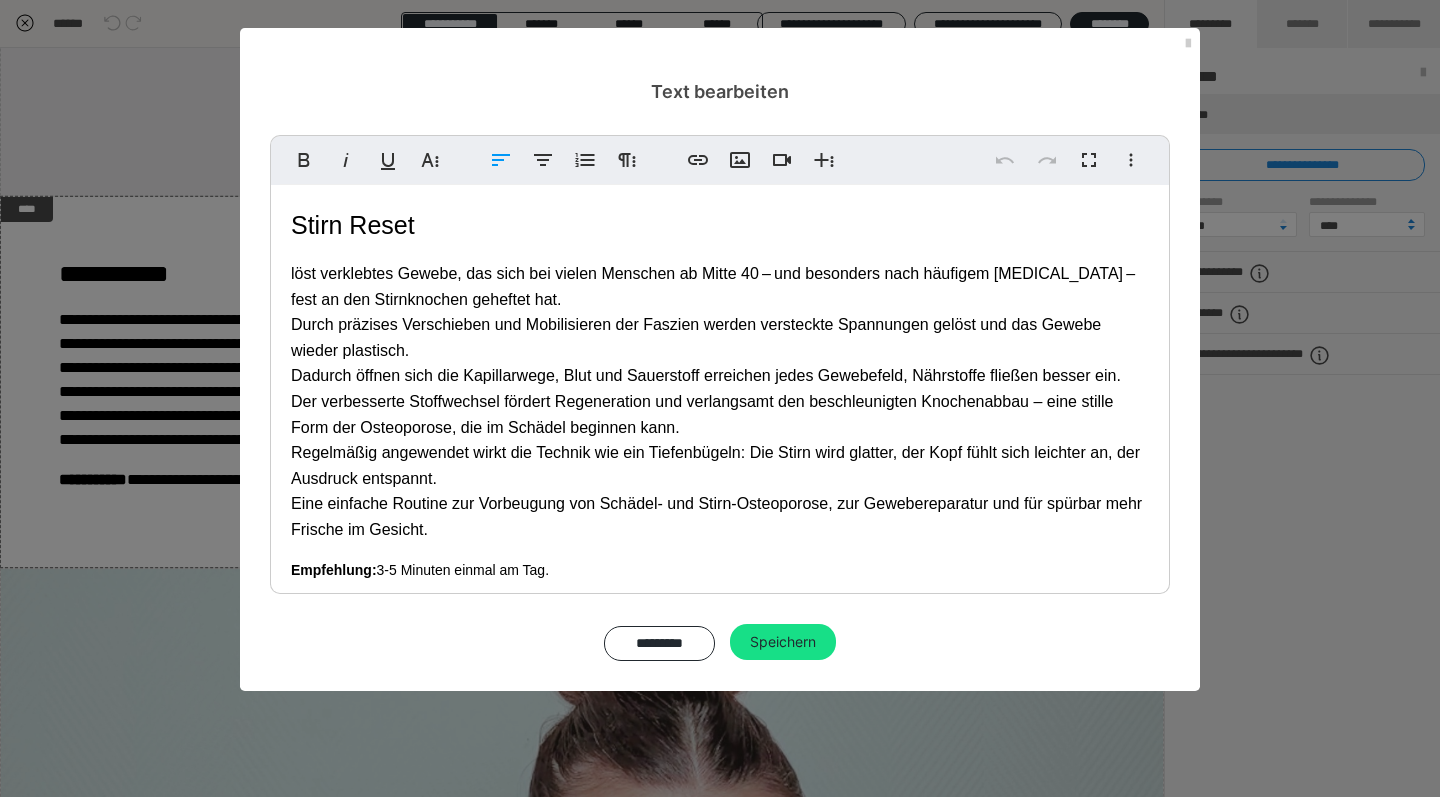 click on "Der verbesserte Stoffwechsel fördert Regeneration und verlangsamt den beschleunigten Knochenabbau – eine stille Form der Osteoporose, die im Schädel beginnen kann." at bounding box center (702, 414) 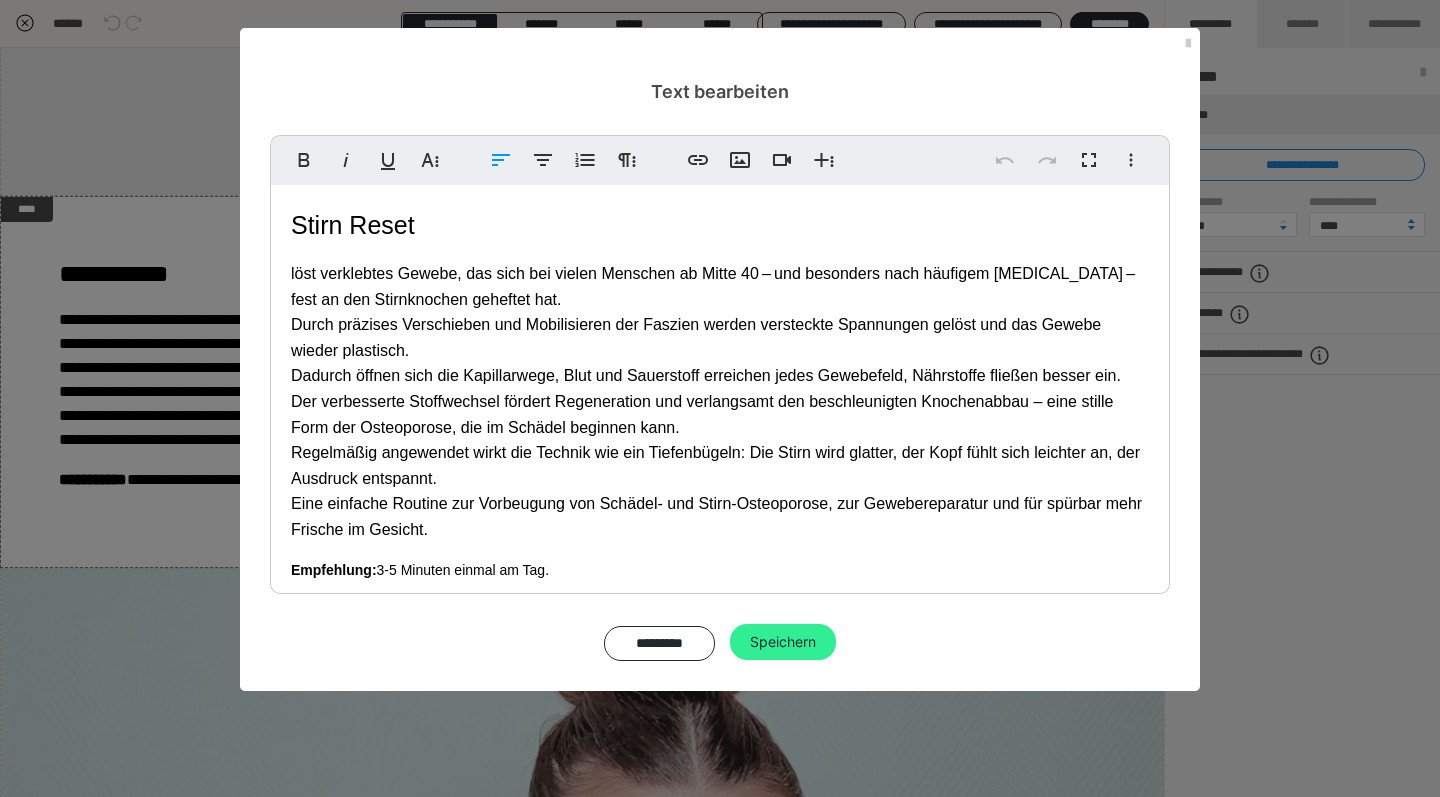 click on "Speichern" at bounding box center (783, 642) 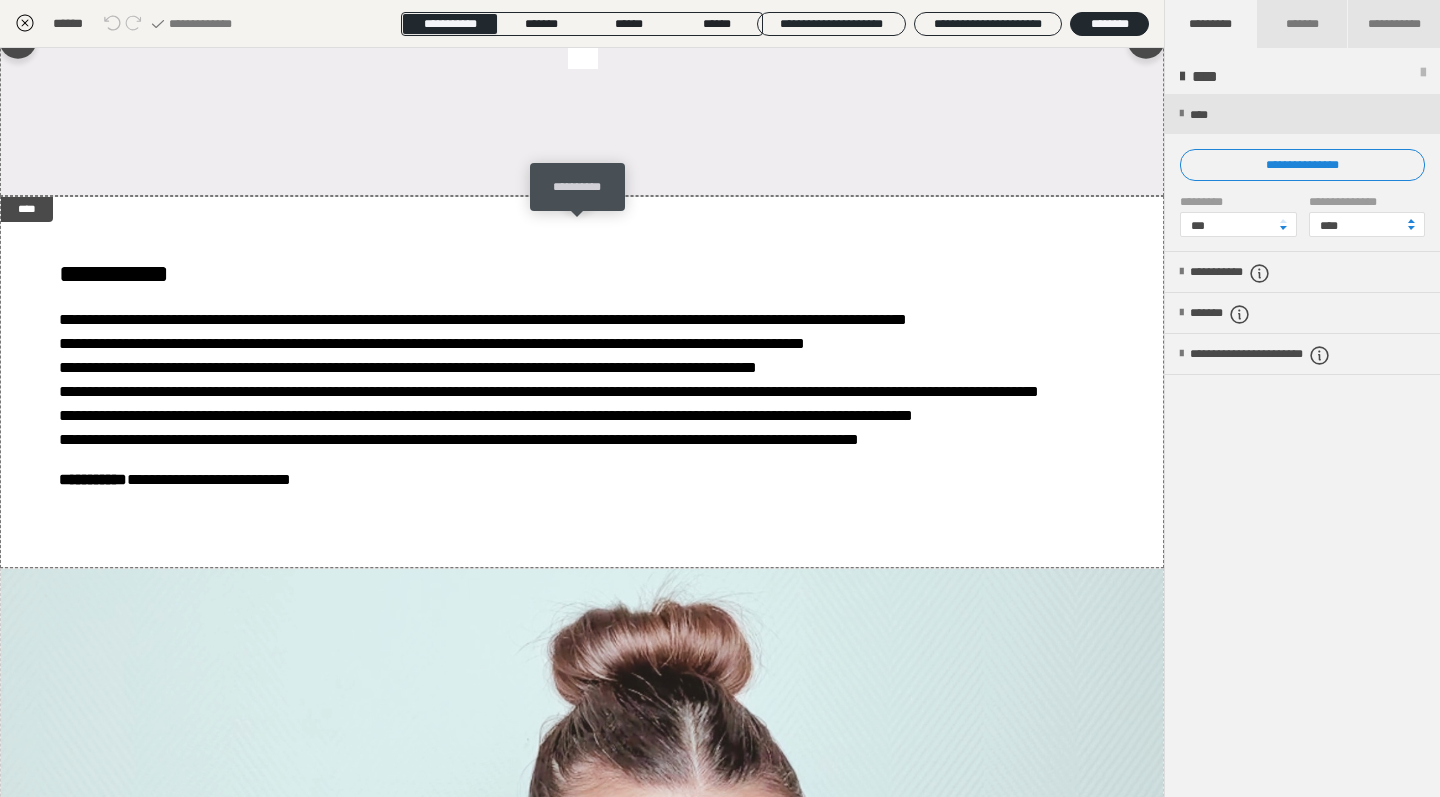 click at bounding box center (577, 190) 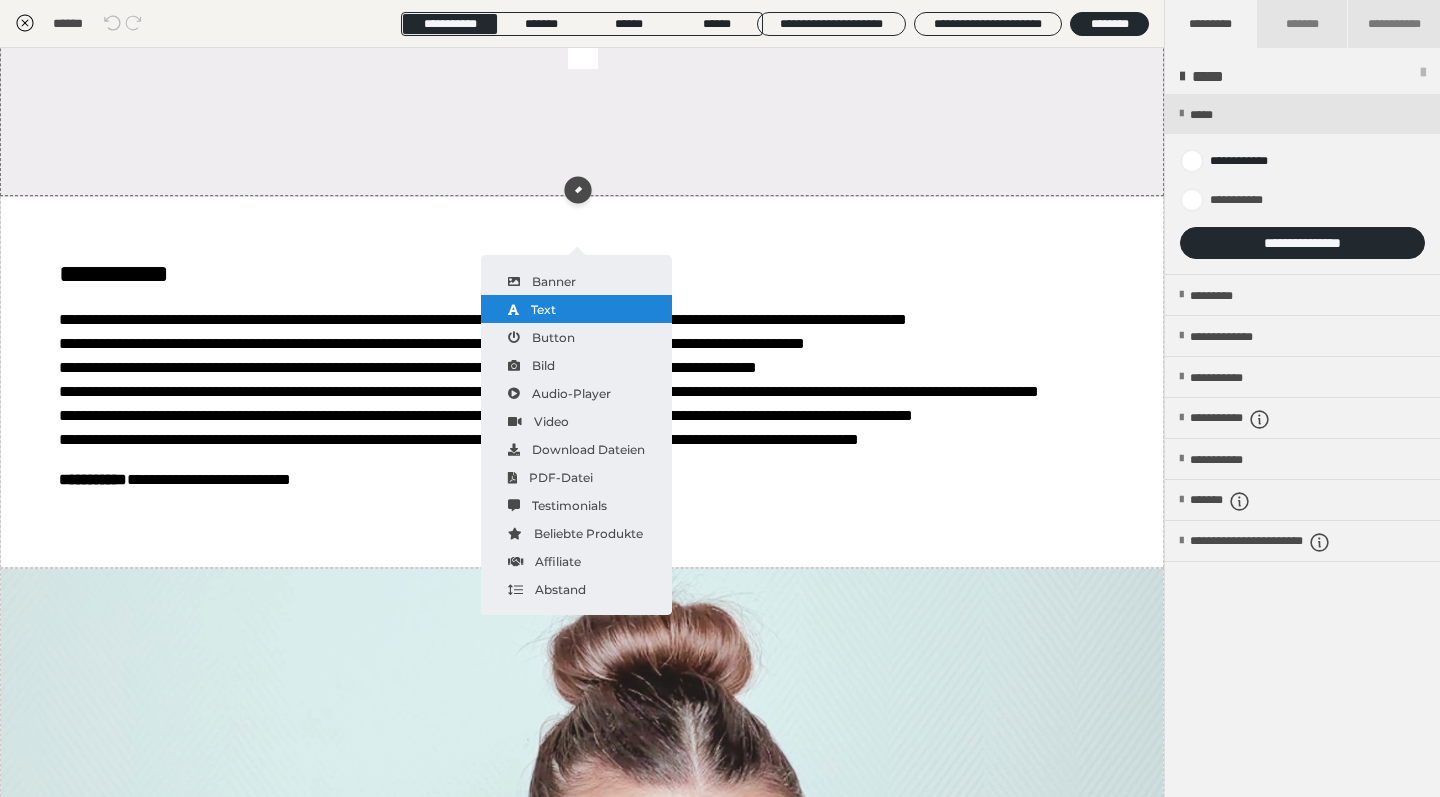 click on "Text" at bounding box center [576, 309] 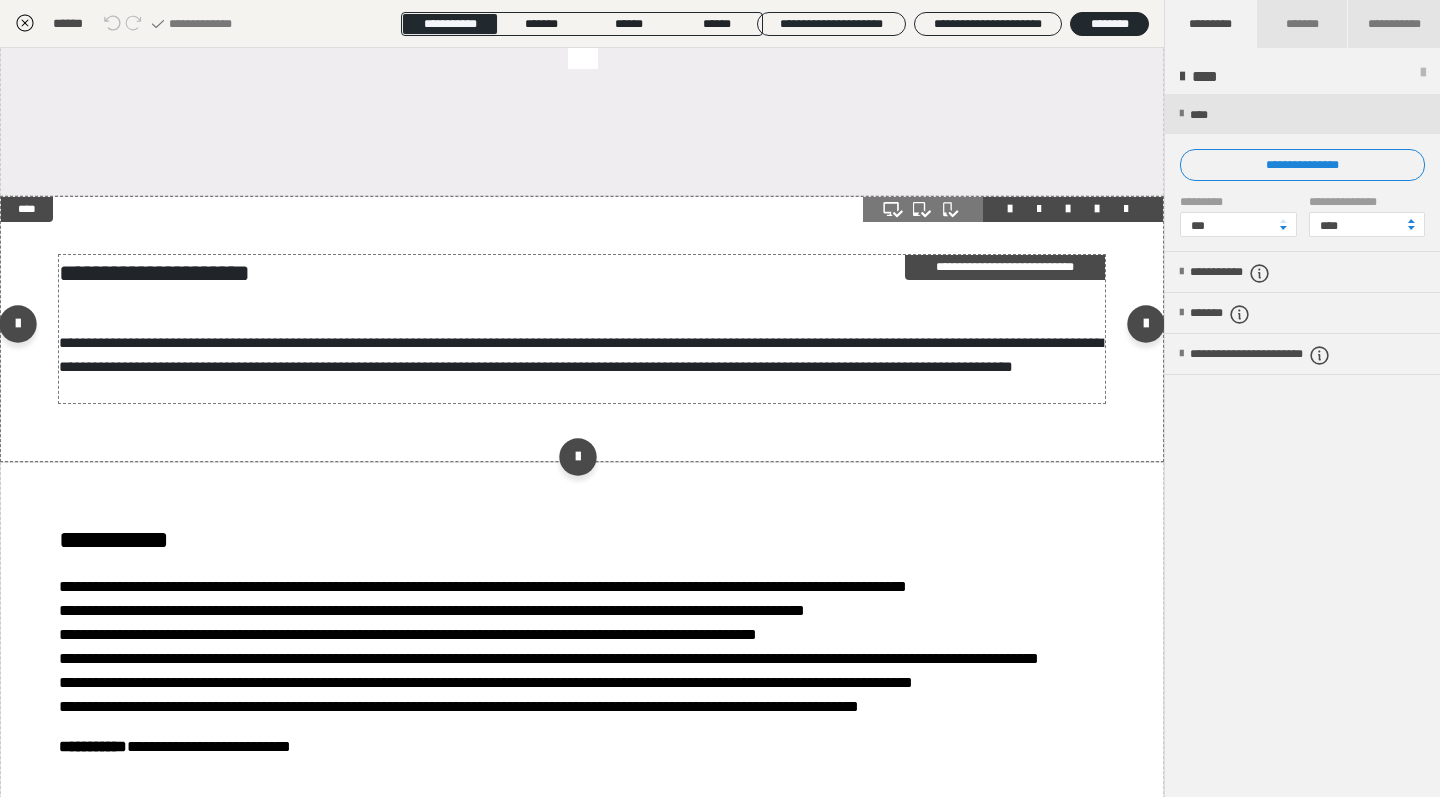 click on "**********" at bounding box center (582, 355) 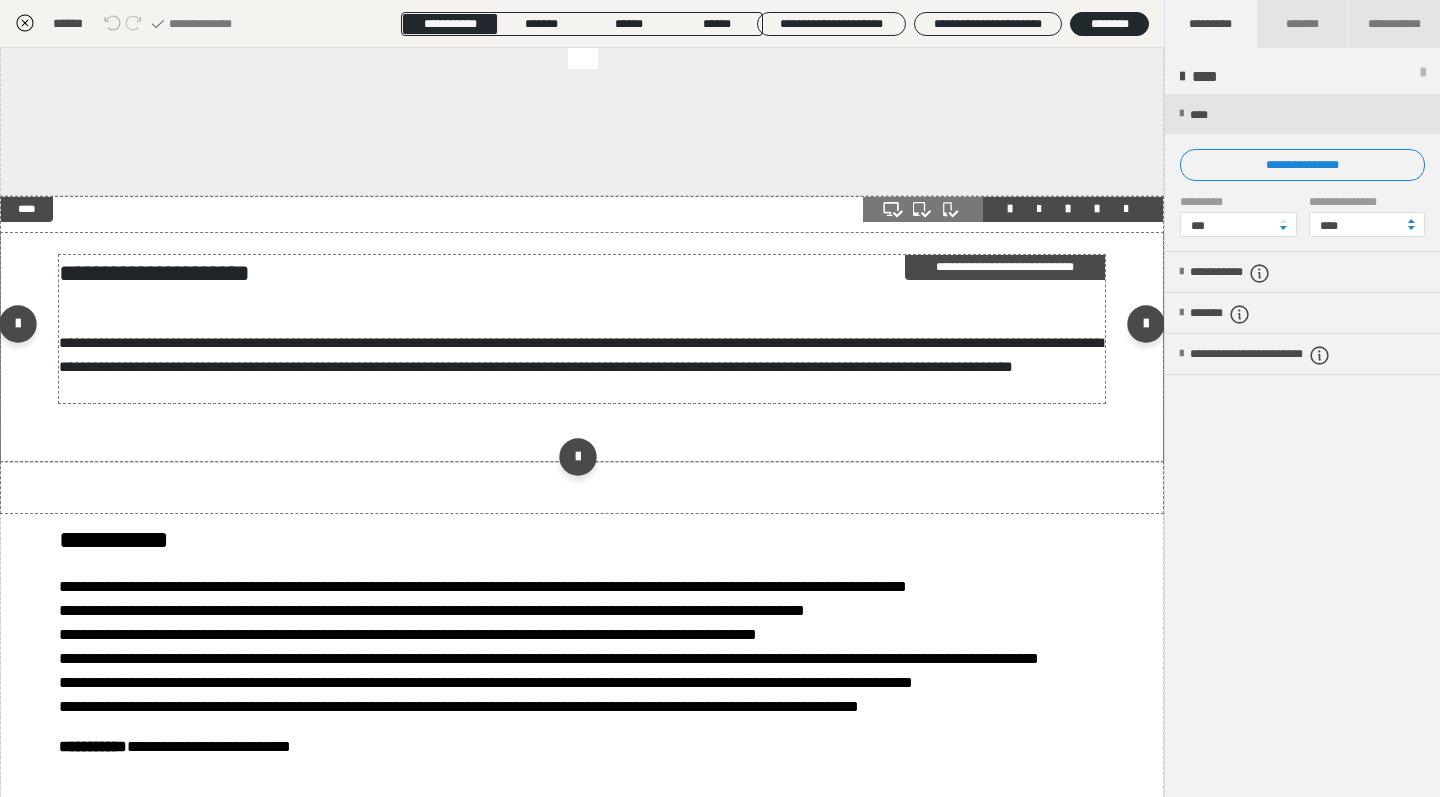 click on "**********" at bounding box center [582, 355] 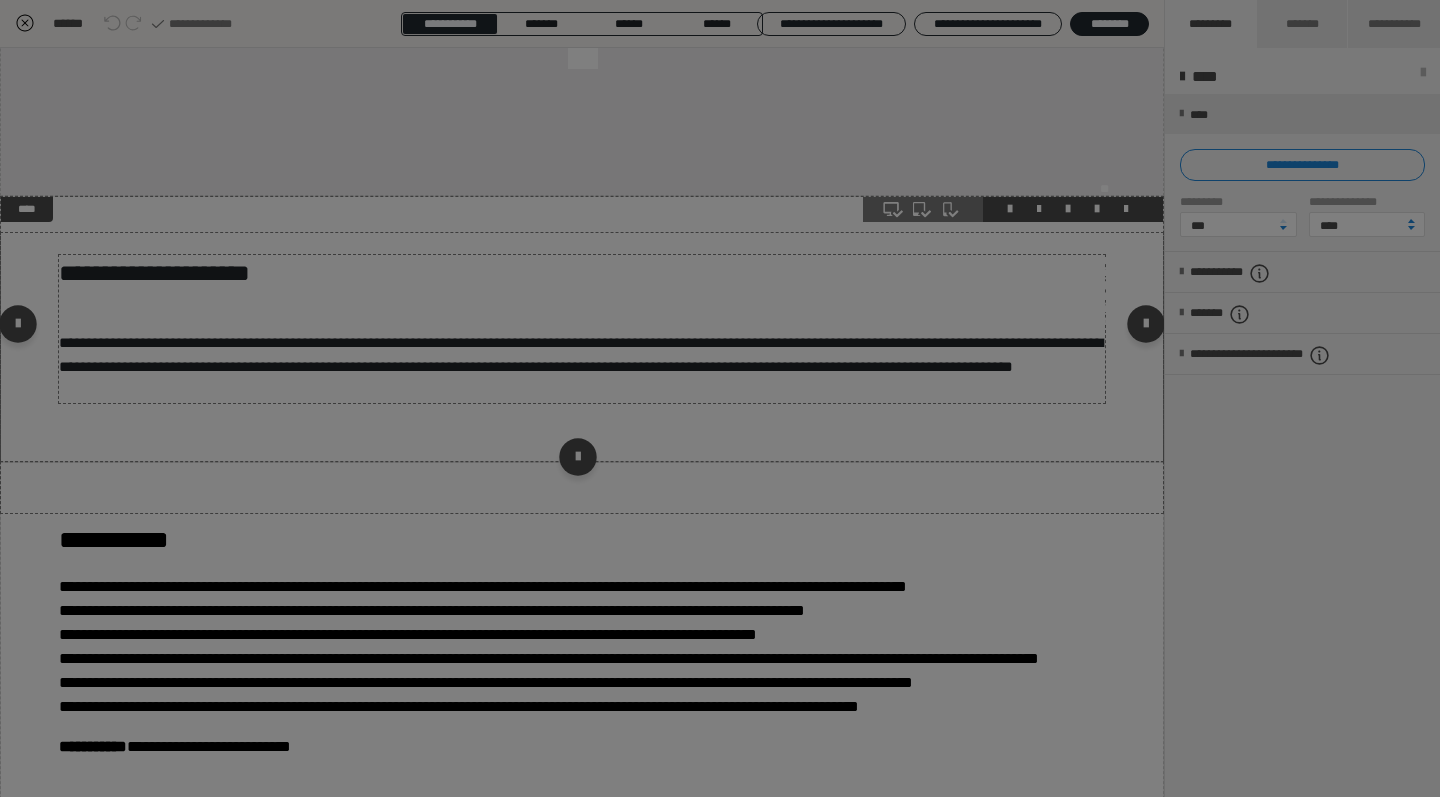 click on "**********" at bounding box center (720, 250) 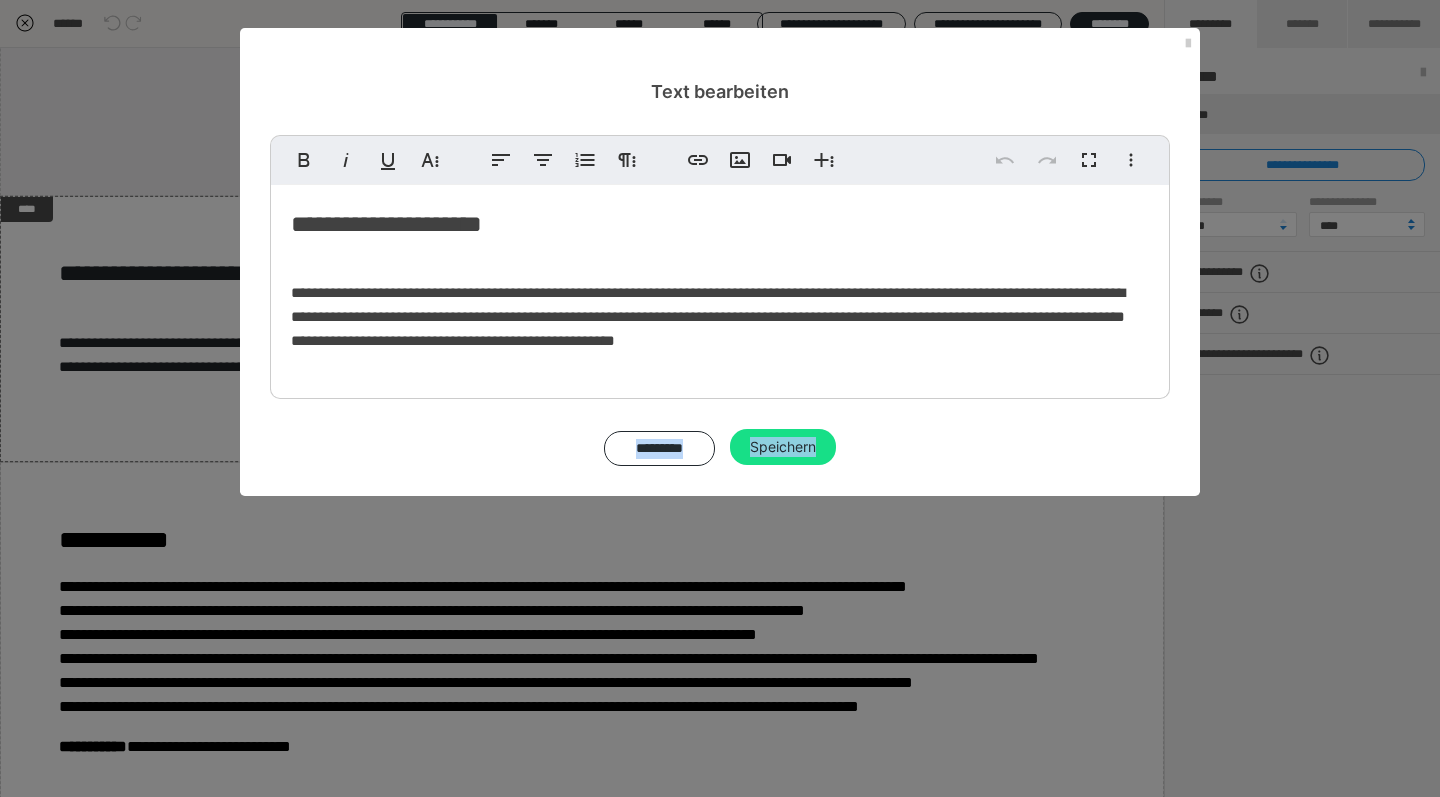click on "**********" at bounding box center [708, 316] 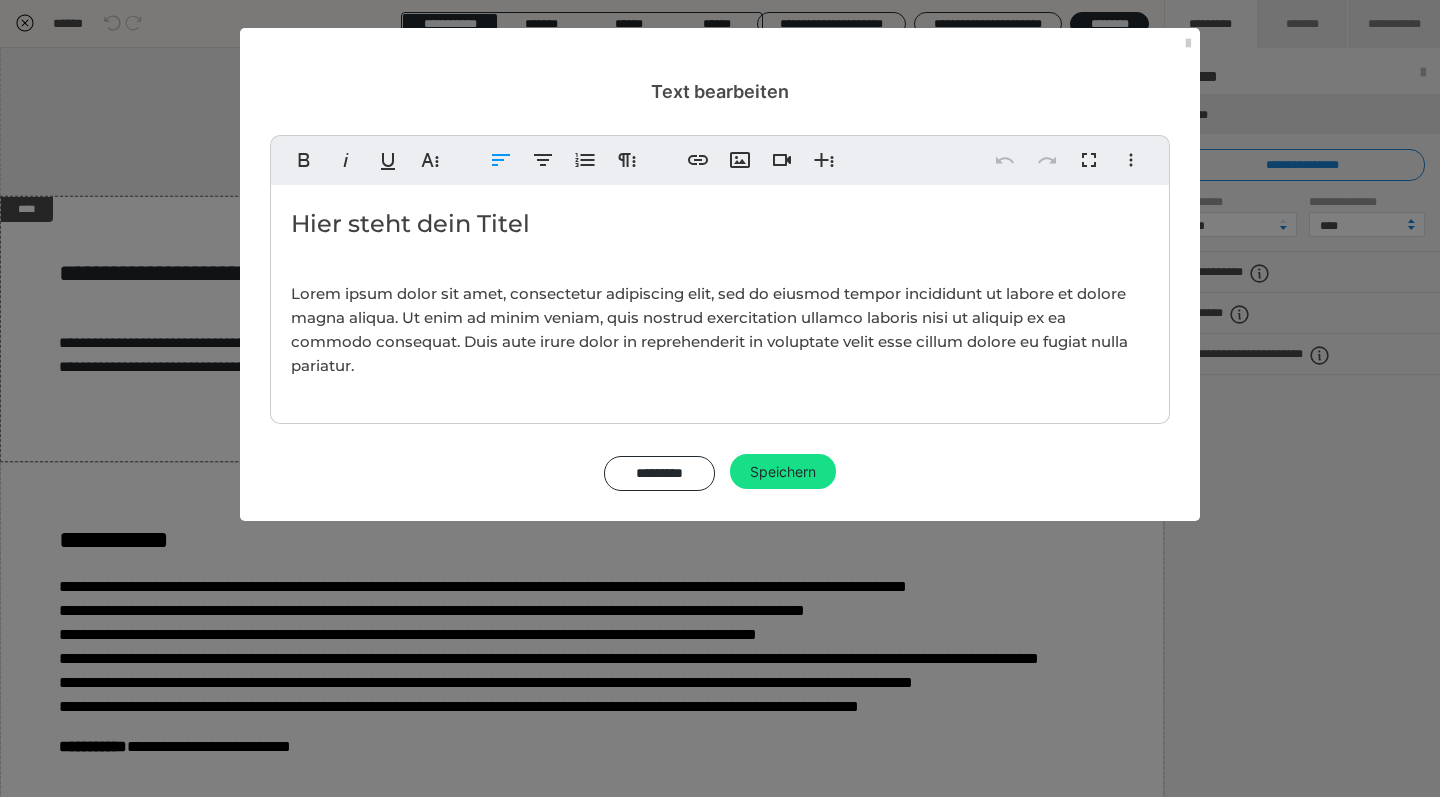 click on "Lorem ipsum dolor sit amet, consectetur adipiscing elit, sed do eiusmod tempor incididunt ut labore et dolore magna aliqua. Ut enim ad minim veniam, quis nostrud exercitation ullamco laboris nisi ut aliquip ex ea commodo consequat. Duis aute irure dolor in reprehenderit in voluptate velit esse cillum dolore eu fugiat nulla pariatur." at bounding box center (709, 329) 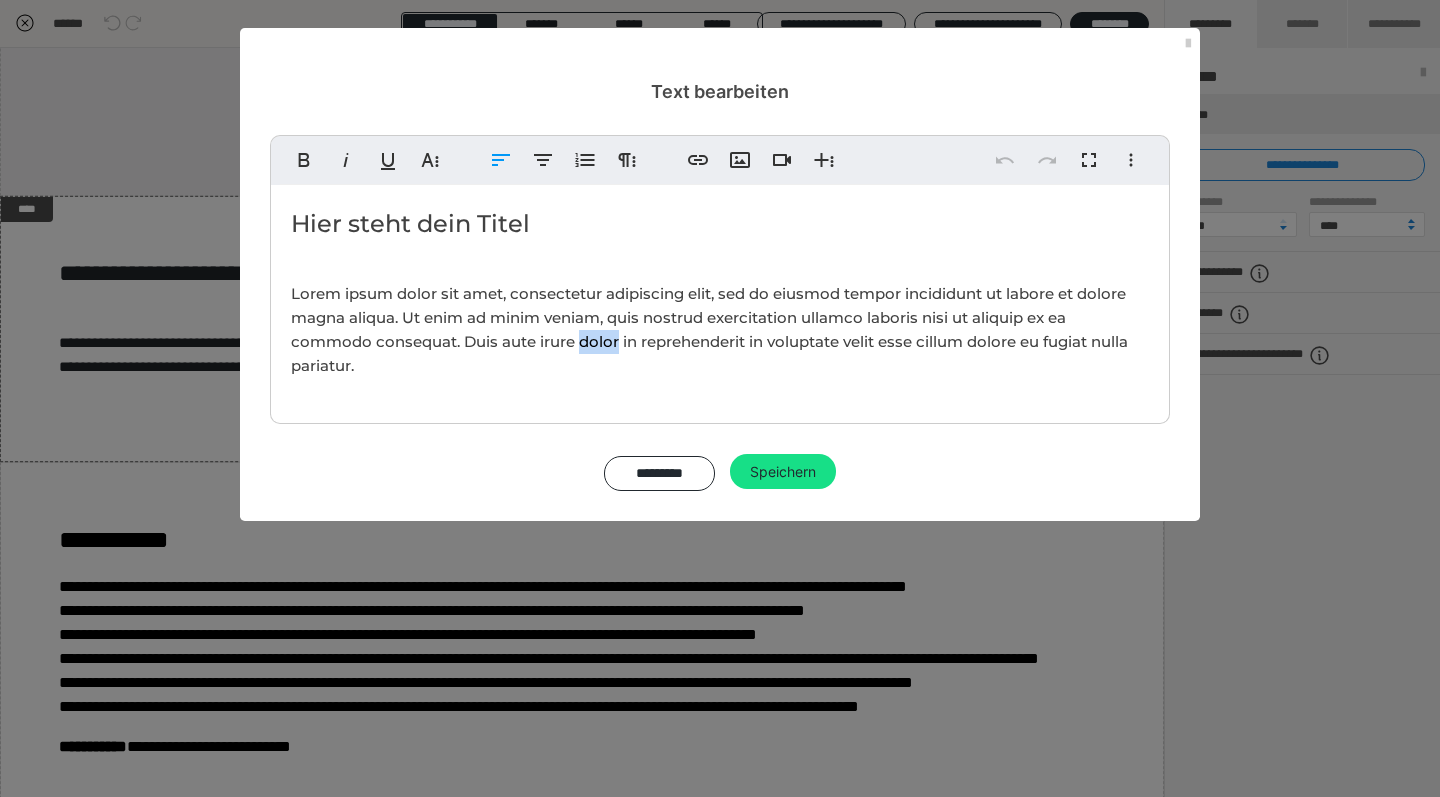 click on "Lorem ipsum dolor sit amet, consectetur adipiscing elit, sed do eiusmod tempor incididunt ut labore et dolore magna aliqua. Ut enim ad minim veniam, quis nostrud exercitation ullamco laboris nisi ut aliquip ex ea commodo consequat. Duis aute irure dolor in reprehenderit in voluptate velit esse cillum dolore eu fugiat nulla pariatur." at bounding box center (709, 329) 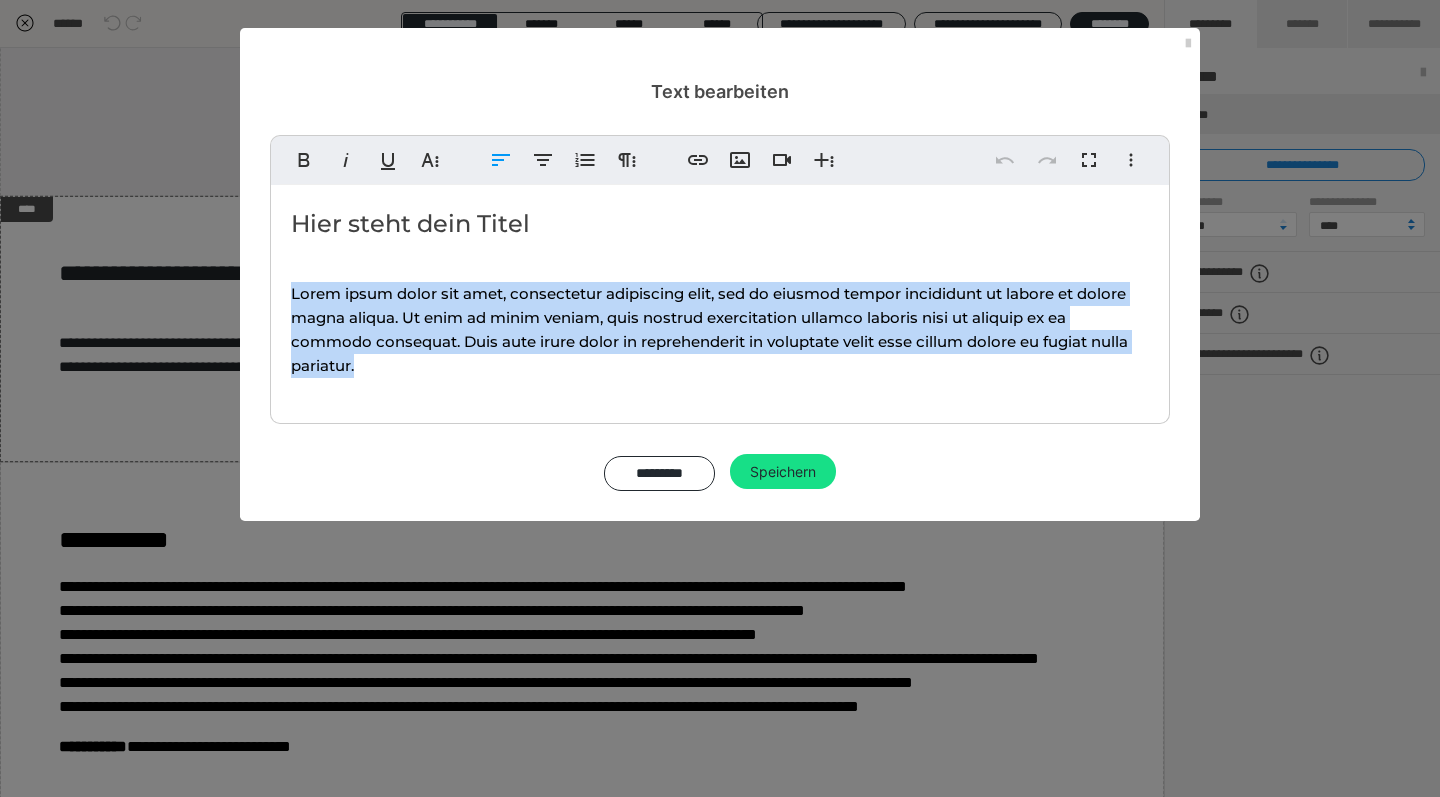 click on "Lorem ipsum dolor sit amet, consectetur adipiscing elit, sed do eiusmod tempor incididunt ut labore et dolore magna aliqua. Ut enim ad minim veniam, quis nostrud exercitation ullamco laboris nisi ut aliquip ex ea commodo consequat. Duis aute irure dolor in reprehenderit in voluptate velit esse cillum dolore eu fugiat nulla pariatur." at bounding box center (709, 329) 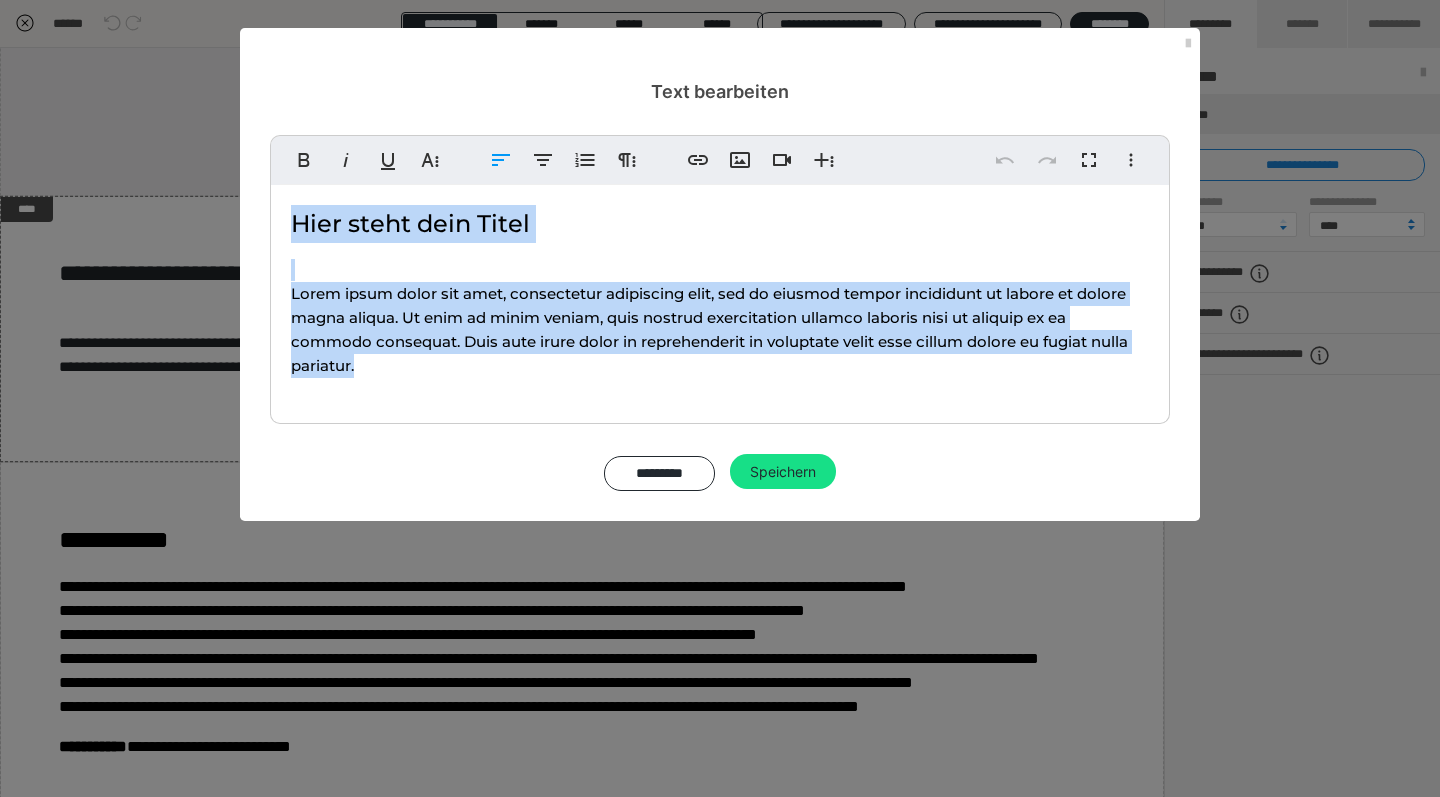 drag, startPoint x: 362, startPoint y: 366, endPoint x: 295, endPoint y: 195, distance: 183.65729 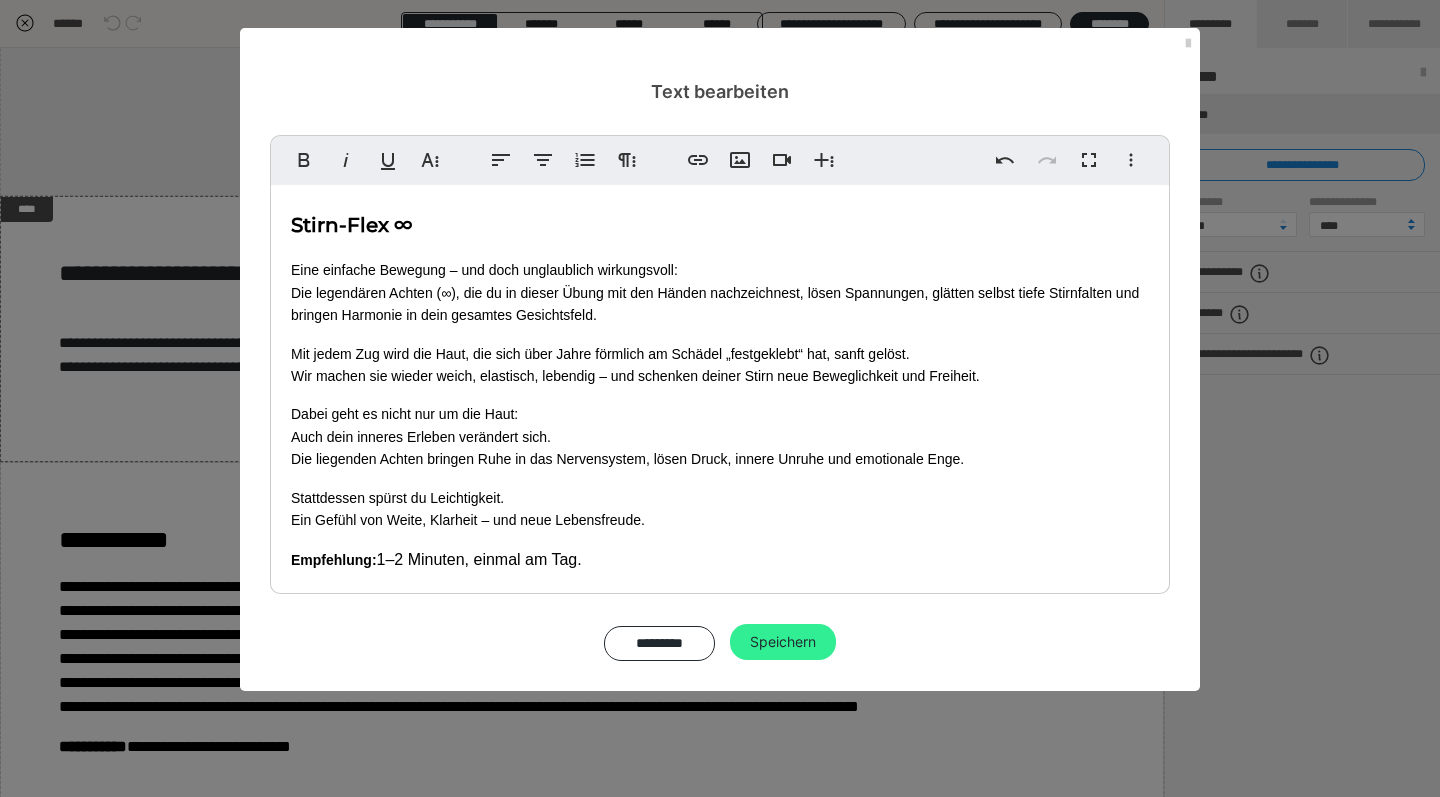 click on "Speichern" at bounding box center [783, 642] 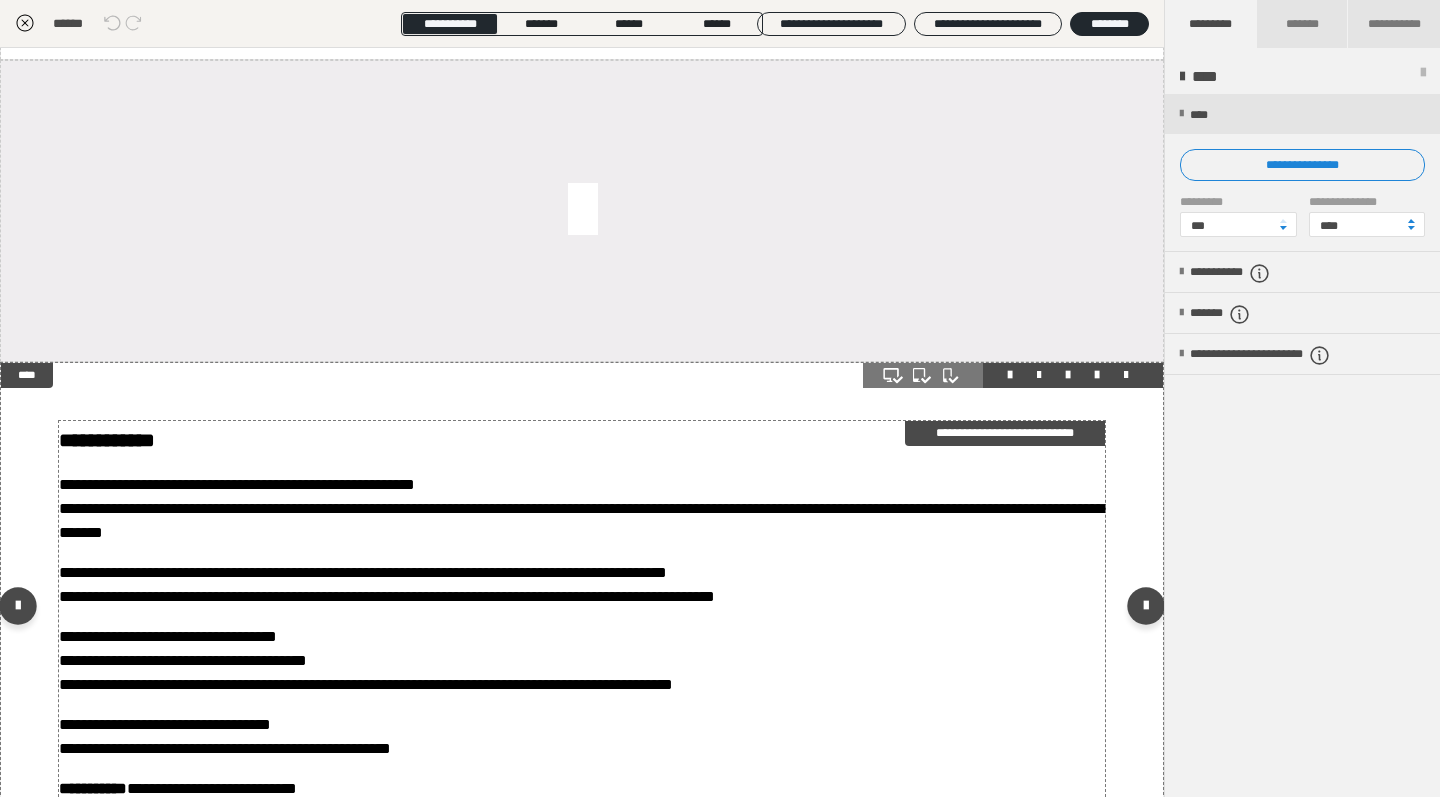 scroll, scrollTop: 806, scrollLeft: 0, axis: vertical 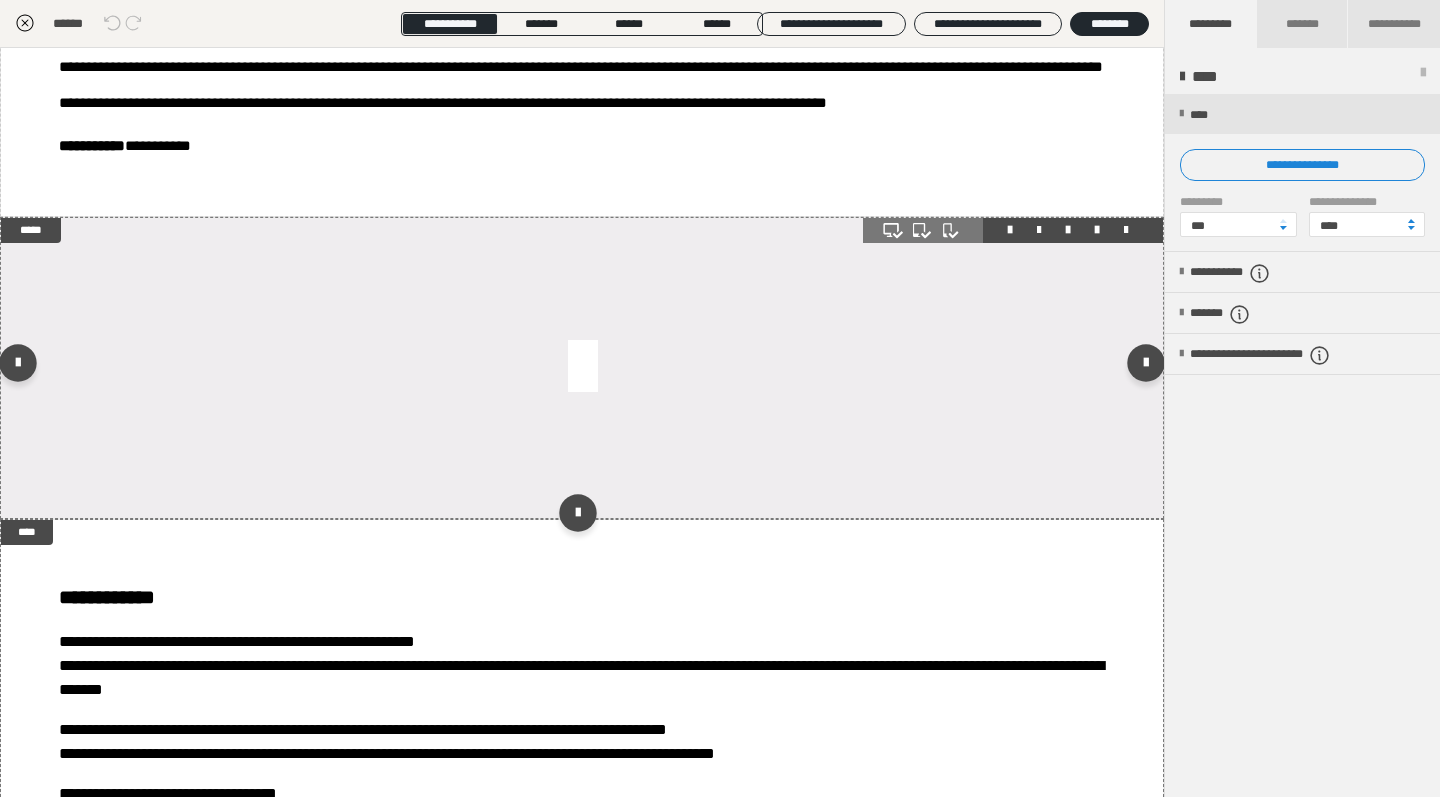 click at bounding box center (582, 368) 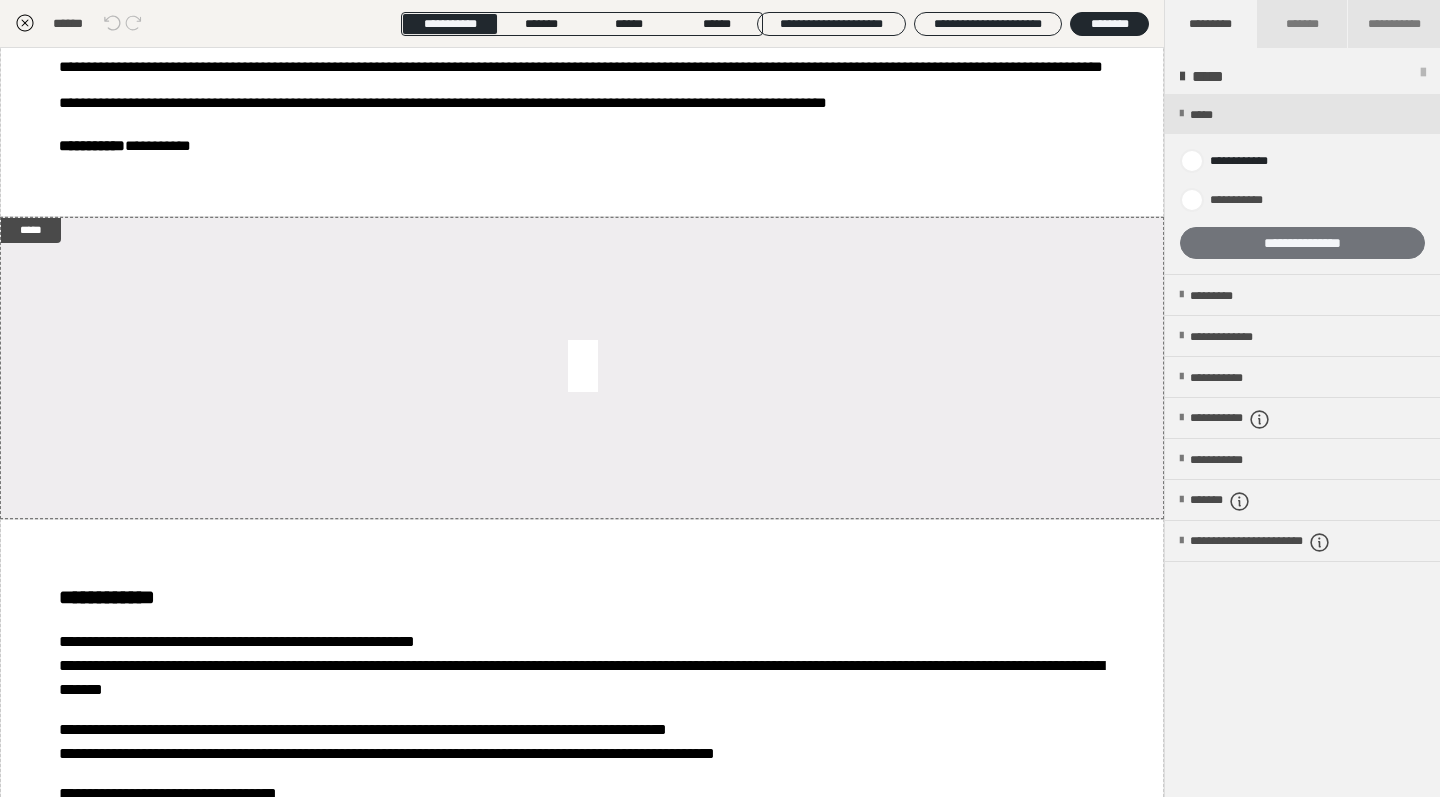 click on "**********" at bounding box center [1302, 243] 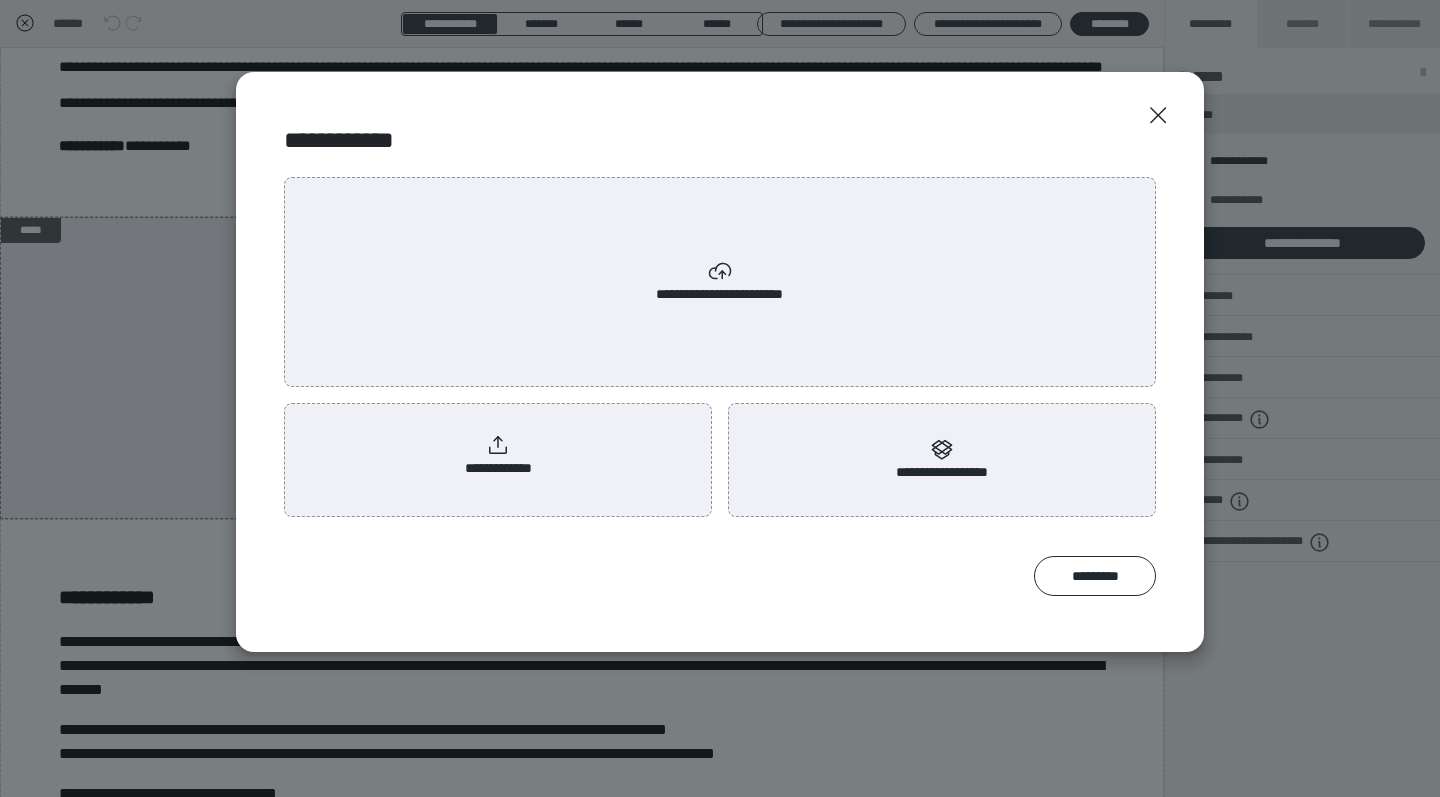 click on "**********" at bounding box center [720, 282] 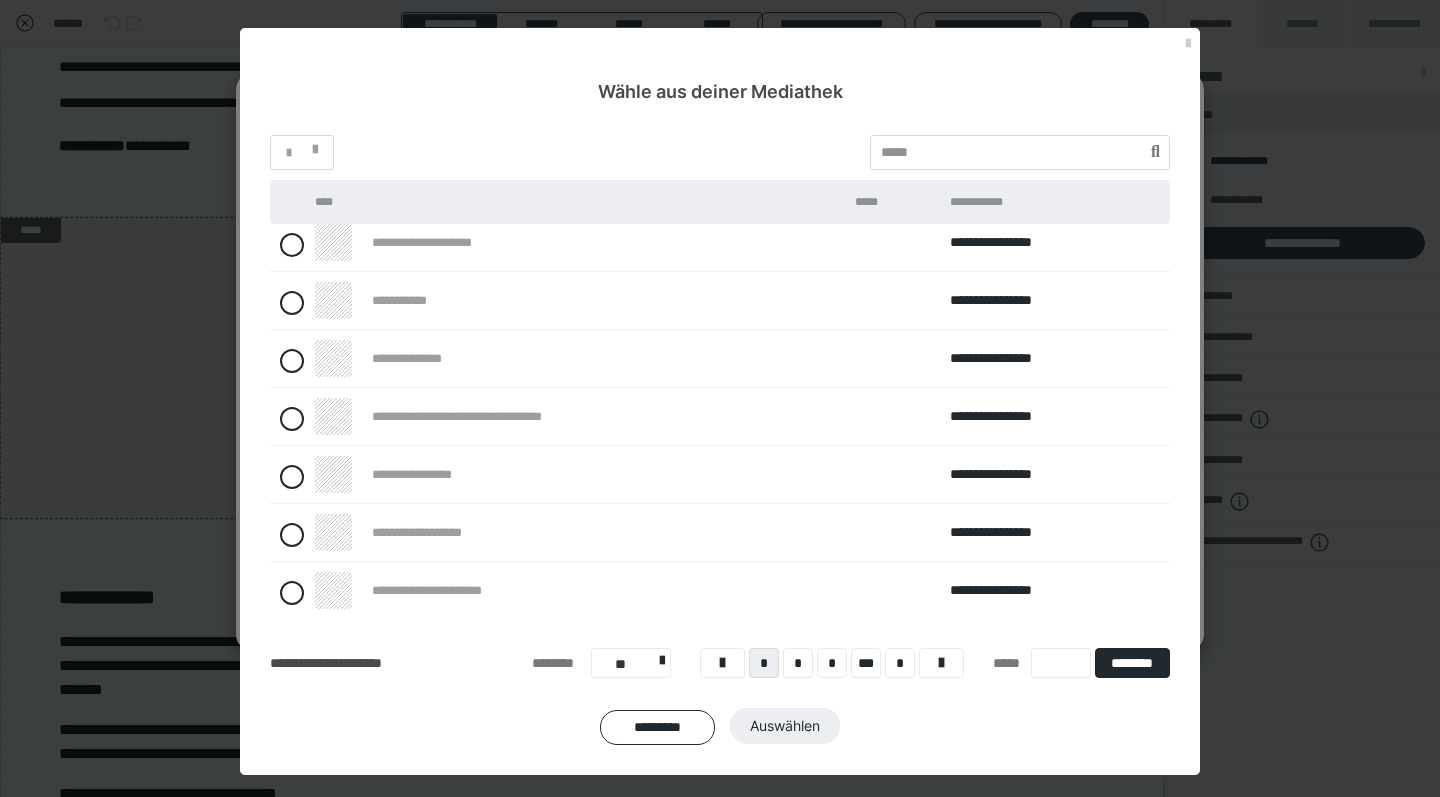 scroll, scrollTop: 167, scrollLeft: 0, axis: vertical 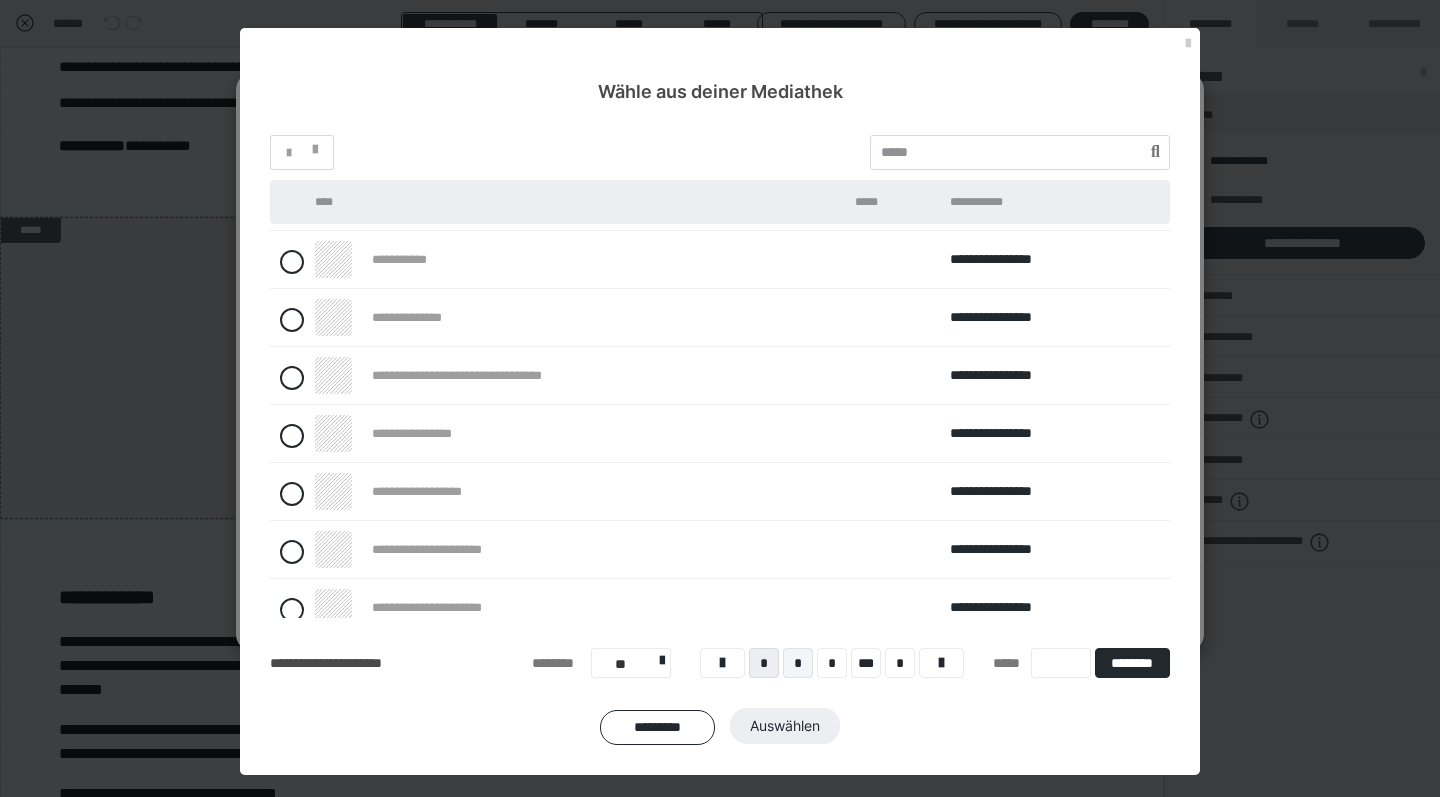 click on "*" at bounding box center [798, 663] 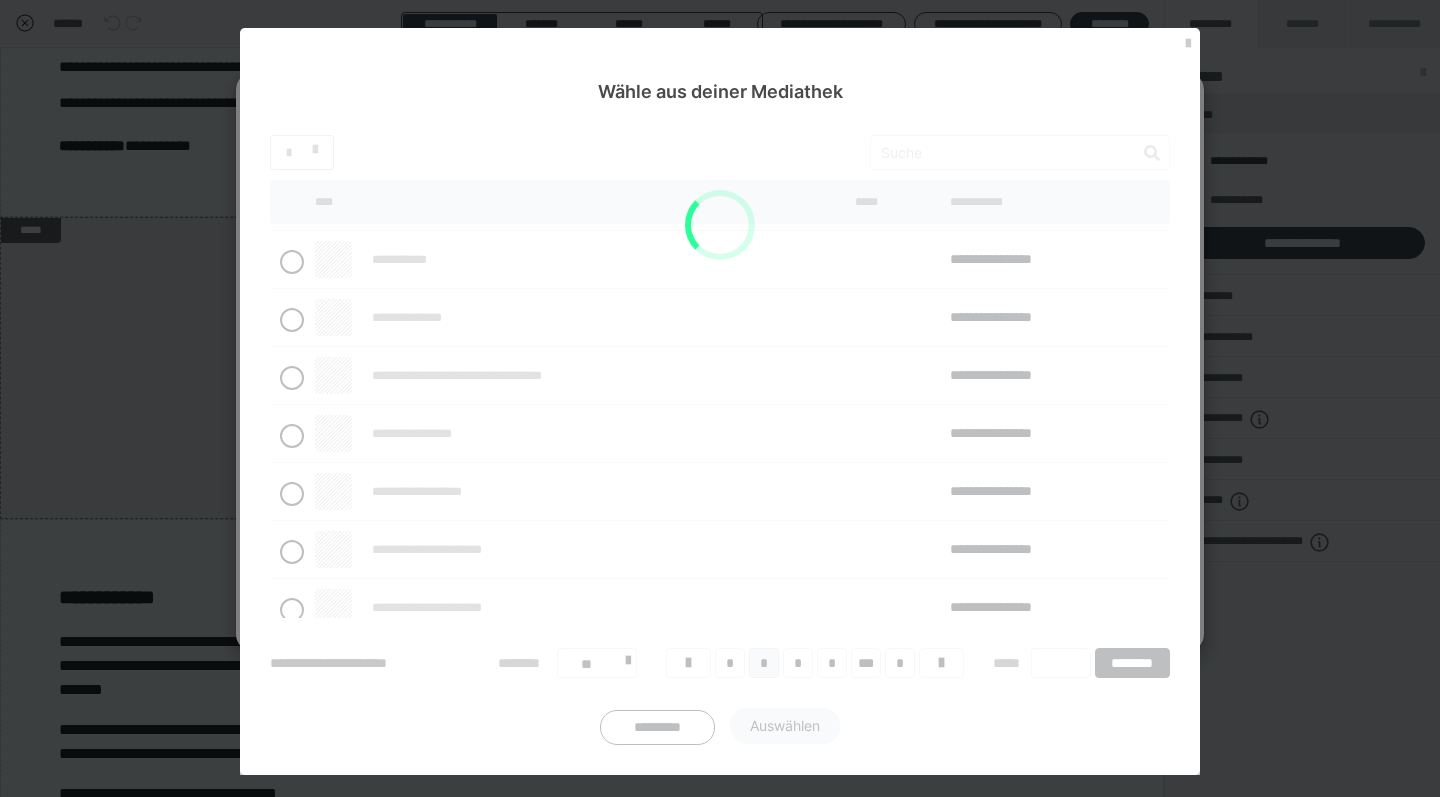 scroll, scrollTop: 0, scrollLeft: 0, axis: both 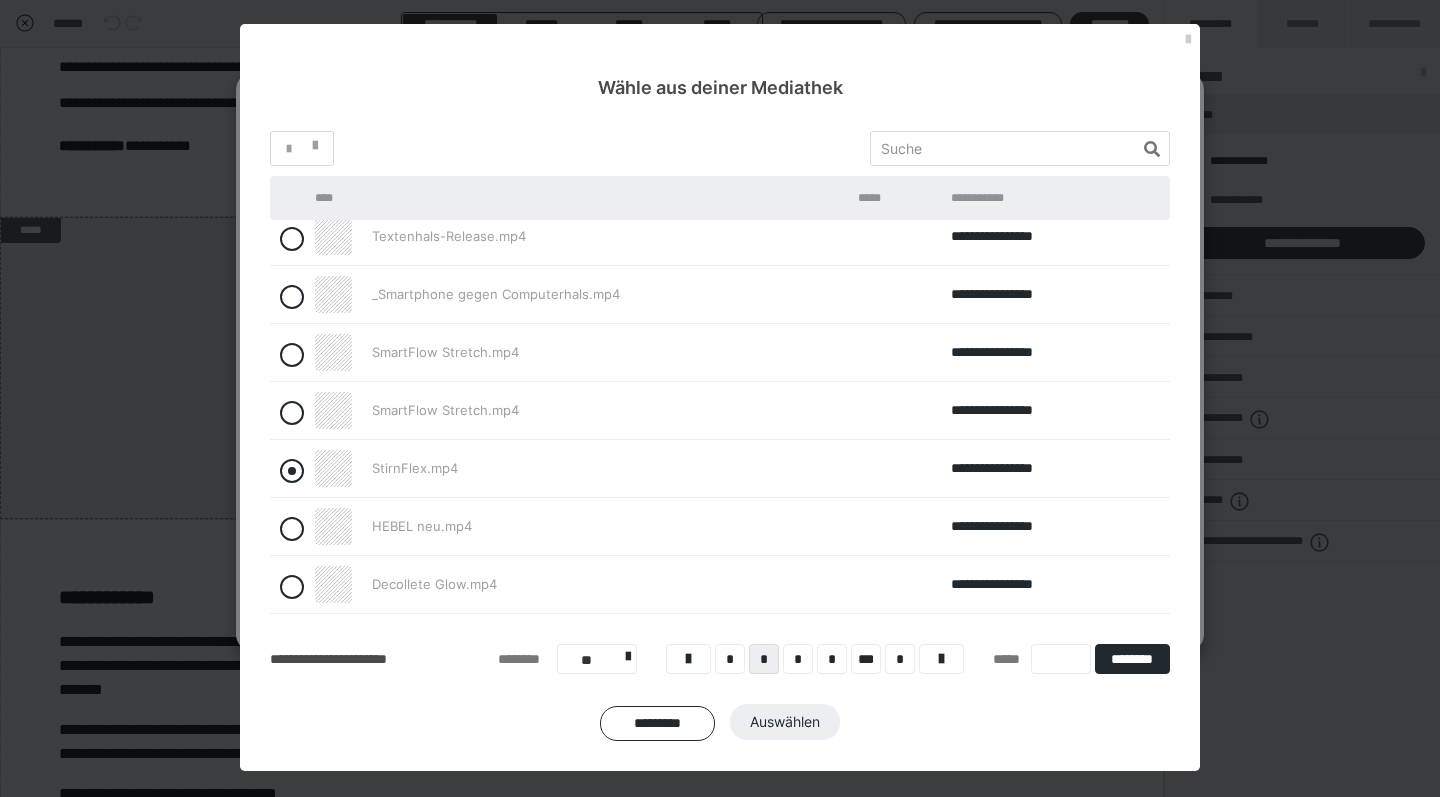 click at bounding box center (292, 471) 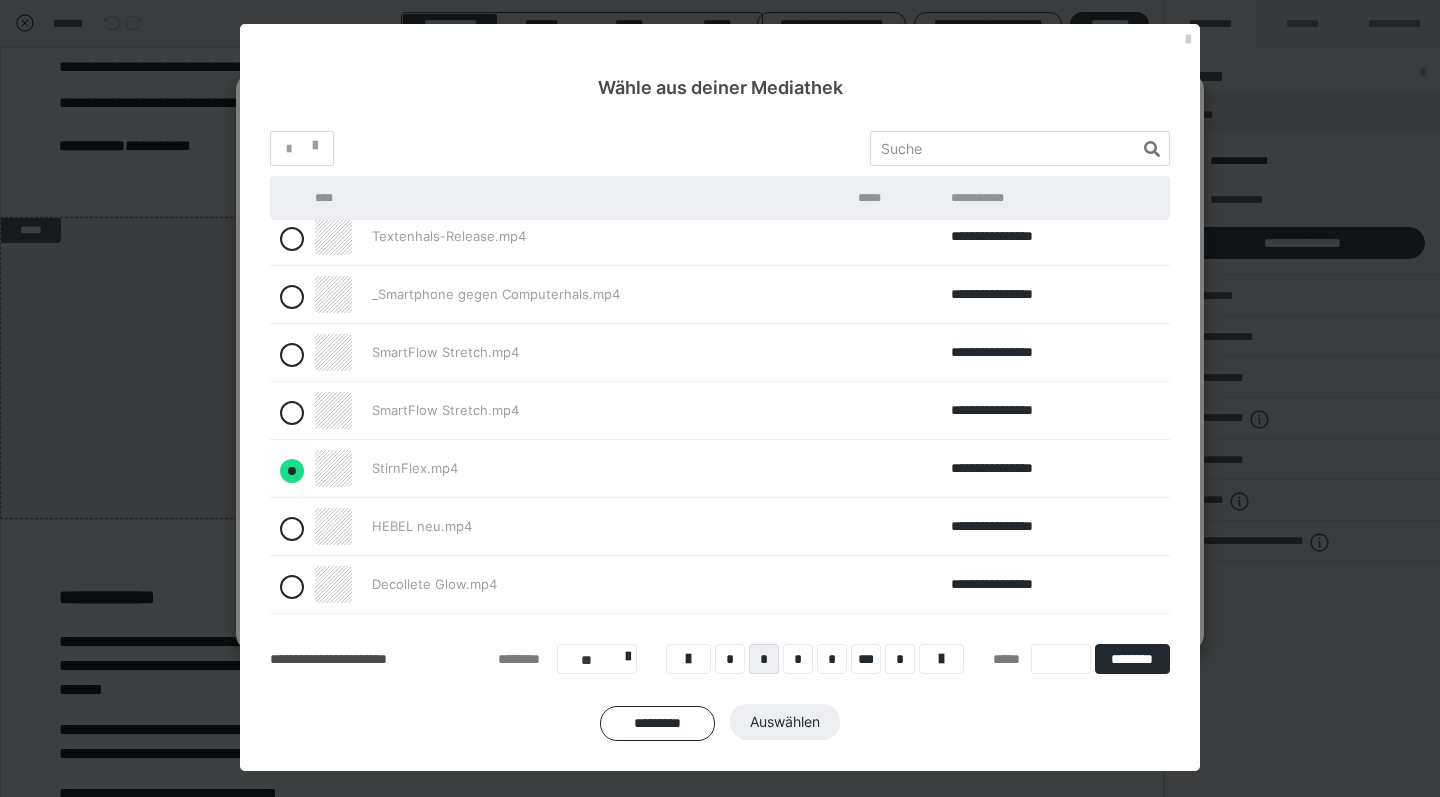 radio on "true" 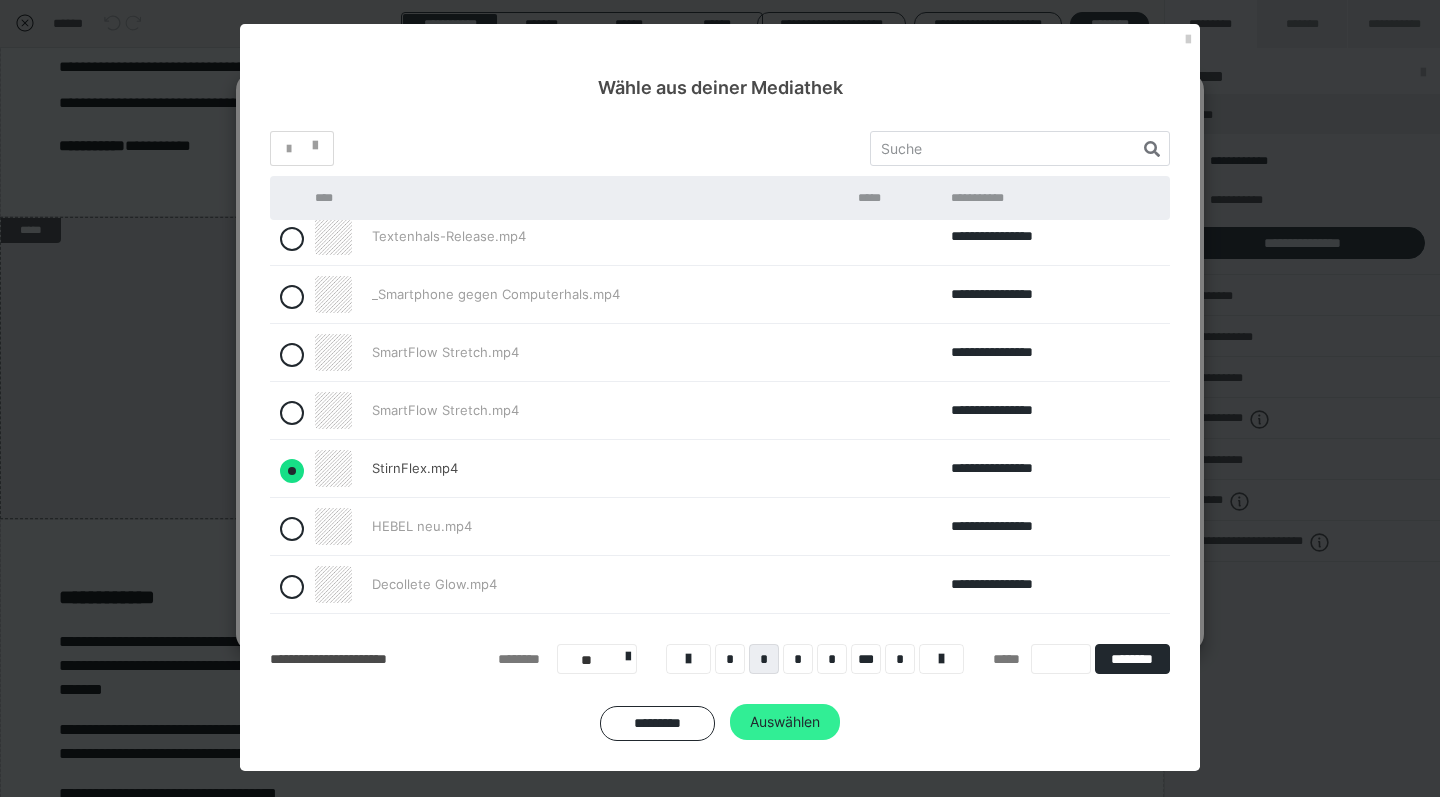click on "Auswählen" at bounding box center (785, 722) 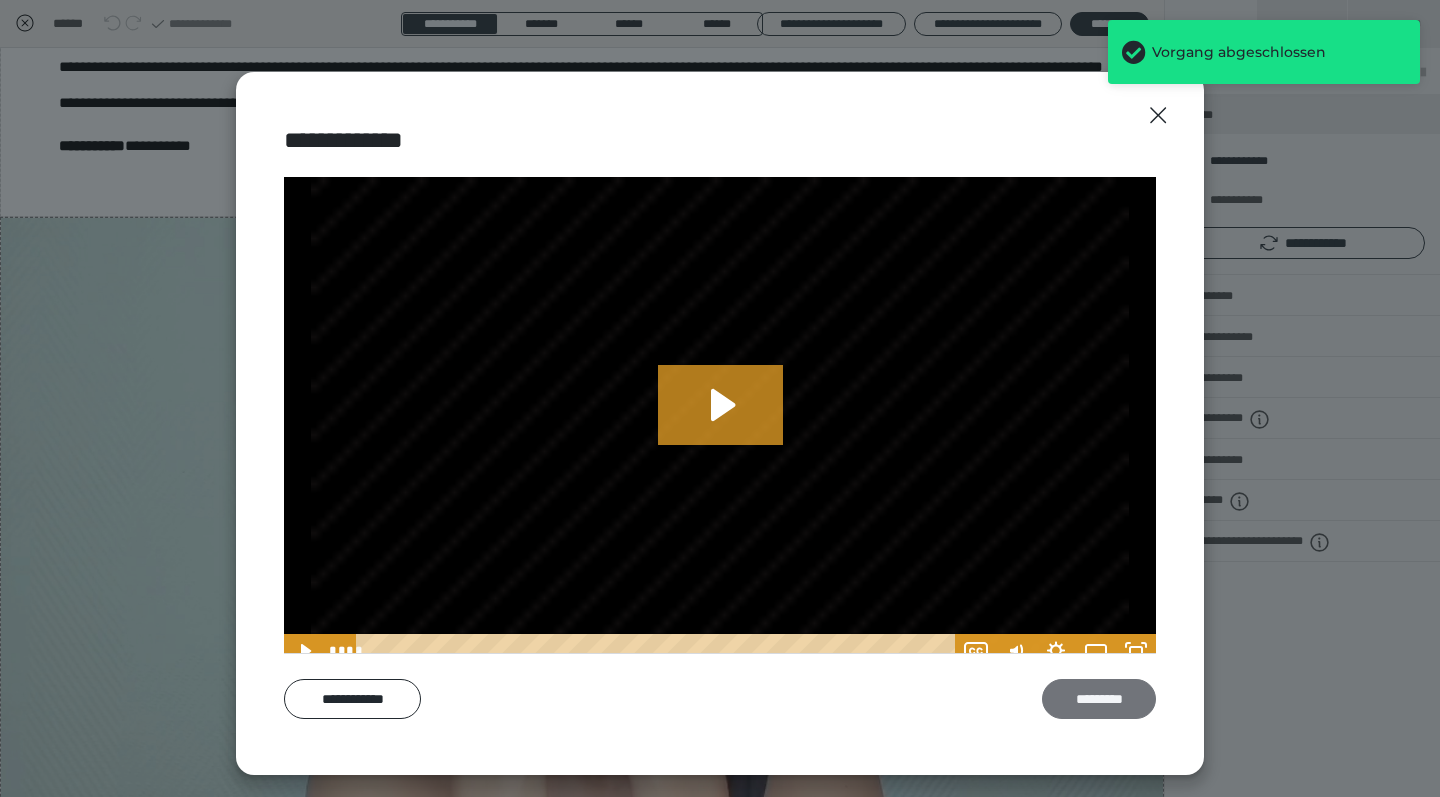 click on "*********" at bounding box center [1099, 699] 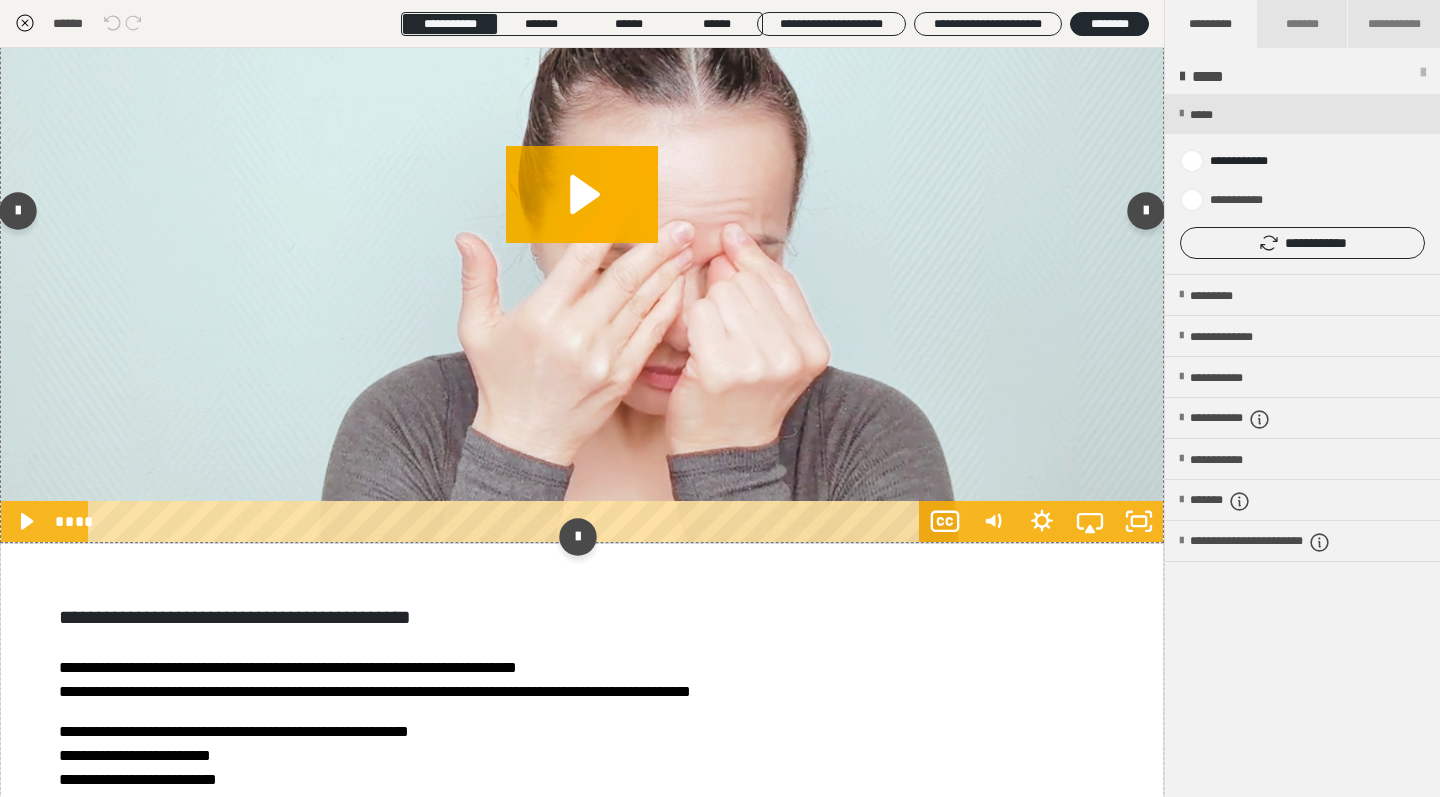 scroll, scrollTop: 2655, scrollLeft: 0, axis: vertical 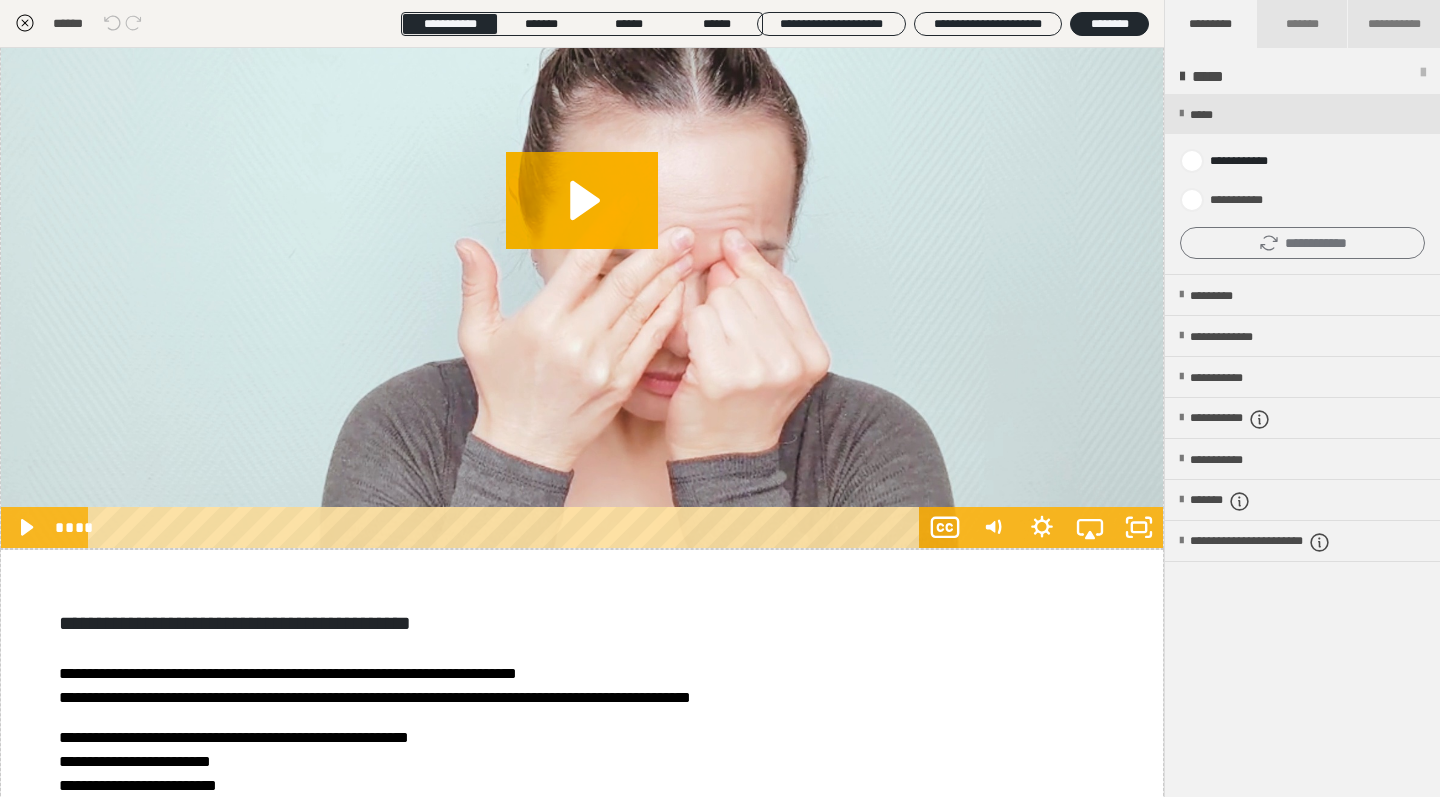 click on "**********" at bounding box center [1302, 243] 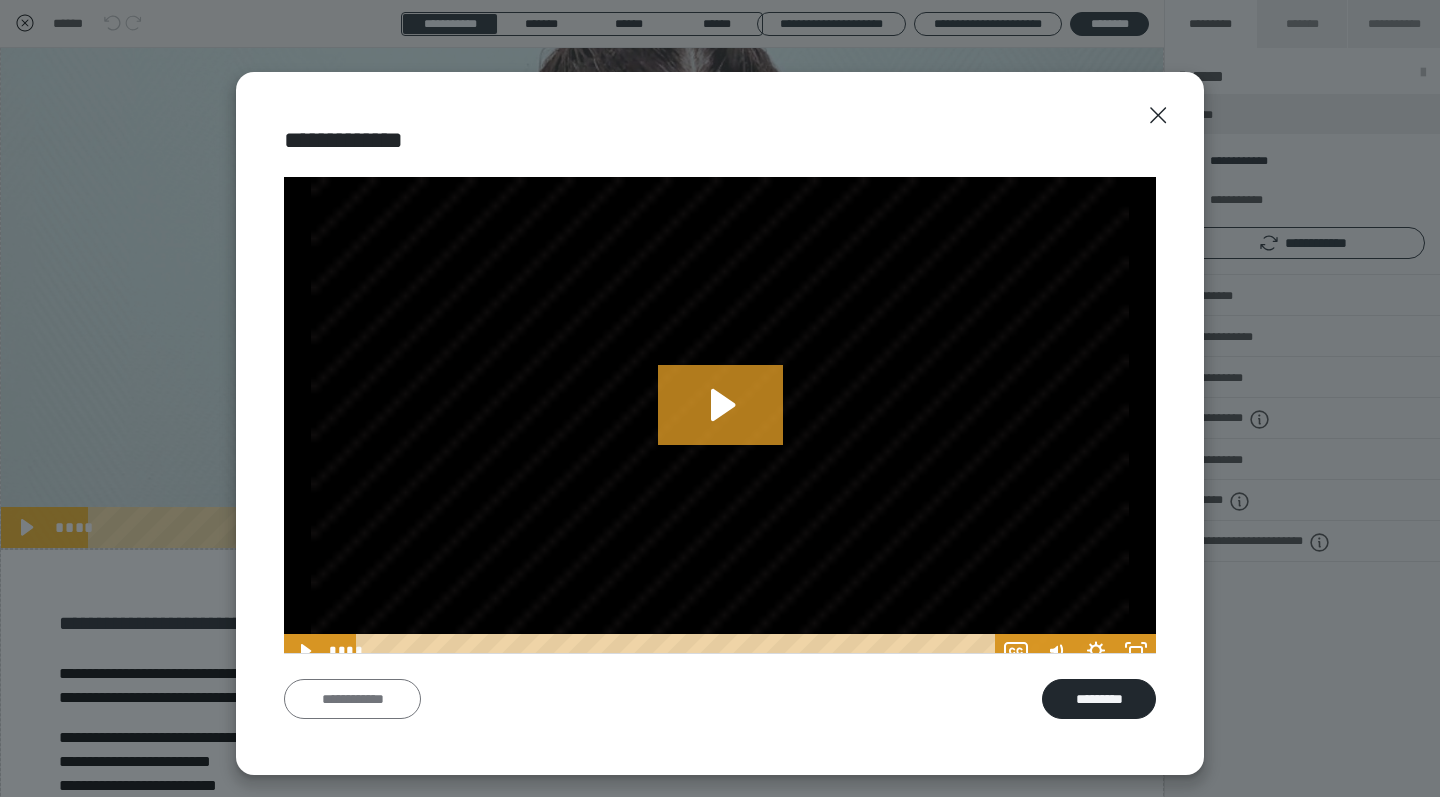 click on "**********" at bounding box center [352, 699] 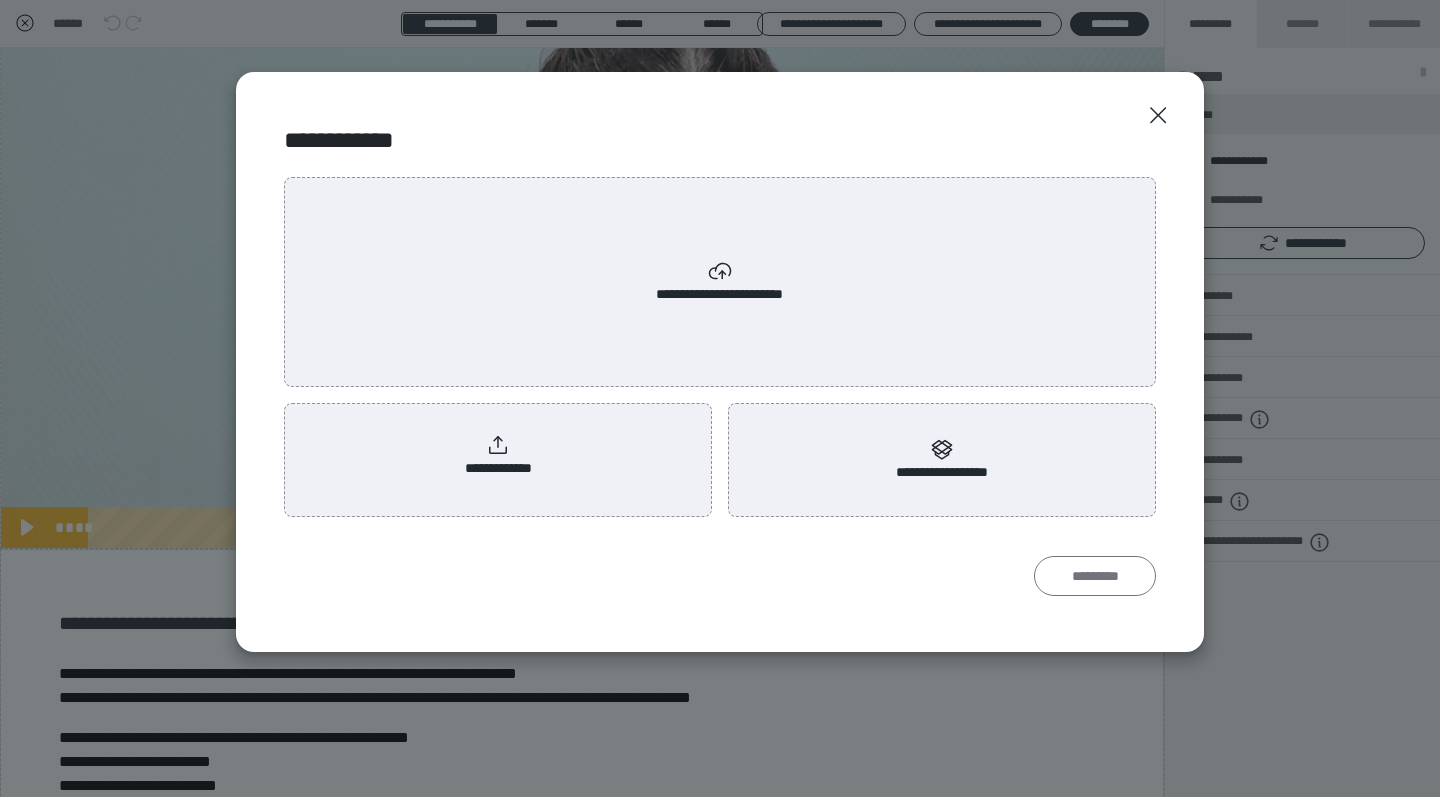 radio on "****" 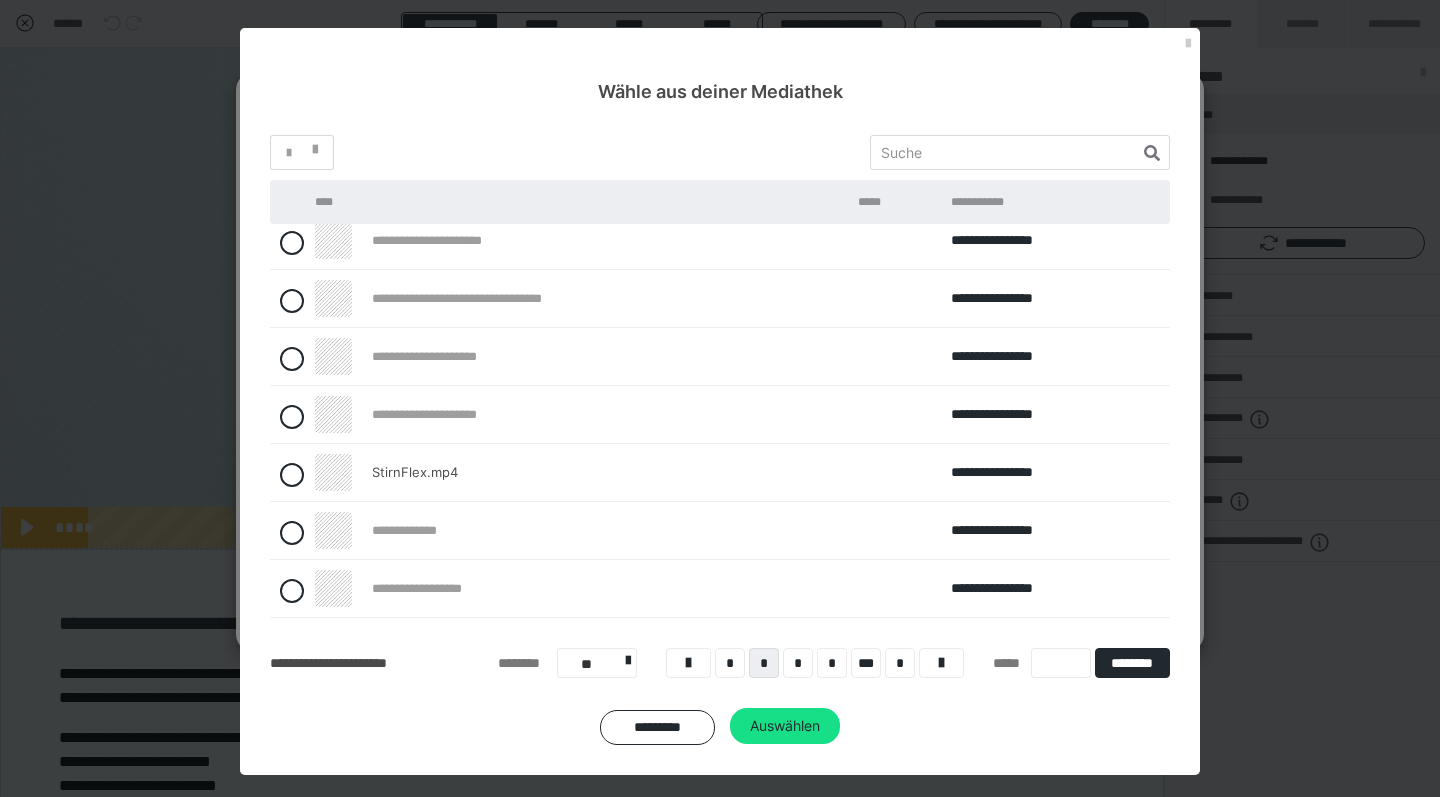 scroll, scrollTop: 186, scrollLeft: 0, axis: vertical 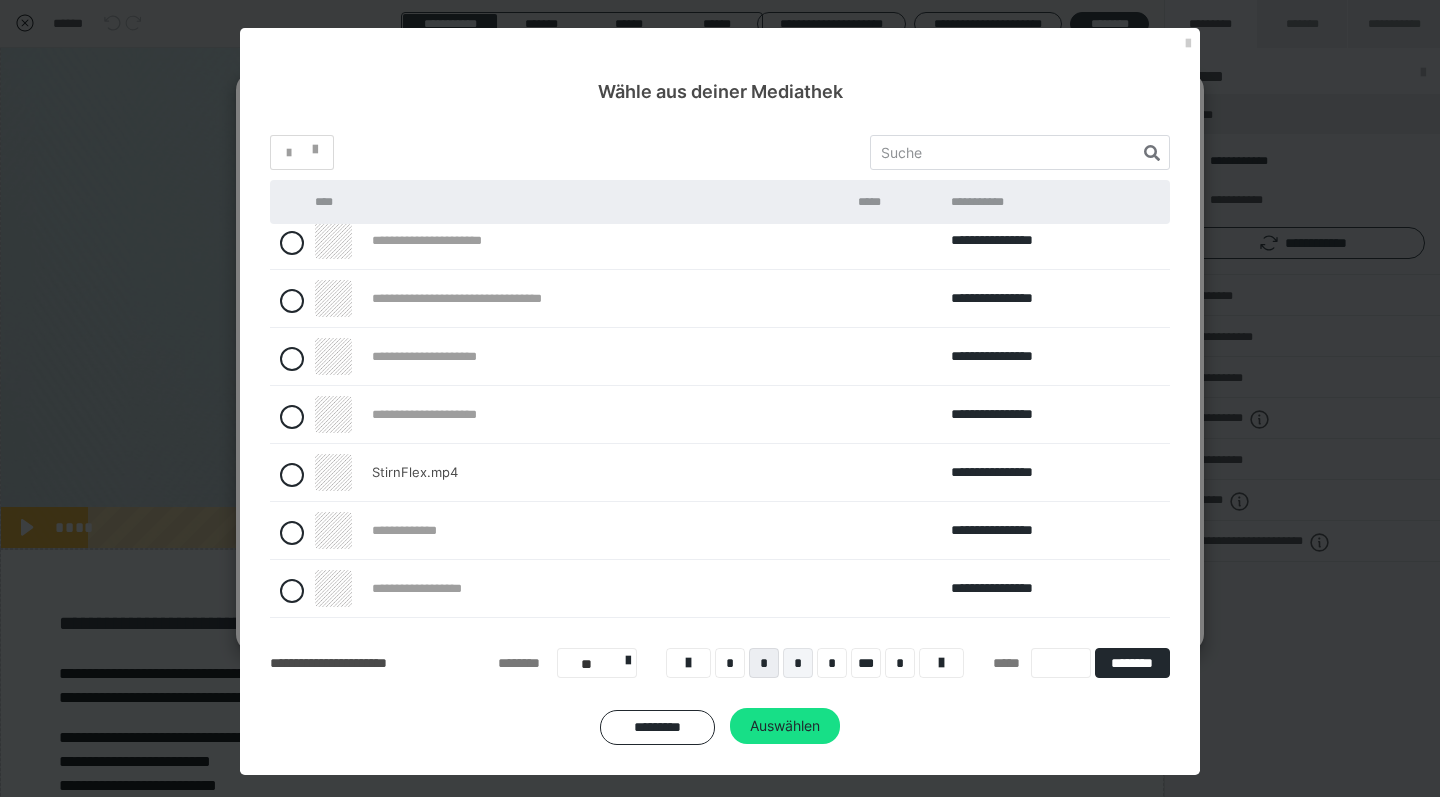 click on "*" at bounding box center [798, 663] 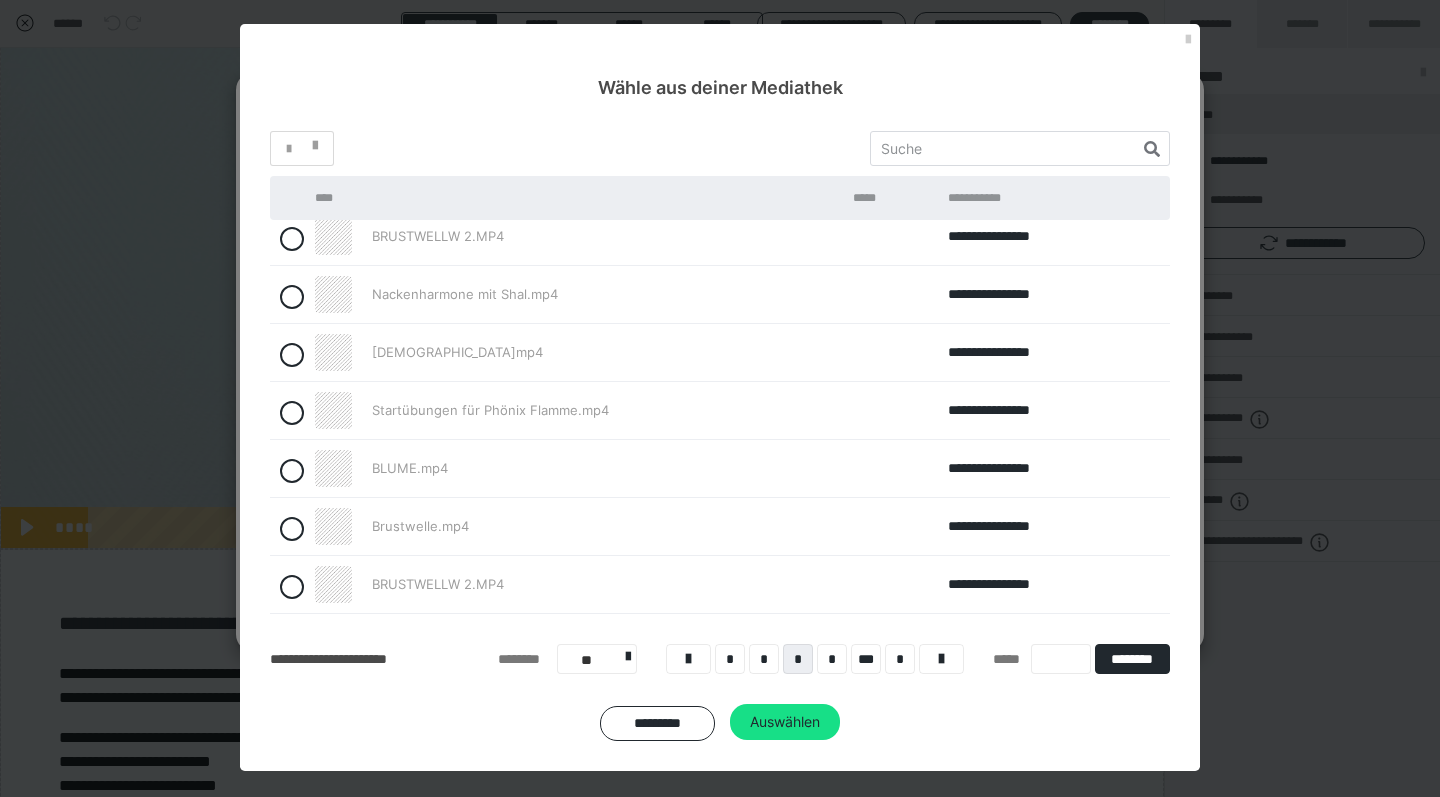 scroll, scrollTop: 186, scrollLeft: 0, axis: vertical 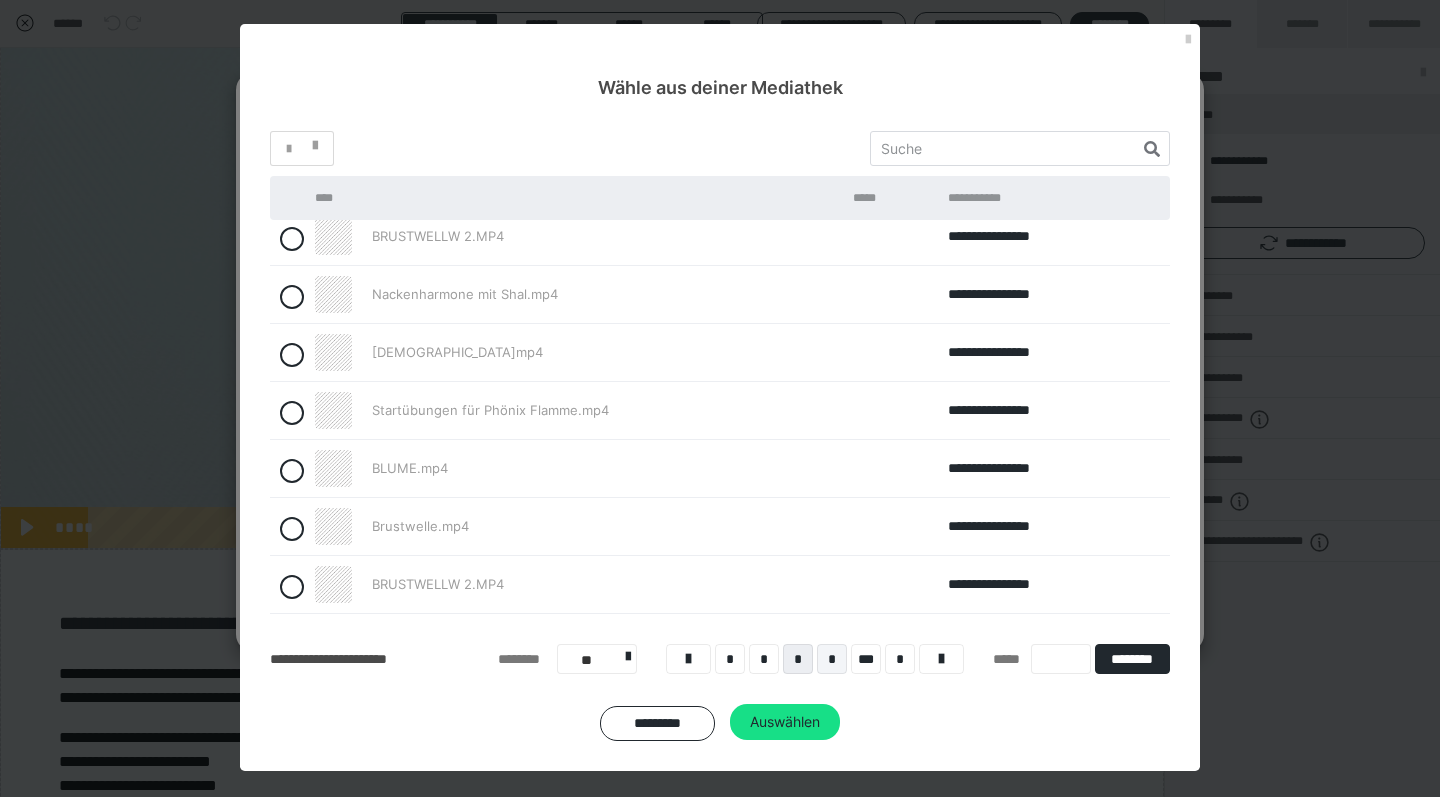 click on "*" at bounding box center [832, 659] 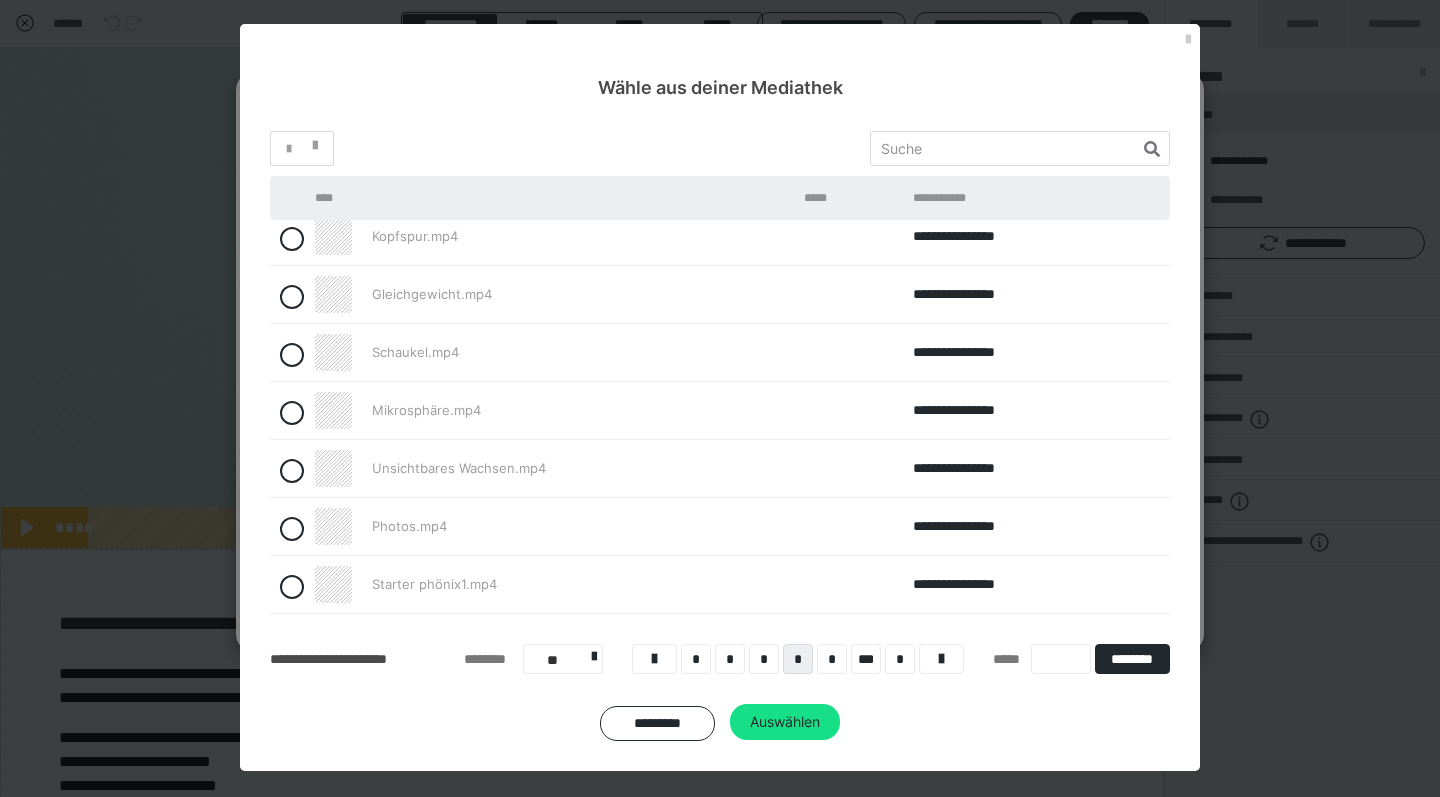 scroll, scrollTop: 186, scrollLeft: 0, axis: vertical 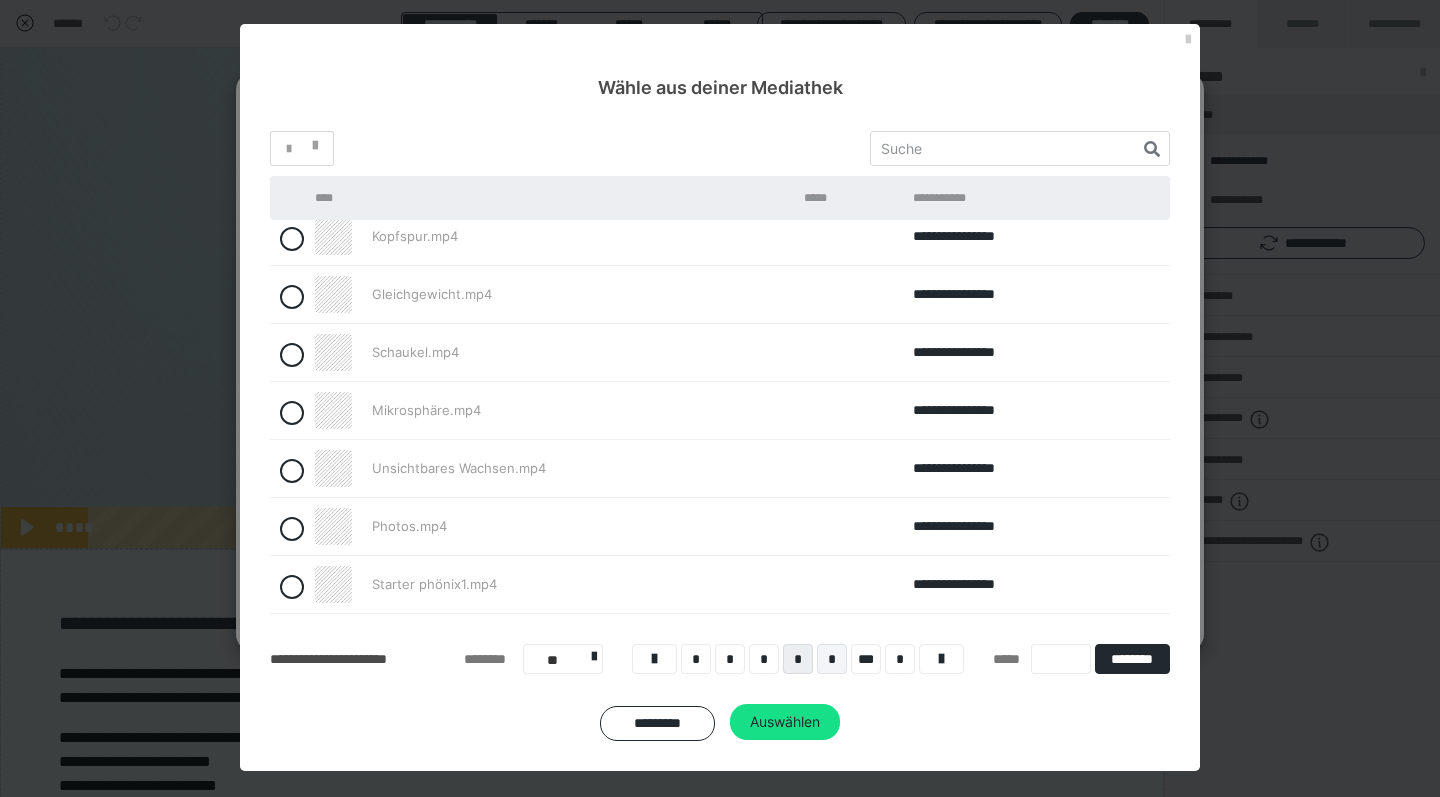 click on "*" at bounding box center [832, 659] 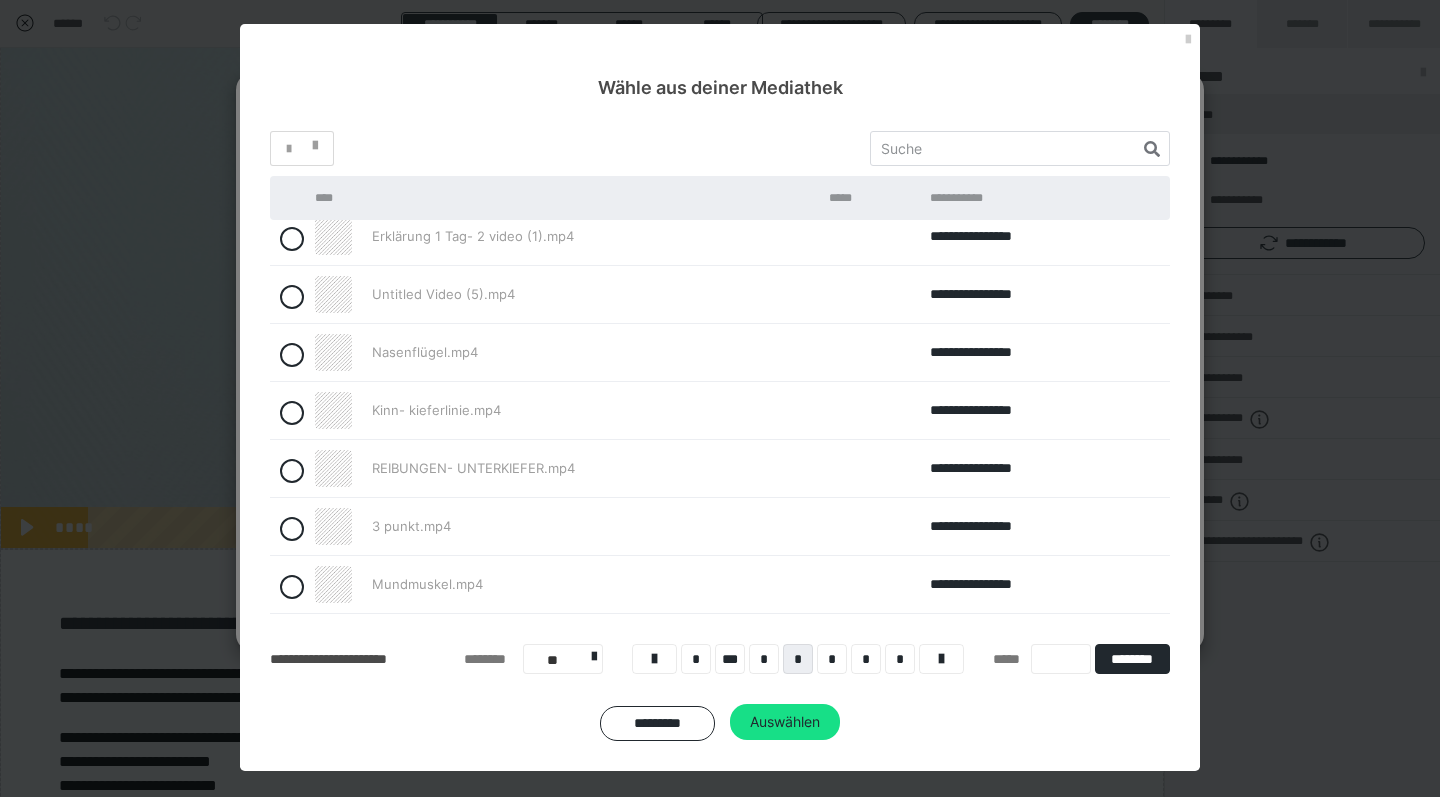 scroll, scrollTop: 186, scrollLeft: 0, axis: vertical 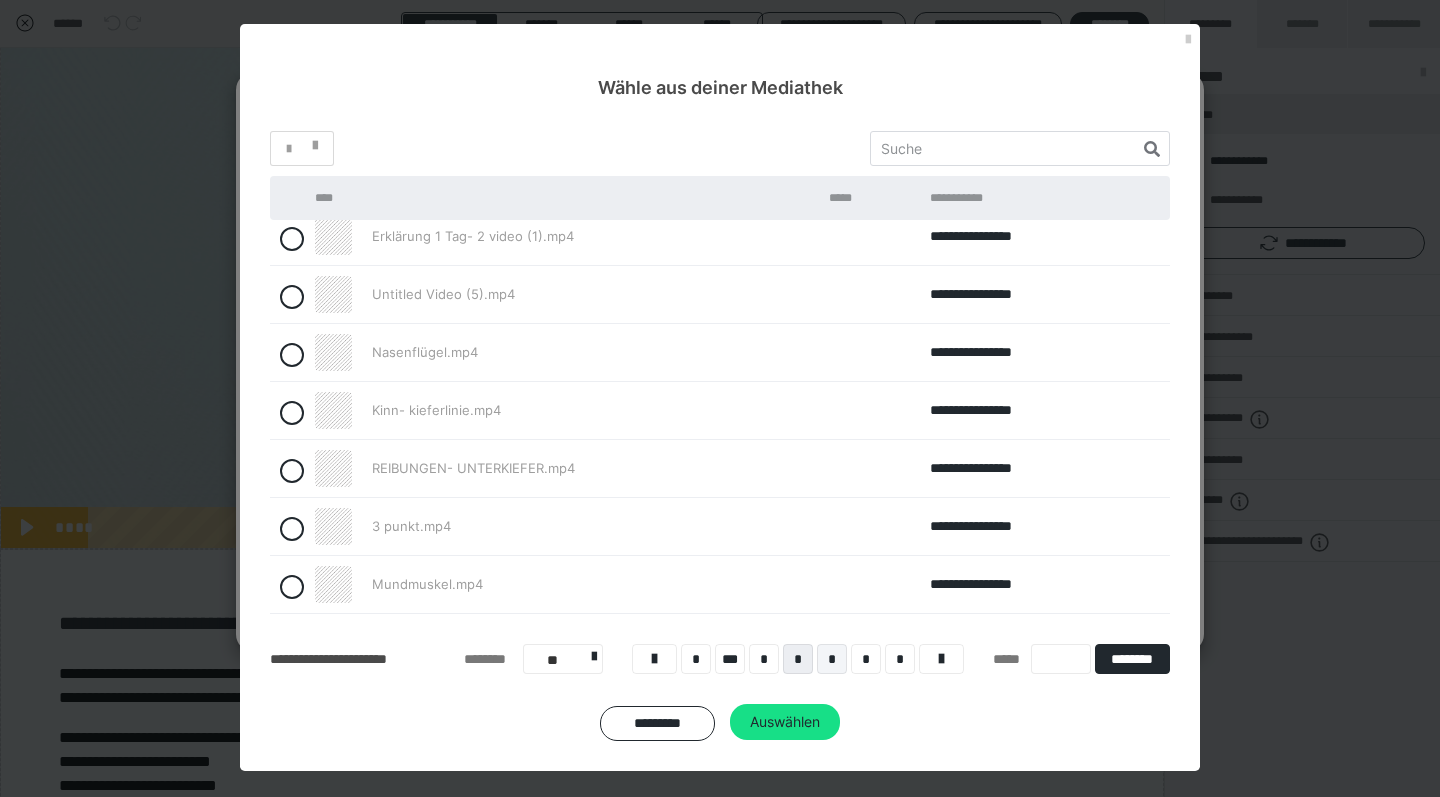 click on "*" at bounding box center (832, 659) 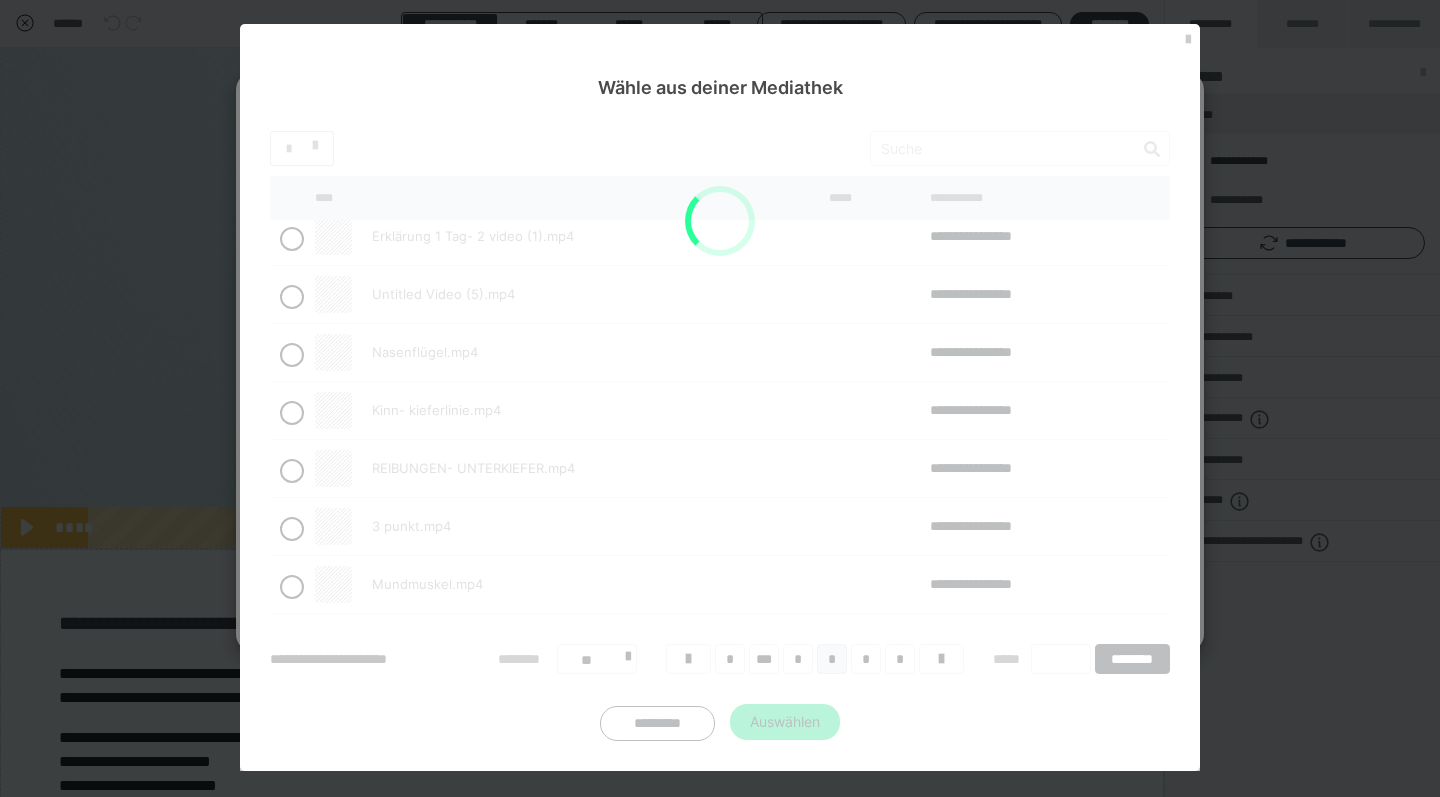 scroll, scrollTop: 0, scrollLeft: 0, axis: both 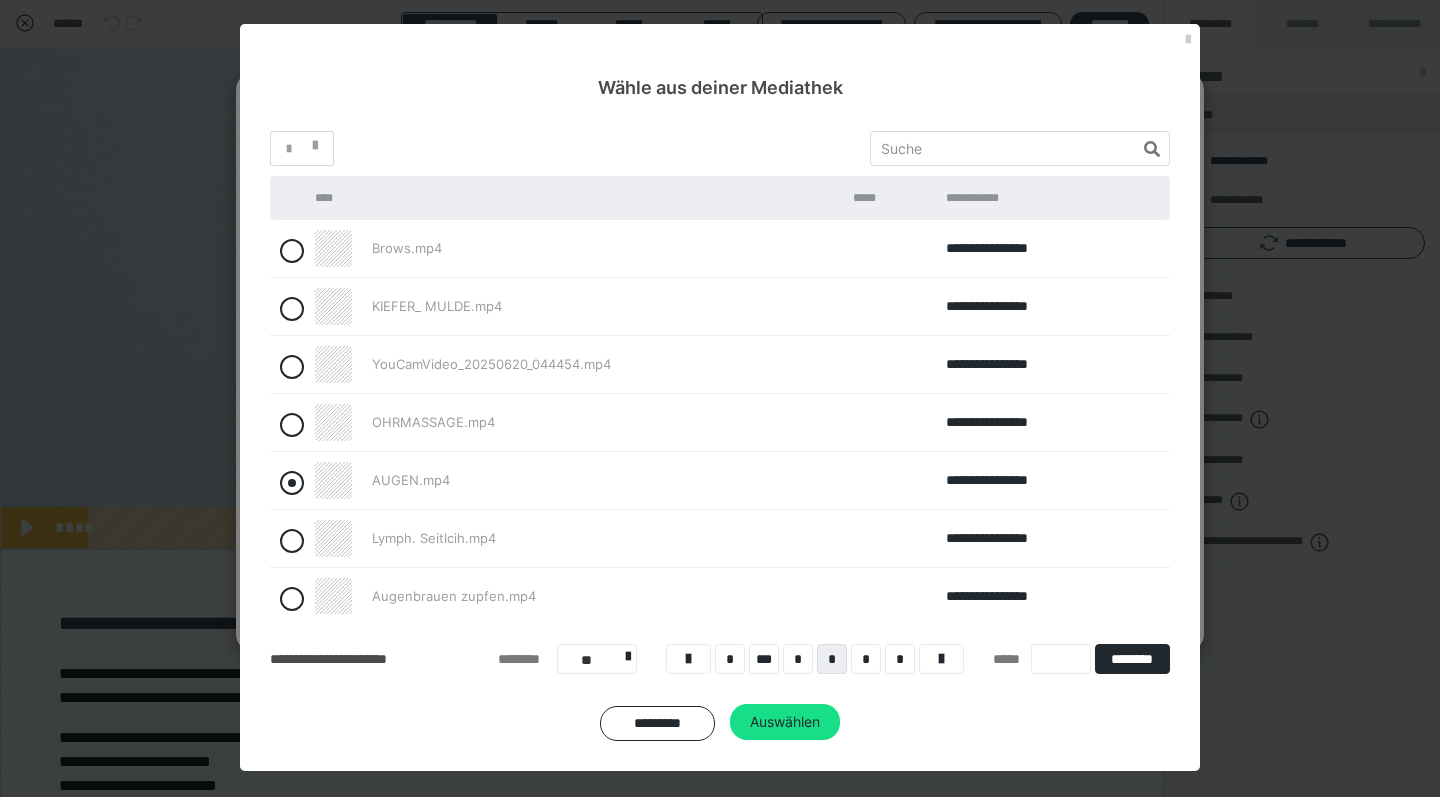 click at bounding box center (292, 483) 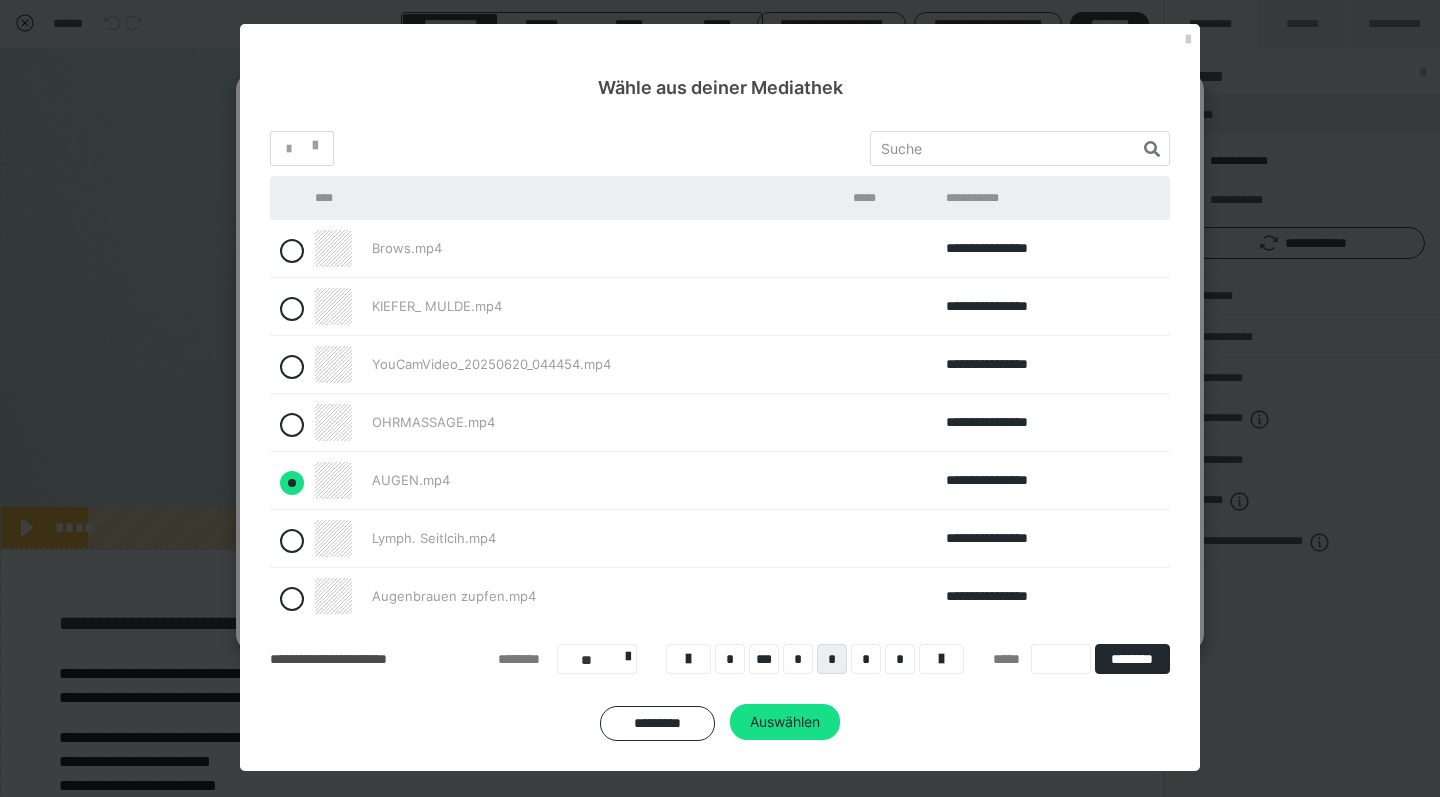 radio on "true" 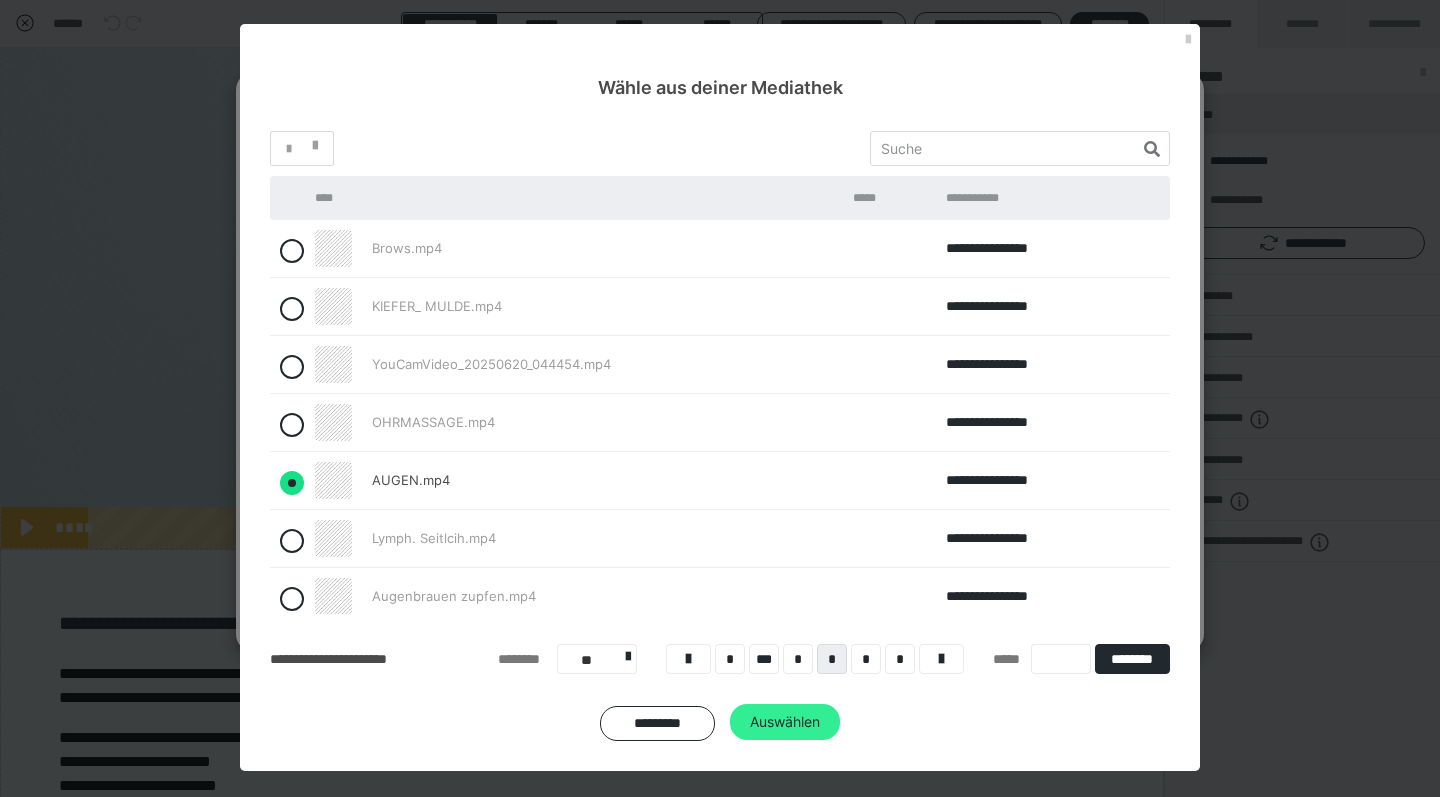 click on "Auswählen" at bounding box center [785, 722] 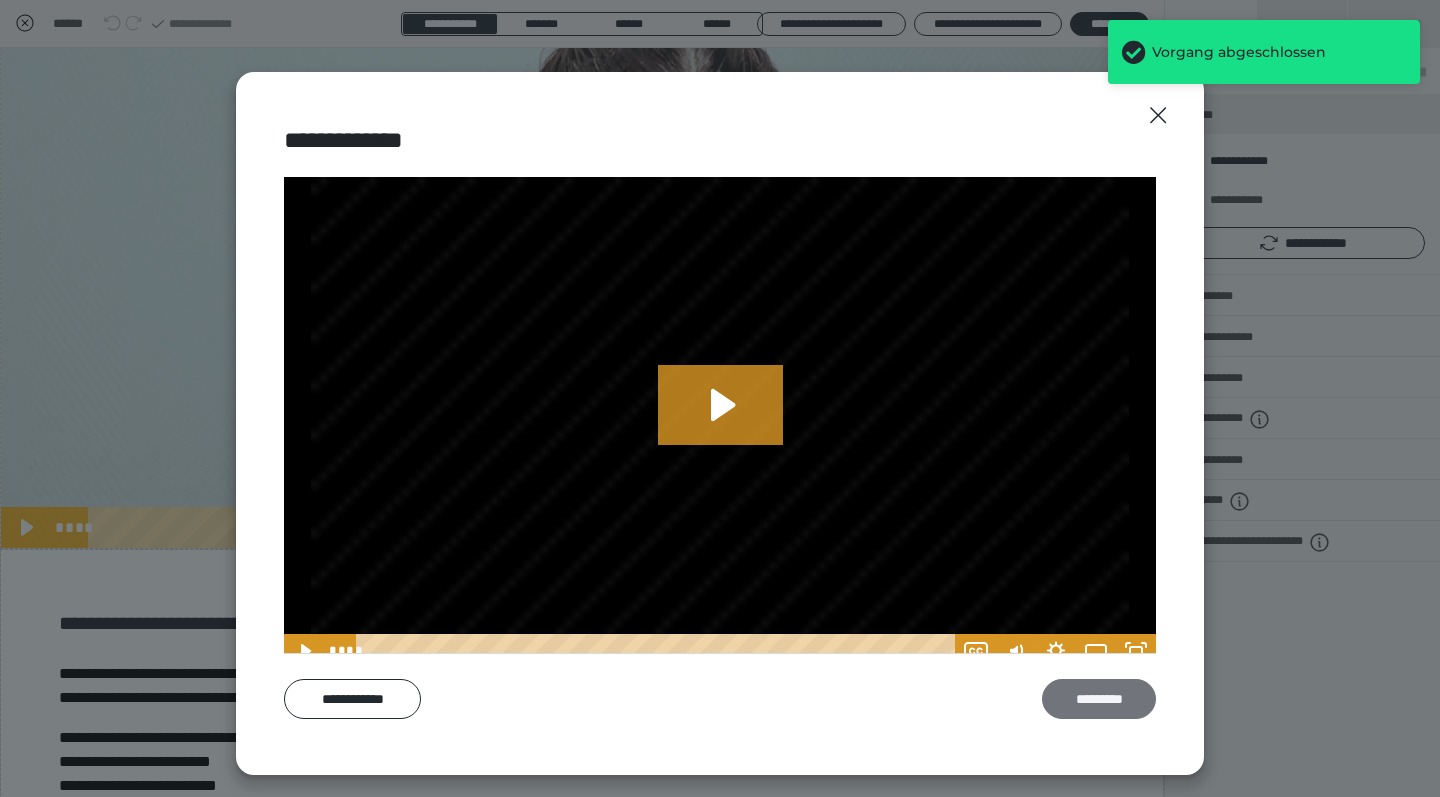 click on "*********" at bounding box center [1099, 699] 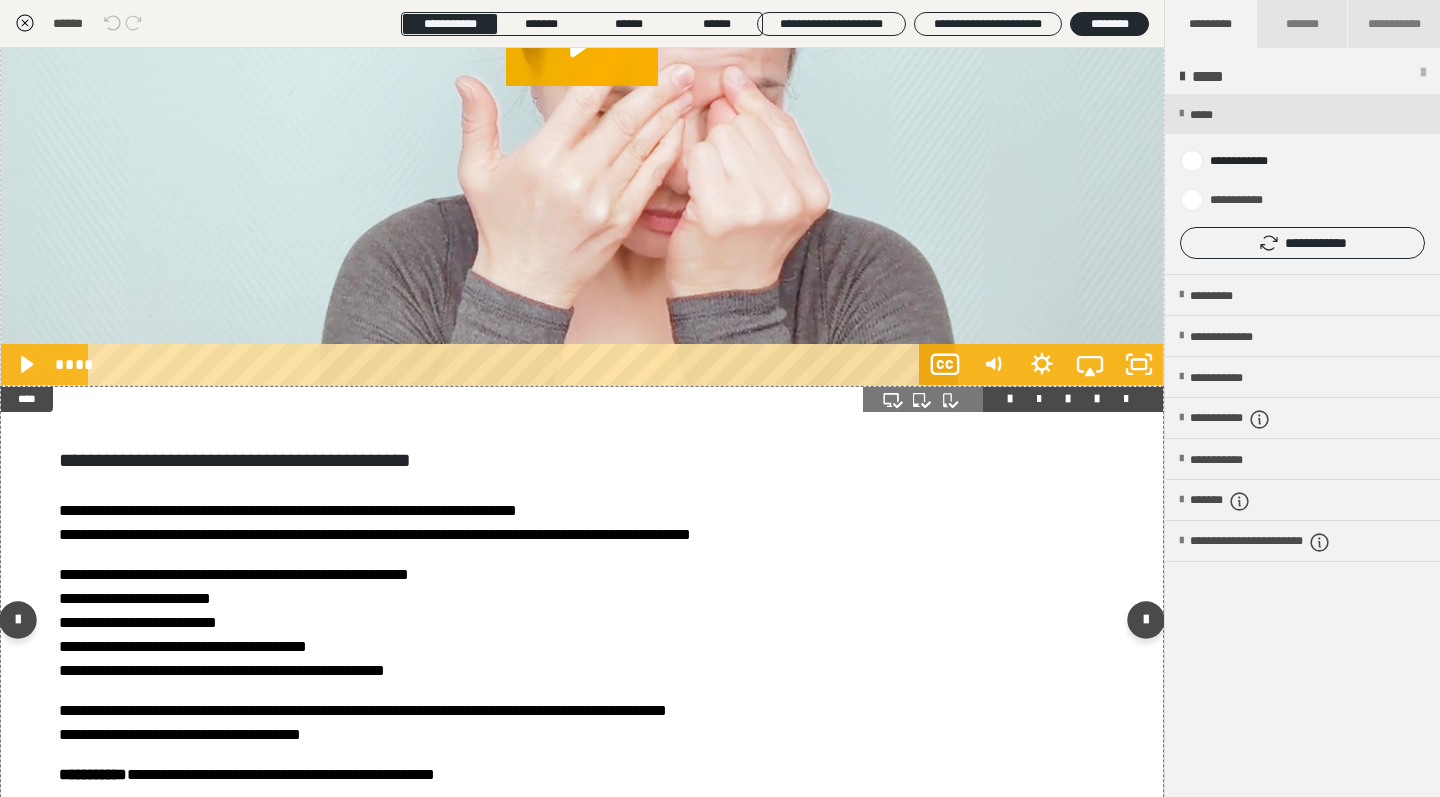 scroll, scrollTop: 2859, scrollLeft: 0, axis: vertical 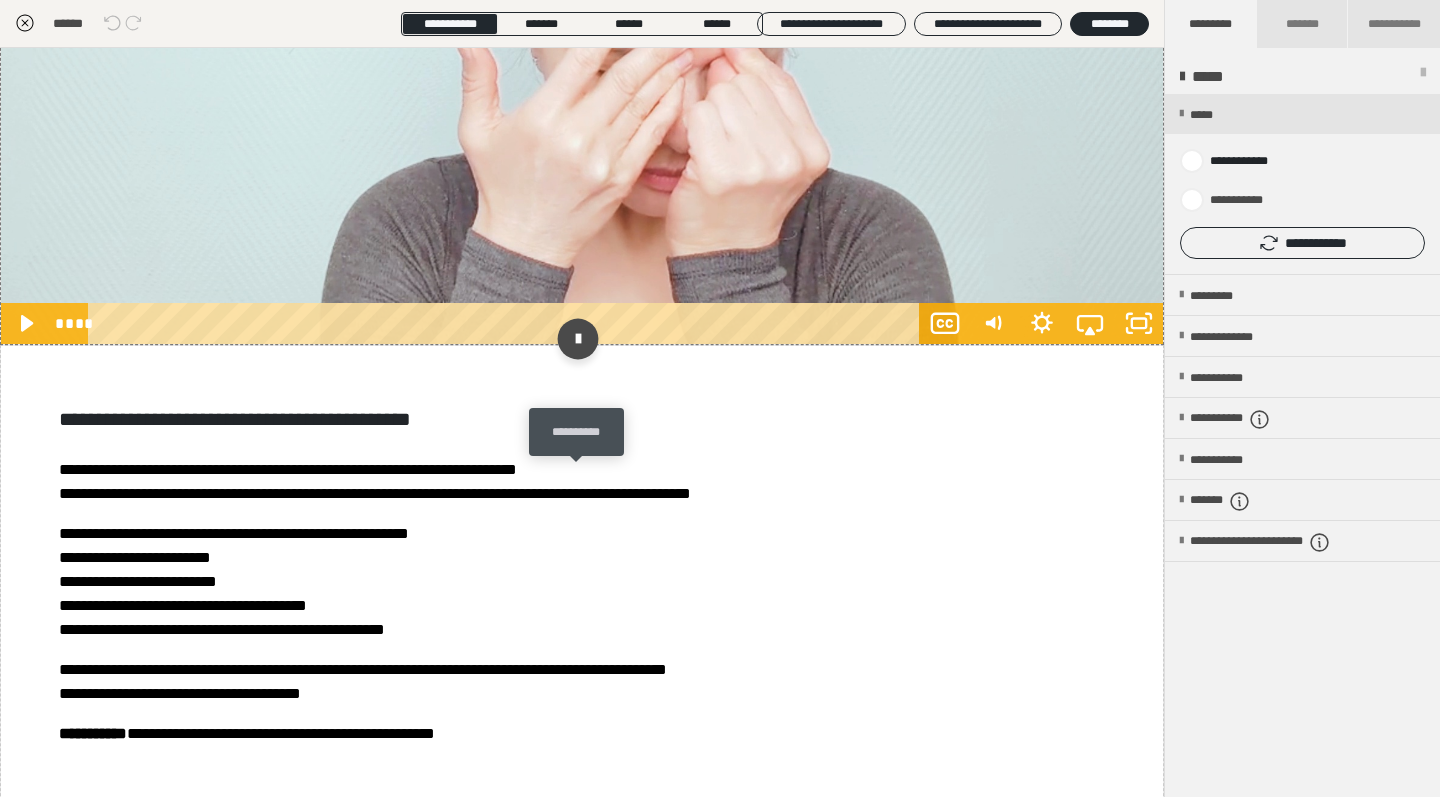 click at bounding box center (577, 339) 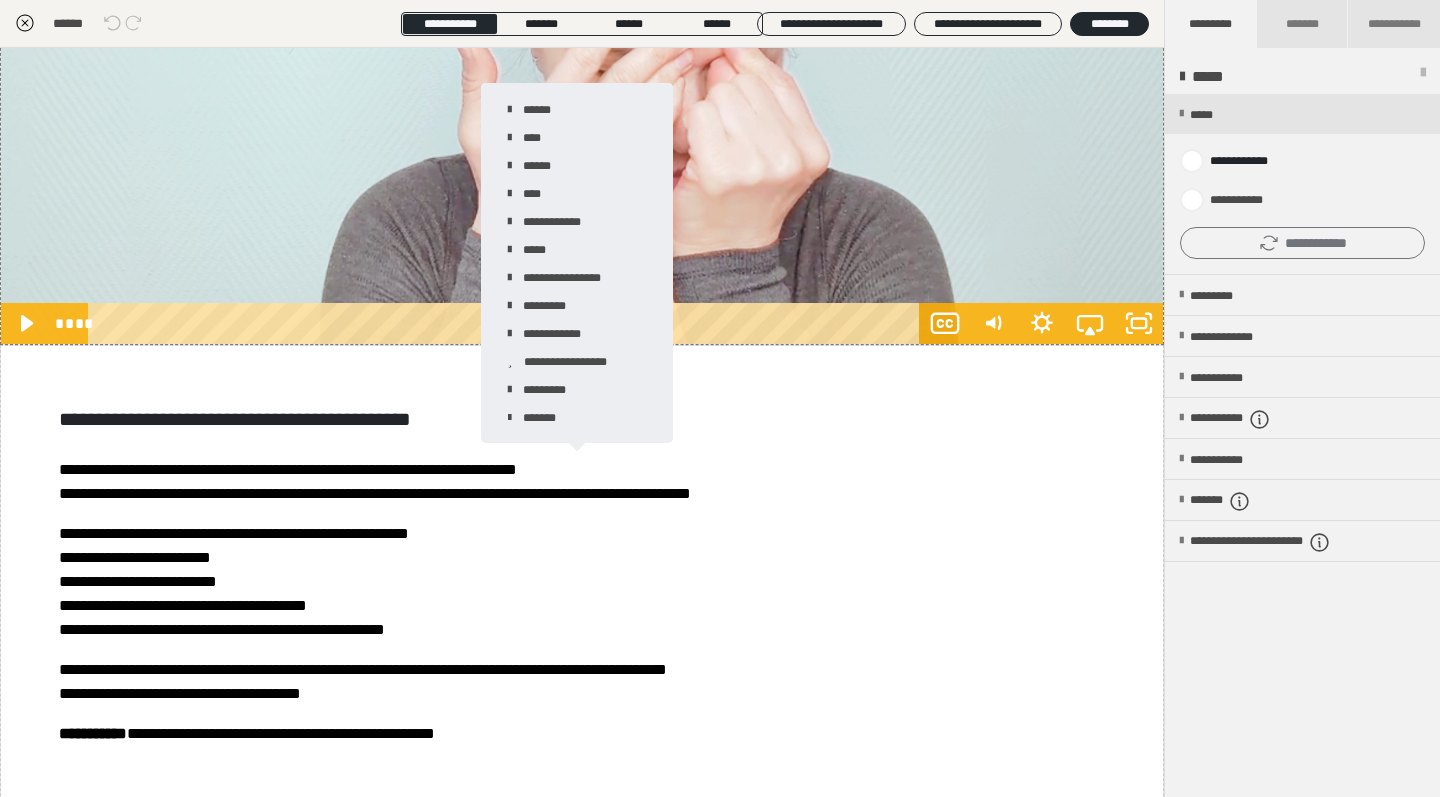 click on "**********" at bounding box center [1302, 243] 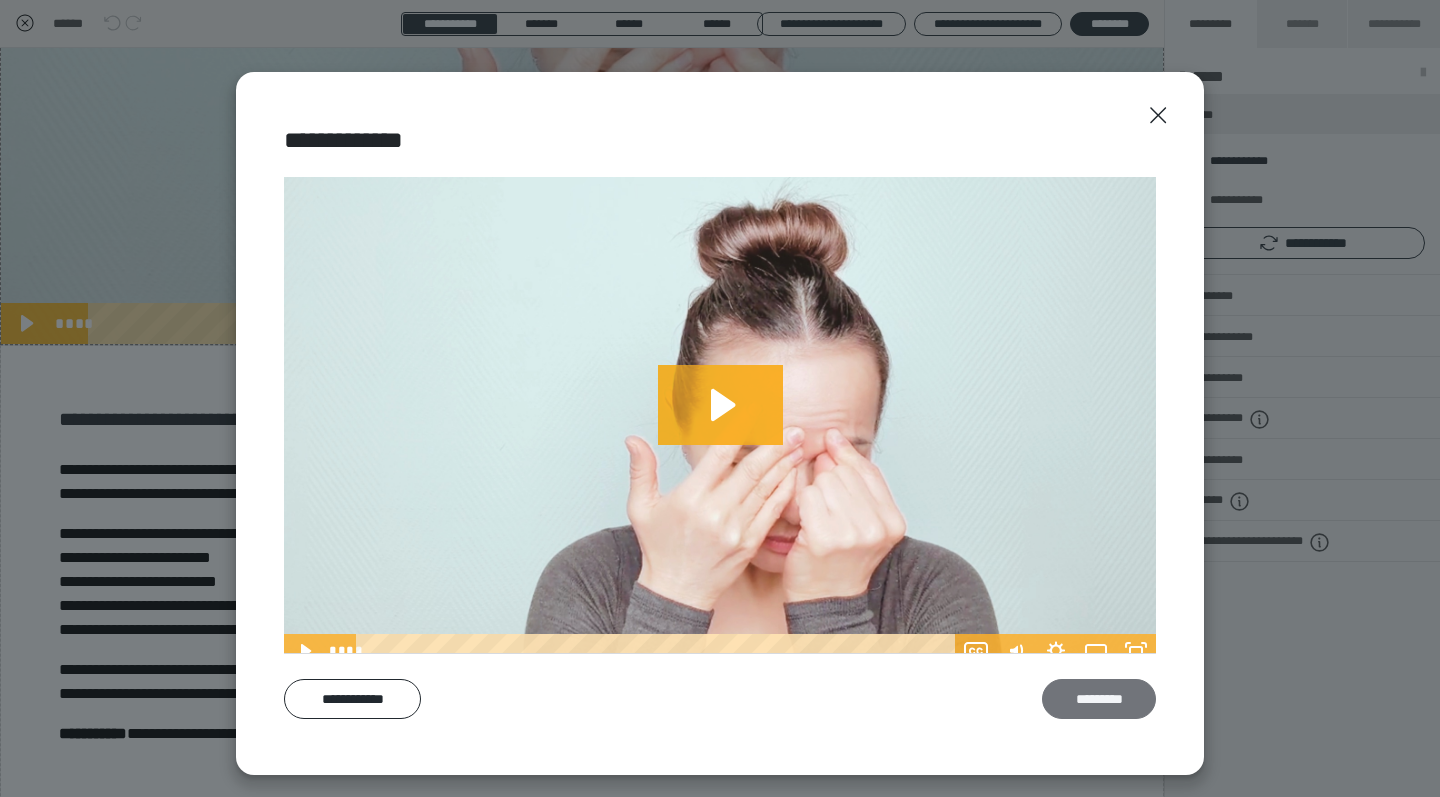 click on "*********" at bounding box center (1099, 699) 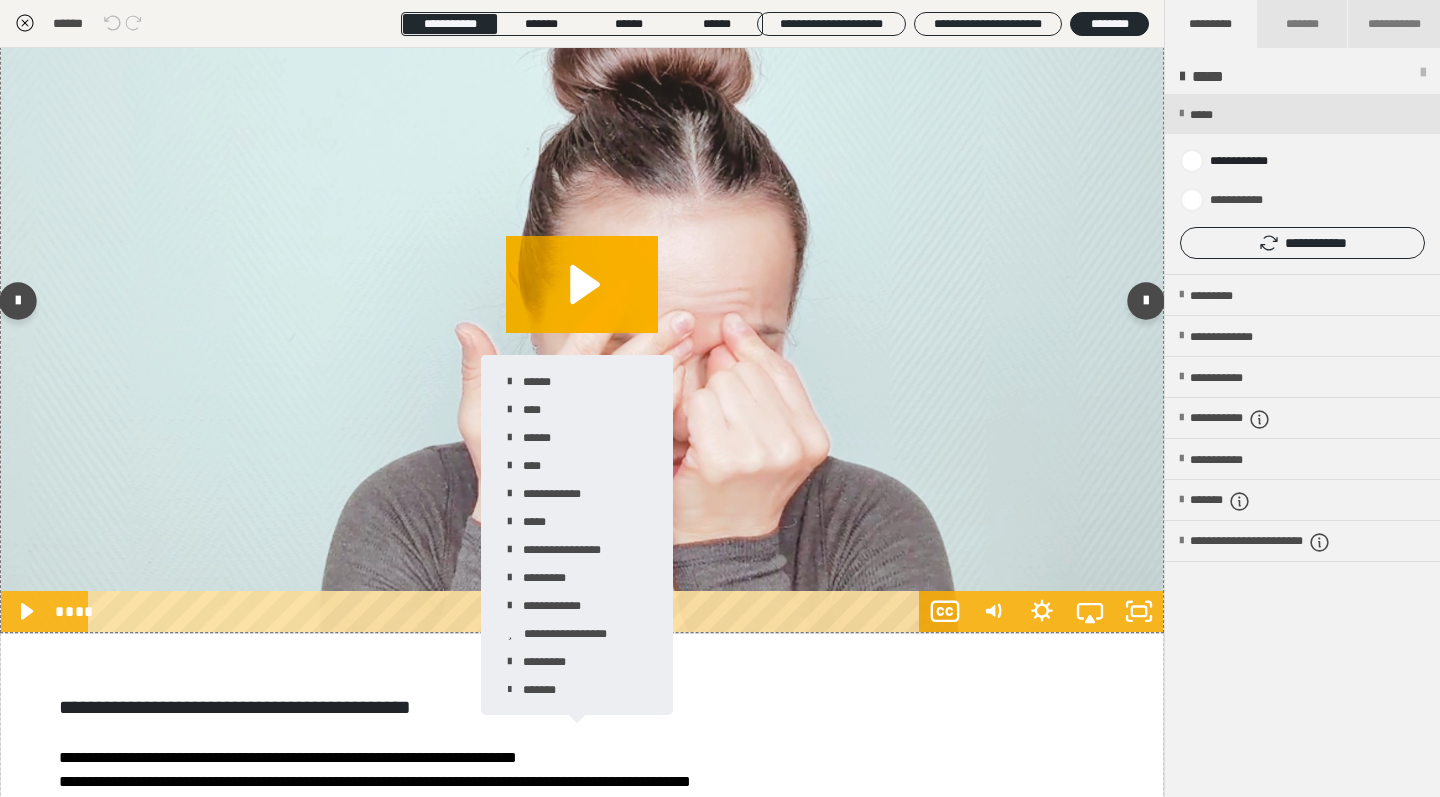 scroll, scrollTop: 2559, scrollLeft: 0, axis: vertical 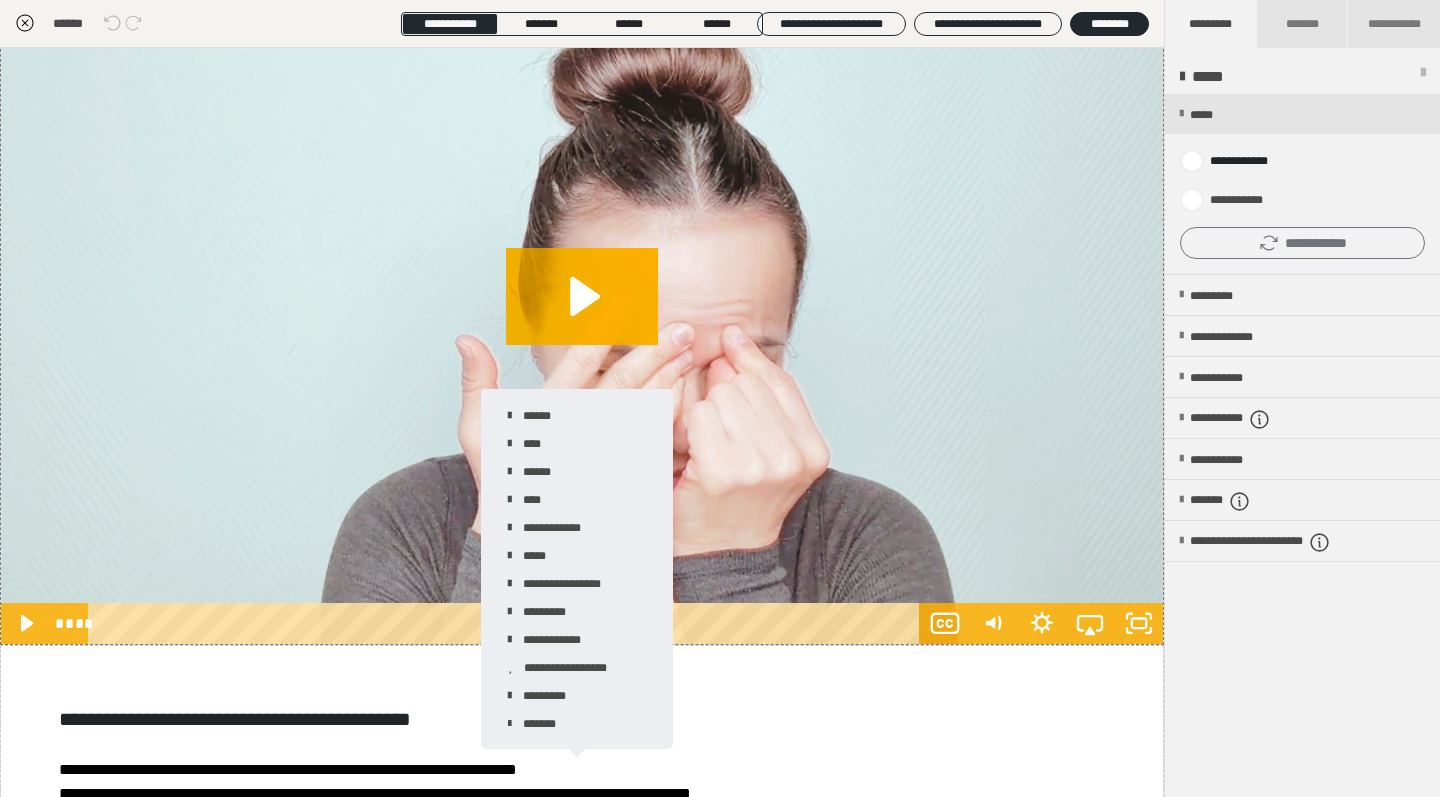 click on "**********" at bounding box center [1302, 243] 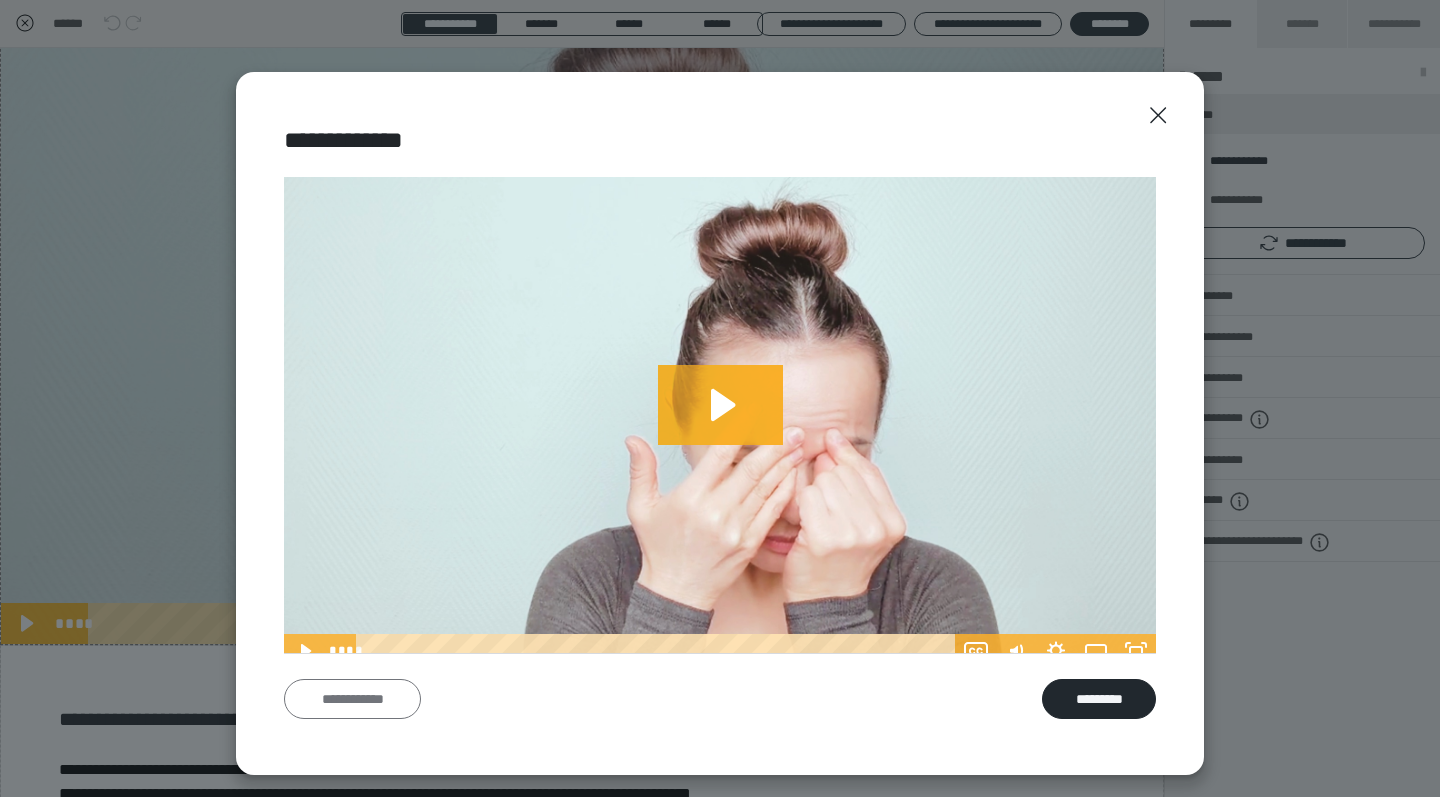 click on "**********" at bounding box center (352, 699) 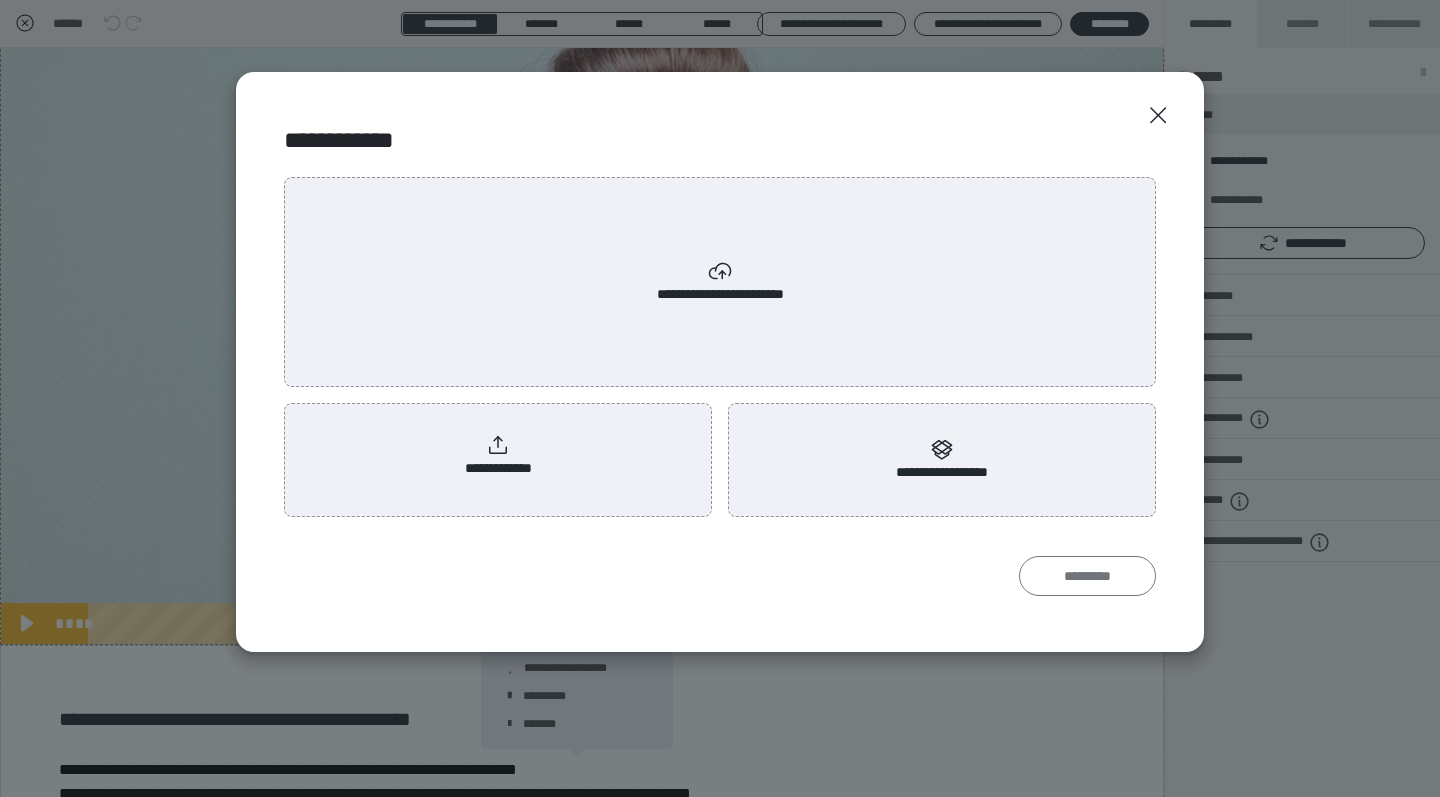 radio on "****" 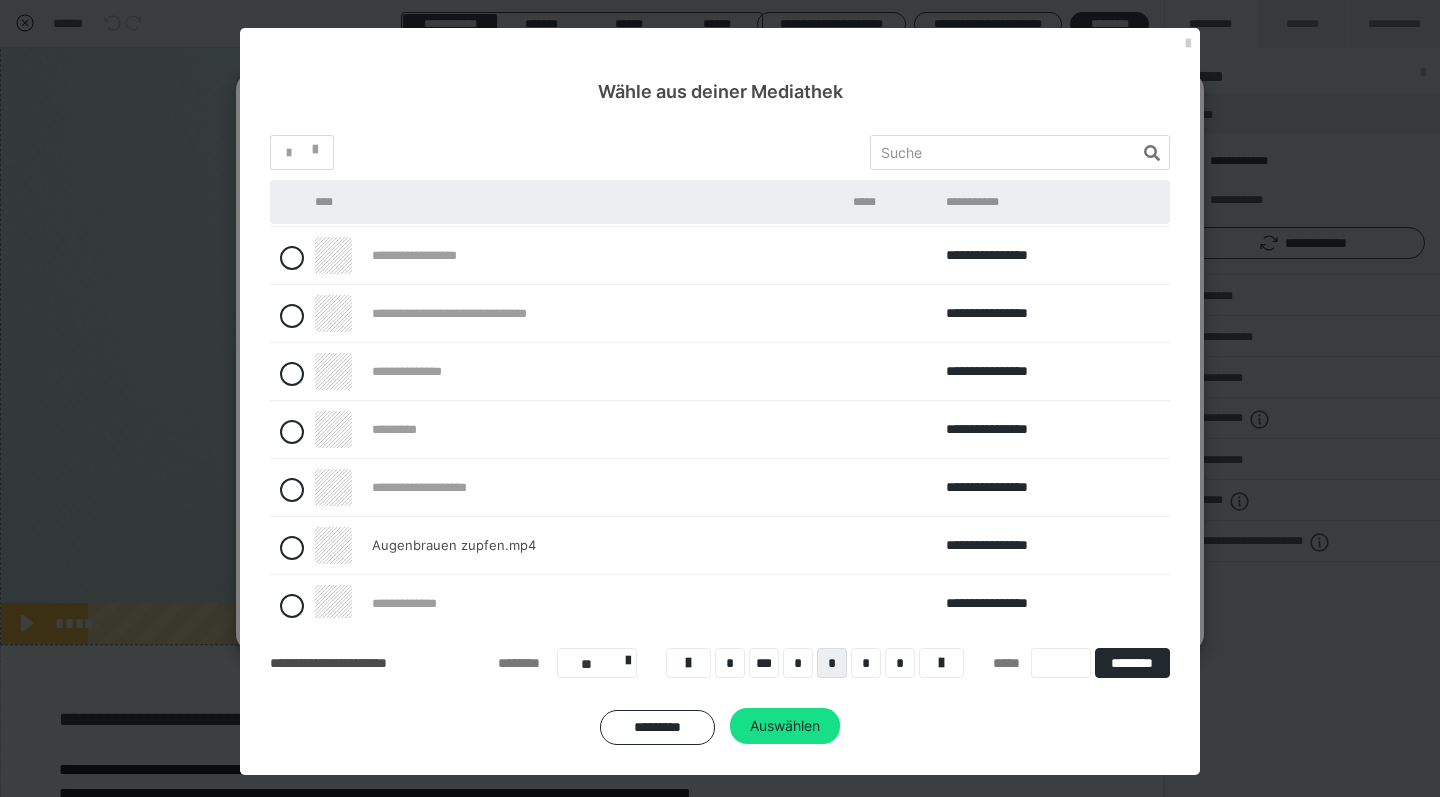 scroll, scrollTop: 67, scrollLeft: 0, axis: vertical 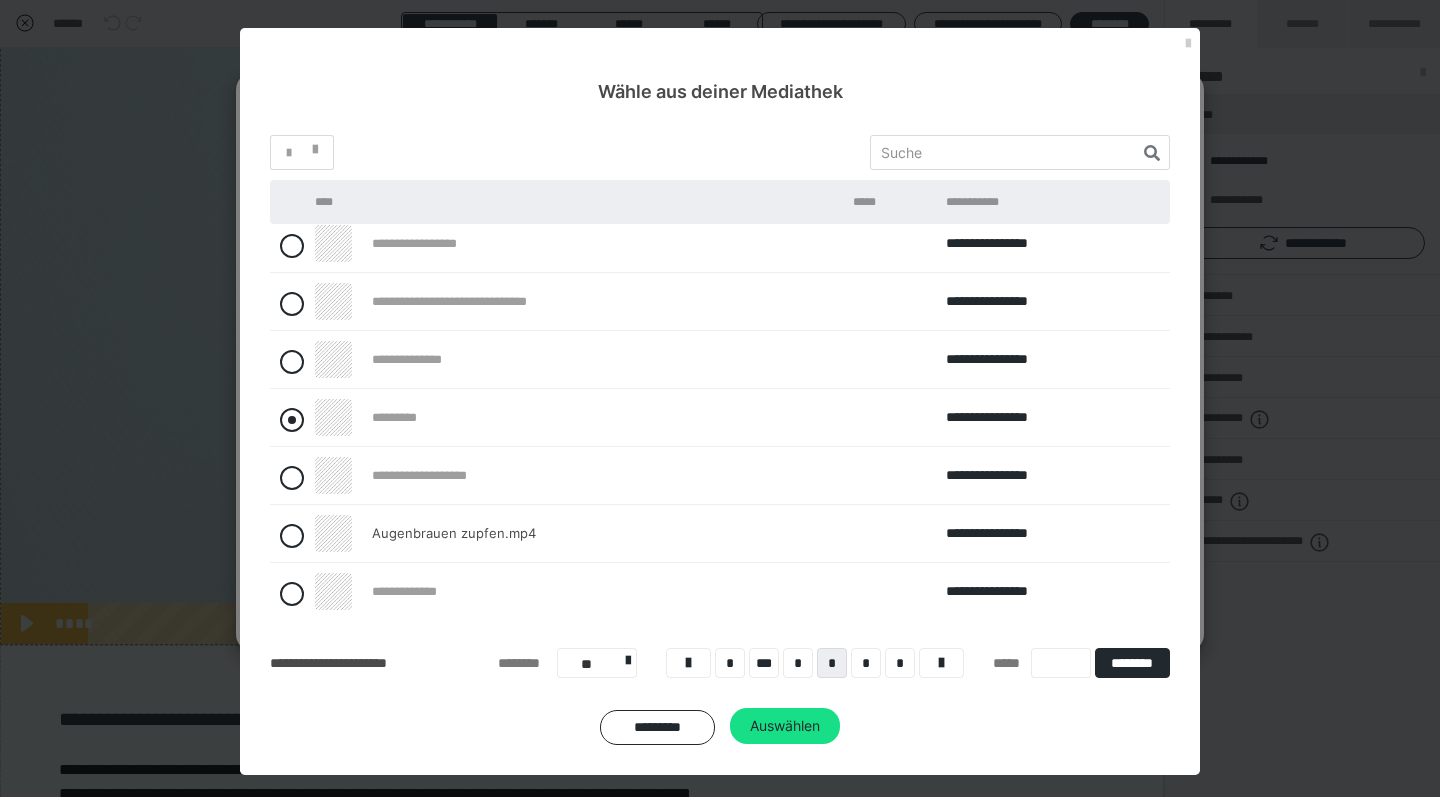 click at bounding box center [292, 420] 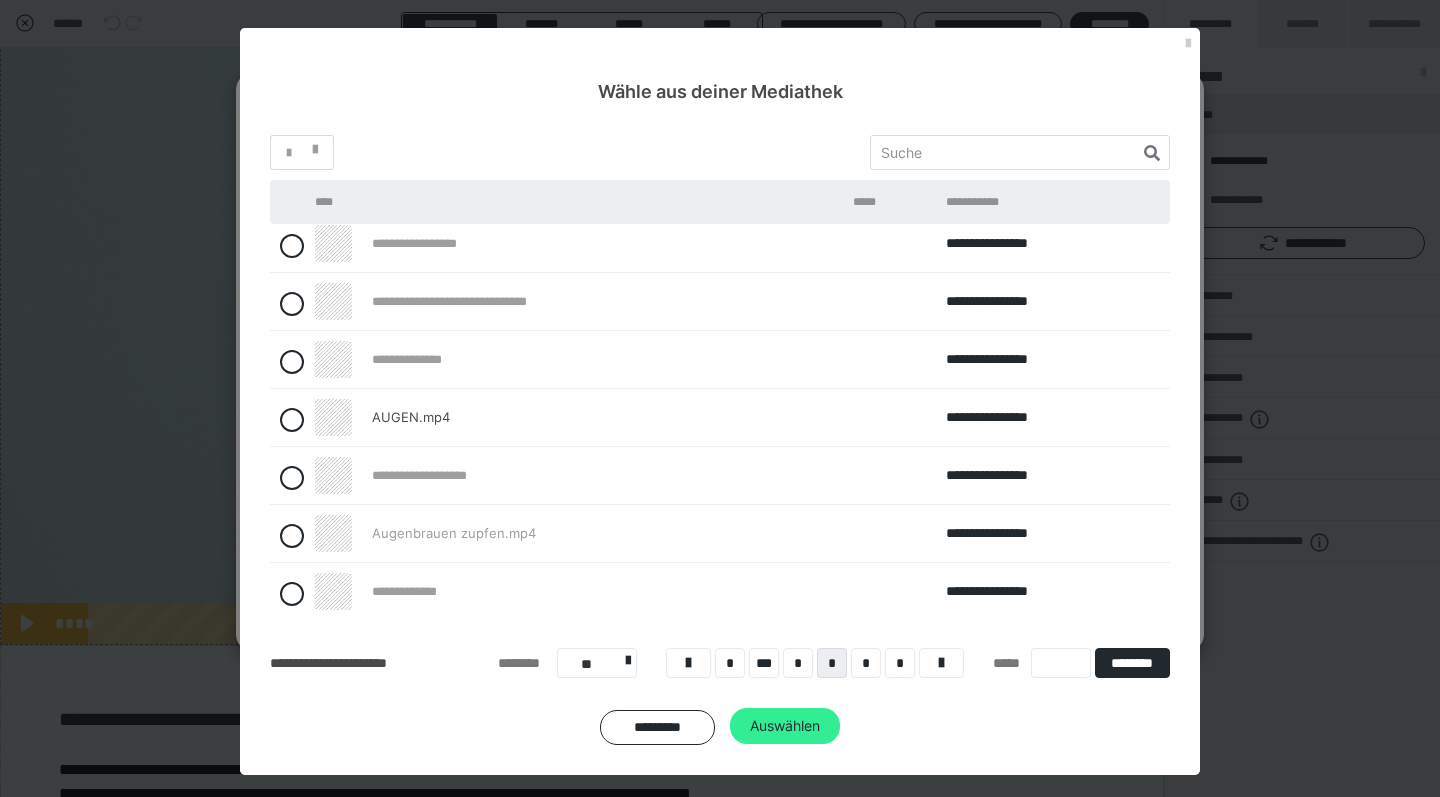 click on "Auswählen" at bounding box center [785, 726] 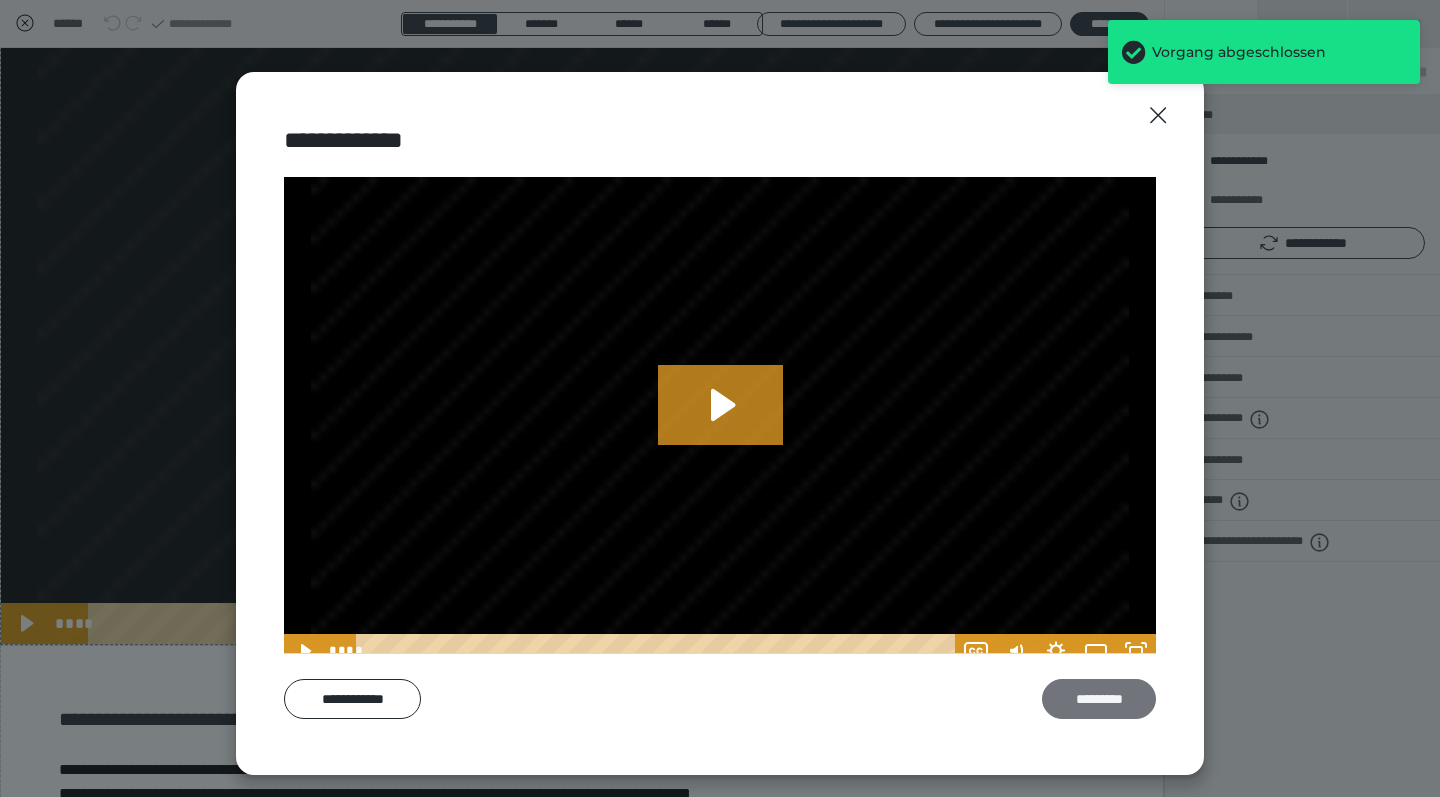 click on "*********" at bounding box center (1099, 699) 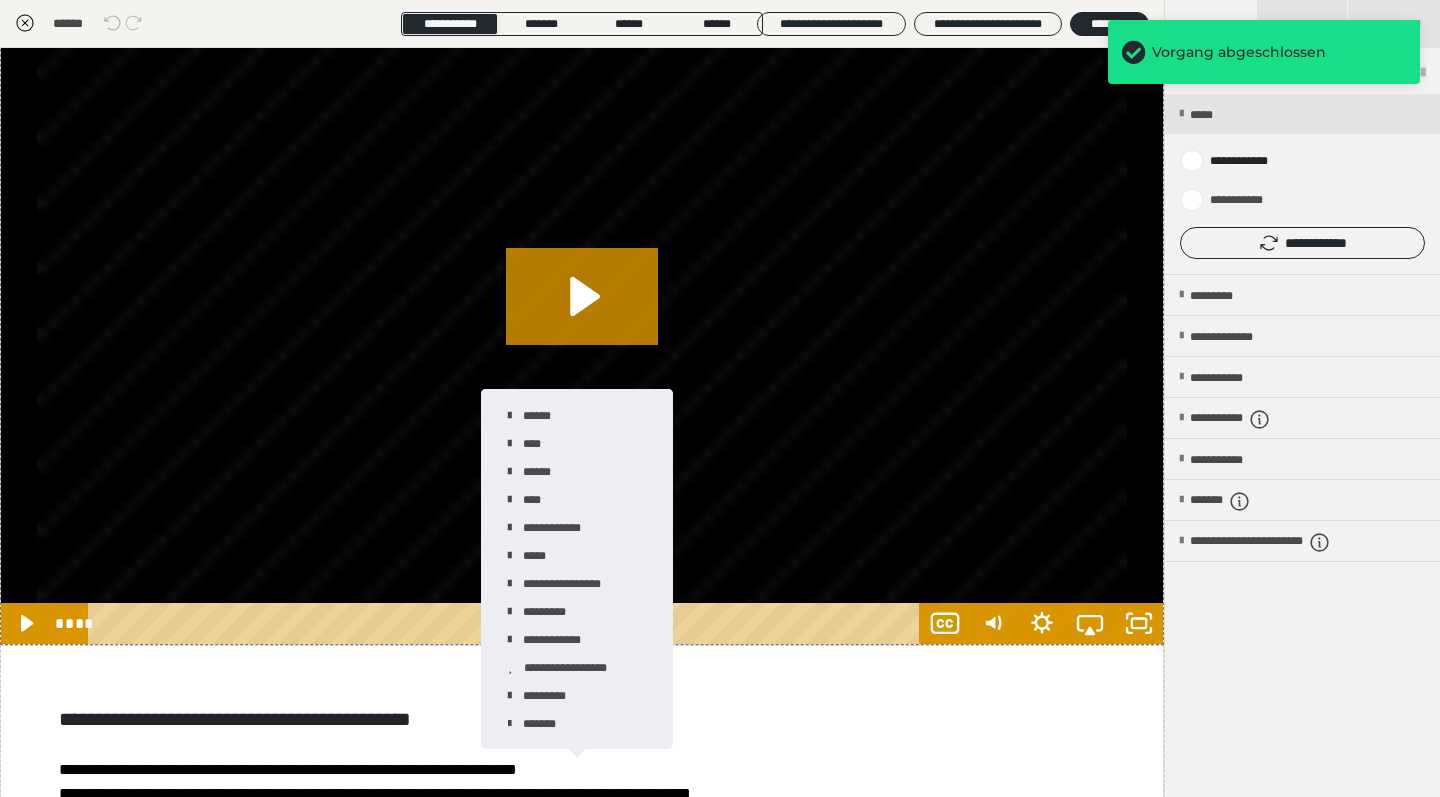 click on "**********" at bounding box center [1302, 446] 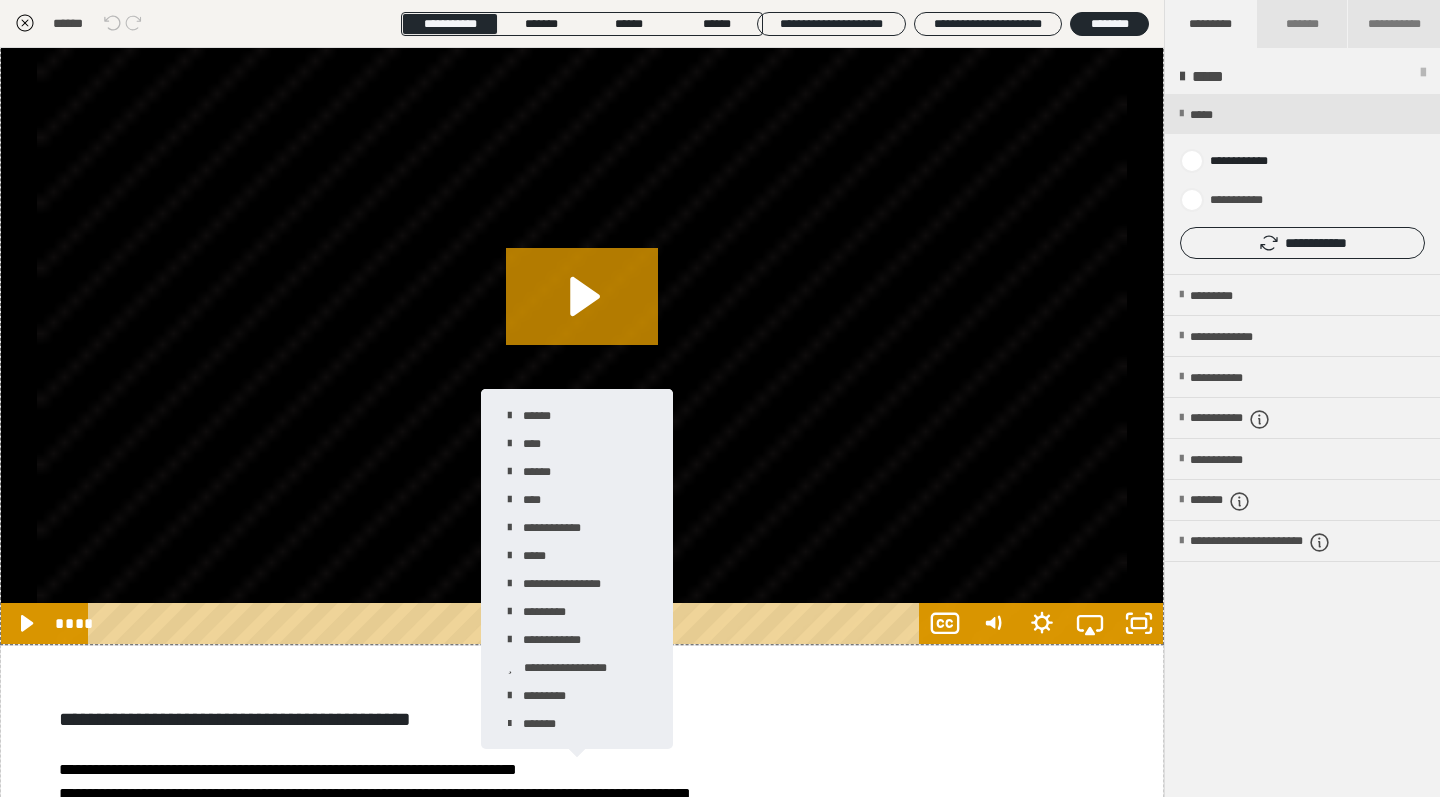 click on "**********" at bounding box center (1302, 446) 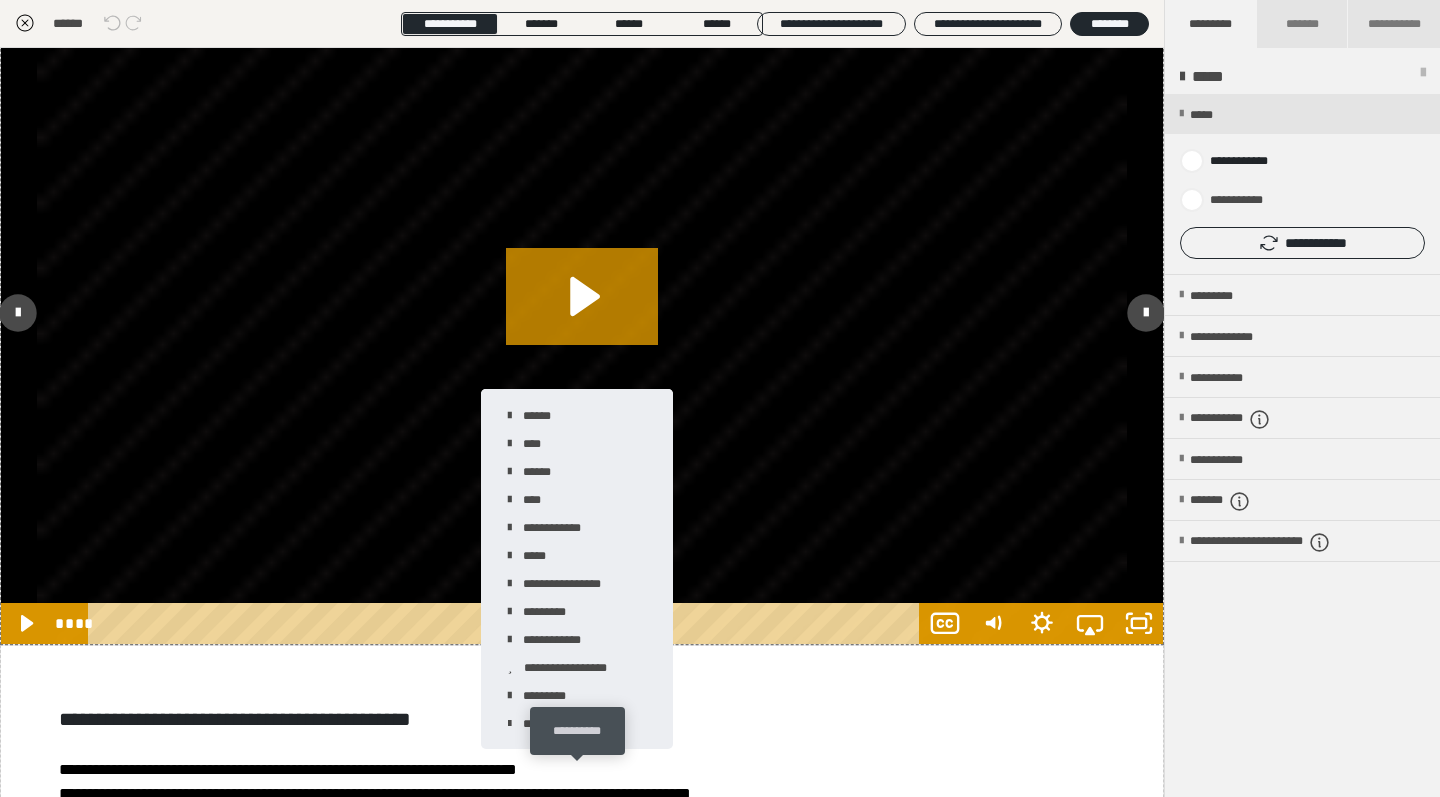click at bounding box center (577, 639) 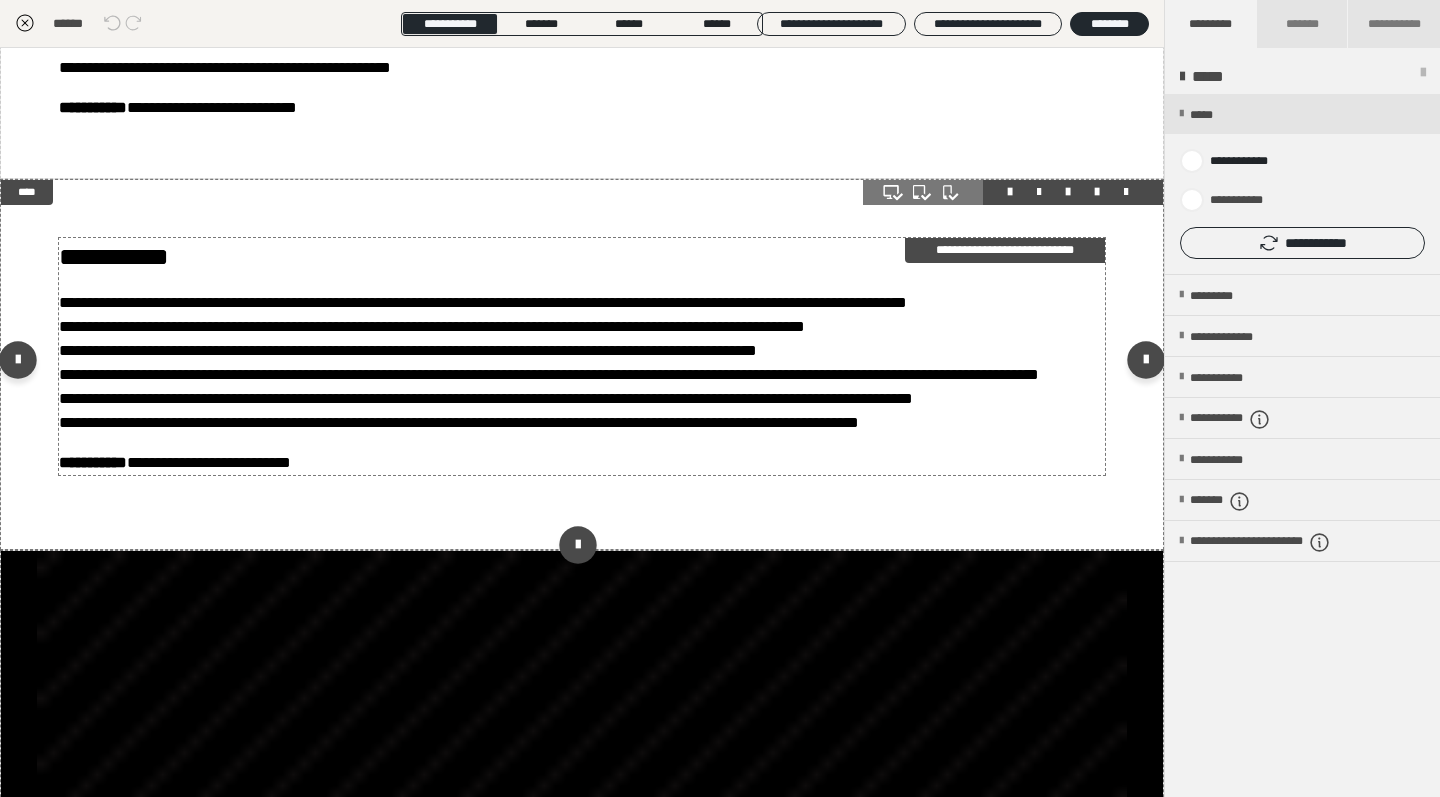 scroll, scrollTop: 2010, scrollLeft: 0, axis: vertical 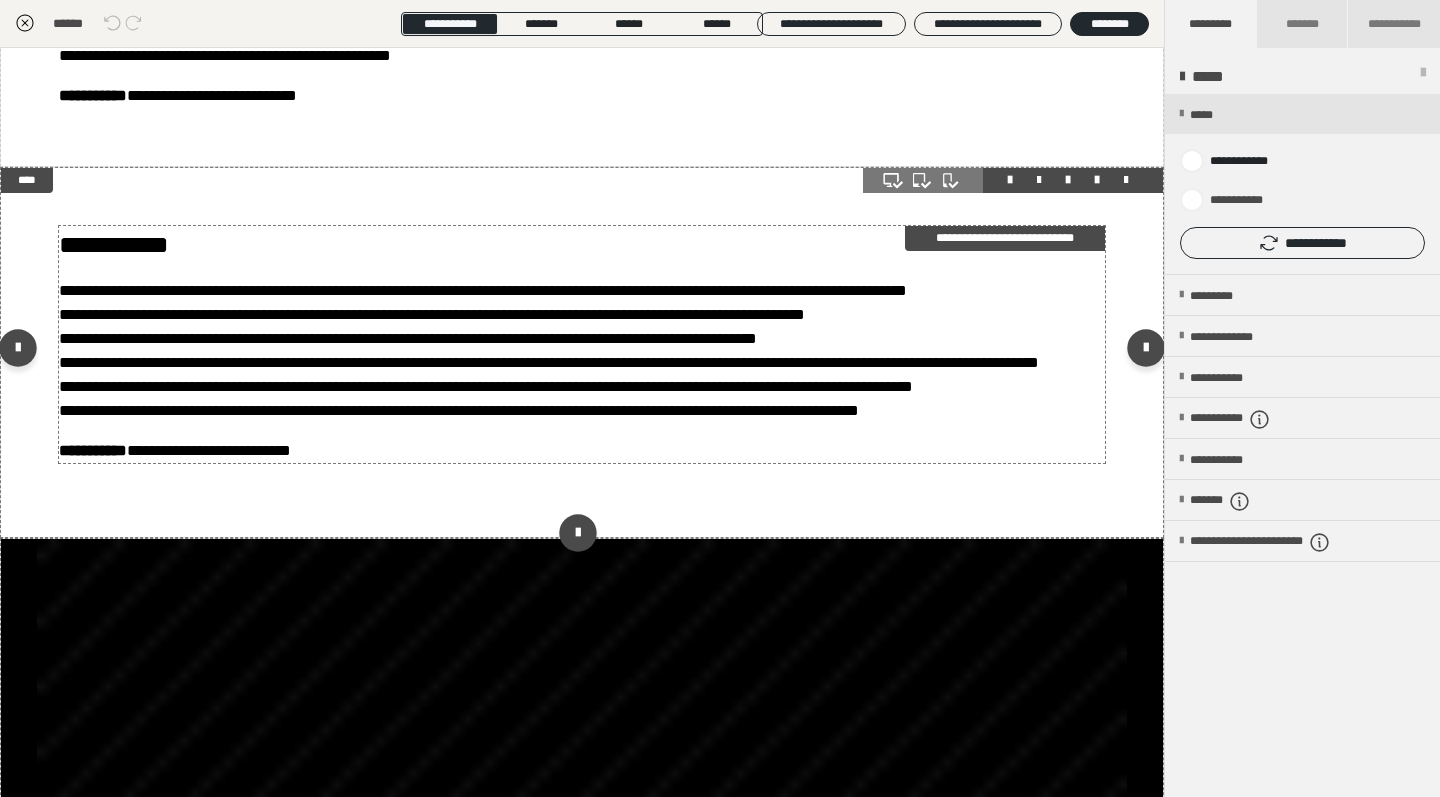 click on "**********" at bounding box center (582, 351) 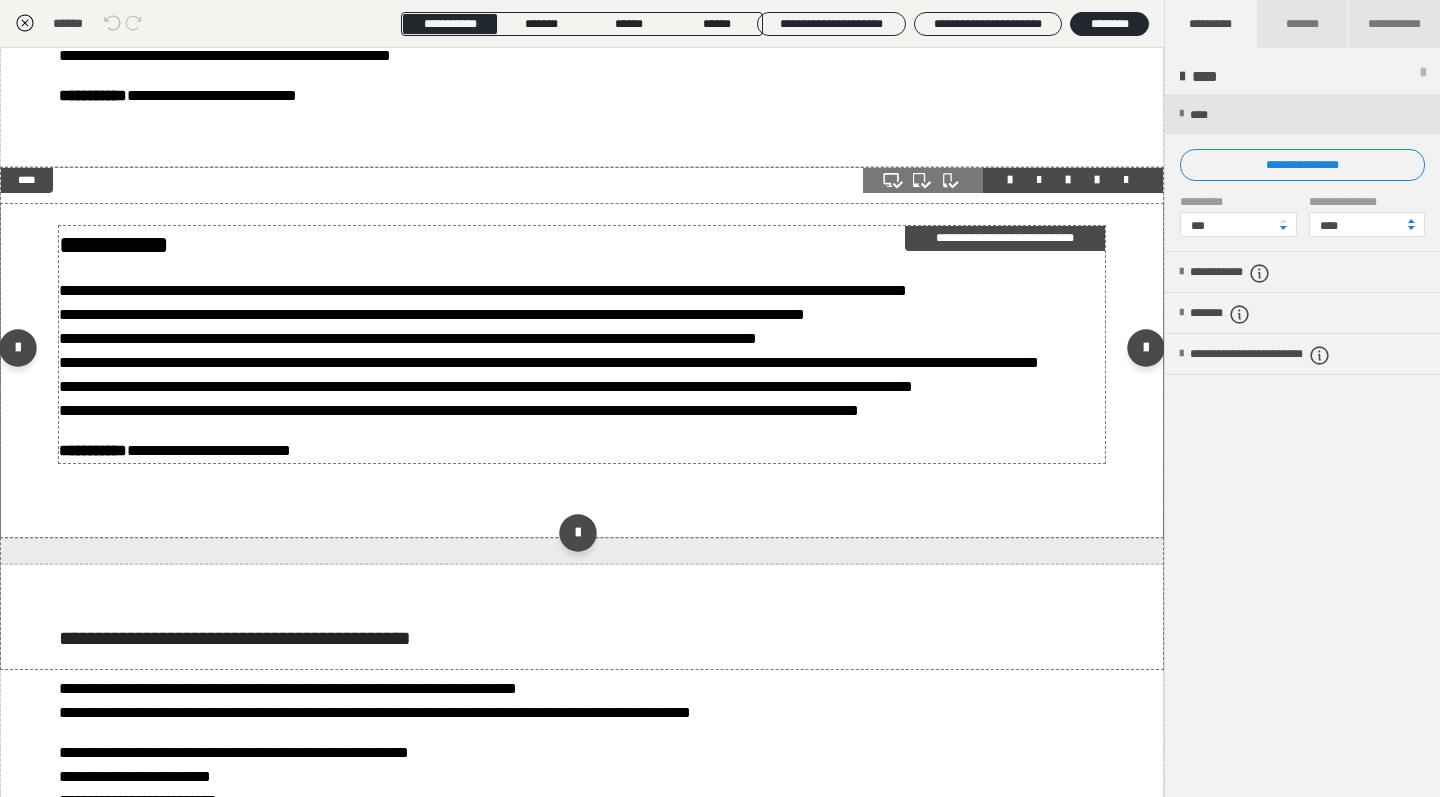 click on "**********" at bounding box center (582, 351) 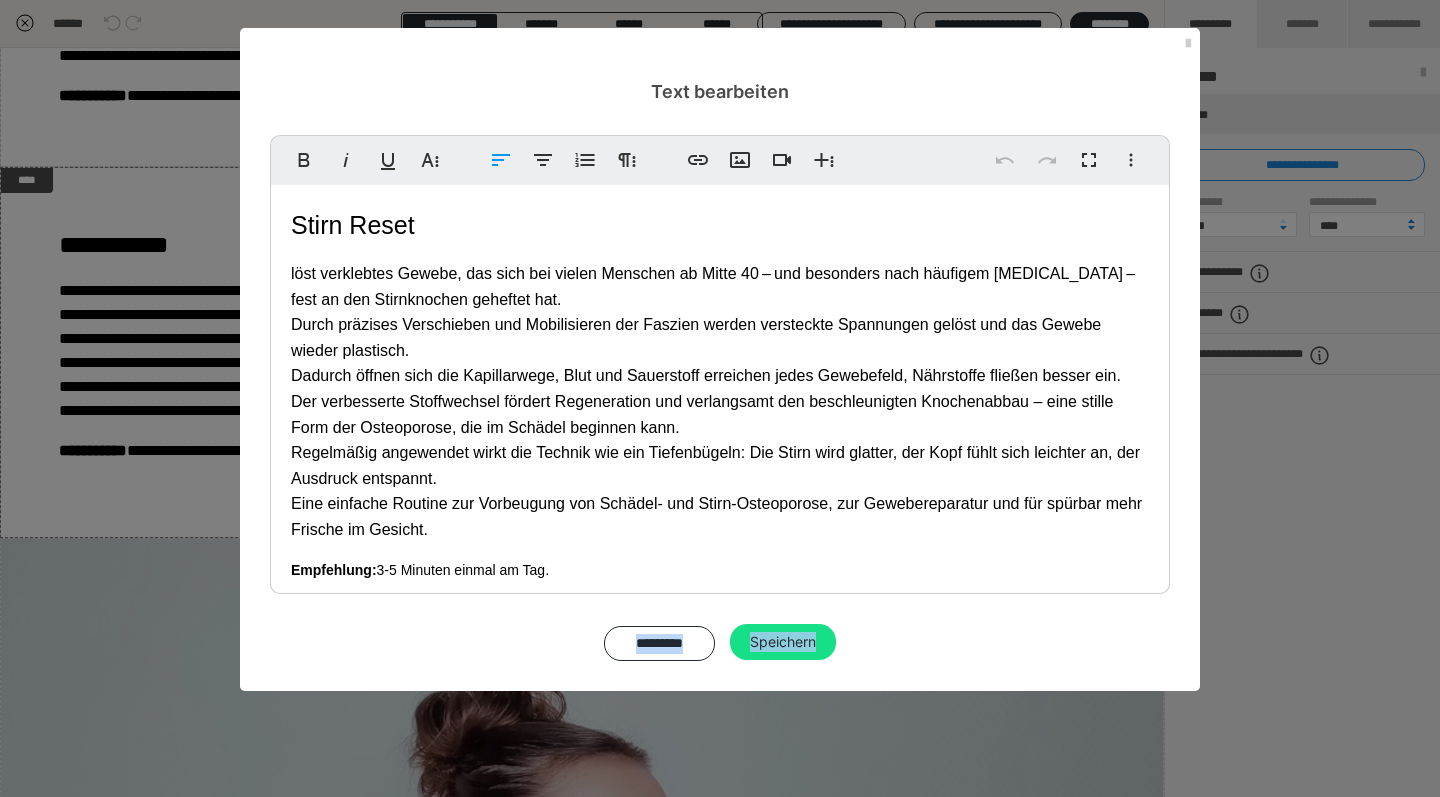 drag, startPoint x: 560, startPoint y: 569, endPoint x: 260, endPoint y: 220, distance: 460.2184 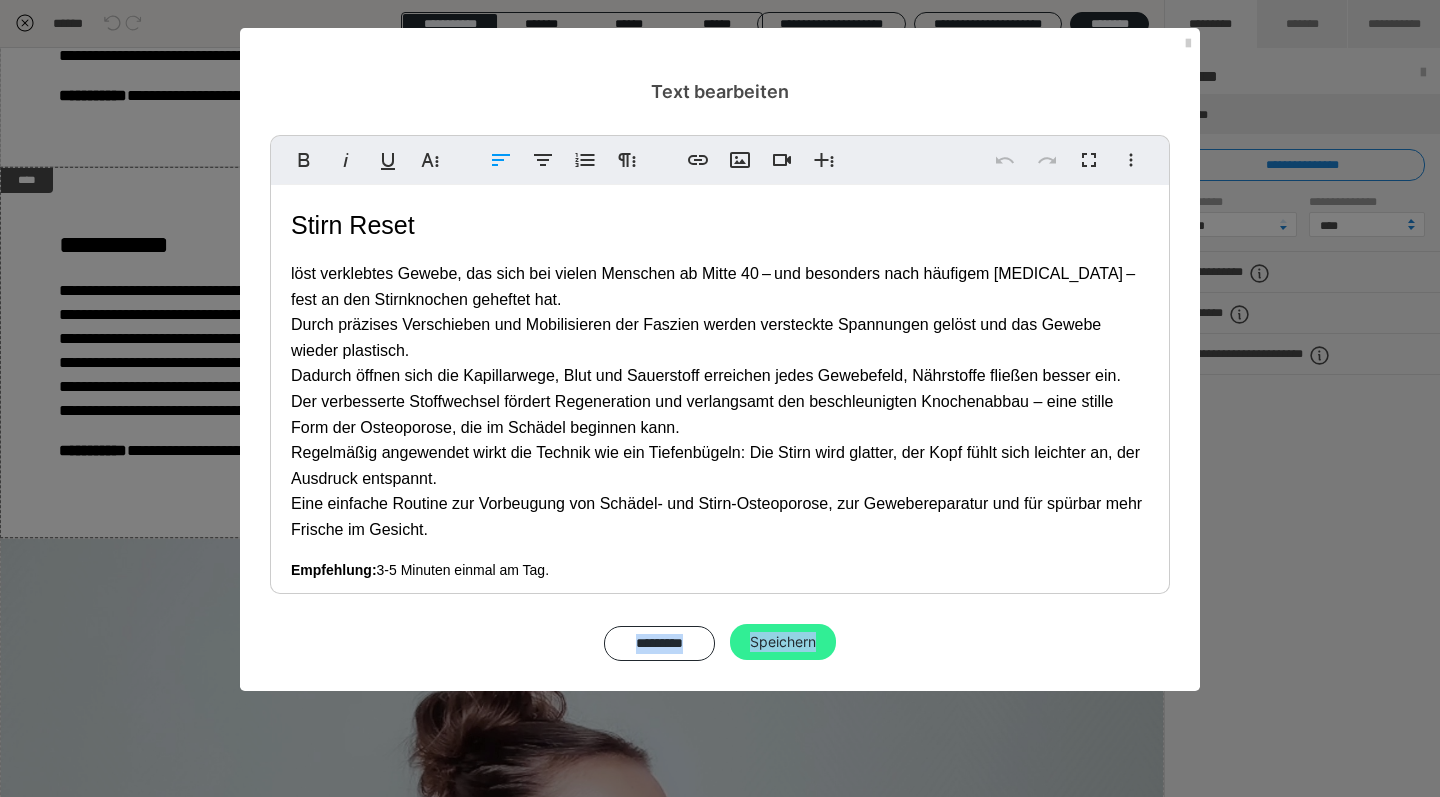 click on "Speichern" at bounding box center (783, 642) 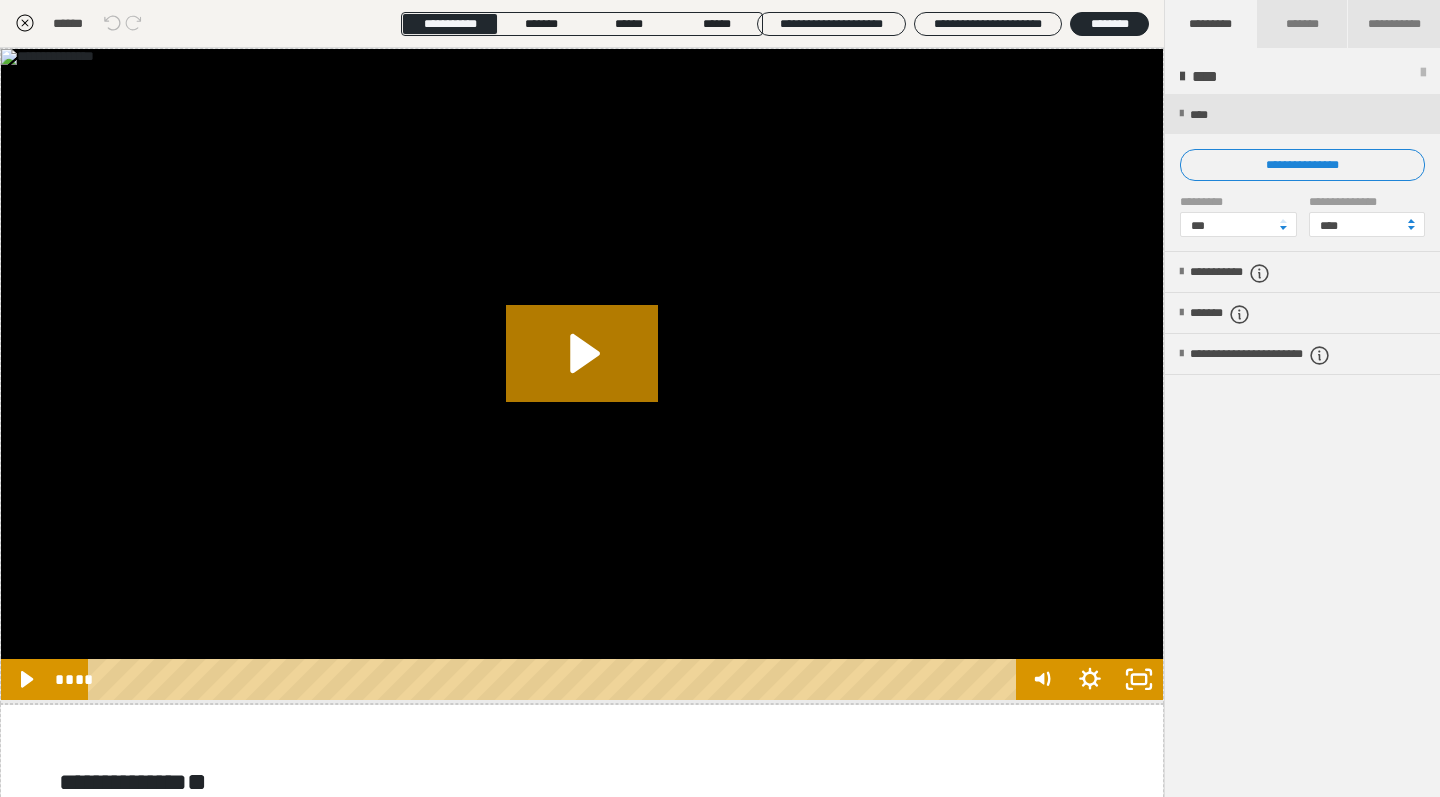 scroll, scrollTop: 0, scrollLeft: 0, axis: both 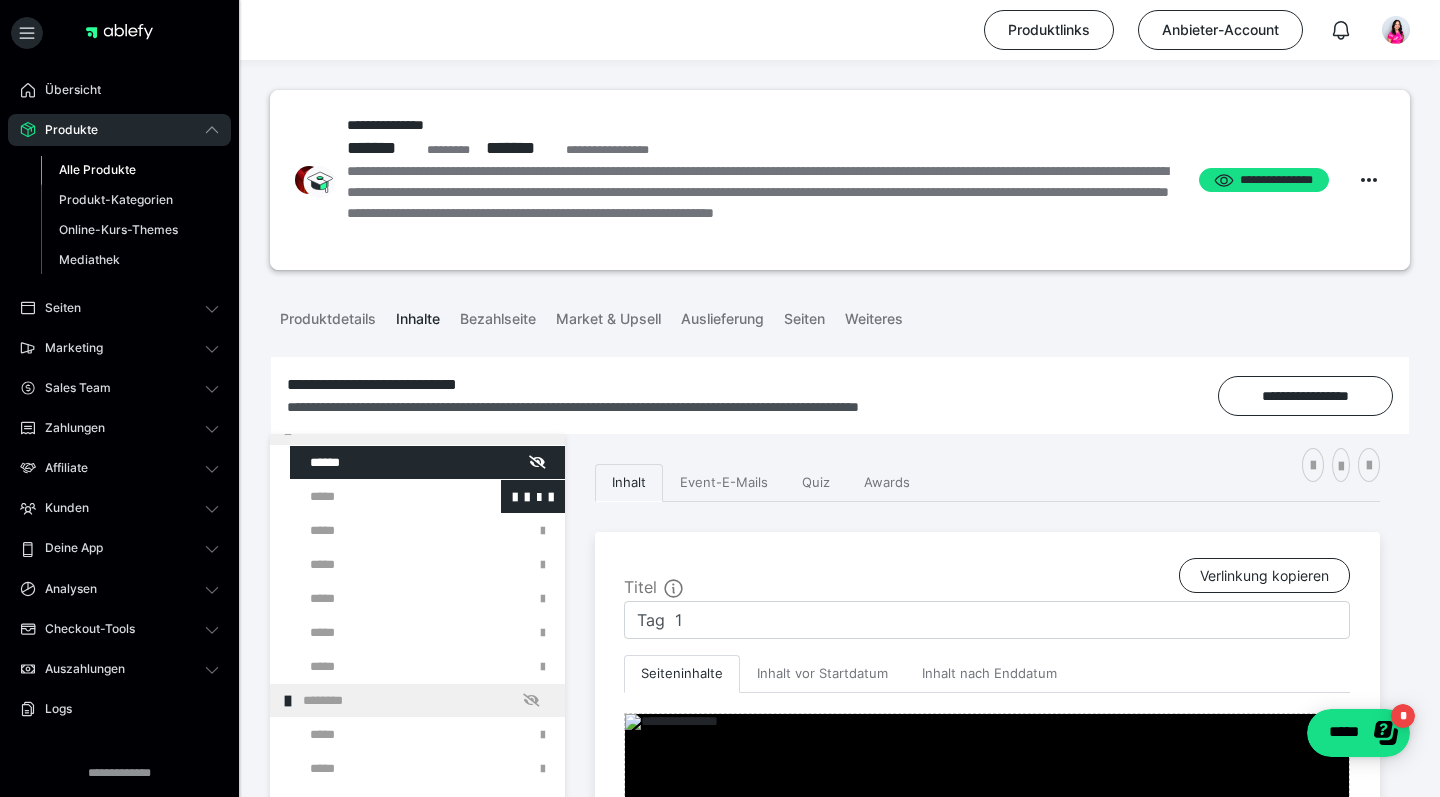 click at bounding box center [375, 496] 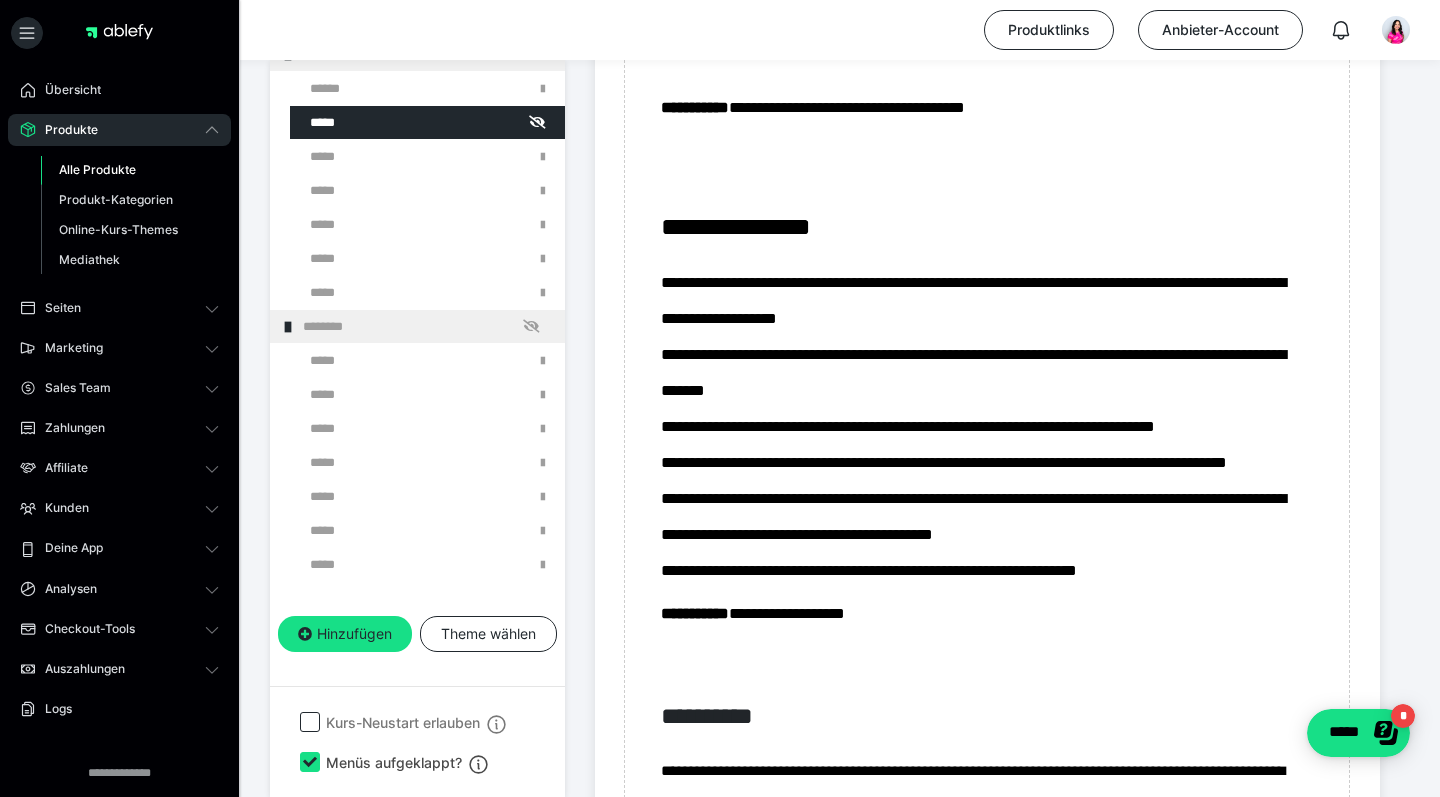 scroll, scrollTop: 1710, scrollLeft: 0, axis: vertical 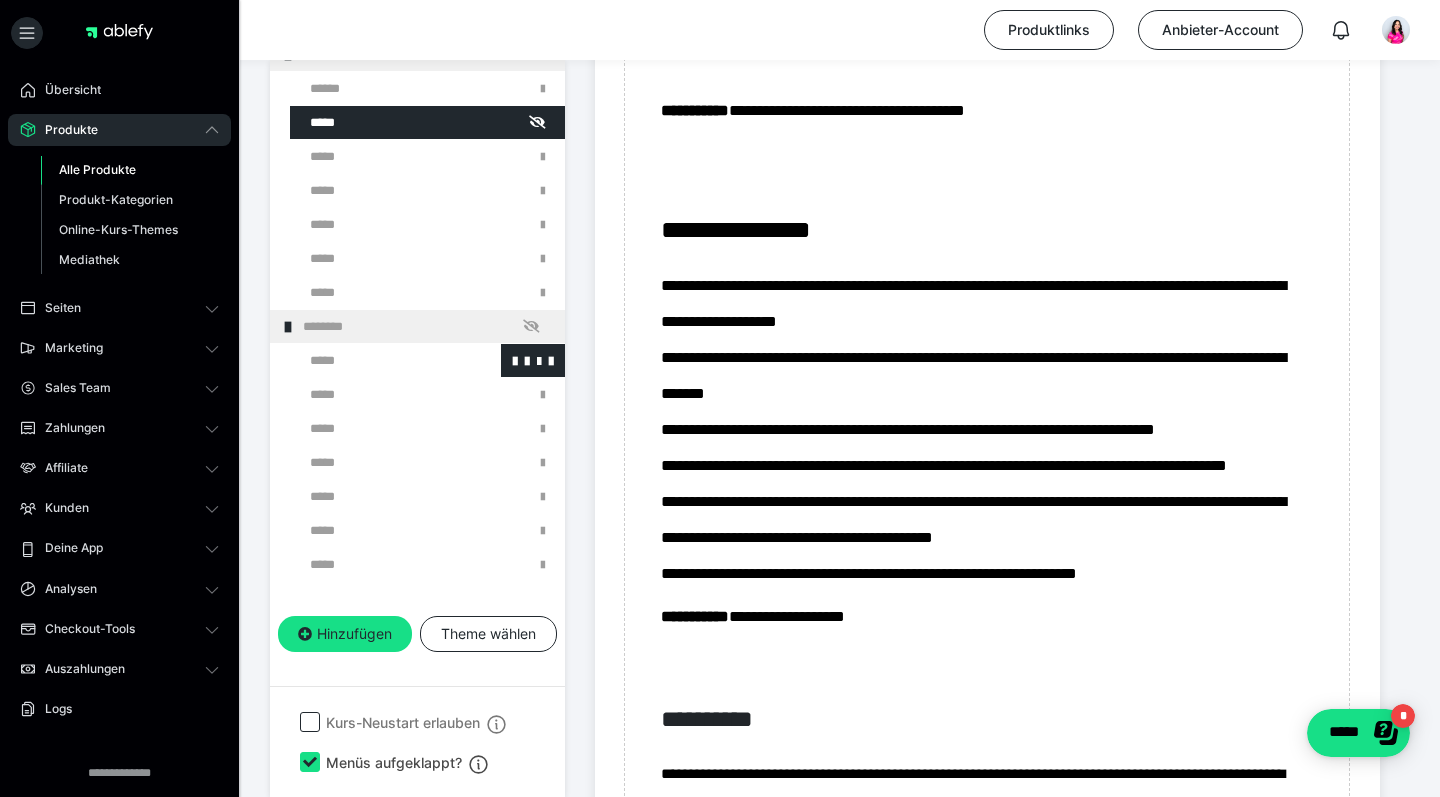 click at bounding box center (375, 360) 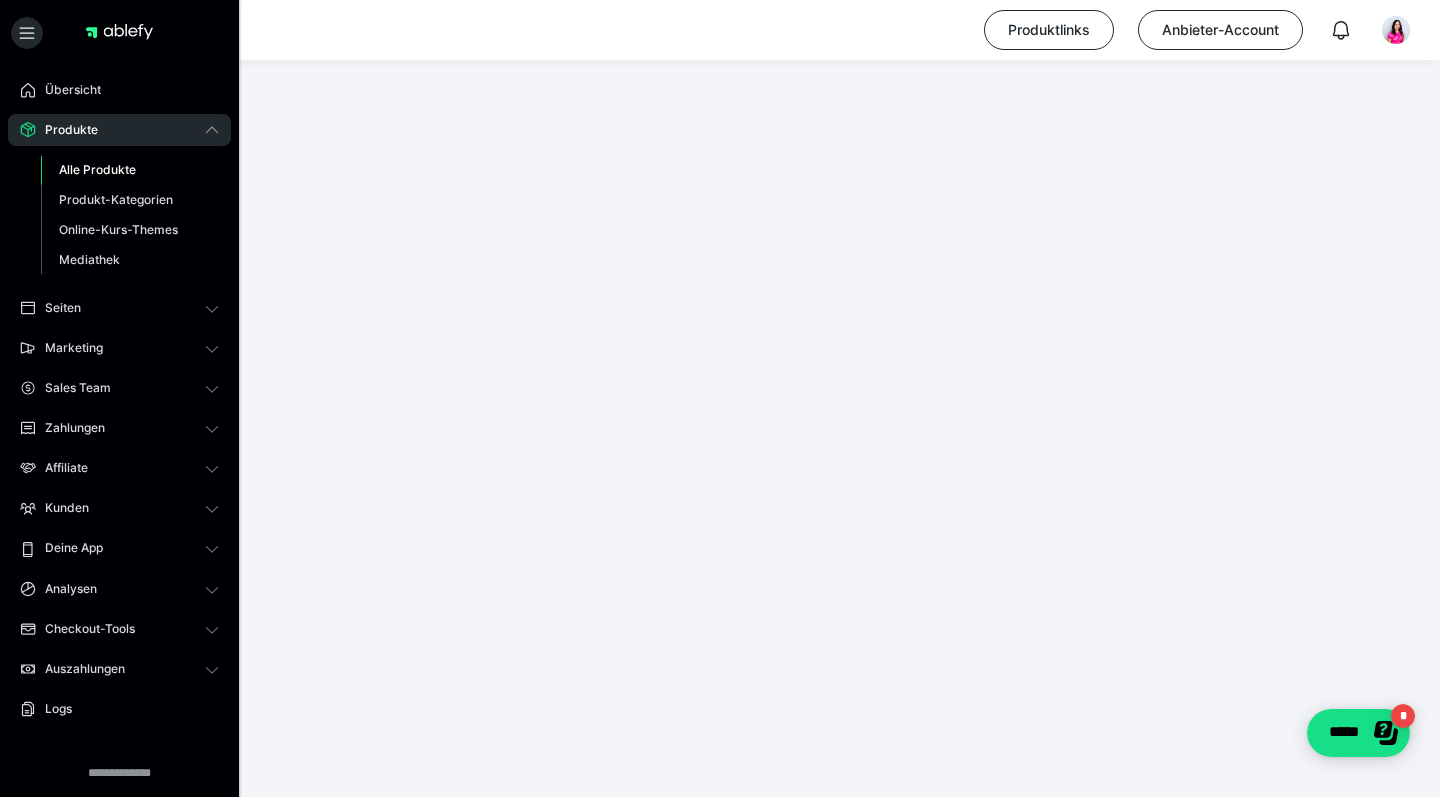 scroll, scrollTop: 374, scrollLeft: 0, axis: vertical 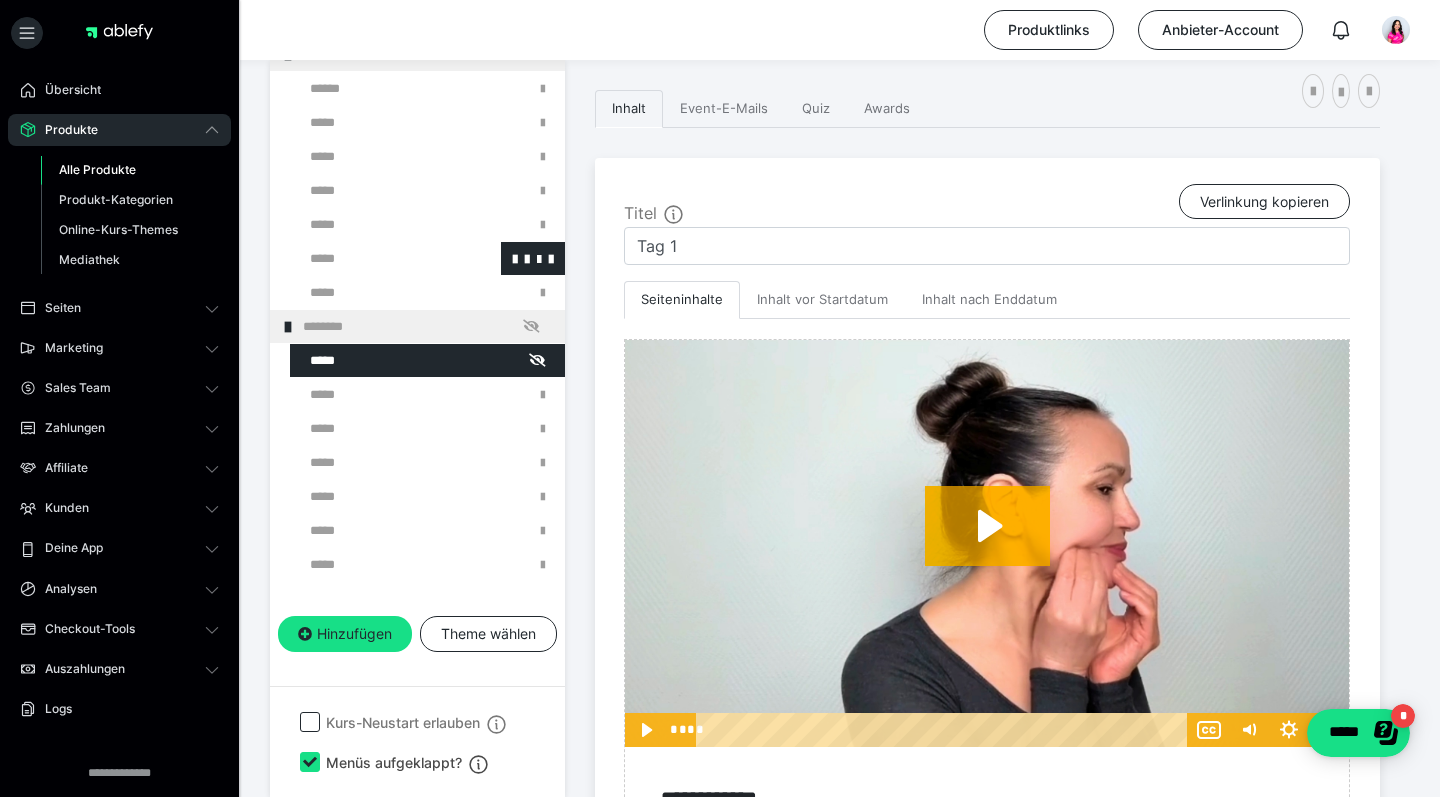 click at bounding box center [375, 258] 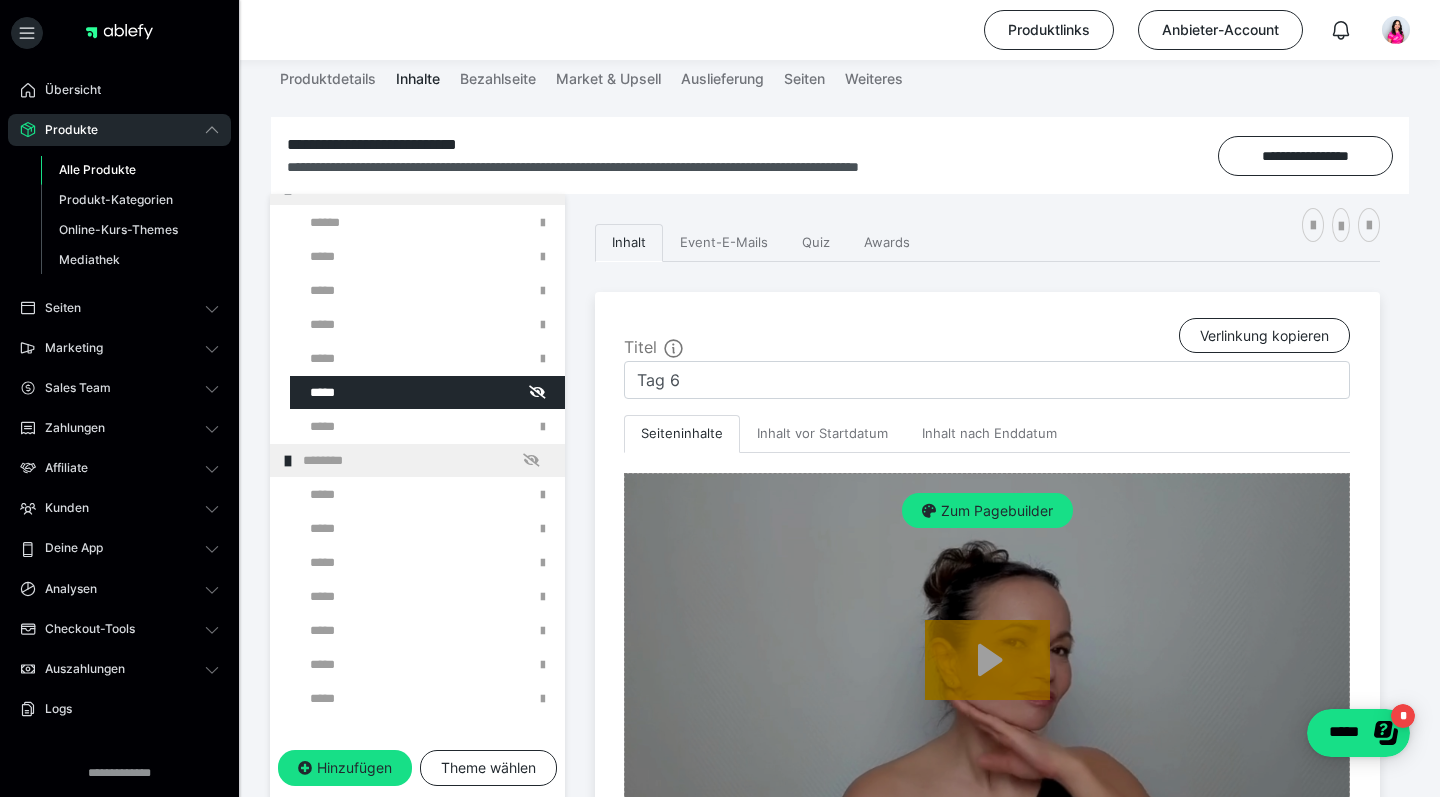 scroll, scrollTop: 233, scrollLeft: 0, axis: vertical 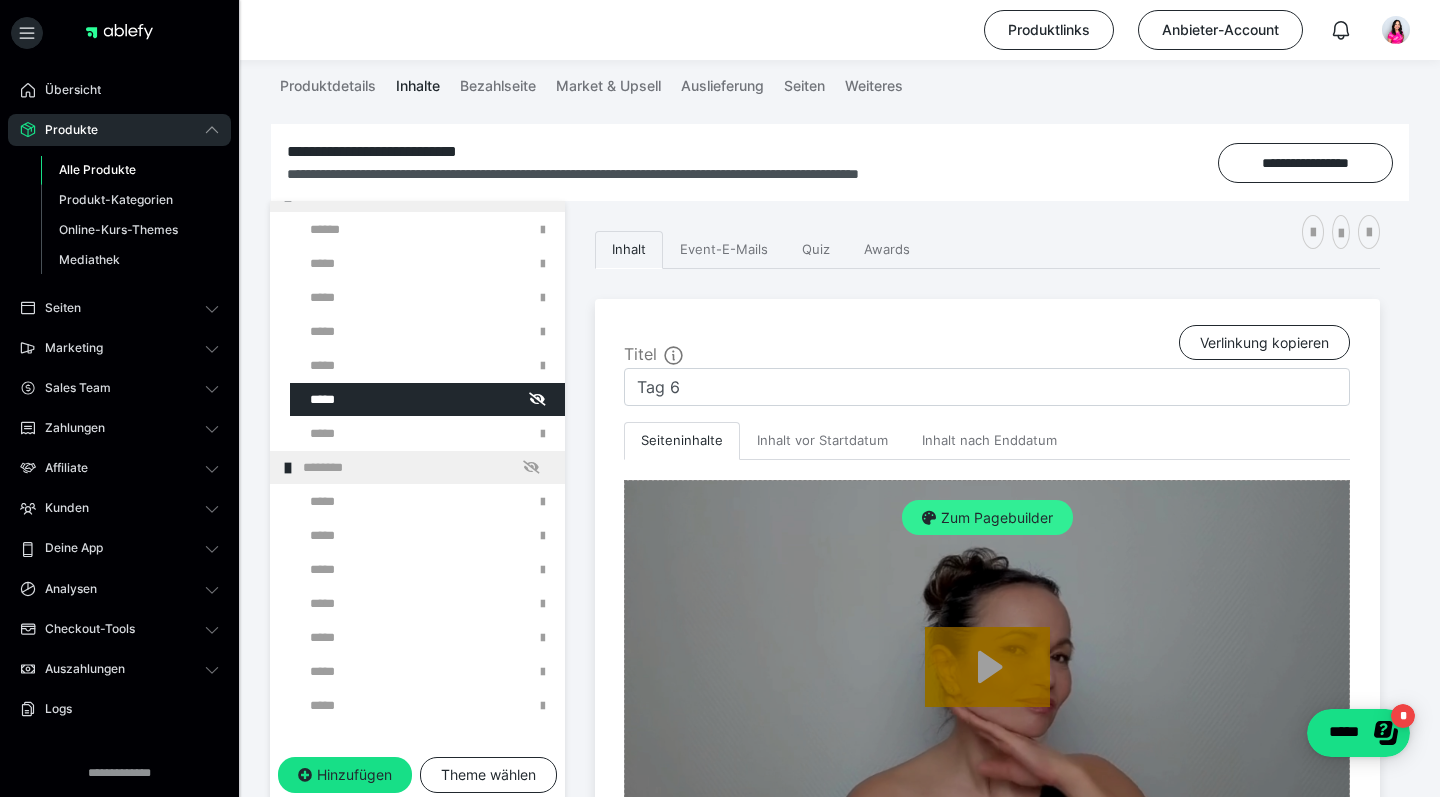 click on "Zum Pagebuilder" at bounding box center (987, 518) 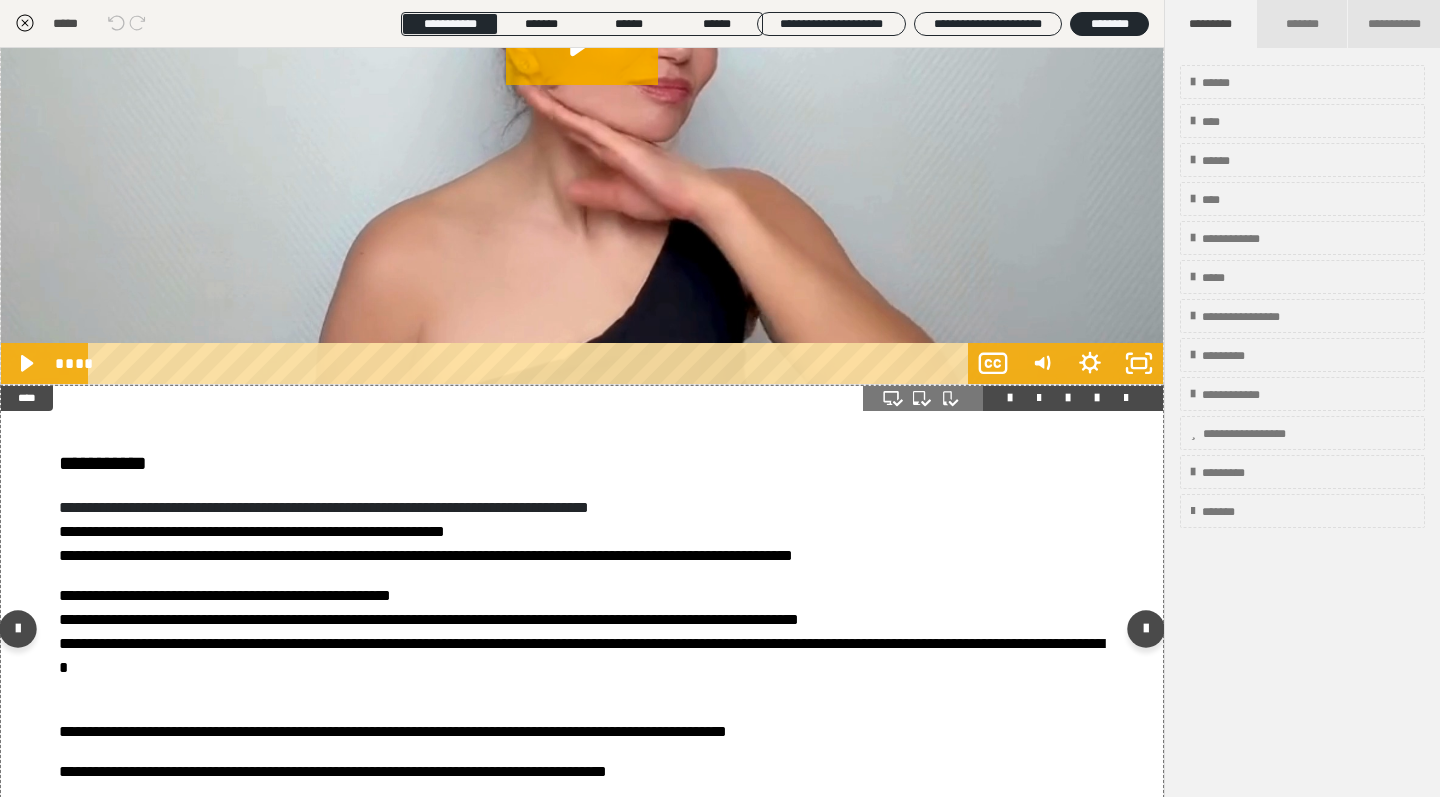 scroll, scrollTop: 477, scrollLeft: 0, axis: vertical 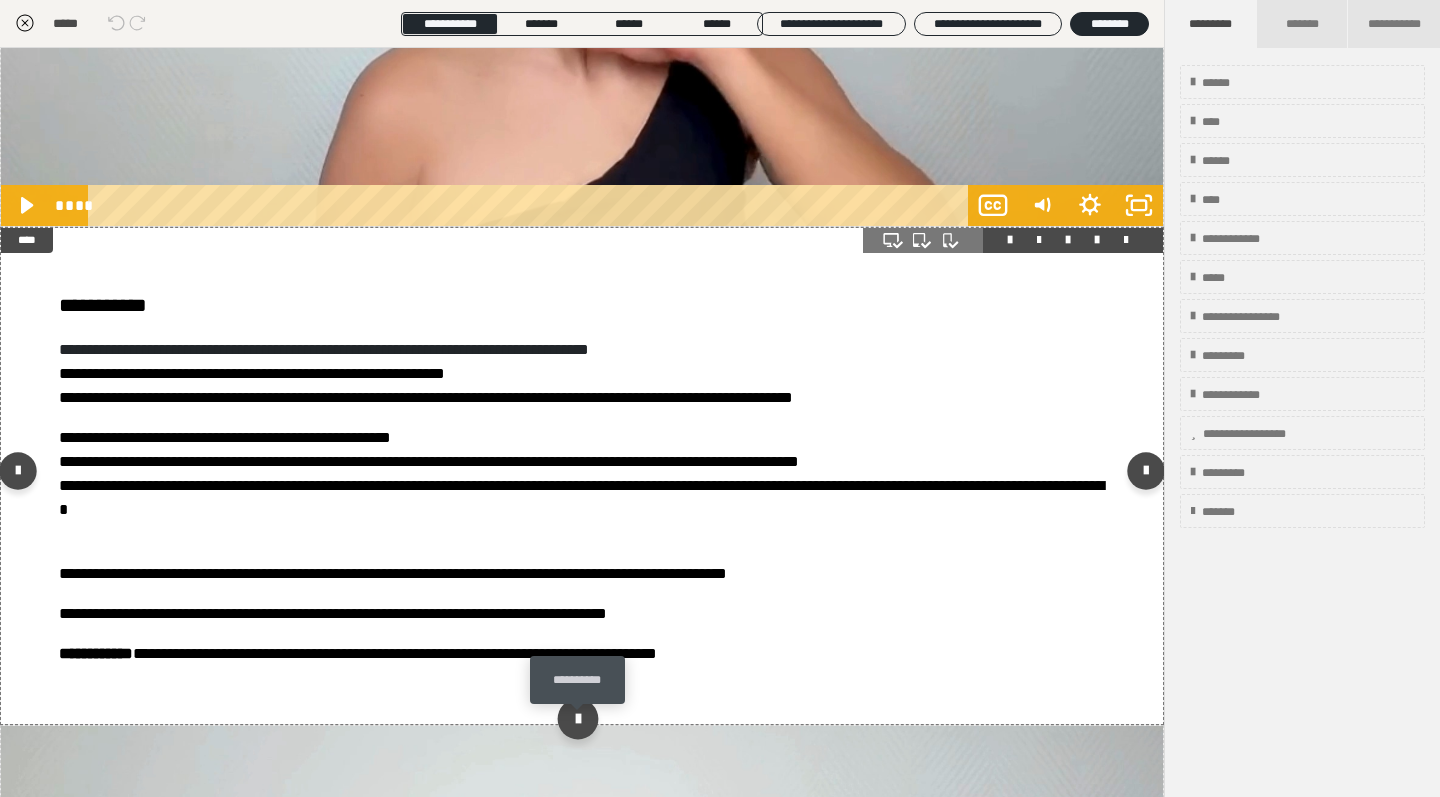 click at bounding box center (577, 719) 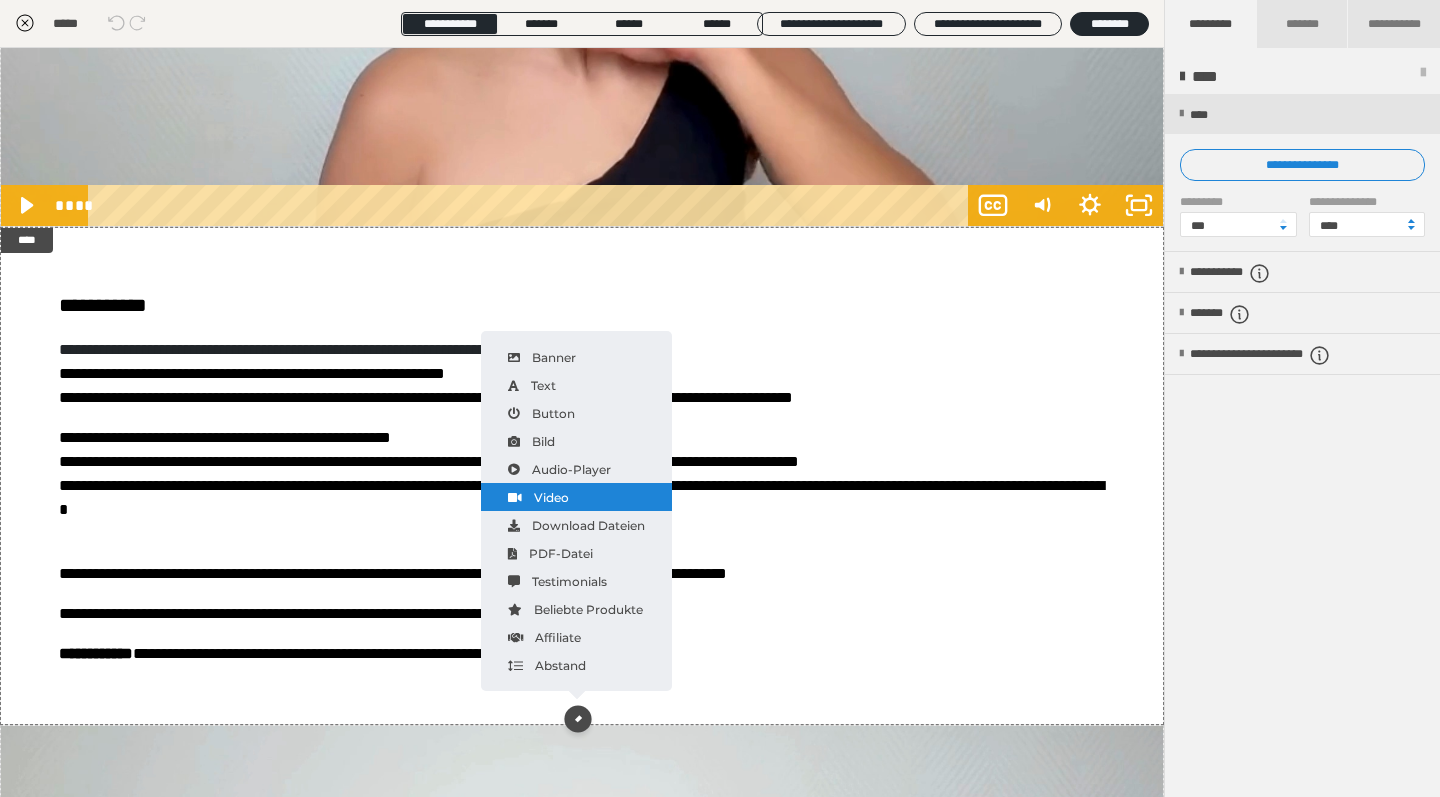 click on "Video" at bounding box center [576, 497] 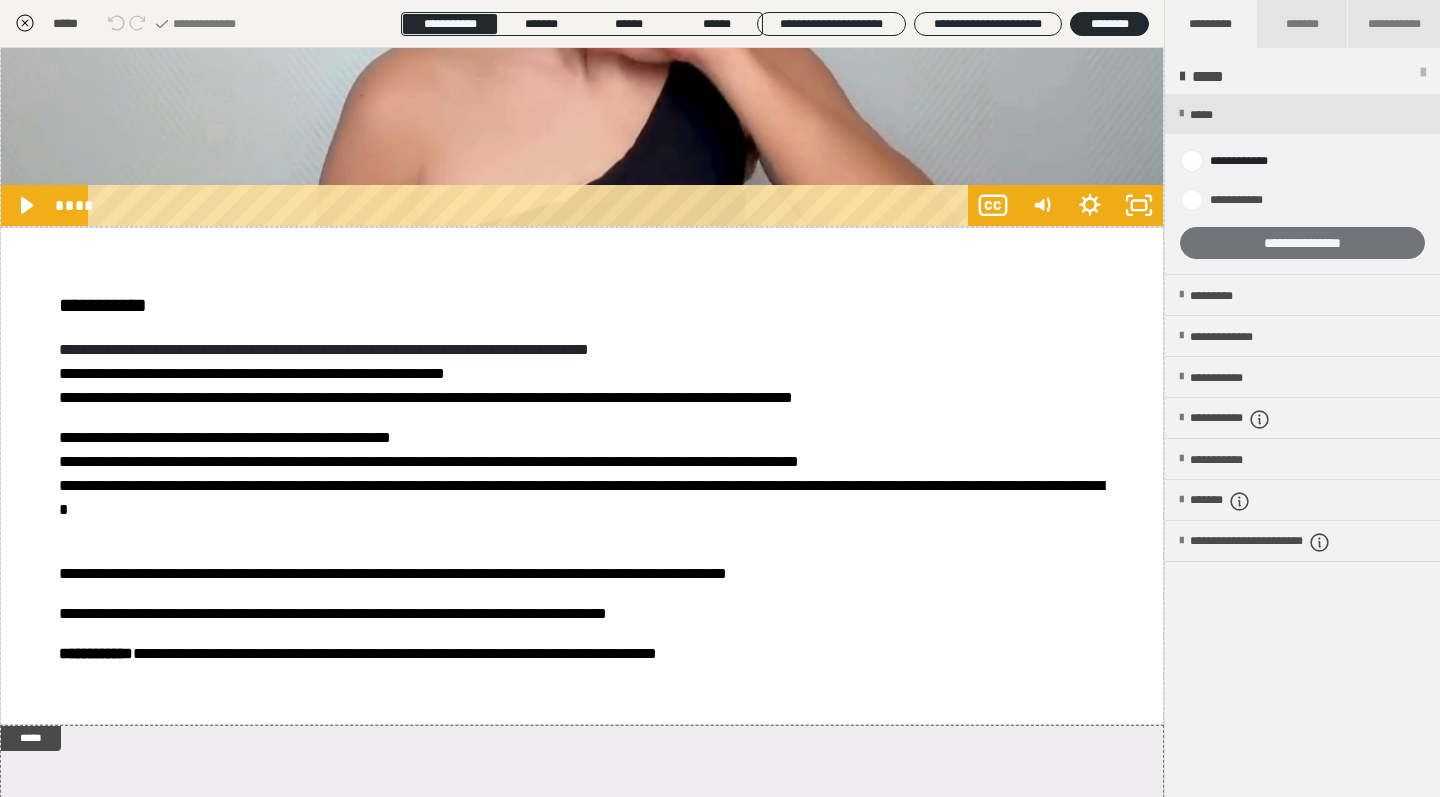 click on "**********" at bounding box center [1302, 243] 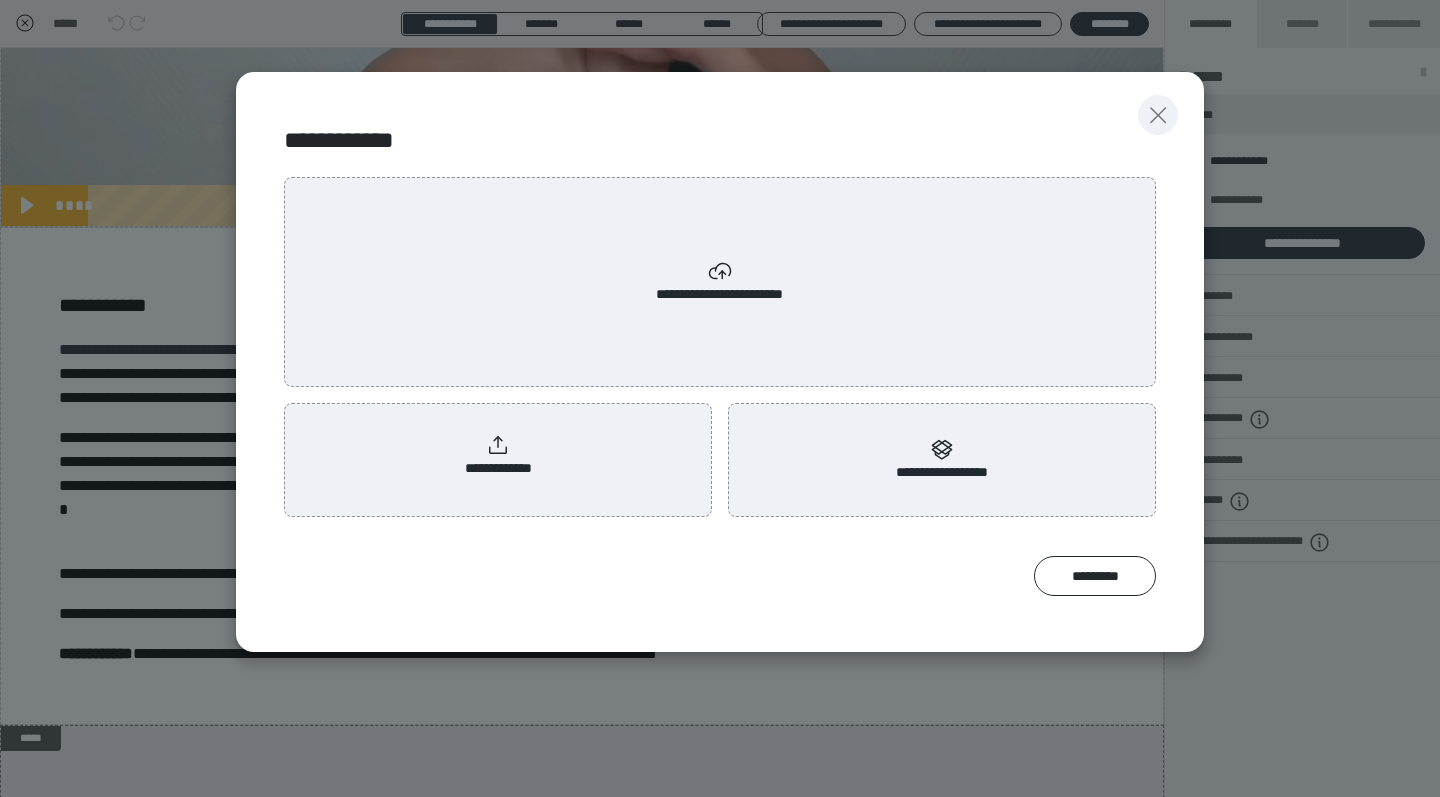 click 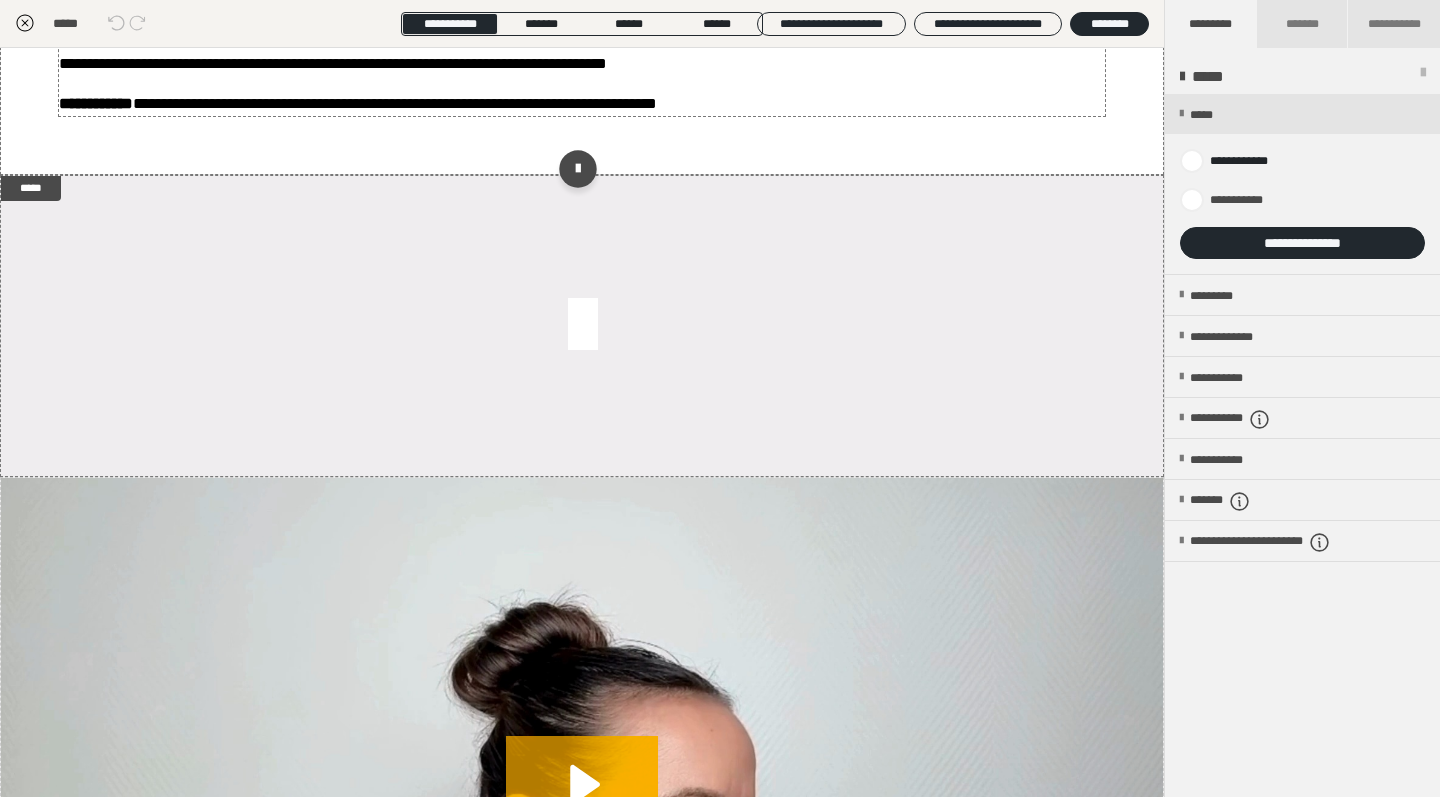 scroll, scrollTop: 1157, scrollLeft: 0, axis: vertical 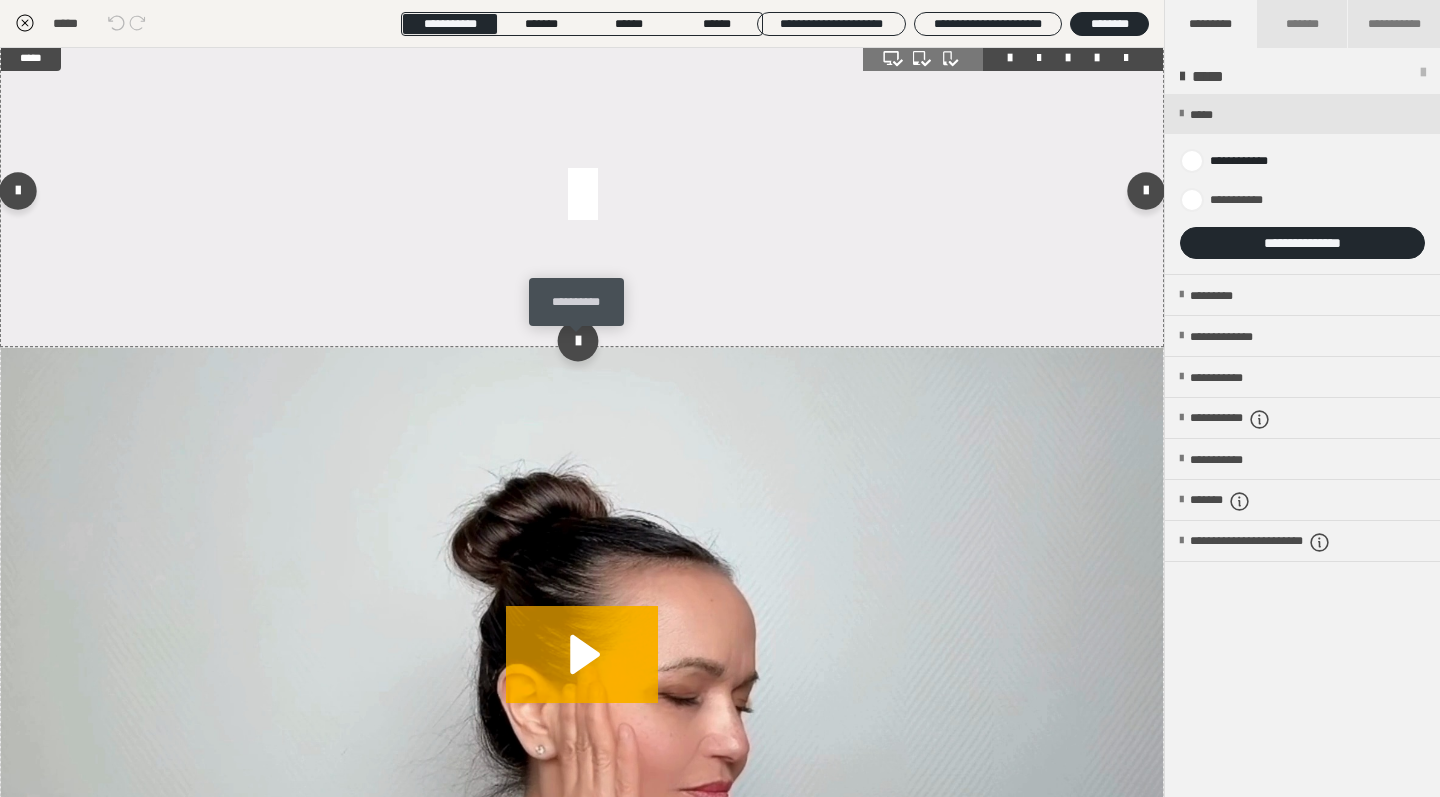 click at bounding box center [577, 341] 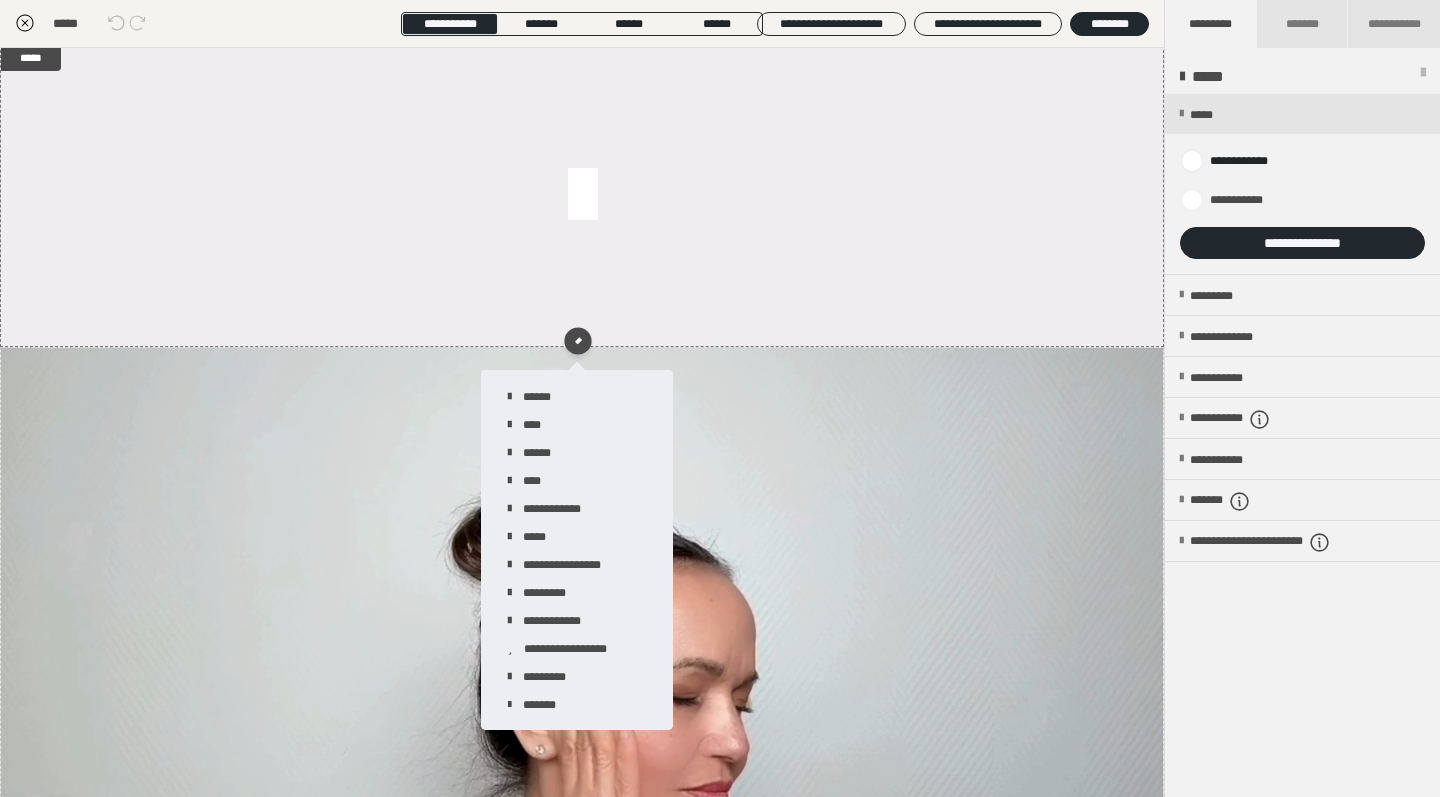 click on "**********" at bounding box center (1302, 446) 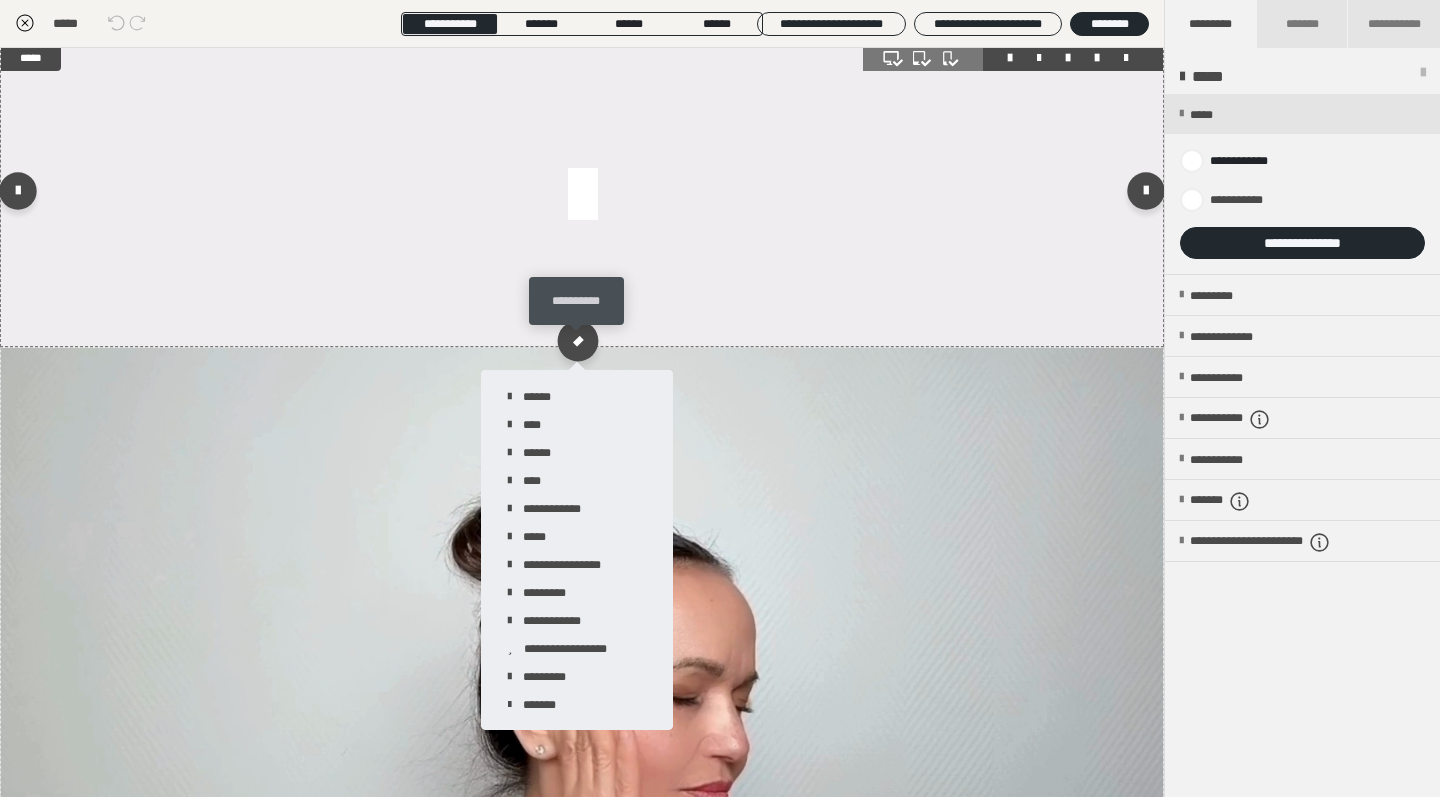 click at bounding box center [577, 341] 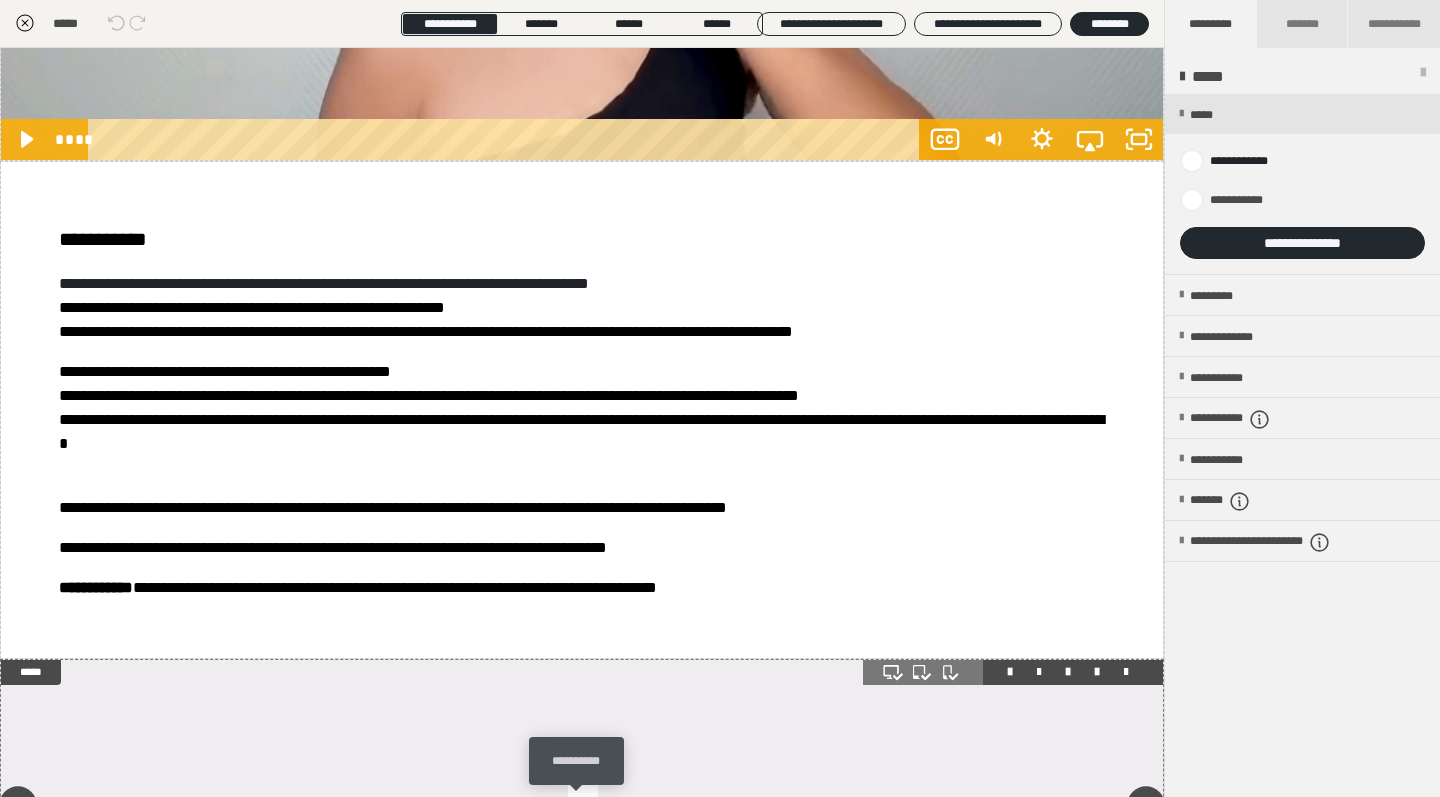 scroll, scrollTop: 516, scrollLeft: 0, axis: vertical 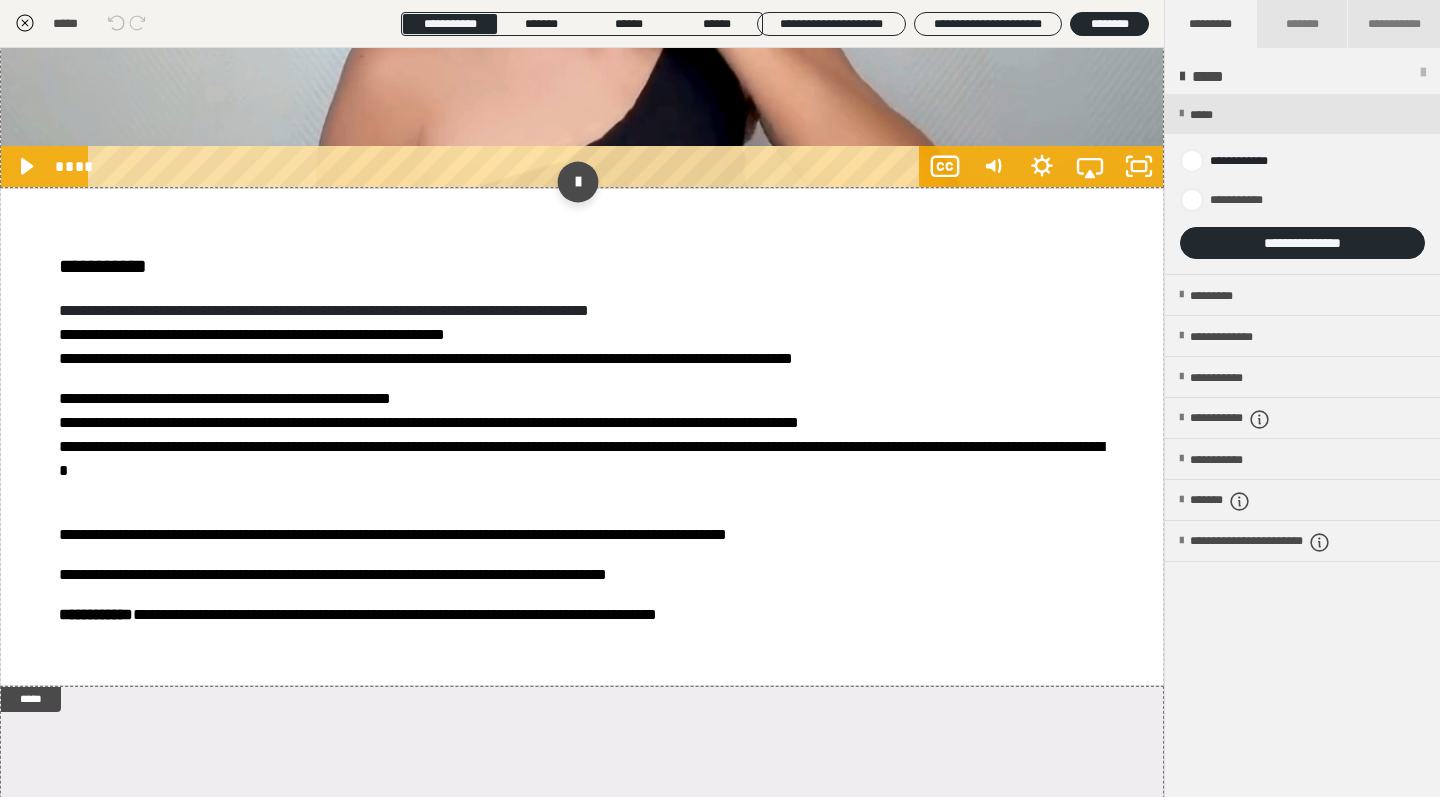 click at bounding box center (577, 182) 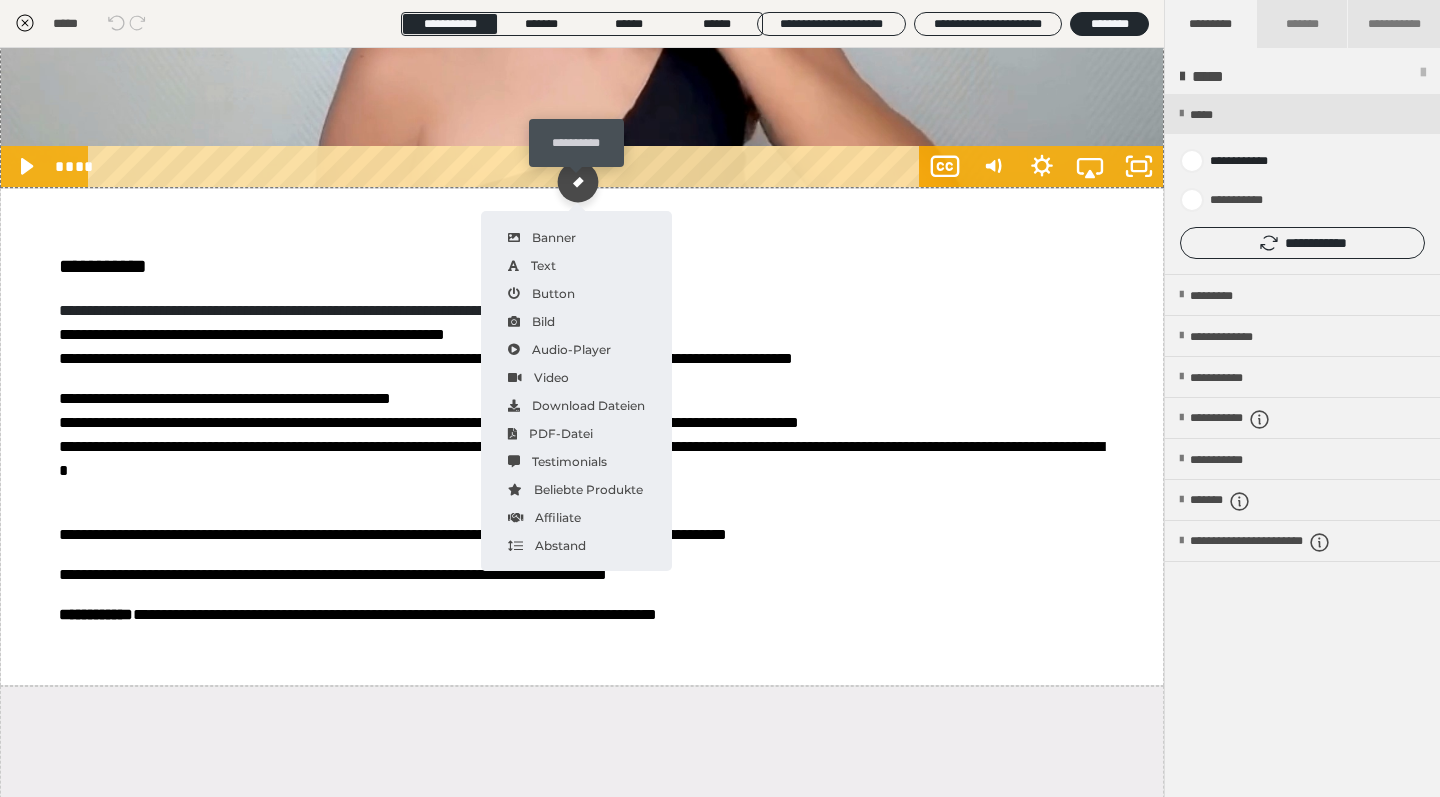 click at bounding box center [577, 181] 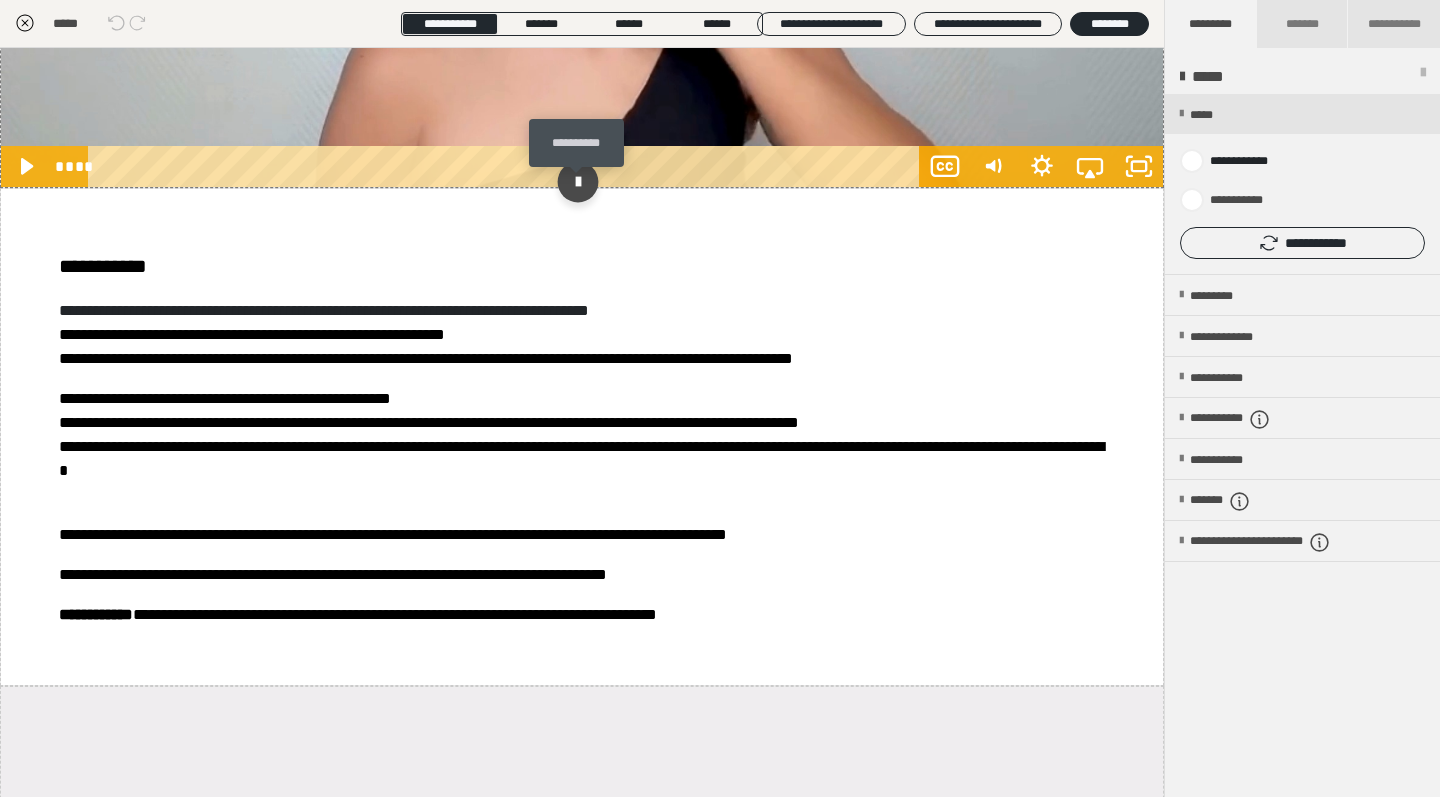 click at bounding box center (577, 182) 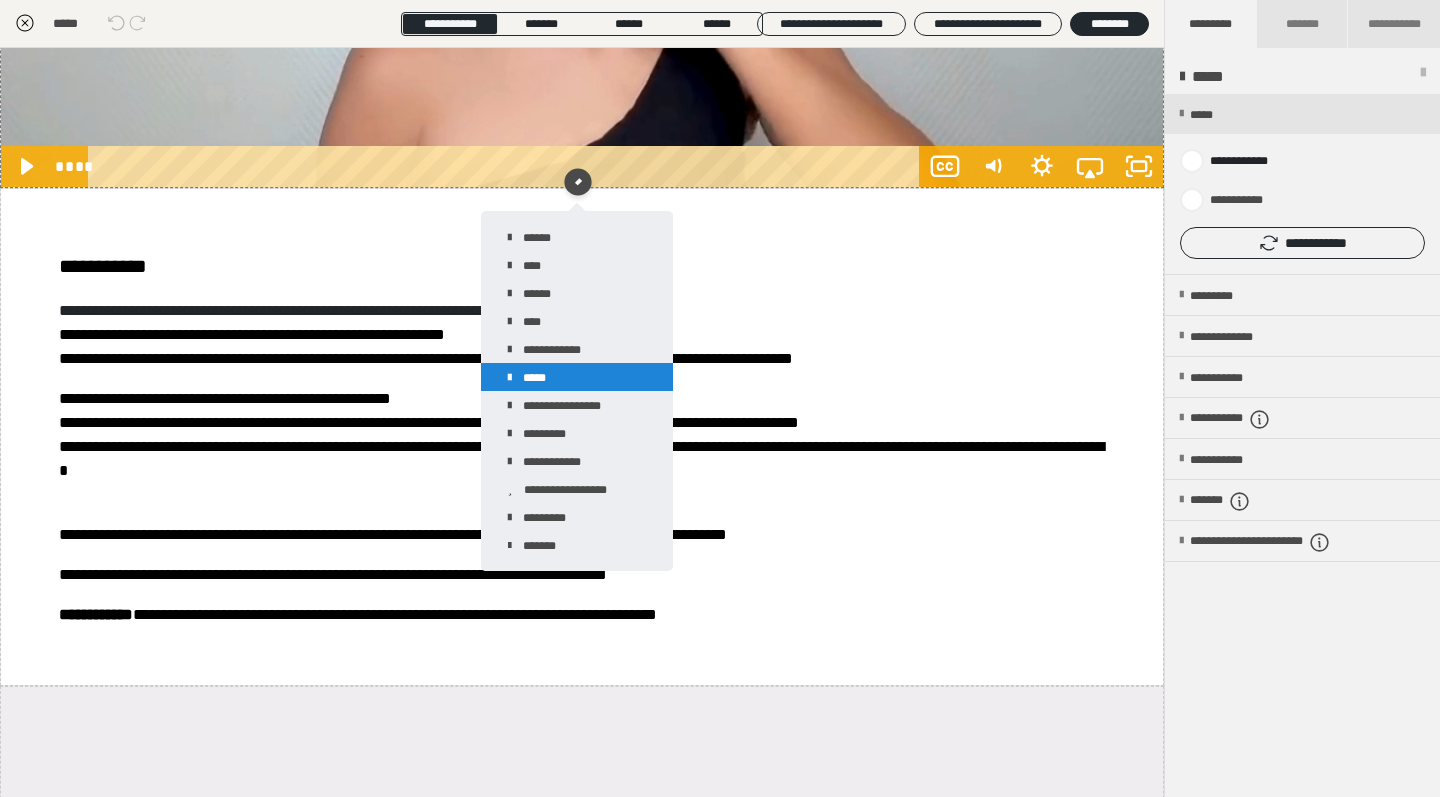 click on "*****" at bounding box center (577, 377) 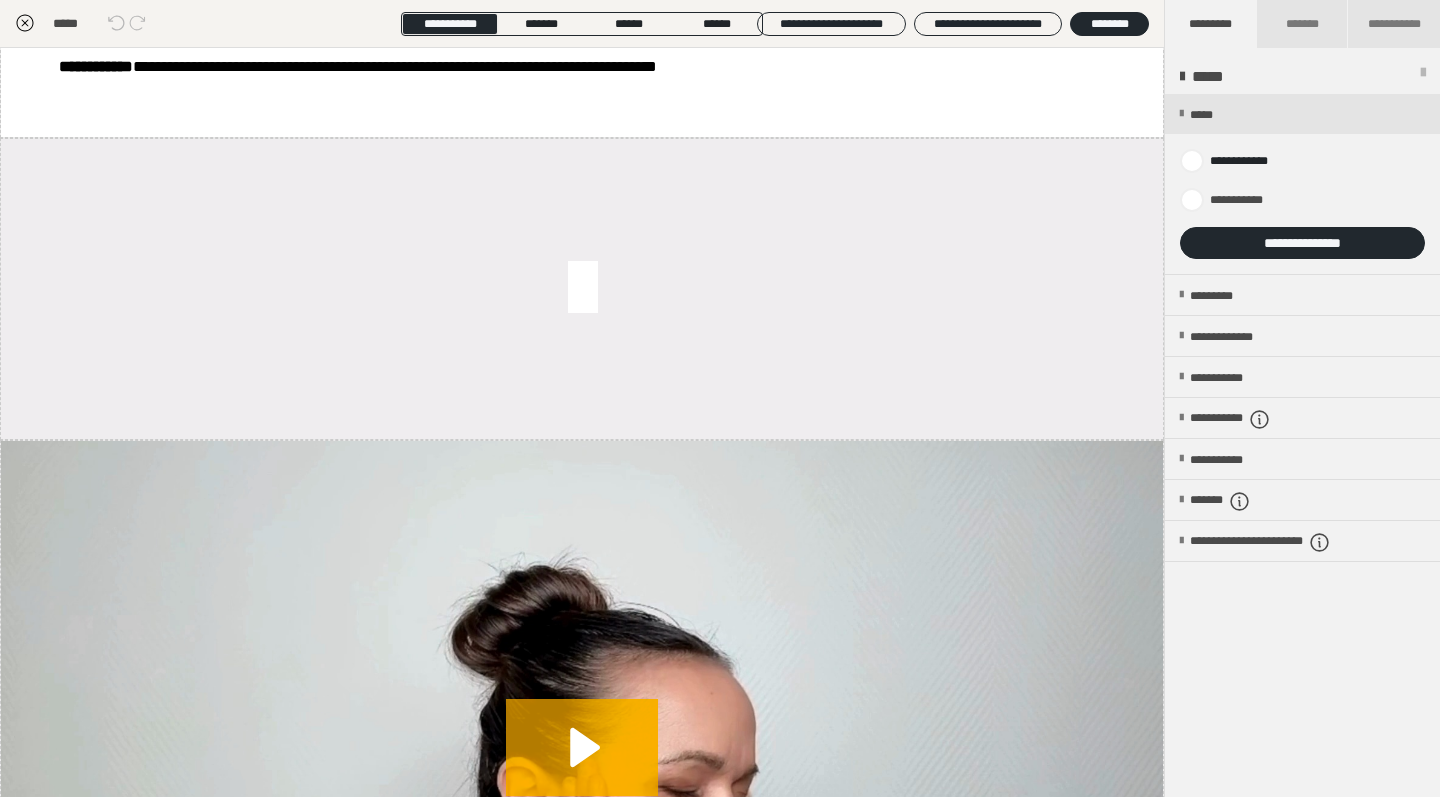 scroll, scrollTop: 1368, scrollLeft: 0, axis: vertical 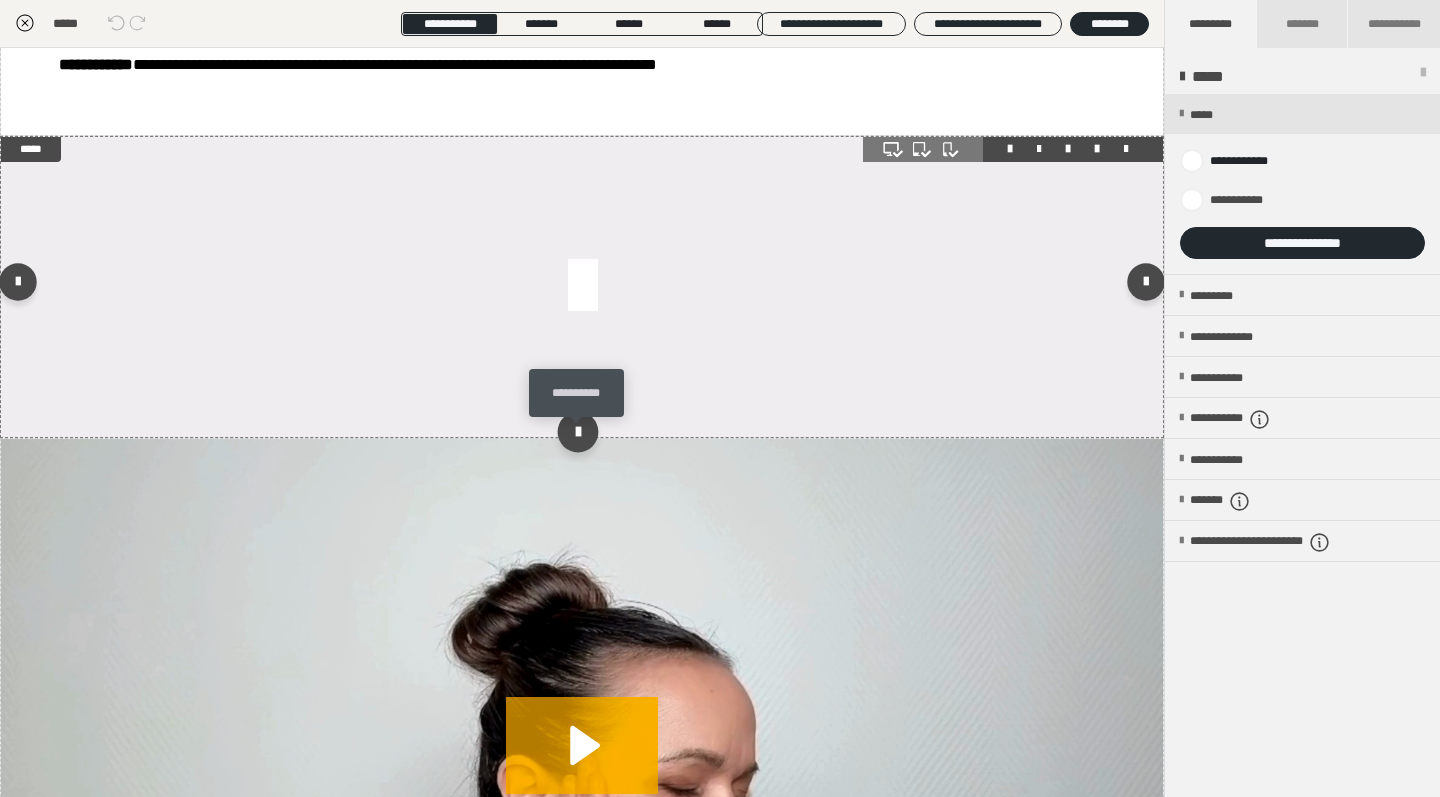 click at bounding box center [577, 432] 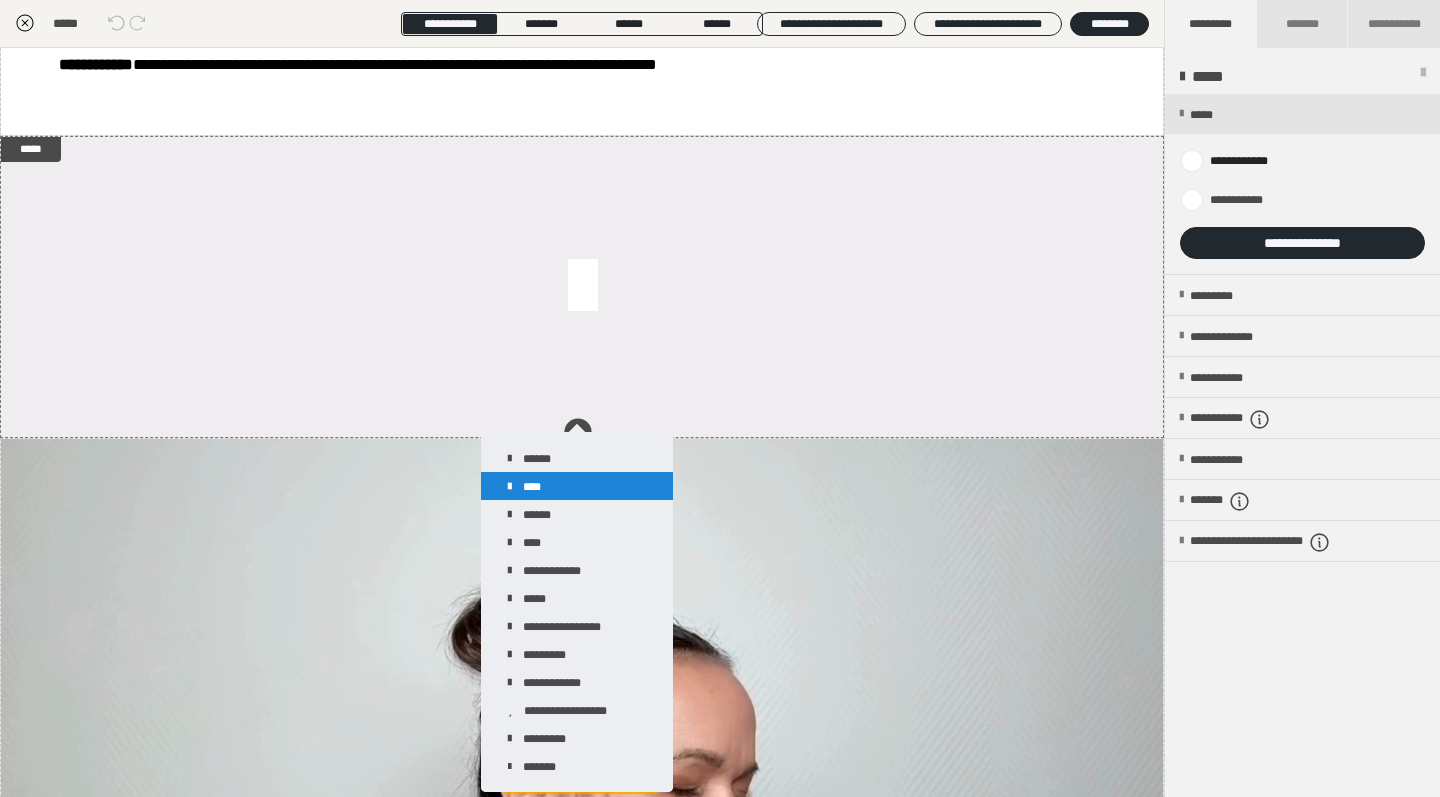 click on "****" at bounding box center [577, 486] 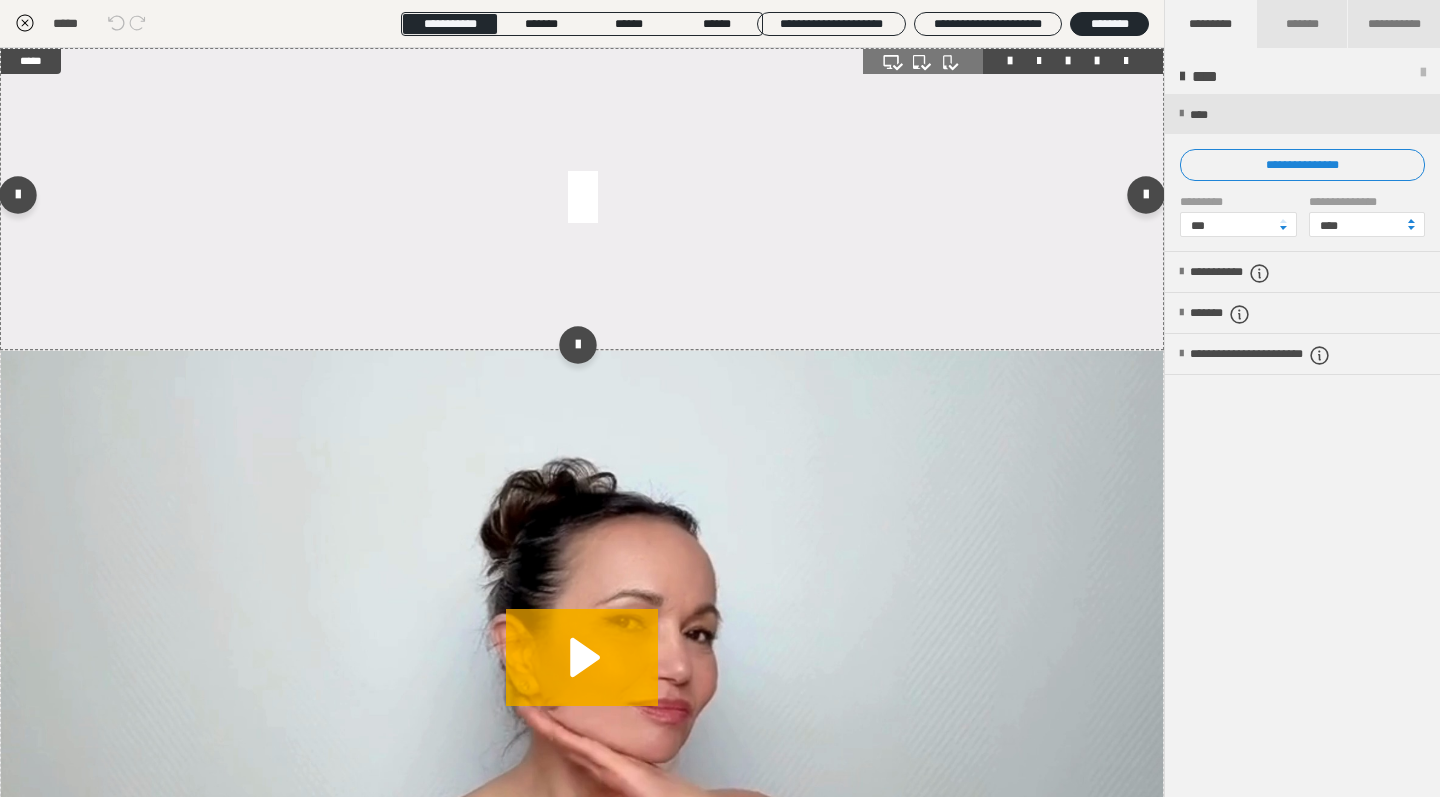 scroll, scrollTop: 0, scrollLeft: 0, axis: both 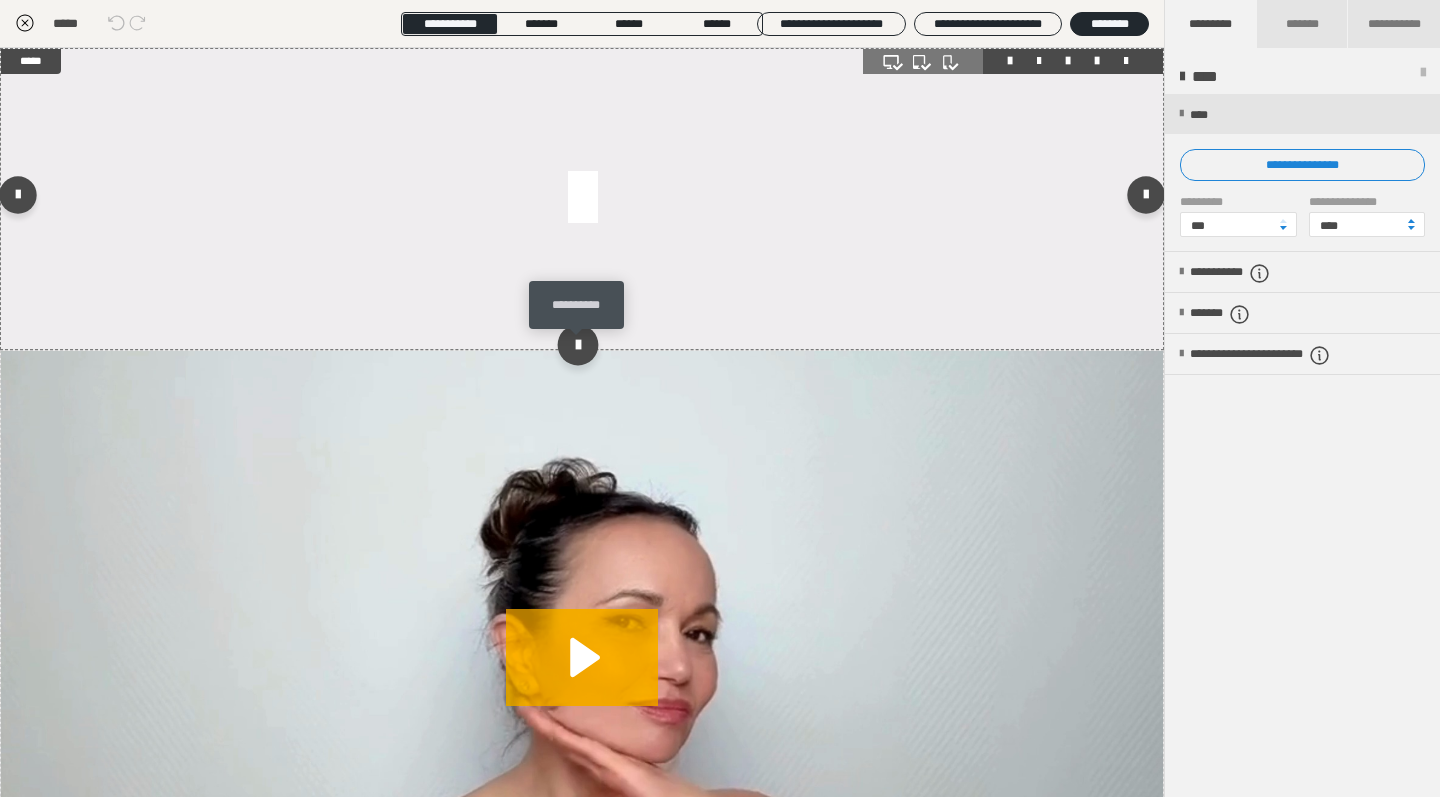 click at bounding box center (577, 344) 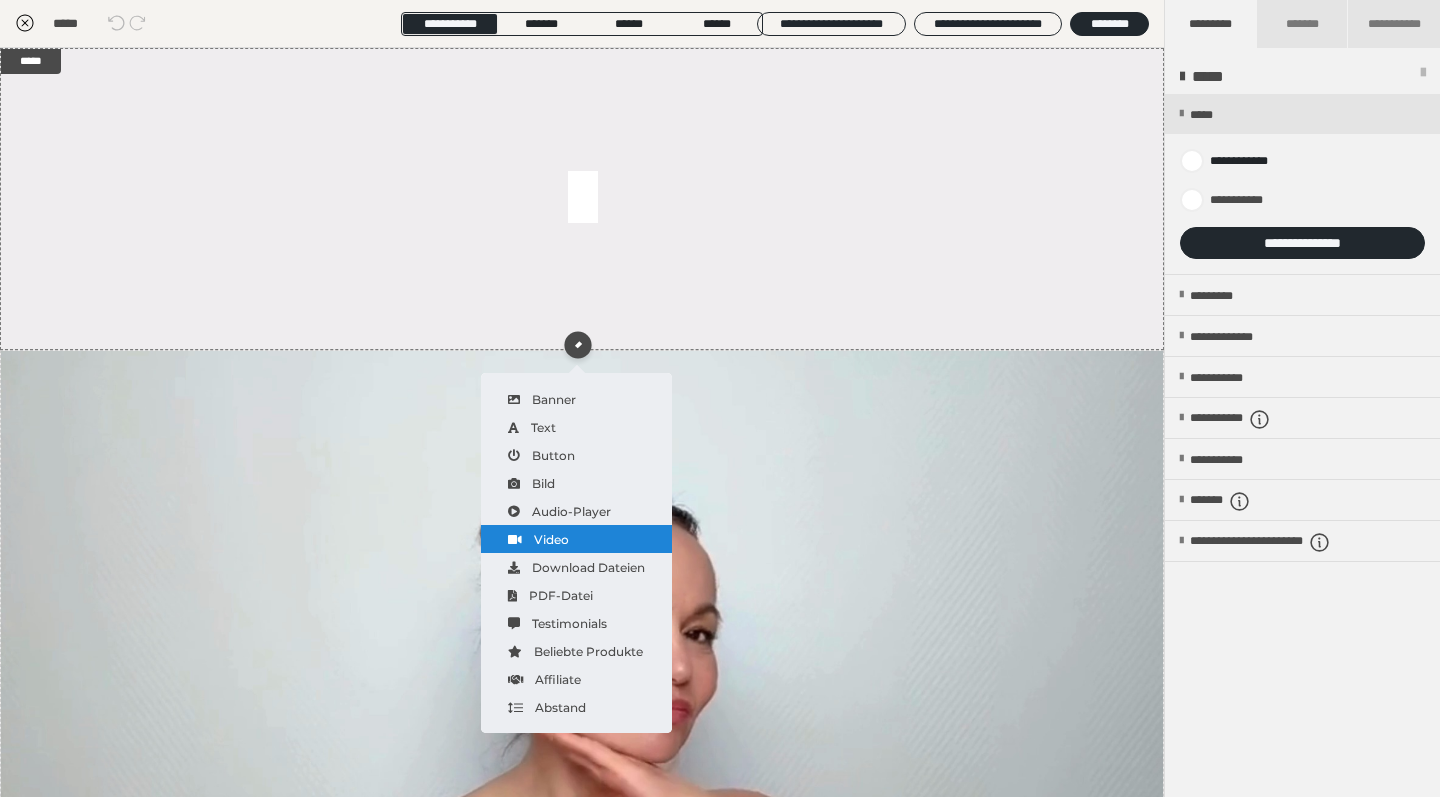 click on "Video" at bounding box center (576, 539) 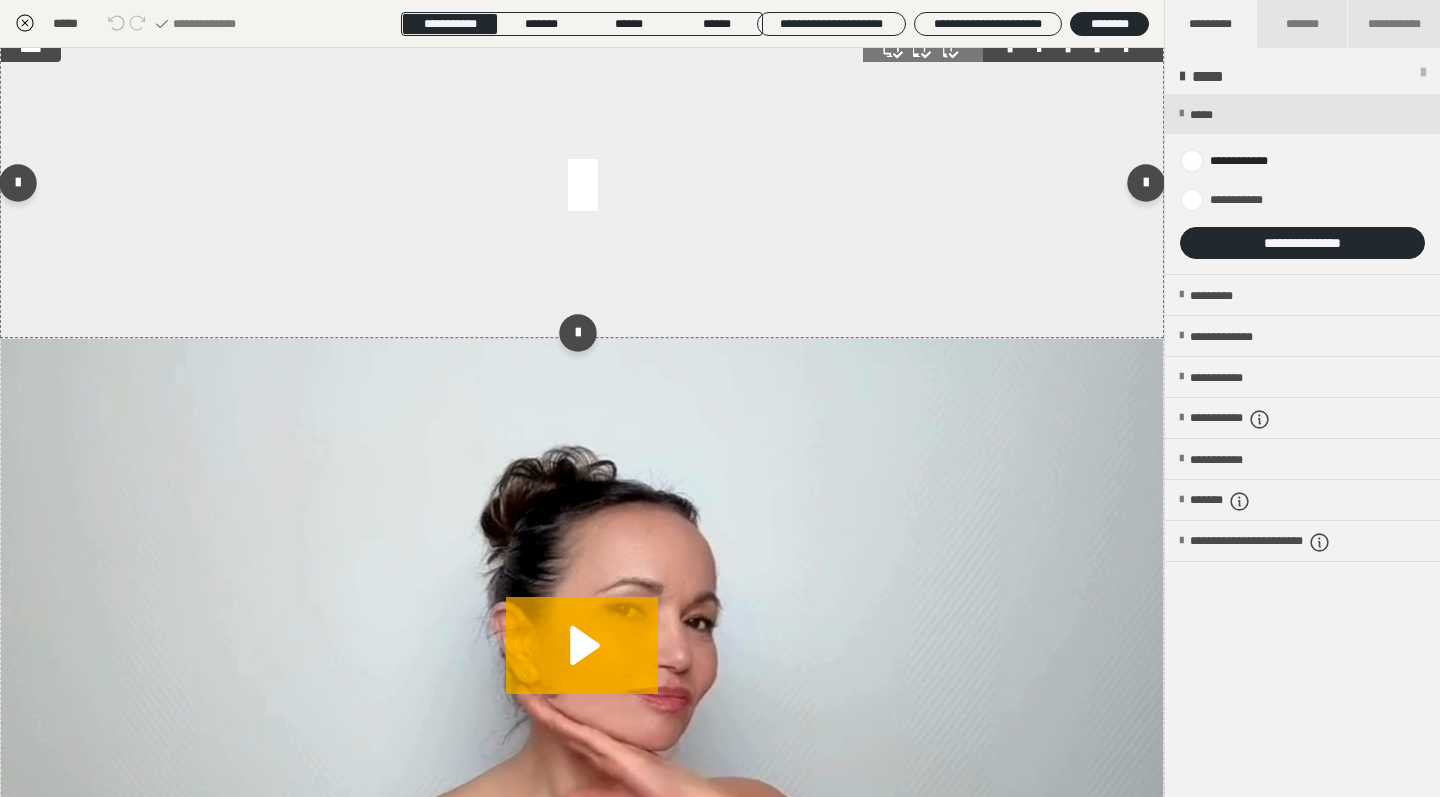 scroll, scrollTop: 365, scrollLeft: 0, axis: vertical 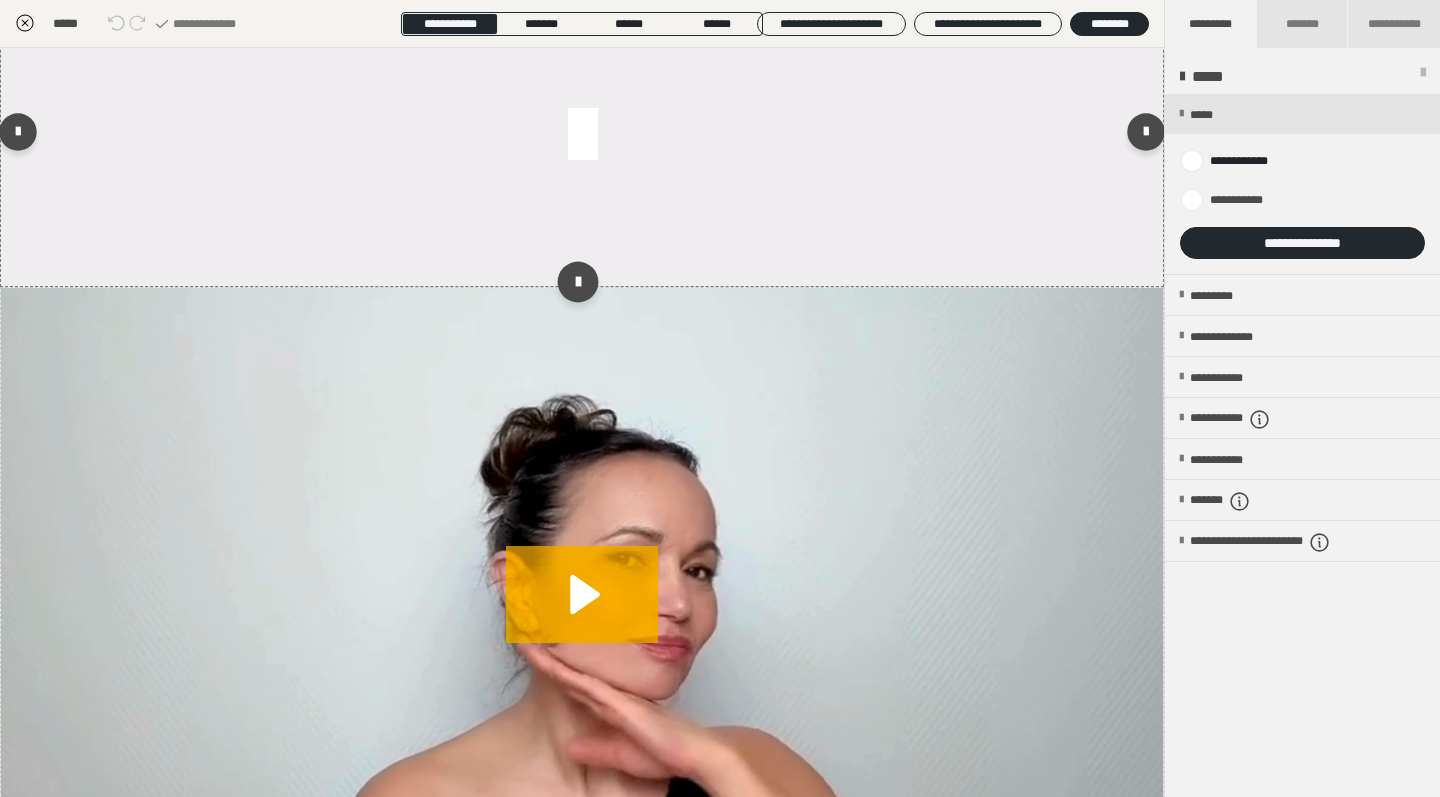 click at bounding box center (577, 281) 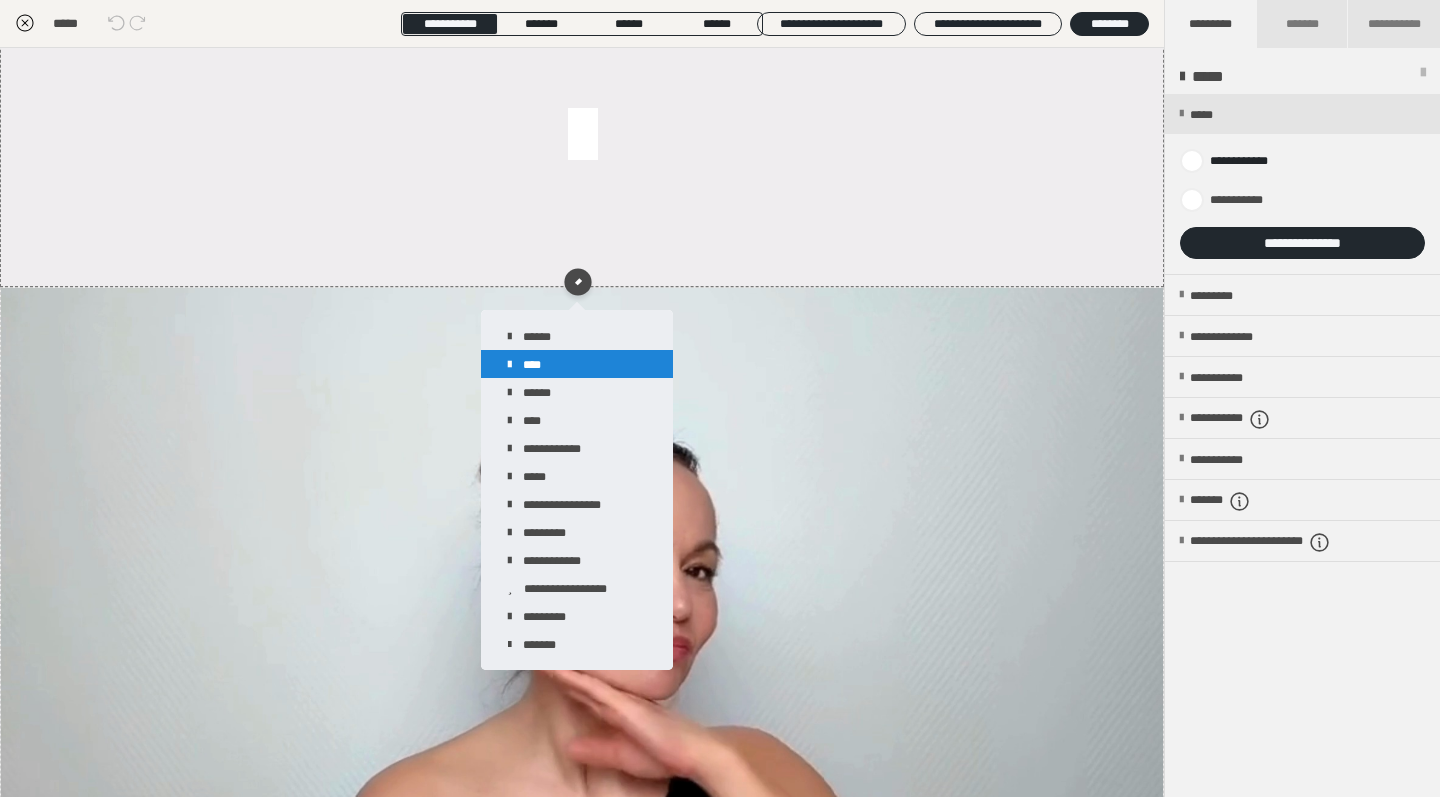 click on "****" at bounding box center (577, 364) 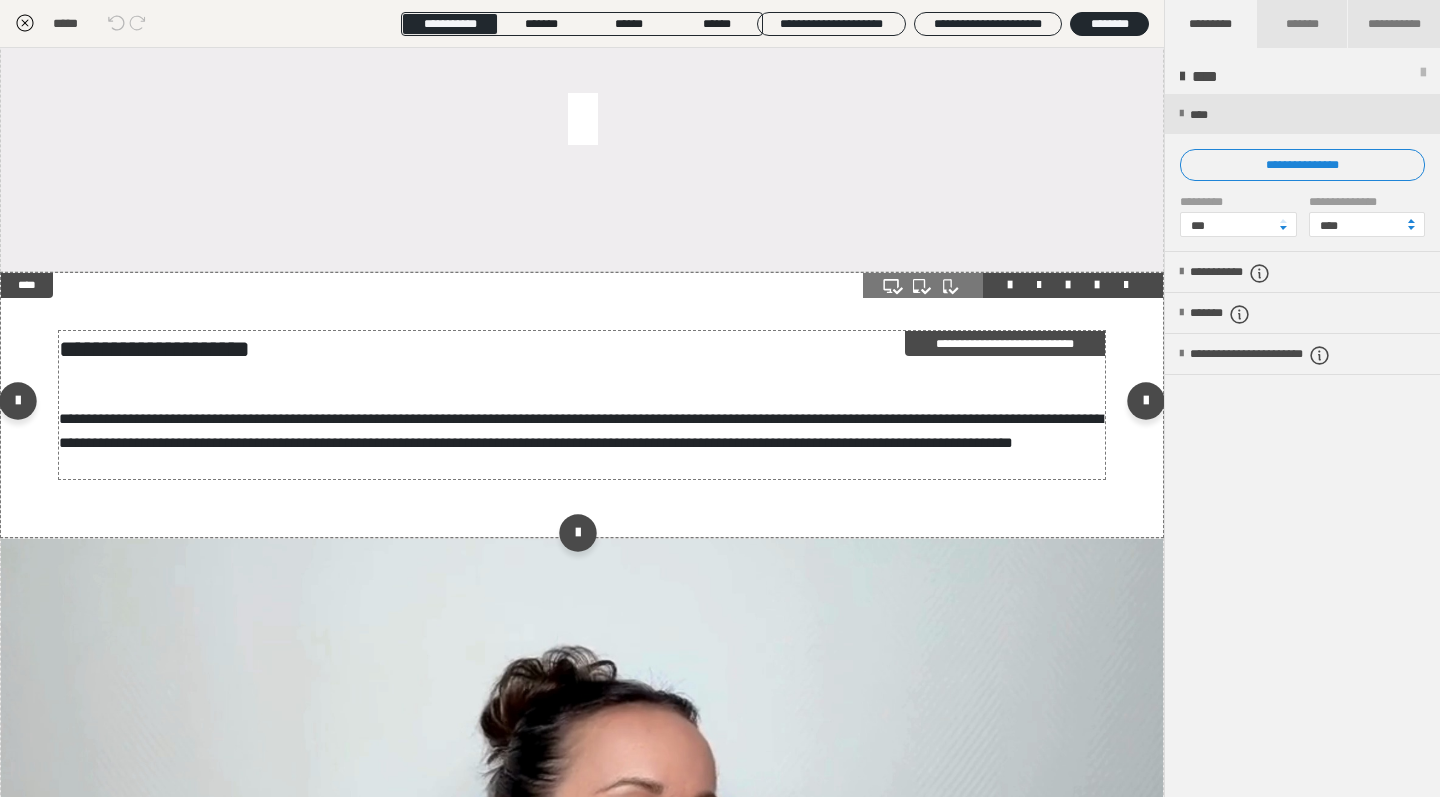 scroll, scrollTop: 406, scrollLeft: 0, axis: vertical 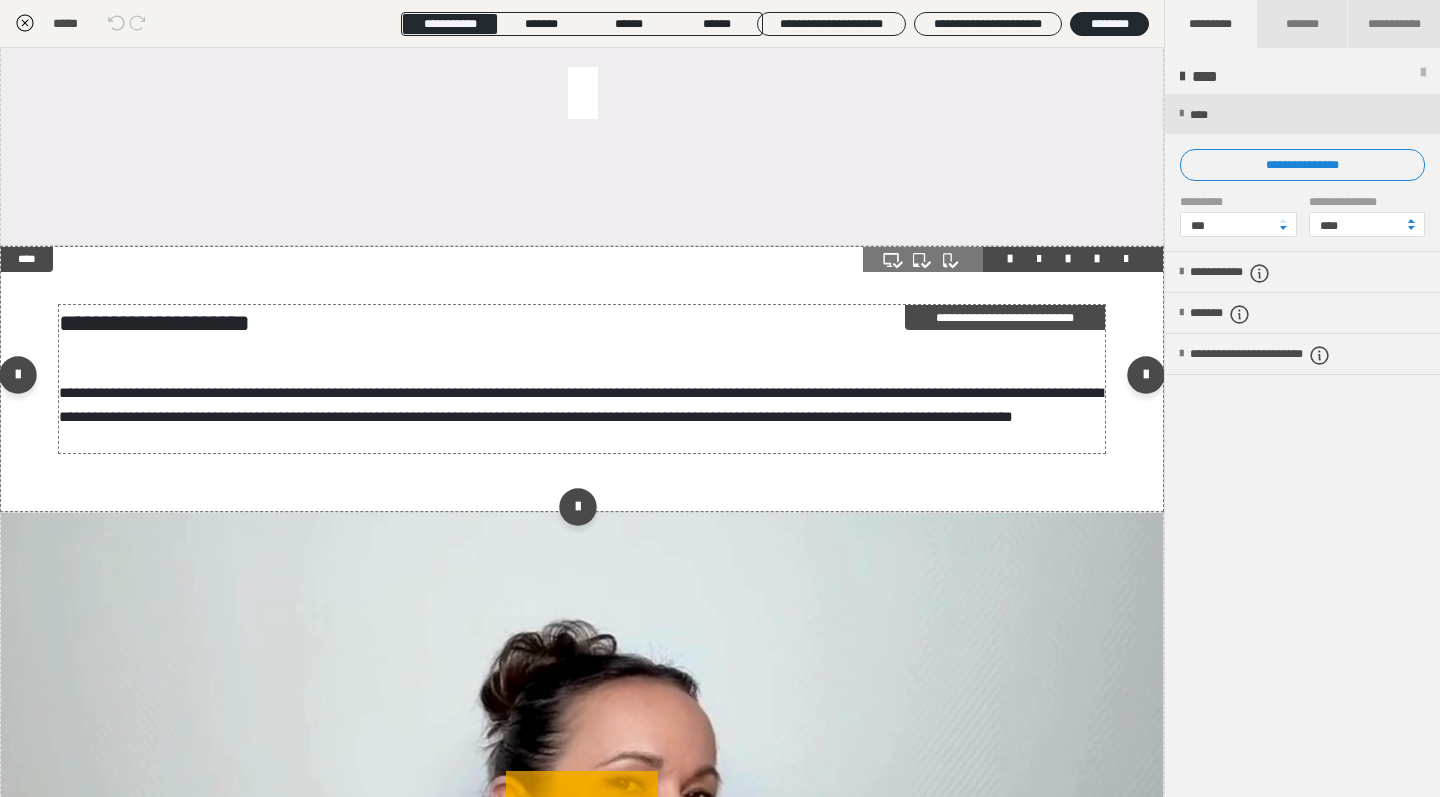 click on "**********" at bounding box center [581, 404] 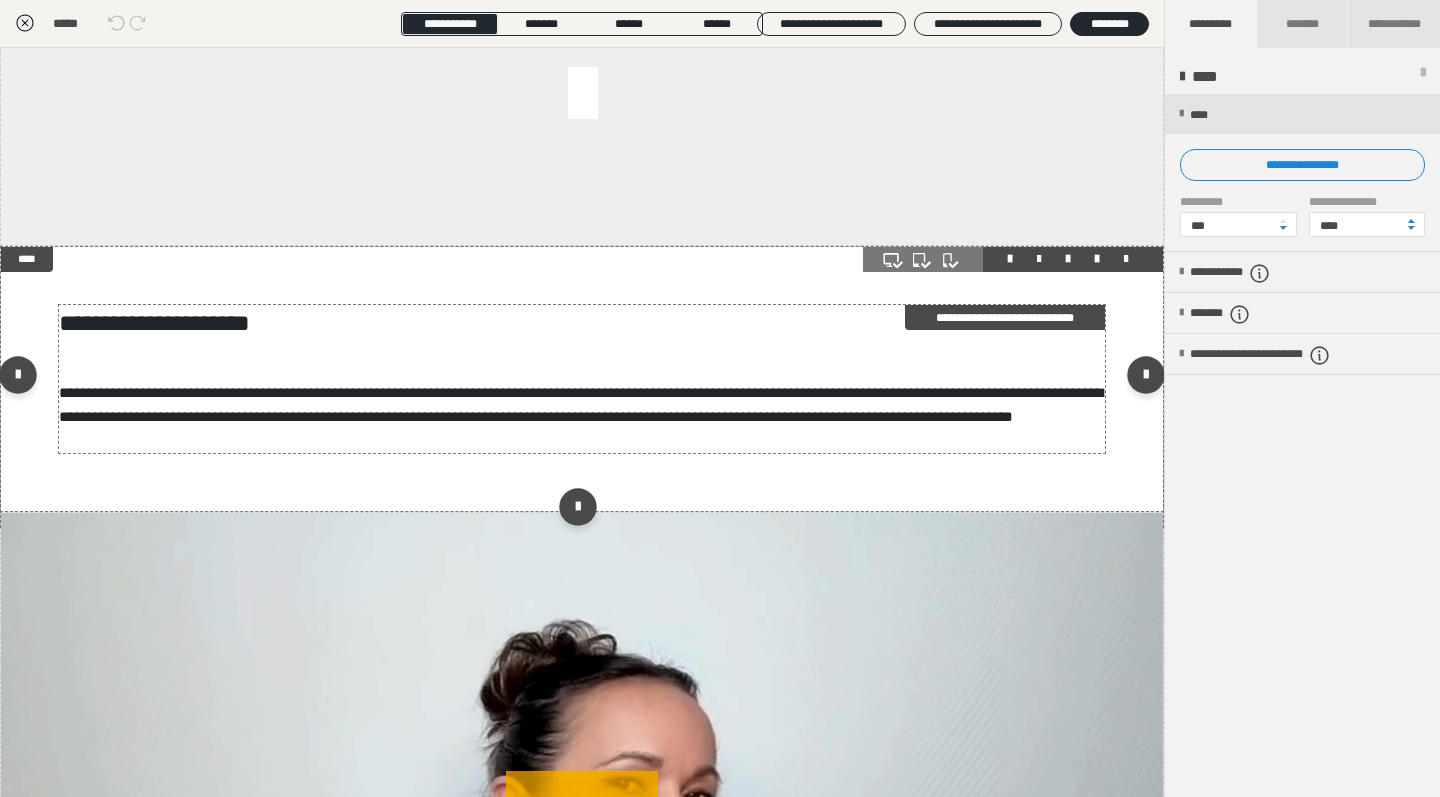 click on "**********" at bounding box center [581, 404] 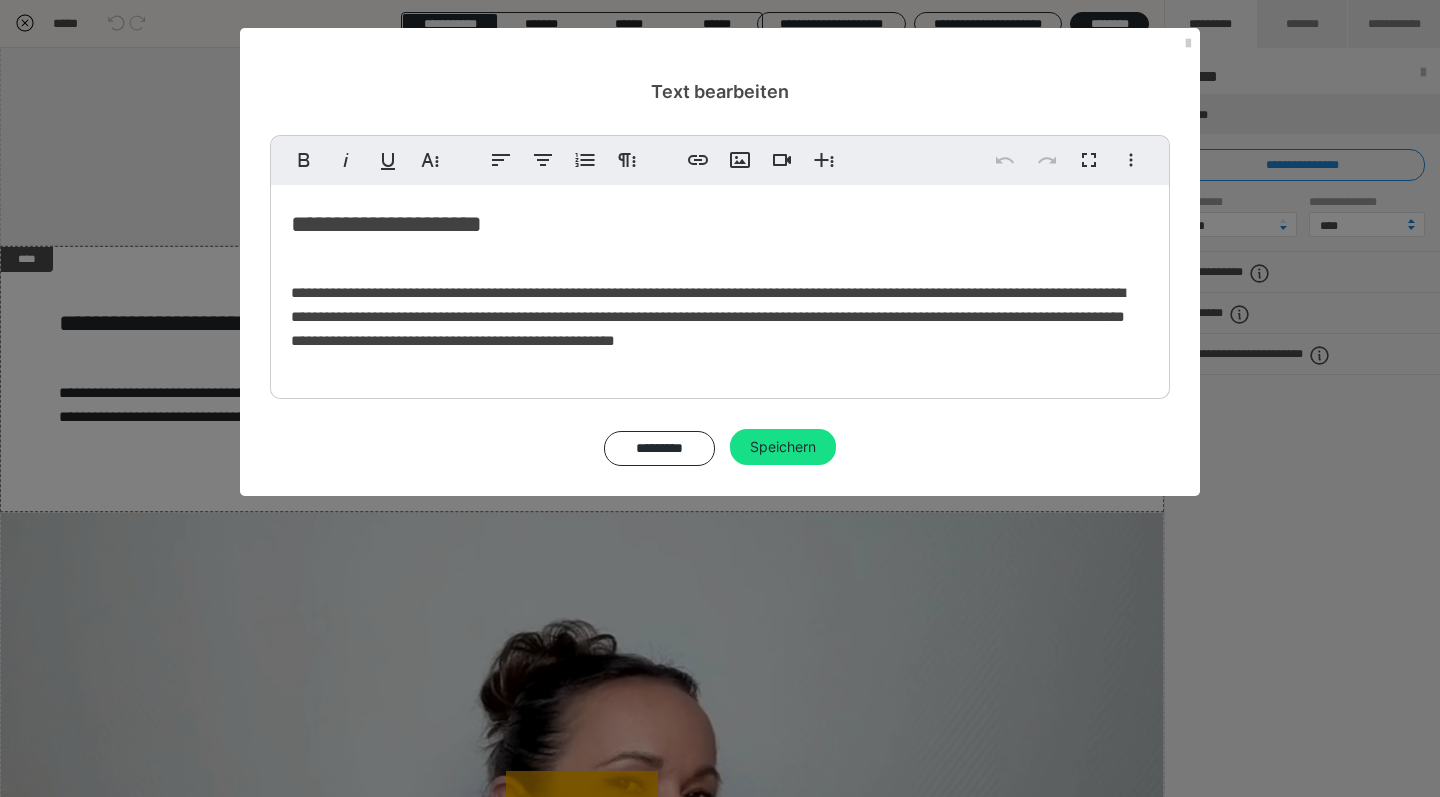 click on "**********" at bounding box center (720, 317) 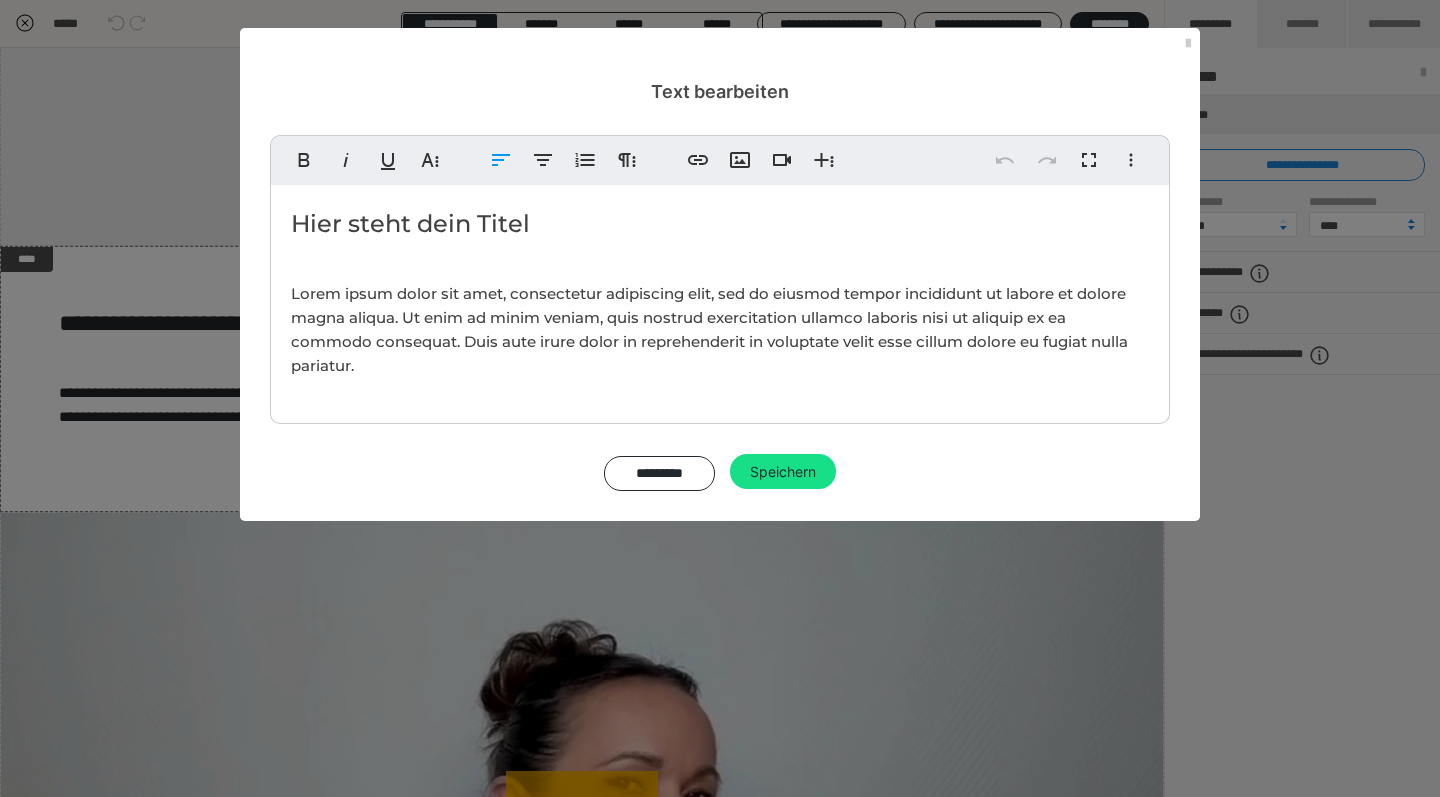 click on "Lorem ipsum dolor sit amet, consectetur adipiscing elit, sed do eiusmod tempor incididunt ut labore et dolore magna aliqua. Ut enim ad minim veniam, quis nostrud exercitation ullamco laboris nisi ut aliquip ex ea commodo consequat. Duis aute irure dolor in reprehenderit in voluptate velit esse cillum dolore eu fugiat nulla pariatur." at bounding box center (720, 330) 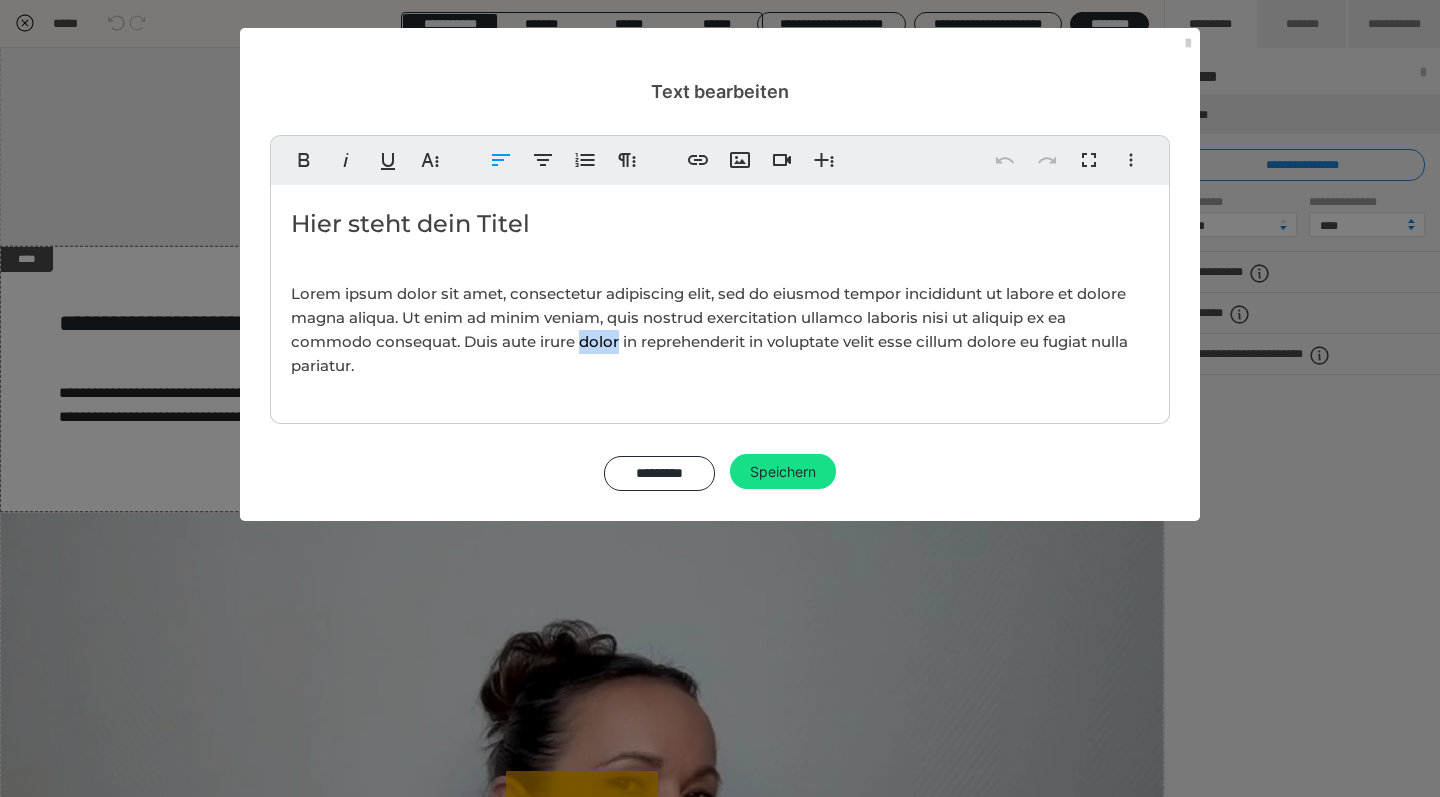 click on "Lorem ipsum dolor sit amet, consectetur adipiscing elit, sed do eiusmod tempor incididunt ut labore et dolore magna aliqua. Ut enim ad minim veniam, quis nostrud exercitation ullamco laboris nisi ut aliquip ex ea commodo consequat. Duis aute irure dolor in reprehenderit in voluptate velit esse cillum dolore eu fugiat nulla pariatur." at bounding box center (720, 330) 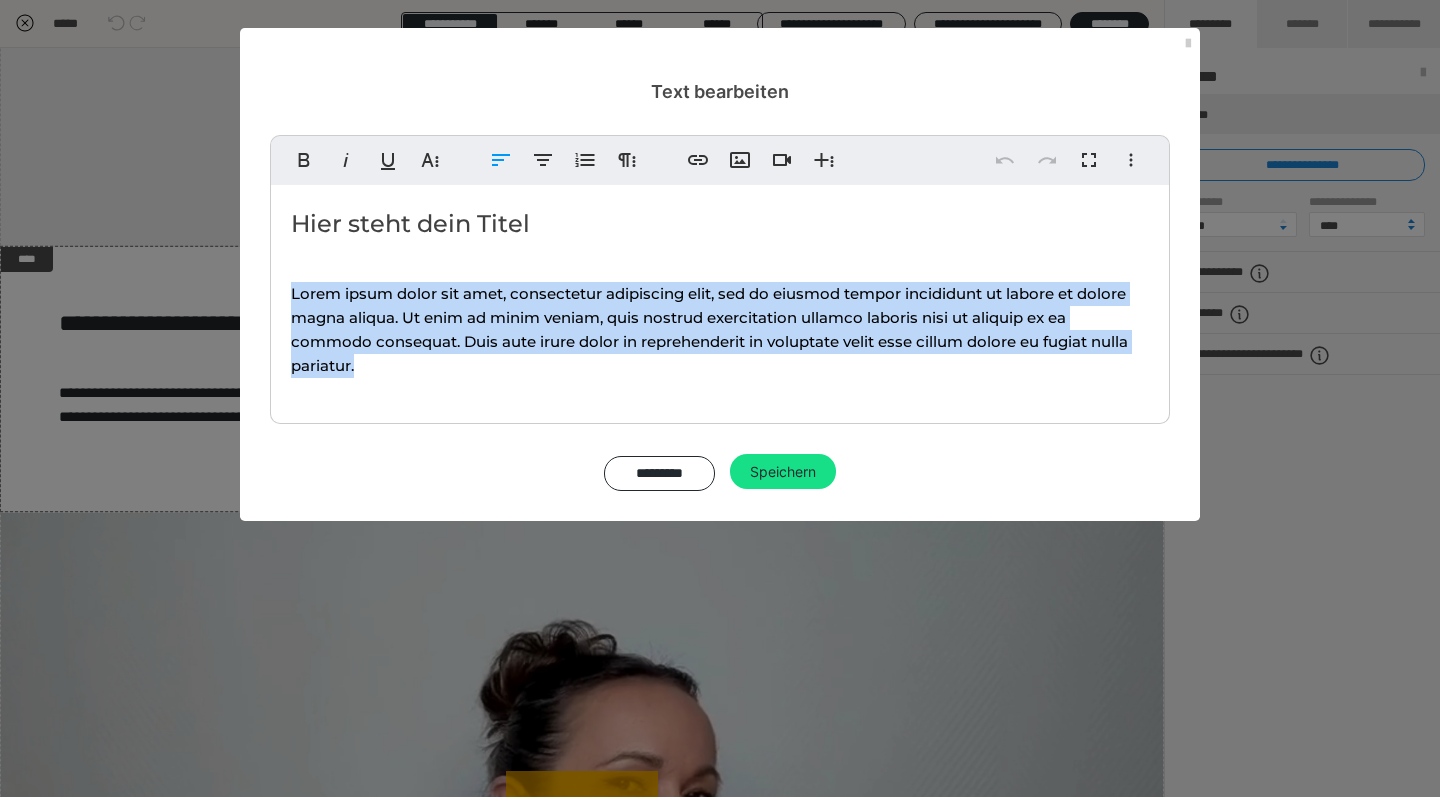 click on "Lorem ipsum dolor sit amet, consectetur adipiscing elit, sed do eiusmod tempor incididunt ut labore et dolore magna aliqua. Ut enim ad minim veniam, quis nostrud exercitation ullamco laboris nisi ut aliquip ex ea commodo consequat. Duis aute irure dolor in reprehenderit in voluptate velit esse cillum dolore eu fugiat nulla pariatur." at bounding box center (720, 330) 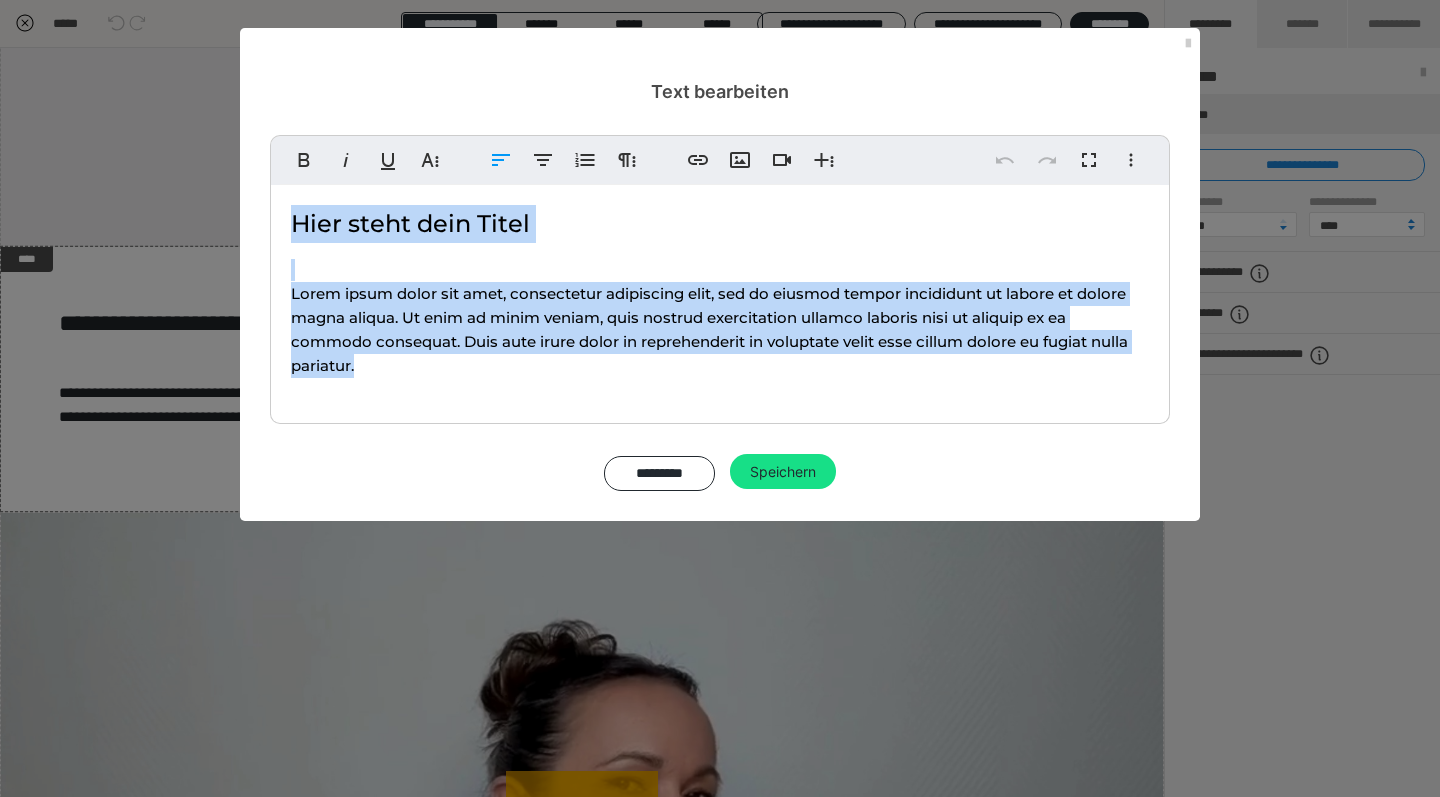 drag, startPoint x: 375, startPoint y: 370, endPoint x: 307, endPoint y: 237, distance: 149.37537 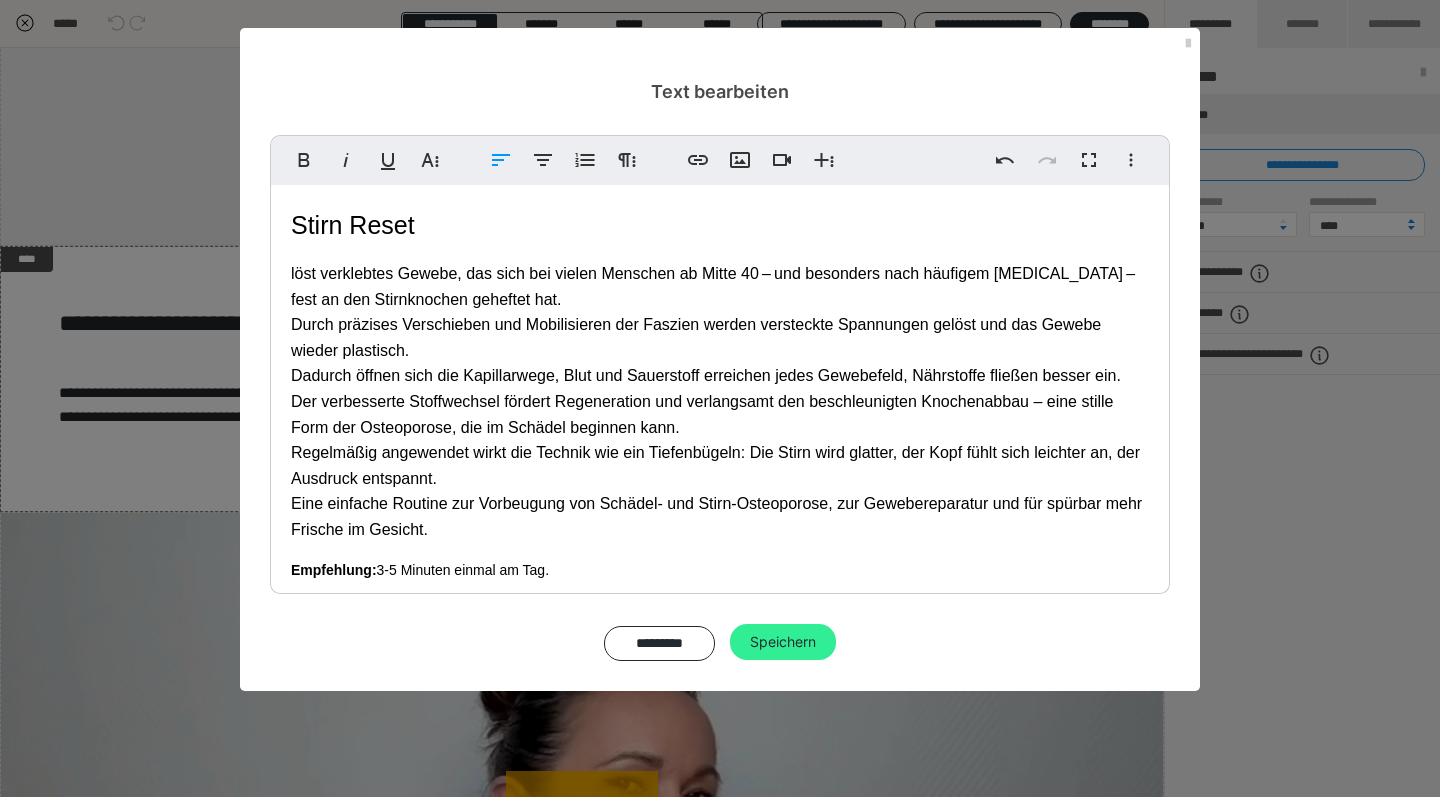 click on "Speichern" at bounding box center (783, 642) 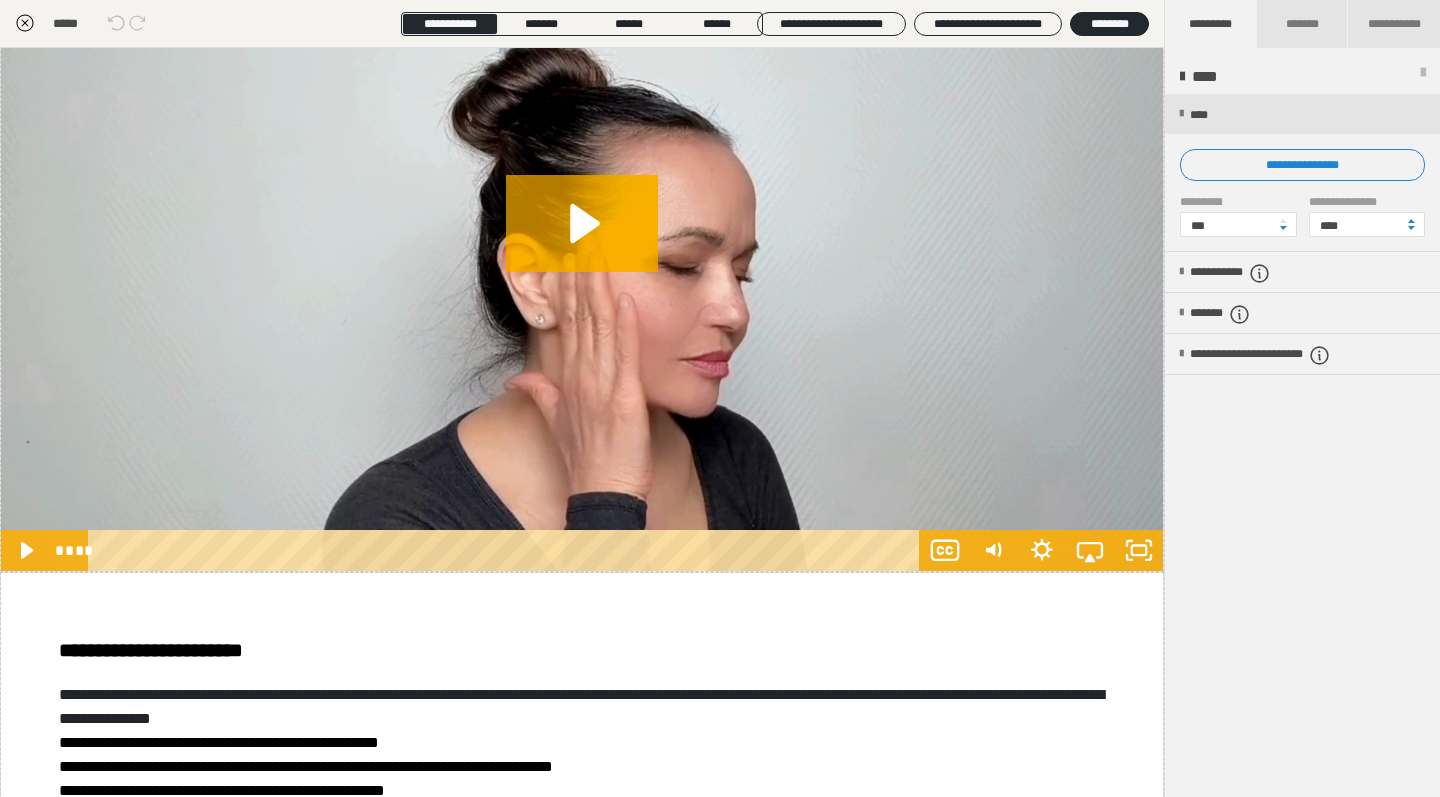 scroll, scrollTop: 2910, scrollLeft: 0, axis: vertical 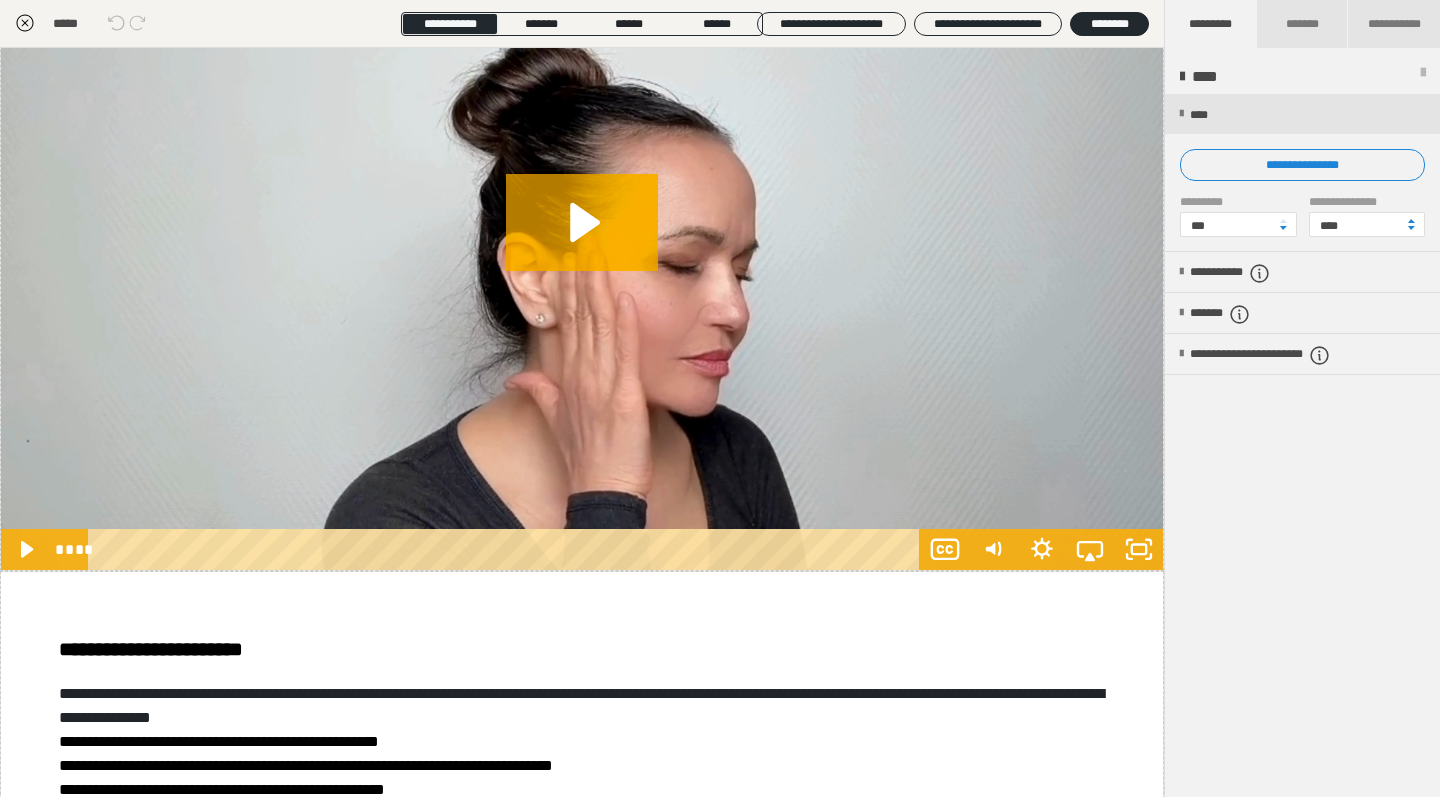 click 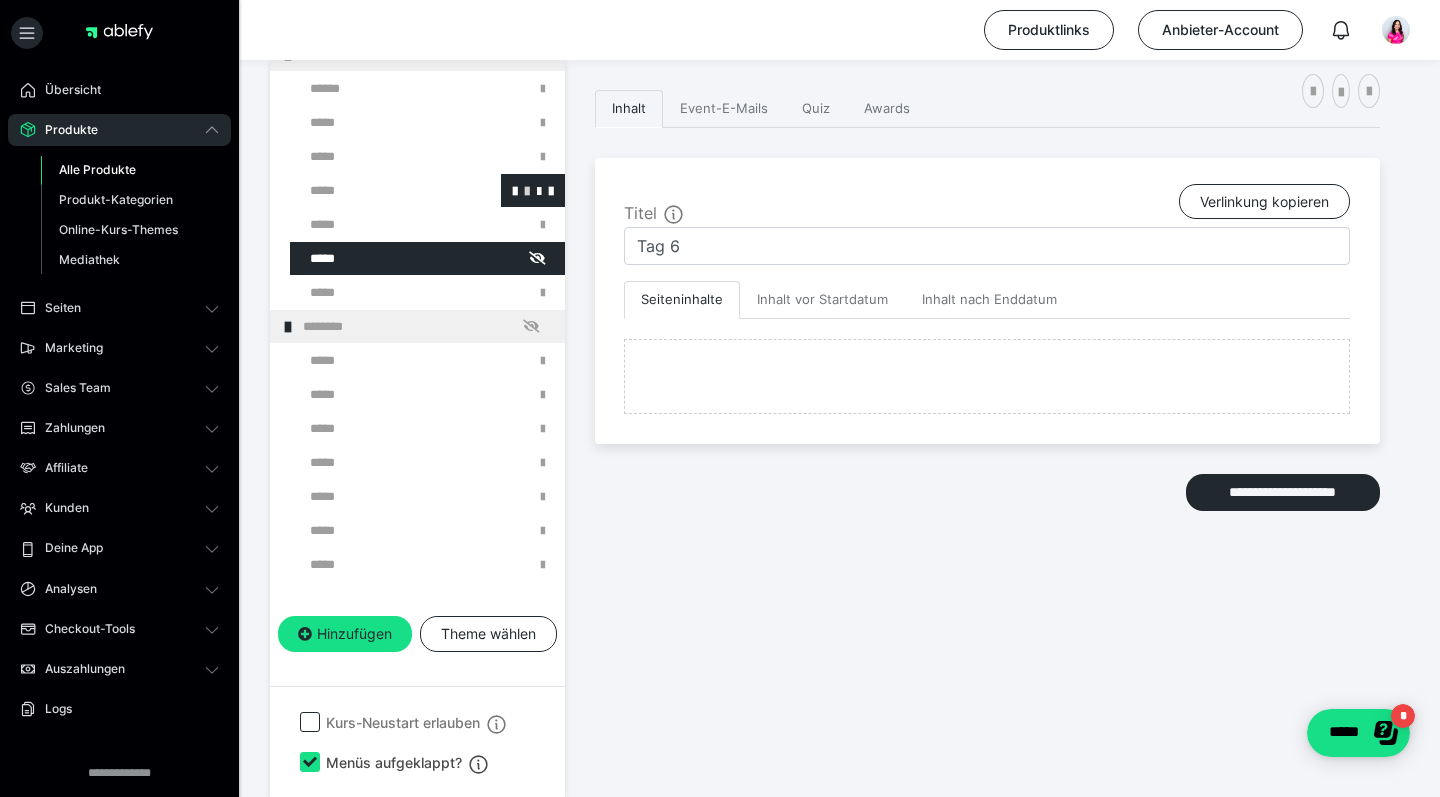 scroll, scrollTop: 374, scrollLeft: 0, axis: vertical 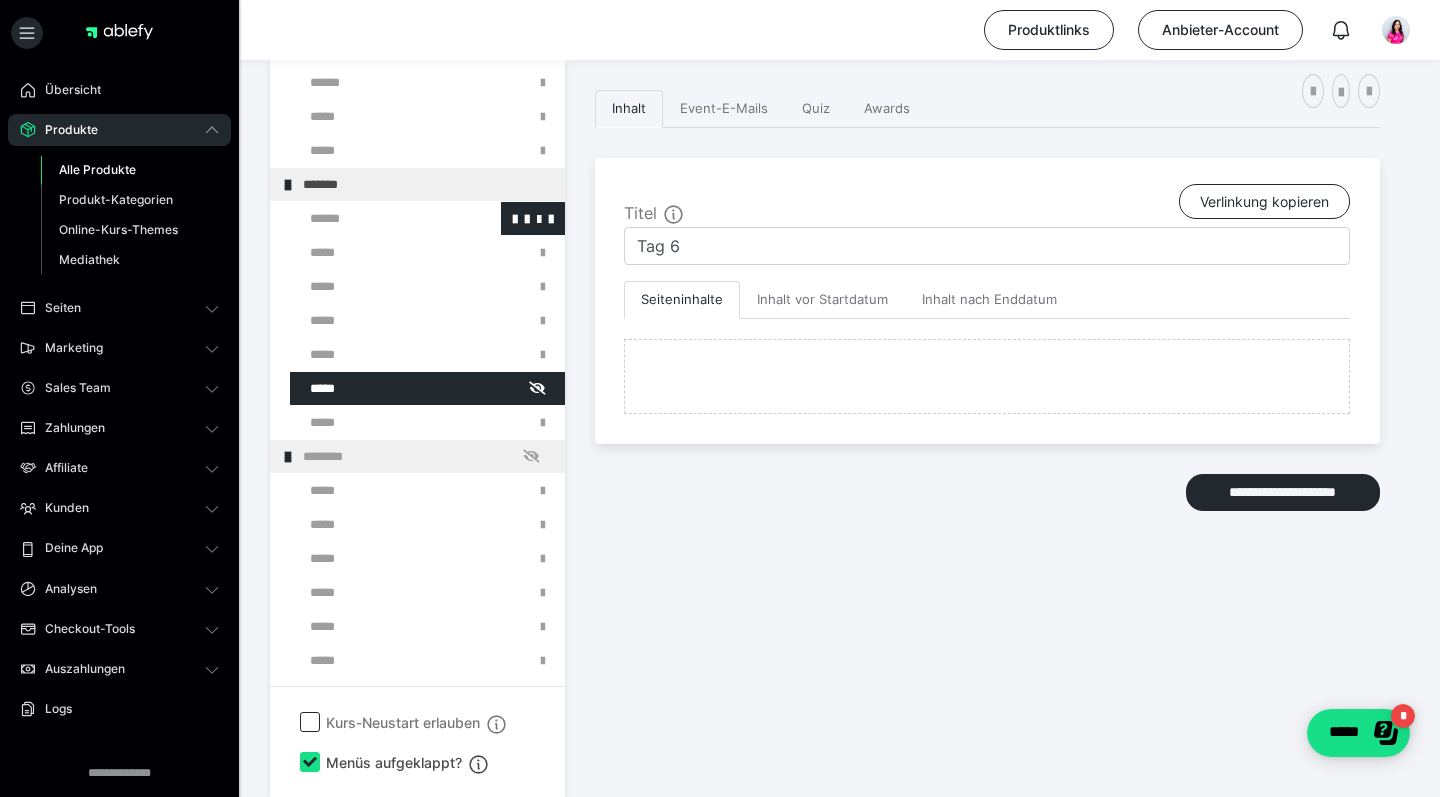 click at bounding box center (375, 218) 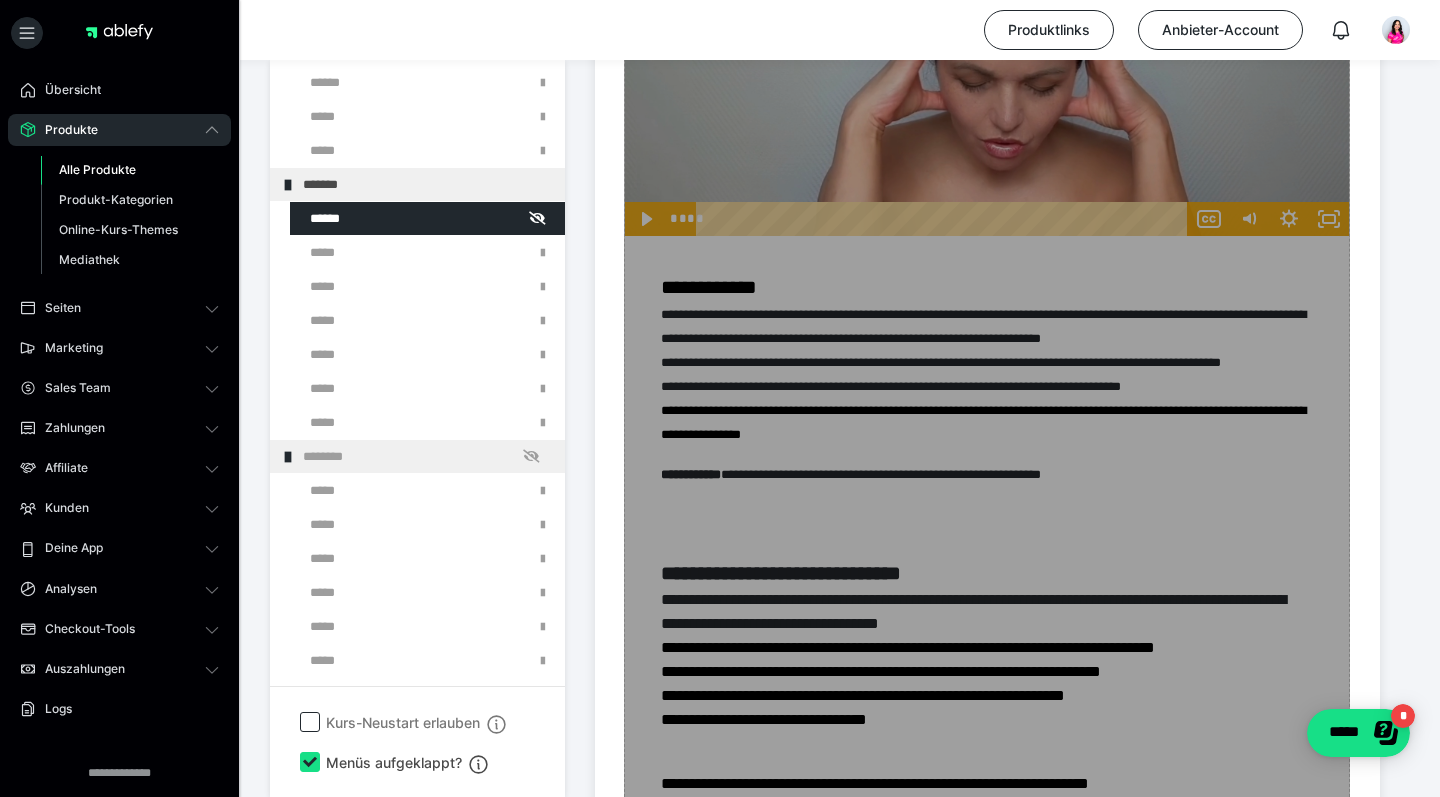 scroll, scrollTop: 3889, scrollLeft: 0, axis: vertical 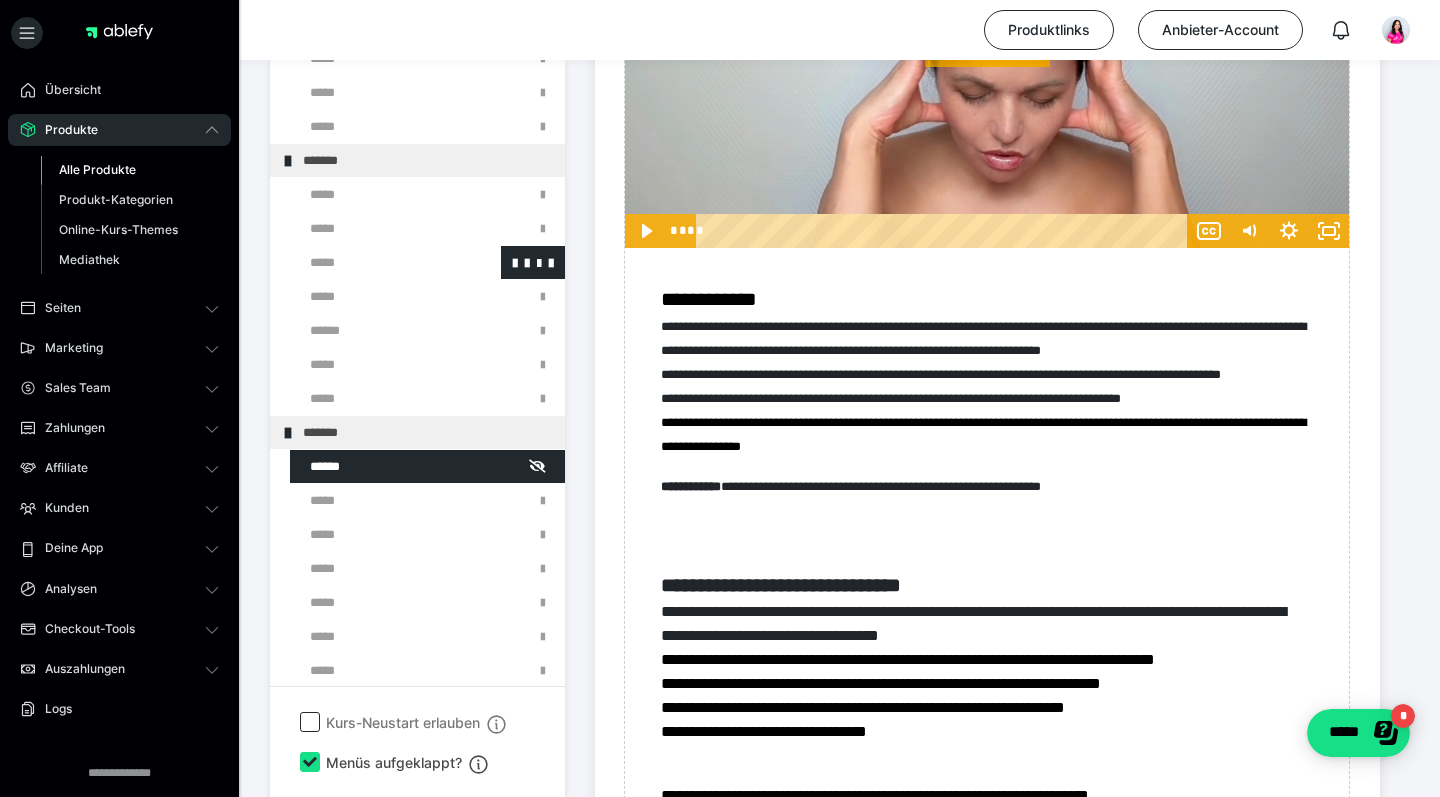 click at bounding box center [375, 262] 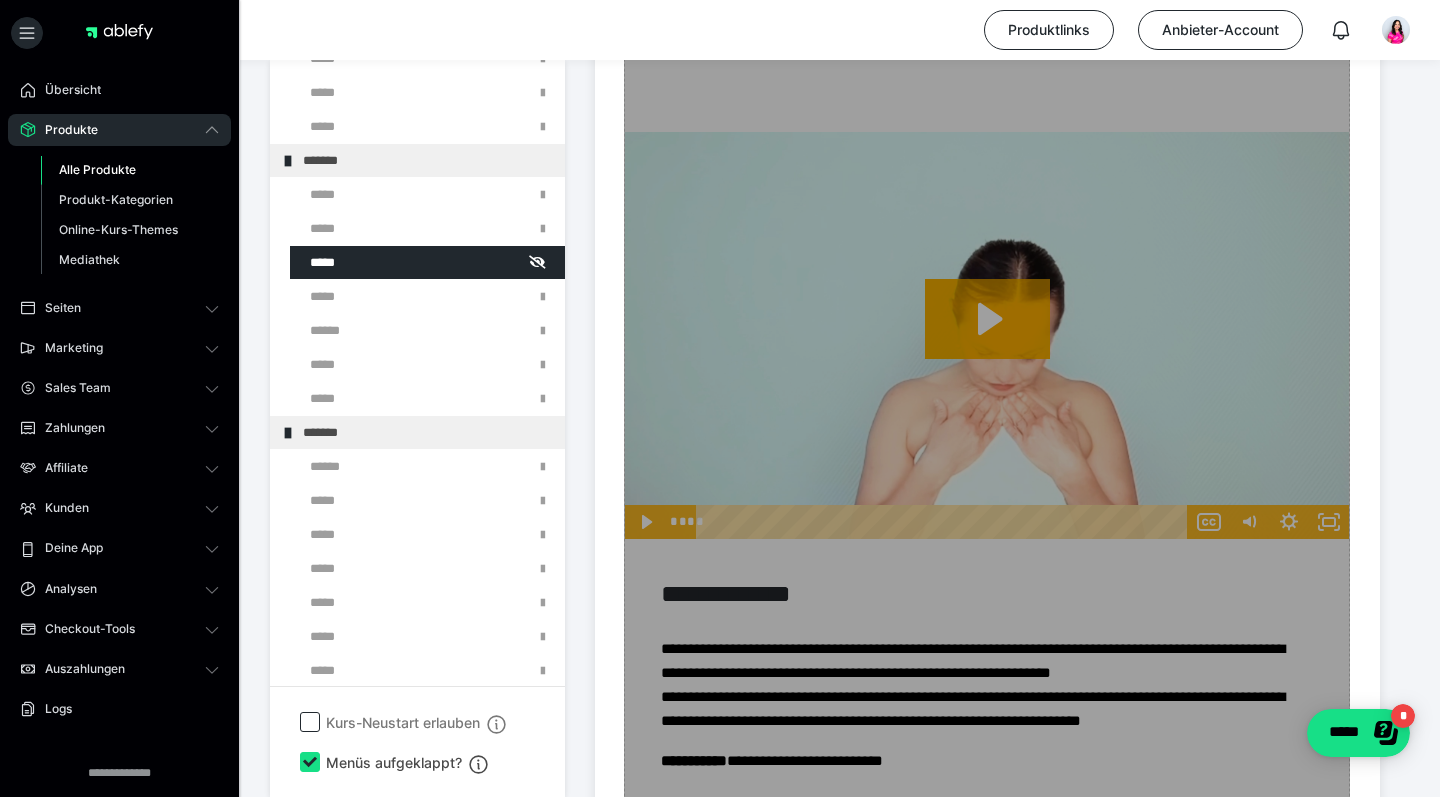 scroll, scrollTop: 3115, scrollLeft: 0, axis: vertical 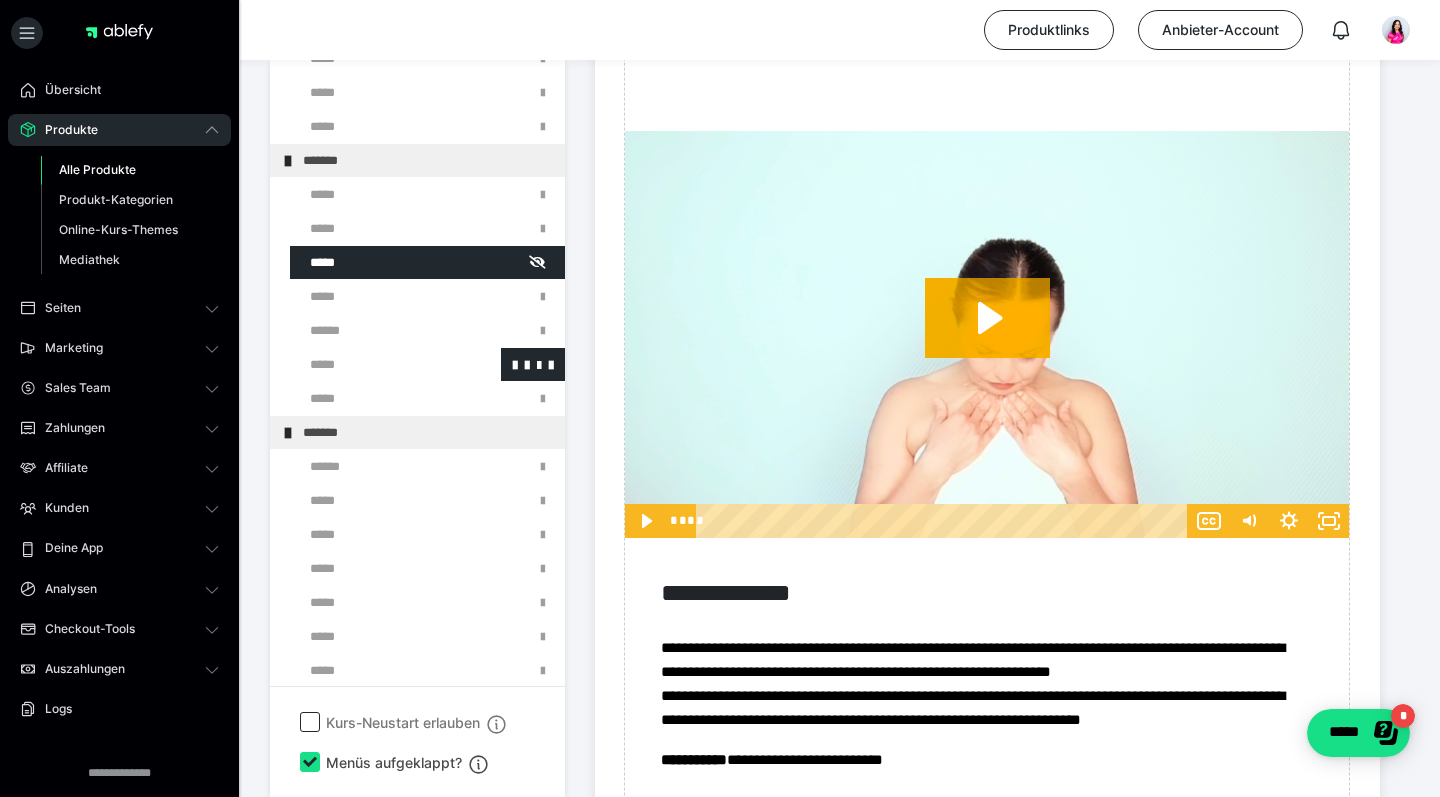 click at bounding box center (375, 364) 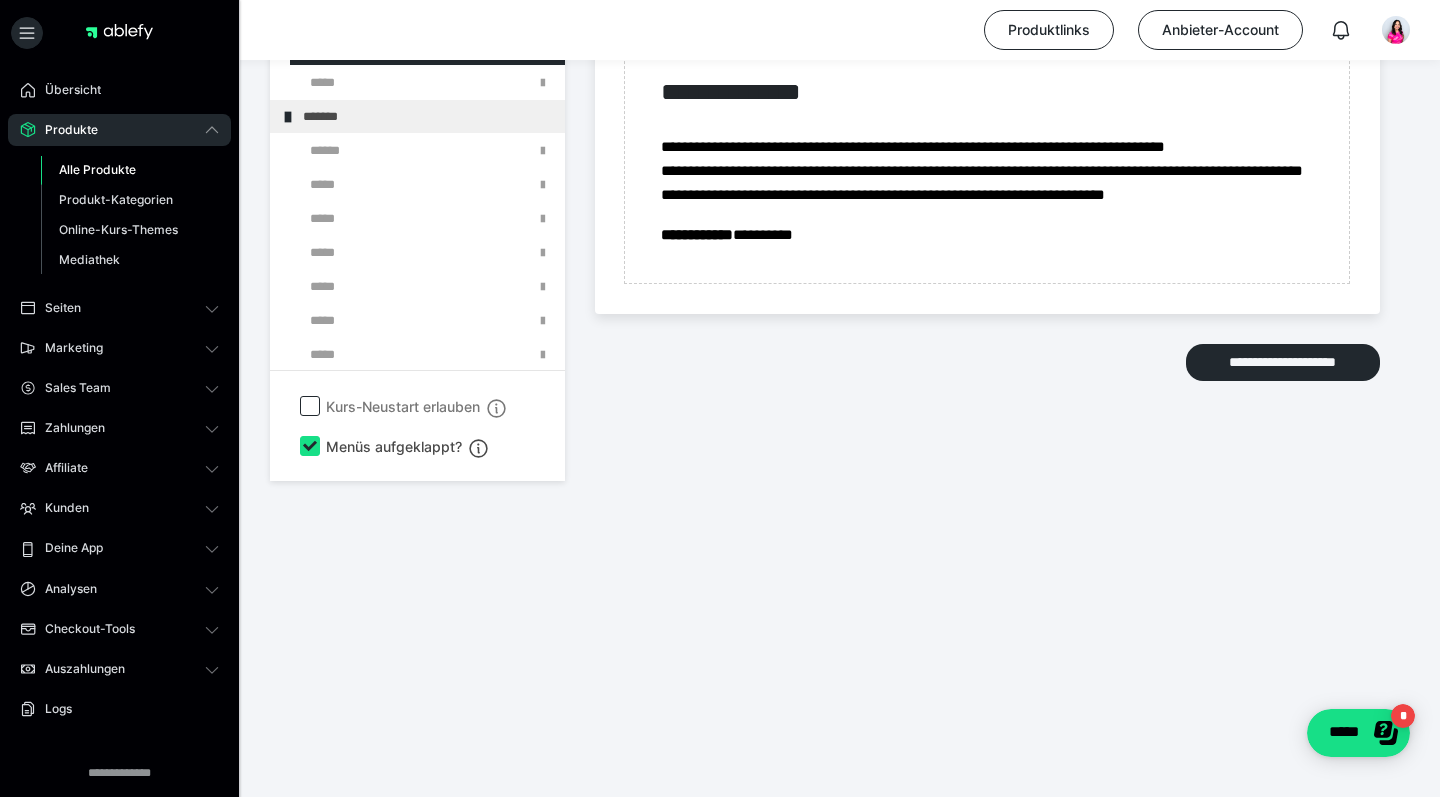 scroll, scrollTop: 5220, scrollLeft: 0, axis: vertical 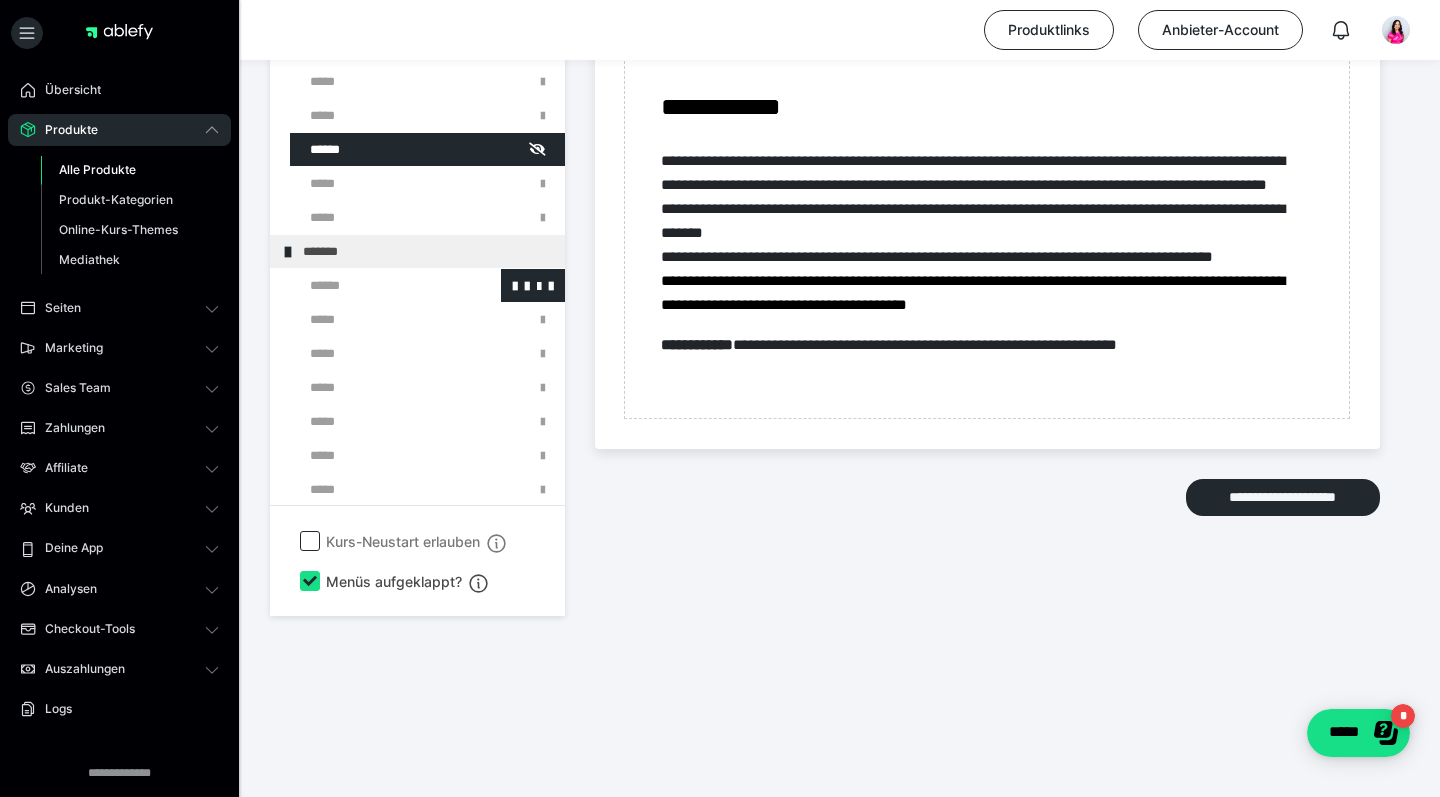 click at bounding box center [375, 285] 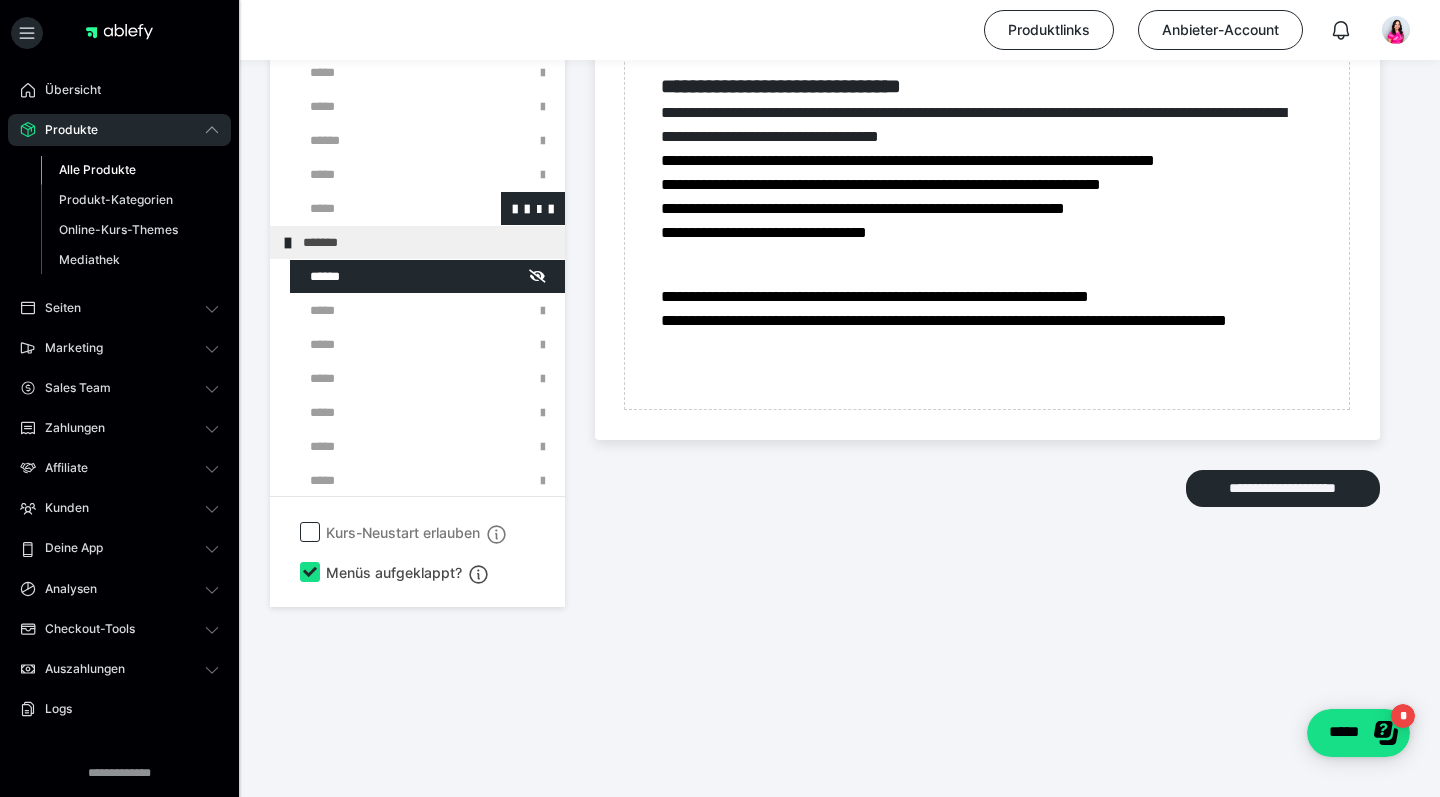 scroll, scrollTop: 4388, scrollLeft: 0, axis: vertical 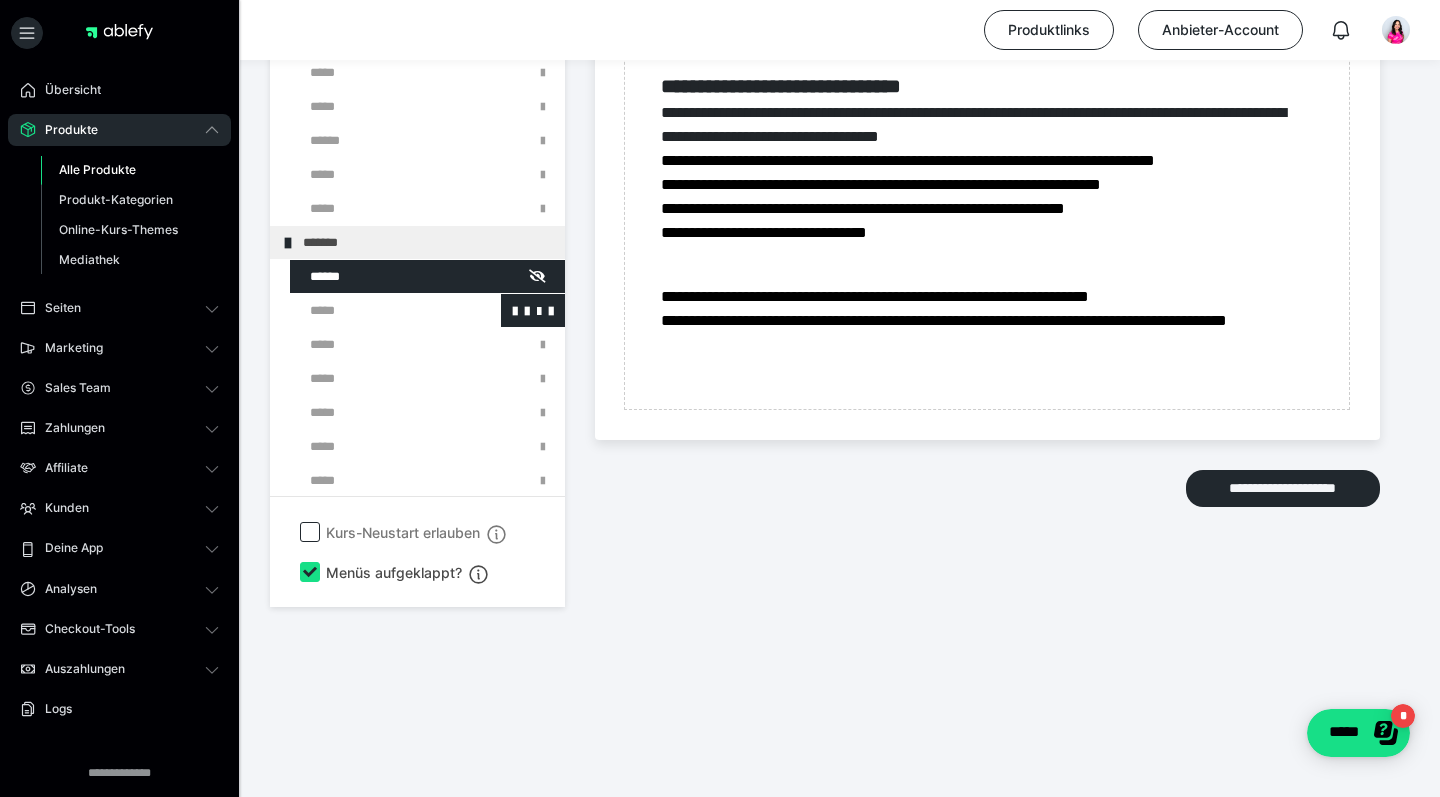 click at bounding box center (375, 310) 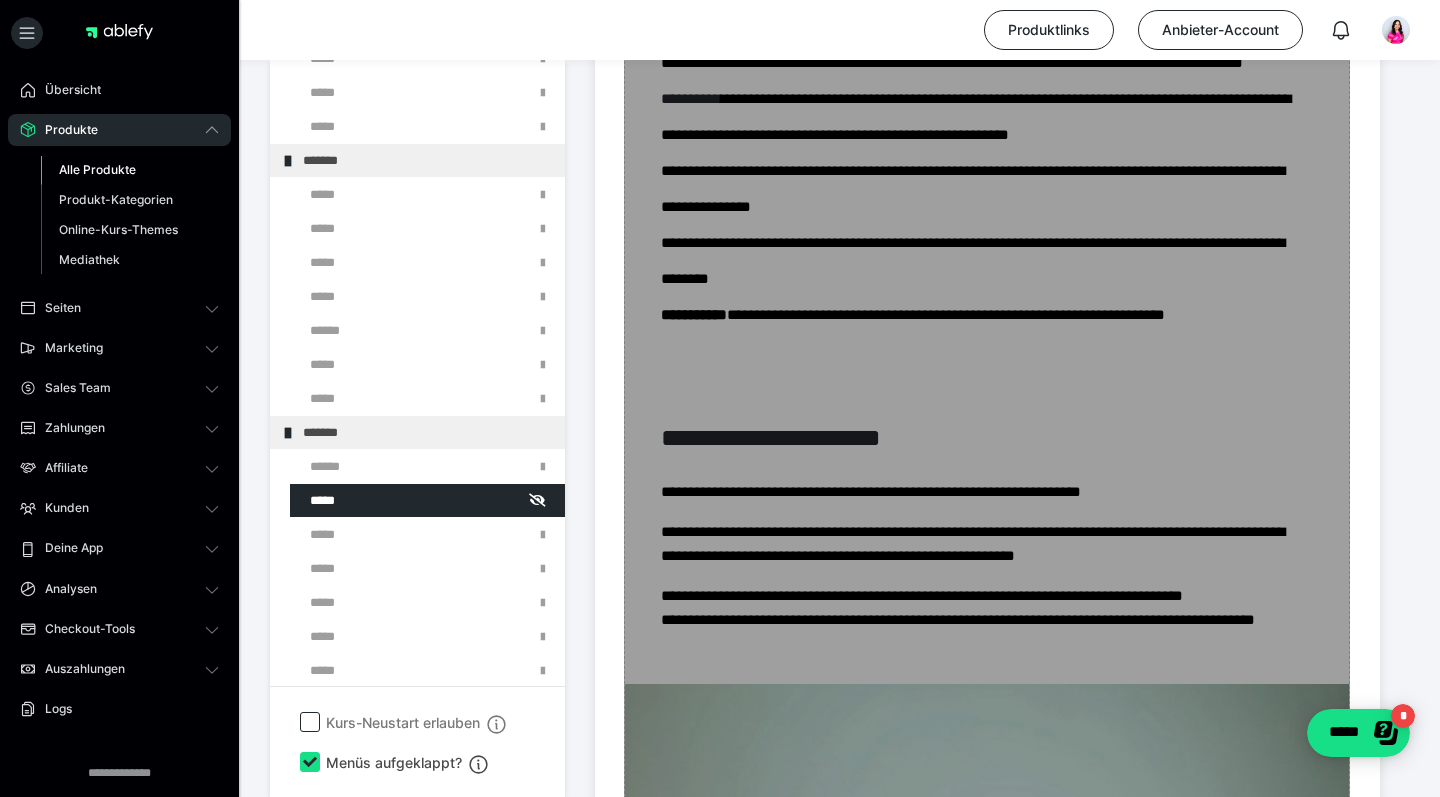 scroll, scrollTop: 2444, scrollLeft: 0, axis: vertical 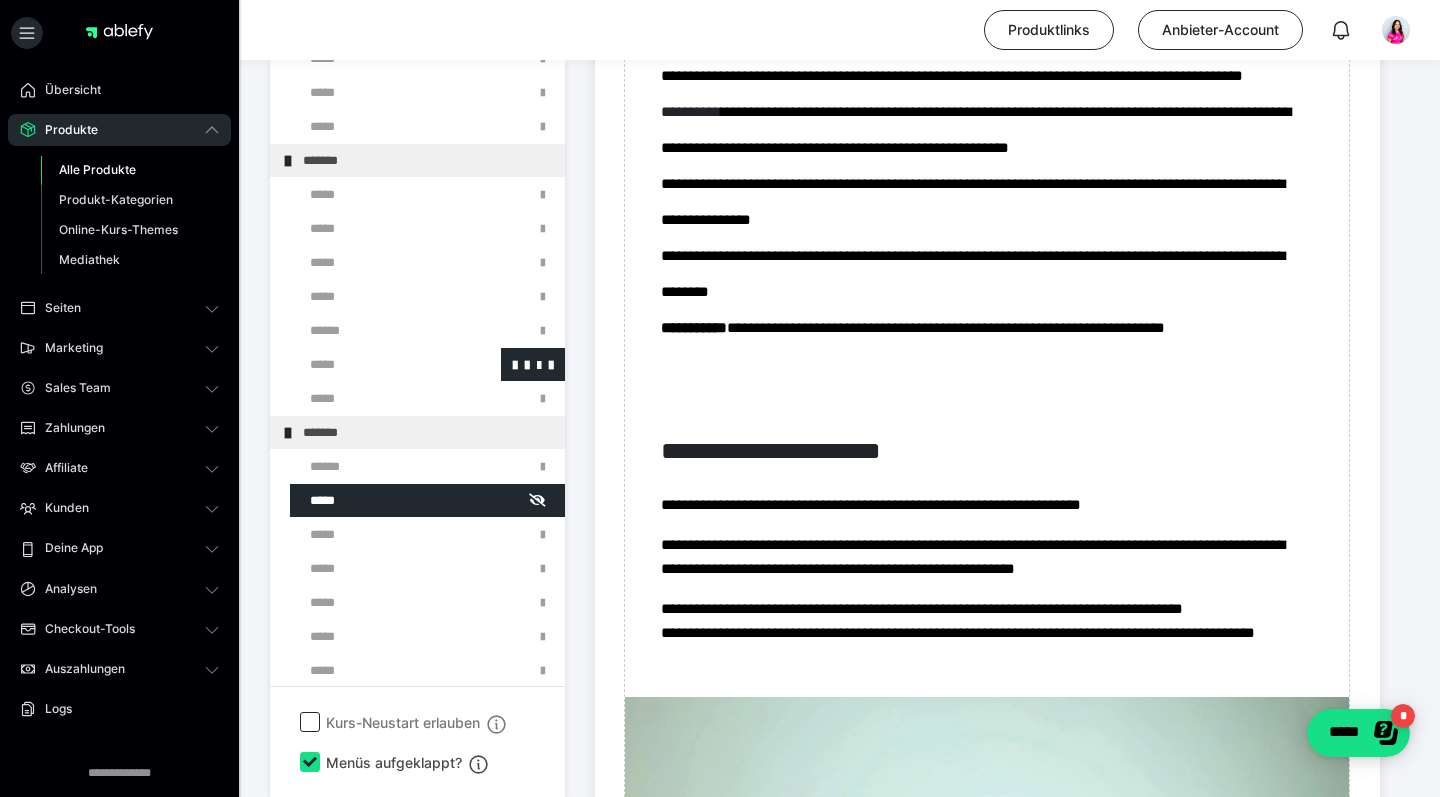 click at bounding box center (375, 364) 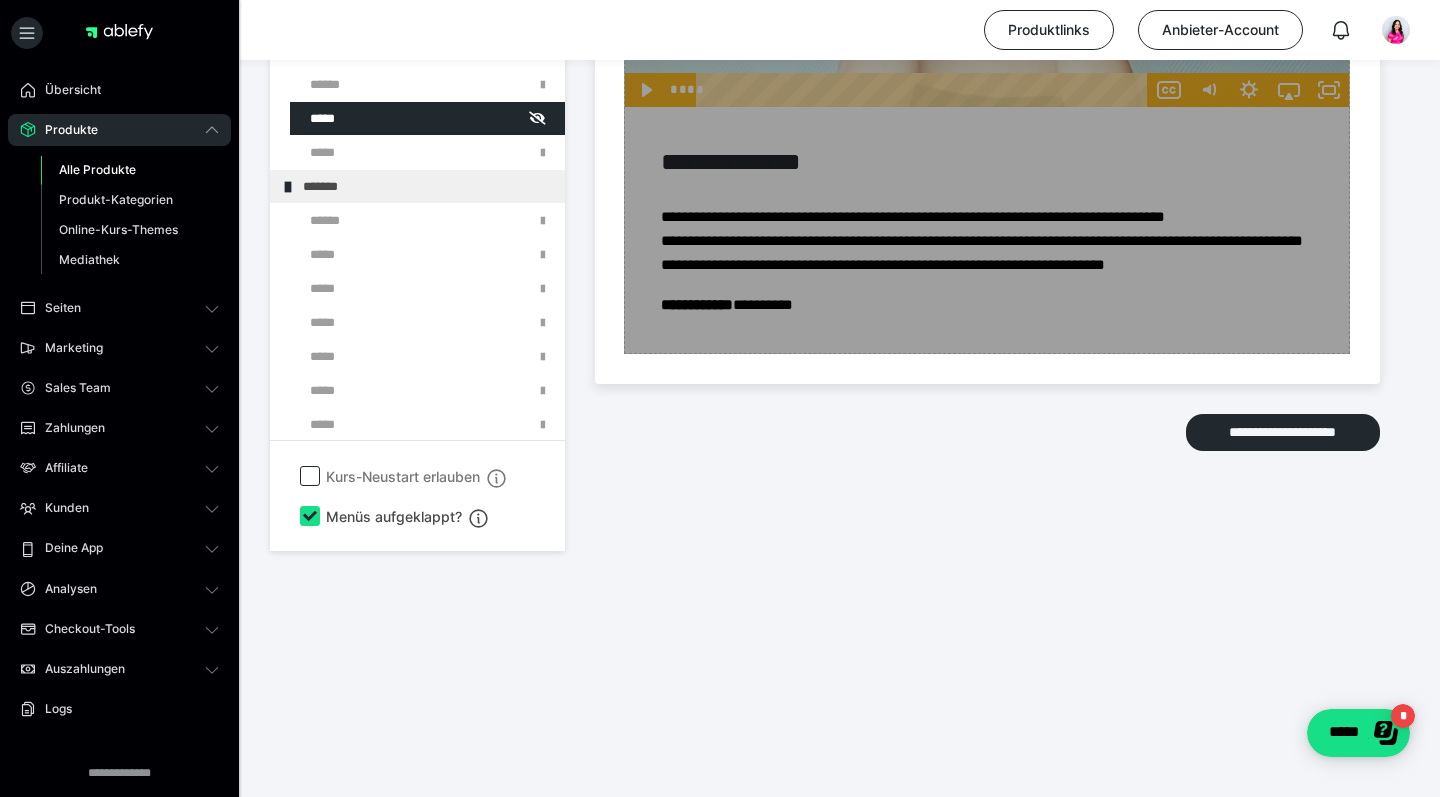 scroll, scrollTop: 5152, scrollLeft: 0, axis: vertical 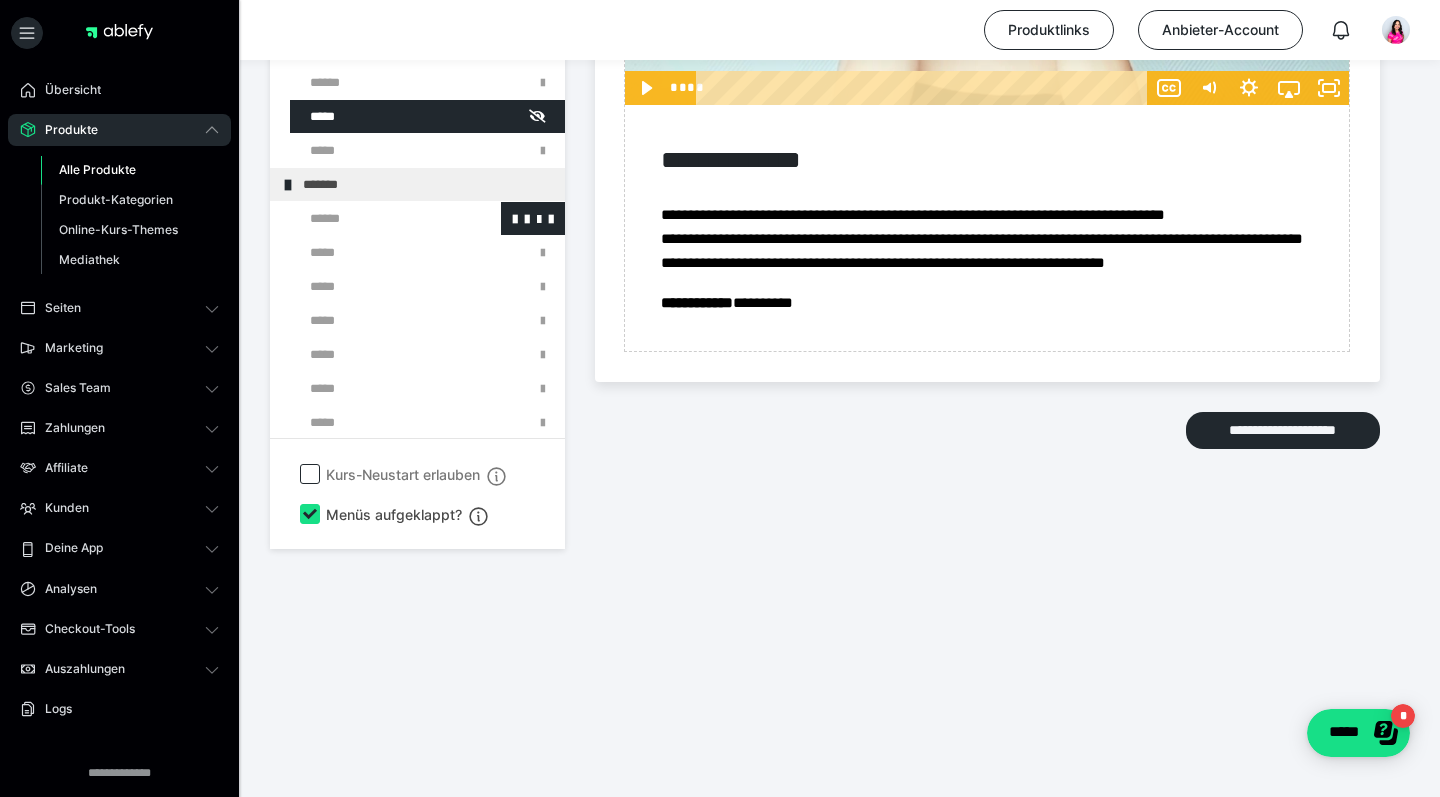 click at bounding box center [375, 218] 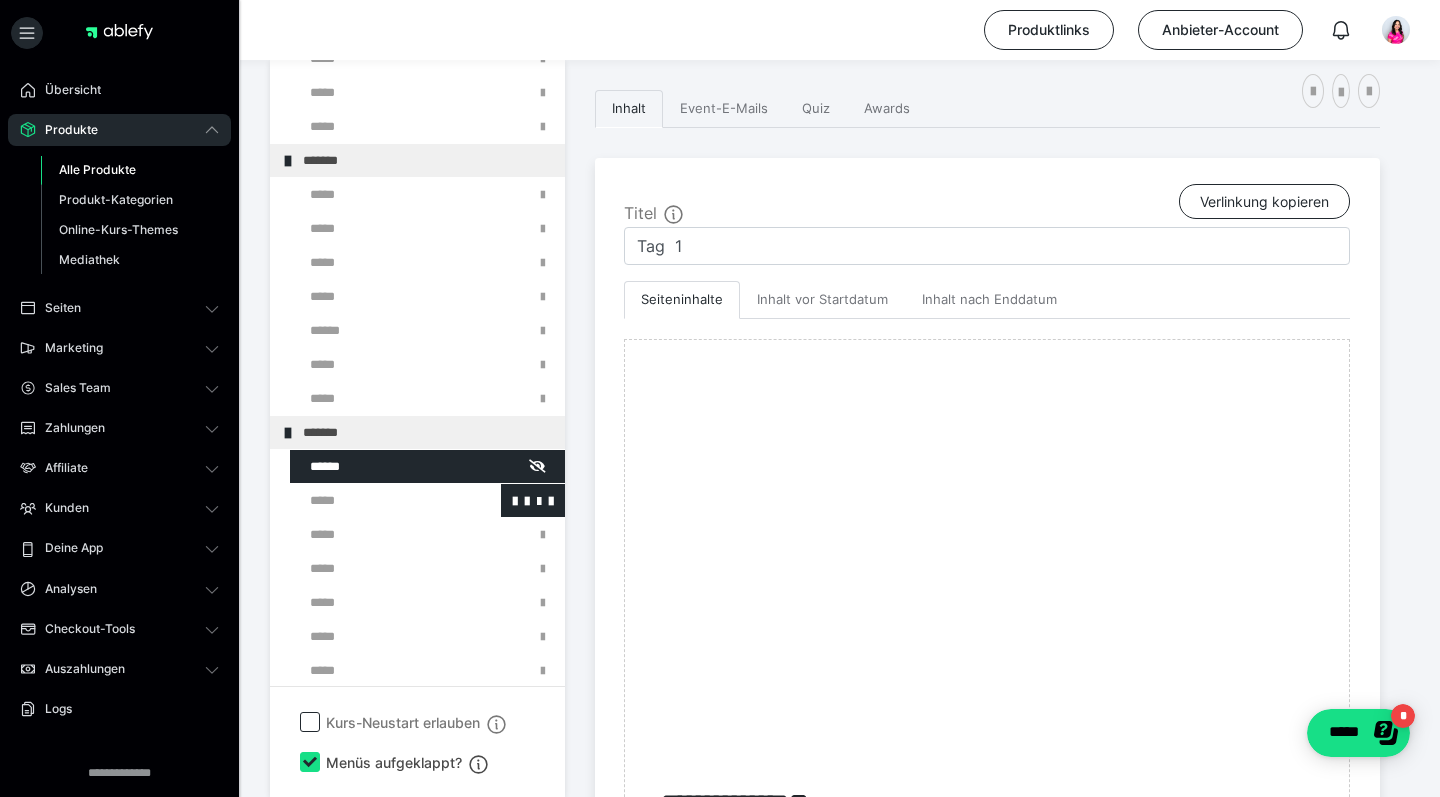 click at bounding box center [375, 500] 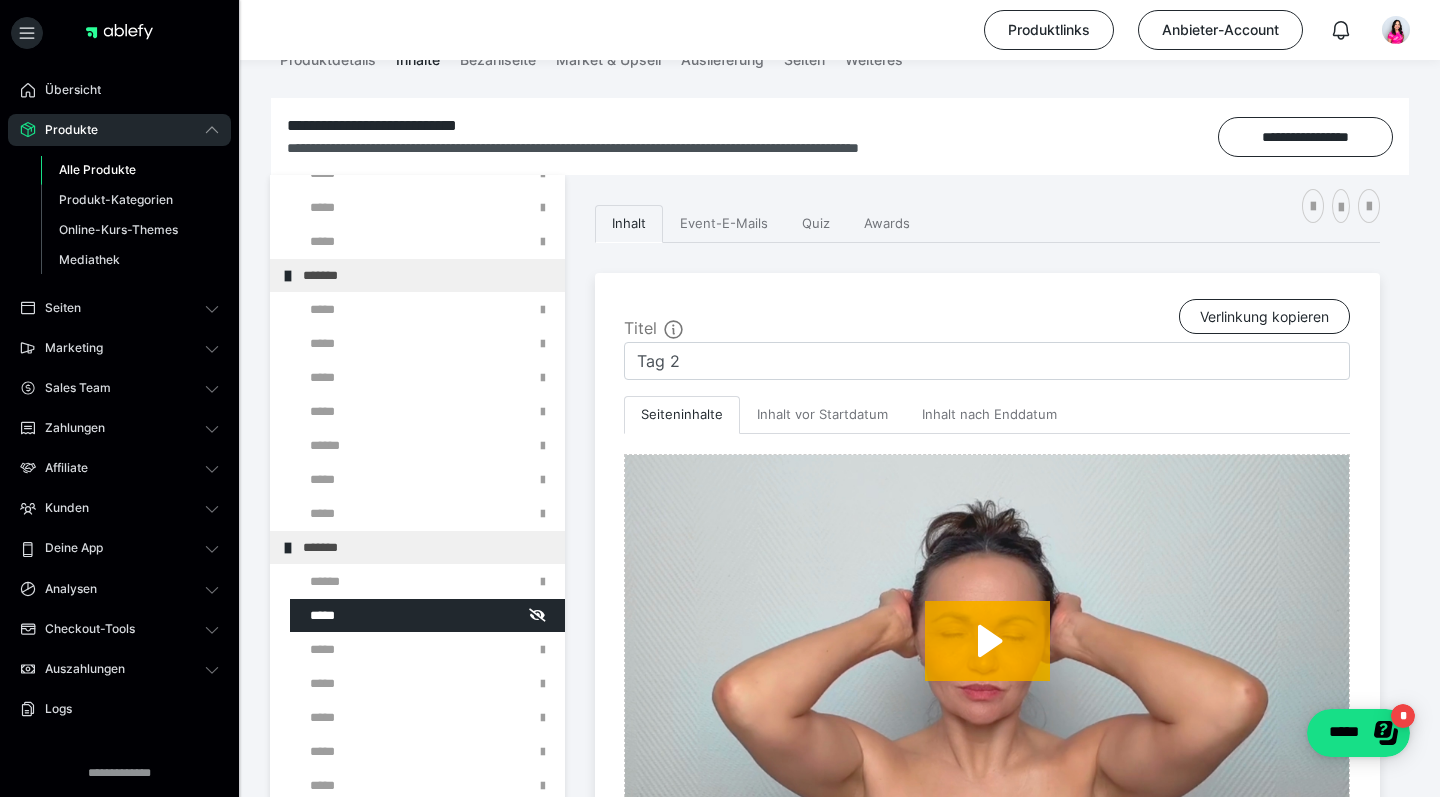 scroll, scrollTop: 299, scrollLeft: 0, axis: vertical 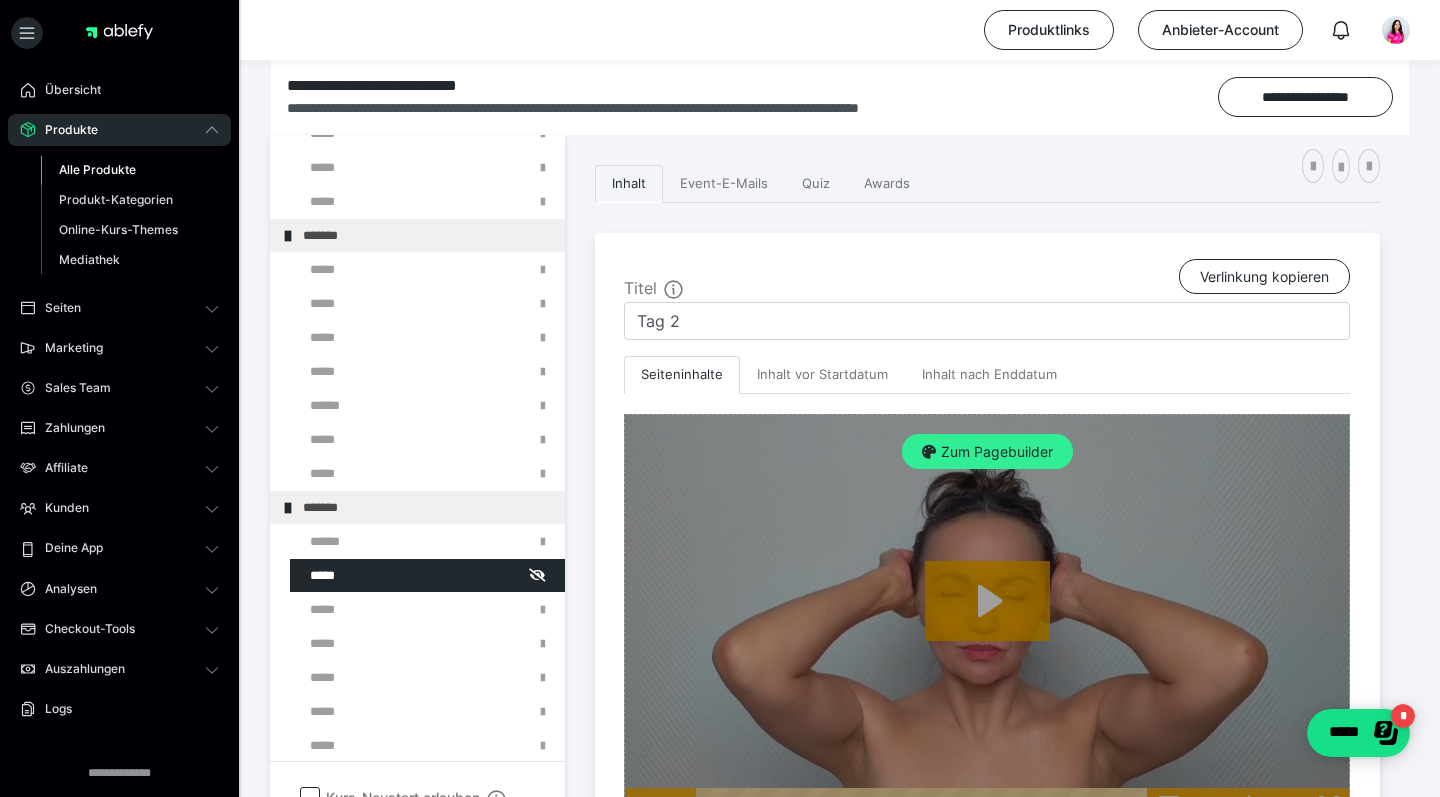 click on "Zum Pagebuilder" at bounding box center [987, 452] 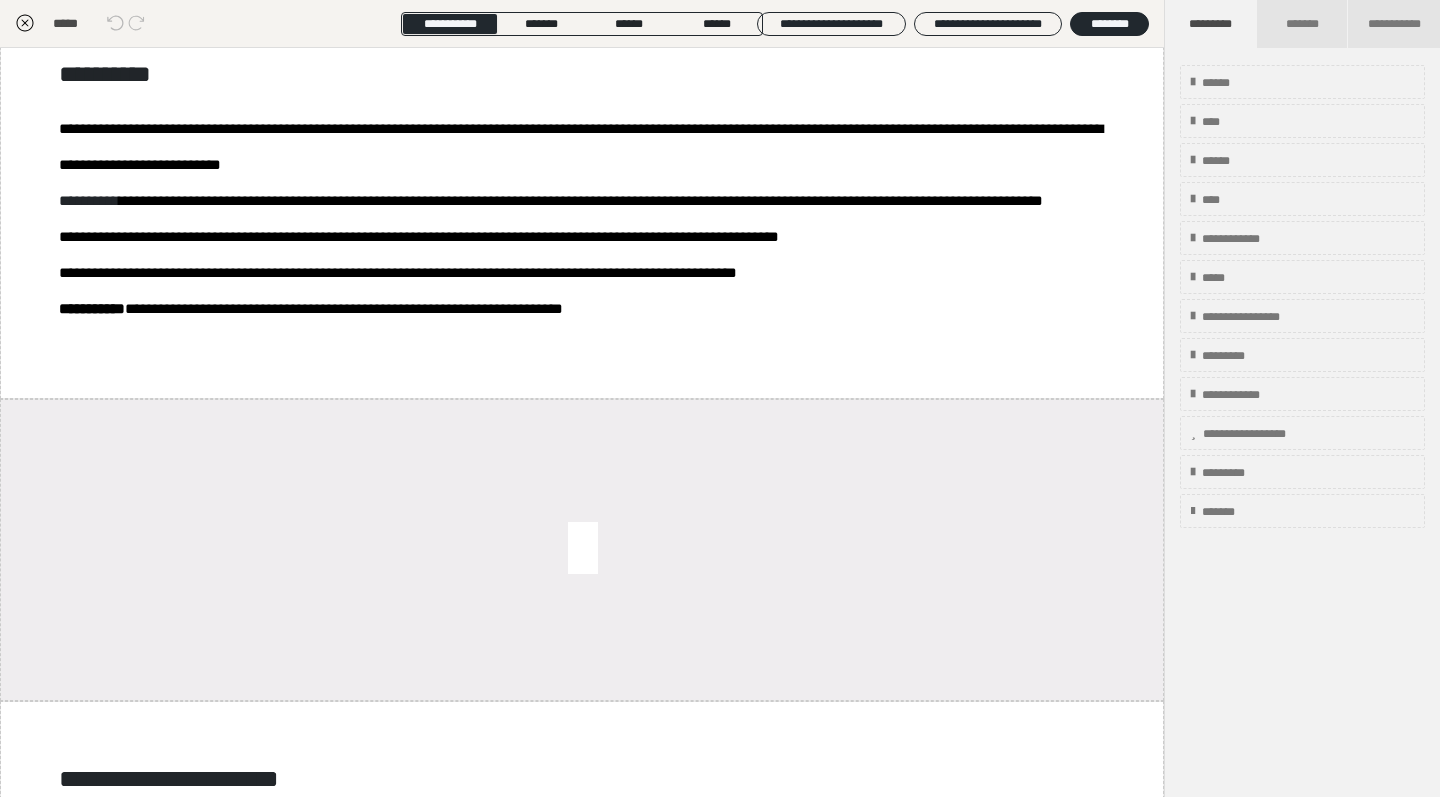 scroll, scrollTop: 2390, scrollLeft: 0, axis: vertical 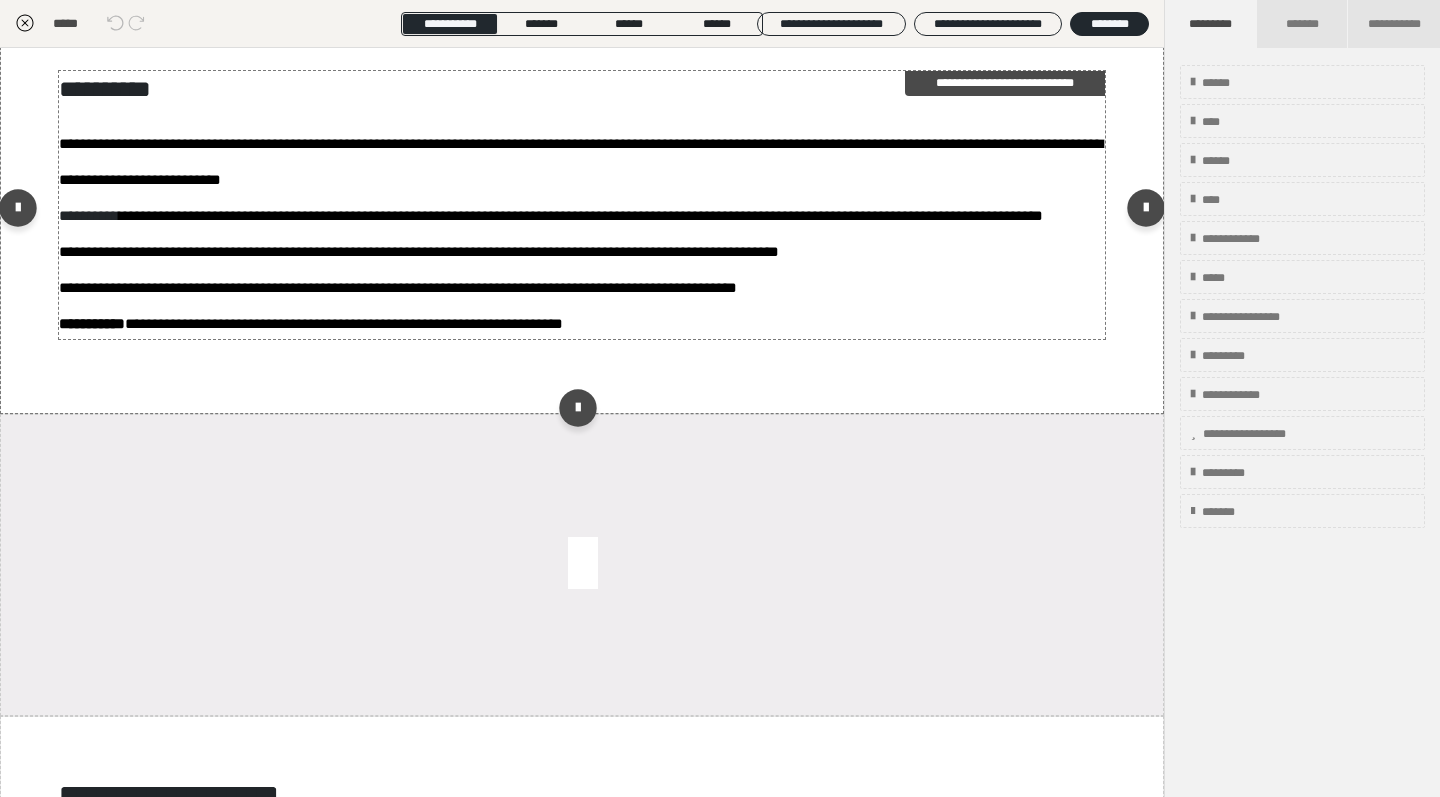 click on "**********" at bounding box center (582, 231) 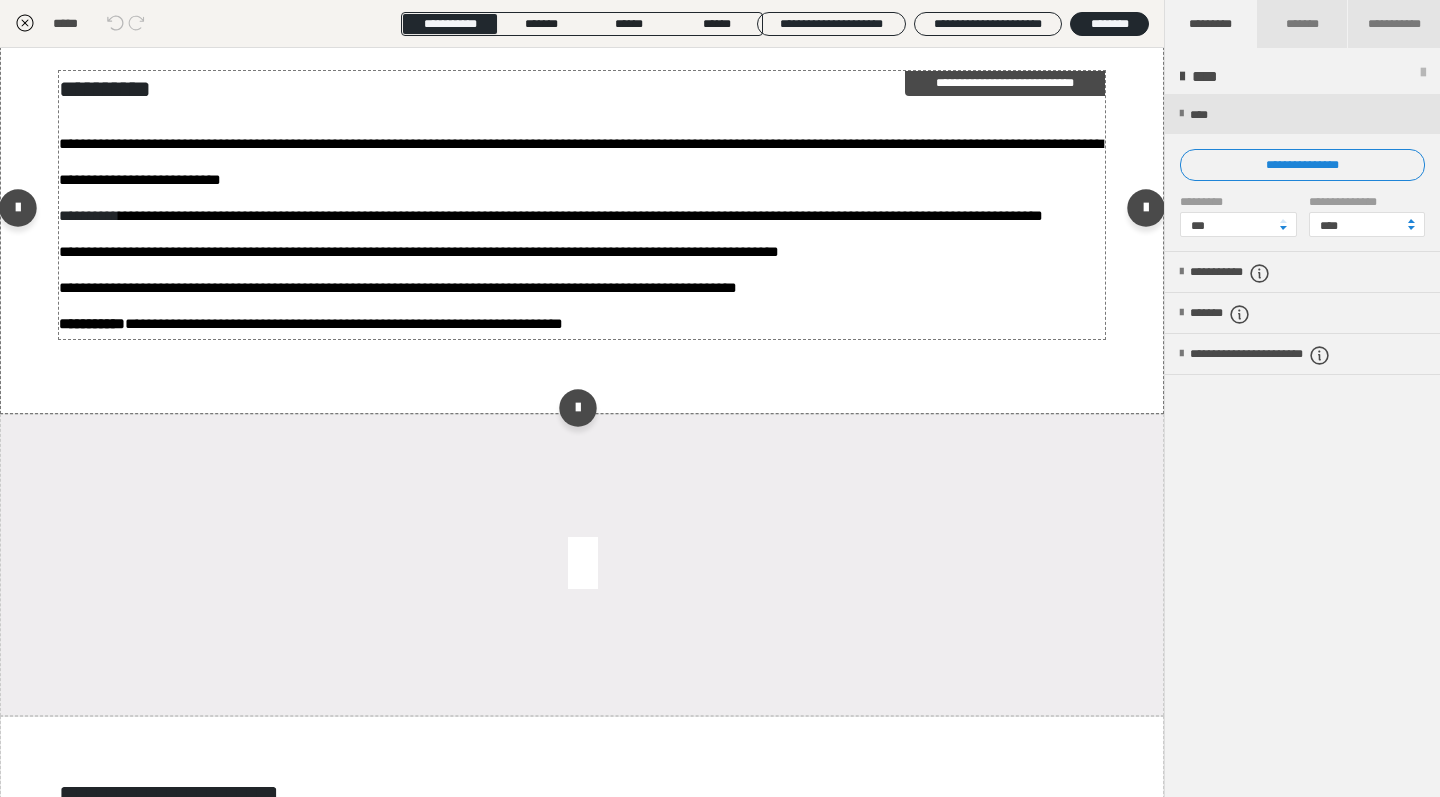 click on "**********" at bounding box center (582, 231) 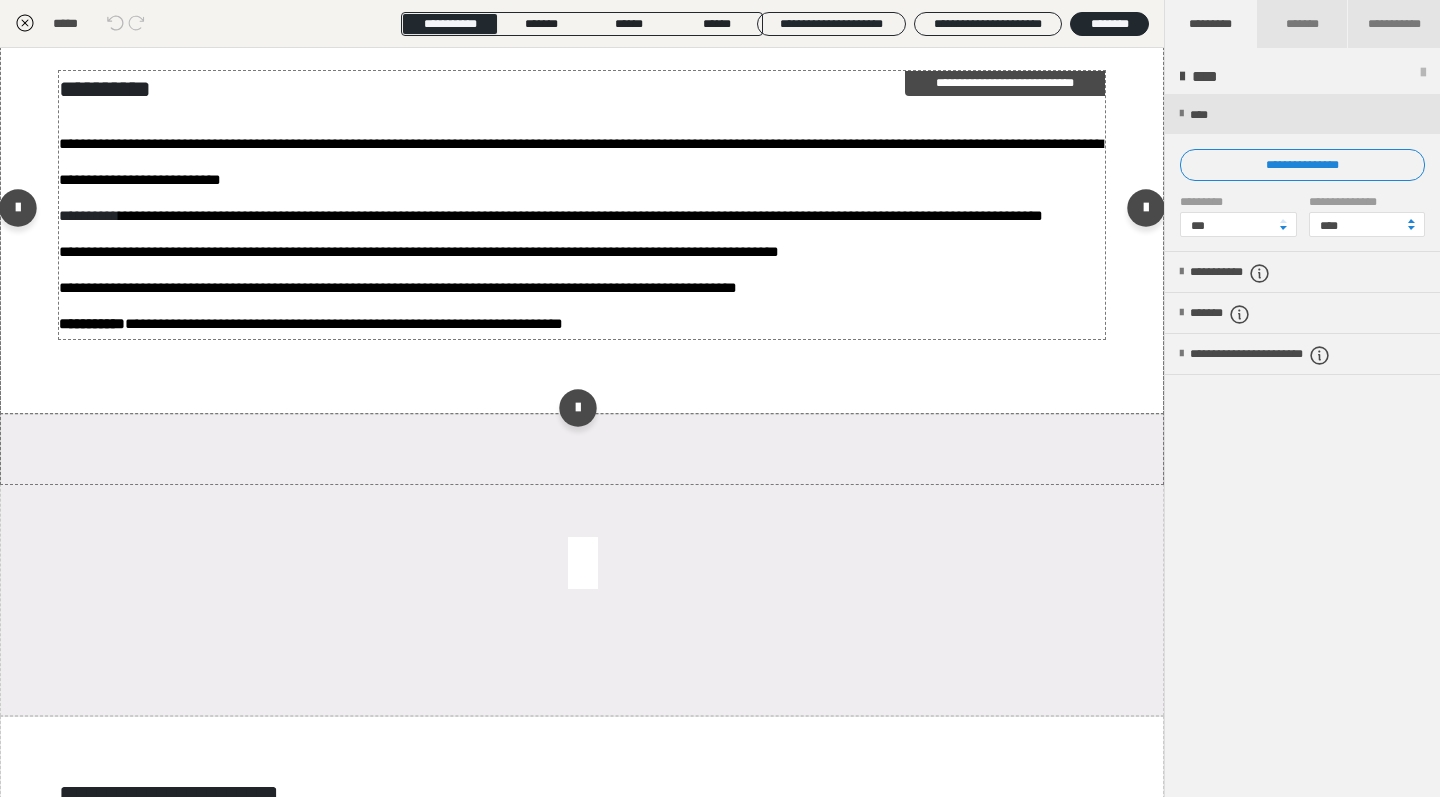 click on "**********" at bounding box center (582, 231) 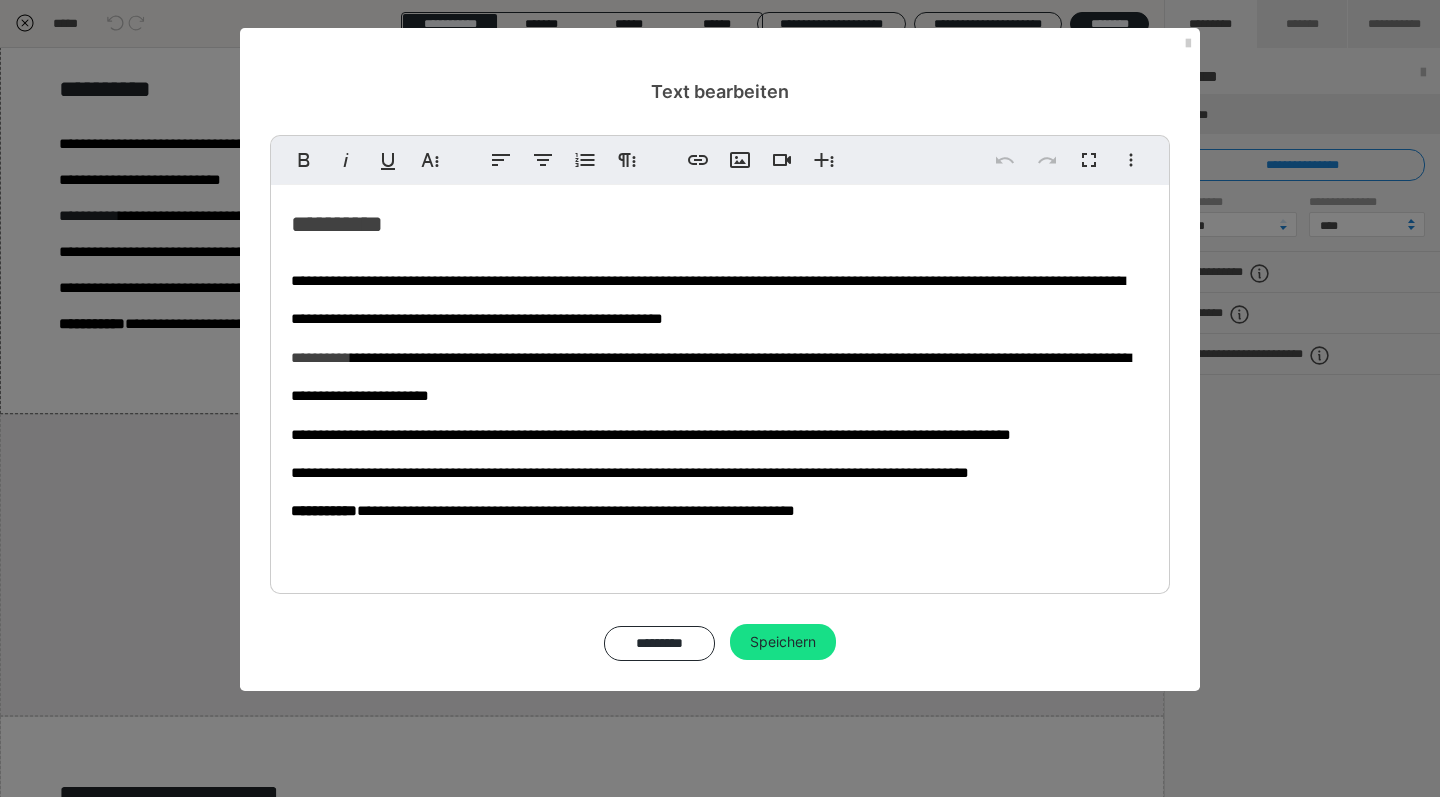 scroll, scrollTop: 53, scrollLeft: 0, axis: vertical 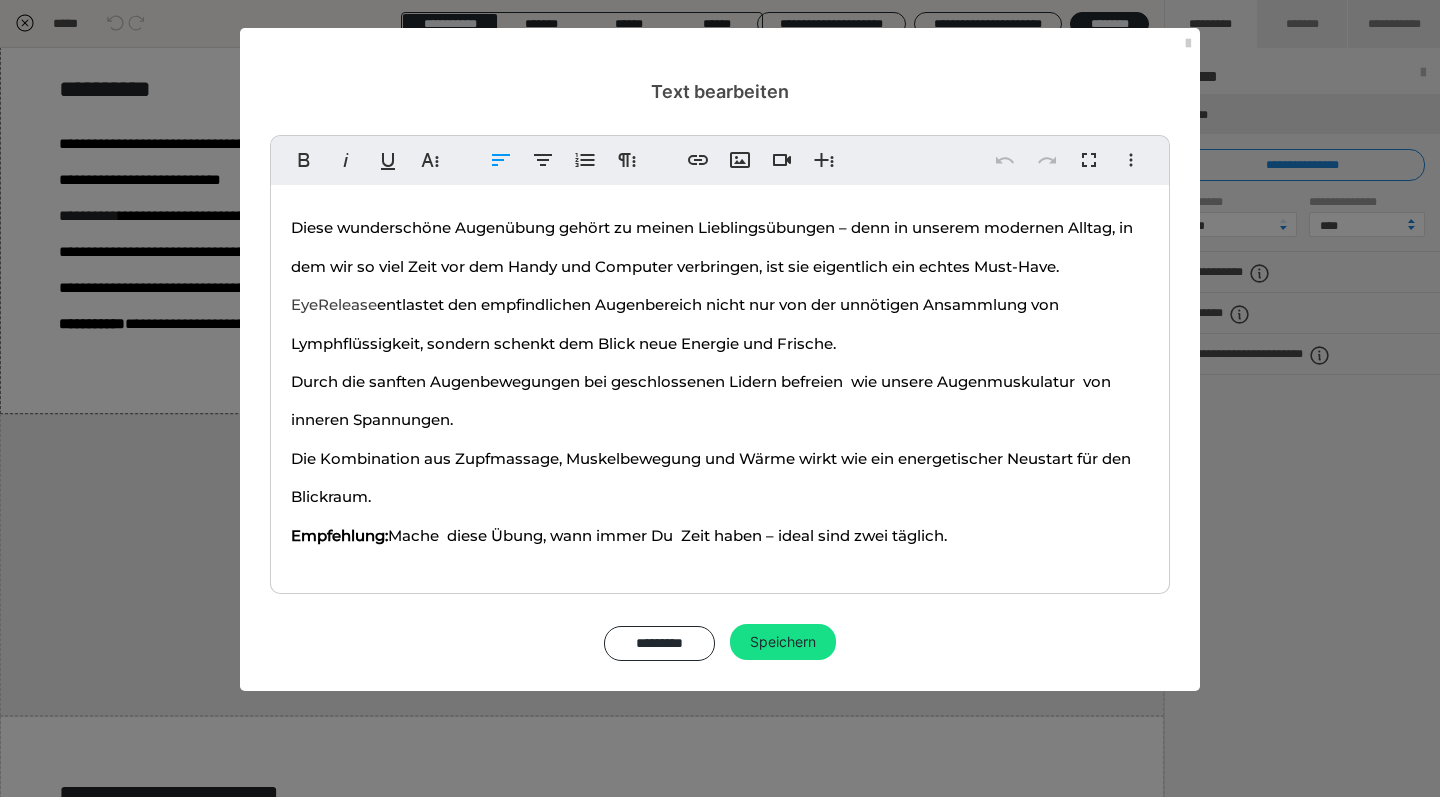drag, startPoint x: 974, startPoint y: 535, endPoint x: 282, endPoint y: 225, distance: 758.2638 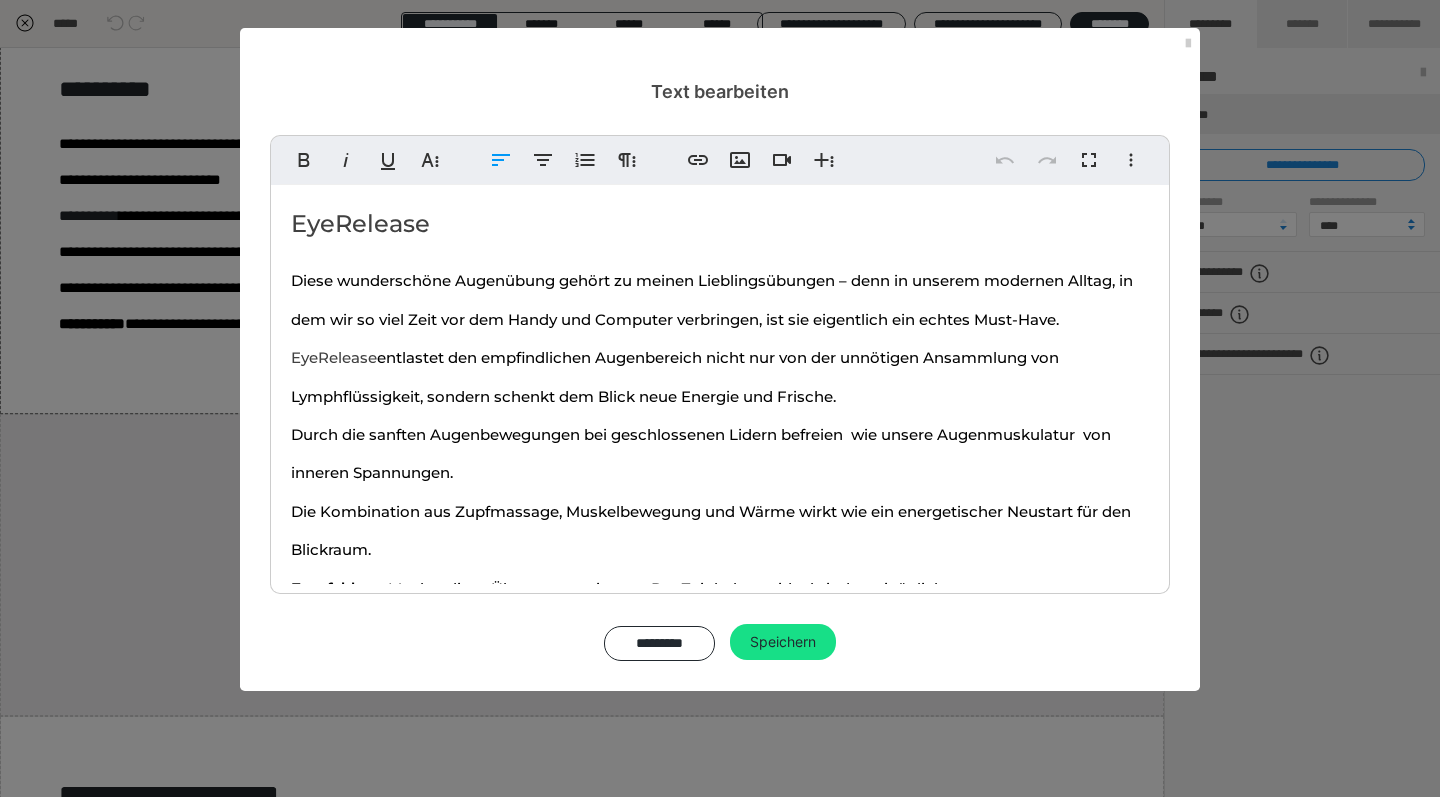 scroll, scrollTop: 53, scrollLeft: 0, axis: vertical 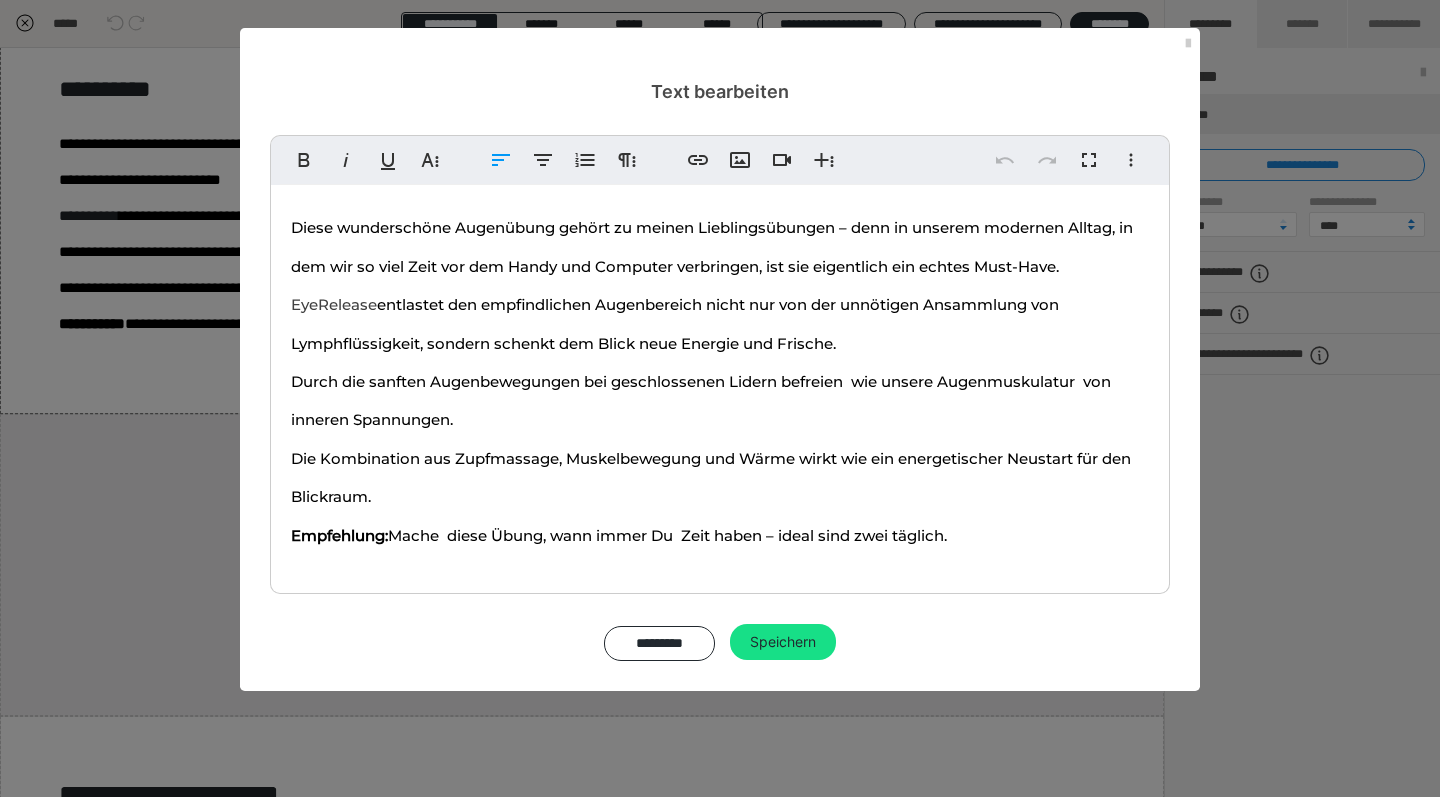 copy on "Diese wunderschöne Augenübung gehört zu meinen Lieblingsübungen – denn in unserem modernen Alltag, in dem wir so viel Zeit vor dem Handy und Computer verbringen, ist sie eigentlich ein echtes Must-Have. EyeRelease  entlastet den empfindlichen Augenbereich nicht nur von der unnötigen Ansammlung von Lymphflüssigkeit, sondern schenkt dem Blick neue Energie und Frische. Durch die sanften Augenbewegungen bei geschlossenen Lidern befreien  wie unsere Augenmuskulatur  von inneren Spannungen. Die Kombination aus Zupfmassage, Muskelbewegung und Wärme wirkt wie ein energetischer Neustart für den Blickraum. Empfehlung:  Mache  diese Übung, wann immer Du  Zeit haben – ideal sind zwei täglich." 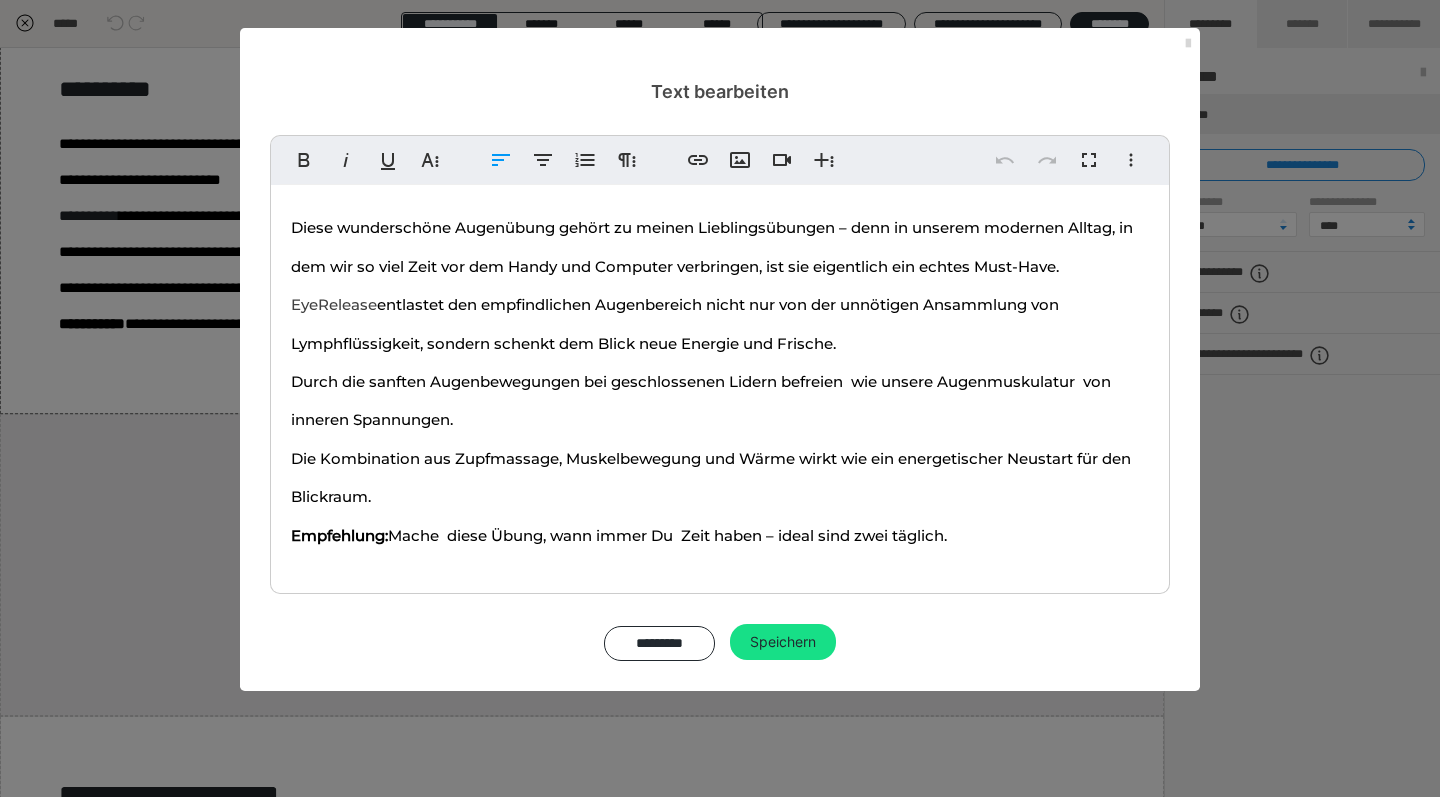 click at bounding box center (1188, 44) 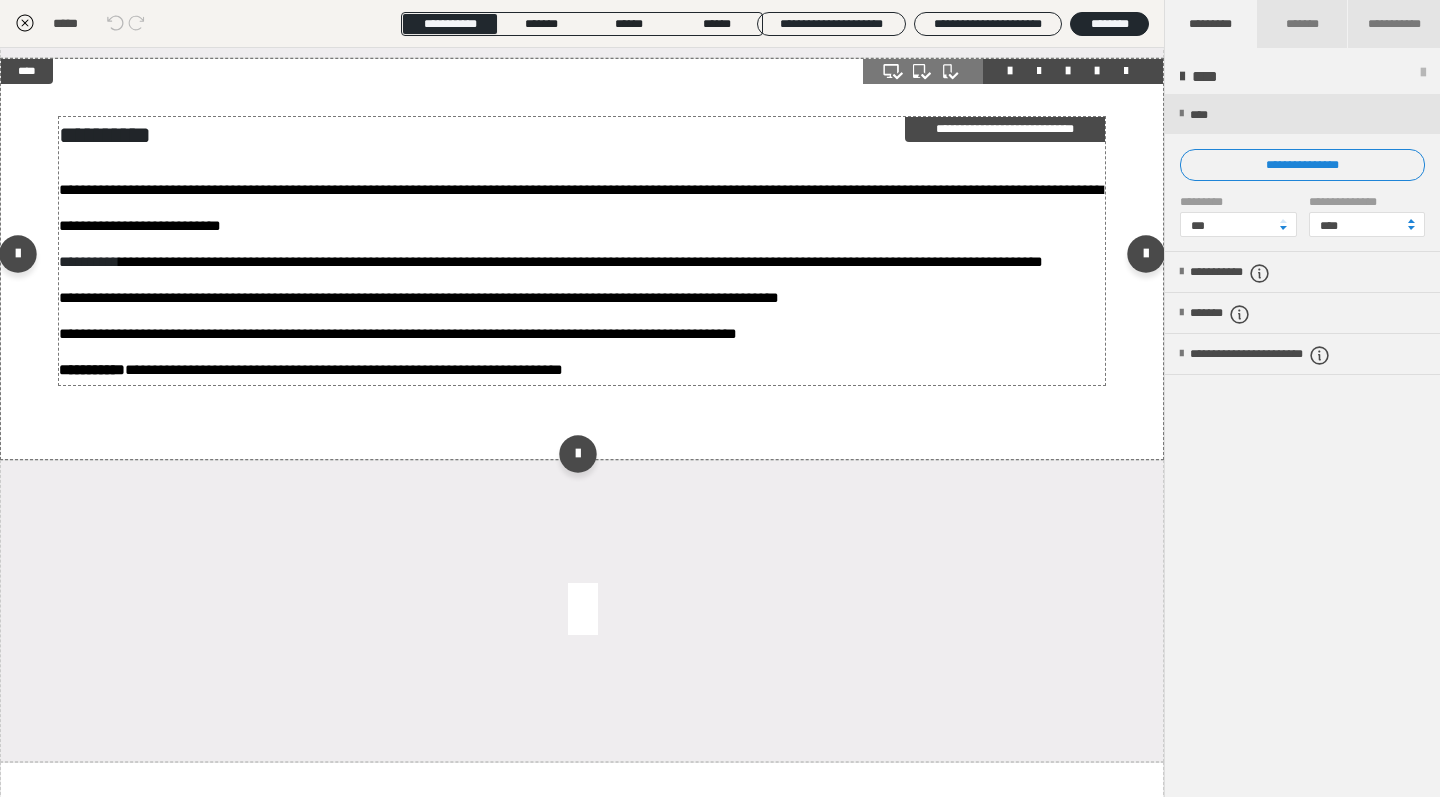 scroll, scrollTop: 2330, scrollLeft: 0, axis: vertical 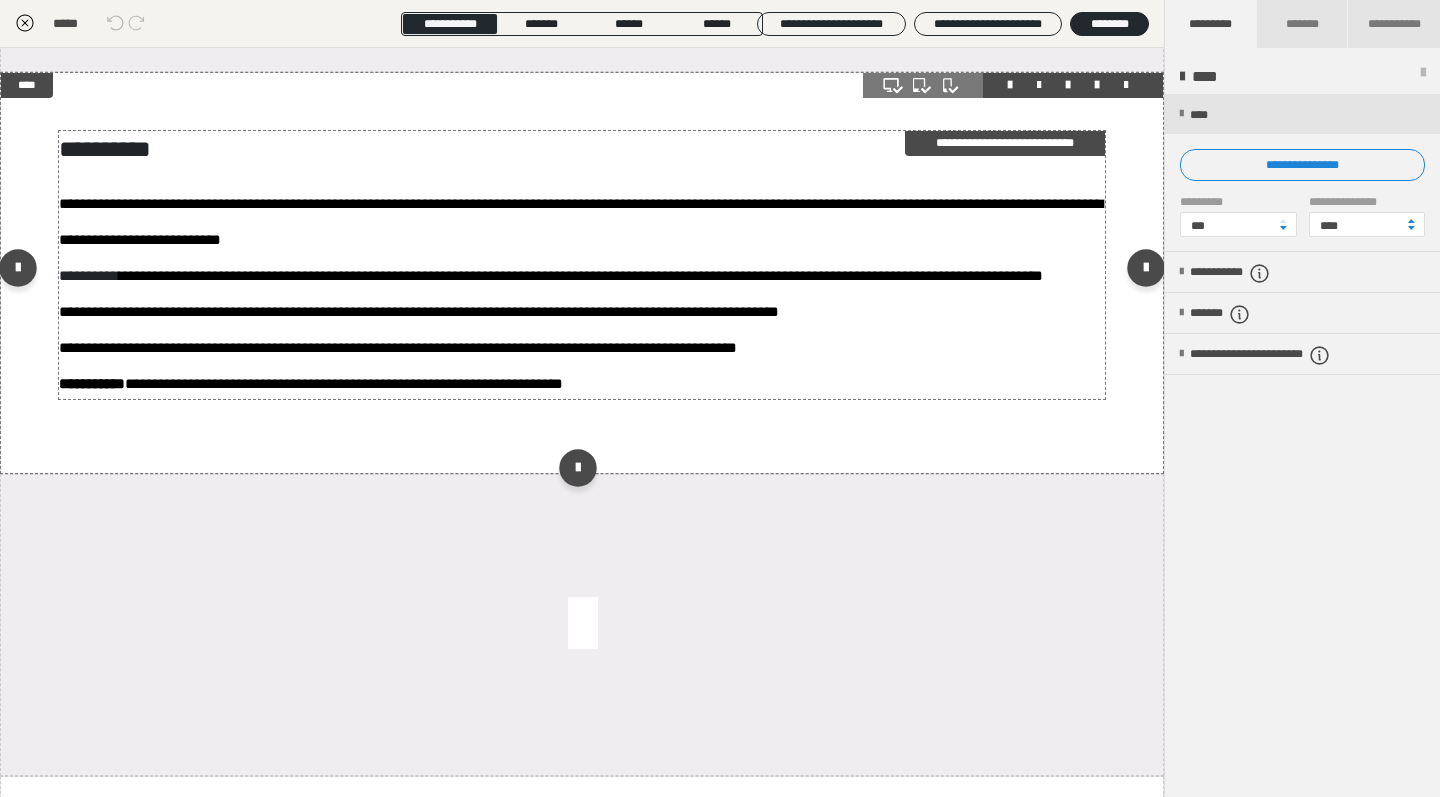 click on "**********" at bounding box center [582, 149] 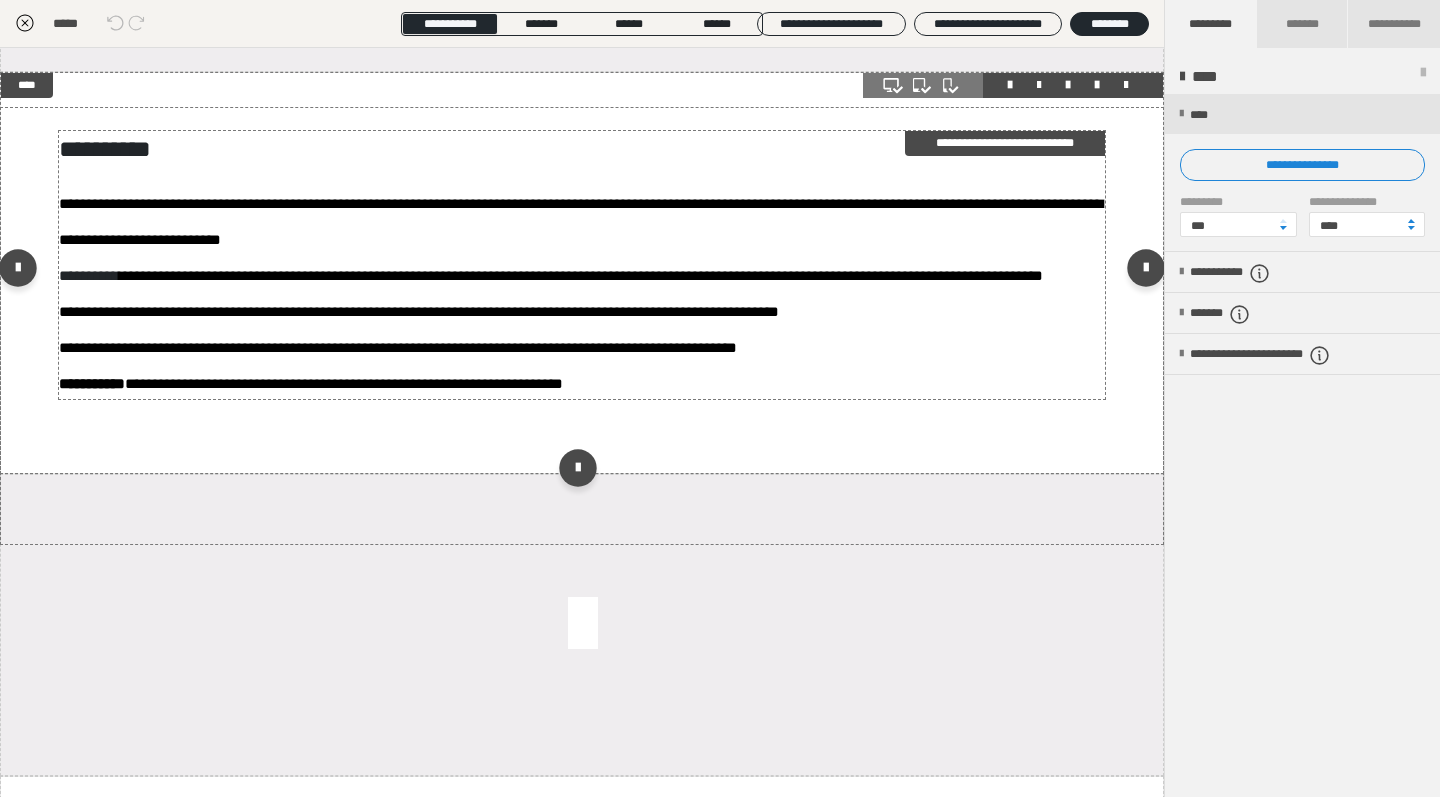 click on "**********" at bounding box center (582, 149) 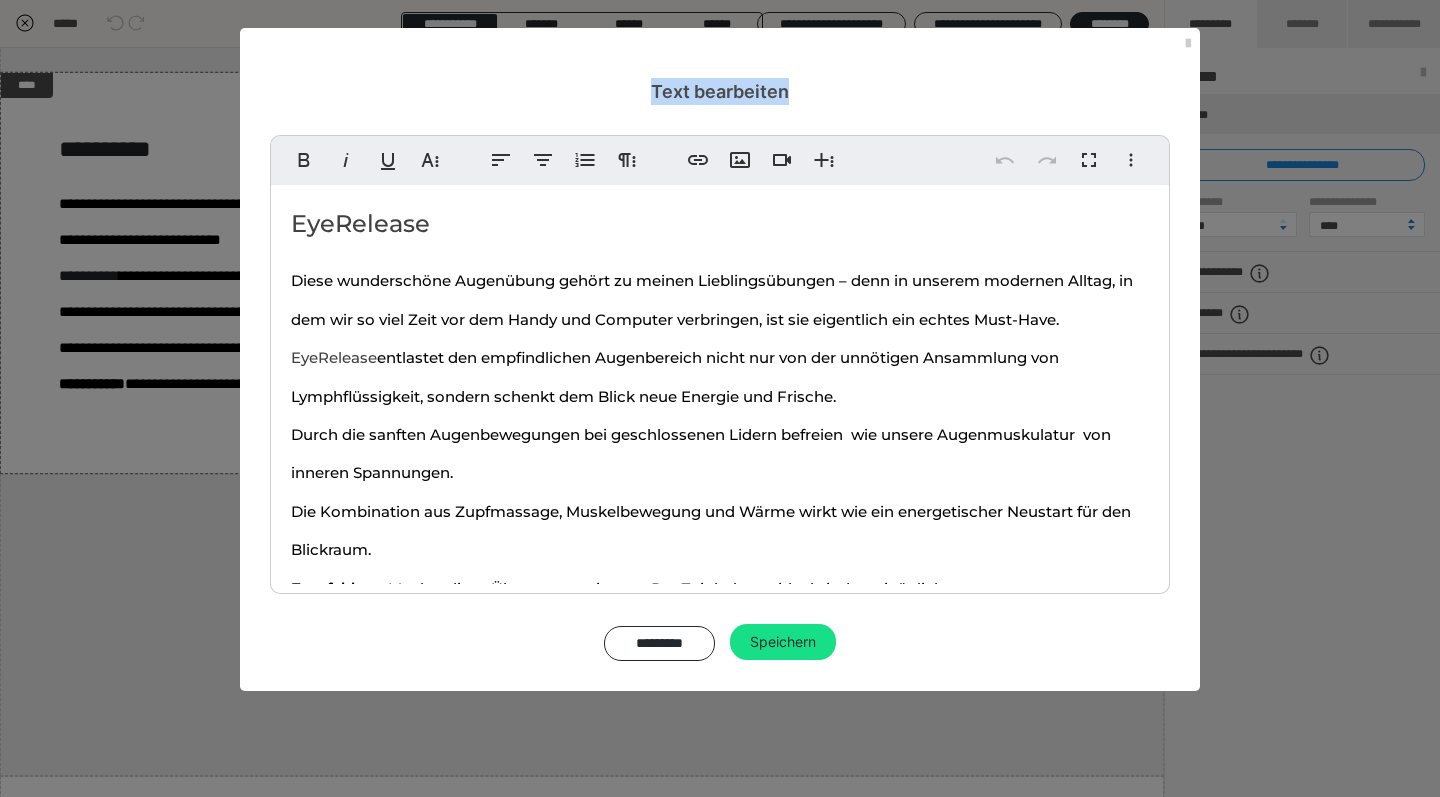 click on "Diese wunderschöne Augenübung gehört zu meinen Lieblingsübungen – denn in unserem modernen Alltag, in dem wir so viel Zeit vor dem Handy und Computer verbringen, ist sie eigentlich ein echtes Must-Have. EyeRelease  entlastet den empfindlichen Augenbereich nicht nur von der unnötigen Ansammlung von Lymphflüssigkeit, sondern schenkt dem Blick neue Energie und Frische. Durch die sanften Augenbewegungen bei geschlossenen Lidern befreien  wie unsere Augenmuskulatur  von inneren Spannungen. Die Kombination aus Zupfmassage, Muskelbewegung und Wärme wirkt wie ein energetischer Neustart für den Blickraum. Empfehlung:  Mache  diese Übung, wann immer Du  Zeit haben – ideal sind zwei täglich." at bounding box center (720, 432) 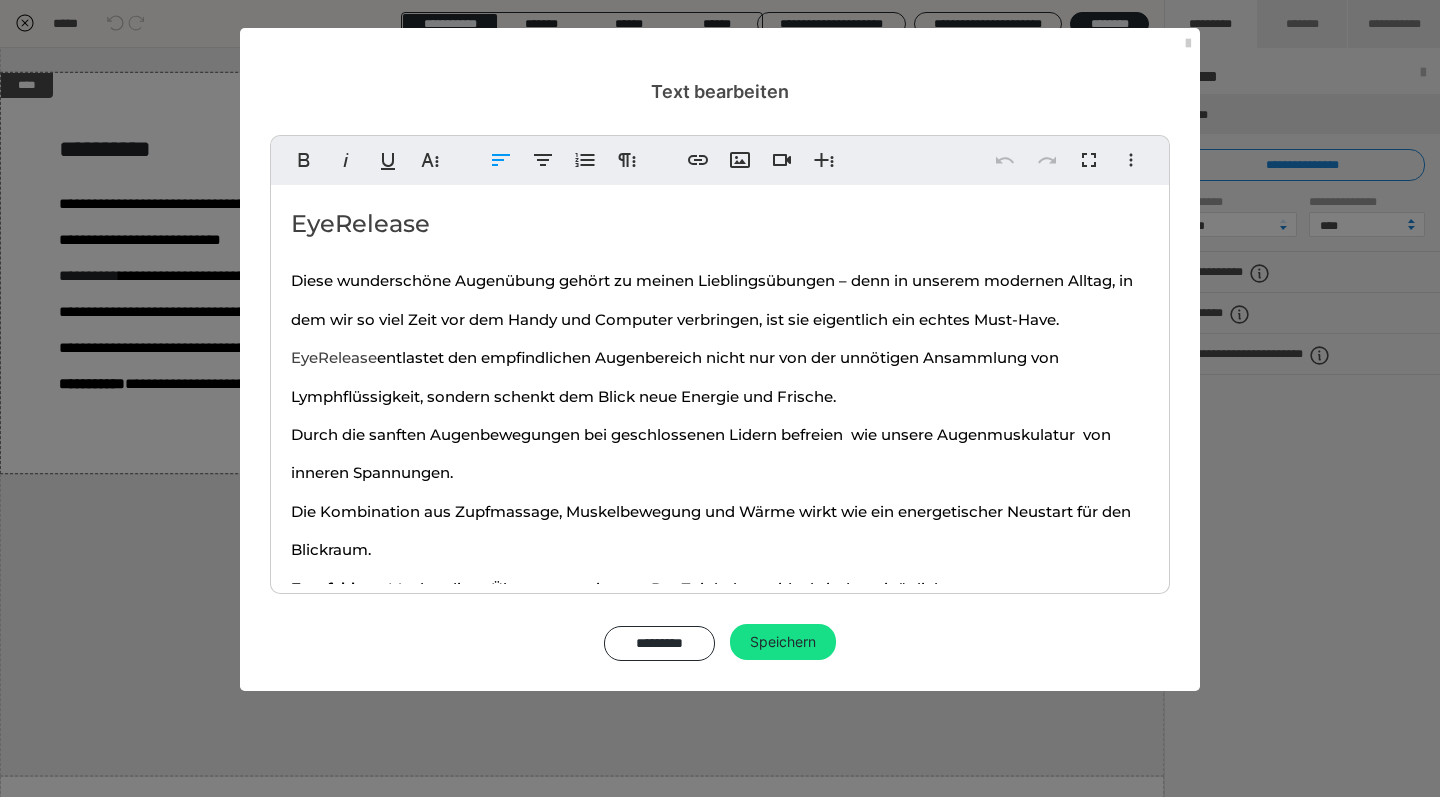 click on "Diese wunderschöne Augenübung gehört zu meinen Lieblingsübungen – denn in unserem modernen Alltag, in dem wir so viel Zeit vor dem Handy und Computer verbringen, ist sie eigentlich ein echtes Must-Have. EyeRelease  entlastet den empfindlichen Augenbereich nicht nur von der unnötigen Ansammlung von Lymphflüssigkeit, sondern schenkt dem Blick neue Energie und Frische. Durch die sanften Augenbewegungen bei geschlossenen Lidern befreien  wie unsere Augenmuskulatur  von inneren Spannungen. Die Kombination aus Zupfmassage, Muskelbewegung und Wärme wirkt wie ein energetischer Neustart für den Blickraum. Empfehlung:  Mache  diese Übung, wann immer Du  Zeit haben – ideal sind zwei täglich." at bounding box center (720, 432) 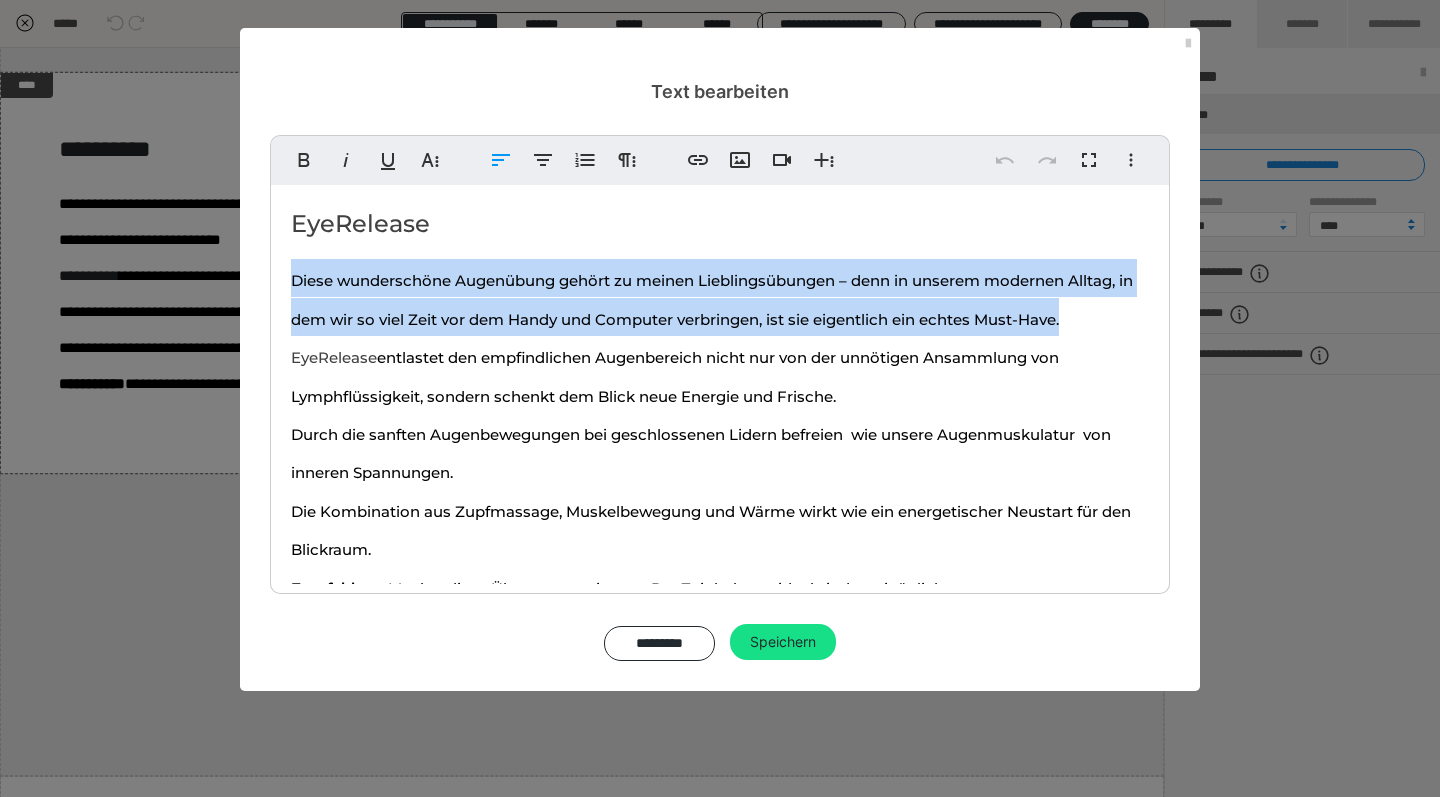 drag, startPoint x: 1074, startPoint y: 315, endPoint x: 283, endPoint y: 271, distance: 792.22284 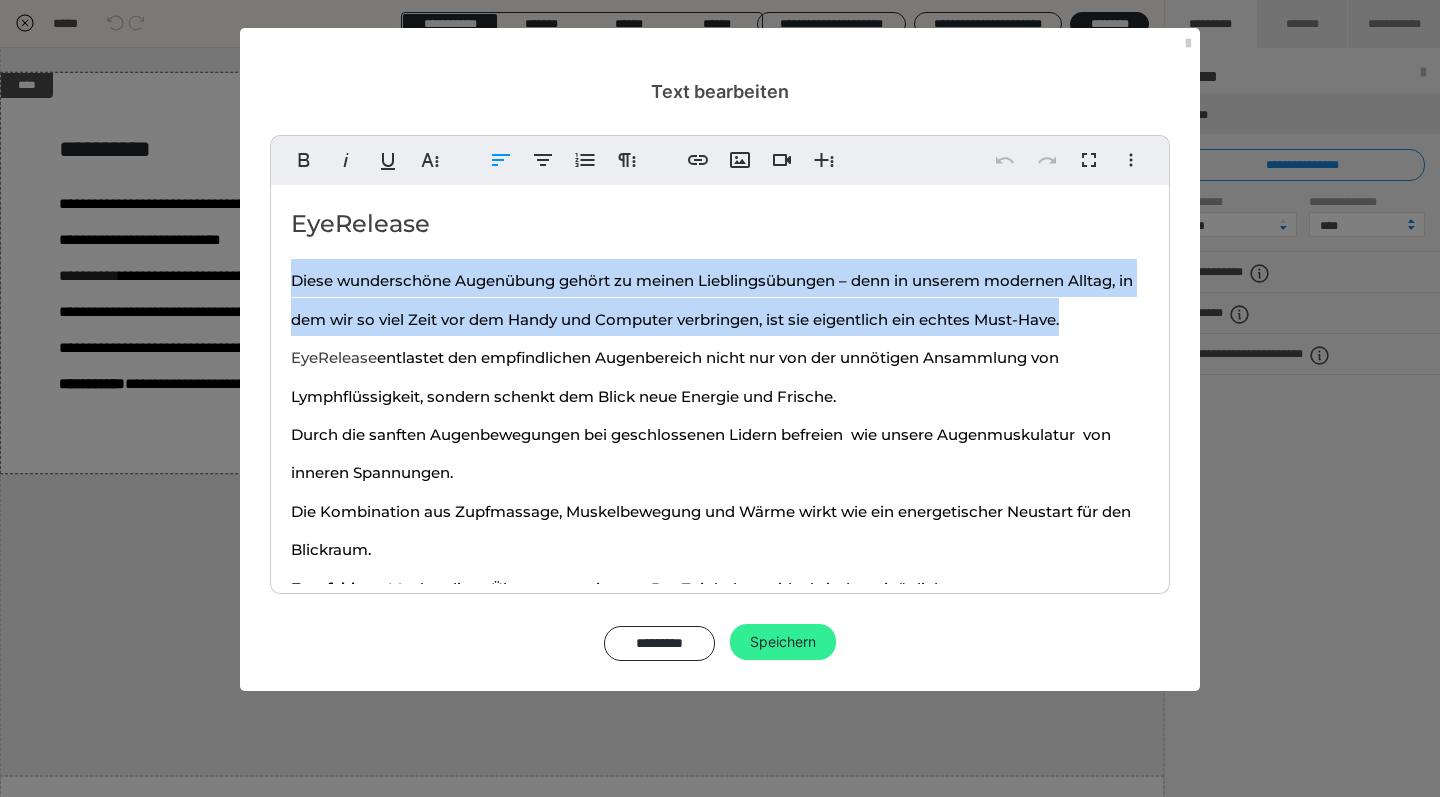 click on "Speichern" at bounding box center [783, 642] 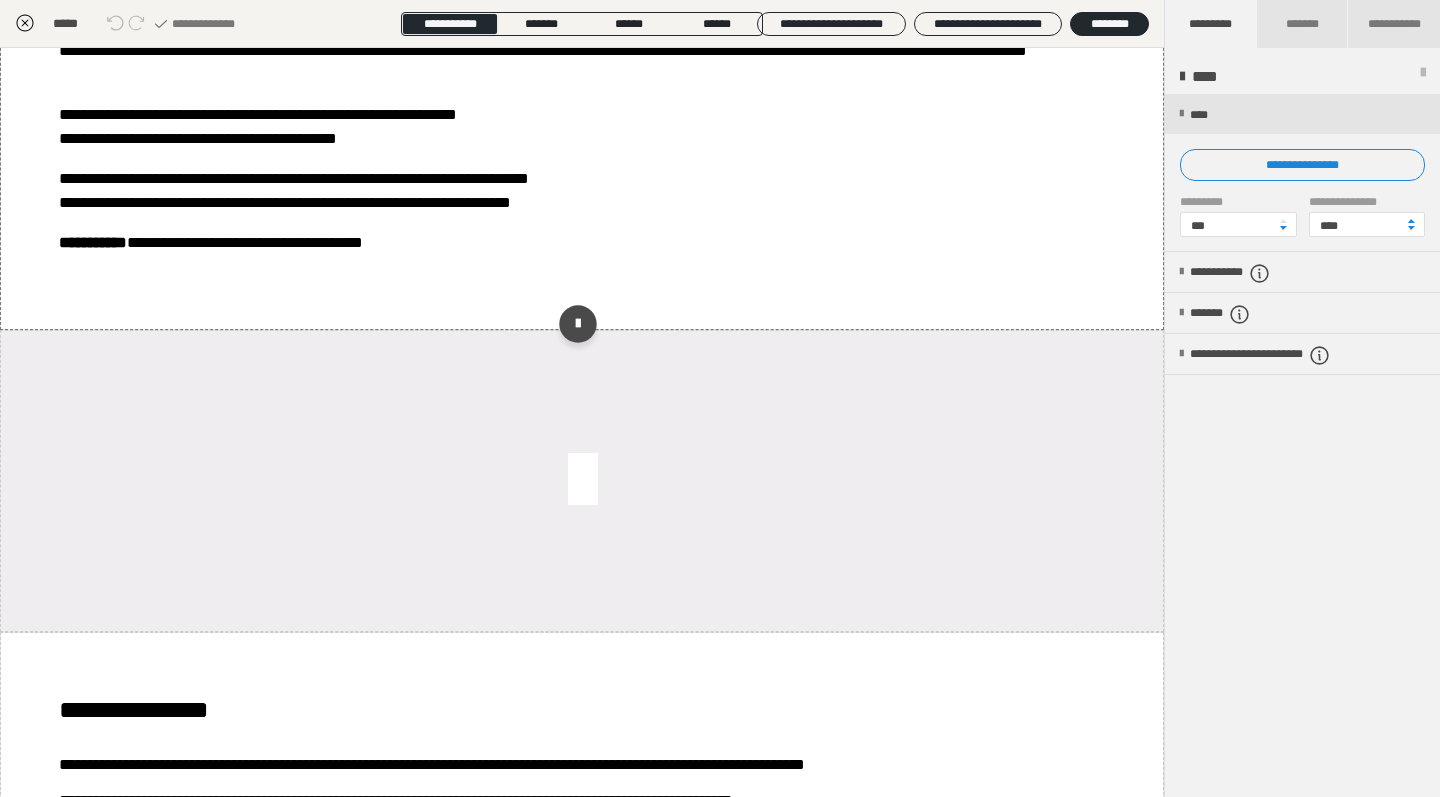 scroll, scrollTop: 1026, scrollLeft: 0, axis: vertical 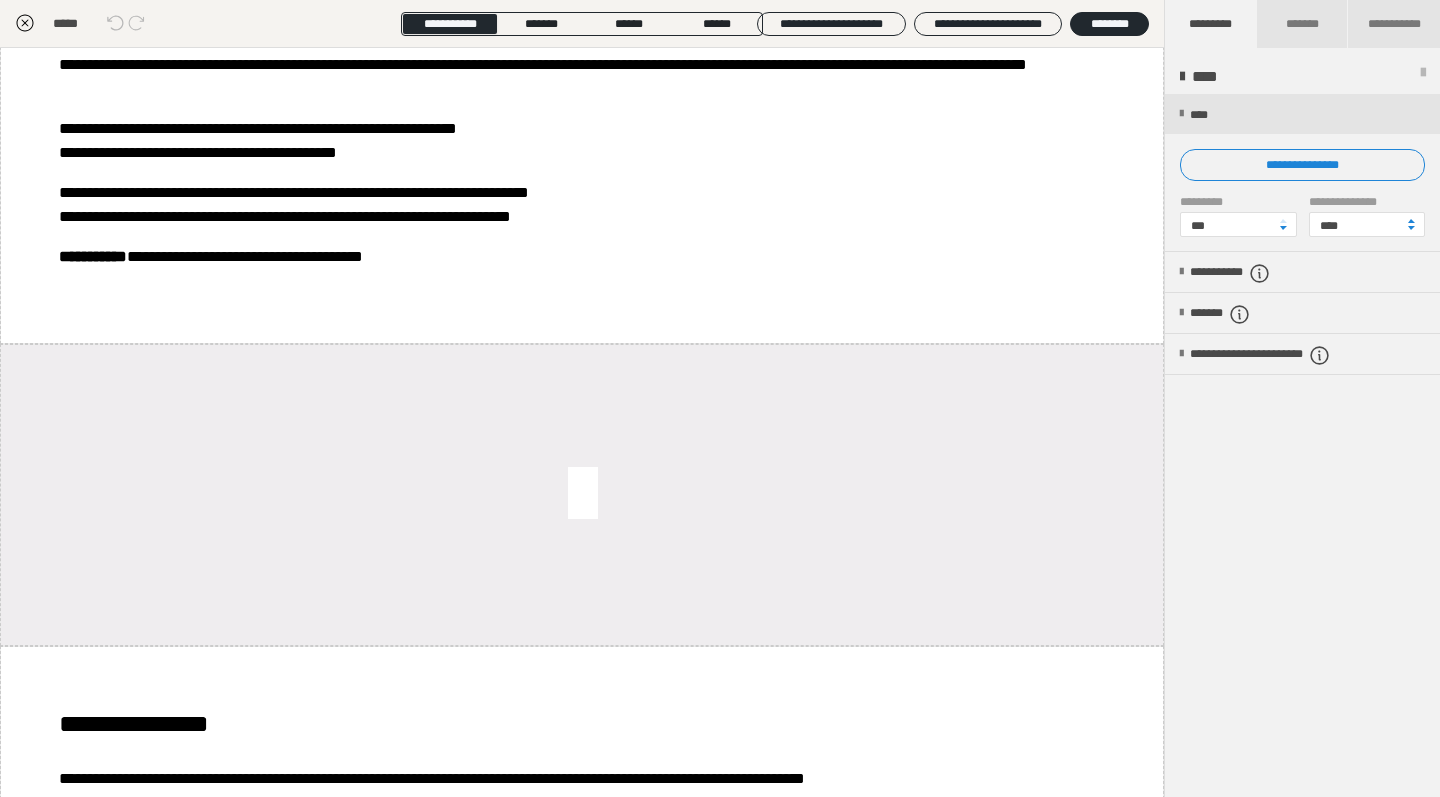 click 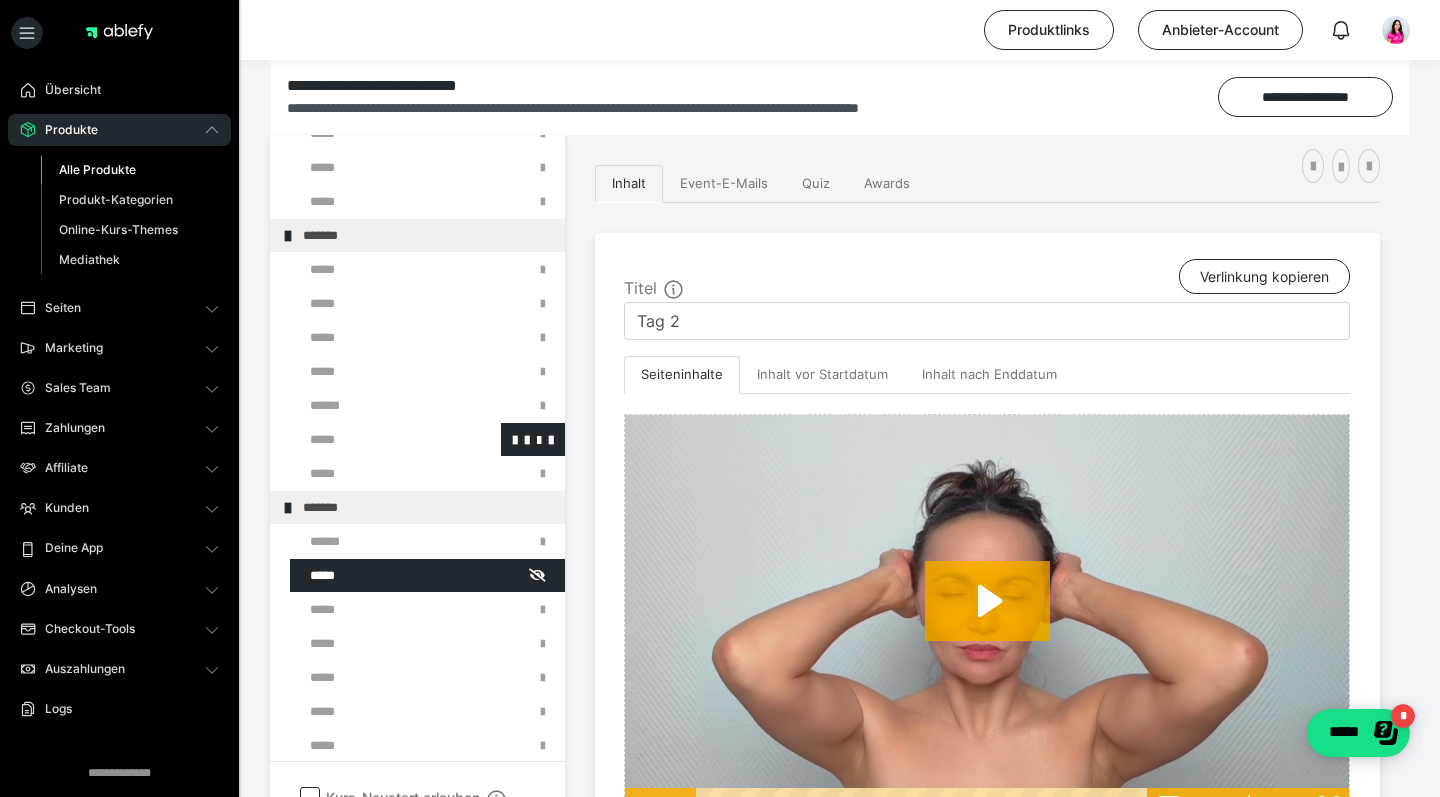 click at bounding box center (375, 439) 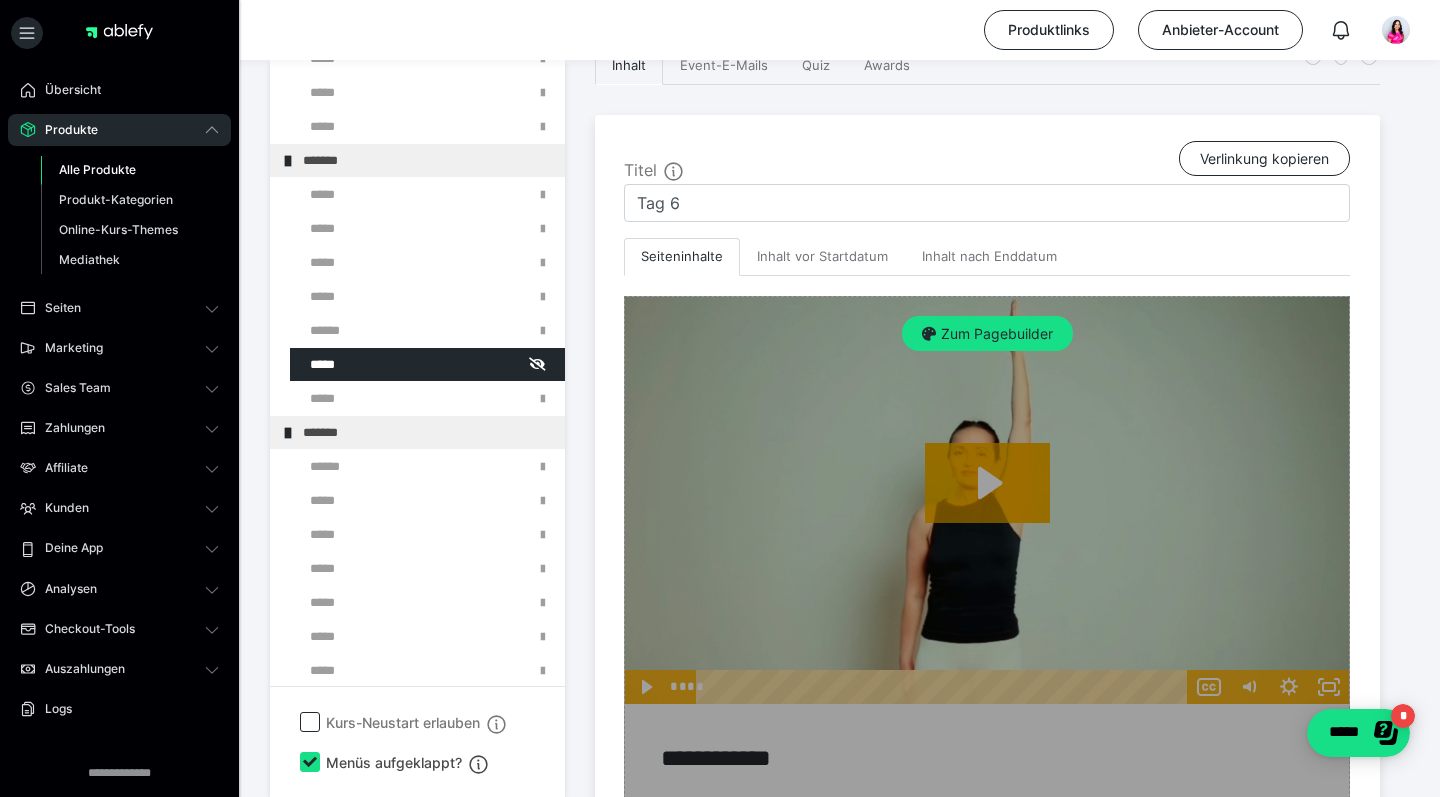 scroll, scrollTop: 349, scrollLeft: 0, axis: vertical 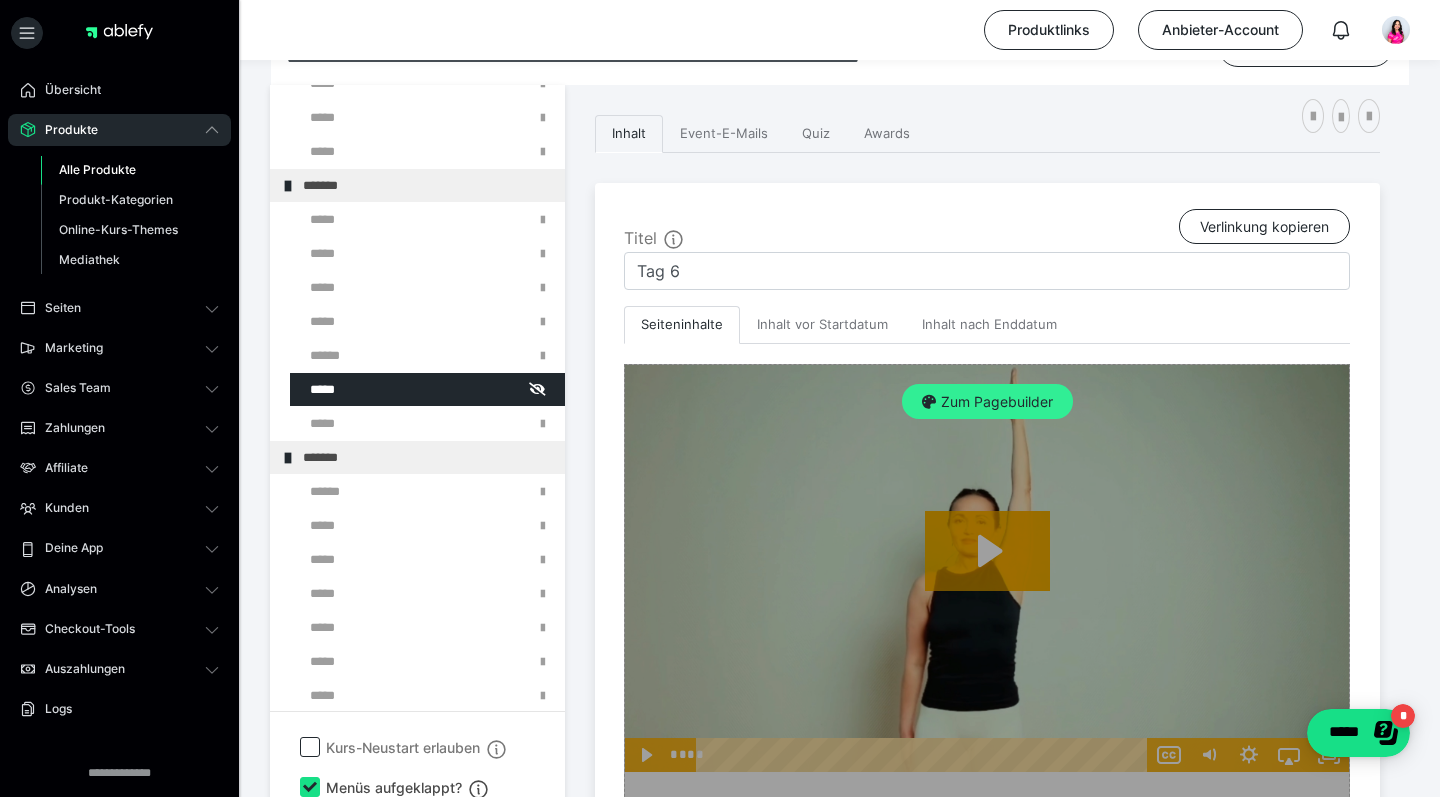 click on "Zum Pagebuilder" at bounding box center [987, 402] 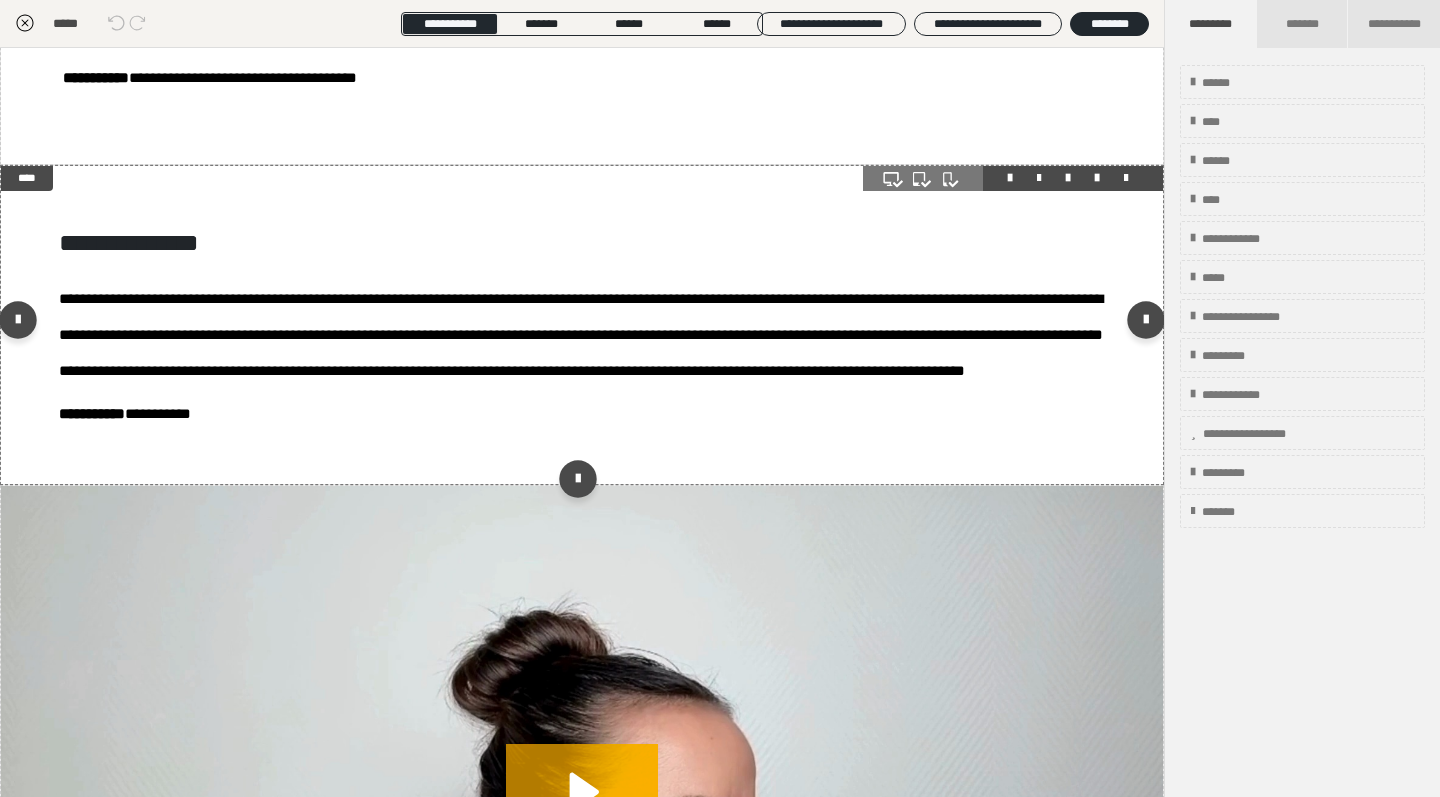scroll, scrollTop: 2855, scrollLeft: 0, axis: vertical 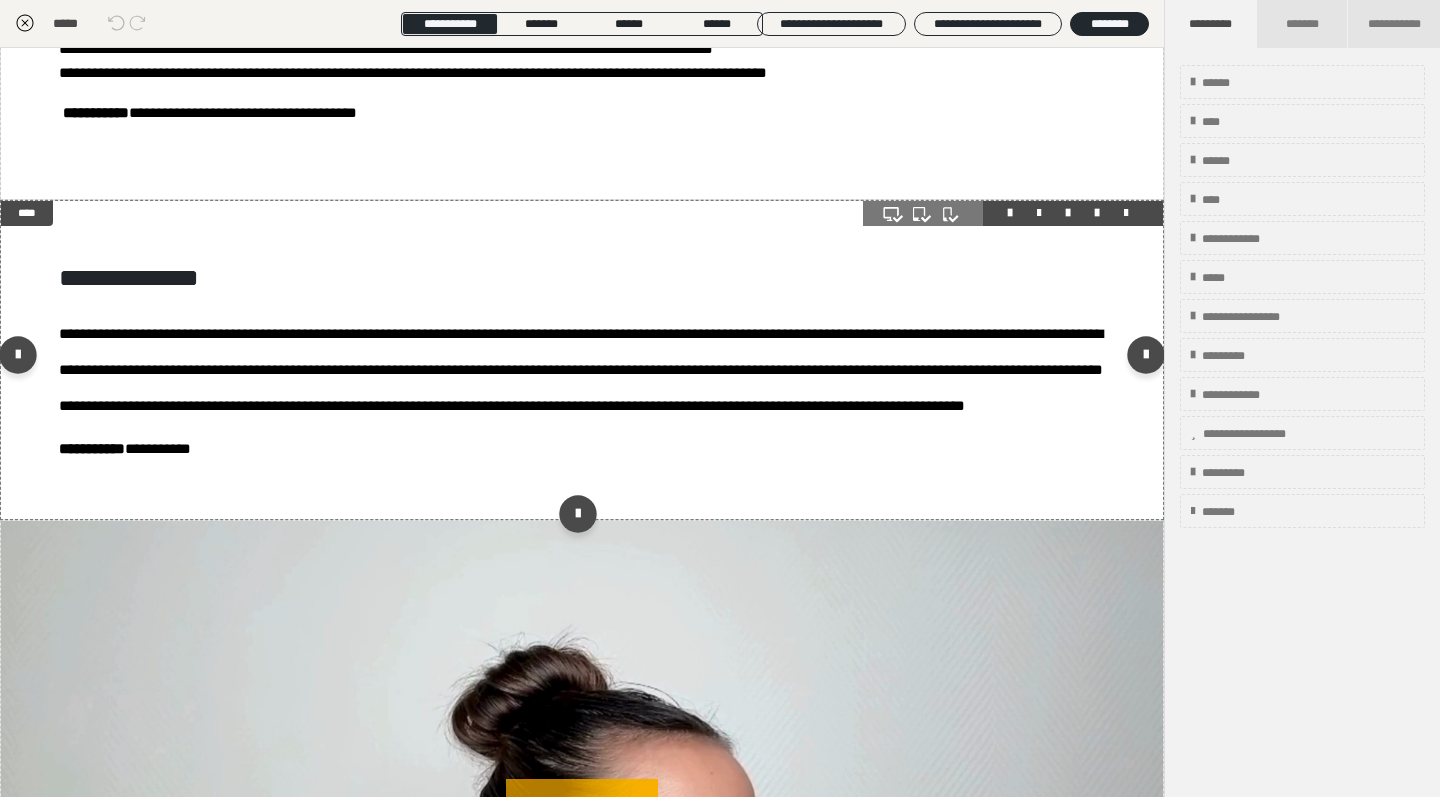 click at bounding box center (1013, 213) 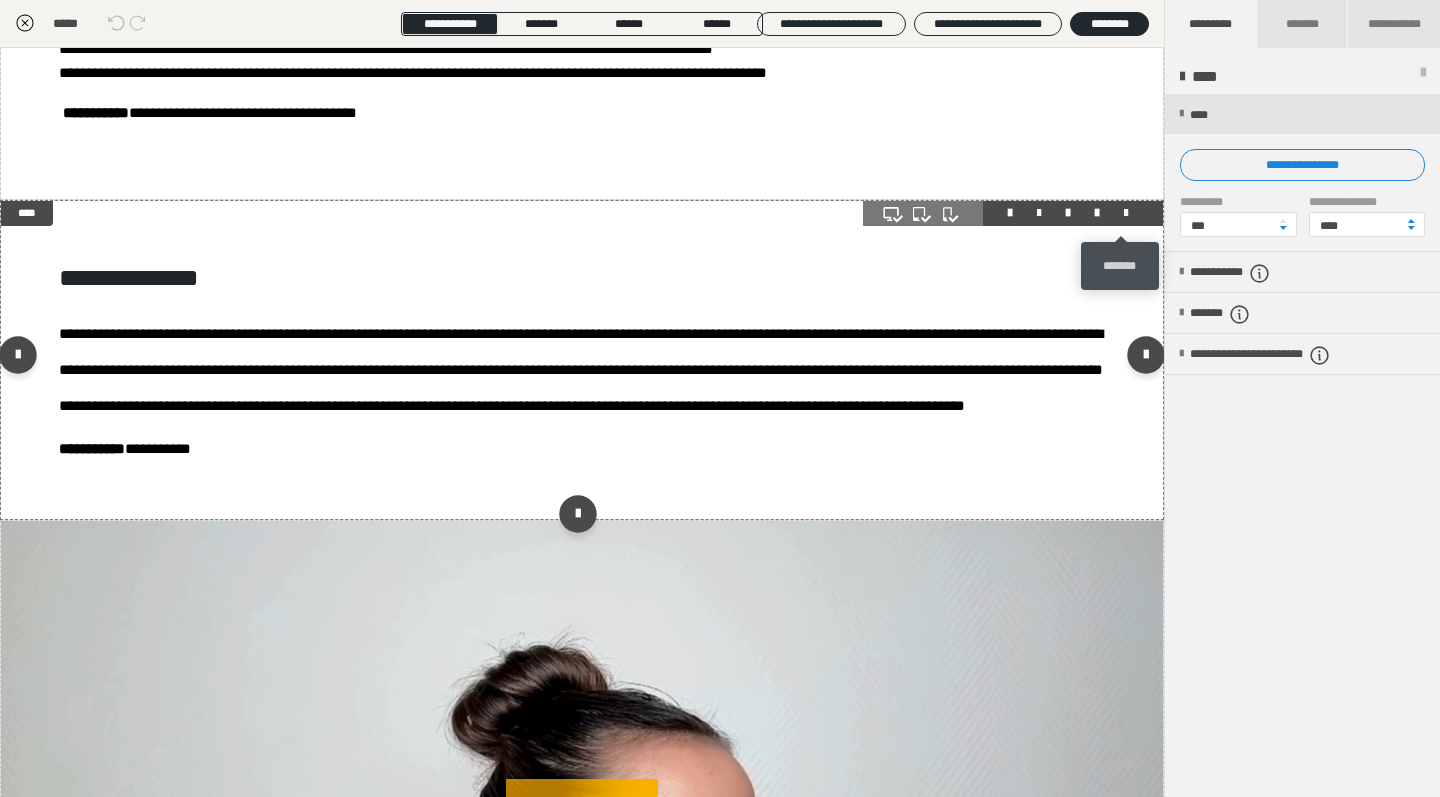 click at bounding box center [1126, 213] 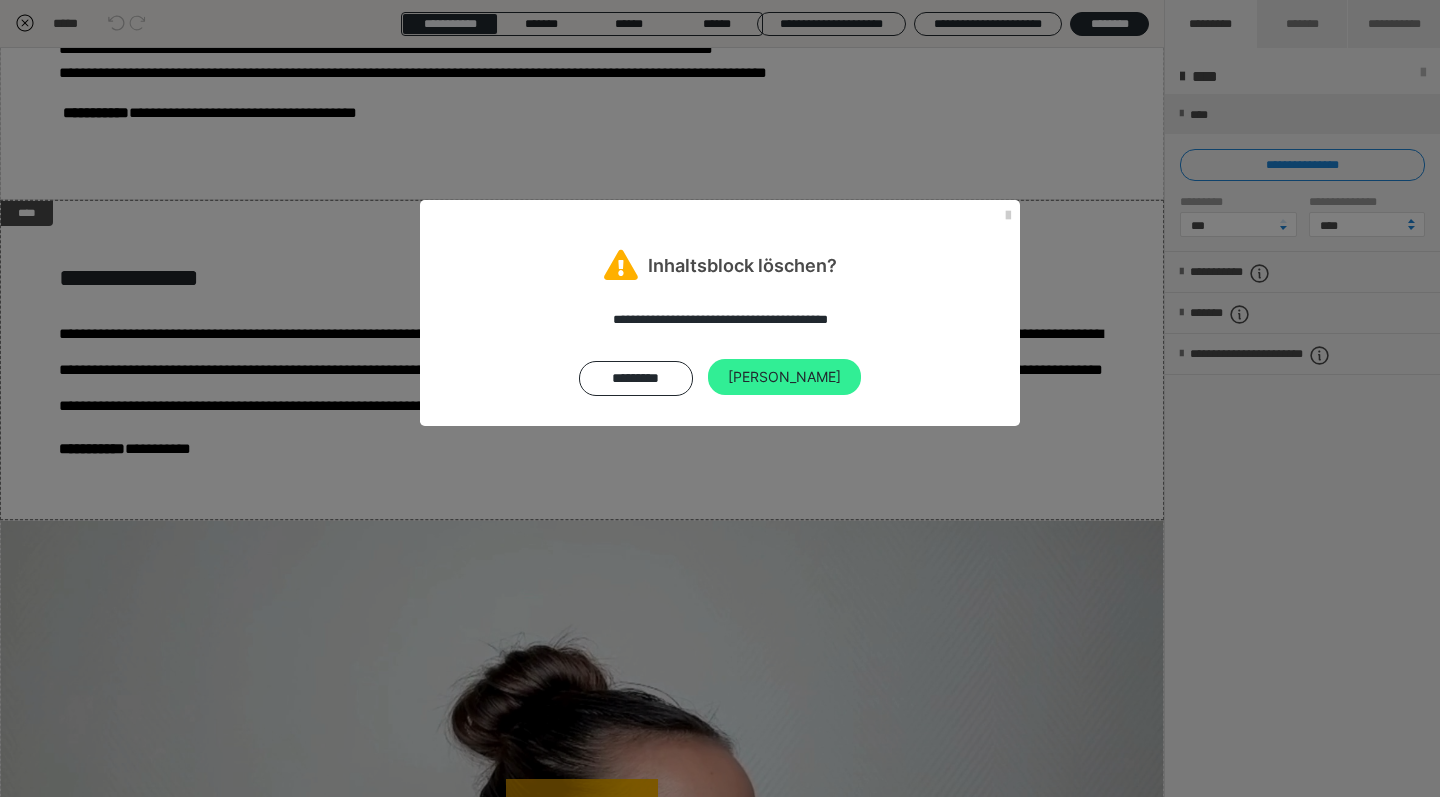 click on "Ja" at bounding box center (784, 377) 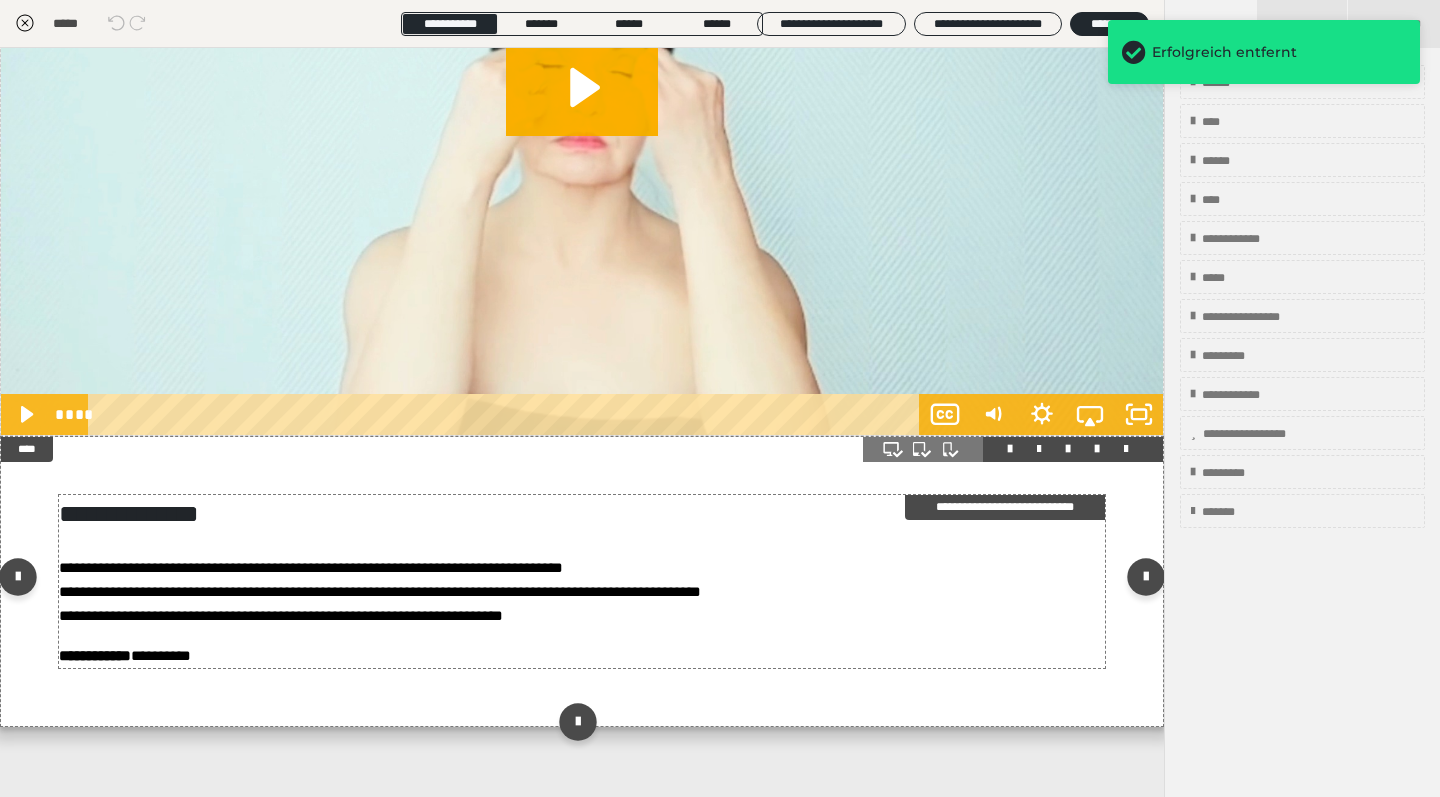 scroll, scrollTop: 5416, scrollLeft: 0, axis: vertical 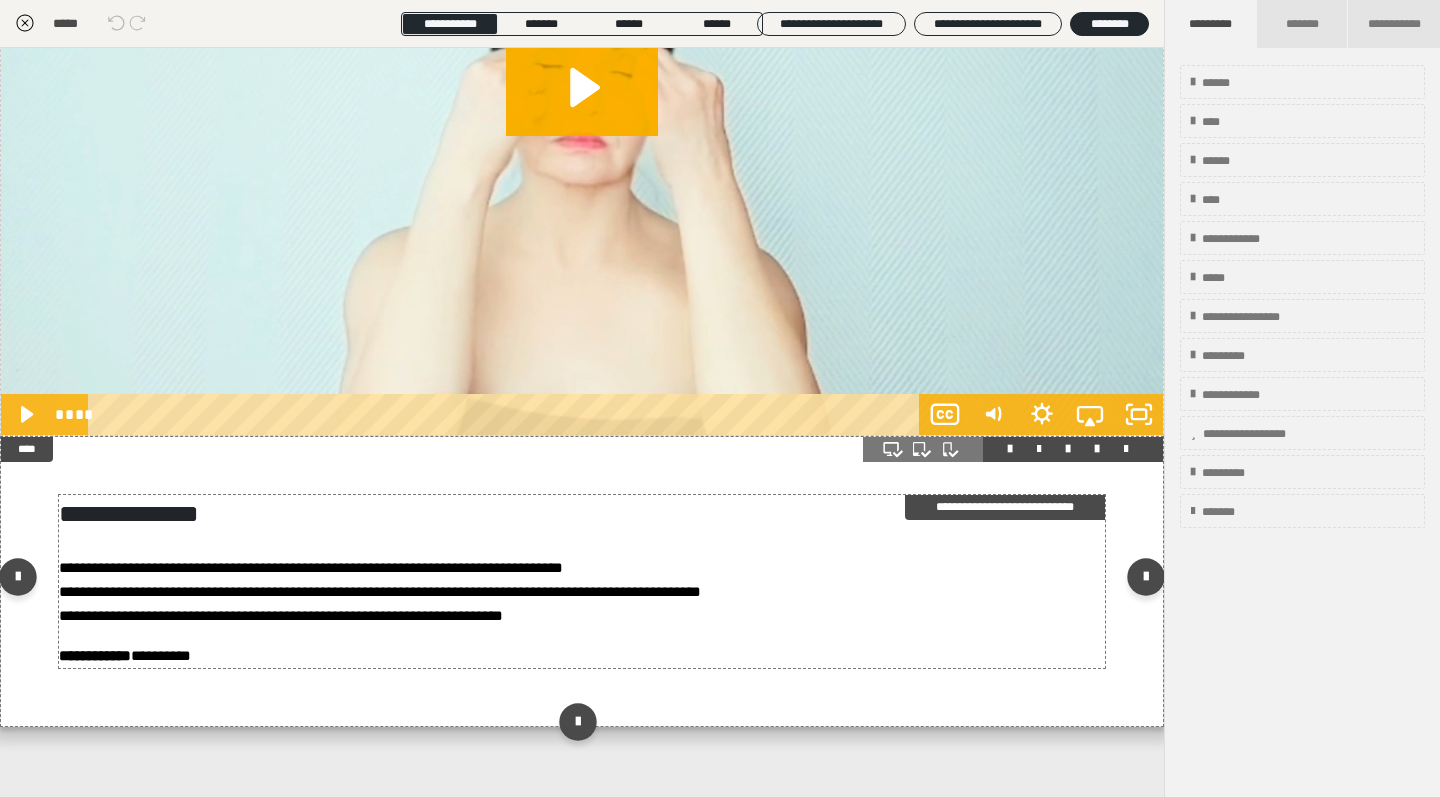 click on "**********" at bounding box center [311, 567] 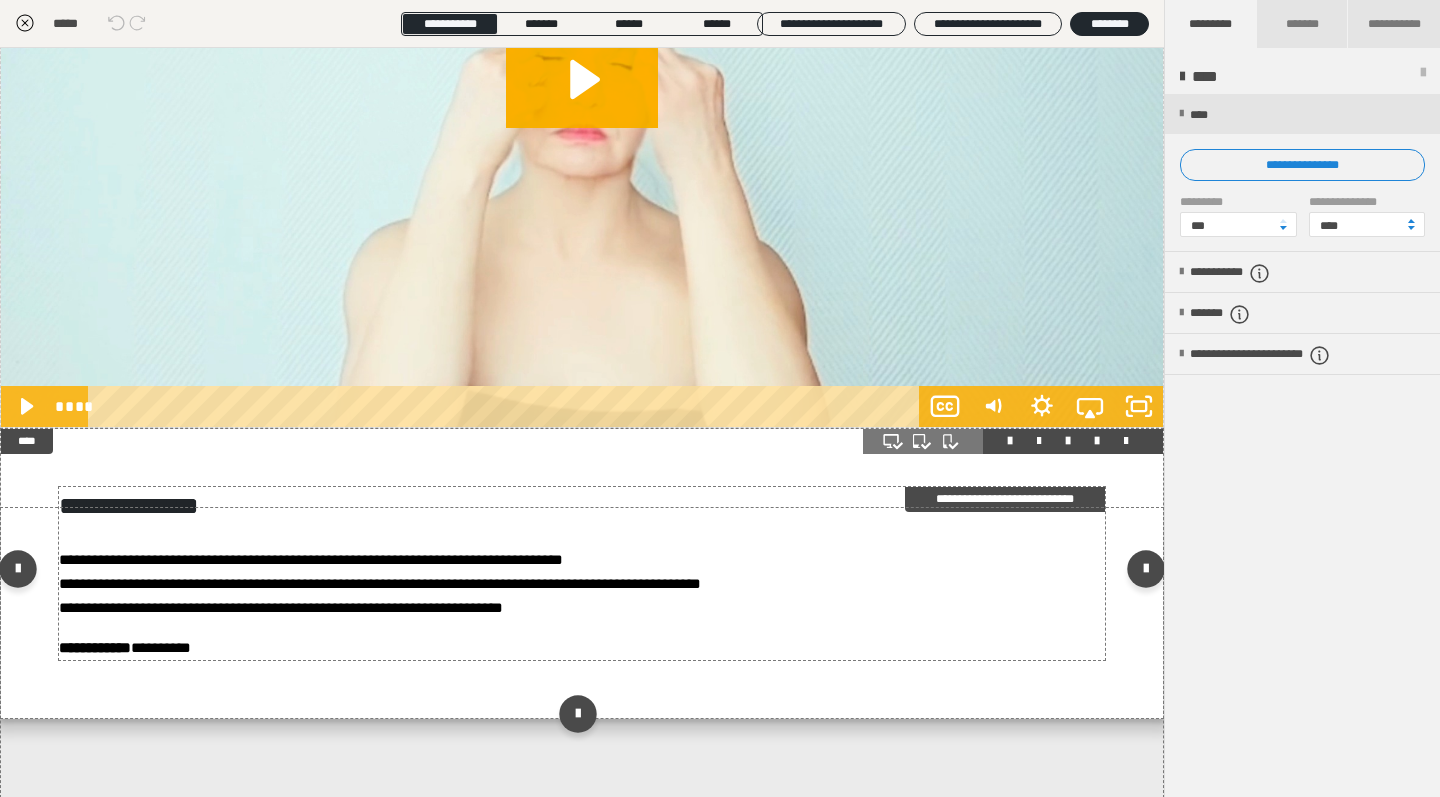 click on "**********" at bounding box center [311, 559] 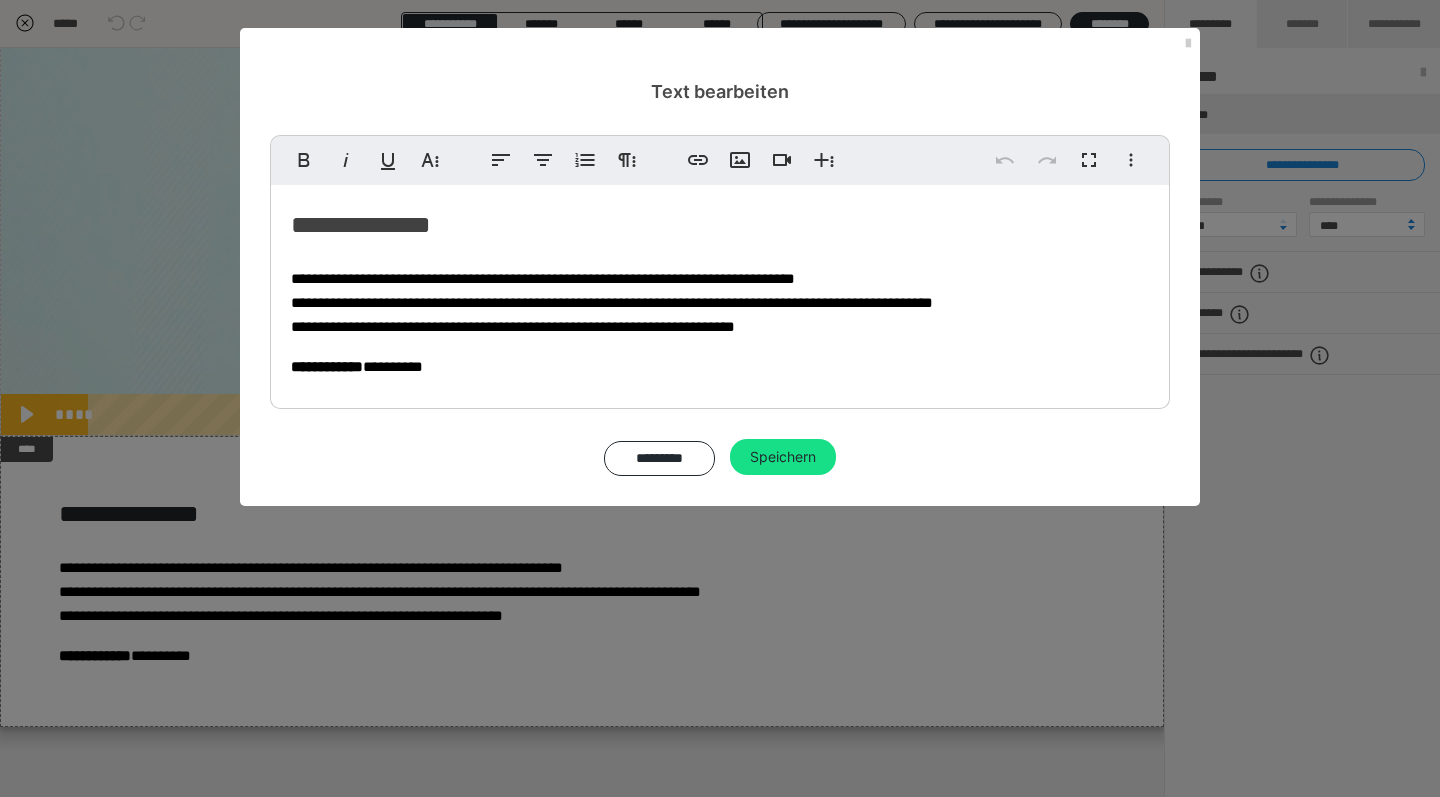 click on "**********" at bounding box center [720, 292] 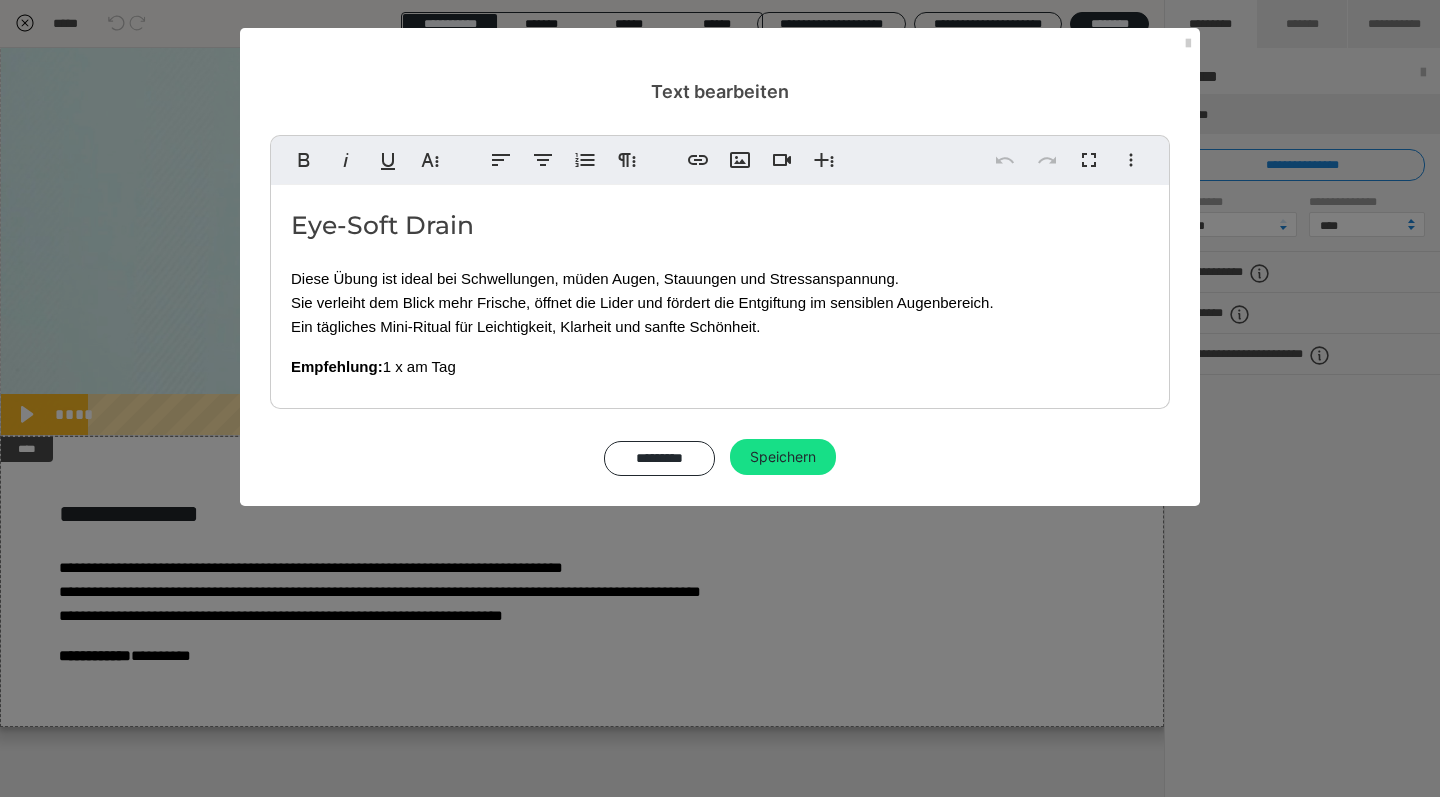 click on "Eye-Soft Drain Diese Übung ist ideal bei Schwellungen, müden Augen, Stauungen und Stressanspannung. Sie verleiht dem Blick mehr Frische, öffnet die Lider und fördert die Entgiftung im sensiblen Augenbereich. Ein tägliches Mini-Ritual für Leichtigkeit, Klarheit und sanfte Schönheit. Empfehlung:  1 x am Tag" at bounding box center (720, 292) 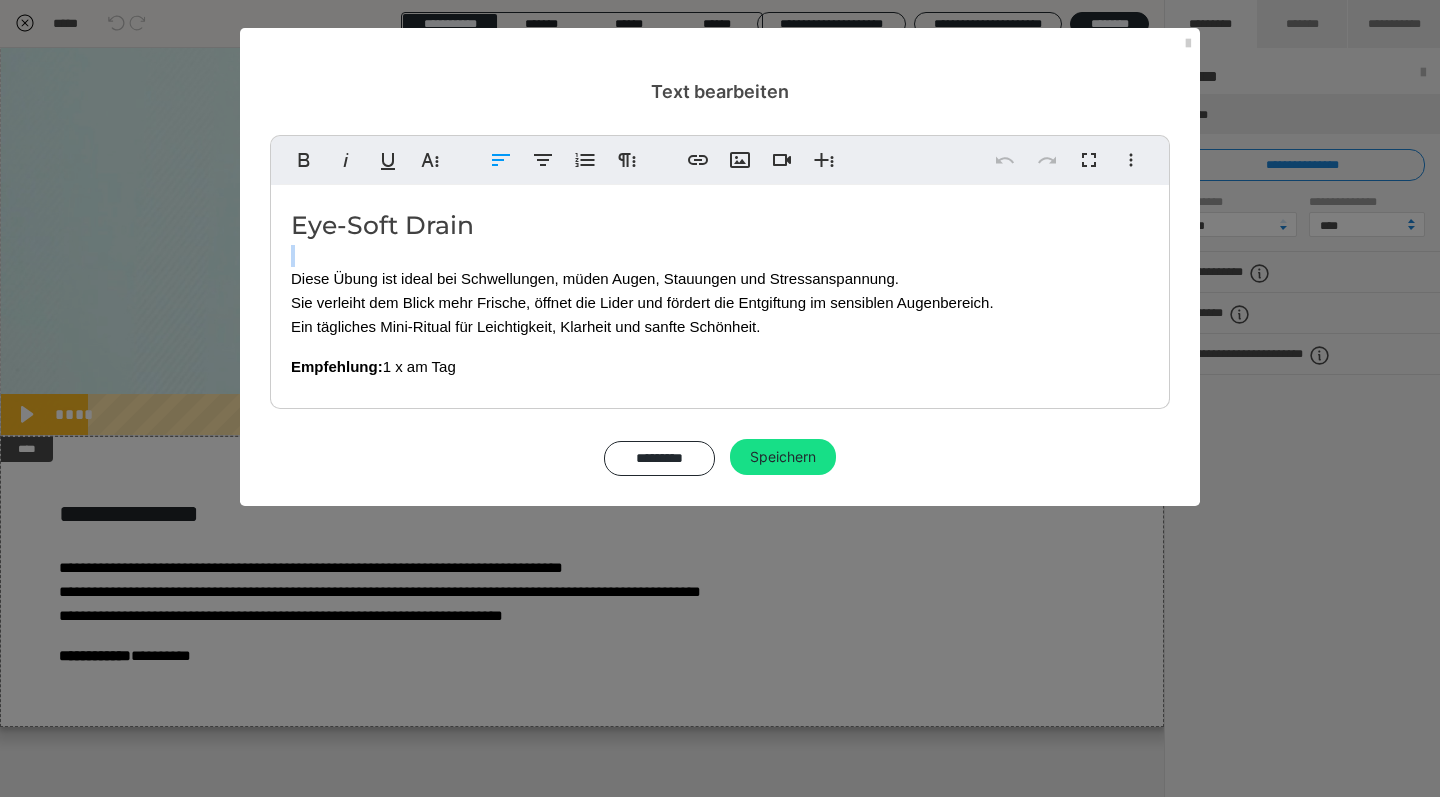 click on "Sie verleiht dem Blick mehr Frische, öffnet die Lider und fördert die Entgiftung im sensiblen Augenbereich." at bounding box center (642, 302) 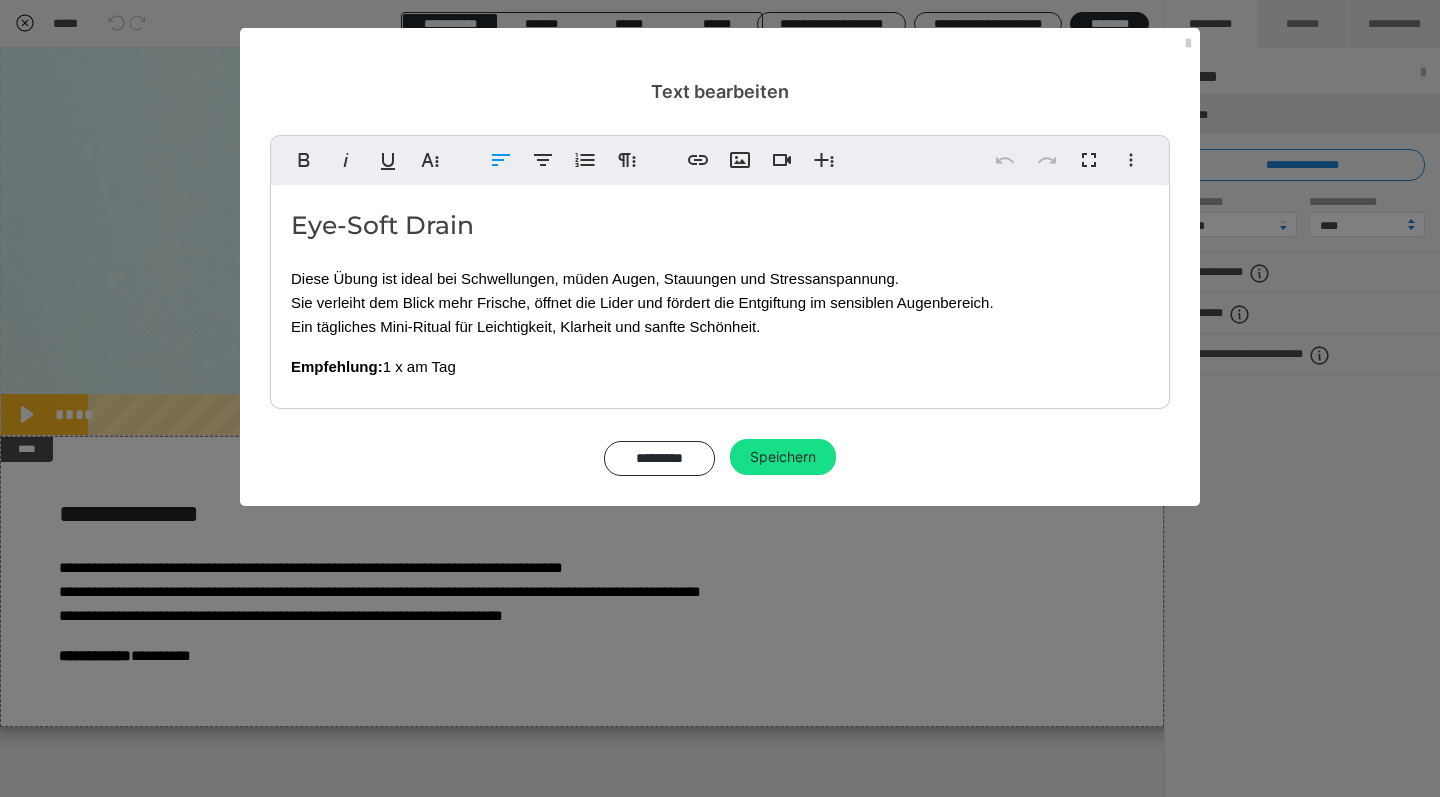 click on "Sie verleiht dem Blick mehr Frische, öffnet die Lider und fördert die Entgiftung im sensiblen Augenbereich." at bounding box center [642, 302] 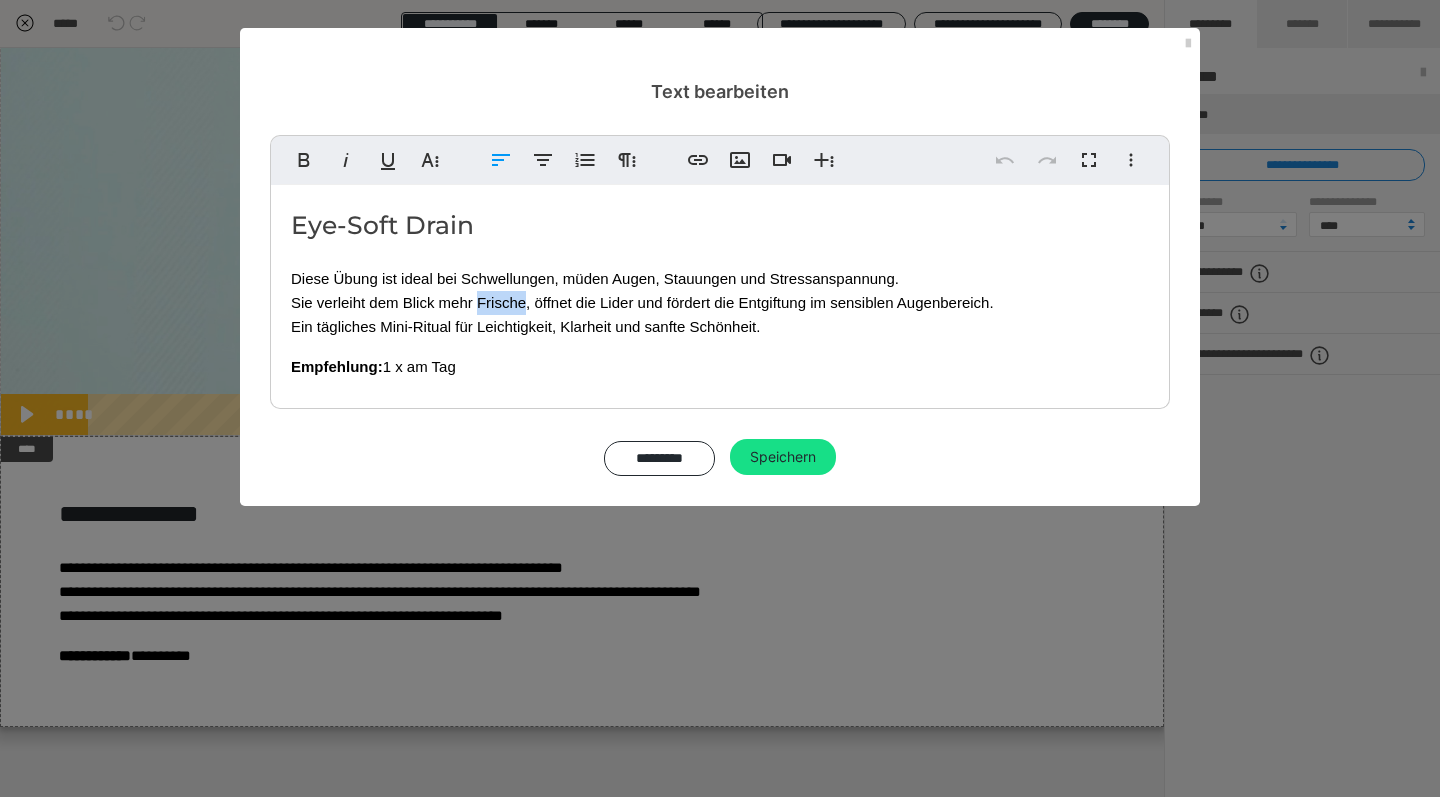click on "Sie verleiht dem Blick mehr Frische, öffnet die Lider und fördert die Entgiftung im sensiblen Augenbereich." at bounding box center [642, 302] 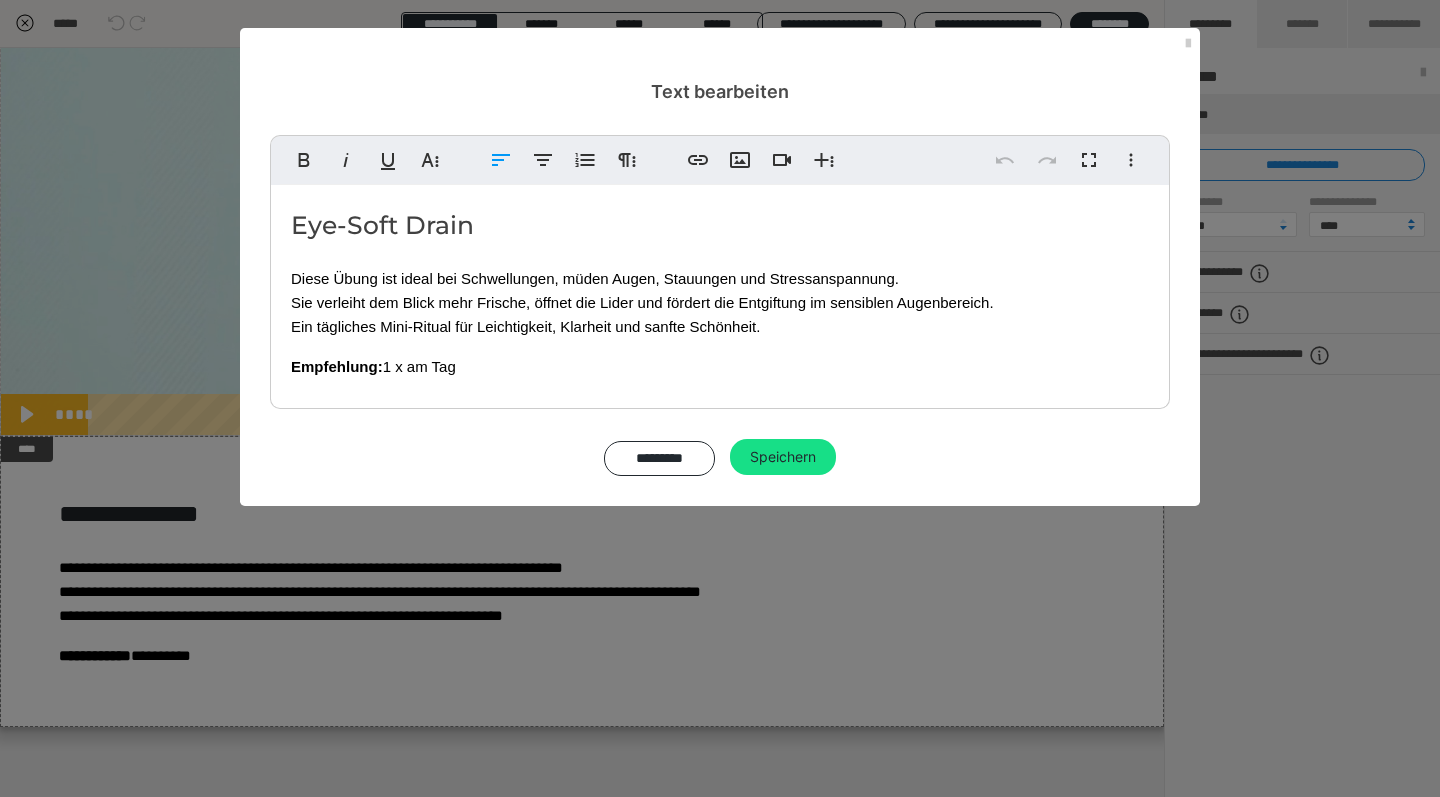 click on "Sie verleiht dem Blick mehr Frische, öffnet die Lider und fördert die Entgiftung im sensiblen Augenbereich." at bounding box center (642, 302) 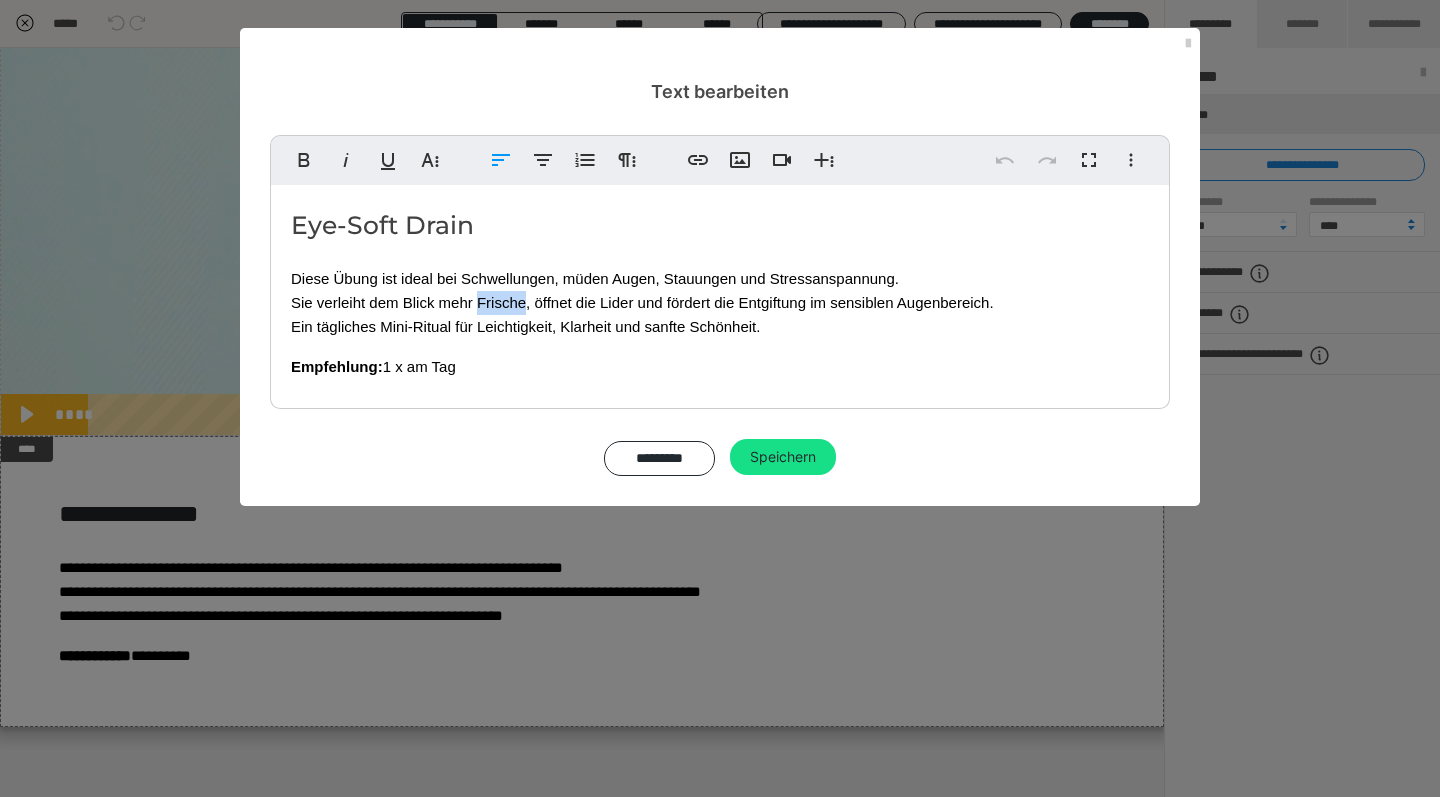 click on "Sie verleiht dem Blick mehr Frische, öffnet die Lider und fördert die Entgiftung im sensiblen Augenbereich." at bounding box center (642, 302) 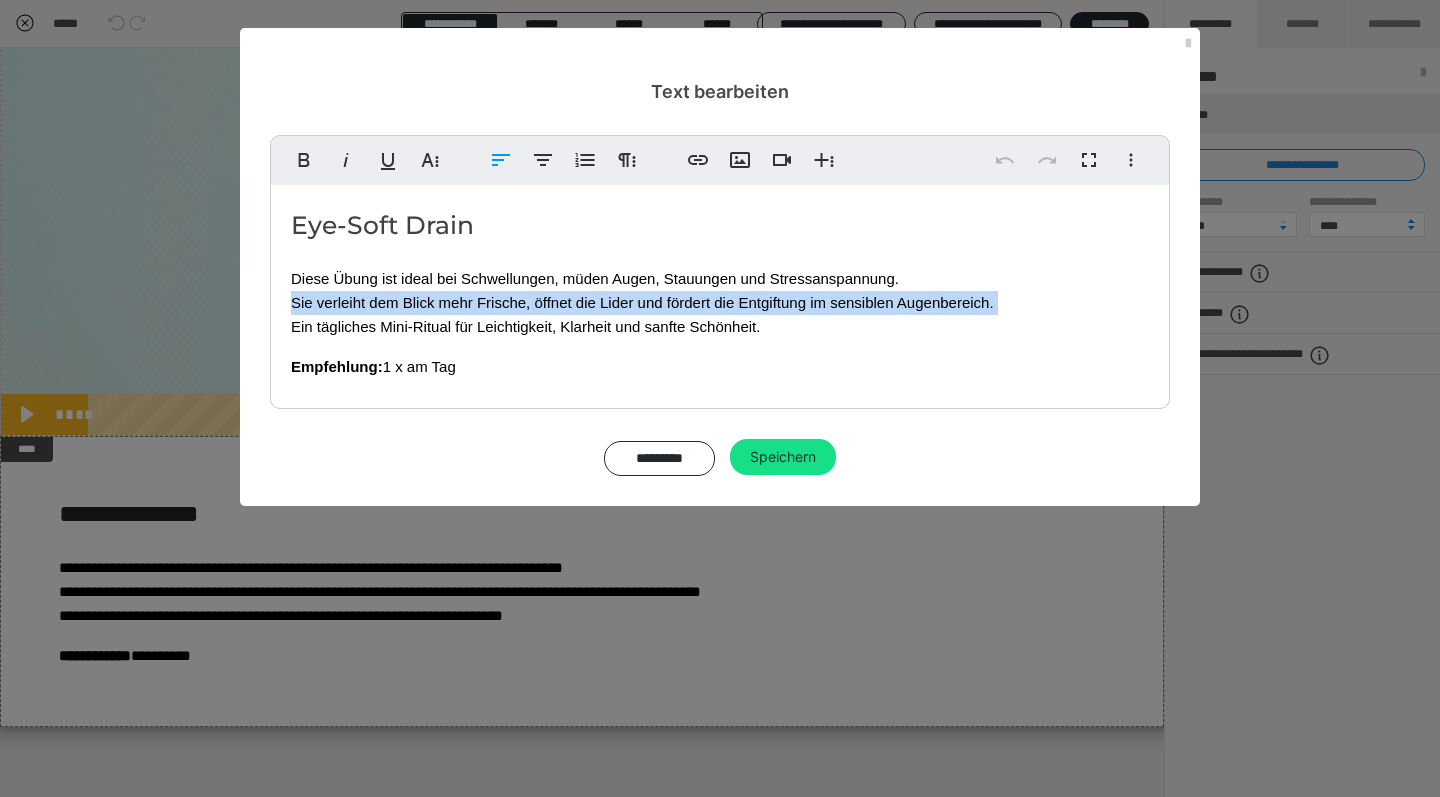 click on "Sie verleiht dem Blick mehr Frische, öffnet die Lider und fördert die Entgiftung im sensiblen Augenbereich." at bounding box center [642, 302] 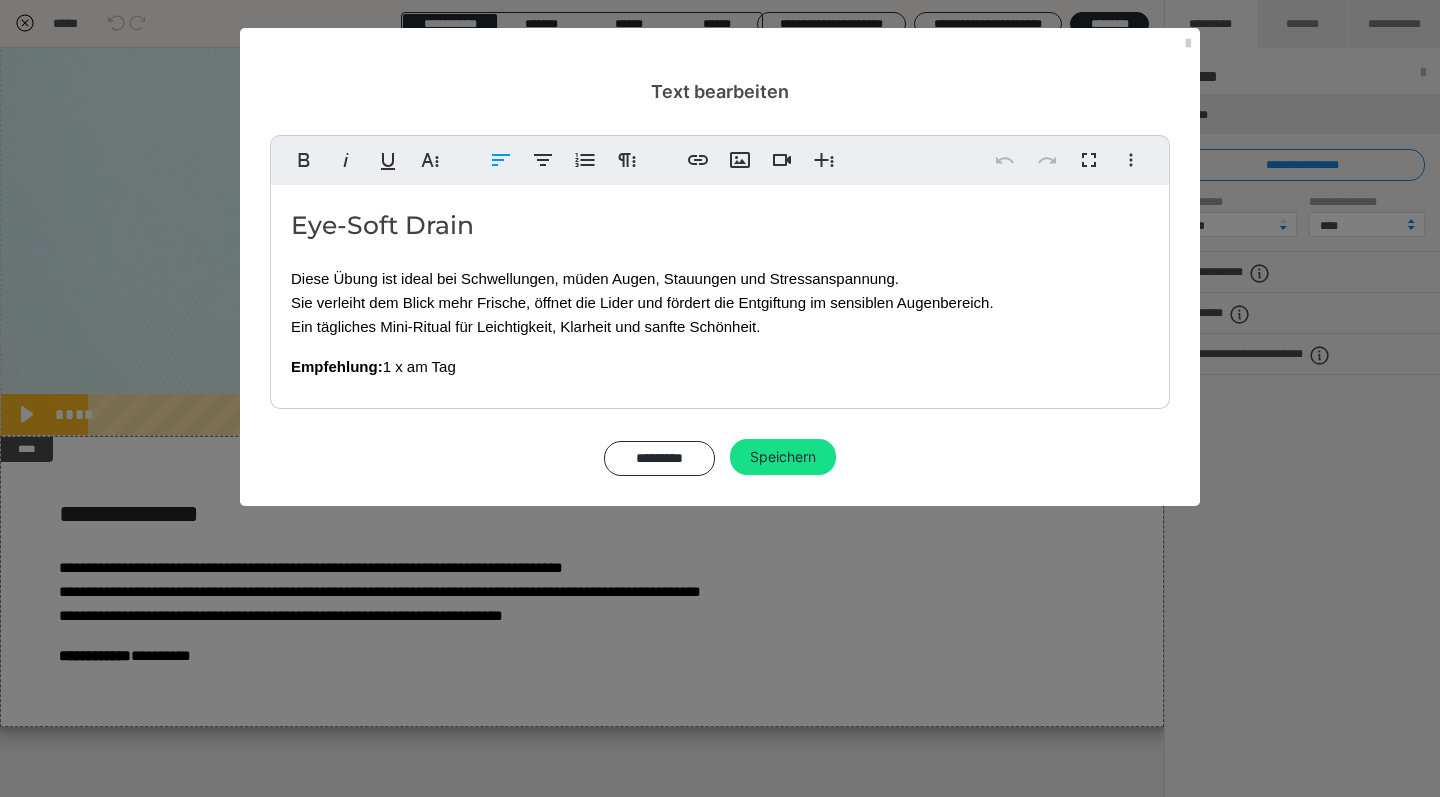 click on "Sie verleiht dem Blick mehr Frische, öffnet die Lider und fördert die Entgiftung im sensiblen Augenbereich." at bounding box center (642, 302) 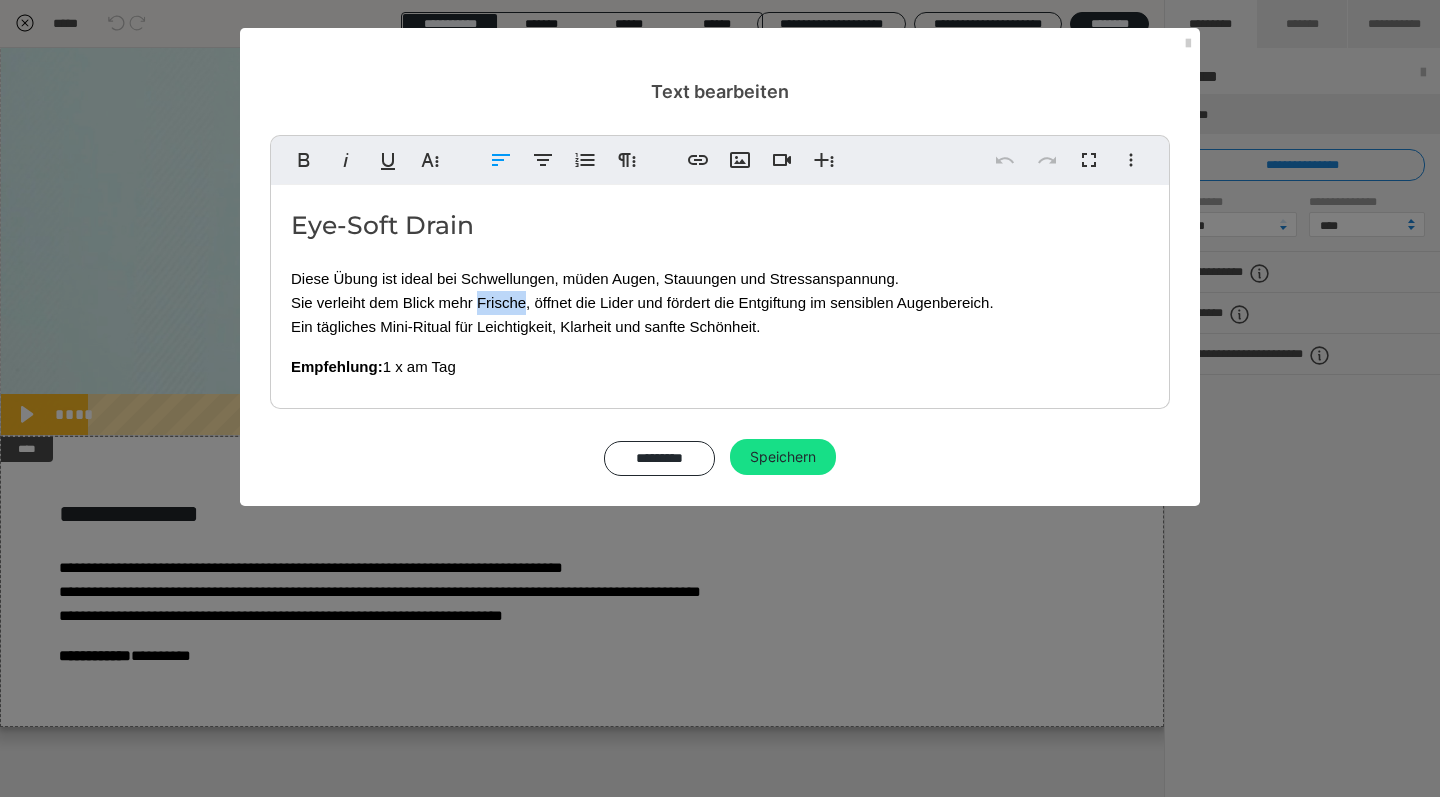 click on "Sie verleiht dem Blick mehr Frische, öffnet die Lider und fördert die Entgiftung im sensiblen Augenbereich." at bounding box center (642, 302) 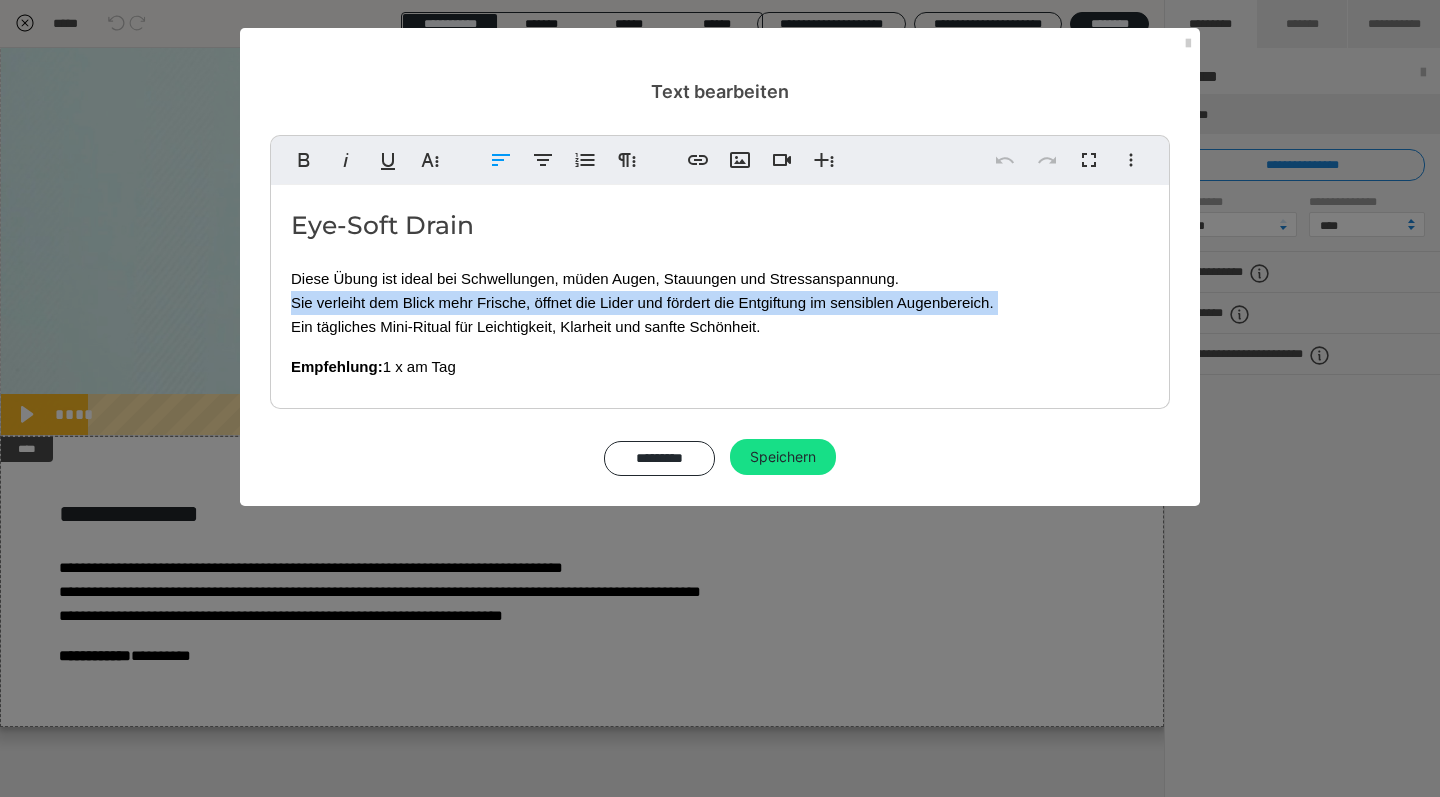 click on "Sie verleiht dem Blick mehr Frische, öffnet die Lider und fördert die Entgiftung im sensiblen Augenbereich." at bounding box center (642, 302) 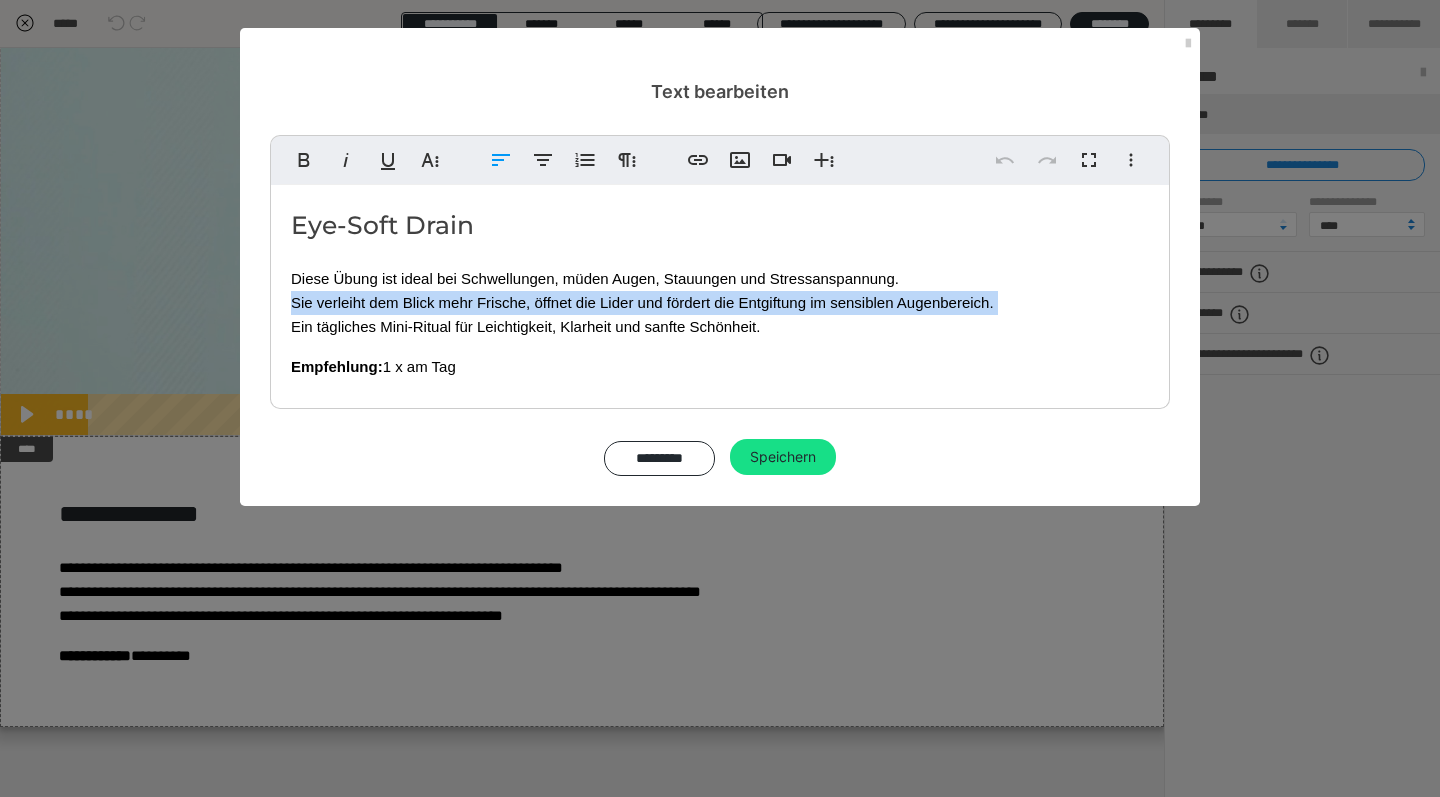 click on "Eye-Soft Drain Diese Übung ist ideal bei Schwellungen, müden Augen, Stauungen und Stressanspannung. Sie verleiht dem Blick mehr Frische, öffnet die Lider und fördert die Entgiftung im sensiblen Augenbereich. Ein tägliches Mini-Ritual für Leichtigkeit, Klarheit und sanfte Schönheit. Empfehlung:  1 x am Tag" at bounding box center [720, 292] 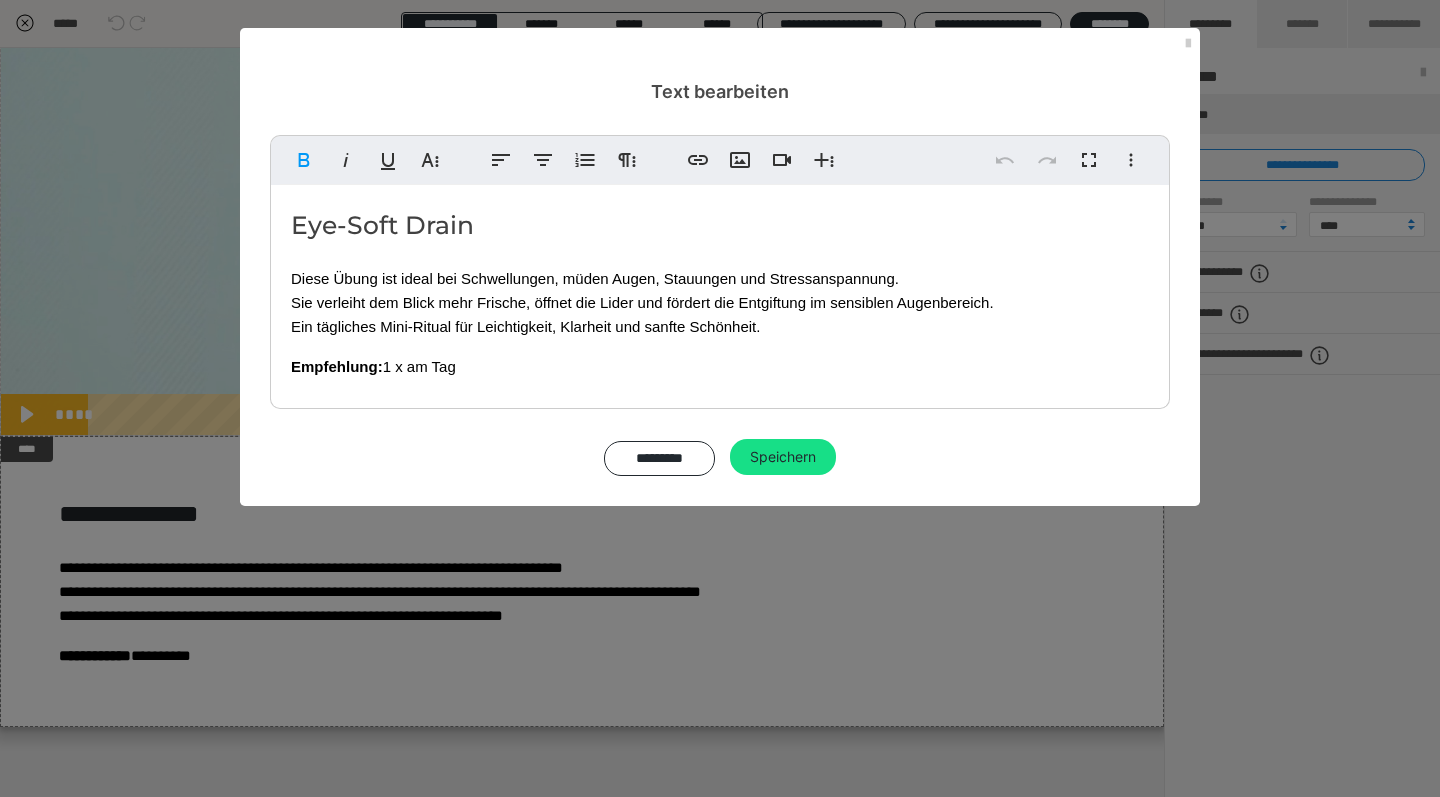 click on "Eye-Soft Drain Diese Übung ist ideal bei Schwellungen, müden Augen, Stauungen und Stressanspannung. Sie verleiht dem Blick mehr Frische, öffnet die Lider und fördert die Entgiftung im sensiblen Augenbereich. Ein tägliches Mini-Ritual für Leichtigkeit, Klarheit und sanfte Schönheit. Empfehlung:  1 x am Tag" at bounding box center [720, 292] 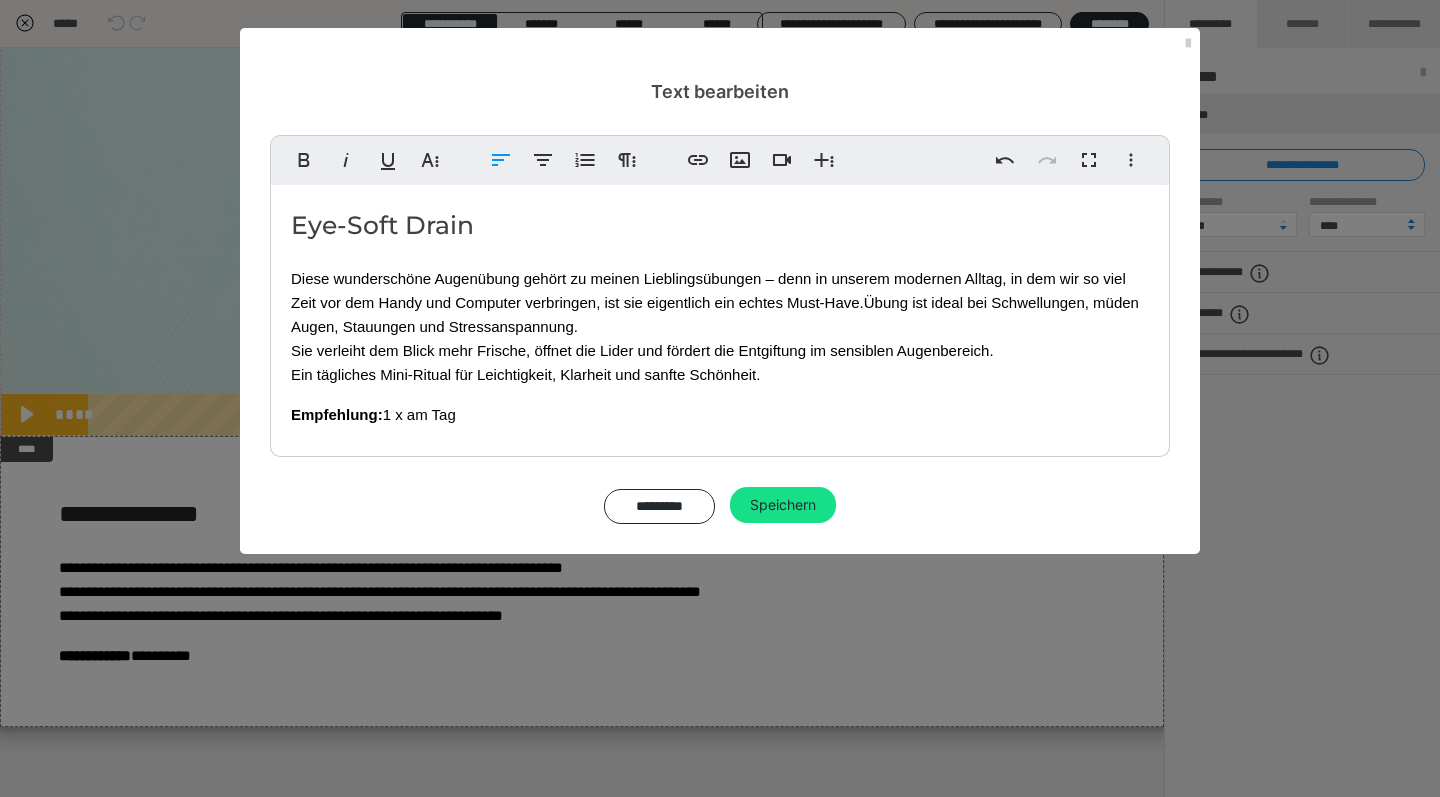 click on "Diese wunderschöne Augenübung gehört zu meinen Lieblingsübungen – denn in unserem modernen Alltag, in dem wir so viel Zeit vor dem Handy und Computer verbringen, ist sie eigentlich ein echtes Must-Have.  Übung ist ideal bei Schwellungen, müden Augen, Stauungen und Stressanspannung. Sie verleiht dem Blick mehr Frische, öffnet die Lider und fördert die Entgiftung im sensiblen Augenbereich. Ein tägliches Mini-Ritual für Leichtigkeit, Klarheit und sanfte Schönheit." at bounding box center [720, 316] 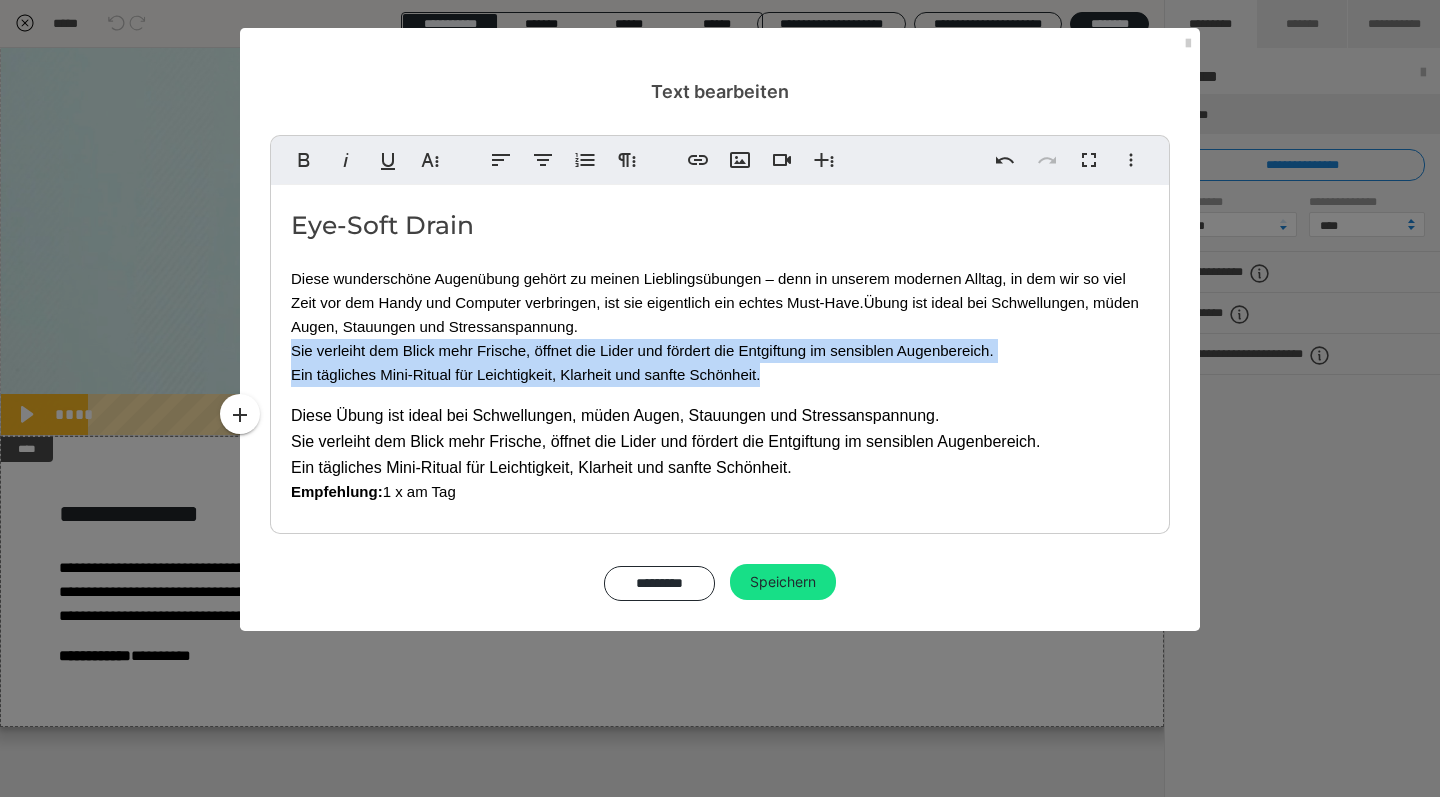 drag, startPoint x: 767, startPoint y: 378, endPoint x: 288, endPoint y: 347, distance: 480.00208 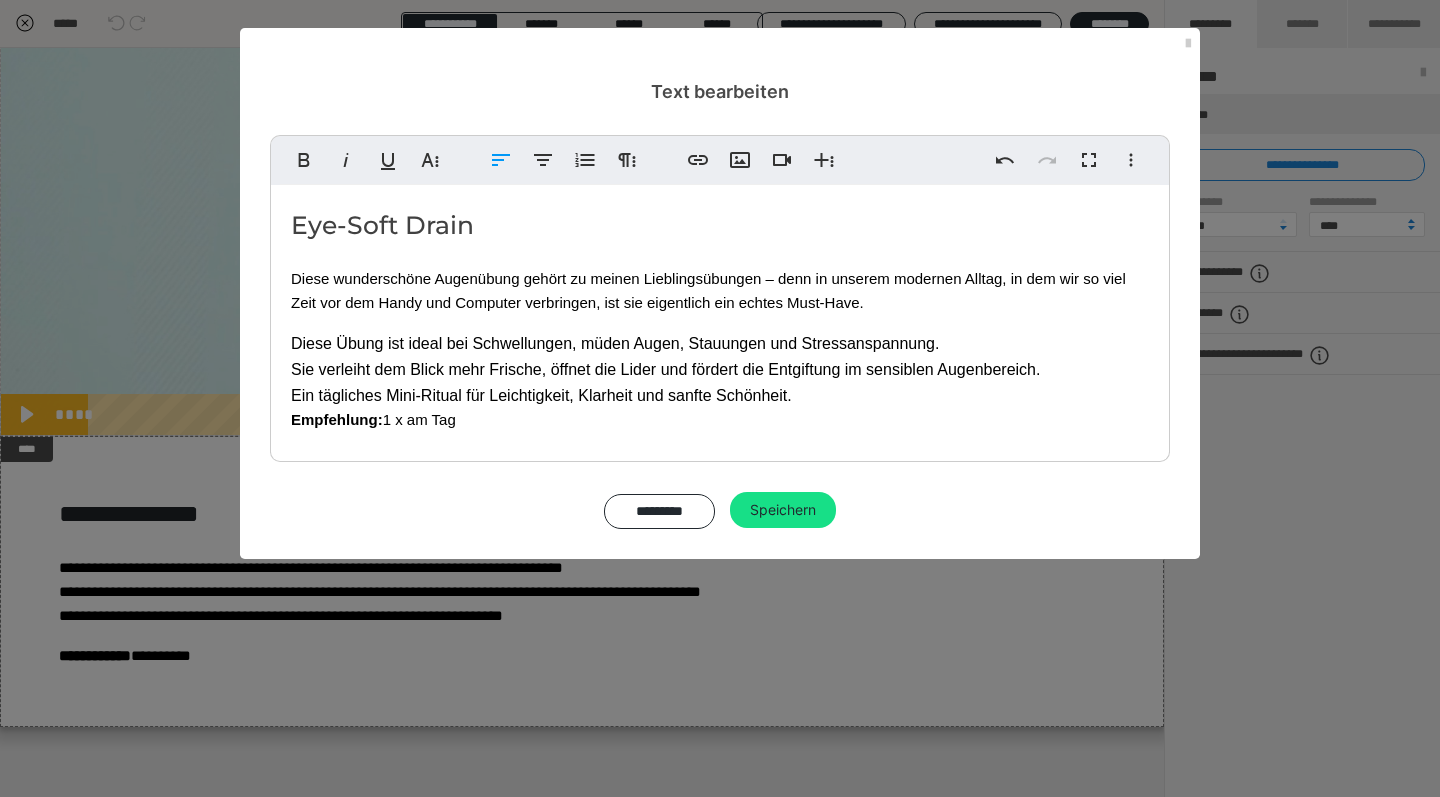 click on "Eye-Soft Drain Diese wunderschöne Augenübung gehört zu meinen Lieblingsübungen – denn in unserem modernen Alltag, in dem wir so viel Zeit vor dem Handy und Computer verbringen, ist sie eigentlich ein echtes Must-Have. Diese Übung ist ideal bei Schwellungen, müden Augen, Stauungen und Stressanspannung. Sie verleiht dem Blick mehr Frische, öffnet die Lider und fördert die Entgiftung im sensiblen Augenbereich. Ein tägliches Mini-Ritual für Leichtigkeit, Klarheit und sanfte Schönheit. Empfehlung:  1 x am Tag" at bounding box center (720, 318) 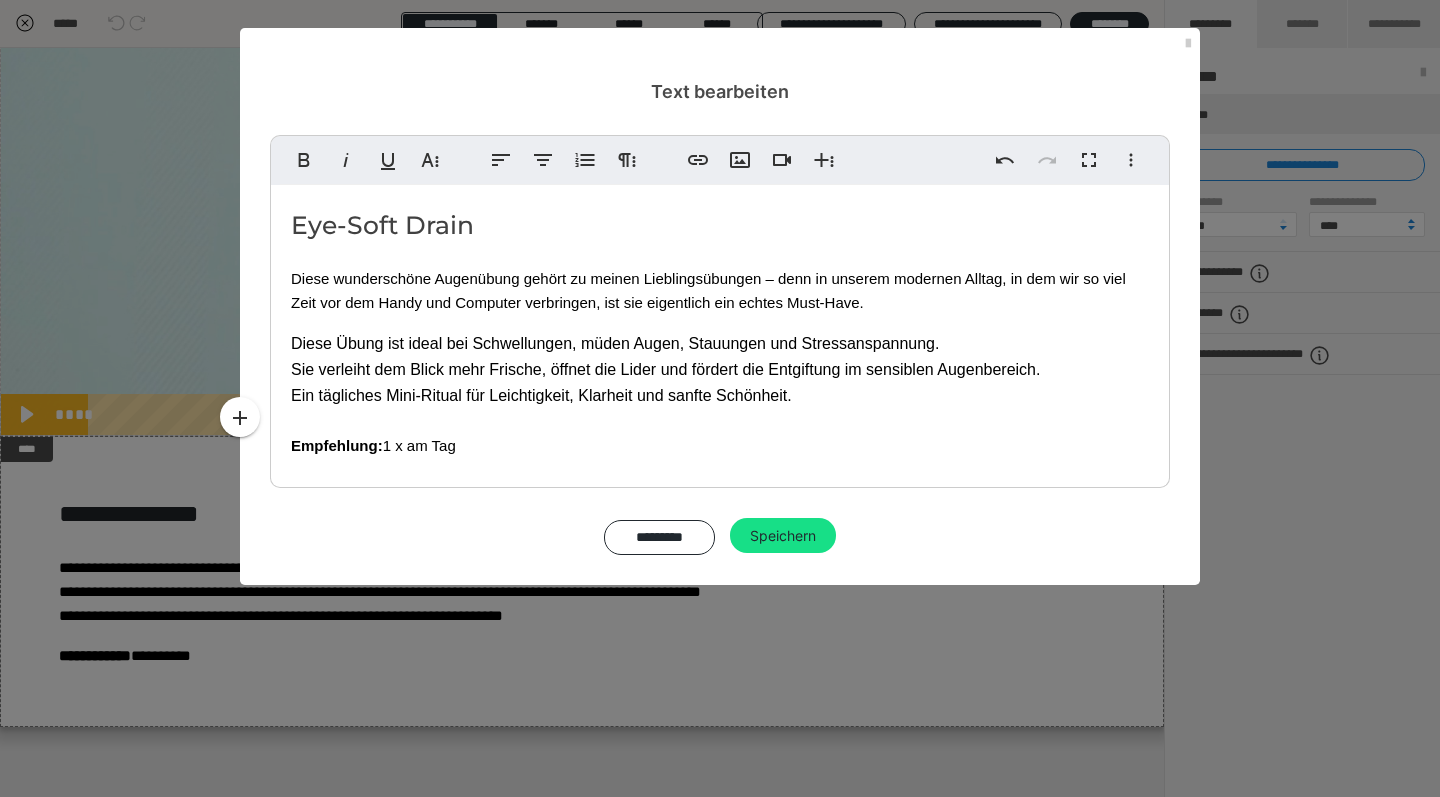 click on "Eye-Soft Drain Diese wunderschöne Augenübung gehört zu meinen Lieblingsübungen – denn in unserem modernen Alltag, in dem wir so viel Zeit vor dem Handy und Computer verbringen, ist sie eigentlich ein echtes Must-Have. Diese Übung ist ideal bei Schwellungen, müden Augen, Stauungen und Stressanspannung. Sie verleiht dem Blick mehr Frische, öffnet die Lider und fördert die Entgiftung im sensiblen Augenbereich. Ein tägliches Mini-Ritual für Leichtigkeit, Klarheit und sanfte Schönheit. ​ Empfehlung:  1 x am Tag" at bounding box center (720, 331) 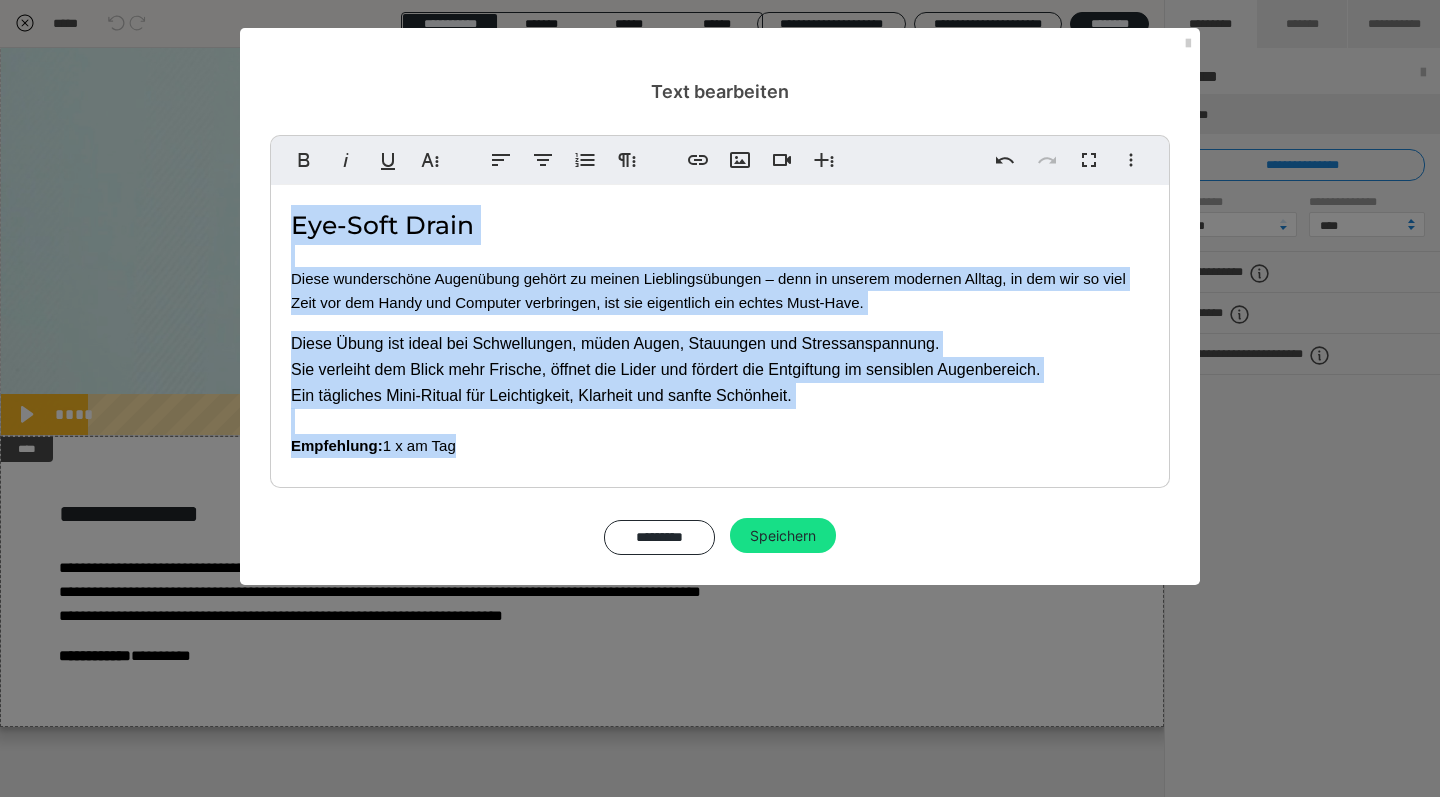 drag, startPoint x: 479, startPoint y: 442, endPoint x: 297, endPoint y: 214, distance: 291.73276 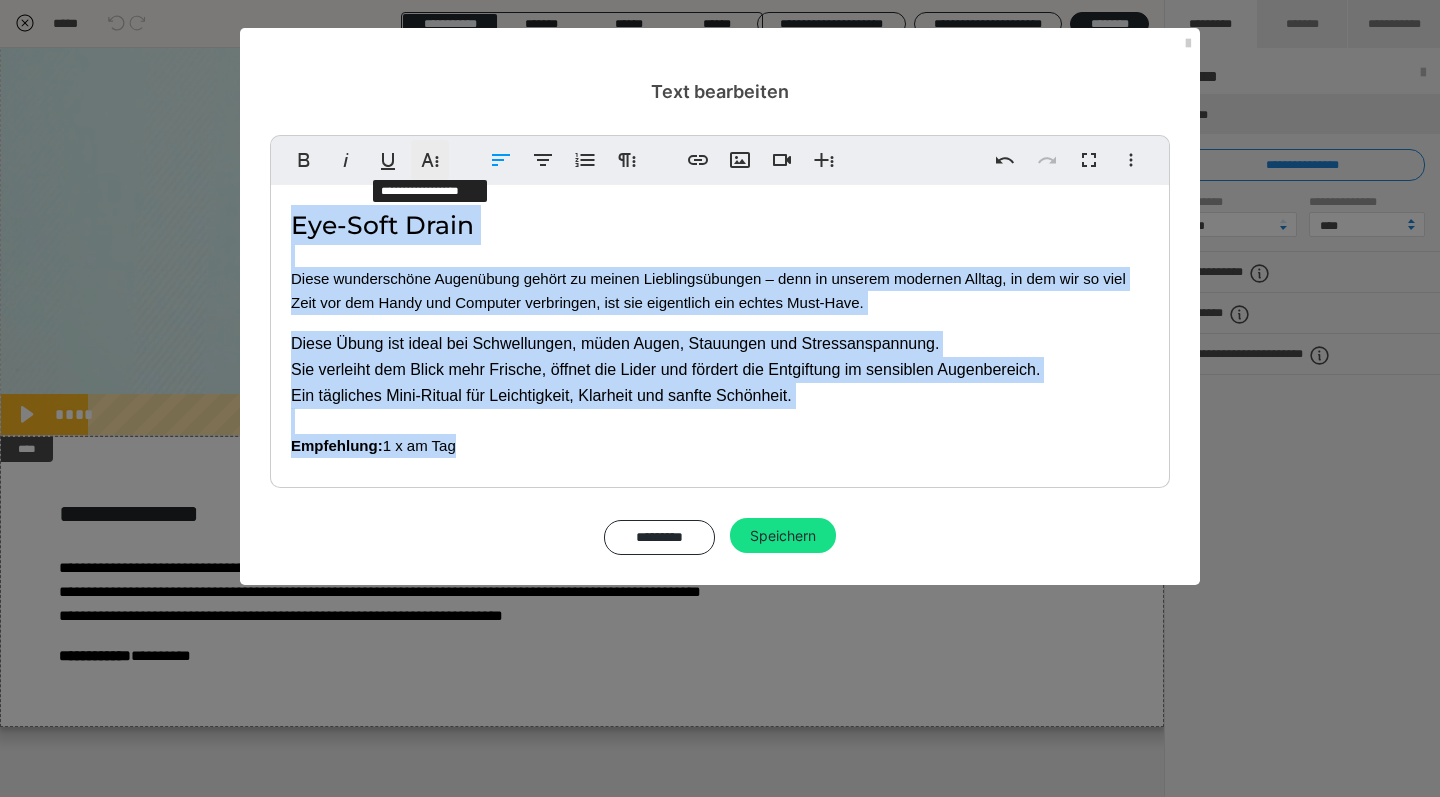 click 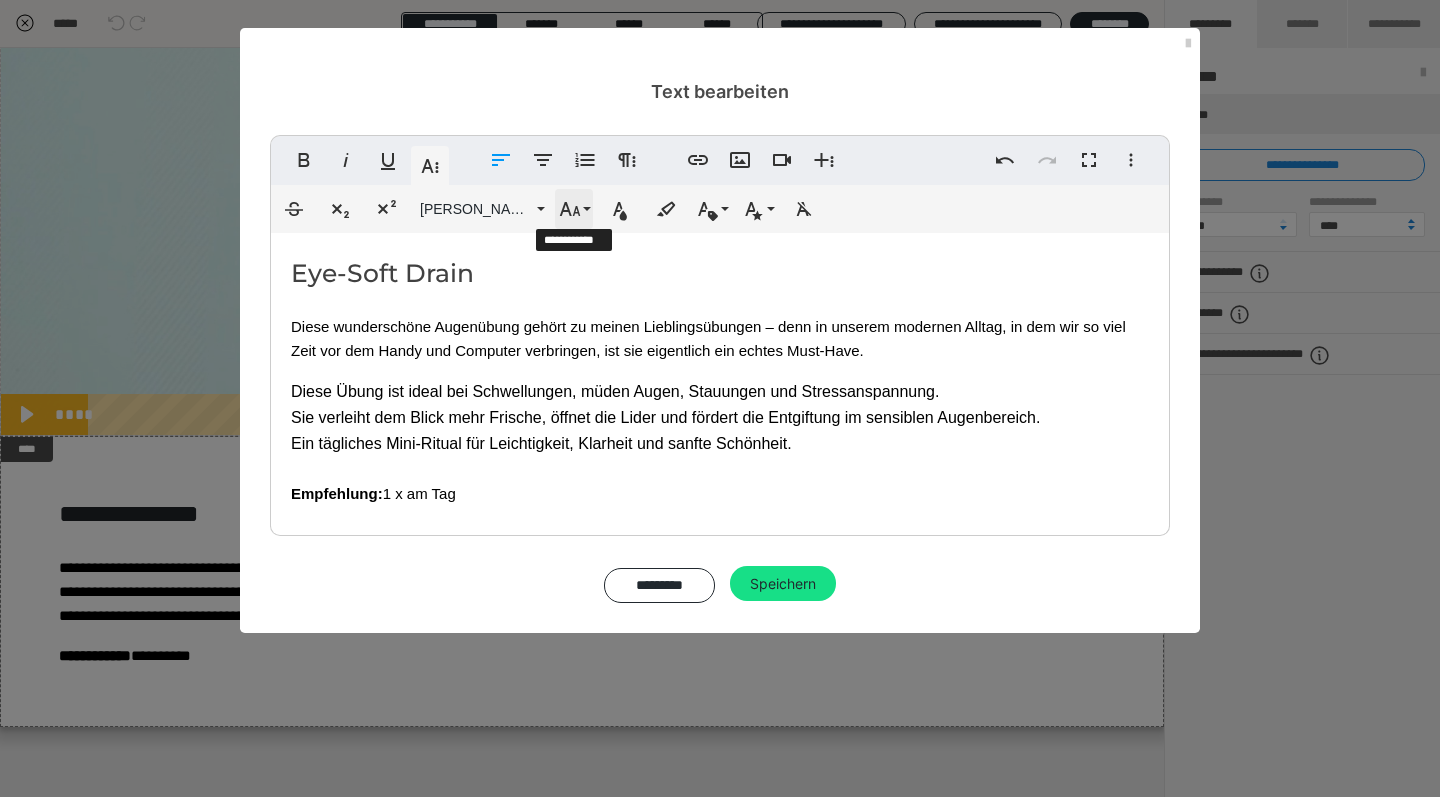 click on "Schriftgröße" at bounding box center (574, 209) 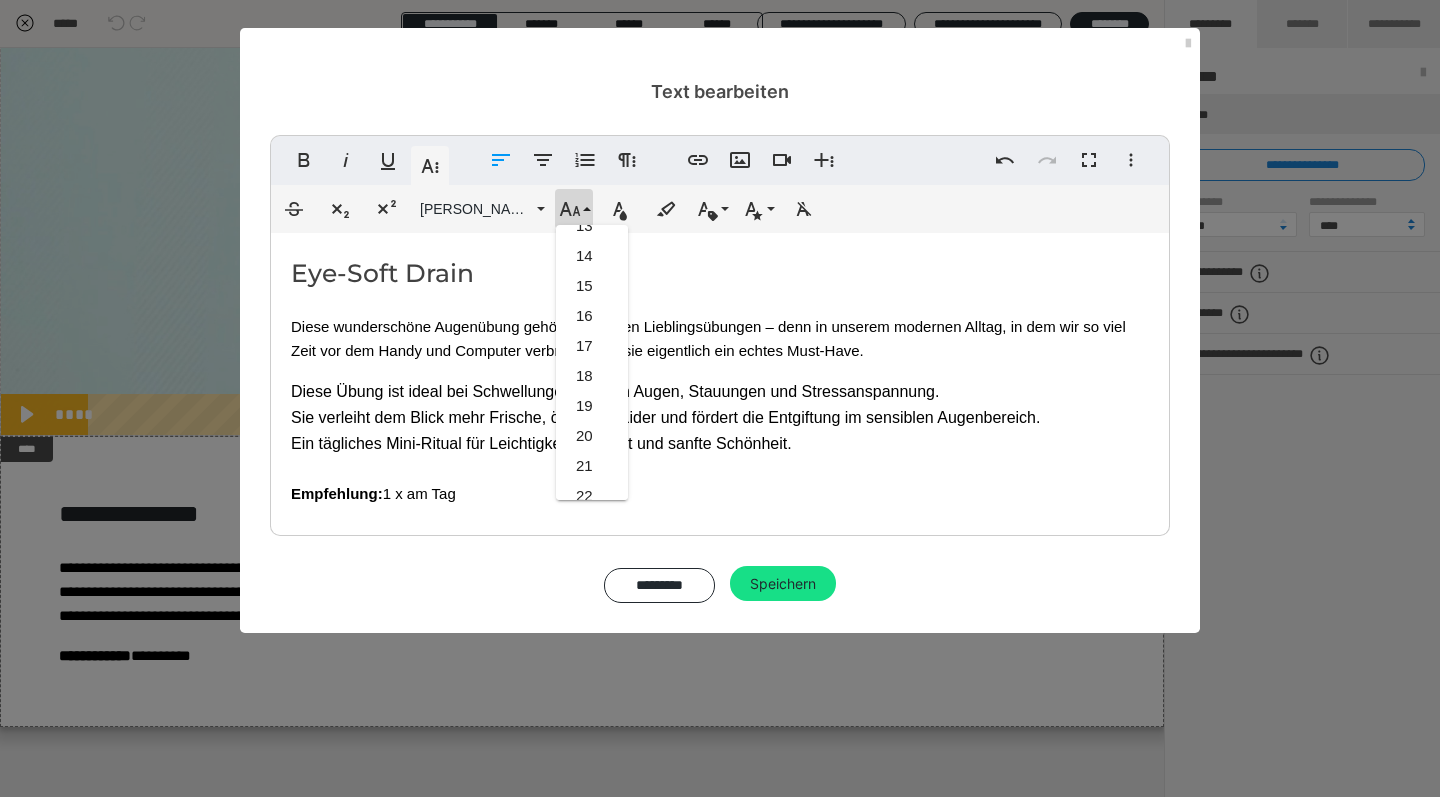 scroll, scrollTop: 380, scrollLeft: 0, axis: vertical 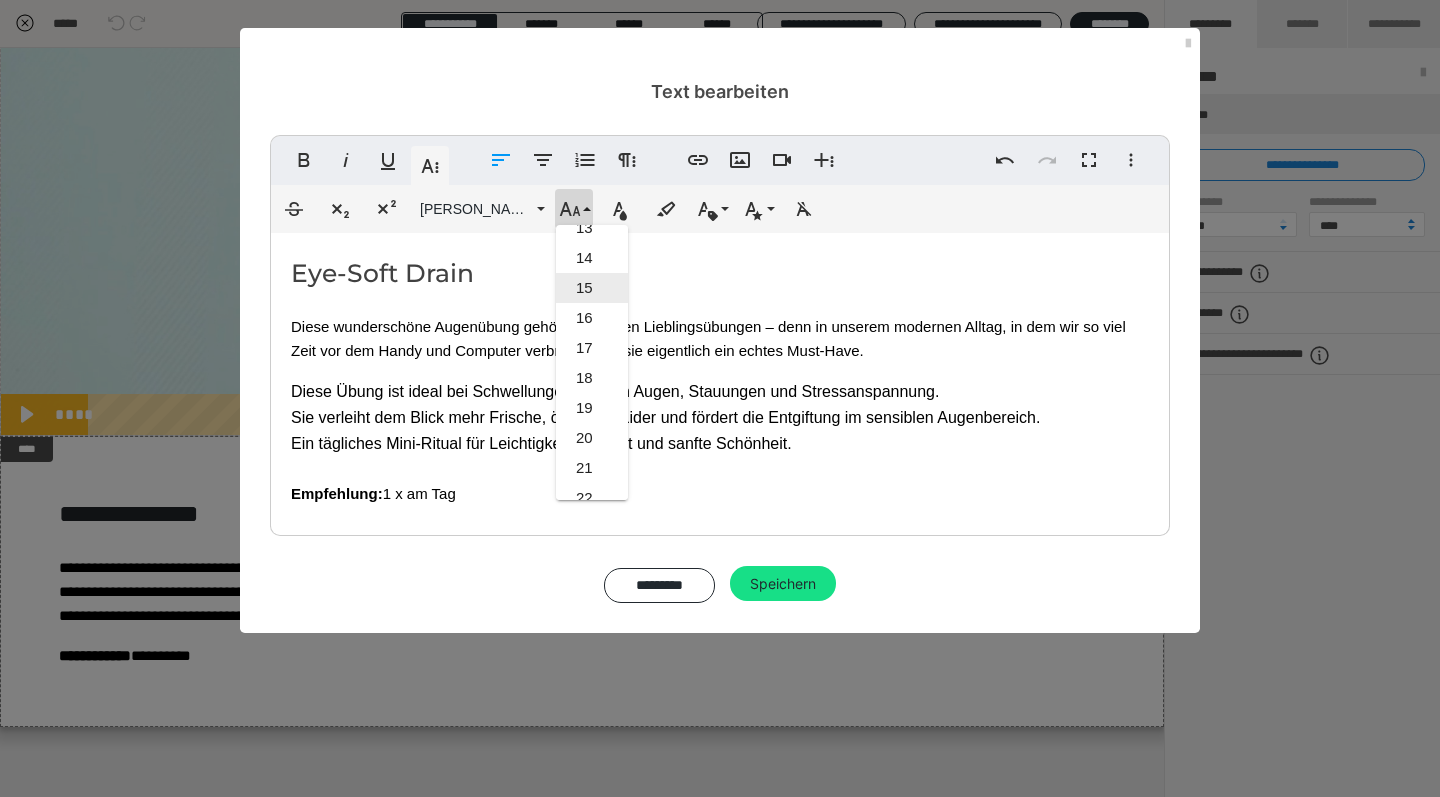 click on "15" at bounding box center (592, 288) 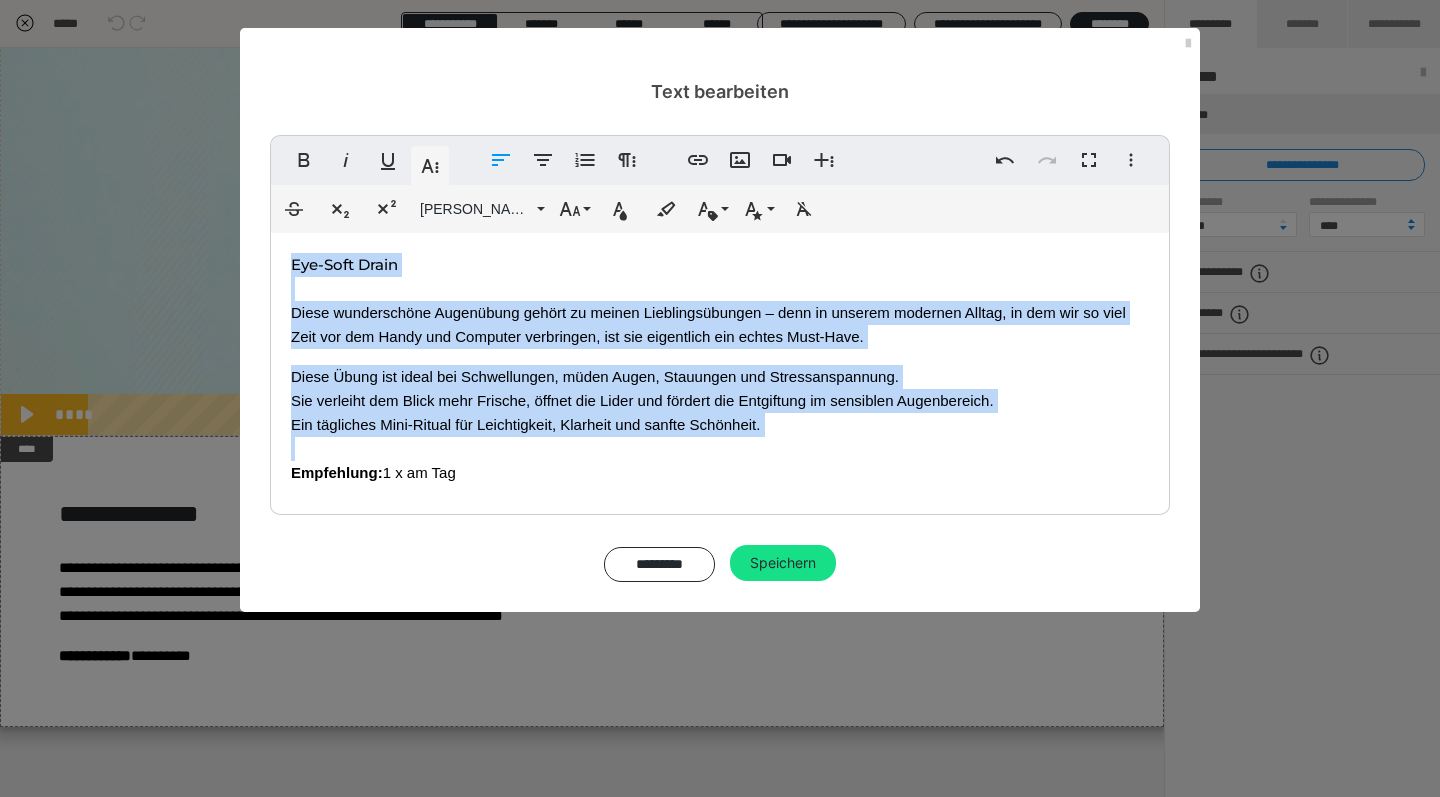 click on "Eye-Soft Drain Diese wunderschöne Augenübung gehört zu meinen Lieblingsübungen – denn in unserem modernen Alltag, in dem wir so viel Zeit vor dem Handy und Computer verbringen, ist sie eigentlich ein echtes Must-Have. Diese Übung ist ideal bei Schwellungen, müden Augen, Stauungen und Stressanspannung. Sie verleiht dem Blick mehr Frische, öffnet die Lider und fördert die Entgiftung im sensiblen Augenbereich. Ein tägliches Mini-Ritual für Leichtigkeit, Klarheit und sanfte Schönheit. ​ Empfehlung:  1 x am Tag" at bounding box center (720, 369) 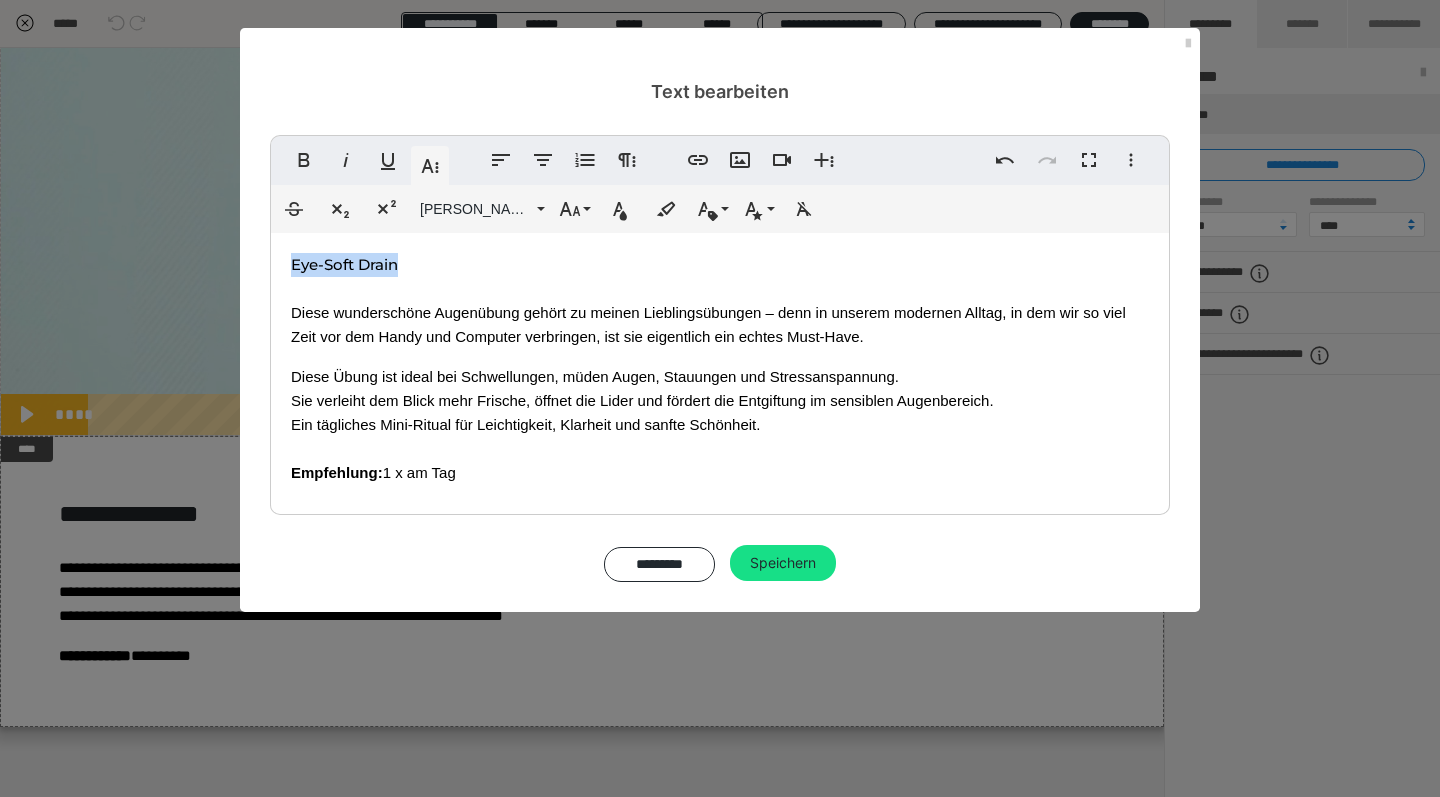 drag, startPoint x: 428, startPoint y: 270, endPoint x: 274, endPoint y: 262, distance: 154.20766 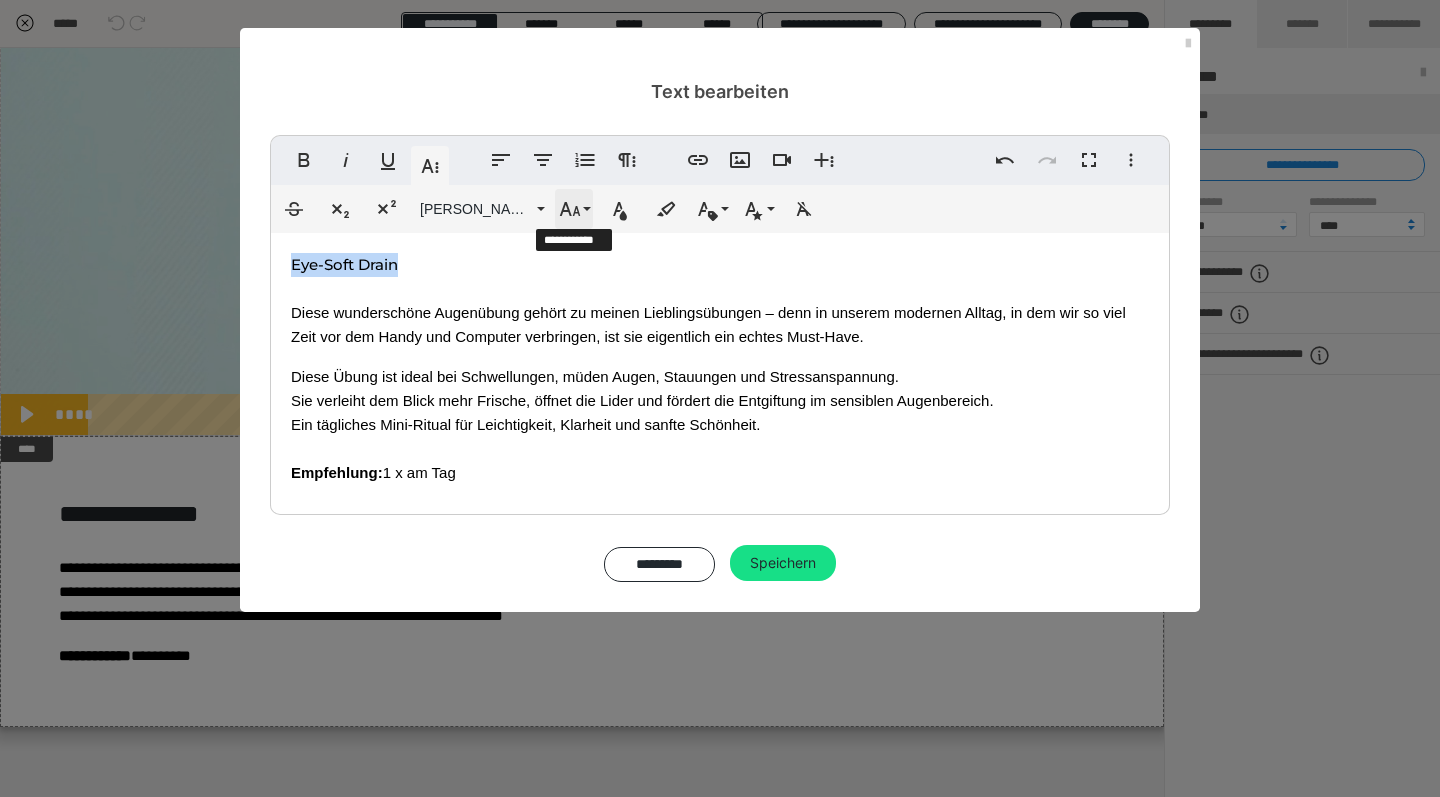 click on "Schriftgröße" at bounding box center (574, 209) 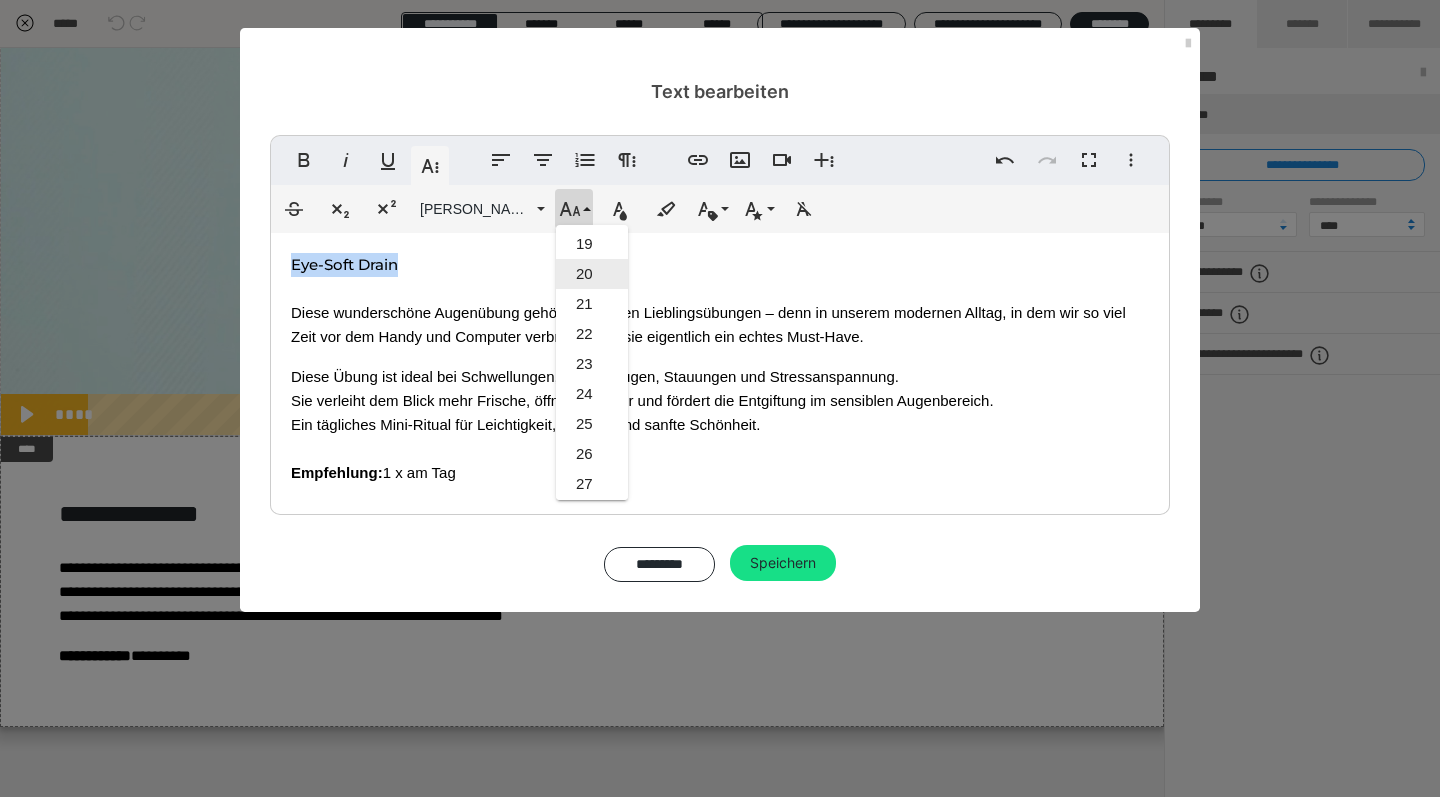 scroll, scrollTop: 551, scrollLeft: 0, axis: vertical 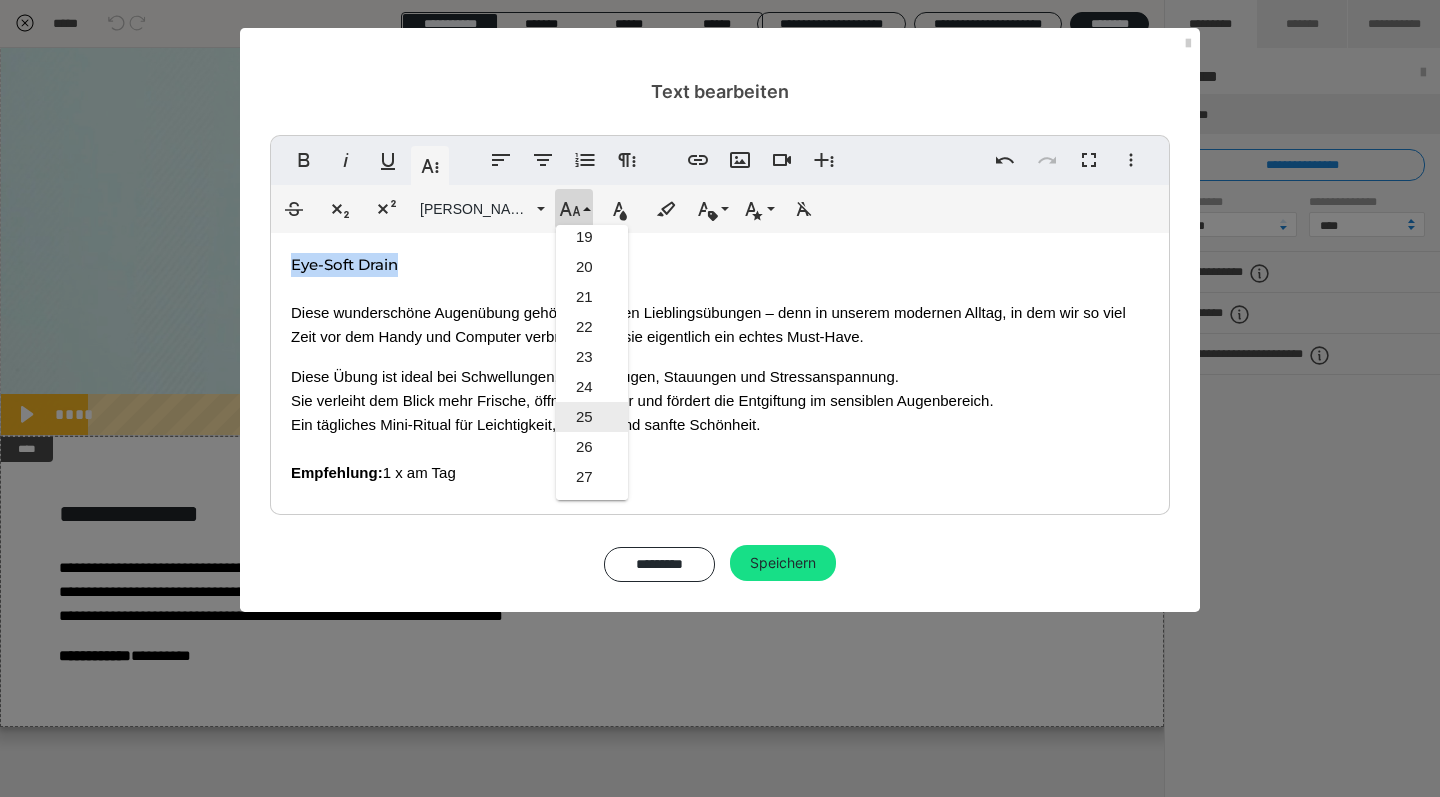 click on "25" at bounding box center [592, 417] 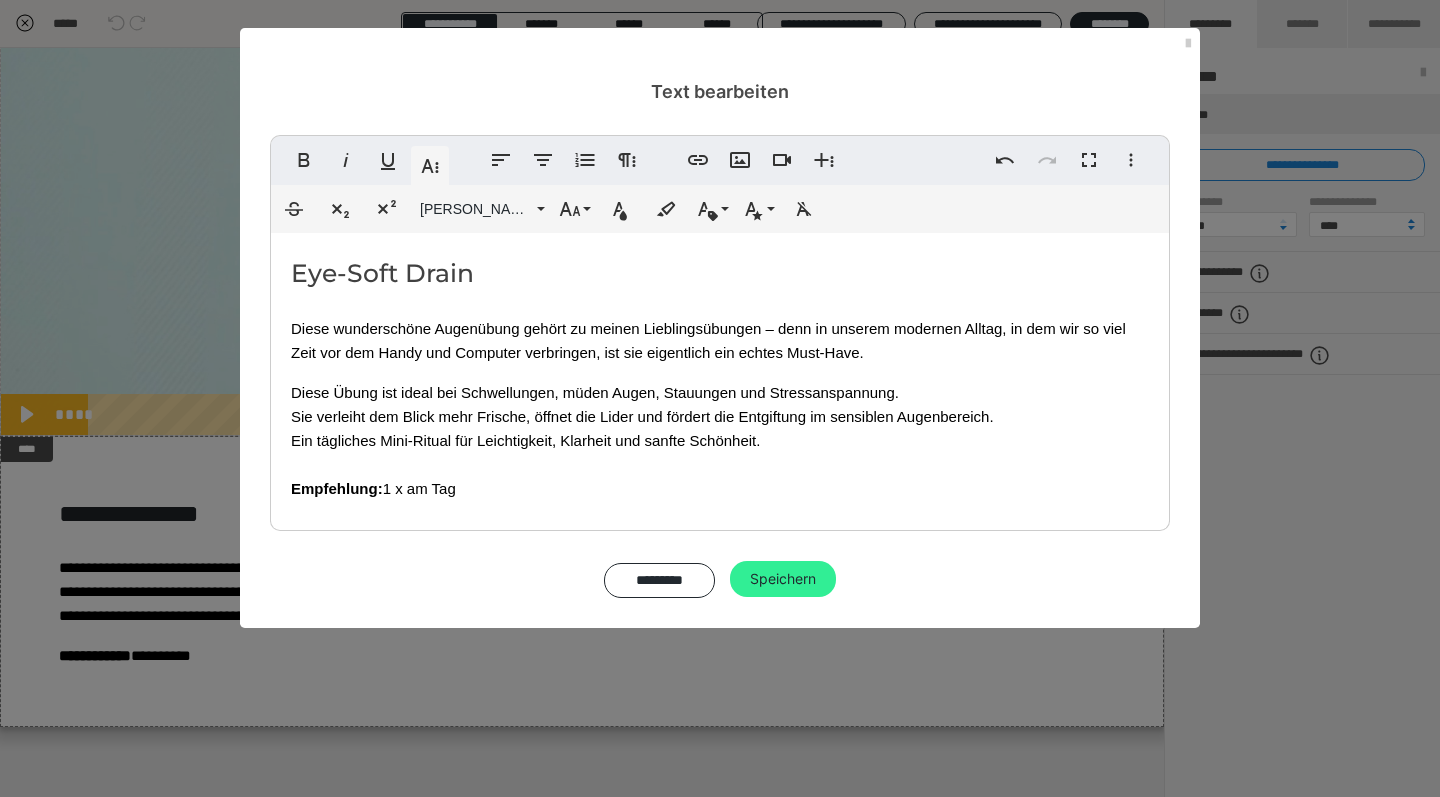 click on "Speichern" at bounding box center (783, 579) 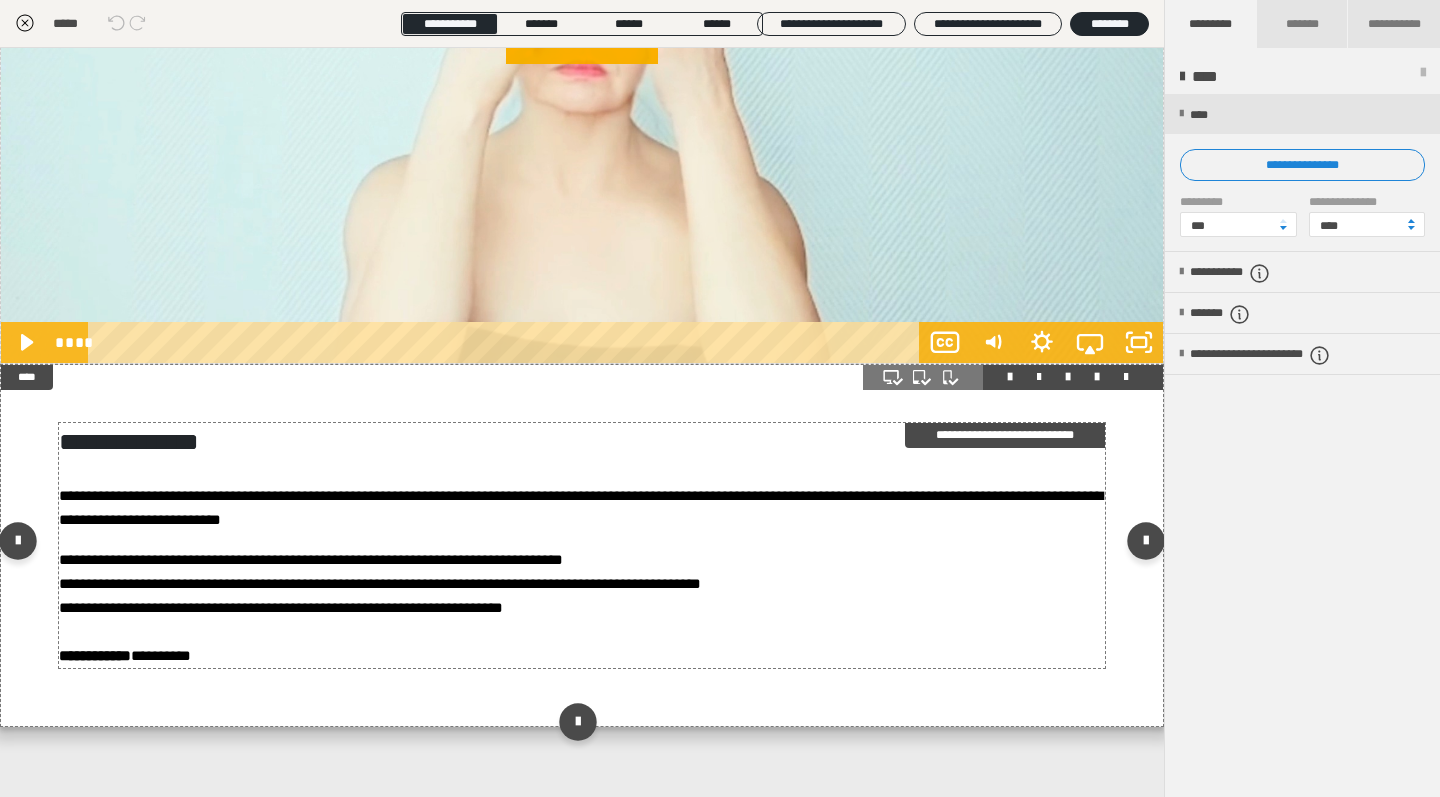 scroll, scrollTop: 5488, scrollLeft: 0, axis: vertical 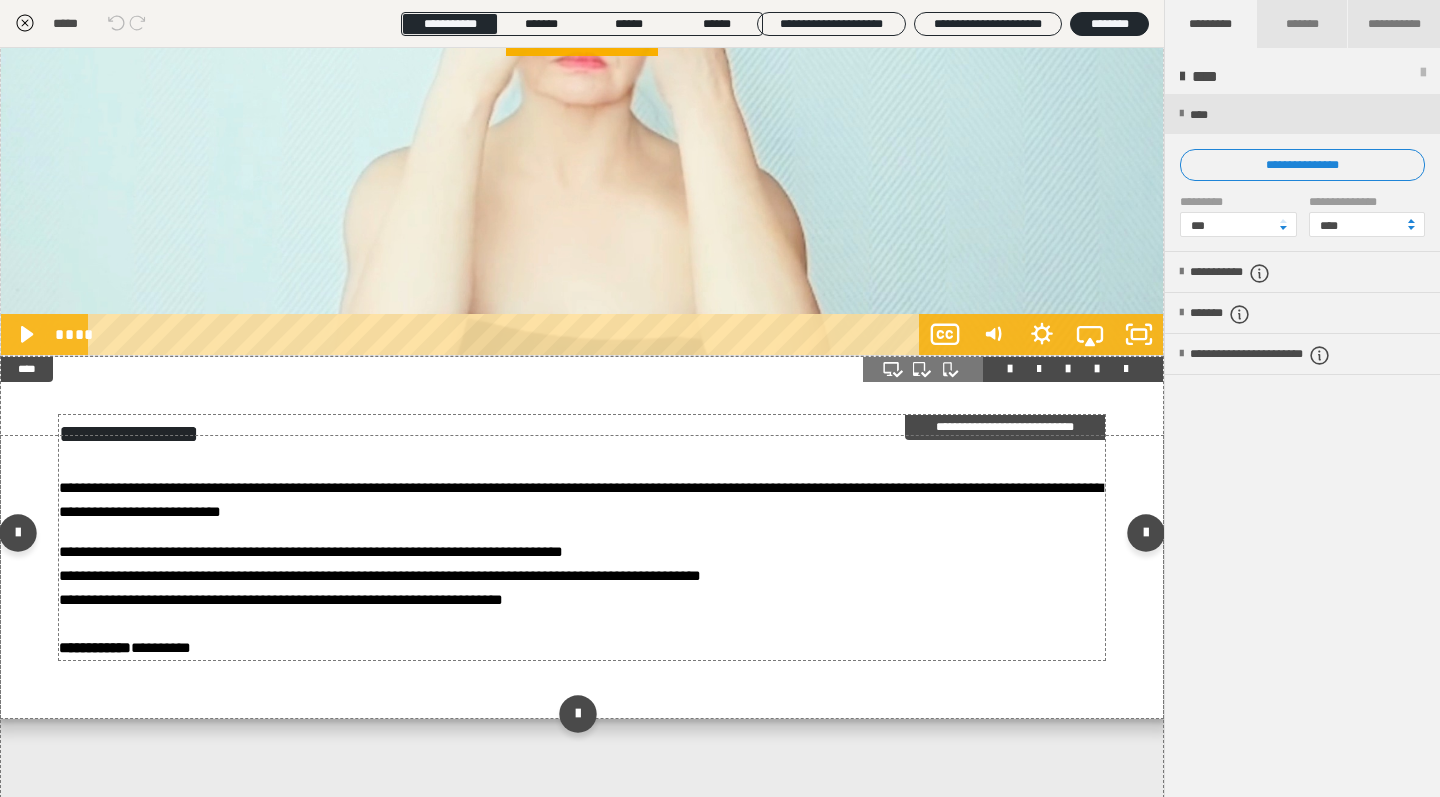 click on "**********" at bounding box center (582, 538) 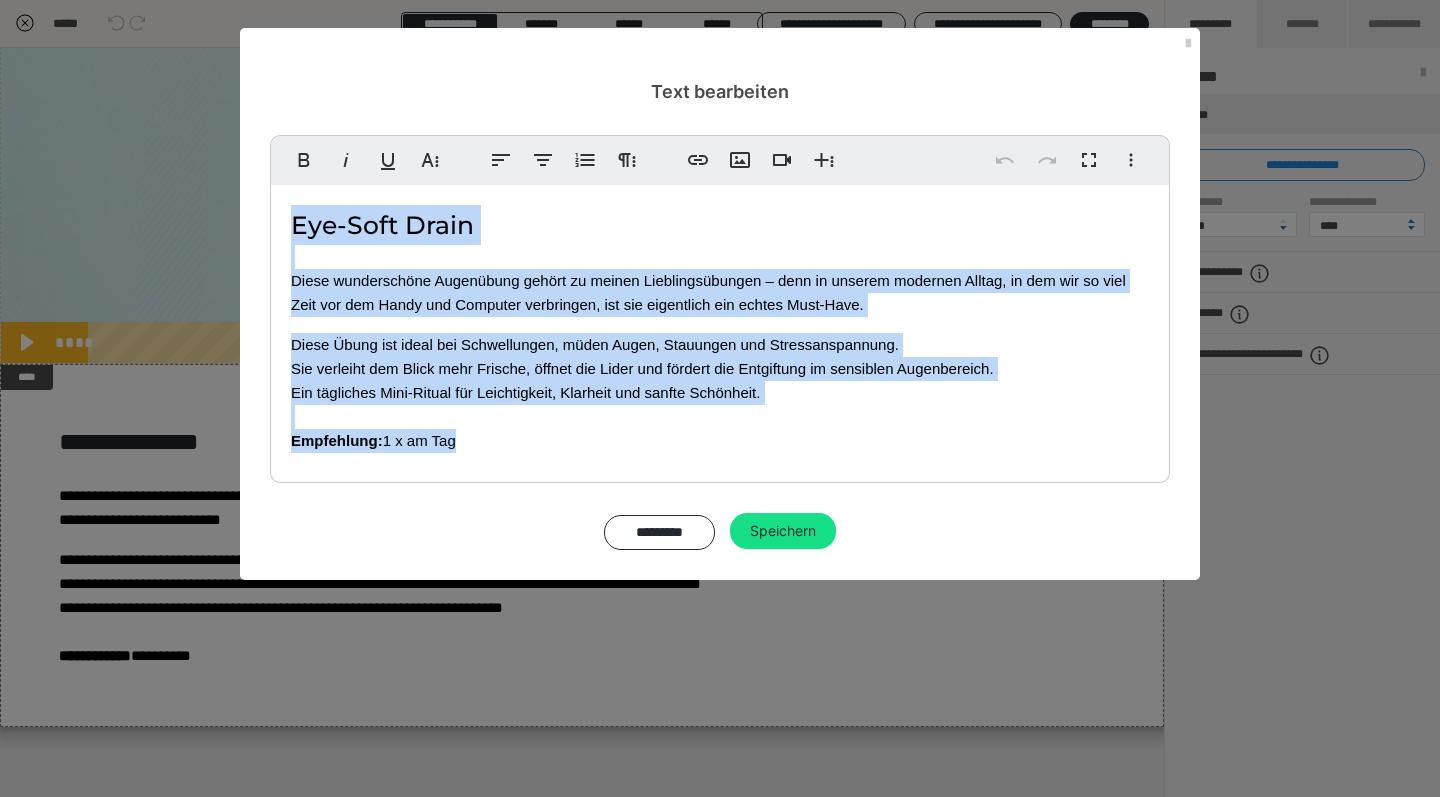 drag, startPoint x: 470, startPoint y: 442, endPoint x: 291, endPoint y: 226, distance: 280.52985 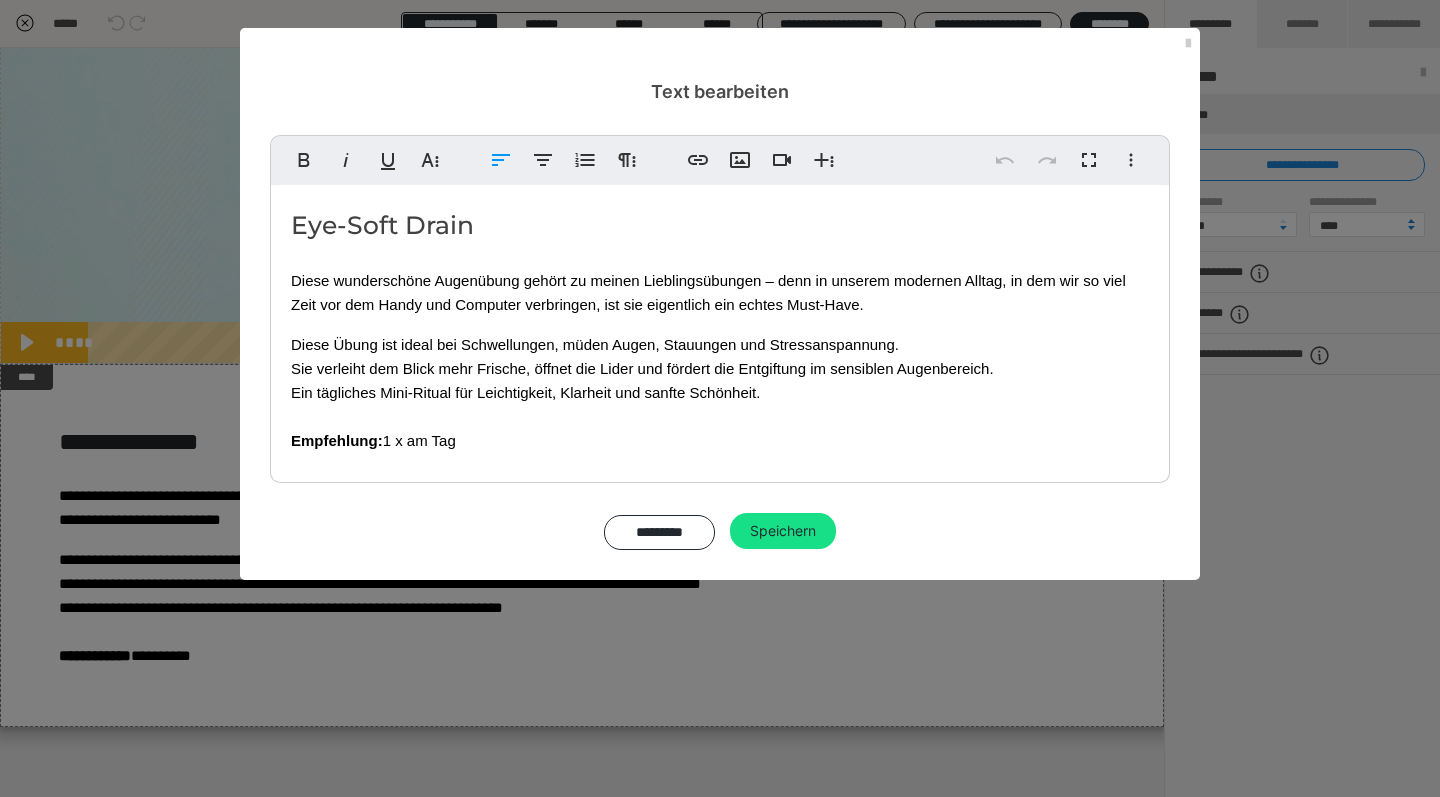 copy on "Eye-Soft Drain Diese wunderschöne Augenübung gehört zu meinen Lieblingsübungen – denn in unserem modernen Alltag, in dem wir so viel Zeit vor dem Handy und Computer verbringen, ist sie eigentlich ein echtes Must-Have. Diese Übung ist ideal bei Schwellungen, müden Augen, Stauungen und Stressanspannung. Sie verleiht dem Blick mehr Frische, öffnet die Lider und fördert die Entgiftung im sensiblen Augenbereich. Ein tägliches Mini-Ritual für Leichtigkeit, Klarheit und sanfte Schönheit. Empfehlung:  1 x am Tag" 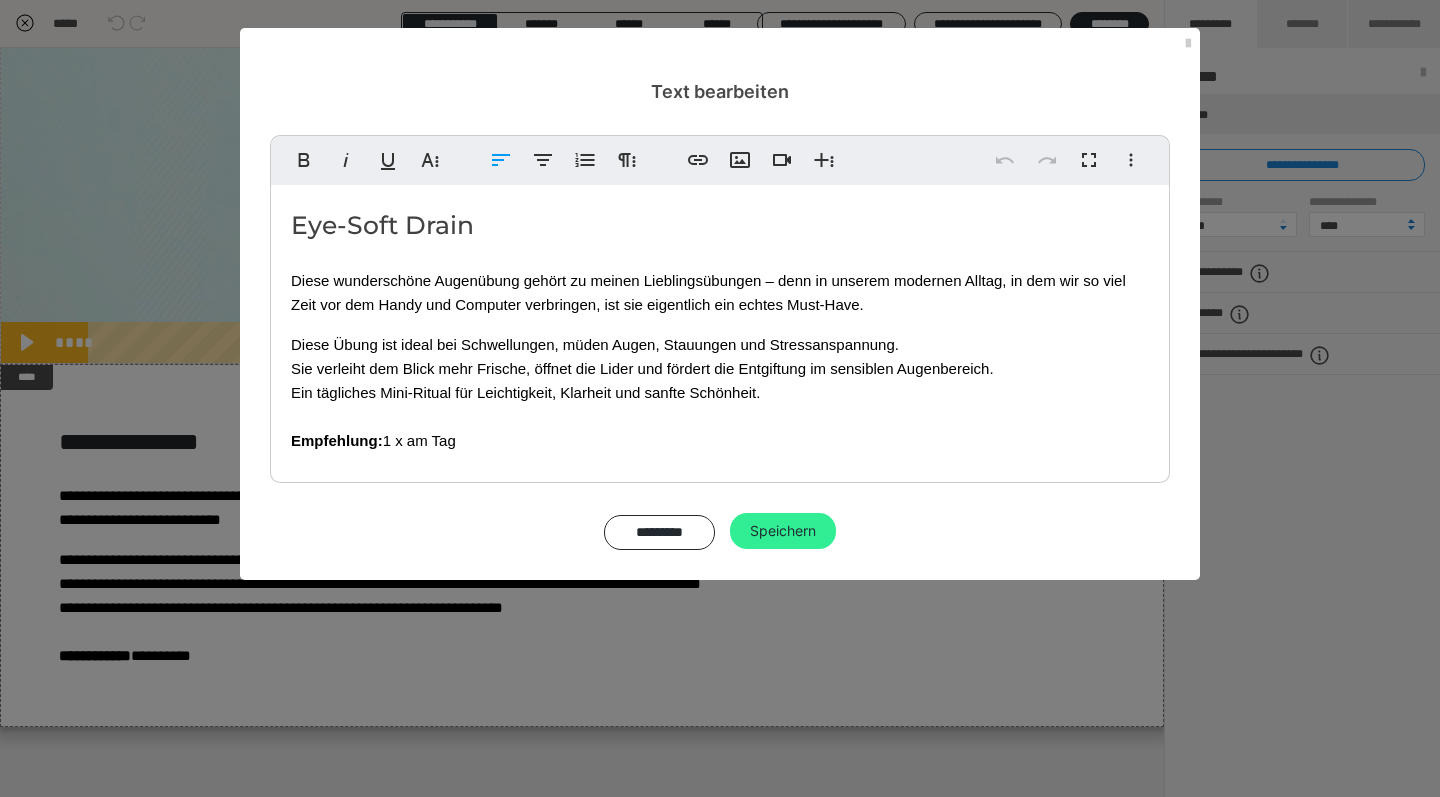 click on "Speichern" at bounding box center (783, 531) 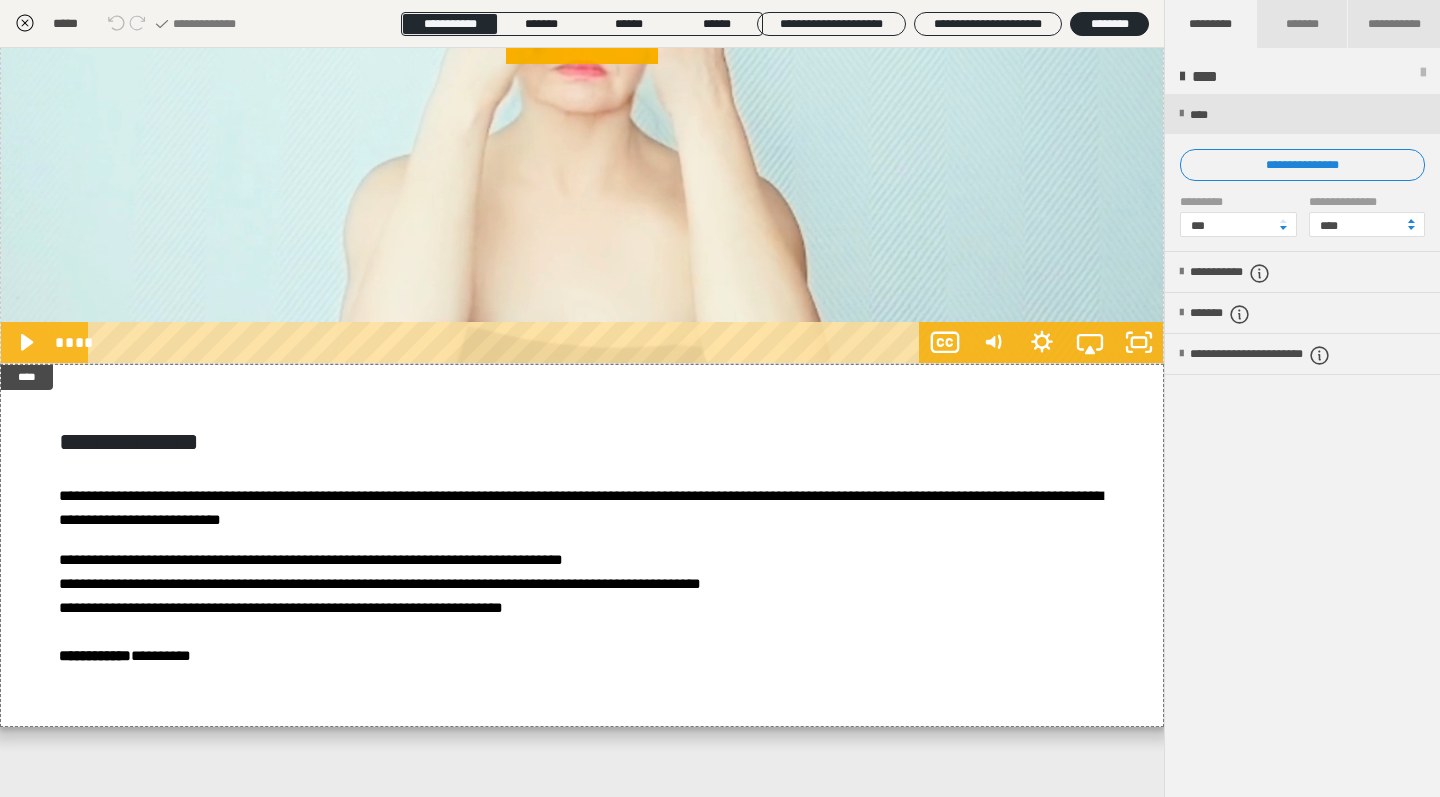click 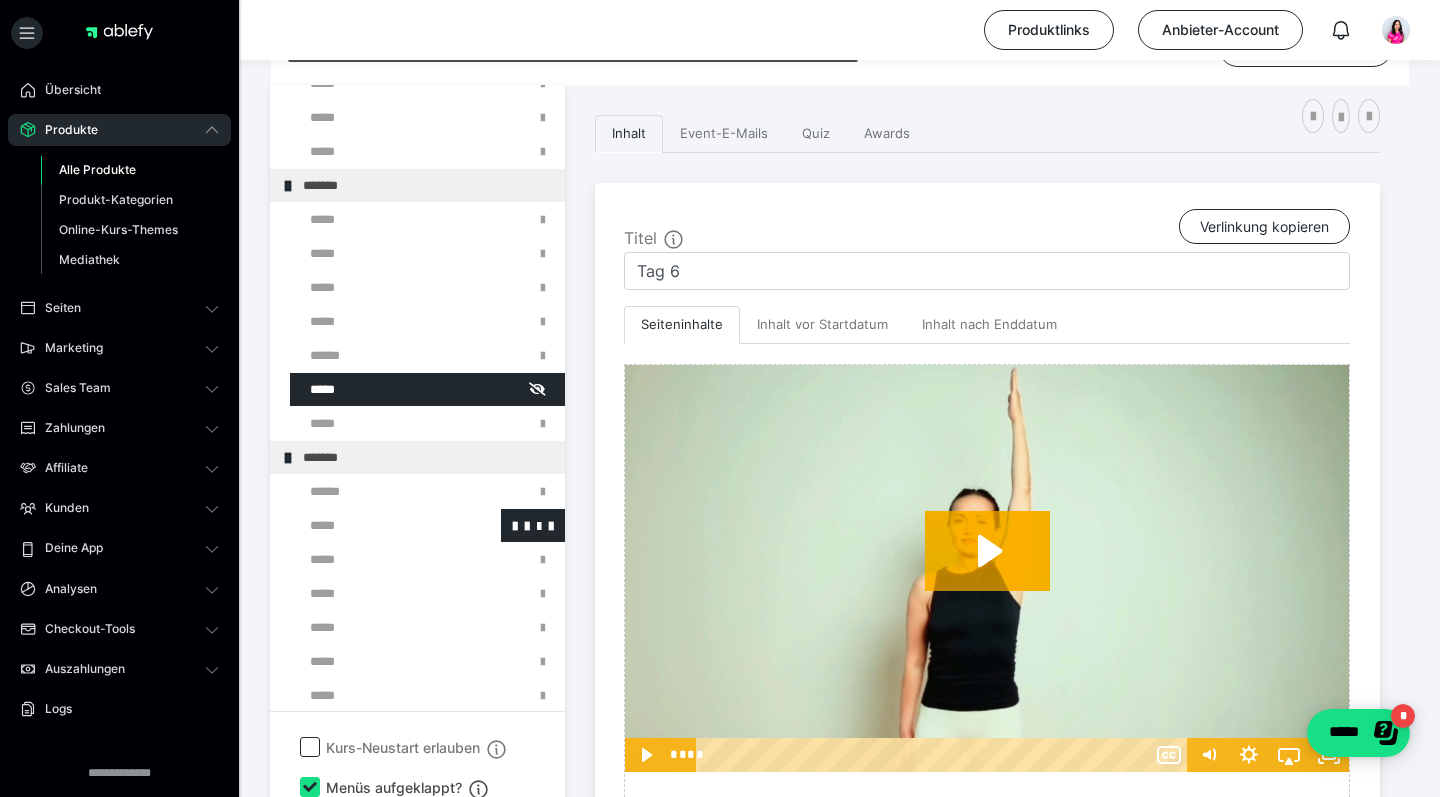 click at bounding box center [375, 525] 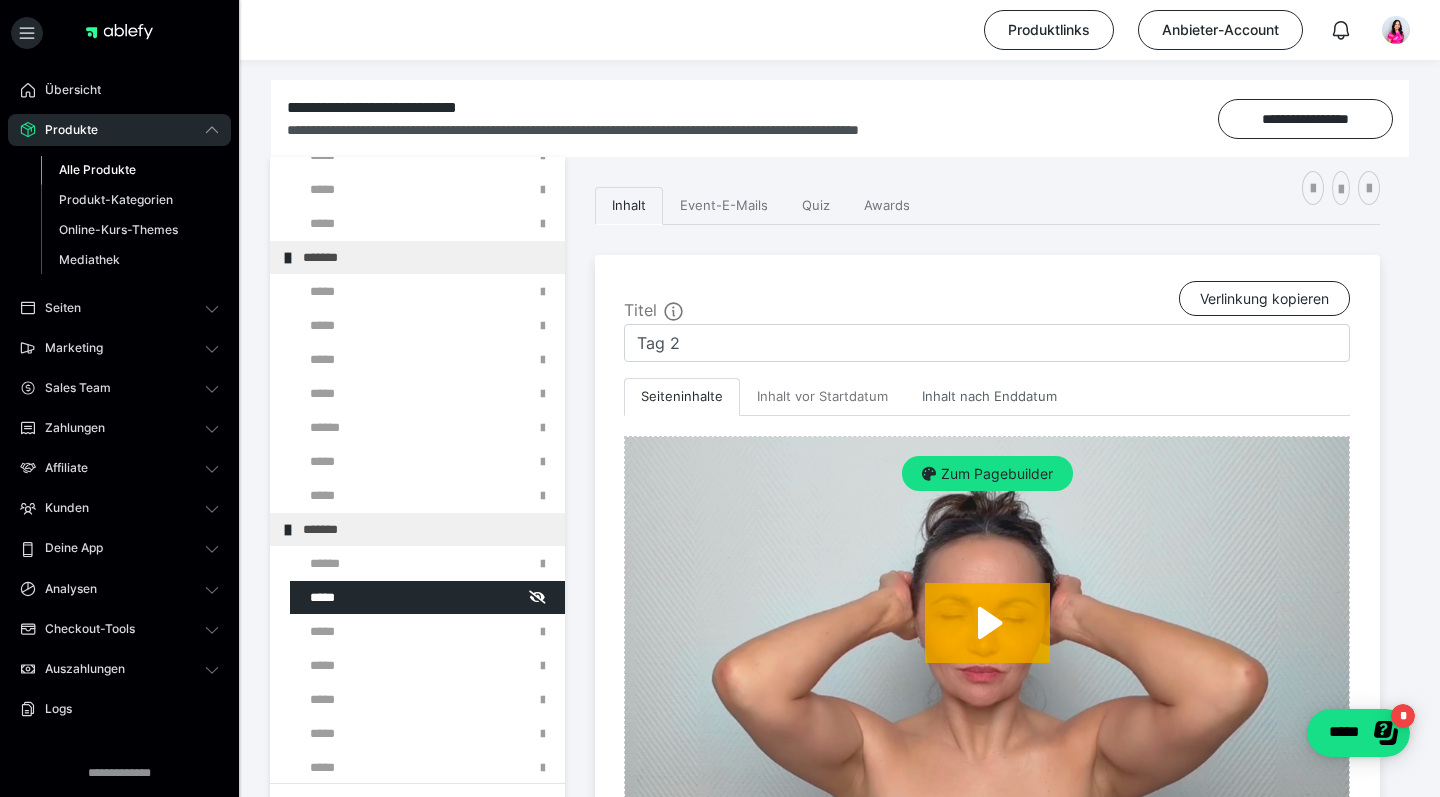 scroll, scrollTop: 246, scrollLeft: 0, axis: vertical 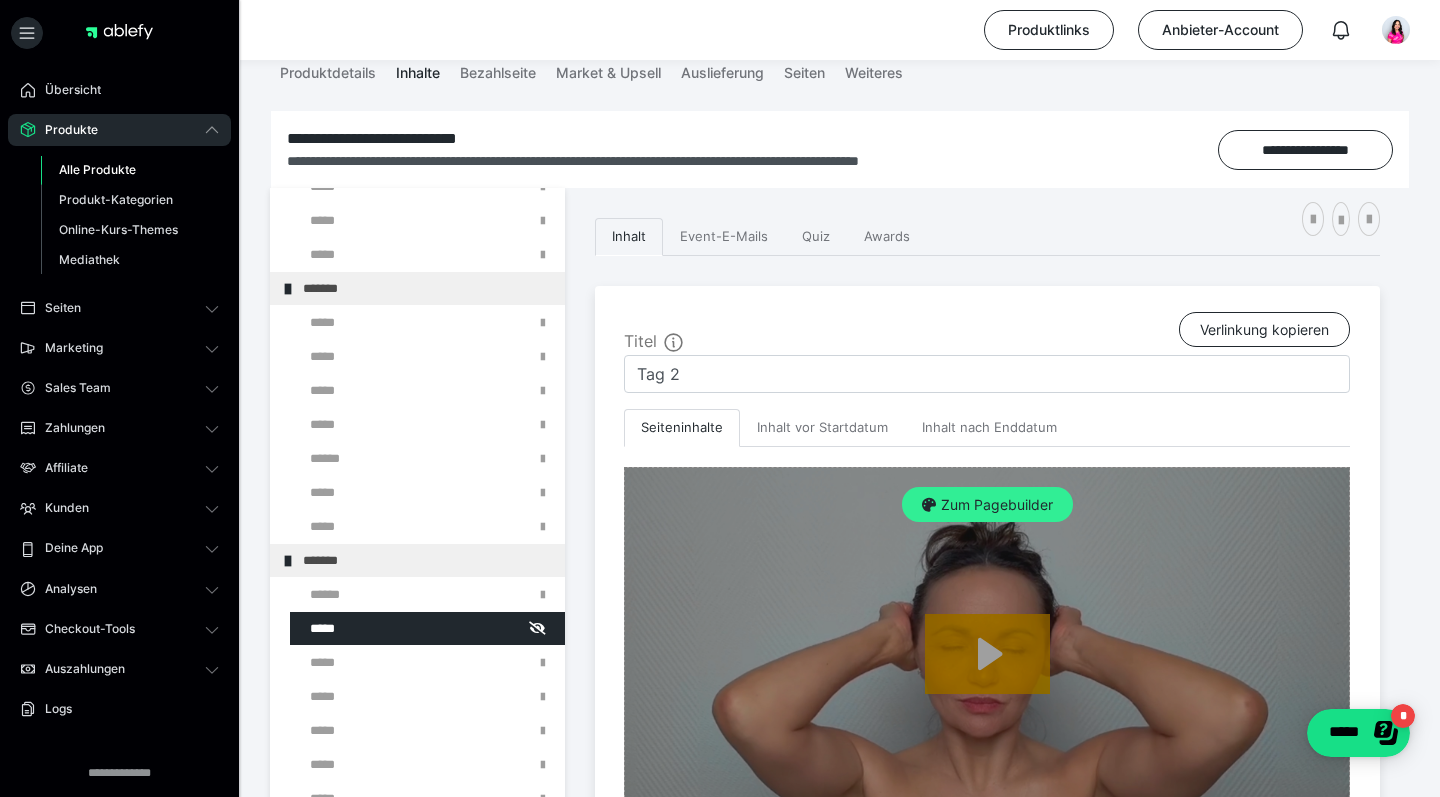 click on "Zum Pagebuilder" at bounding box center [987, 505] 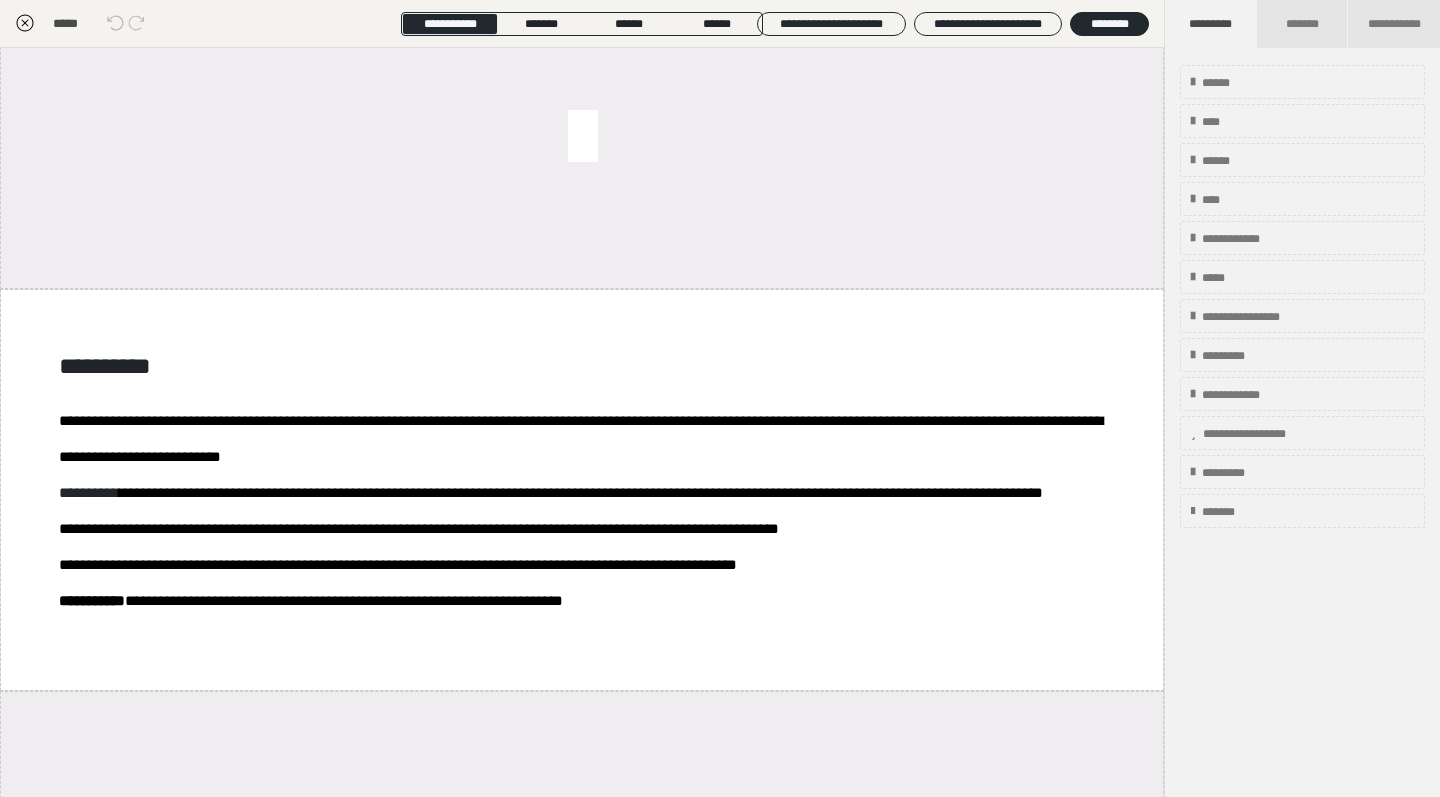 scroll, scrollTop: 2120, scrollLeft: 0, axis: vertical 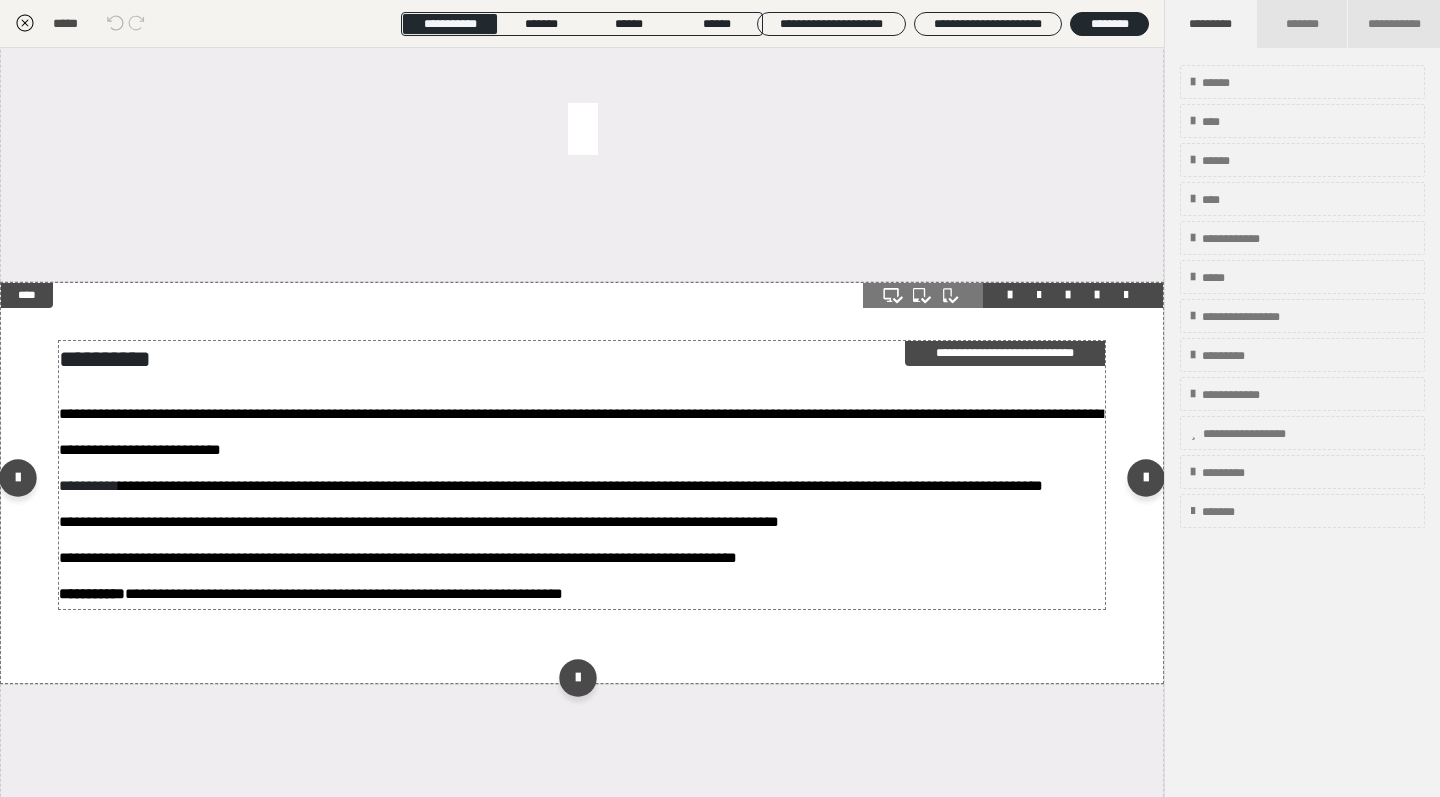 click on "**********" at bounding box center (582, 501) 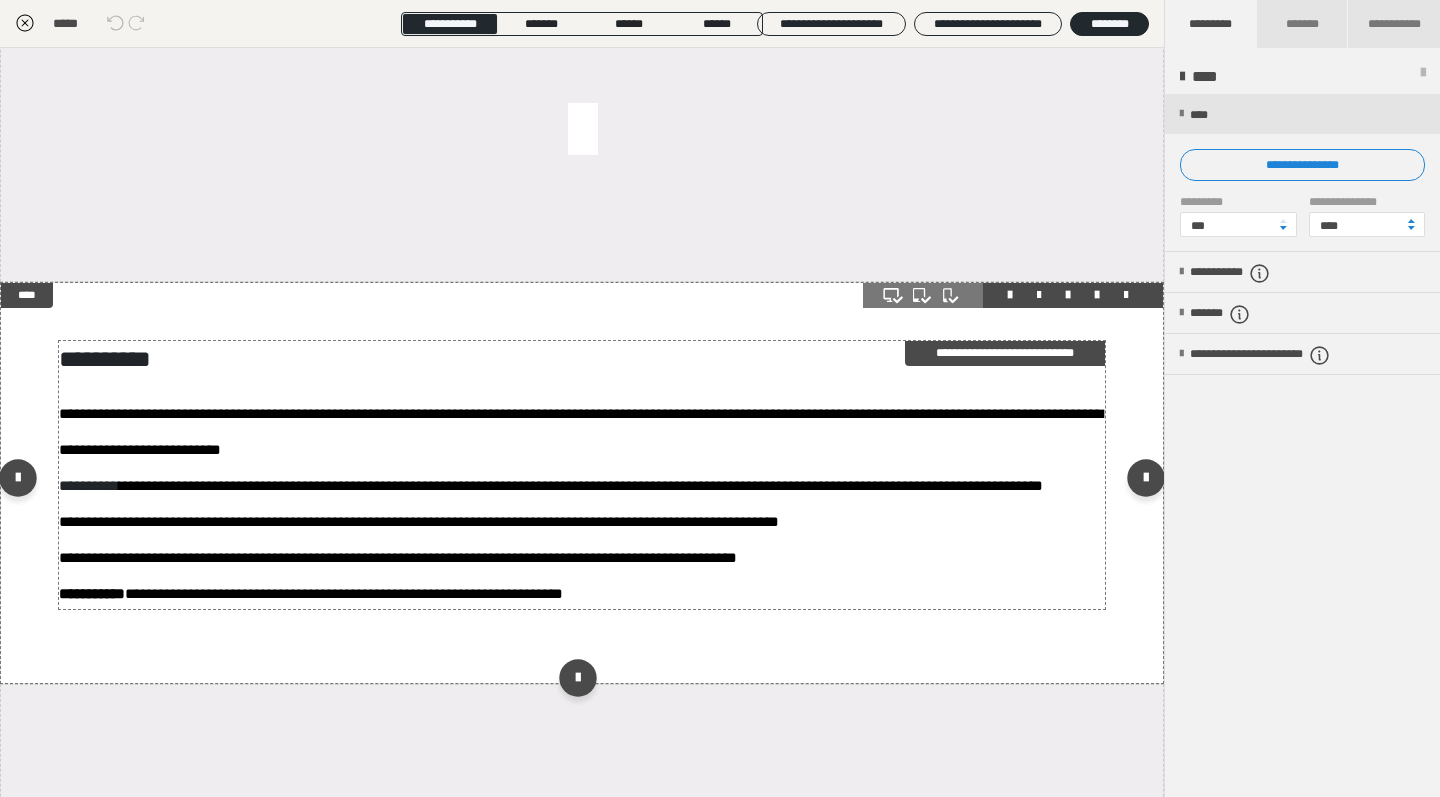 click on "**********" at bounding box center [582, 501] 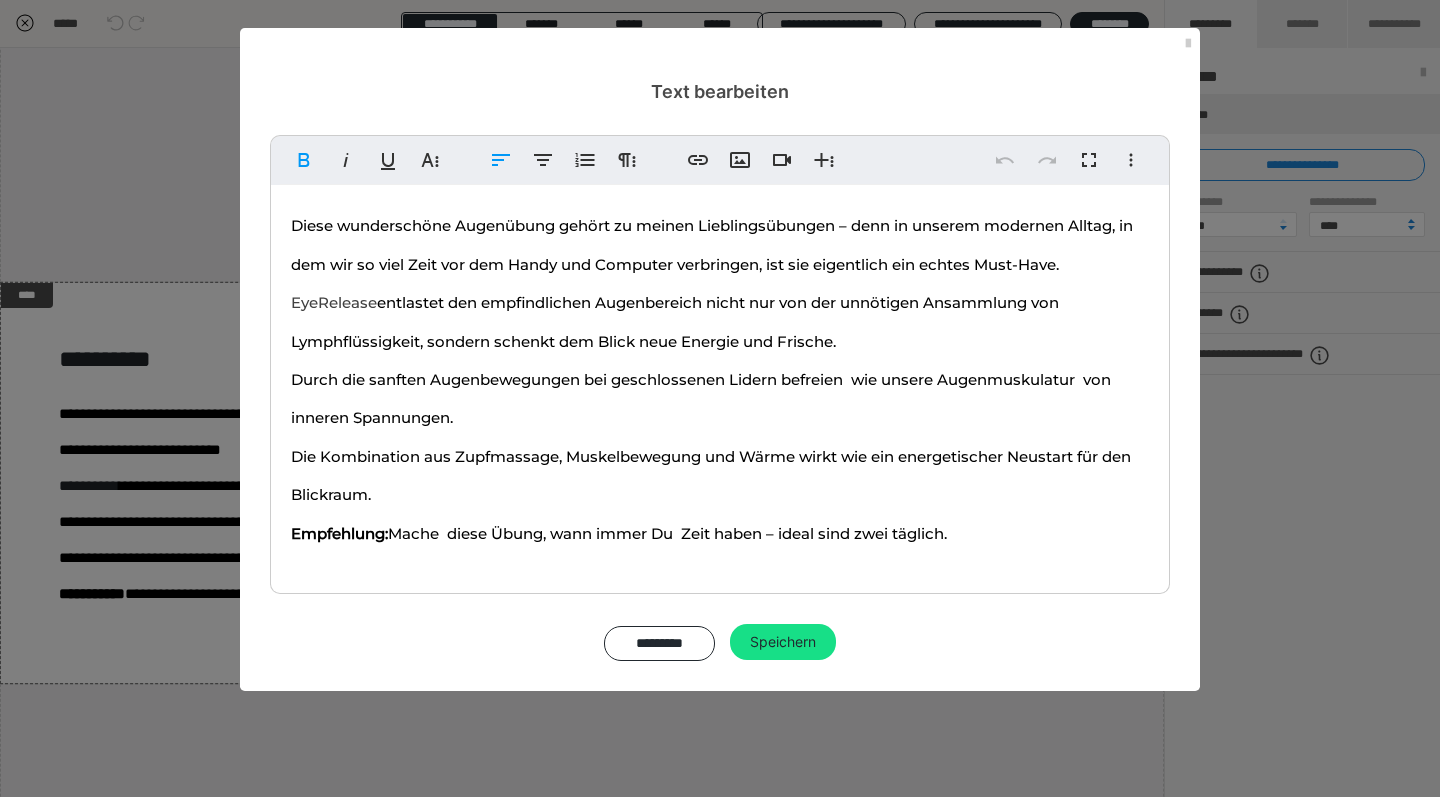 scroll, scrollTop: 53, scrollLeft: 0, axis: vertical 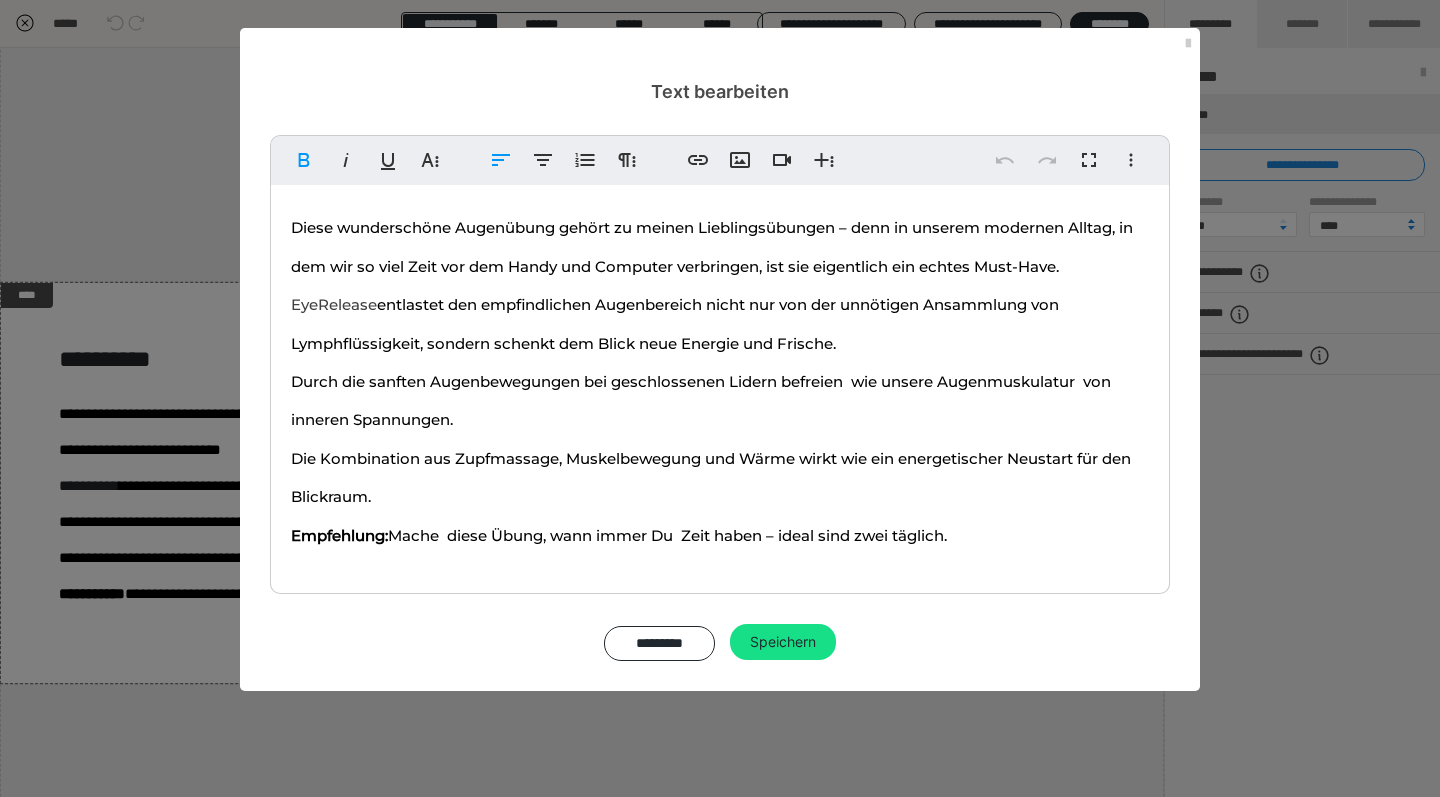 click on "Diese wunderschöne Augenübung gehört zu meinen Lieblingsübungen – denn in unserem modernen Alltag, in dem wir so viel Zeit vor dem Handy und Computer verbringen, ist sie eigentlich ein echtes Must-Have. EyeRelease  entlastet den empfindlichen Augenbereich nicht nur von der unnötigen Ansammlung von Lymphflüssigkeit, sondern schenkt dem Blick neue Energie und Frische. Durch die sanften Augenbewegungen bei geschlossenen Lidern befreien  wie unsere Augenmuskulatur  von inneren Spannungen. Die Kombination aus Zupfmassage, Muskelbewegung und Wärme wirkt wie ein energetischer Neustart für den Blickraum. Empfehlung:  Mache  diese Übung, wann immer Du  Zeit haben – ideal sind zwei täglich." at bounding box center (720, 379) 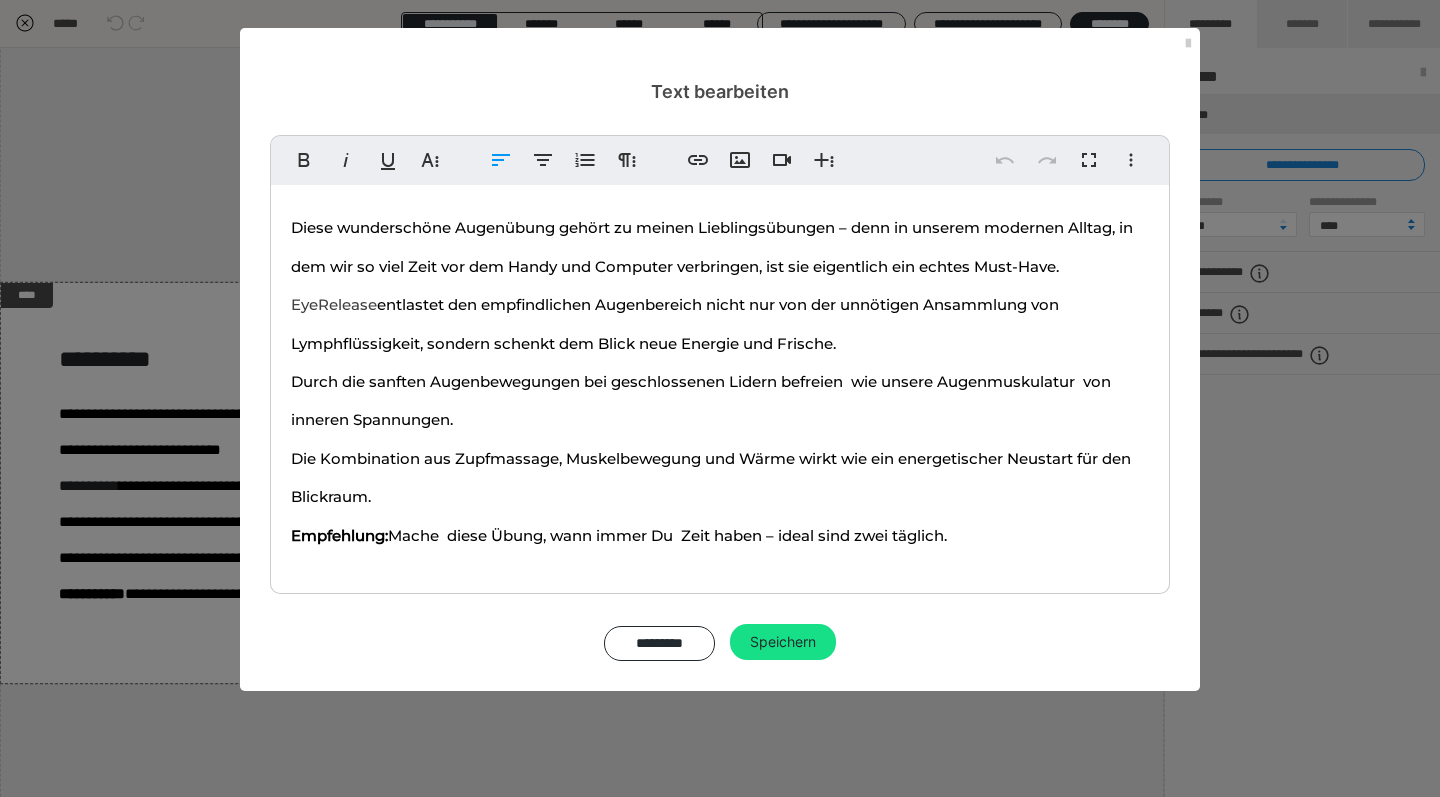 drag, startPoint x: 989, startPoint y: 525, endPoint x: 278, endPoint y: 218, distance: 774.4482 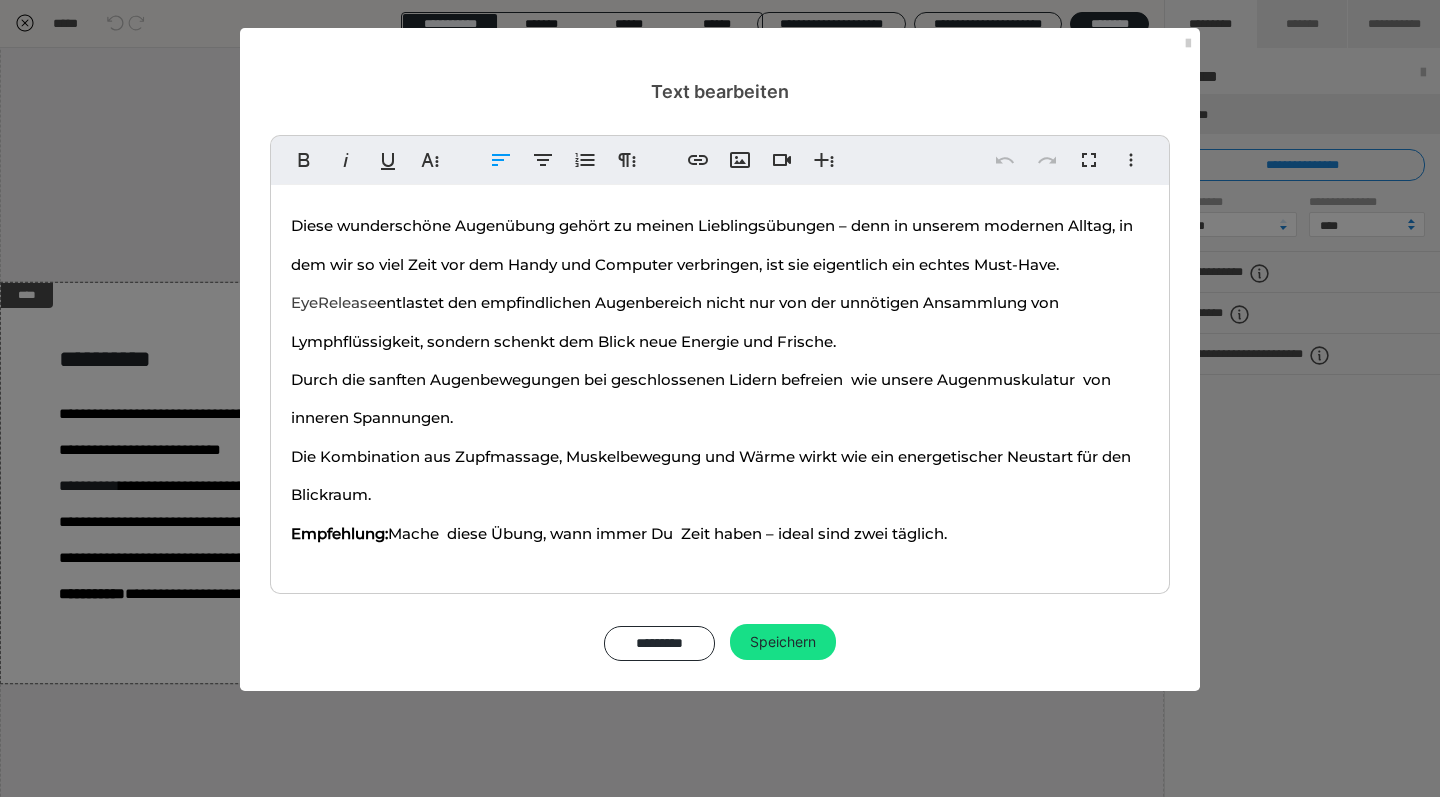 scroll, scrollTop: 53, scrollLeft: 0, axis: vertical 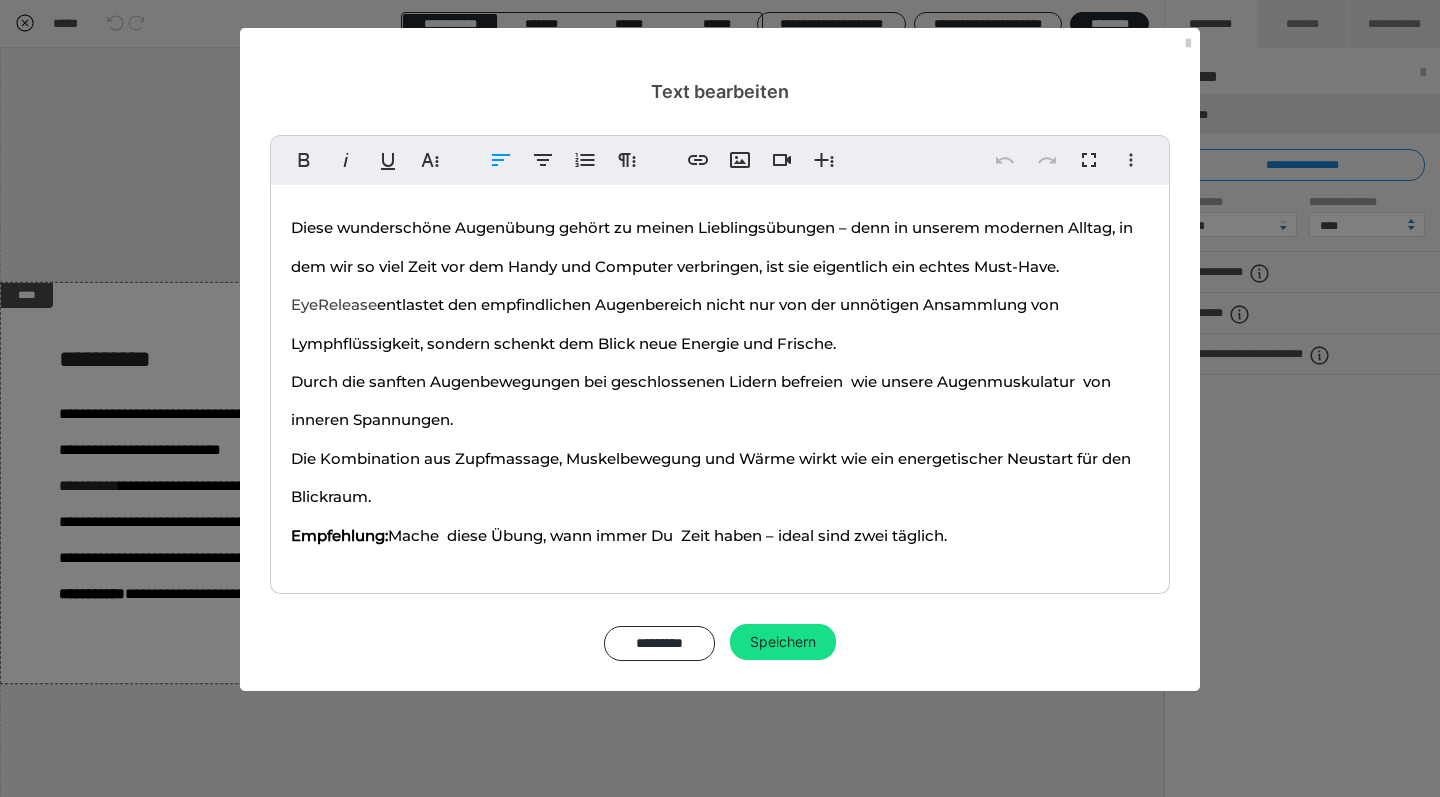 click on "Diese wunderschöne Augenübung gehört zu meinen Lieblingsübungen – denn in unserem modernen Alltag, in dem wir so viel Zeit vor dem Handy und Computer verbringen, ist sie eigentlich ein echtes Must-Have. EyeRelease  entlastet den empfindlichen Augenbereich nicht nur von der unnötigen Ansammlung von Lymphflüssigkeit, sondern schenkt dem Blick neue Energie und Frische. Durch die sanften Augenbewegungen bei geschlossenen Lidern befreien  wie unsere Augenmuskulatur  von inneren Spannungen. Die Kombination aus Zupfmassage, Muskelbewegung und Wärme wirkt wie ein energetischer Neustart für den Blickraum. Empfehlung:  Mache  diese Übung, wann immer Du  Zeit haben – ideal sind zwei täglich." at bounding box center [720, 379] 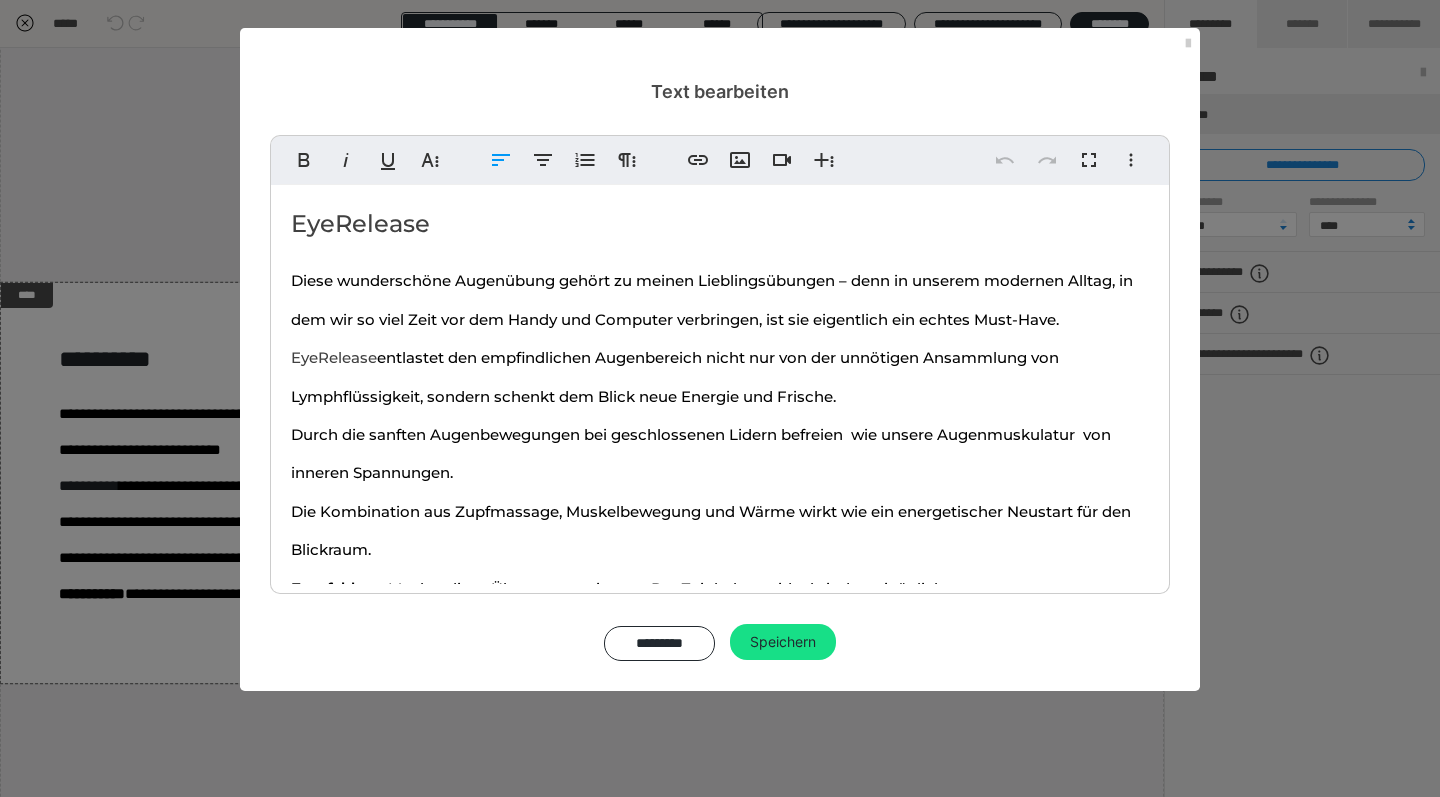 scroll, scrollTop: 0, scrollLeft: 0, axis: both 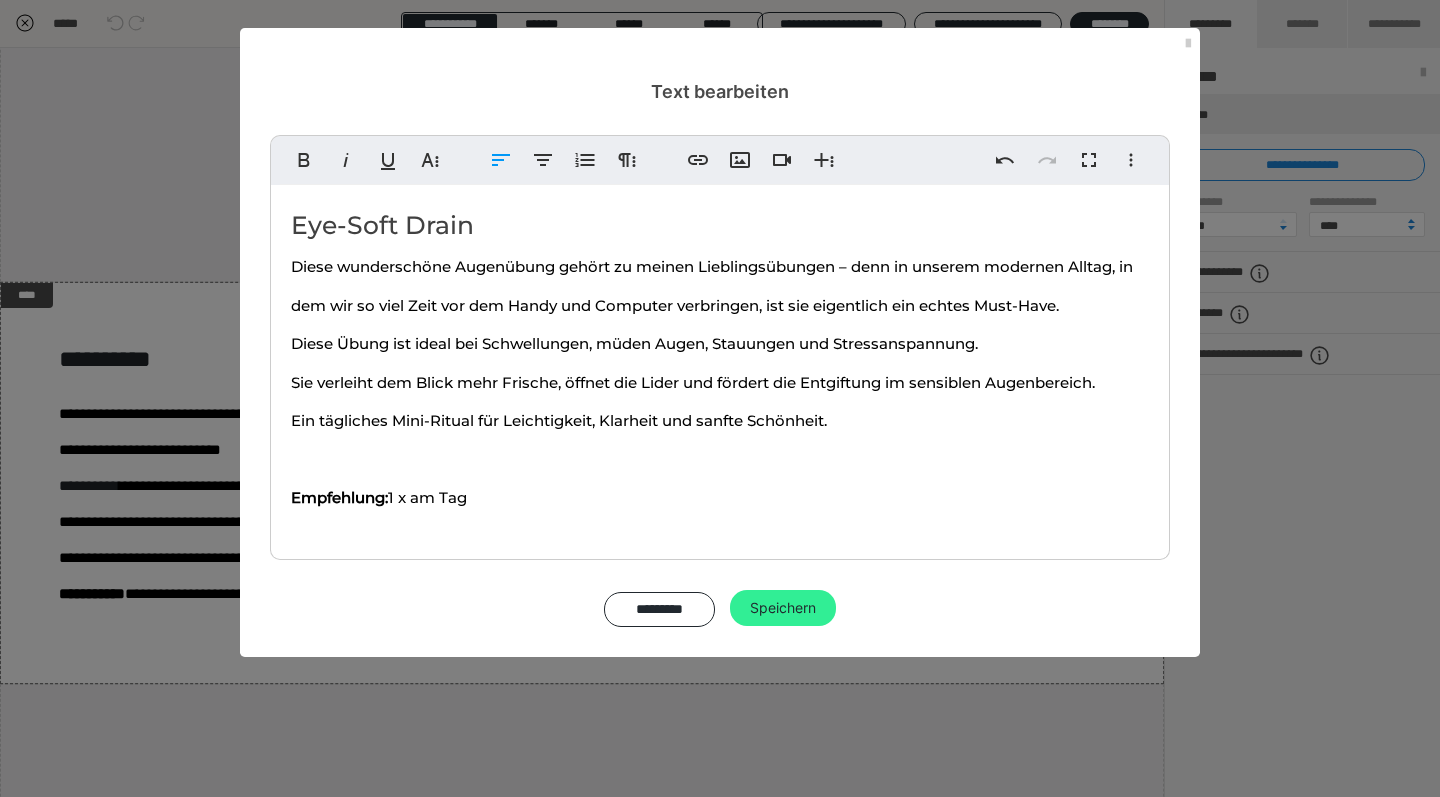 click on "Speichern" at bounding box center (783, 608) 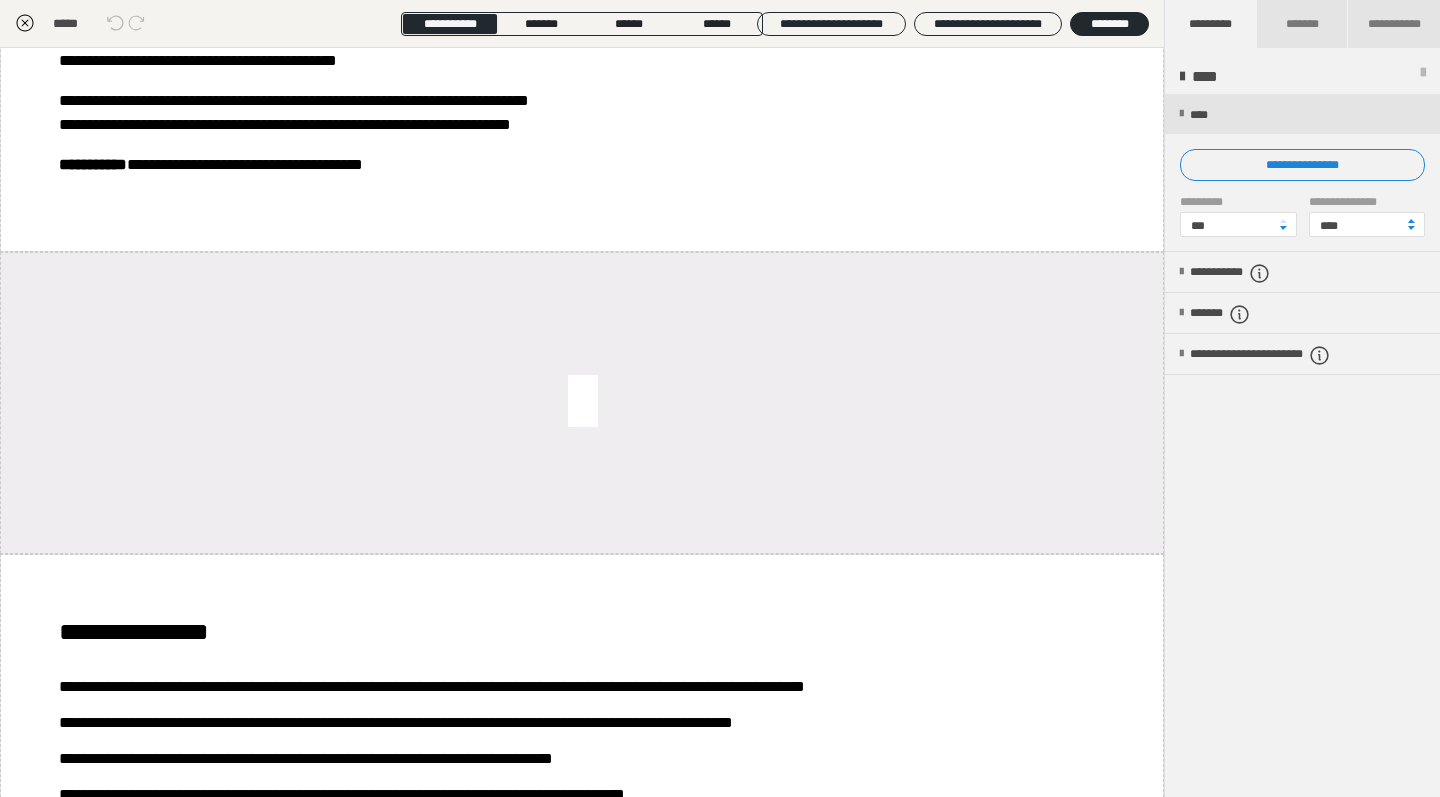 scroll, scrollTop: 1125, scrollLeft: 0, axis: vertical 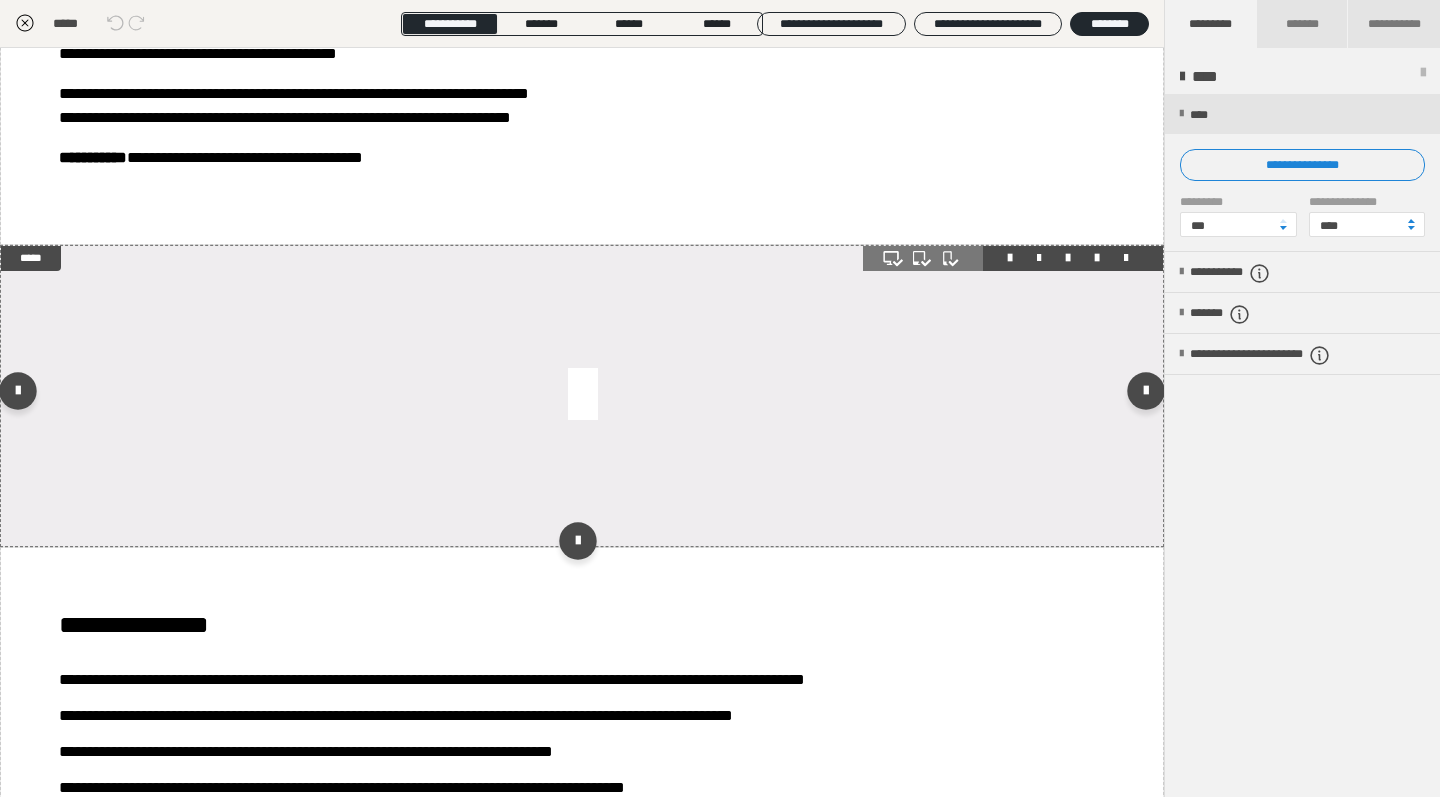 click at bounding box center [582, 396] 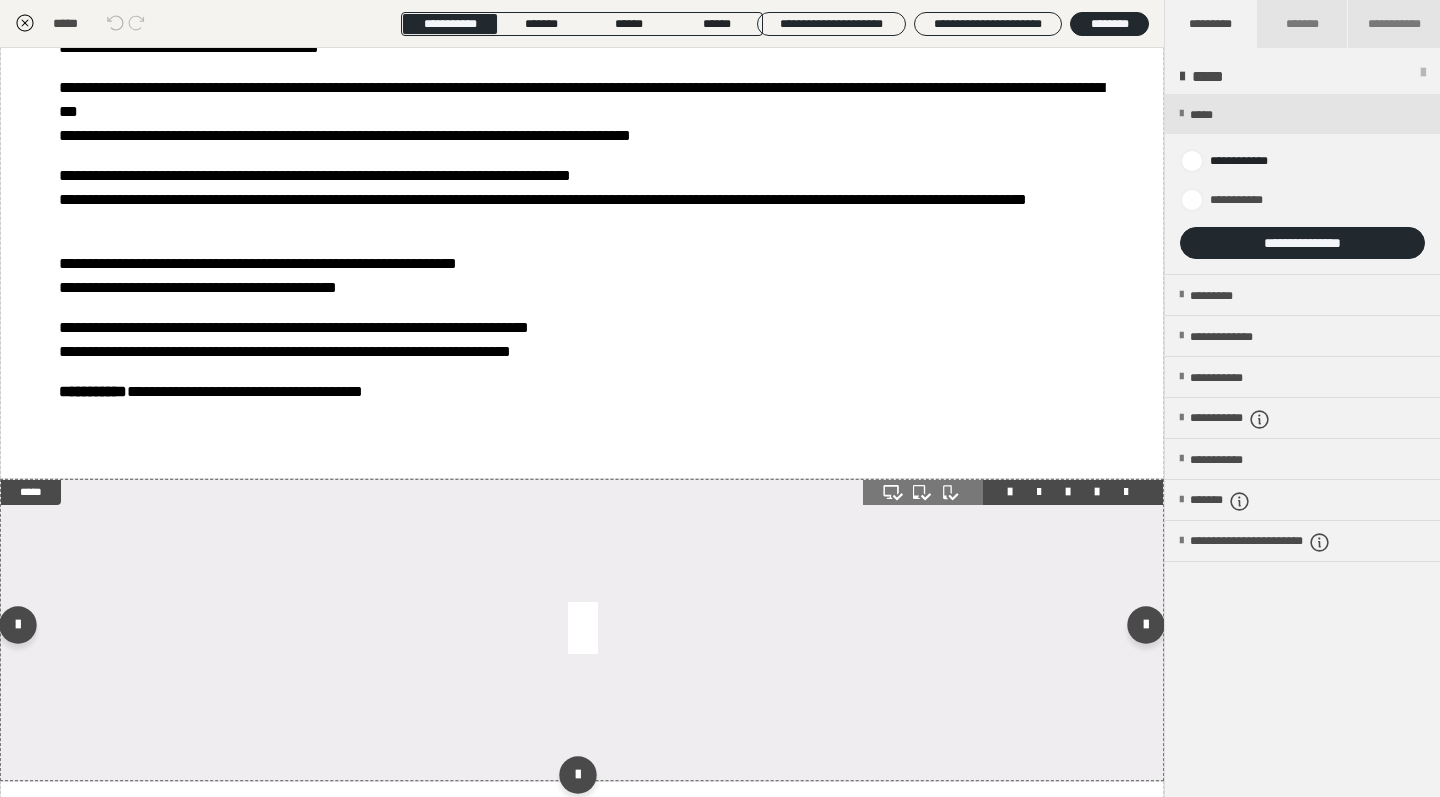 scroll, scrollTop: 807, scrollLeft: 0, axis: vertical 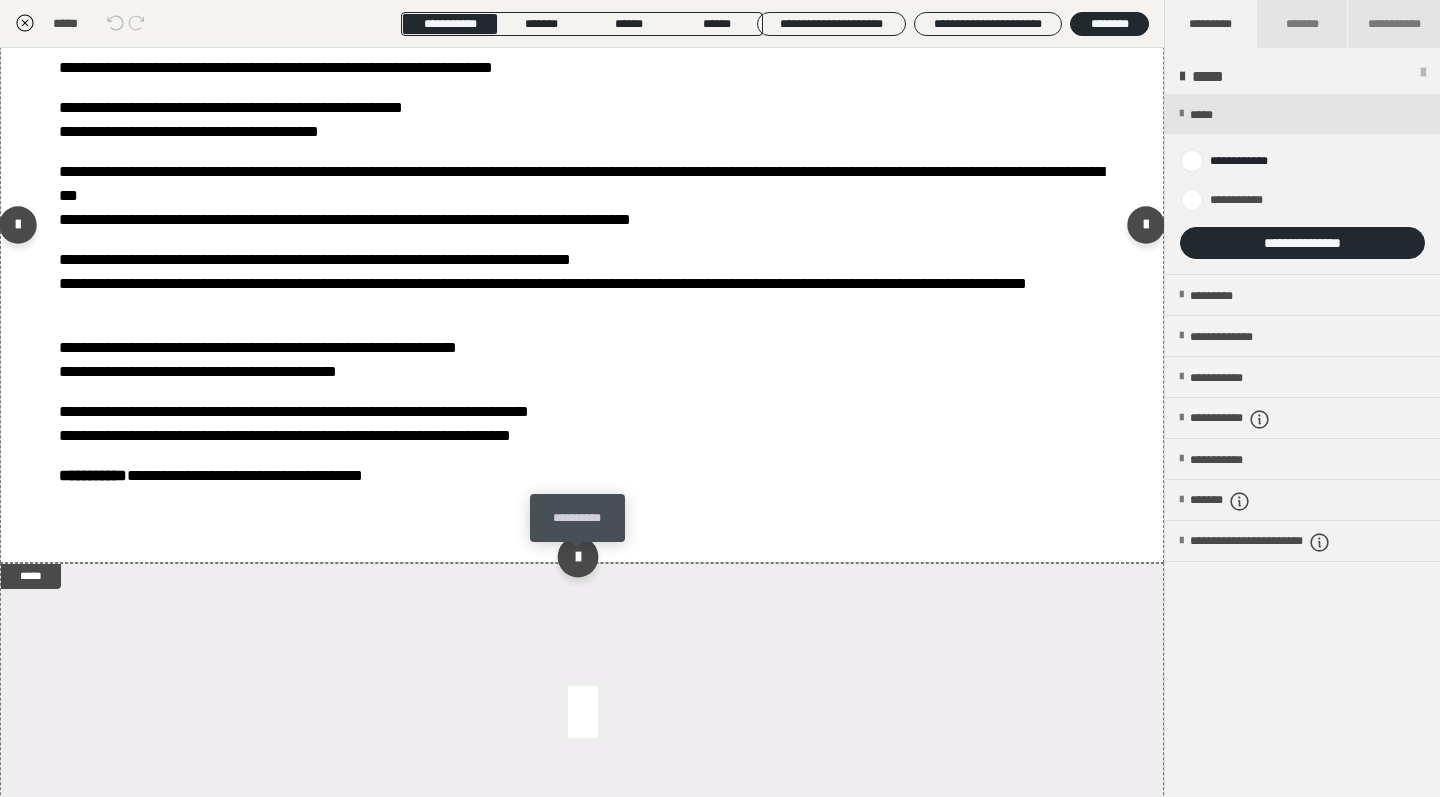 click at bounding box center [577, 557] 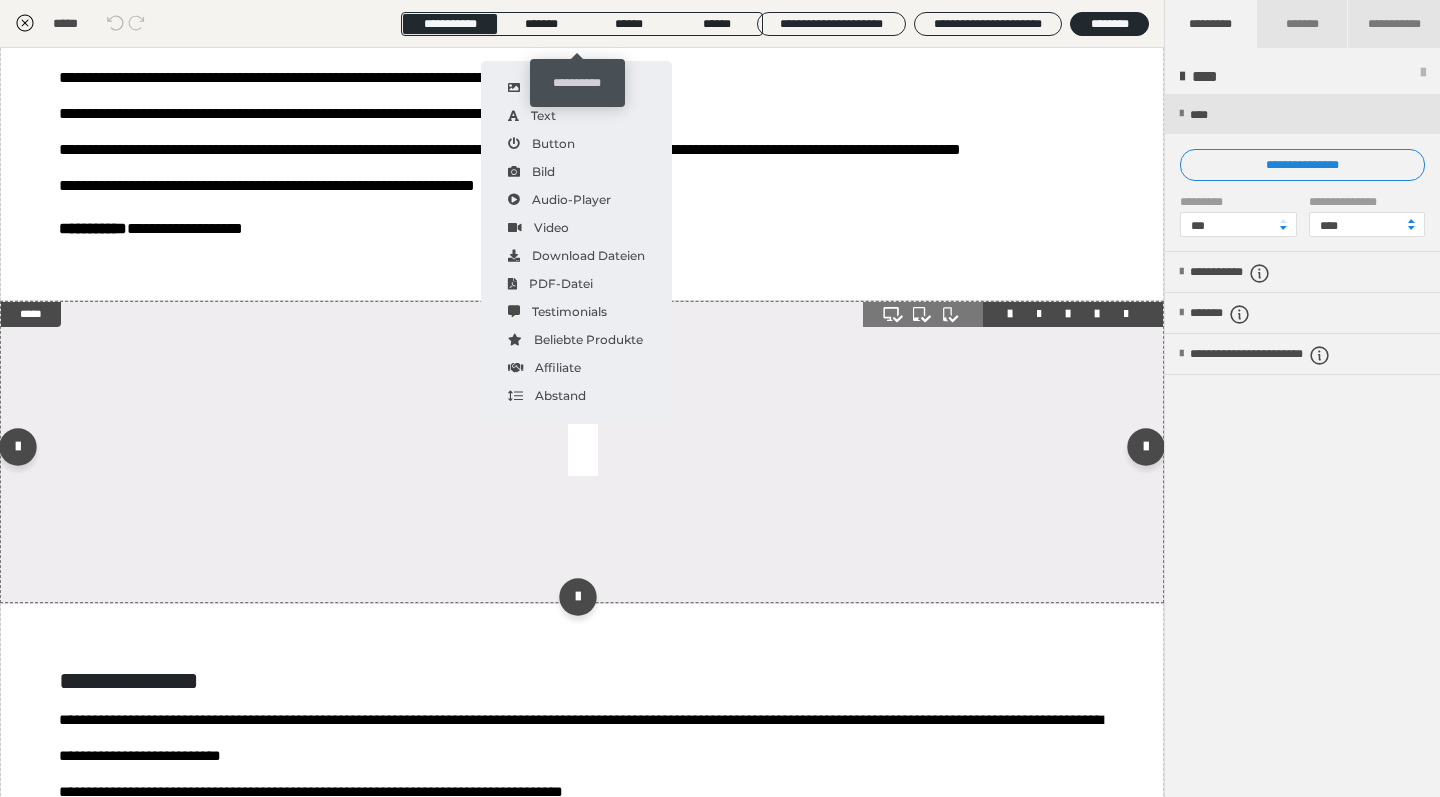 scroll, scrollTop: 1818, scrollLeft: 0, axis: vertical 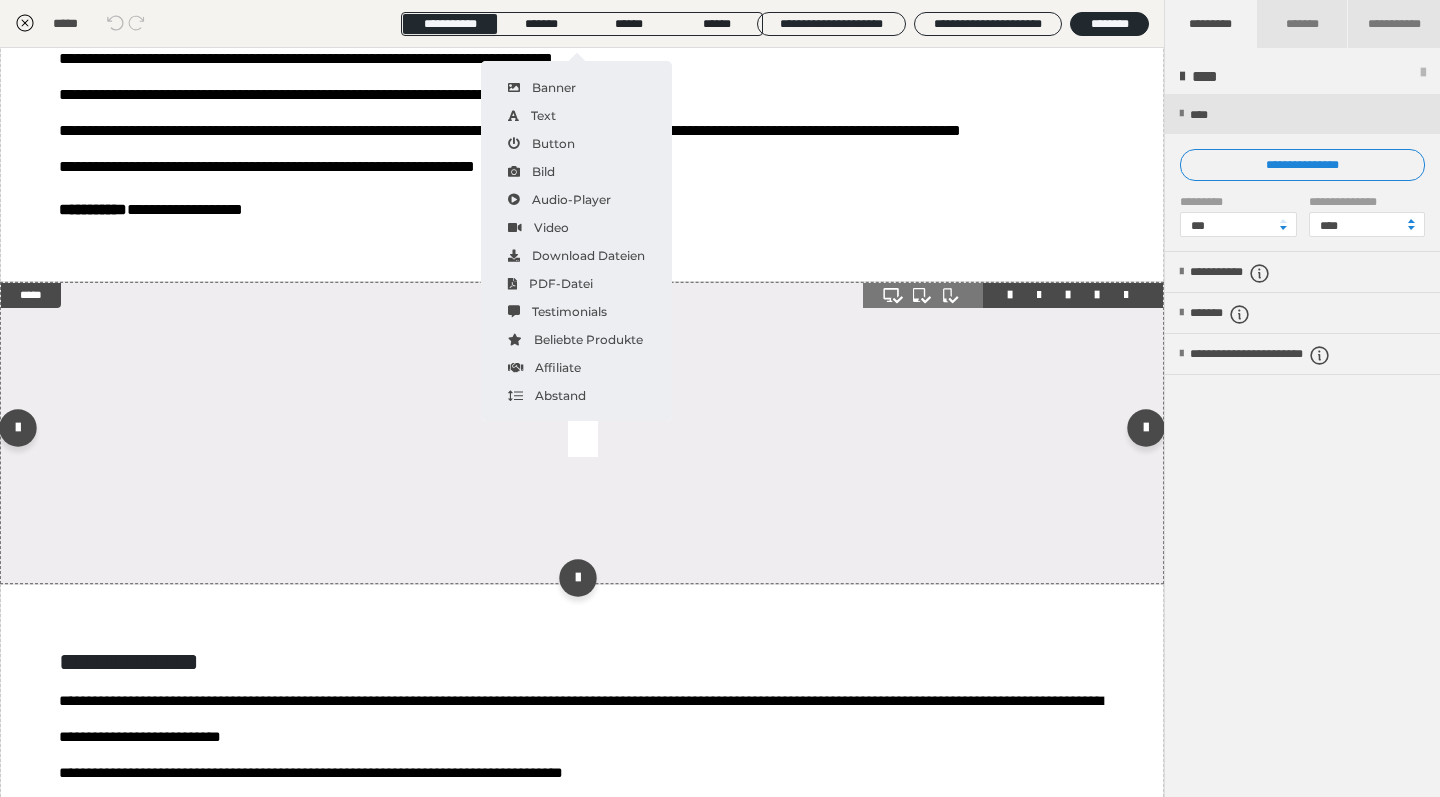 click at bounding box center (582, 433) 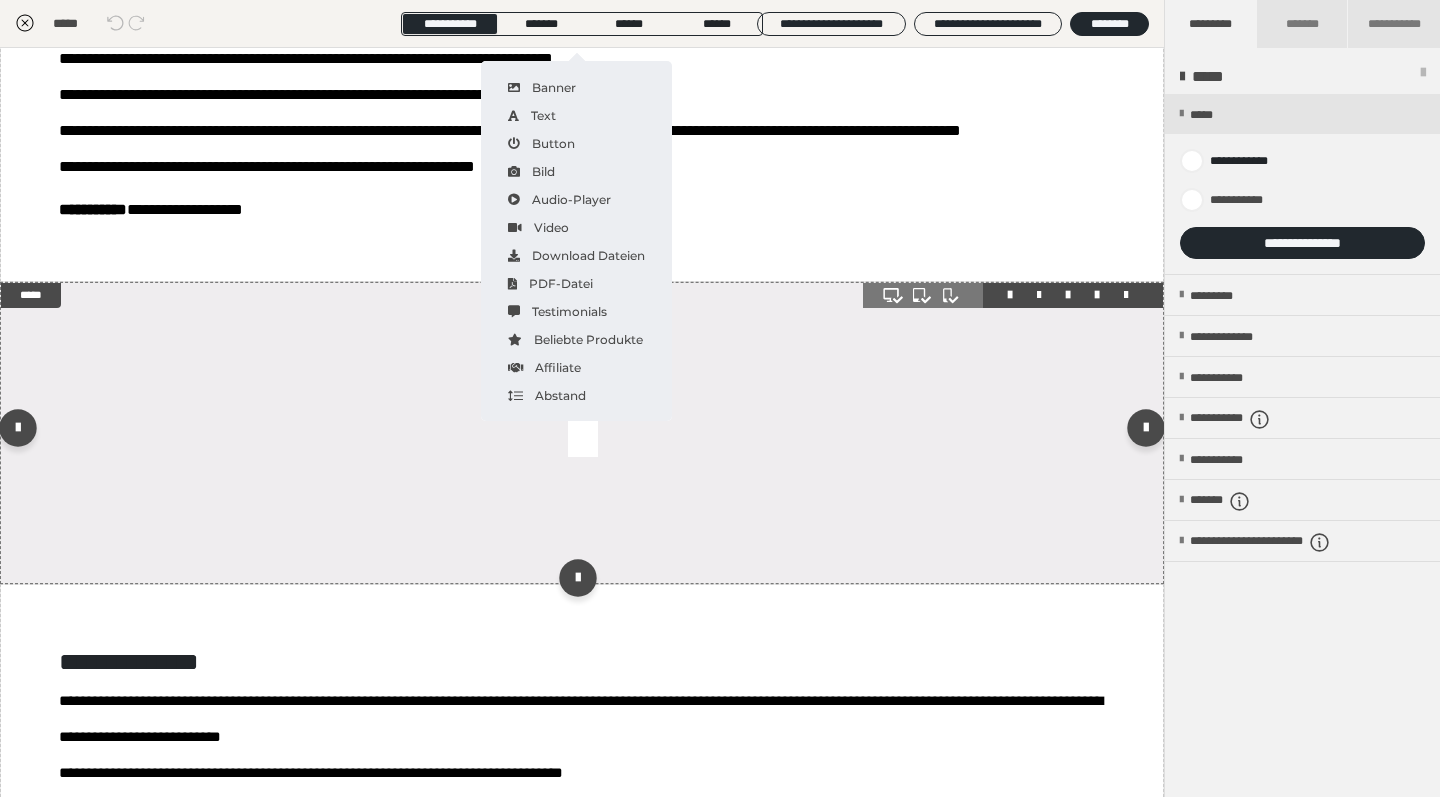 click at bounding box center (582, 433) 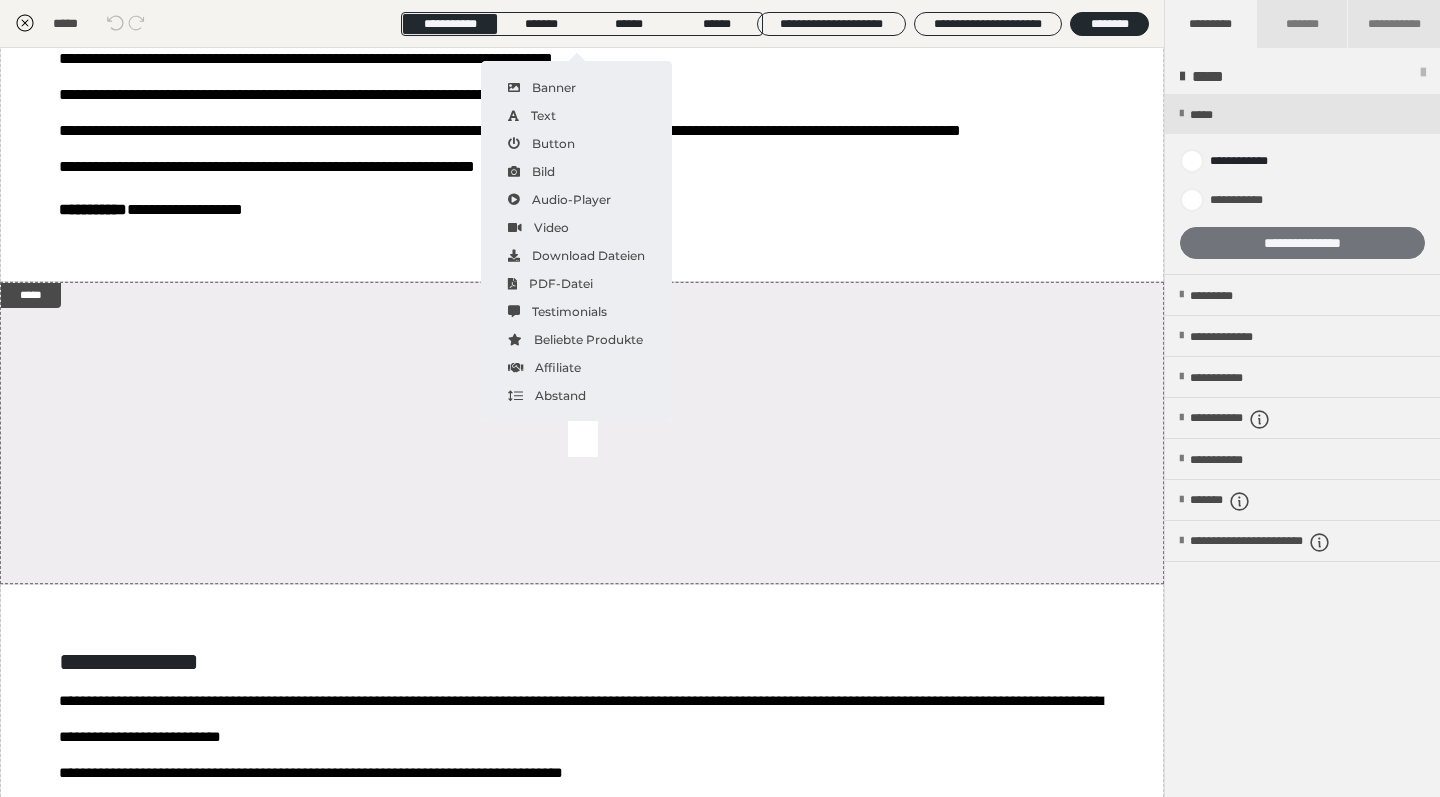 click on "**********" at bounding box center (1302, 243) 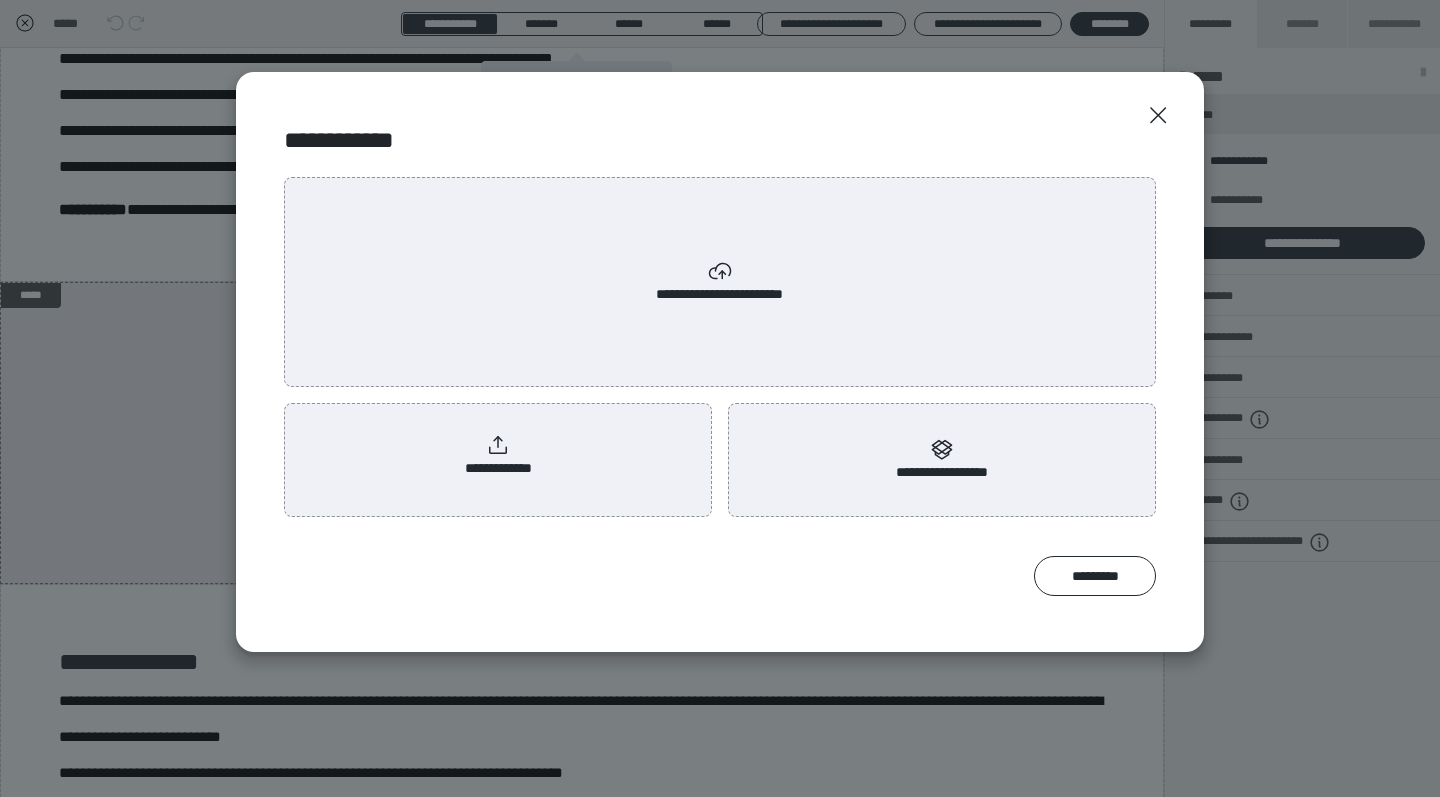 click on "**********" at bounding box center (498, 456) 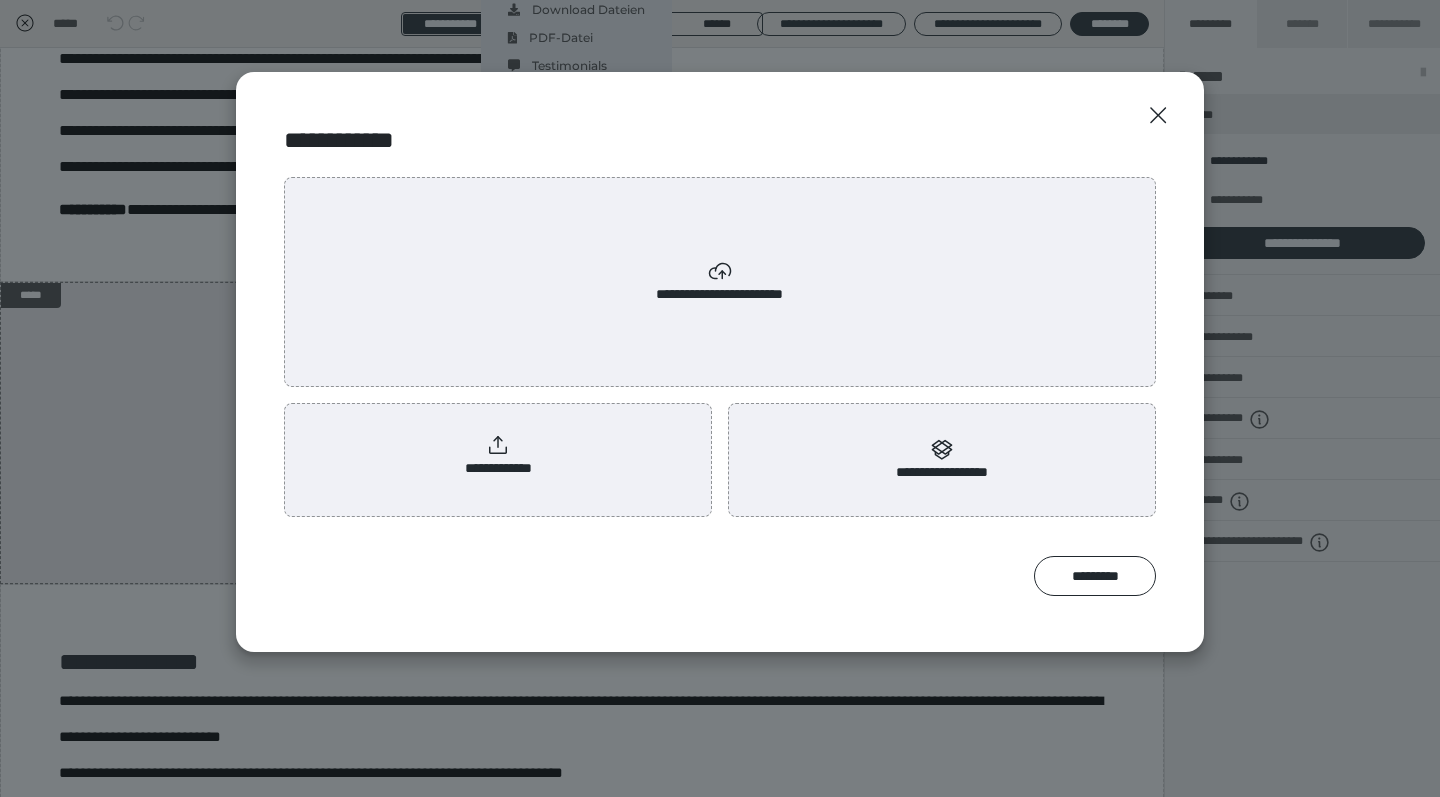 scroll, scrollTop: 0, scrollLeft: 0, axis: both 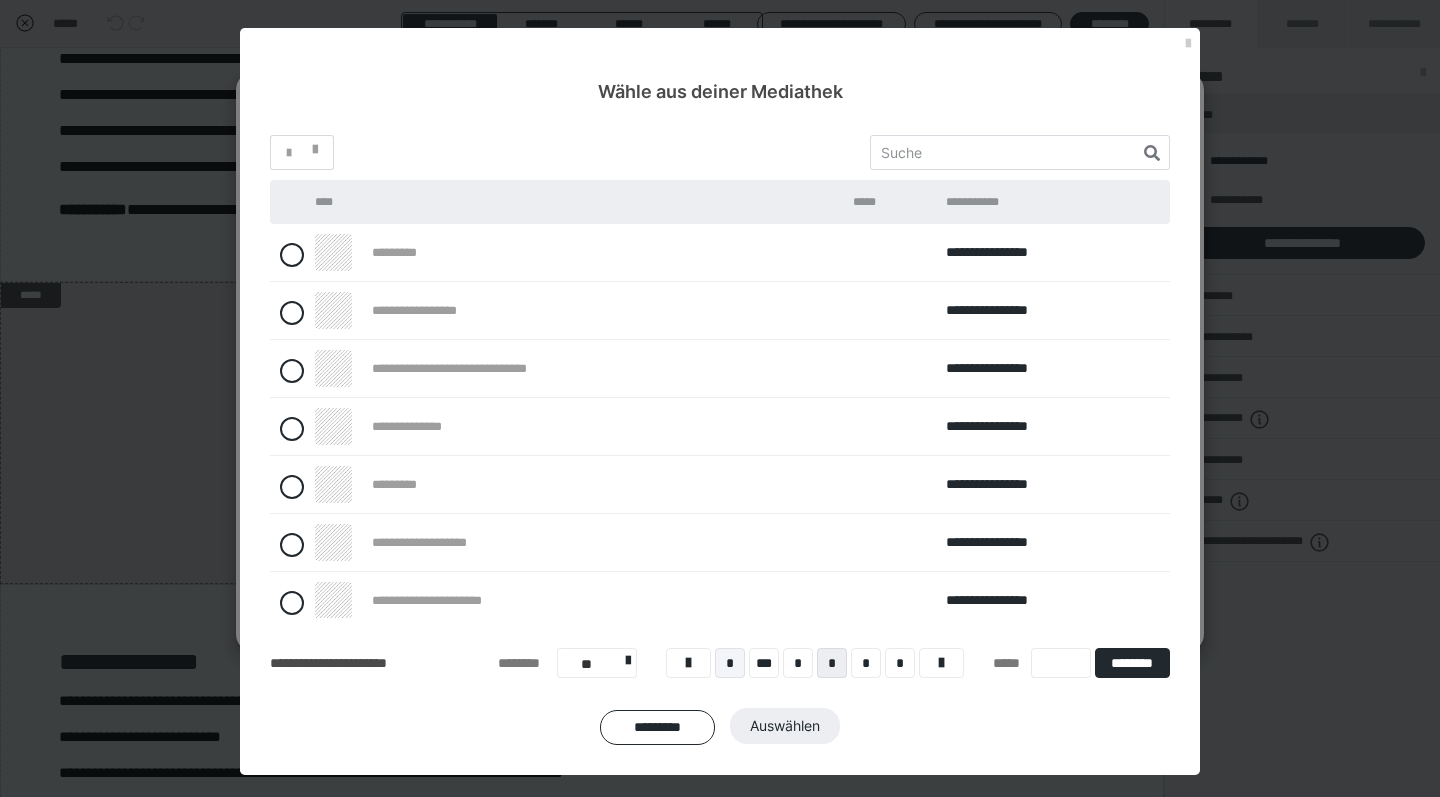 click on "*" at bounding box center (730, 663) 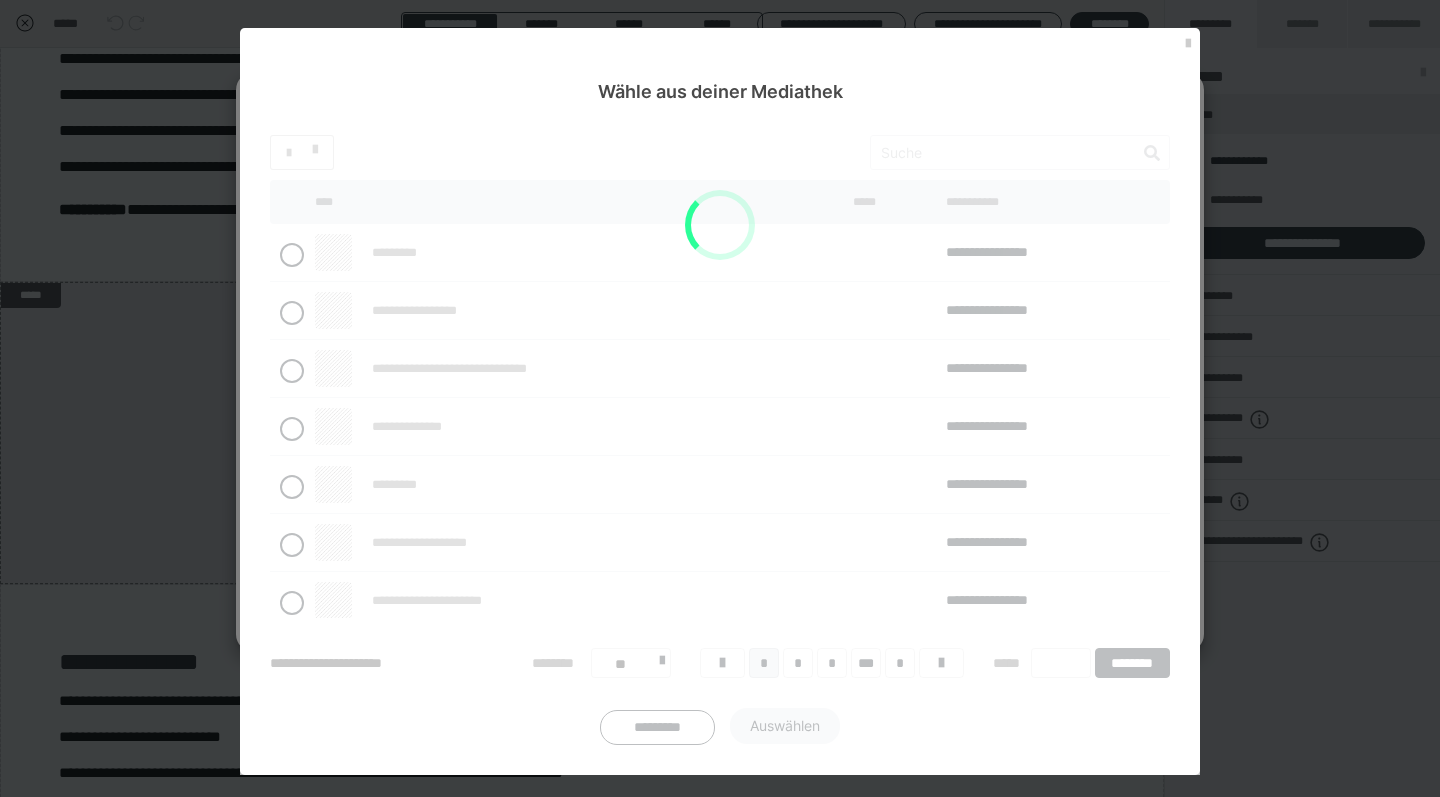 scroll, scrollTop: 4, scrollLeft: 0, axis: vertical 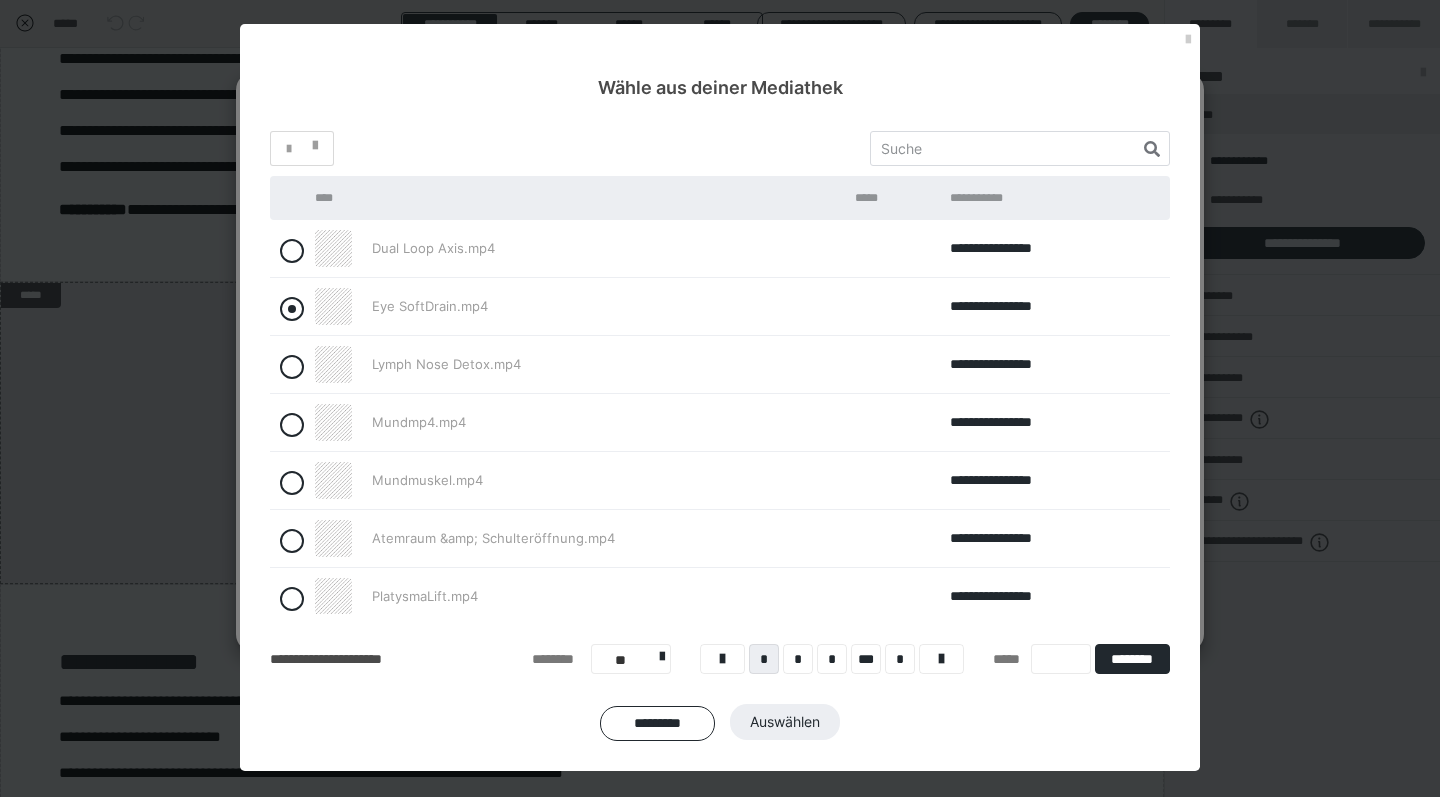 click at bounding box center [292, 309] 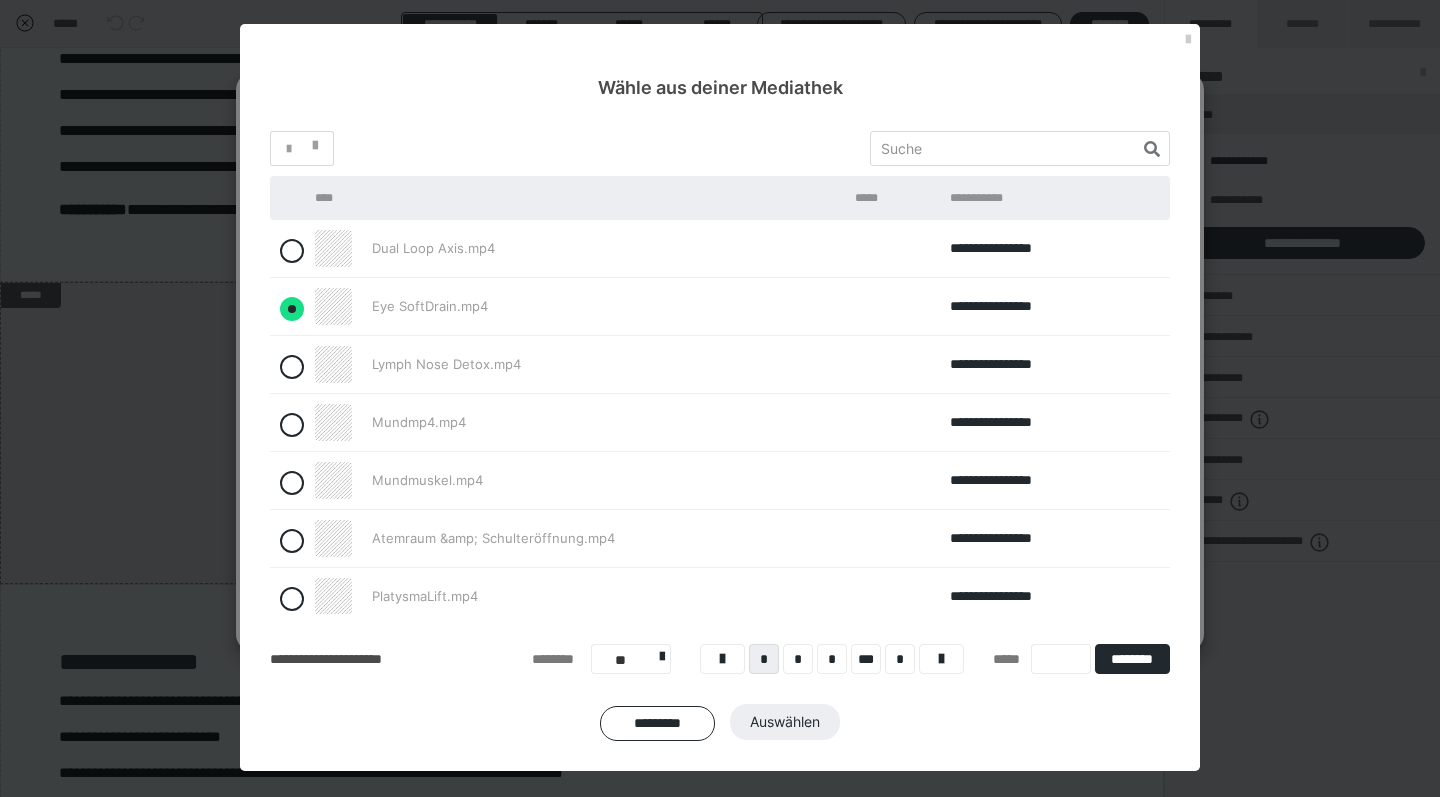 radio on "true" 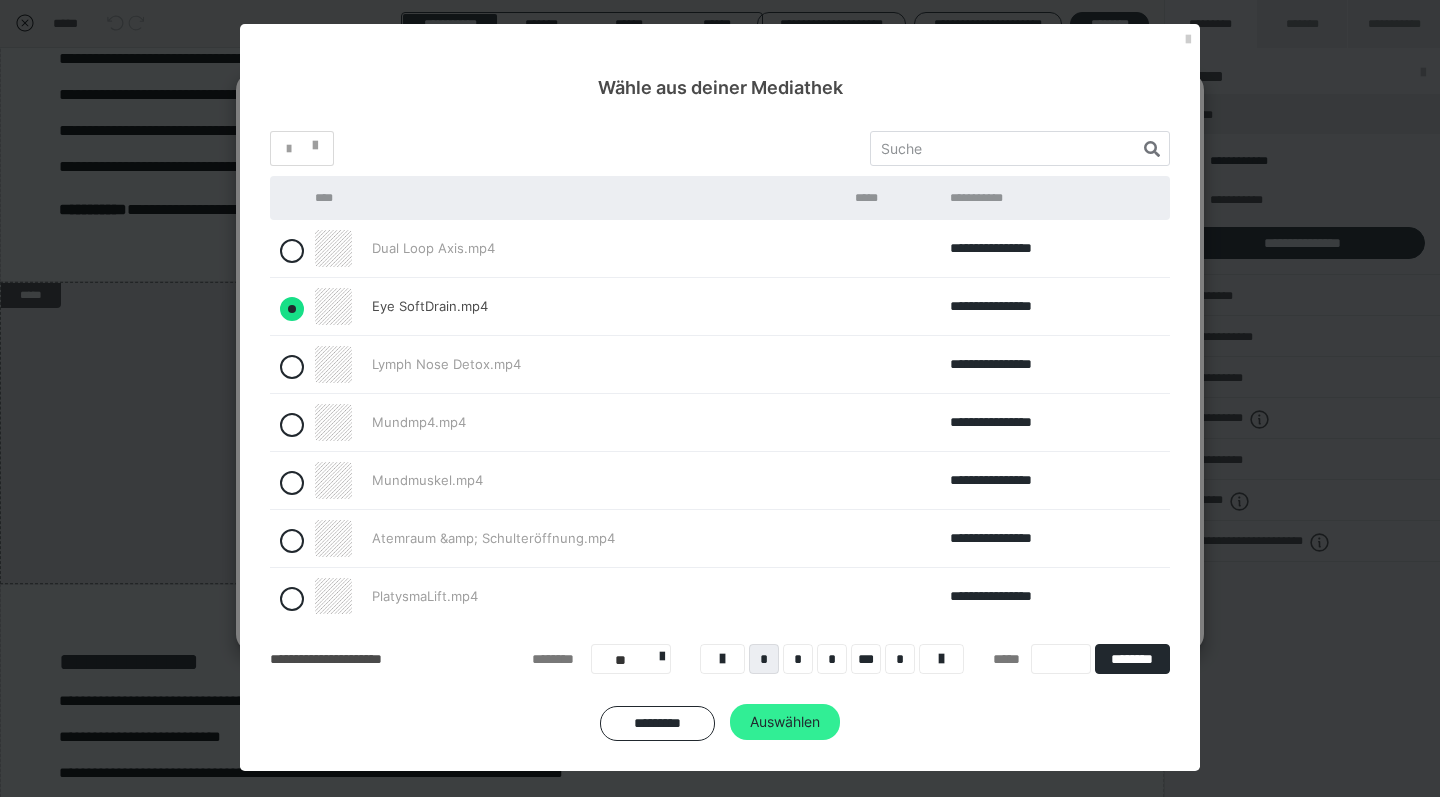 click on "Auswählen" at bounding box center [785, 722] 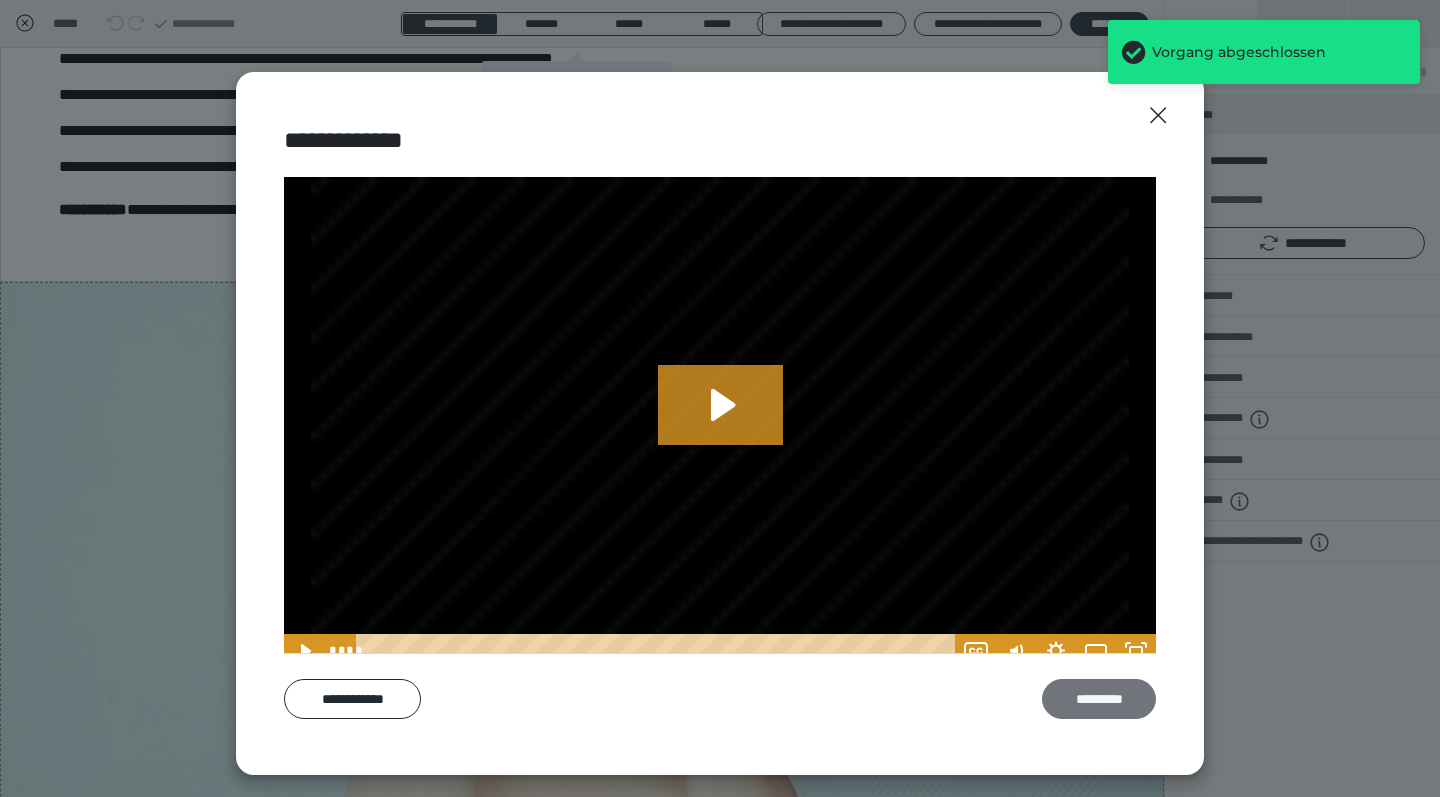 click on "*********" at bounding box center [1099, 699] 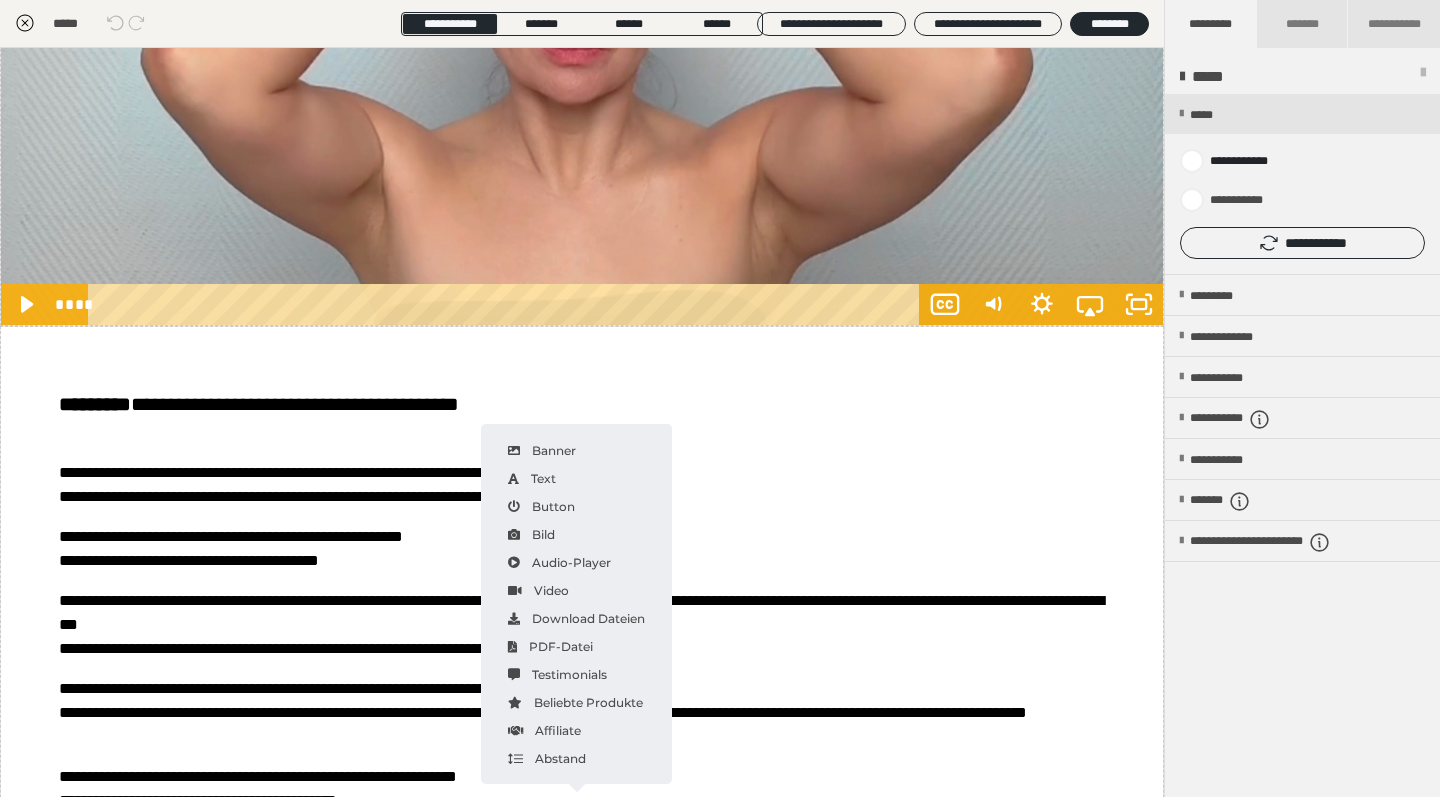 scroll, scrollTop: 420, scrollLeft: 0, axis: vertical 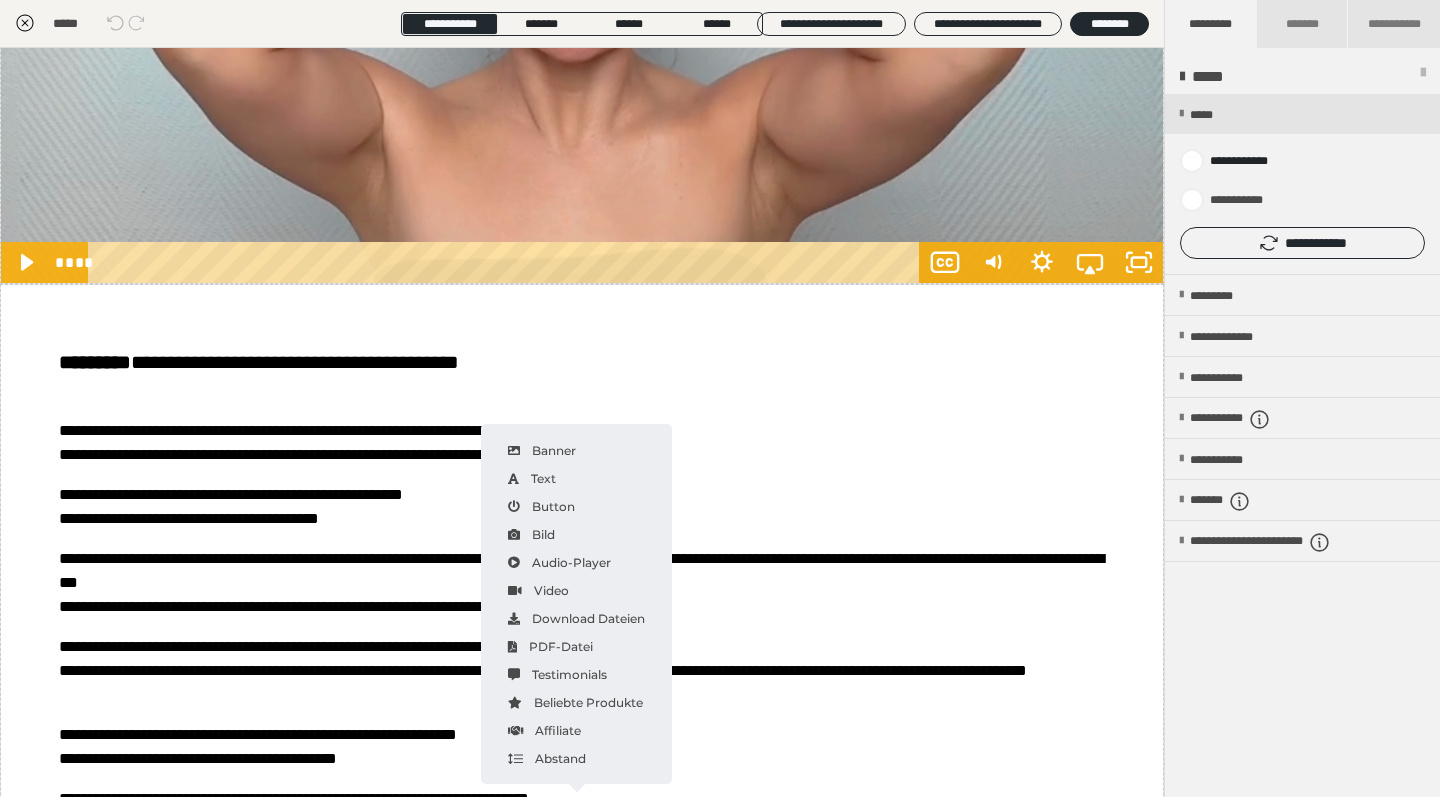 click 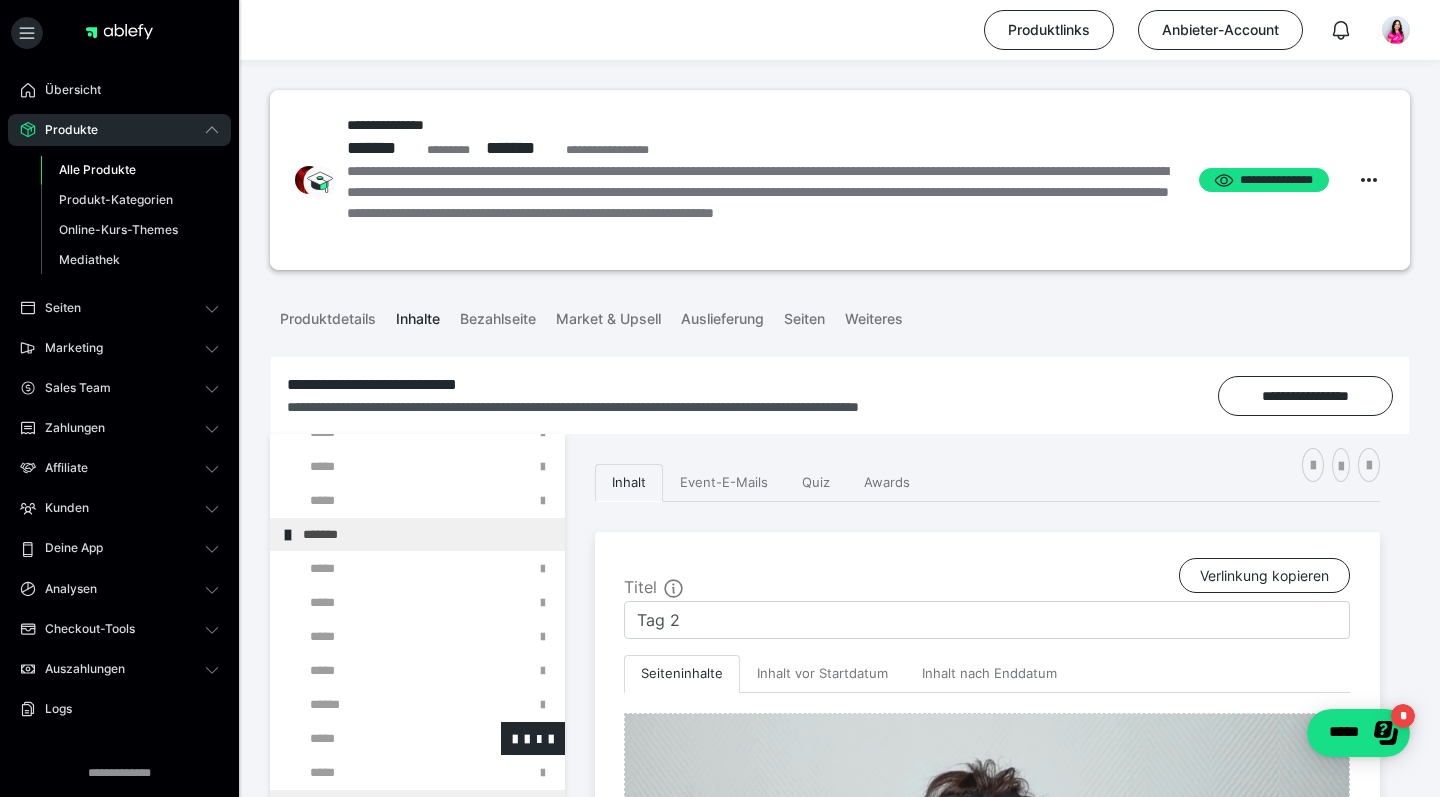 click at bounding box center [375, 738] 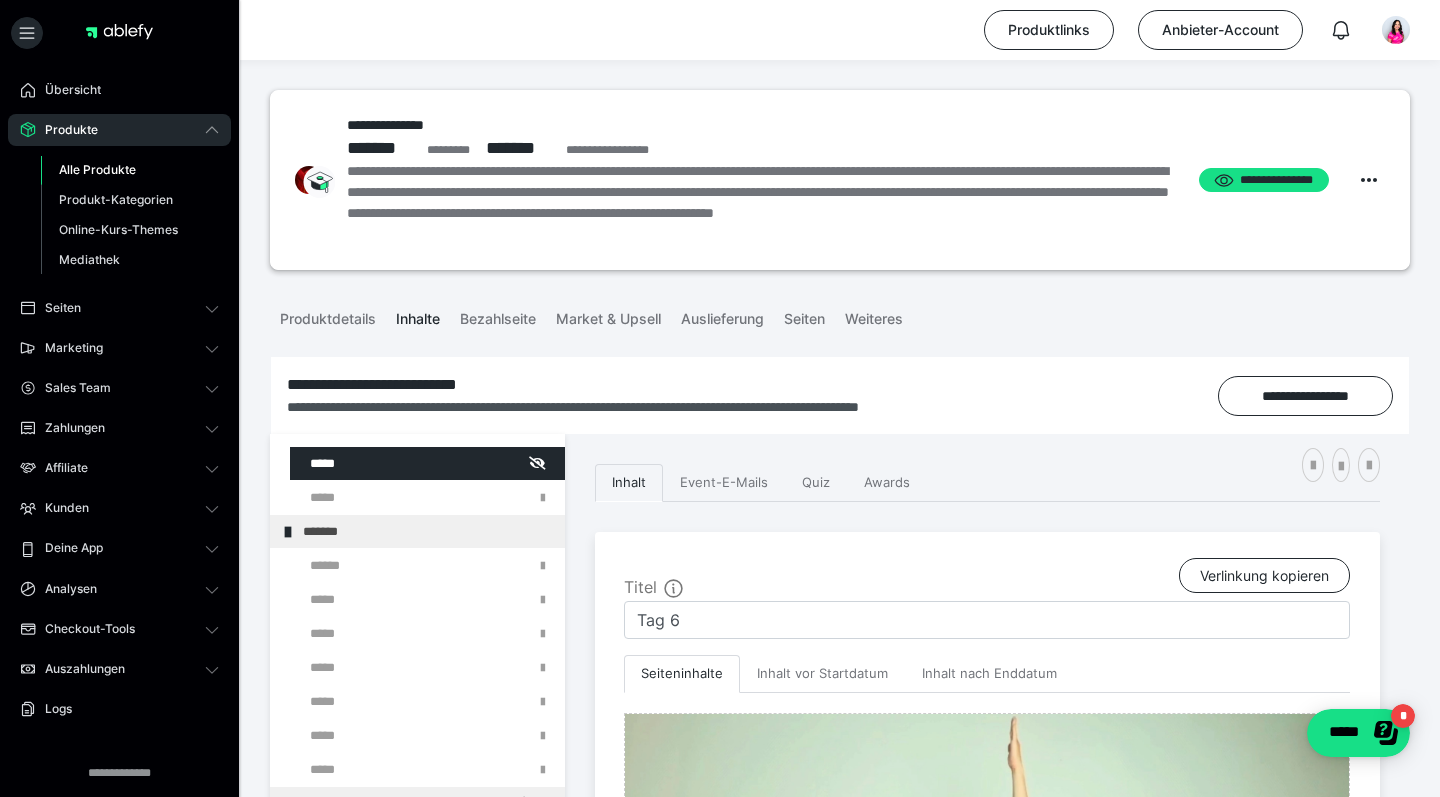 scroll, scrollTop: 579, scrollLeft: 0, axis: vertical 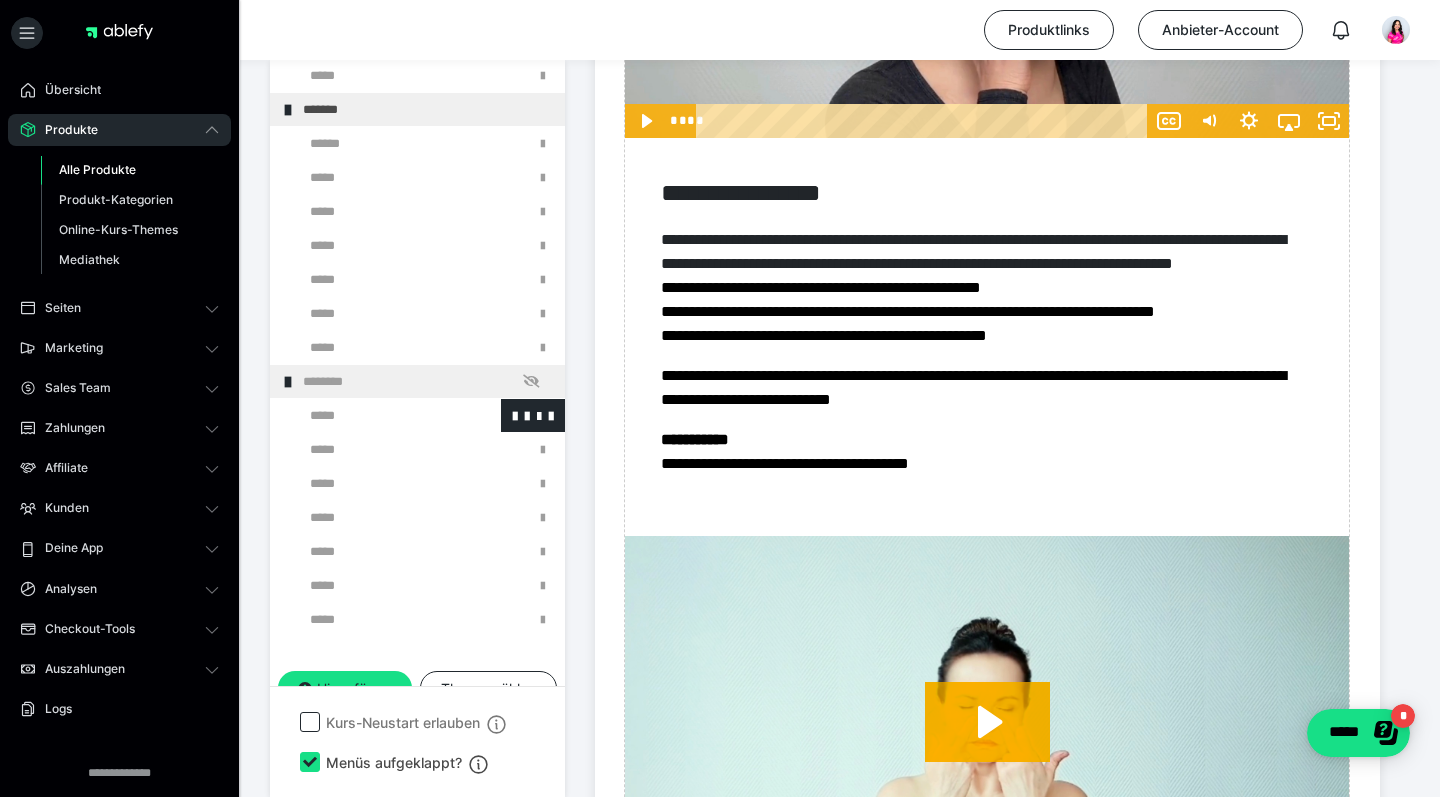 click at bounding box center (375, 415) 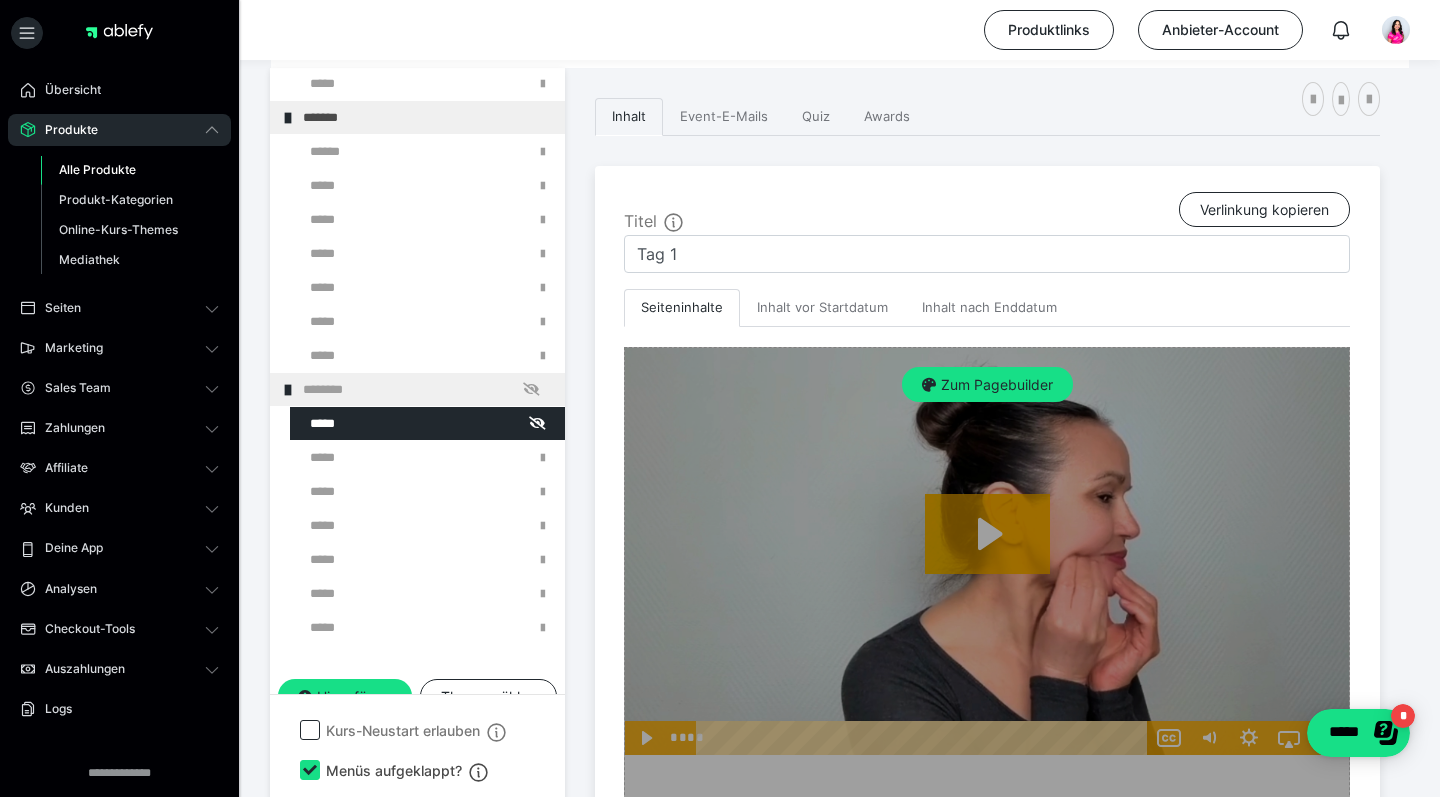 scroll, scrollTop: 363, scrollLeft: 0, axis: vertical 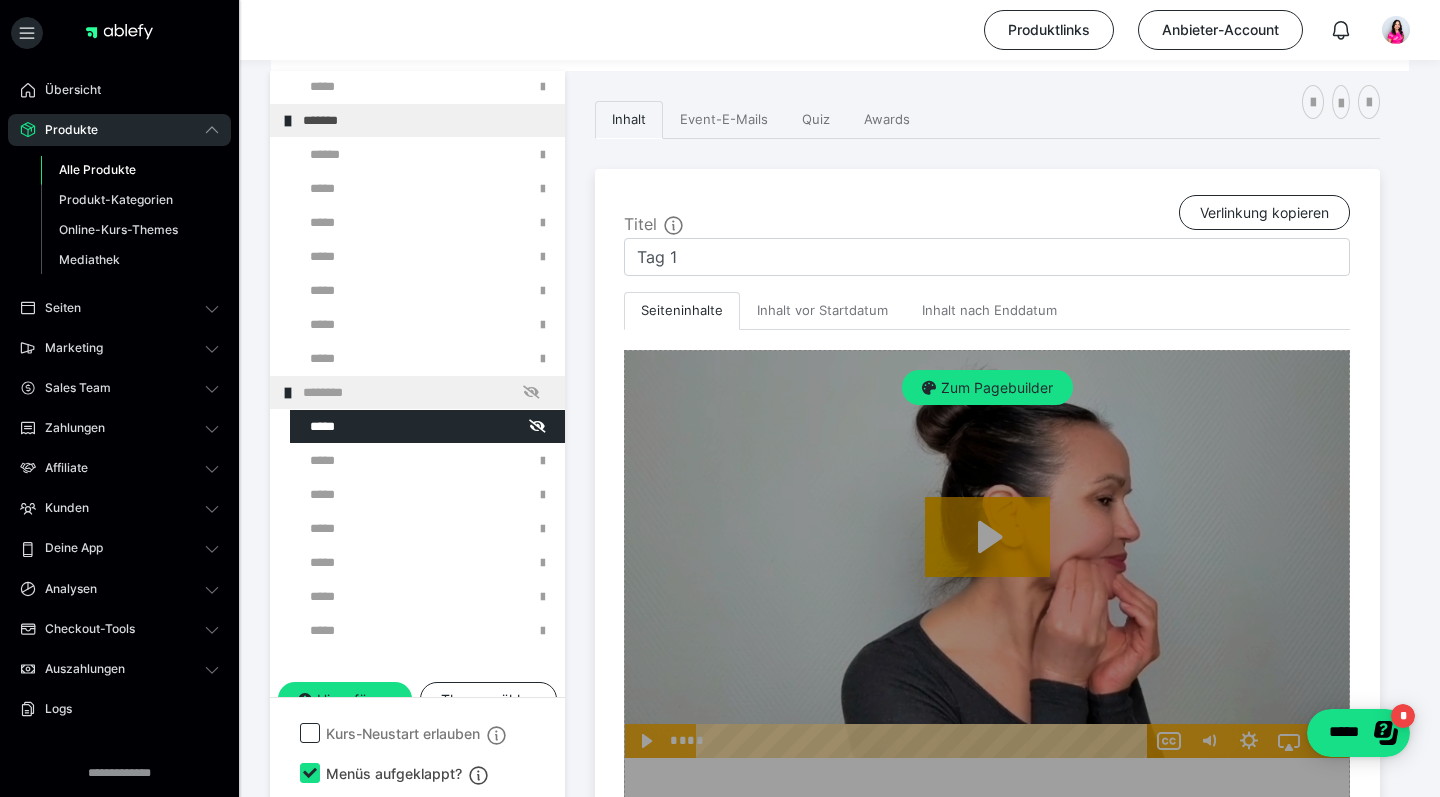 click on "Zum Pagebuilder" at bounding box center (987, 2363) 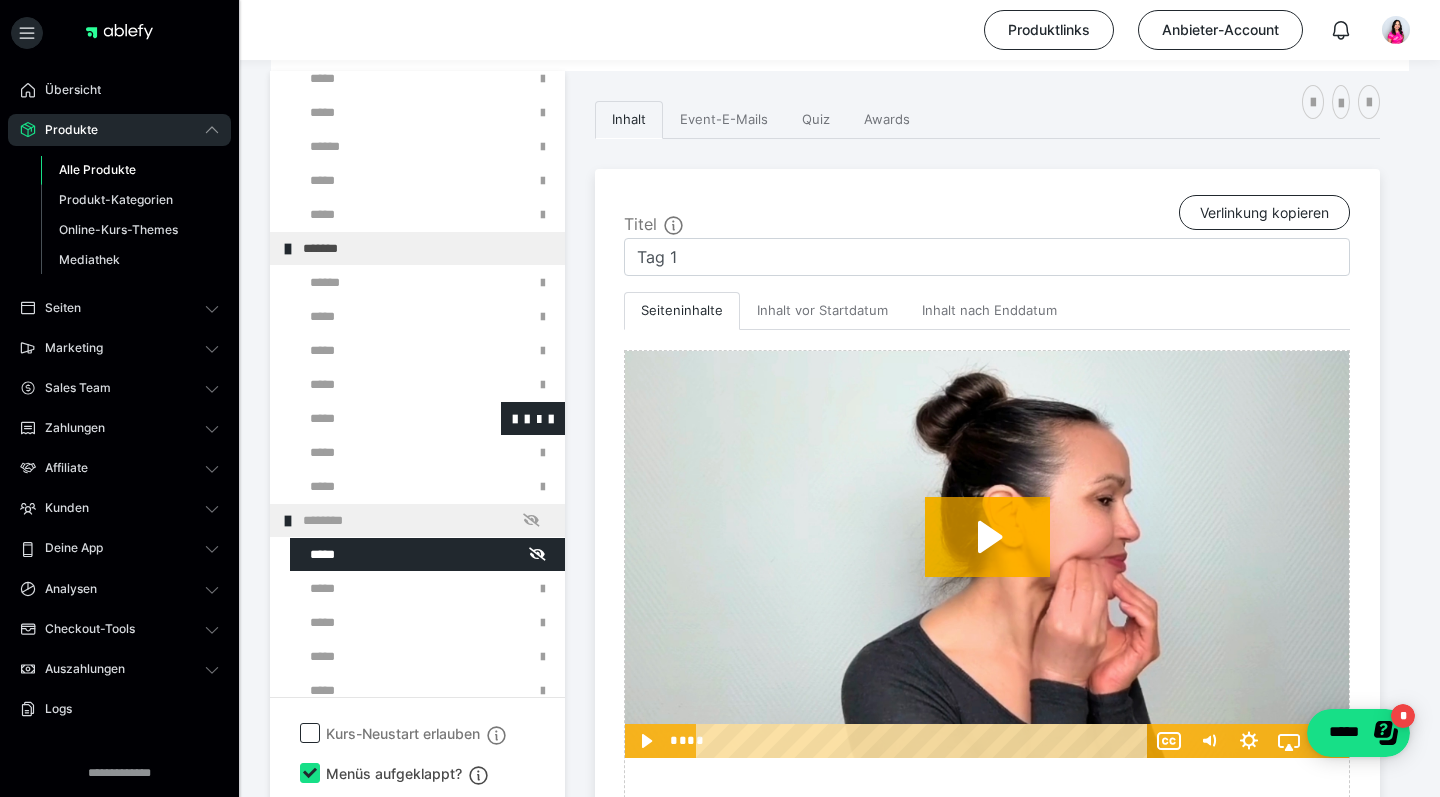 scroll, scrollTop: 424, scrollLeft: 0, axis: vertical 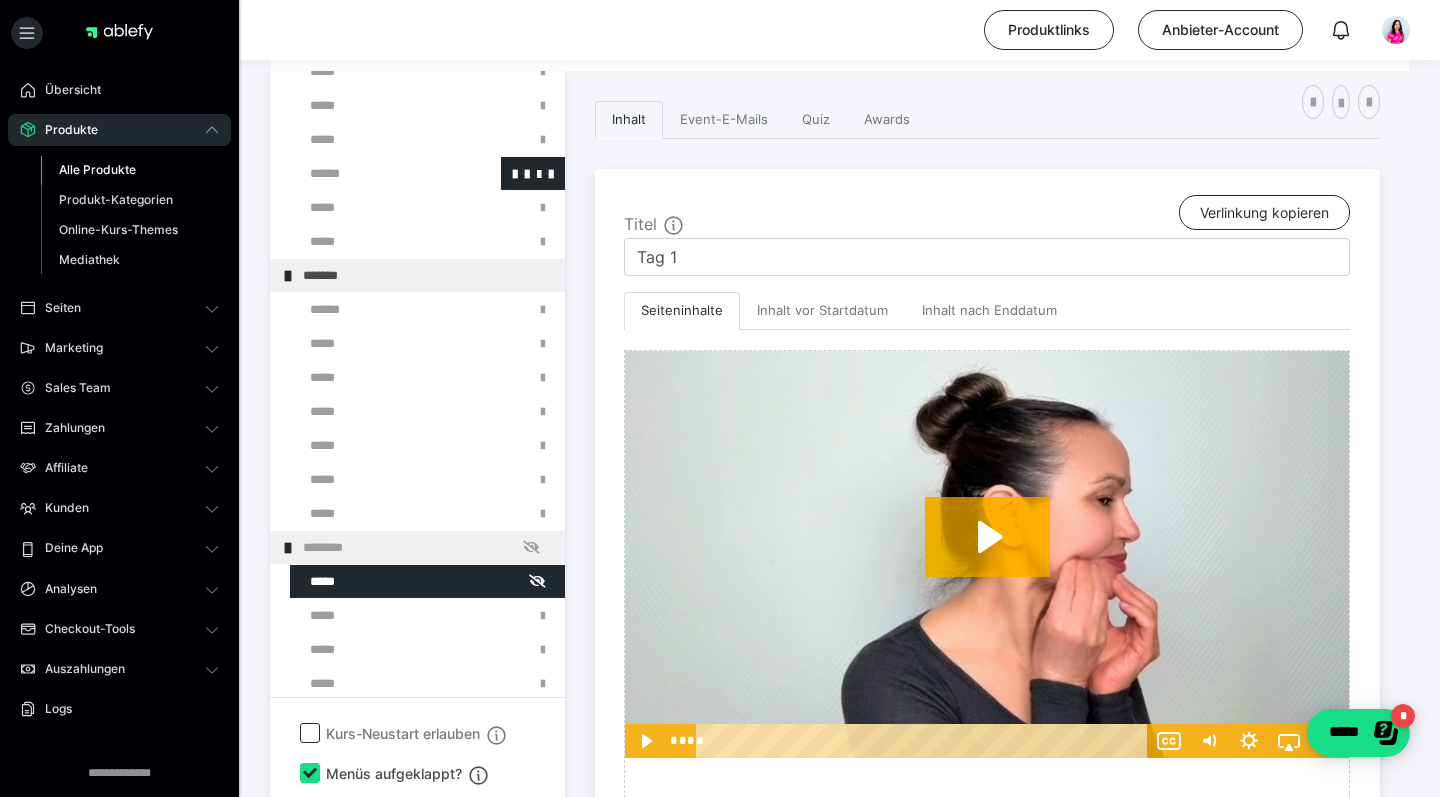 click at bounding box center (375, 173) 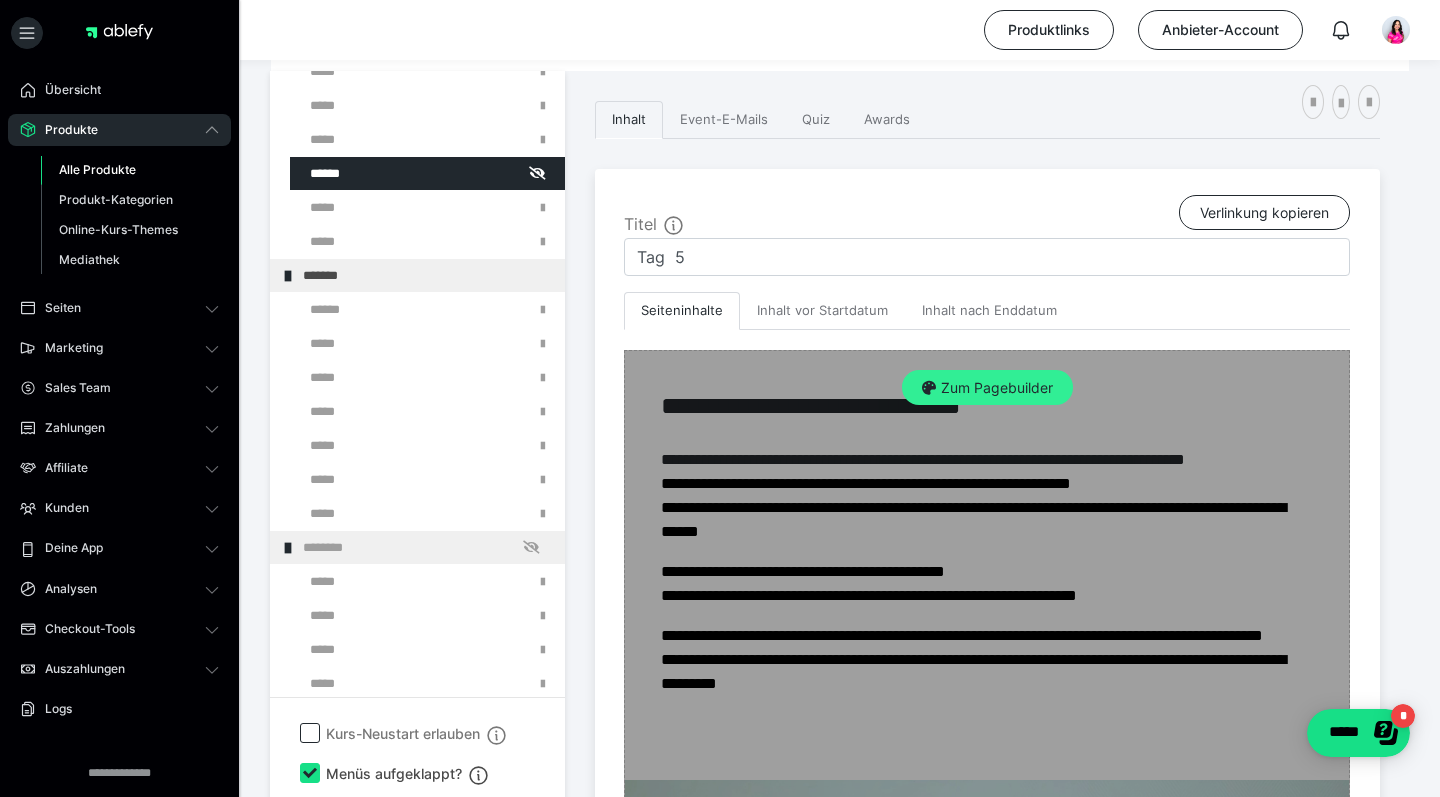 click on "Zum Pagebuilder" at bounding box center (987, 388) 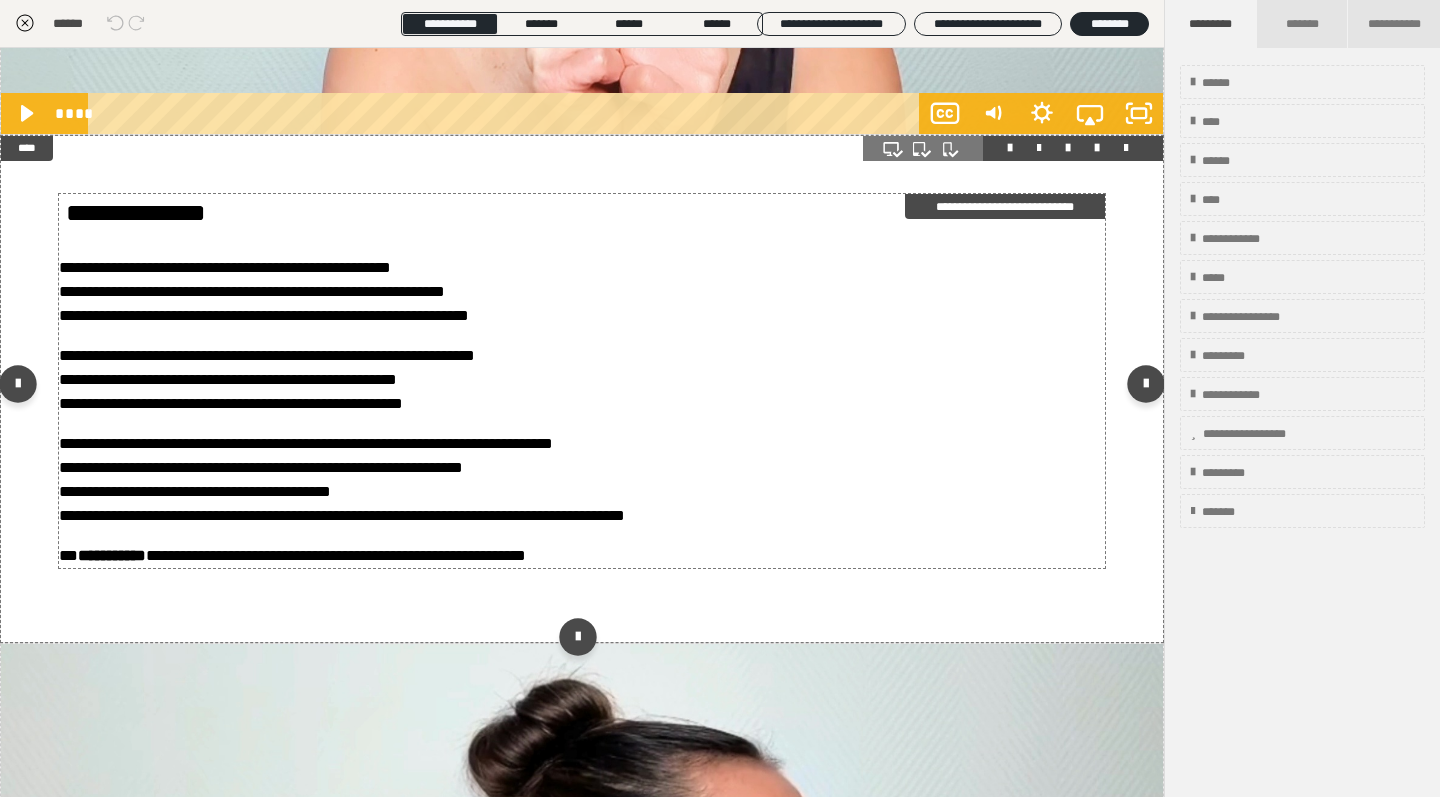 scroll, scrollTop: 3436, scrollLeft: 0, axis: vertical 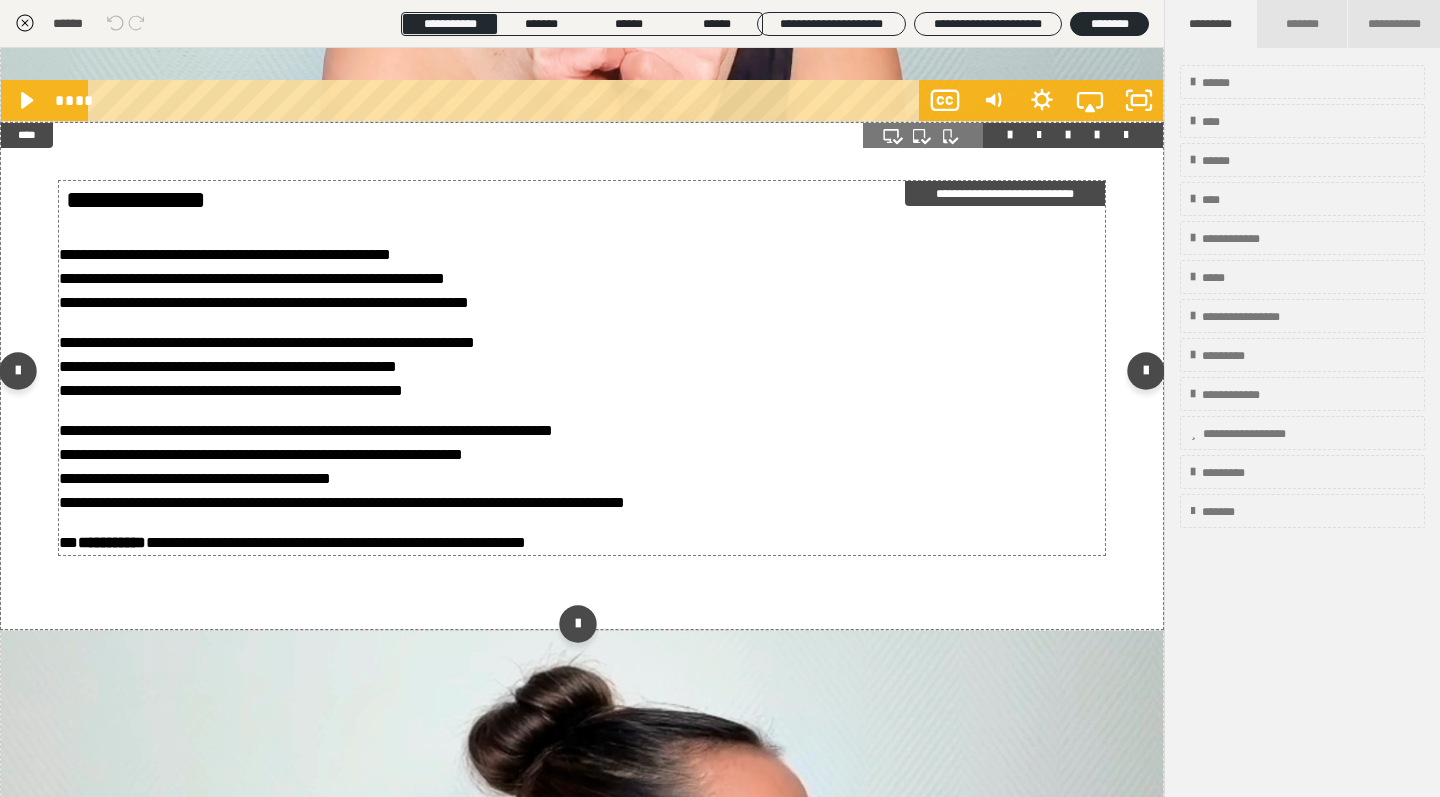 click on "**********" at bounding box center [342, 466] 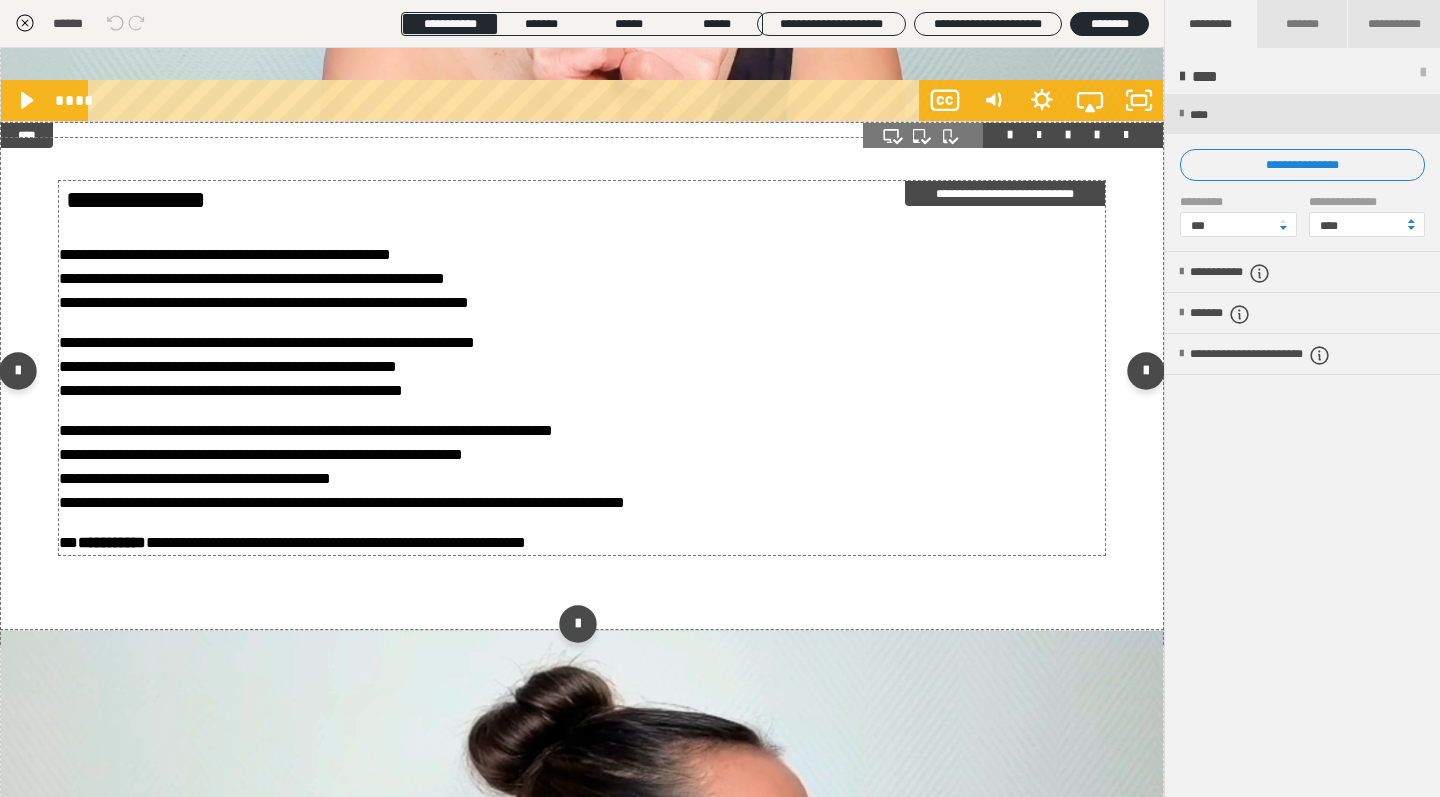 click on "**********" at bounding box center (342, 466) 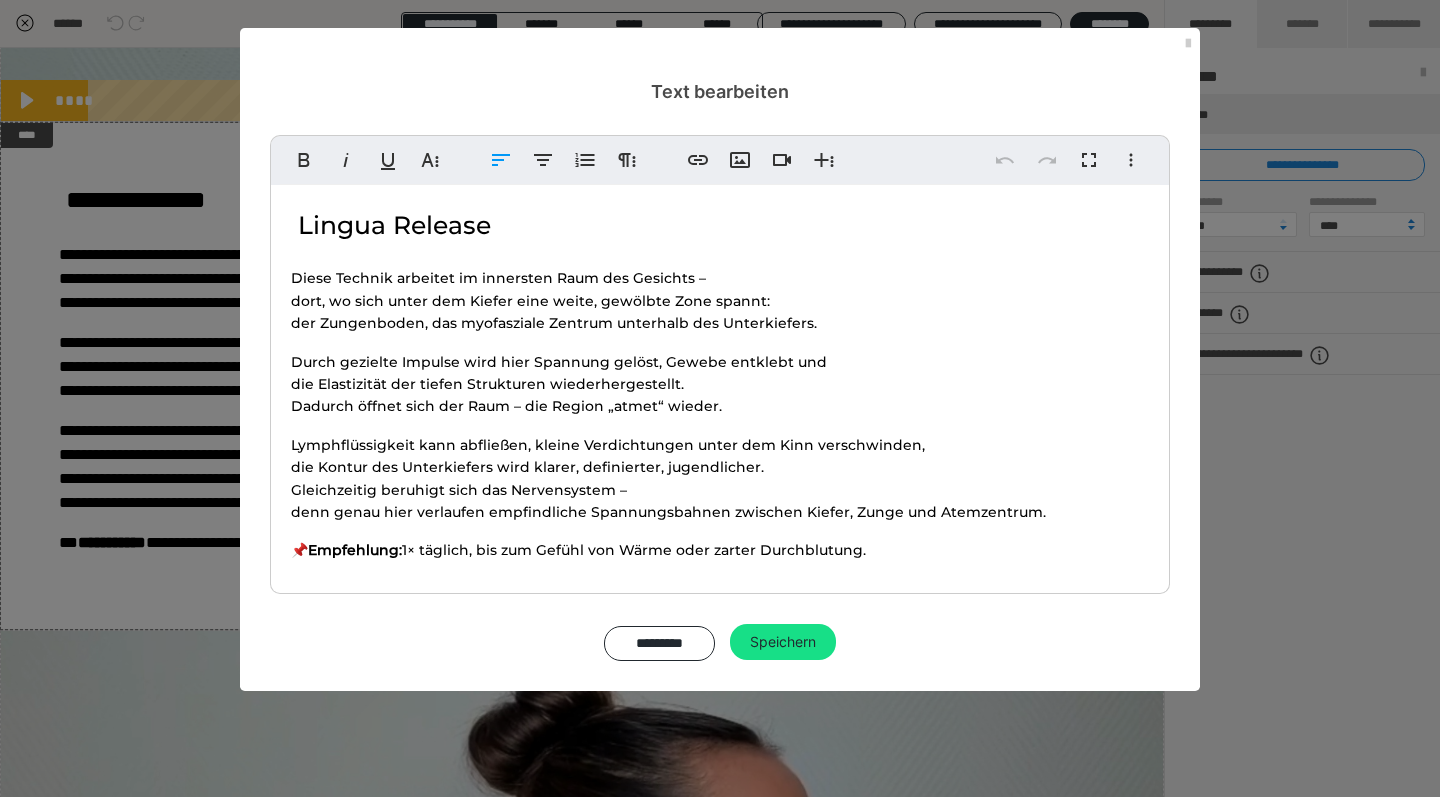 drag, startPoint x: 878, startPoint y: 551, endPoint x: 281, endPoint y: 227, distance: 679.2533 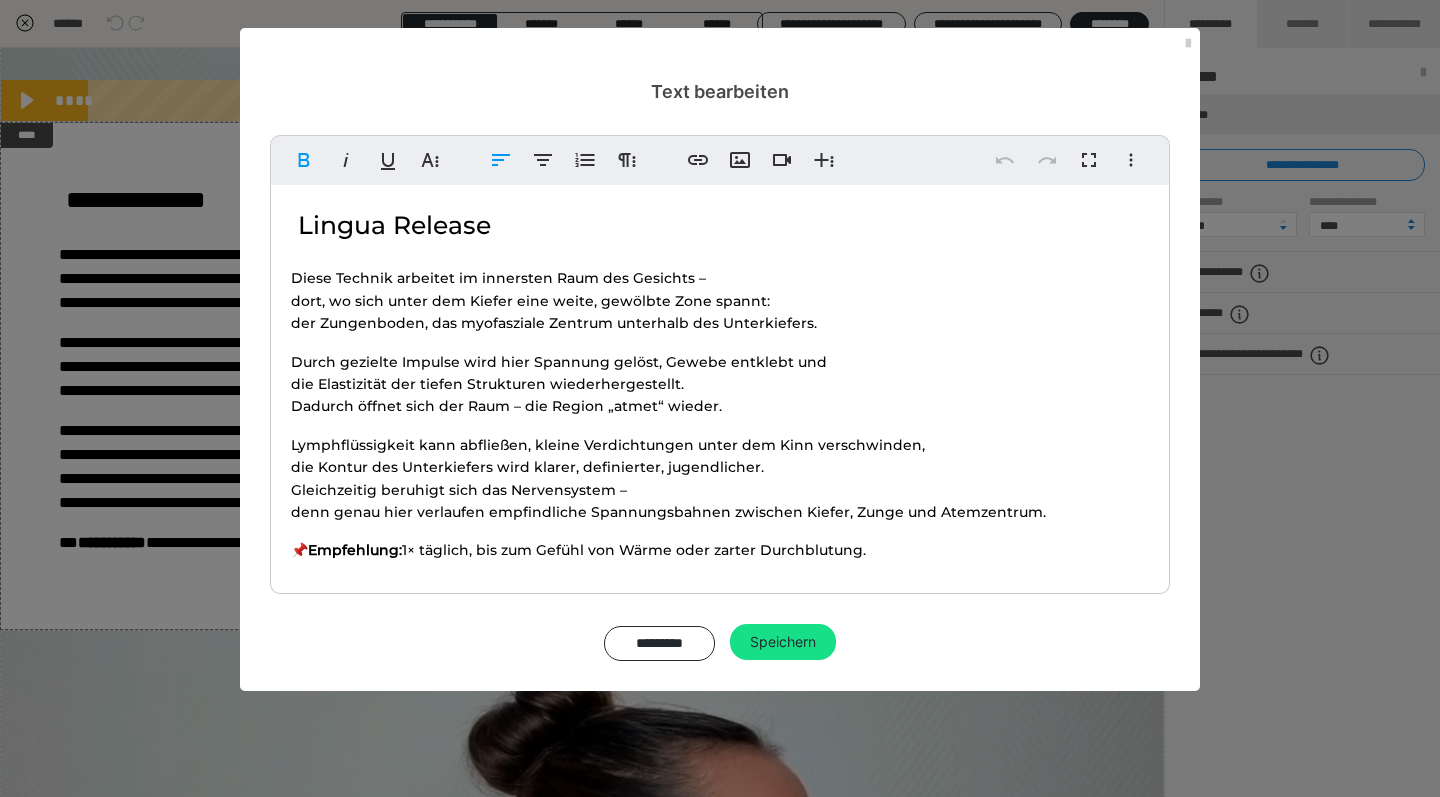 click on "Durch gezielte Impulse wird hier Spannung gelöst, Gewebe entklebt und die Elastizität der tiefen Strukturen wiederhergestellt. Dadurch öffnet sich der Raum – die Region „atmet“ wieder." at bounding box center [559, 384] 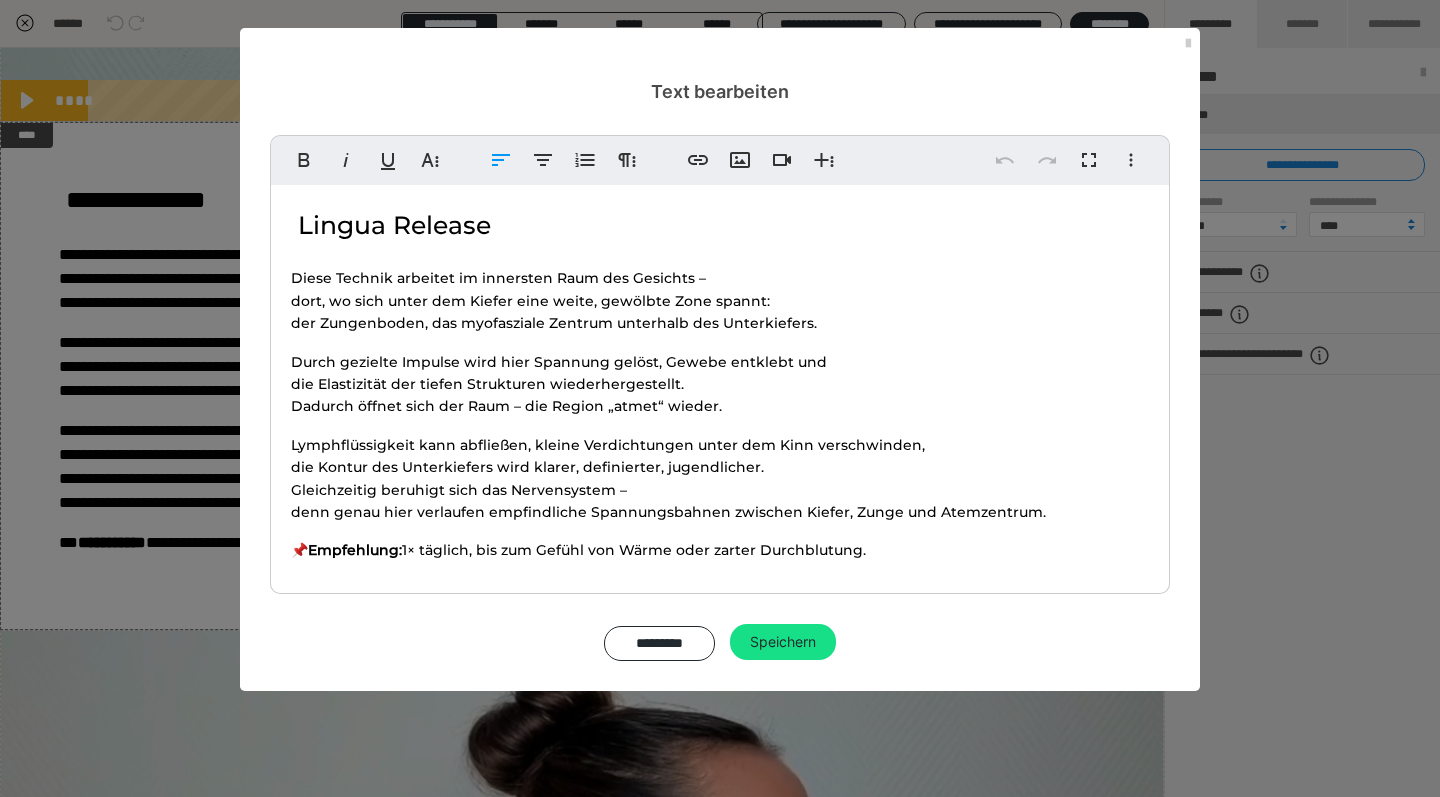 click on "📌  Empfehlung:  1× täglich, bis zum Gefühl von Wärme oder zarter Durchblutung." at bounding box center [578, 550] 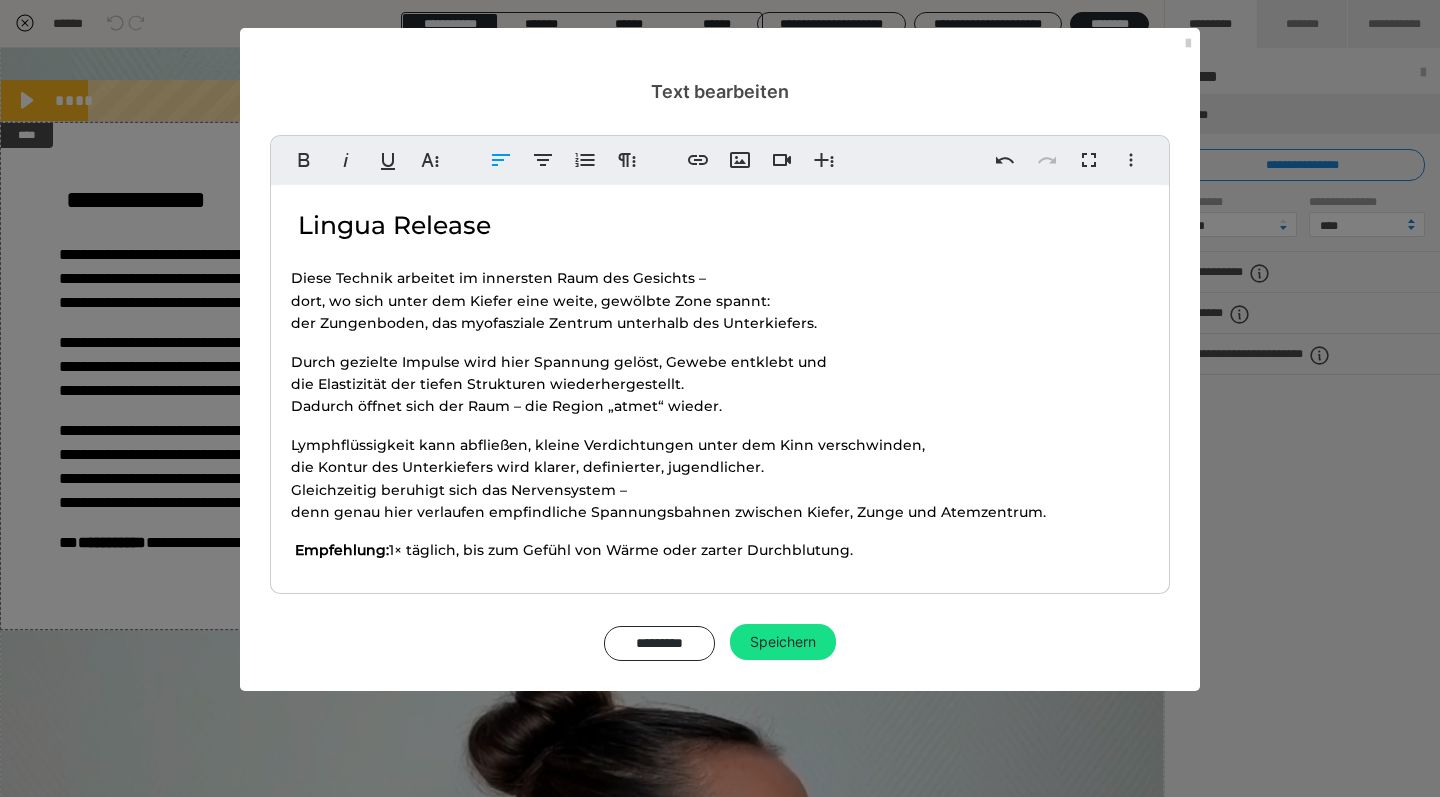drag, startPoint x: 881, startPoint y: 539, endPoint x: 255, endPoint y: 143, distance: 740.7375 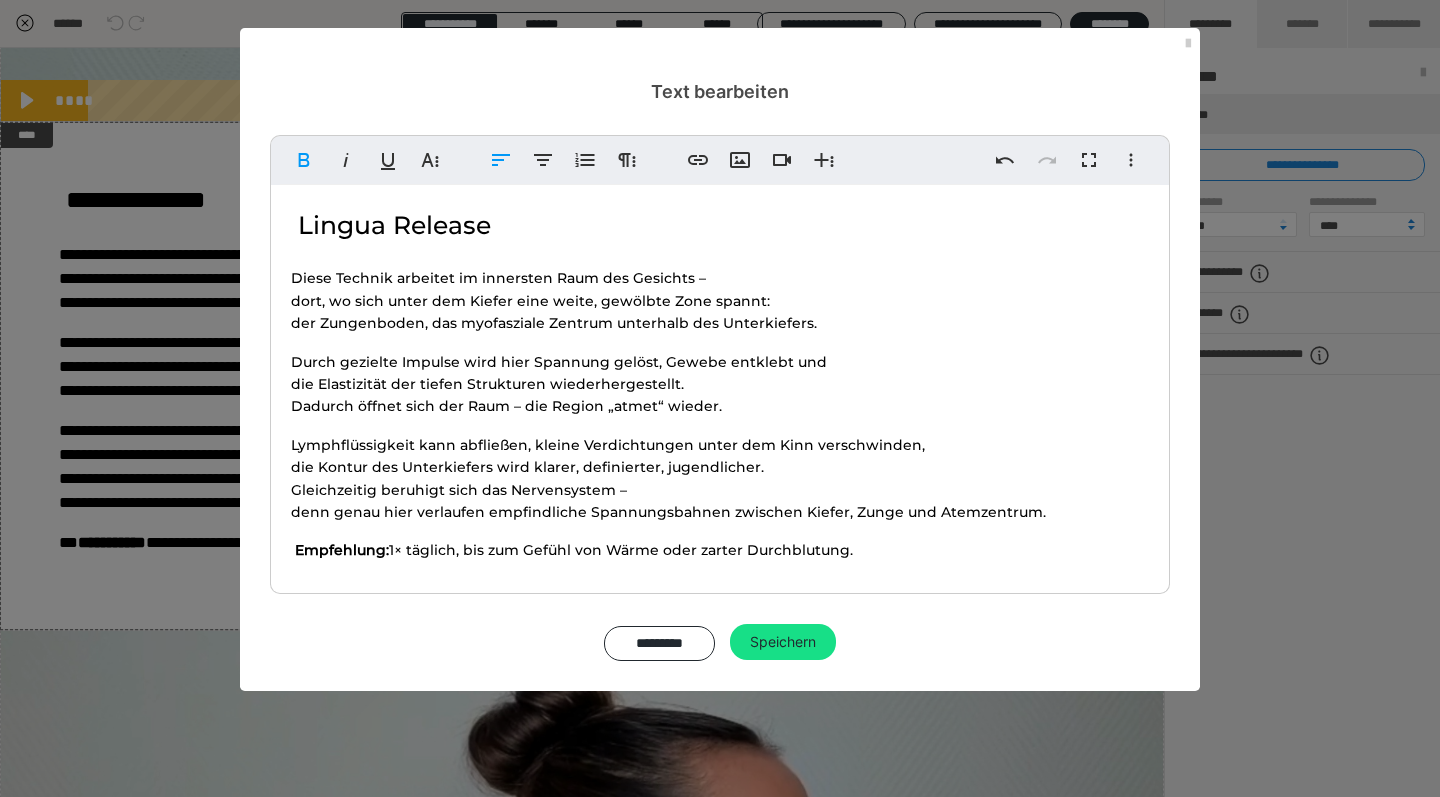 copy on "Lingua Release Diese Technik arbeitet im innersten Raum des Gesichts – dort, wo sich unter dem Kiefer eine weite, gewölbte Zone spannt: der Zungenboden, das myofasziale Zentrum unterhalb des Unterkiefers. Durch gezielte Impulse wird hier Spannung gelöst, Gewebe entklebt und die Elastizität der tiefen Strukturen wiederhergestellt. Dadurch öffnet sich der Raum – die Region „atmet“ wieder. Lymphflüssigkeit kann abfließen, kleine Verdichtungen unter dem Kinn verschwinden, die Kontur des Unterkiefers wird klarer, definierter, jugendlicher. Gleichzeitig beruhigt sich das Nervensystem – denn genau hier verlaufen empfindliche Spannungsbahnen zwischen Kiefer, Zunge und Atemzentrum. ​   Empfehlung:  1× täglich, bis zum Gefühl von Wärme oder zarter Durchblutung." 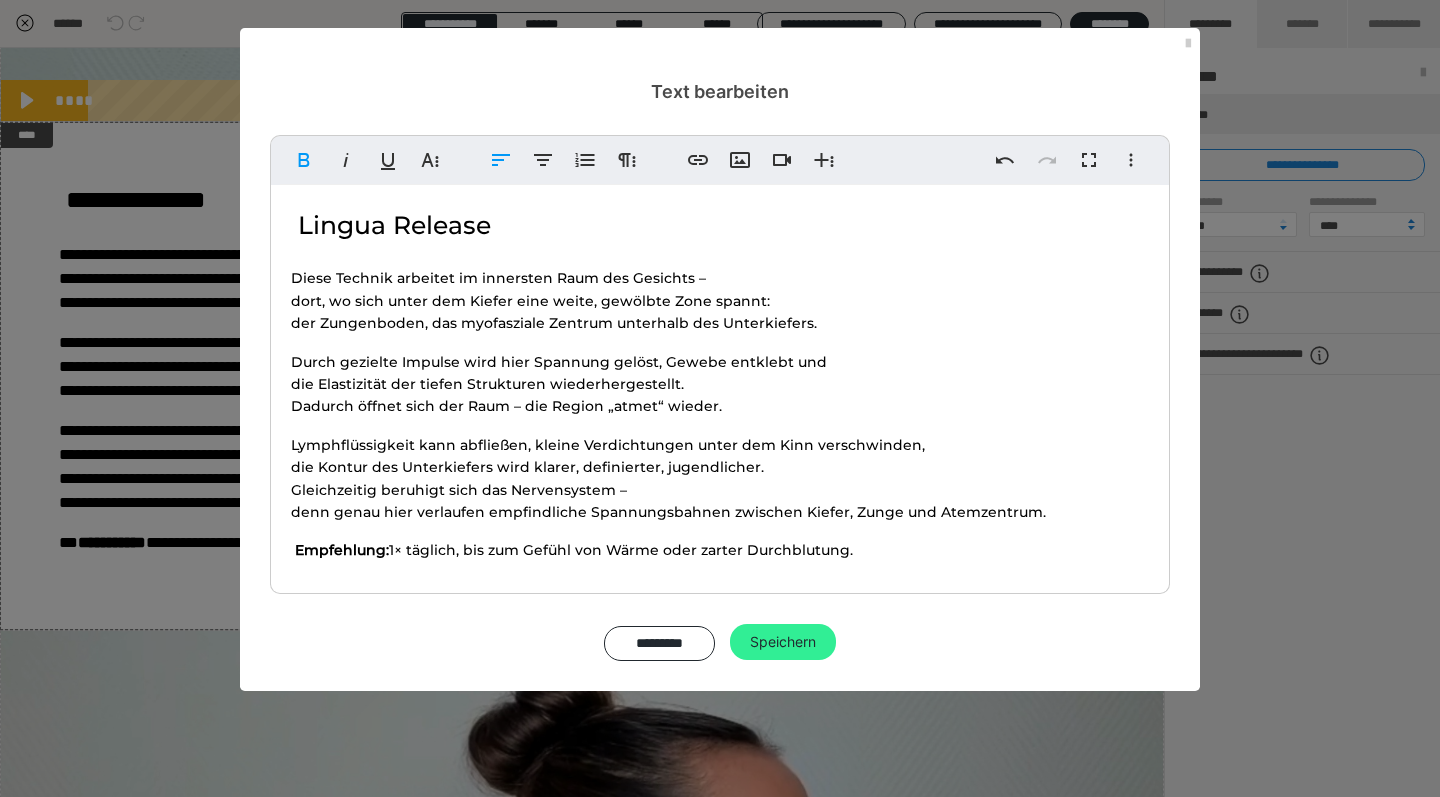 click on "Speichern" at bounding box center (783, 642) 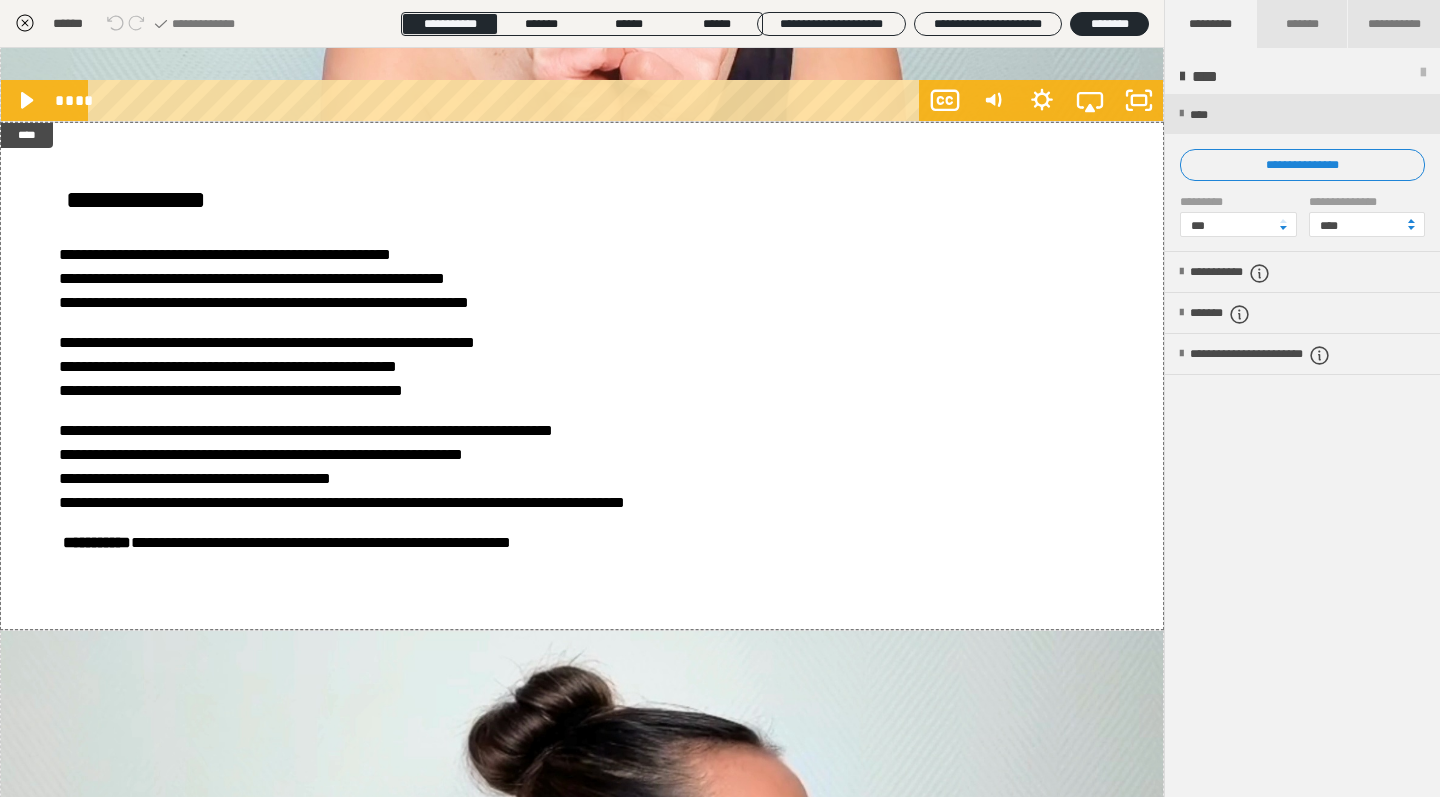 click 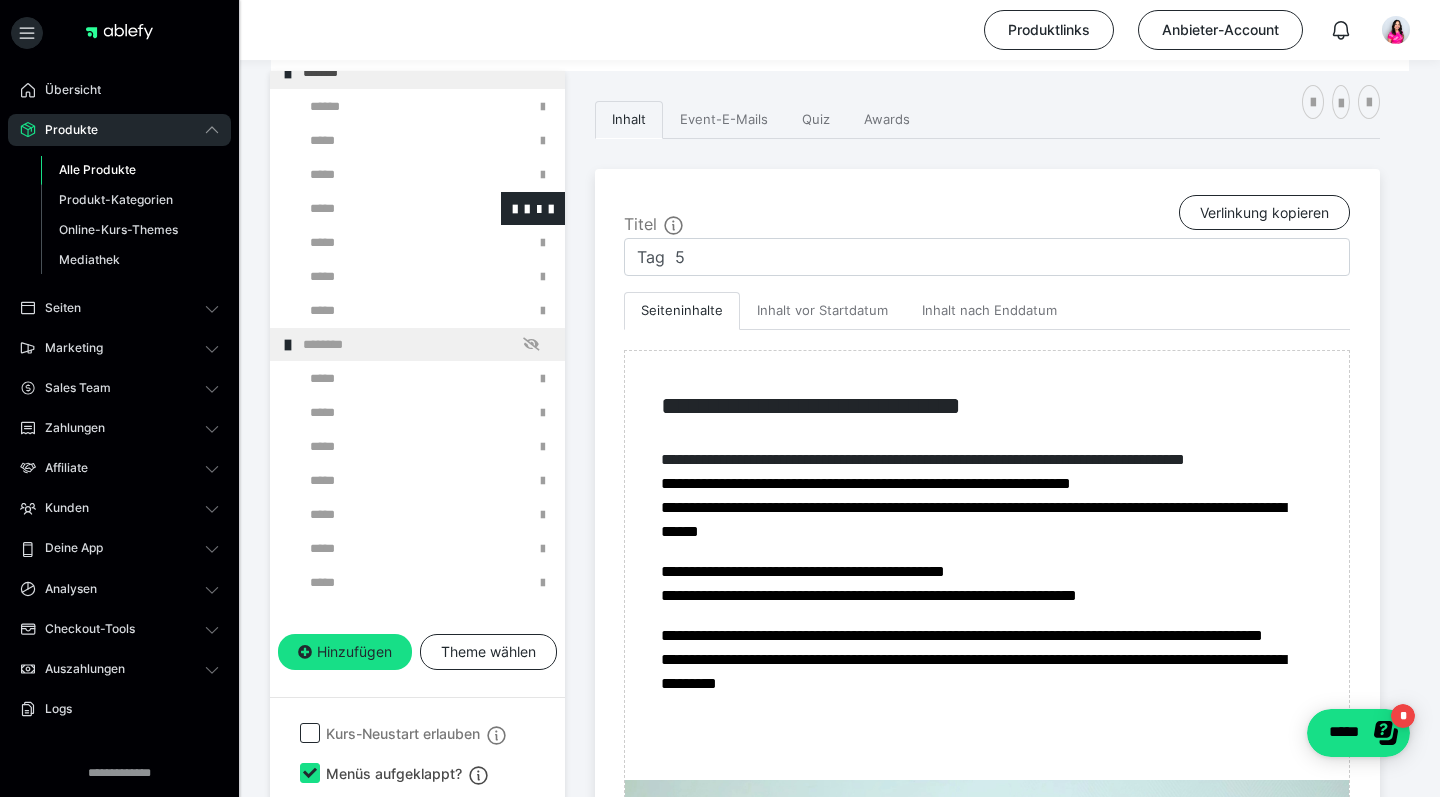 scroll, scrollTop: 631, scrollLeft: 0, axis: vertical 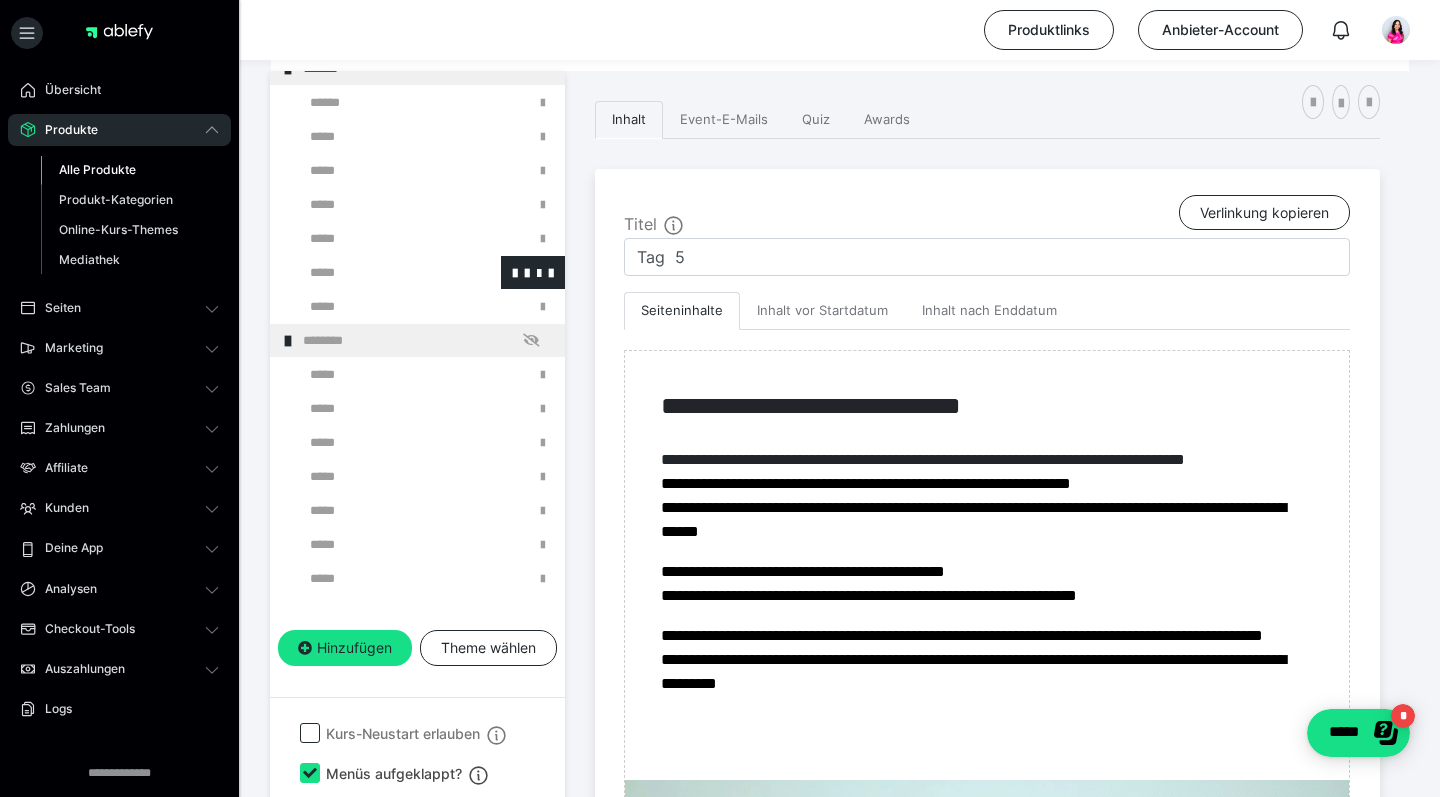 click at bounding box center (375, 272) 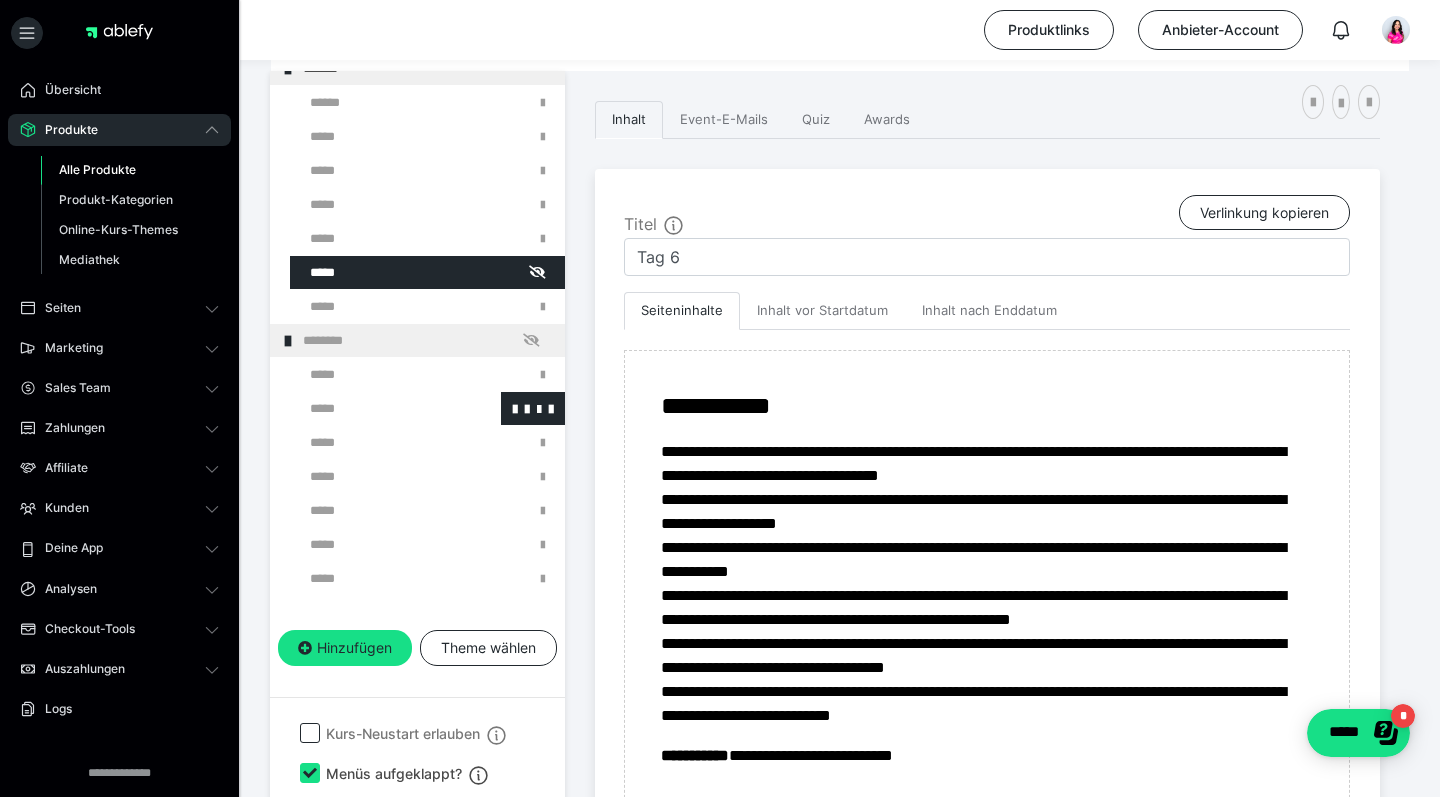 click at bounding box center [375, 408] 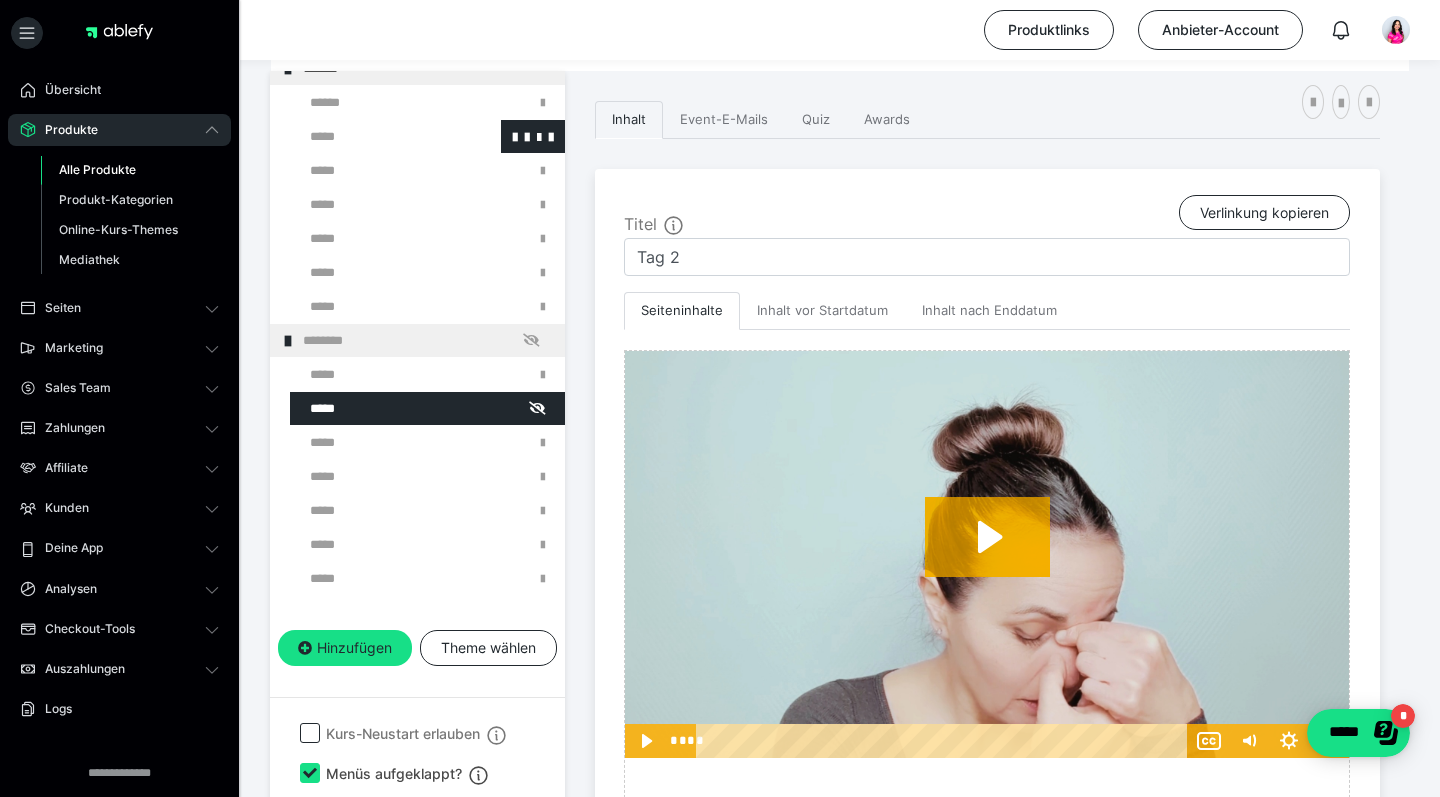 click at bounding box center (375, 136) 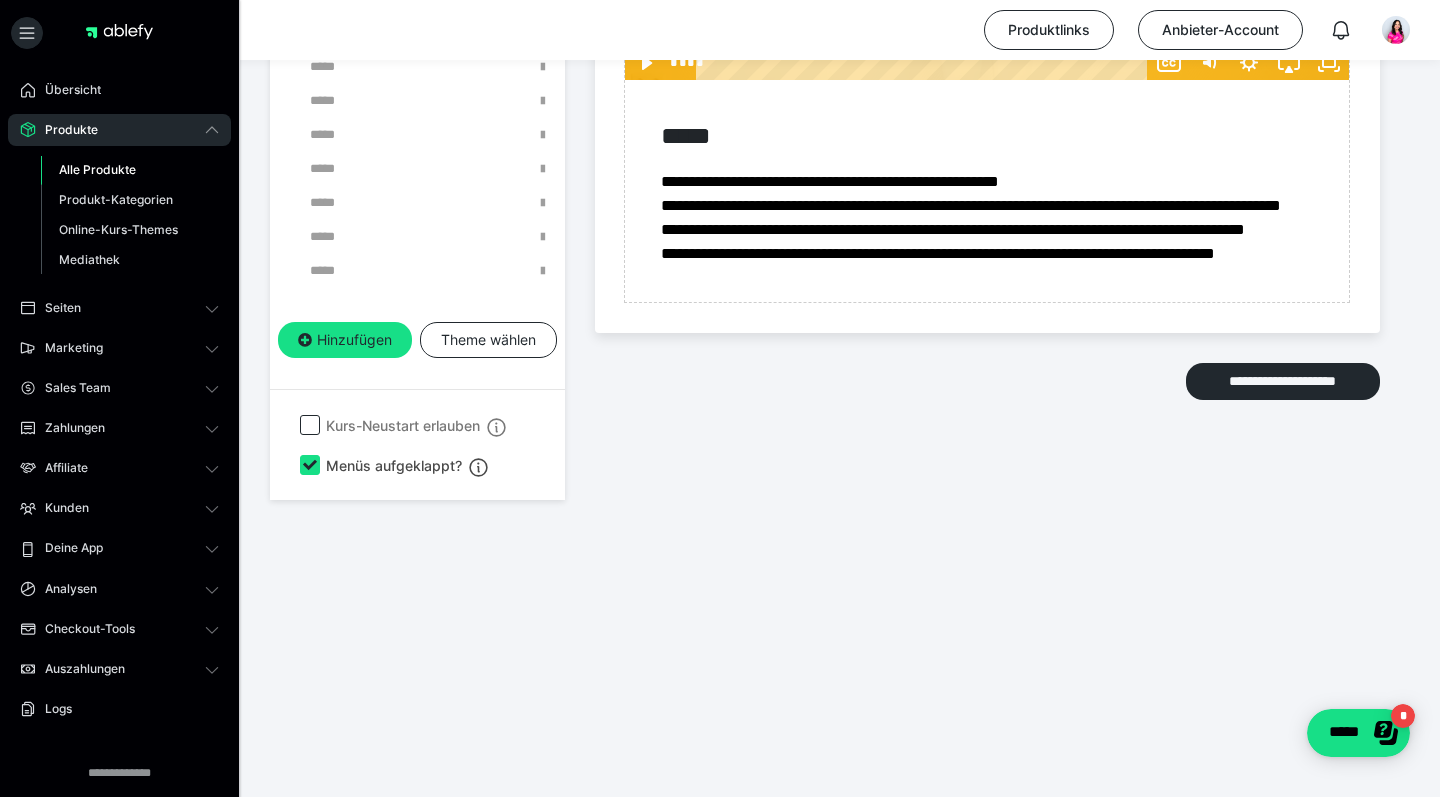 scroll, scrollTop: 3789, scrollLeft: 0, axis: vertical 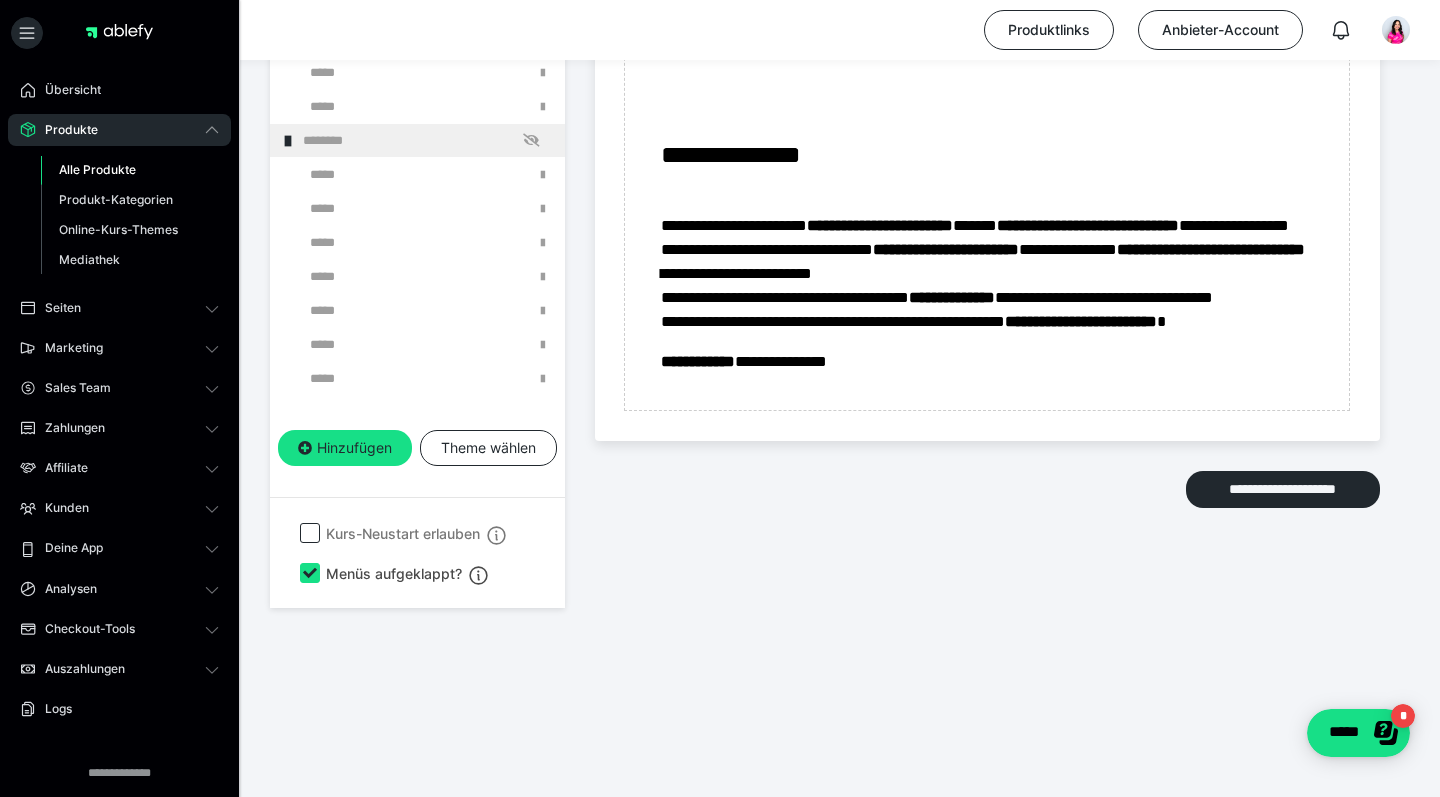 click at bounding box center (375, 4) 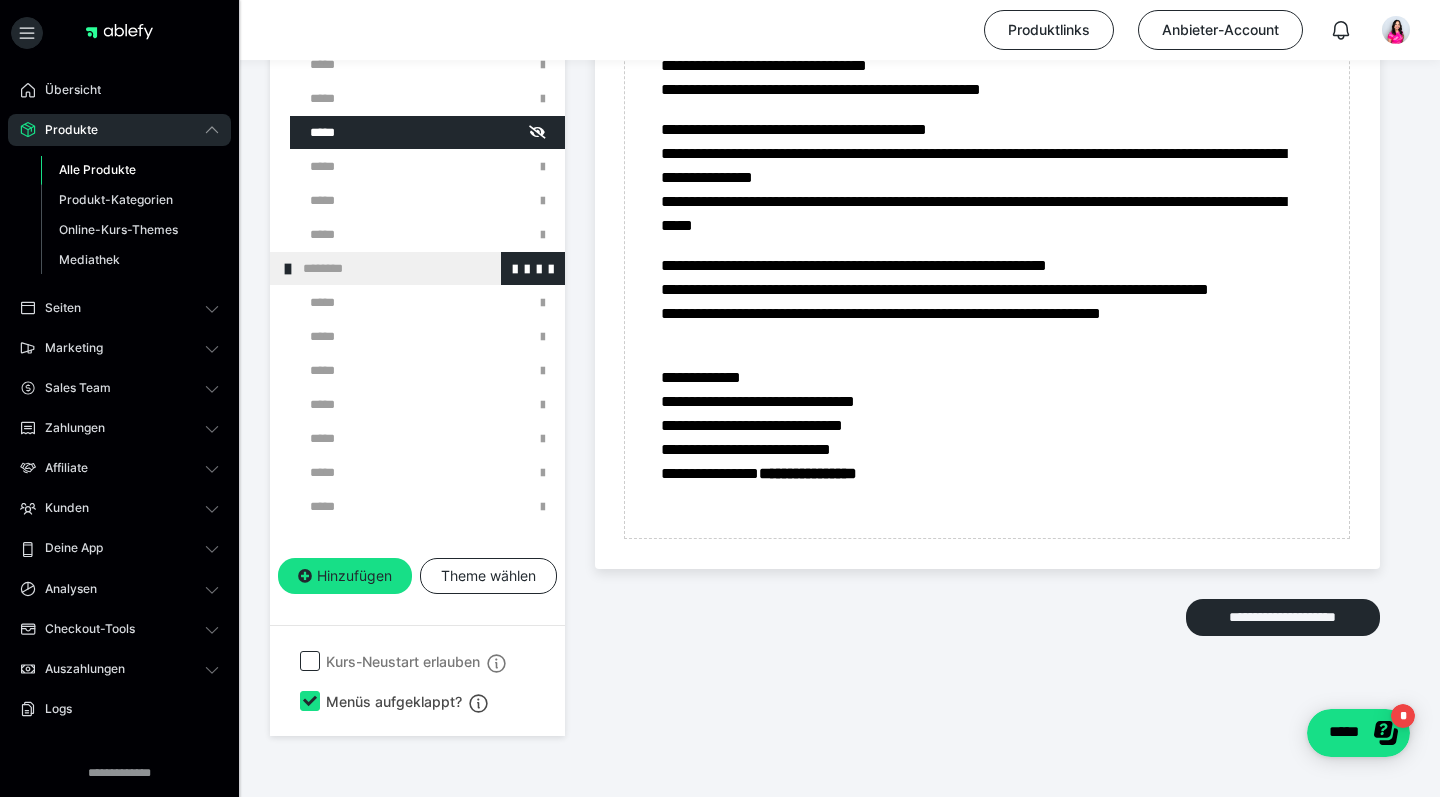 scroll, scrollTop: 4118, scrollLeft: 0, axis: vertical 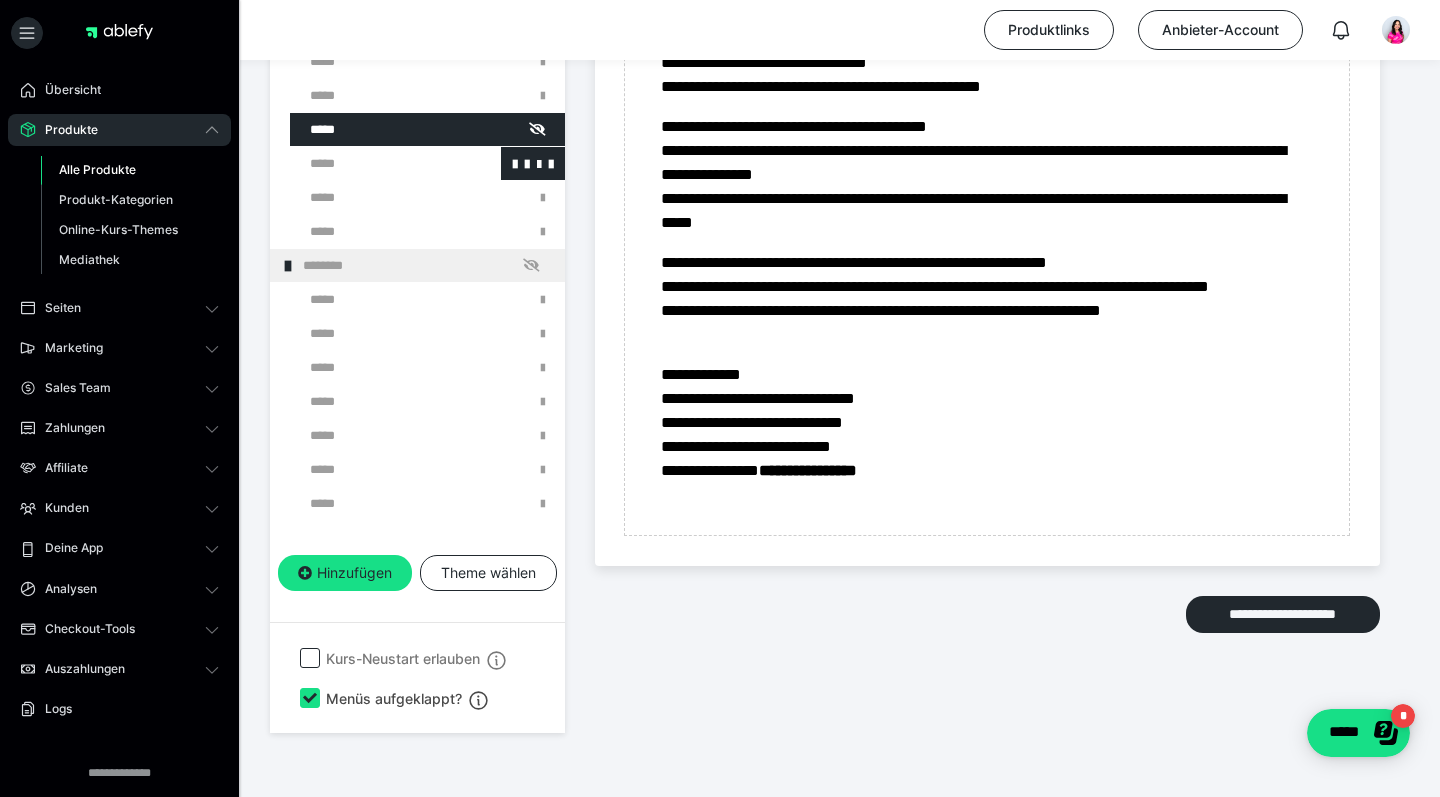 click at bounding box center (375, 163) 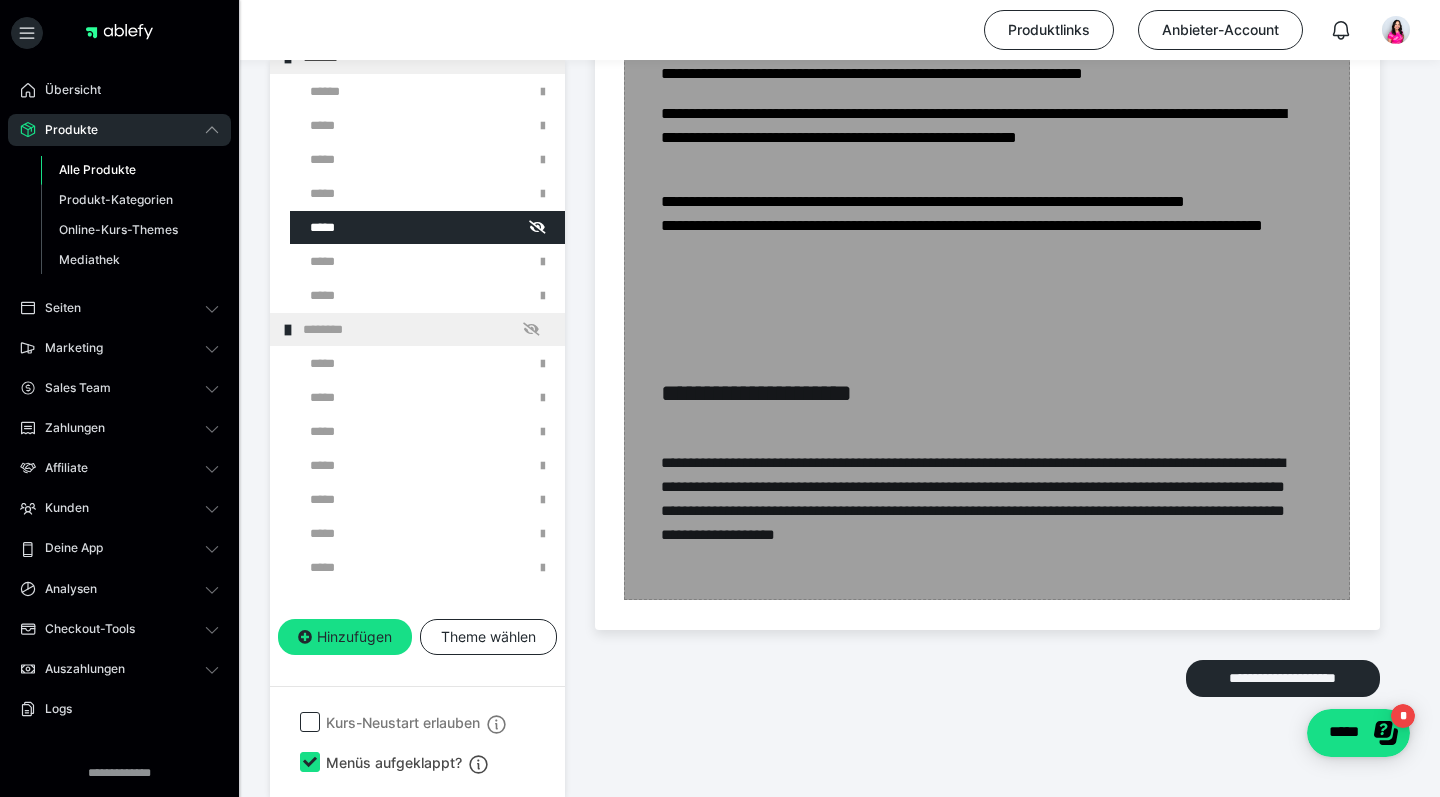 scroll, scrollTop: 3324, scrollLeft: 0, axis: vertical 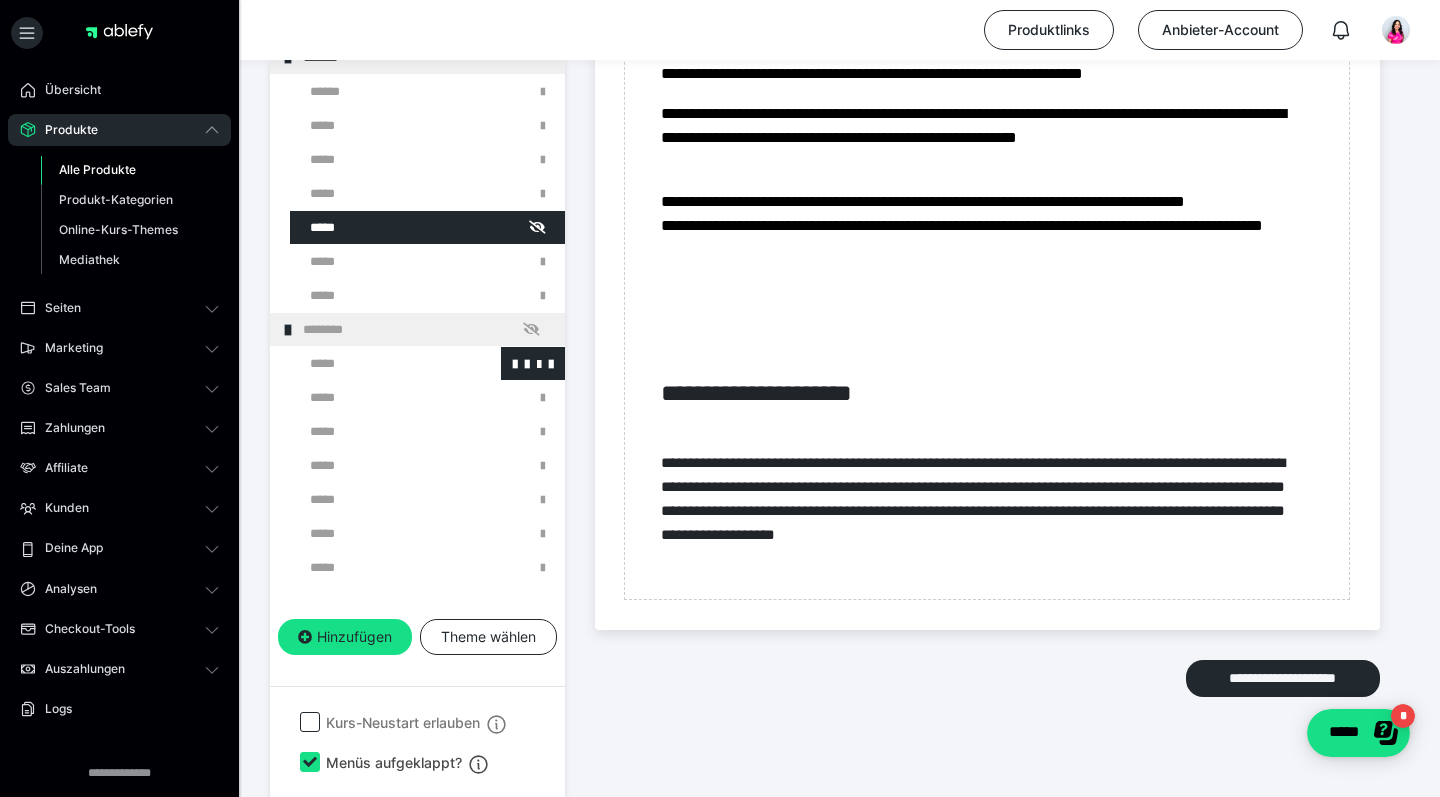 click at bounding box center [375, 363] 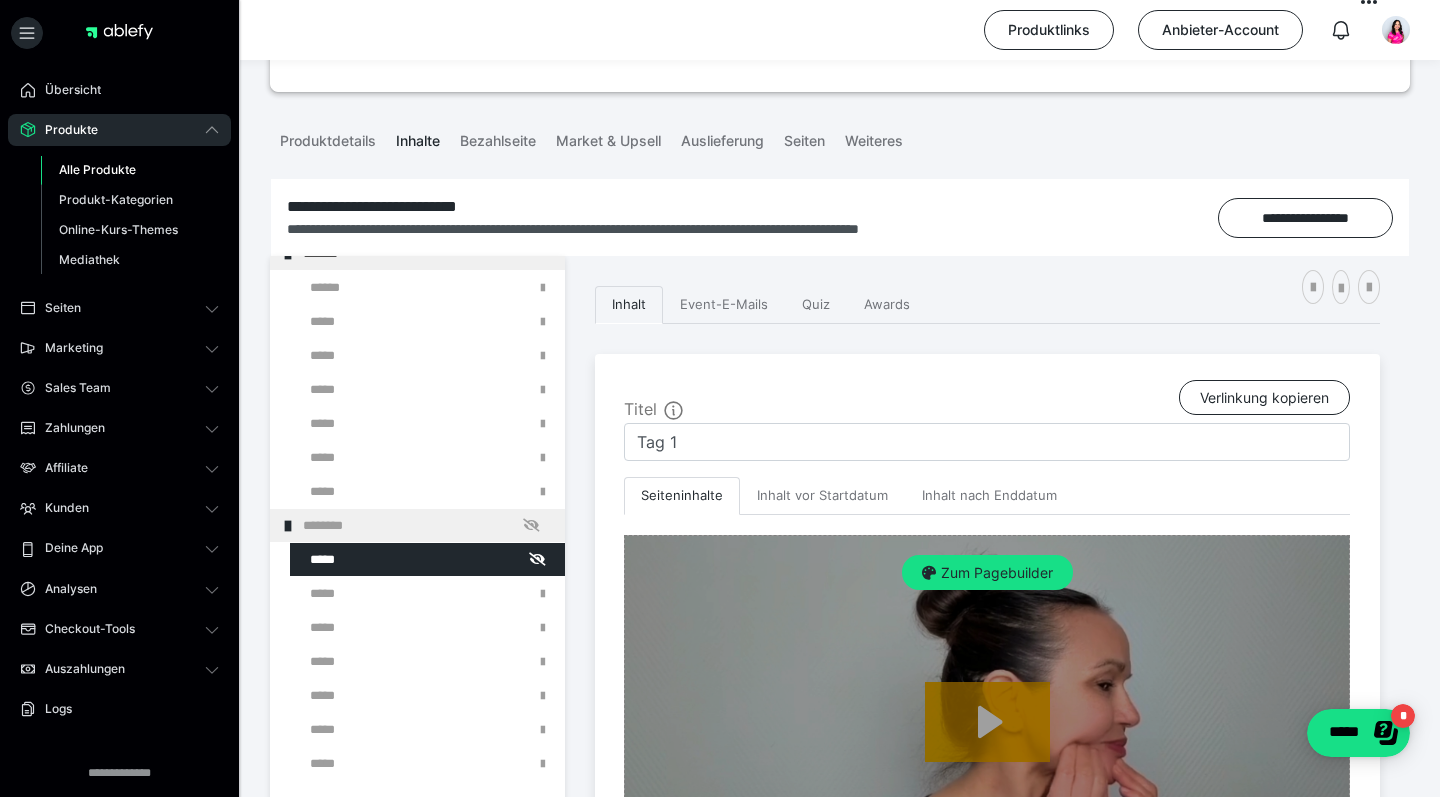 scroll, scrollTop: 186, scrollLeft: 0, axis: vertical 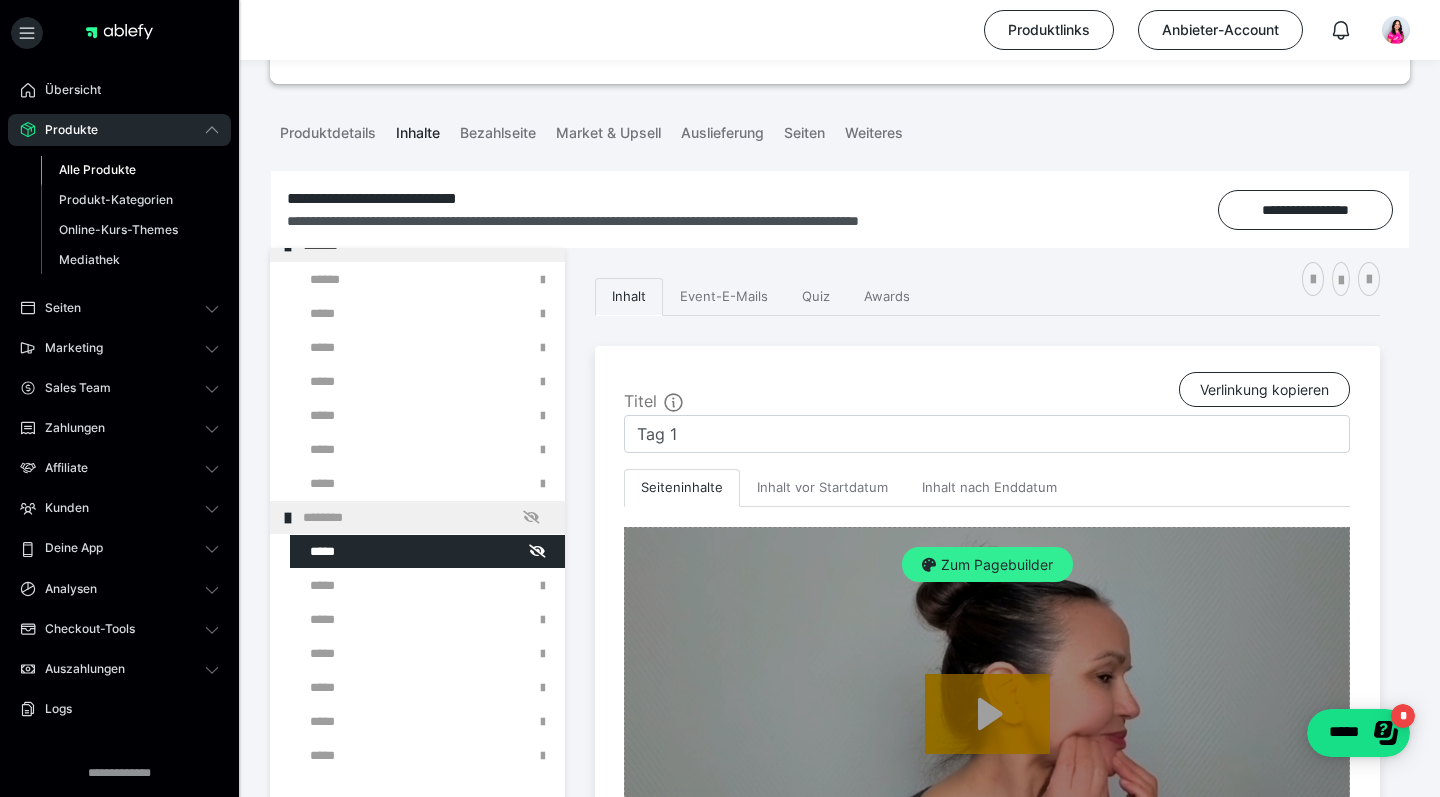 click on "Zum Pagebuilder" at bounding box center (987, 565) 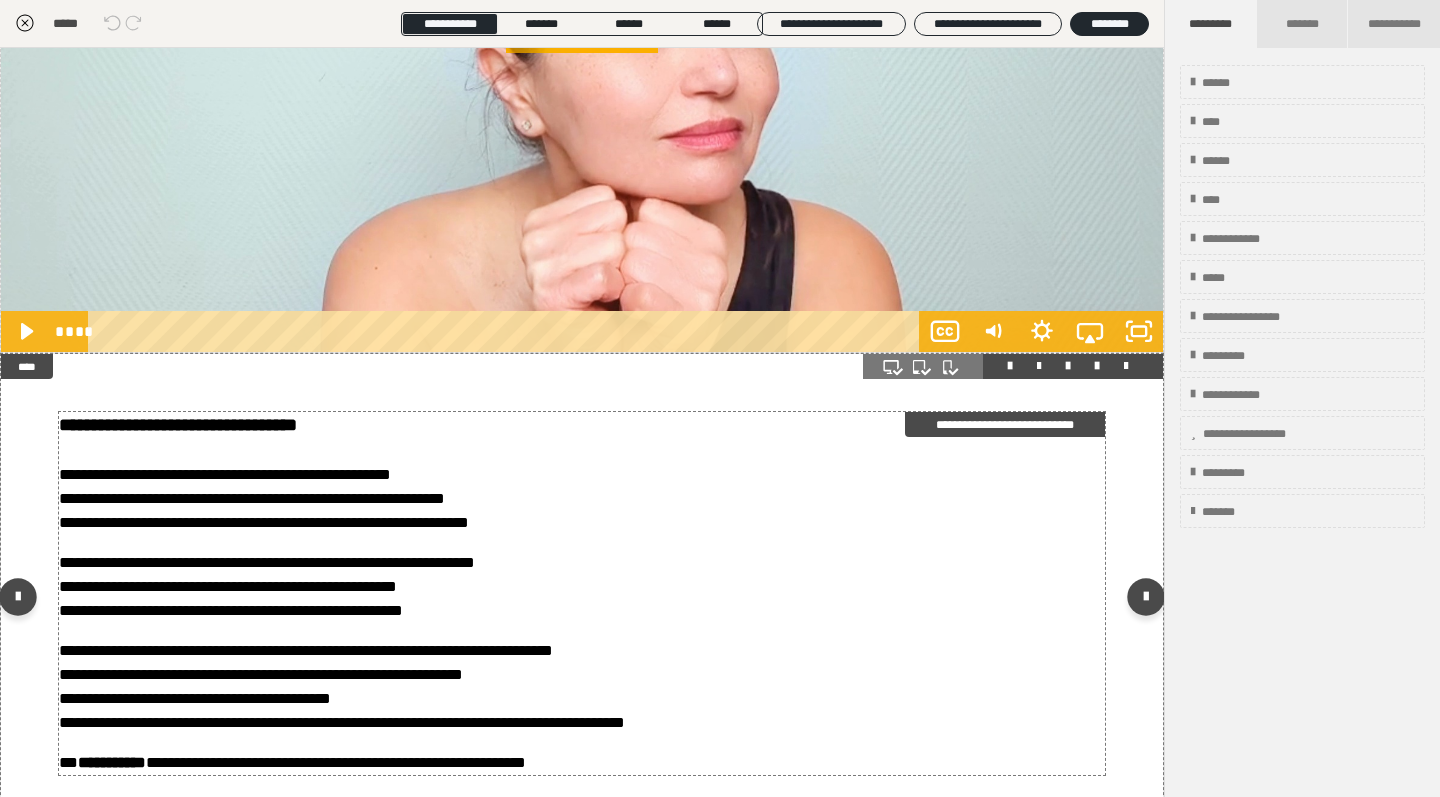 scroll, scrollTop: 2947, scrollLeft: 0, axis: vertical 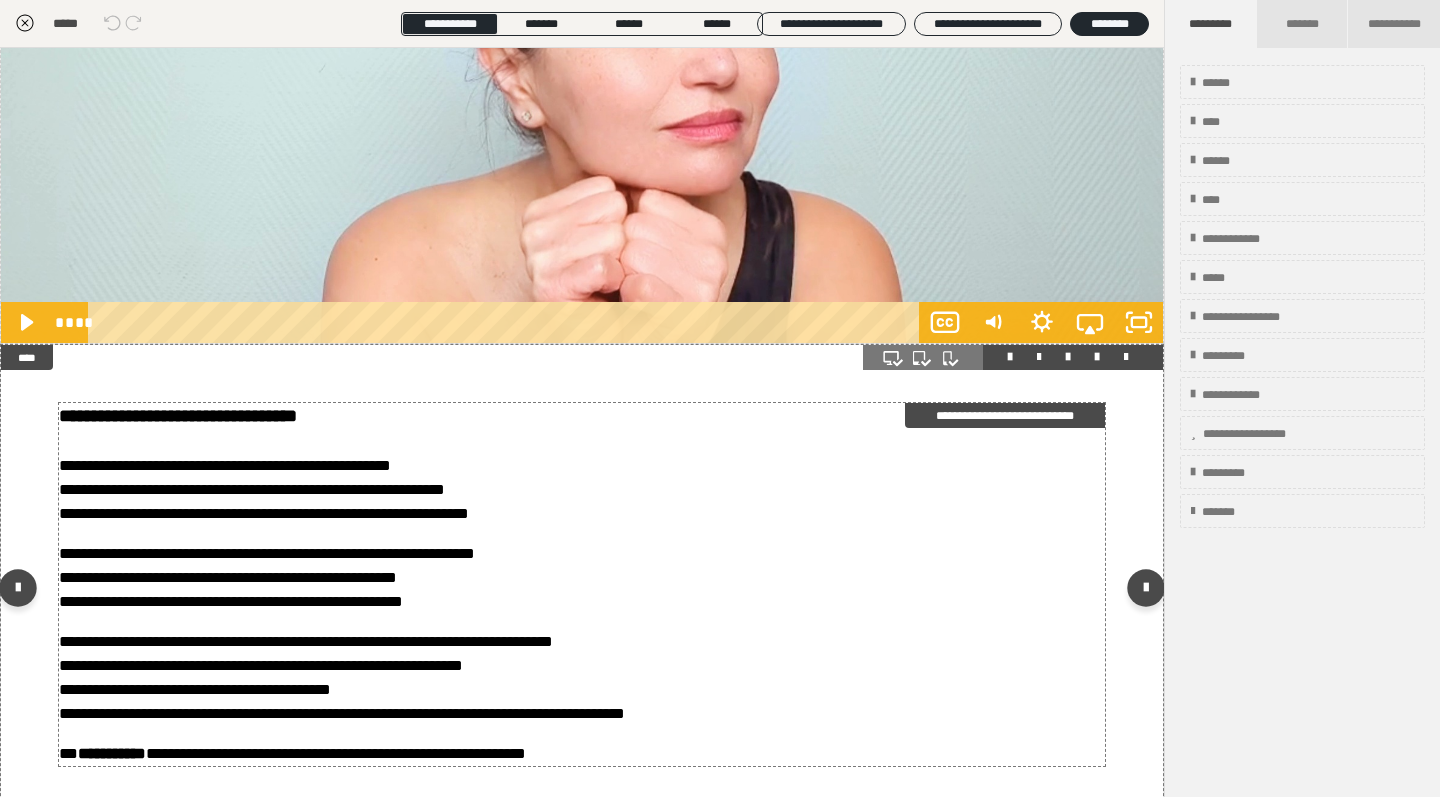 click on "**********" at bounding box center [582, 578] 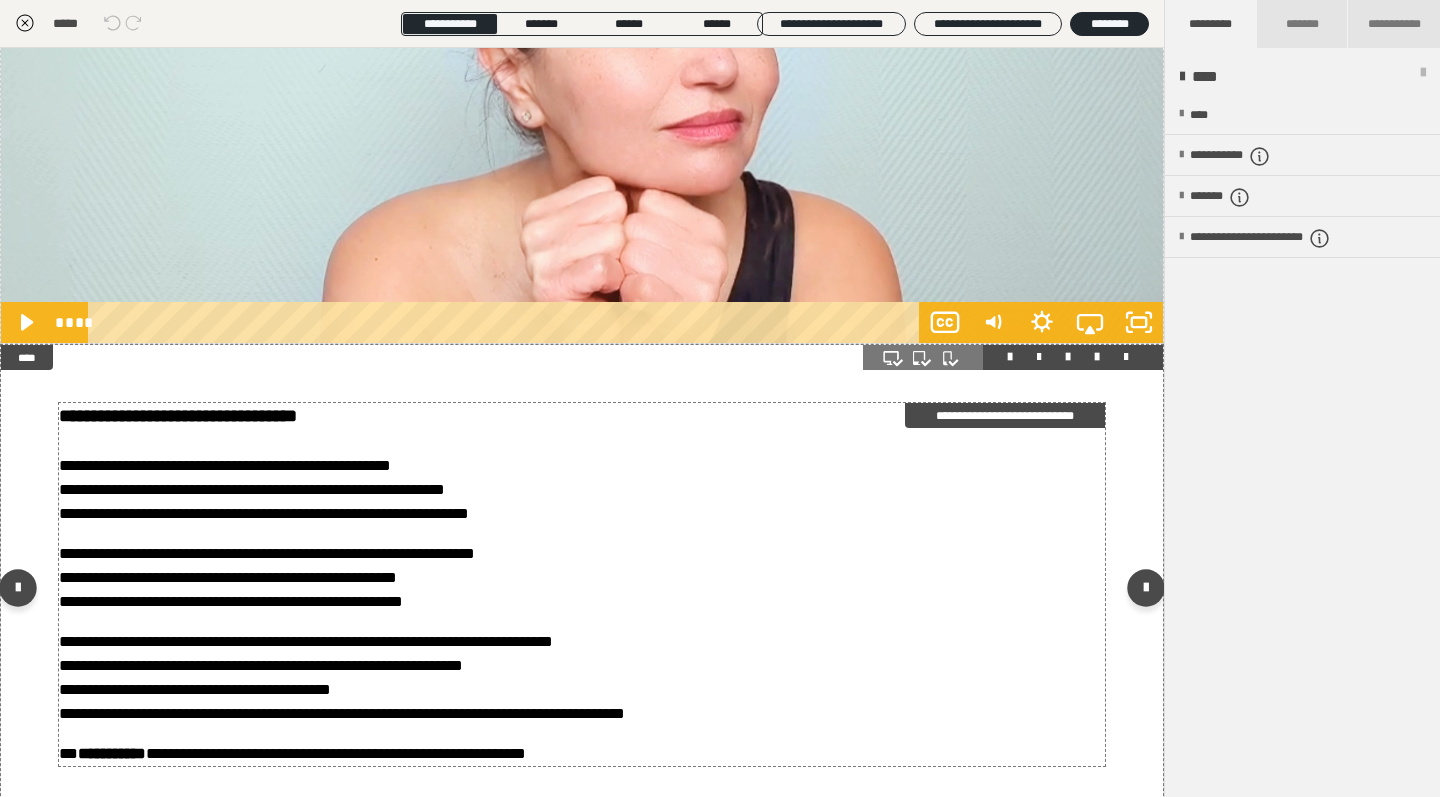 click on "**********" at bounding box center (582, 578) 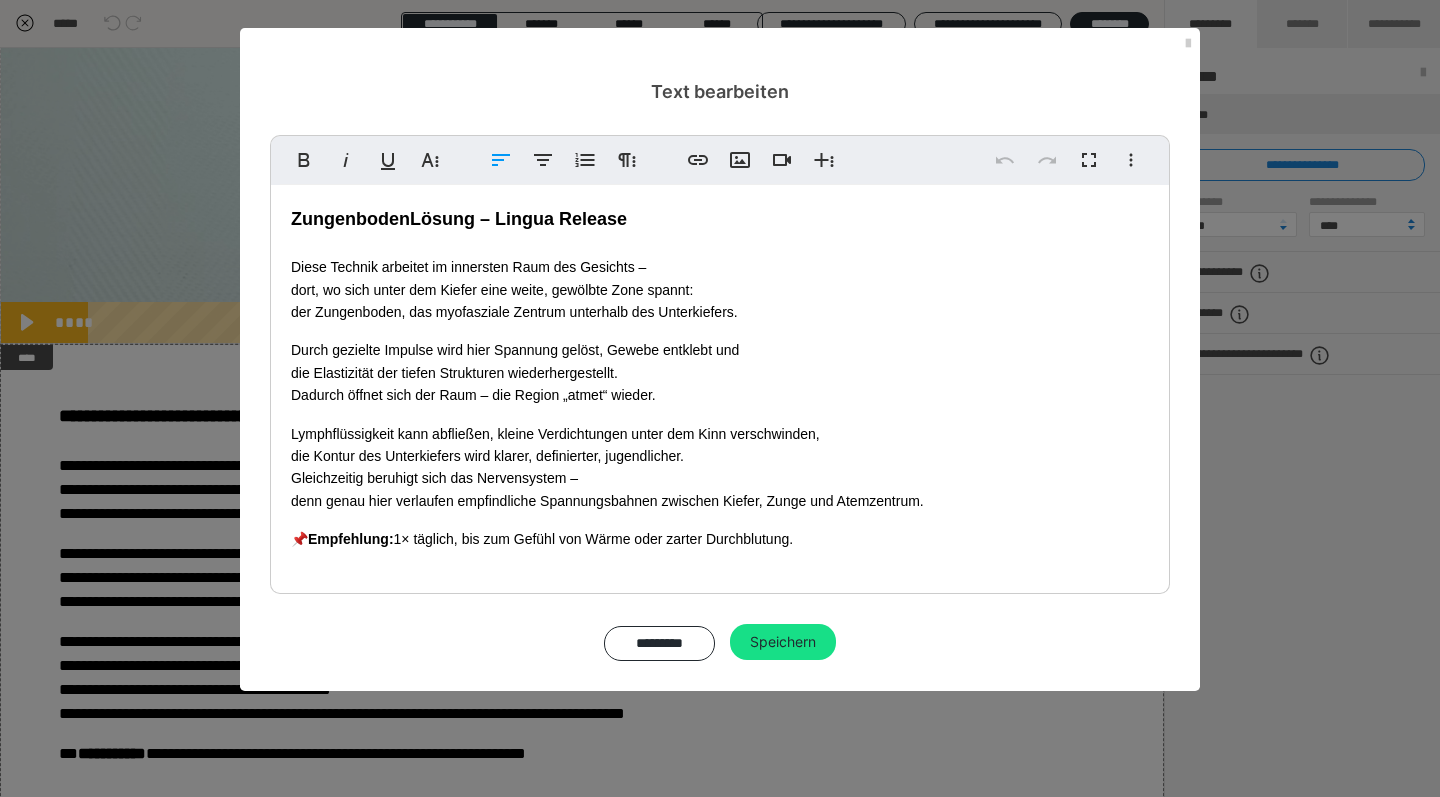 drag, startPoint x: 841, startPoint y: 540, endPoint x: 572, endPoint y: 493, distance: 273.07507 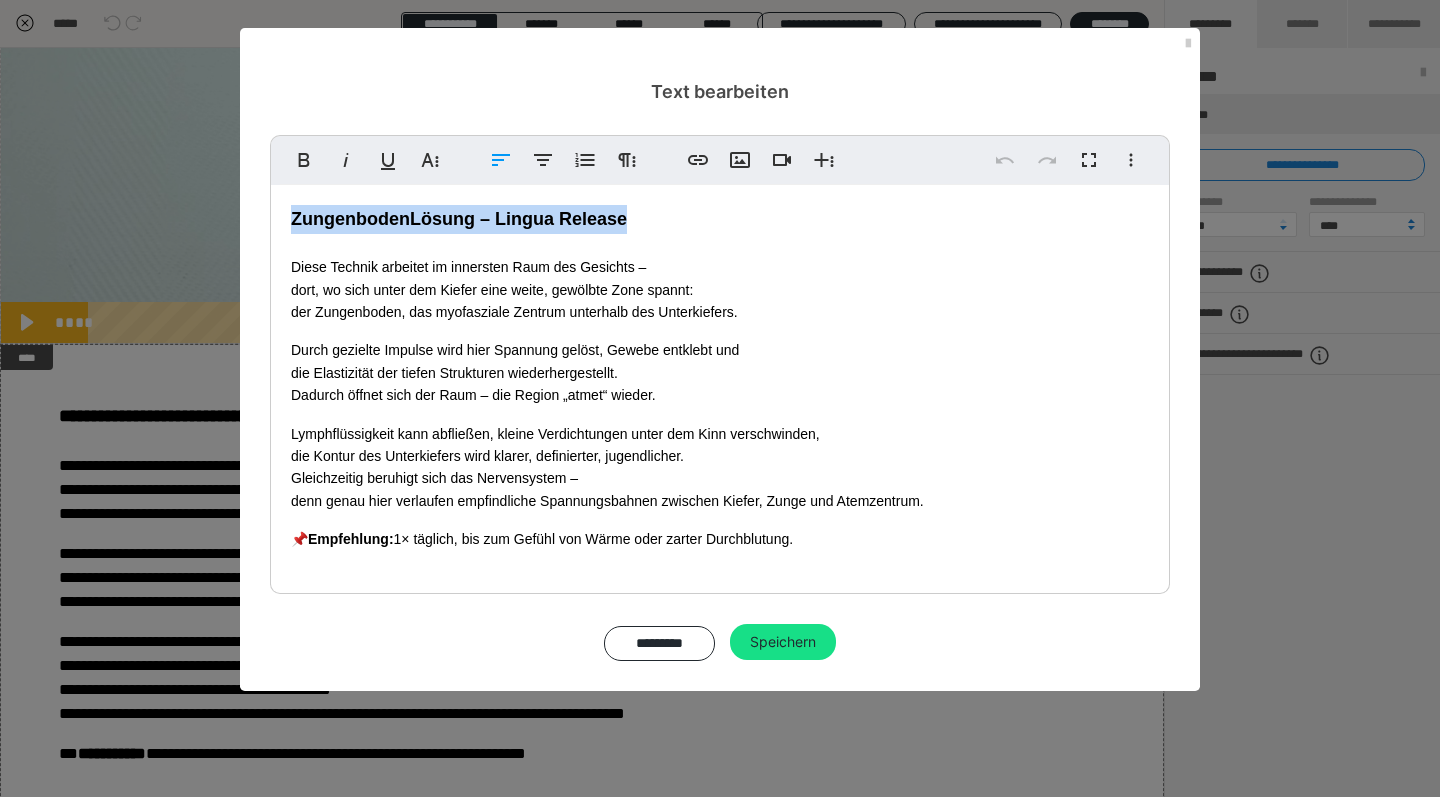 drag, startPoint x: 648, startPoint y: 218, endPoint x: 286, endPoint y: 207, distance: 362.16708 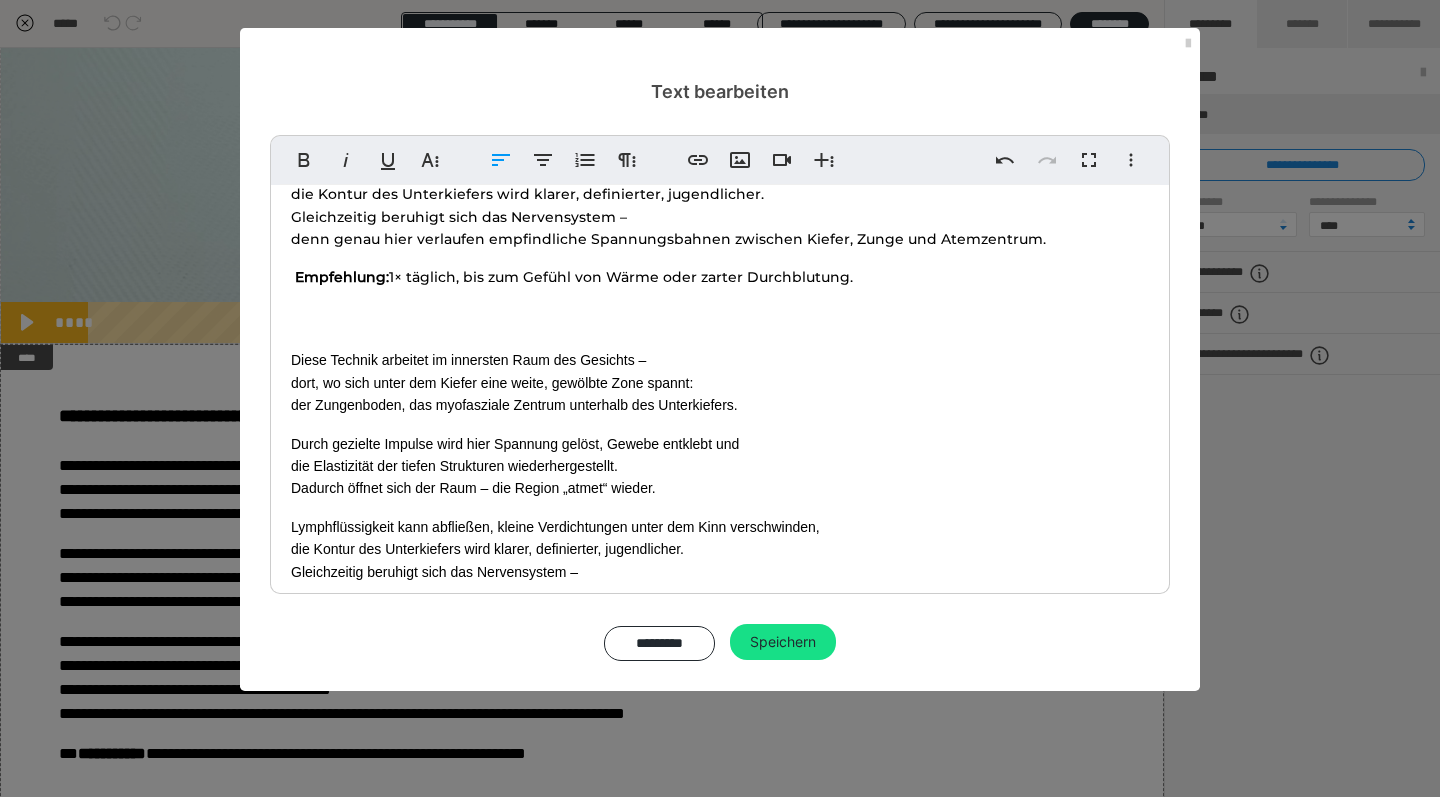 scroll, scrollTop: 276, scrollLeft: 0, axis: vertical 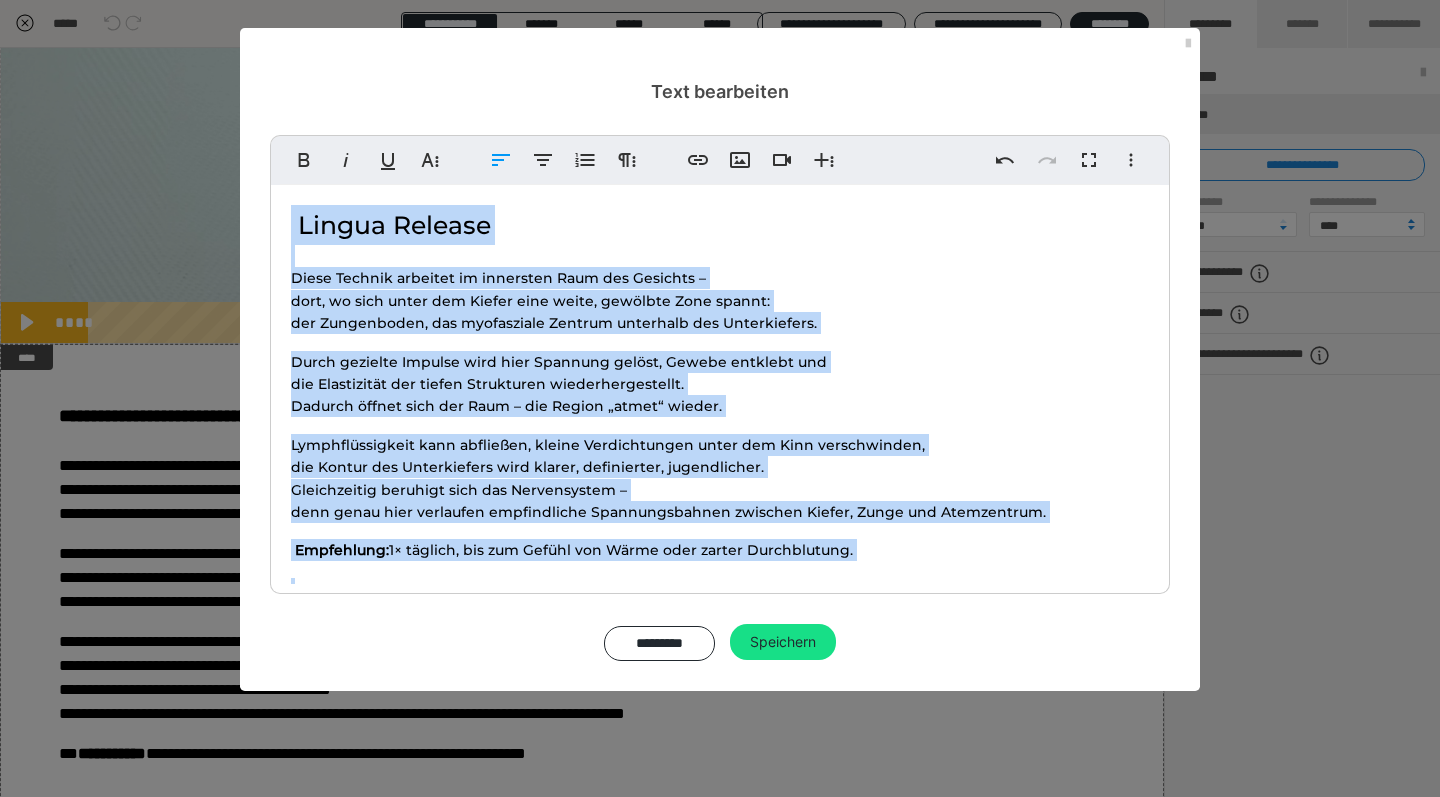 drag, startPoint x: 291, startPoint y: 346, endPoint x: 883, endPoint y: 99, distance: 641.4616 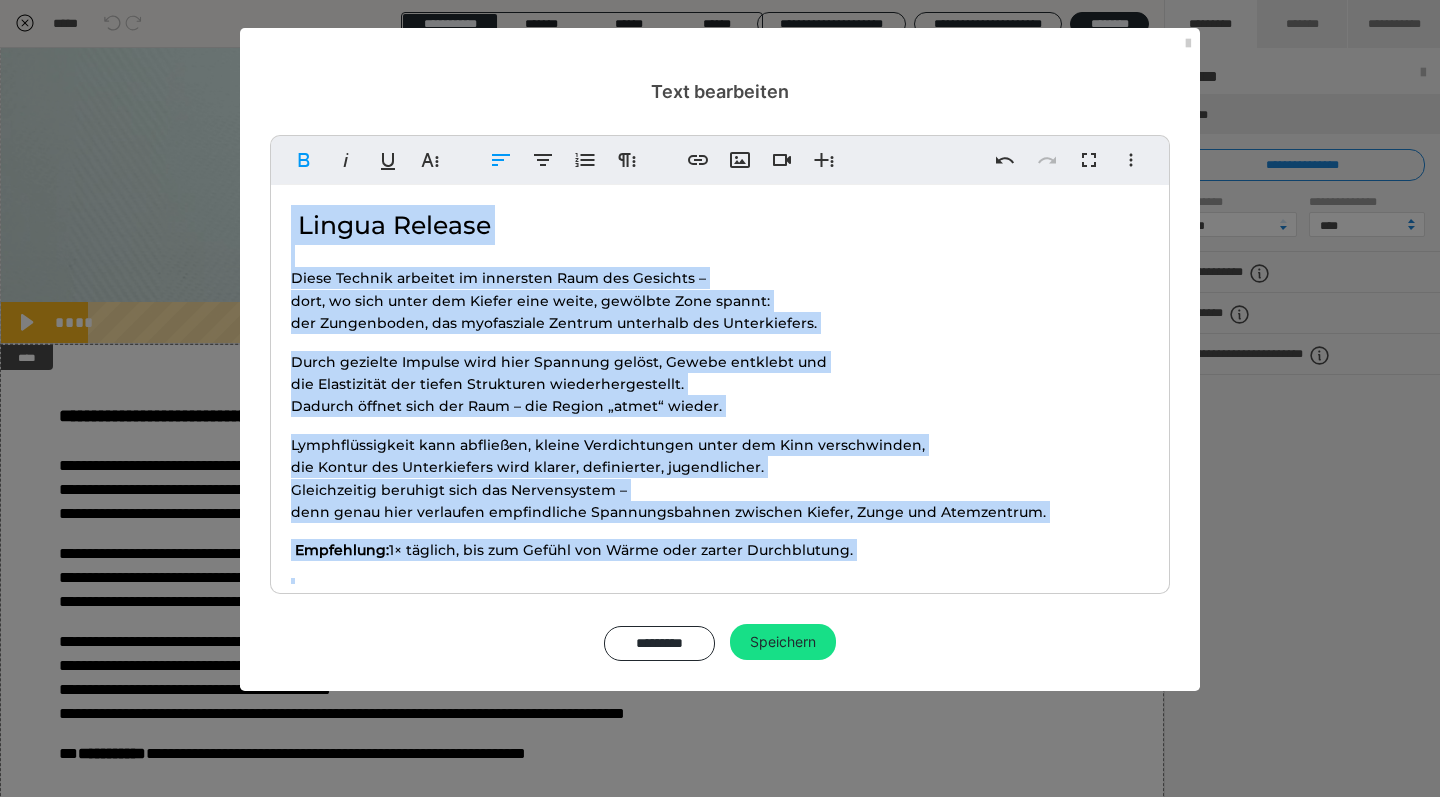click on "Text bearbeiten" at bounding box center (720, 66) 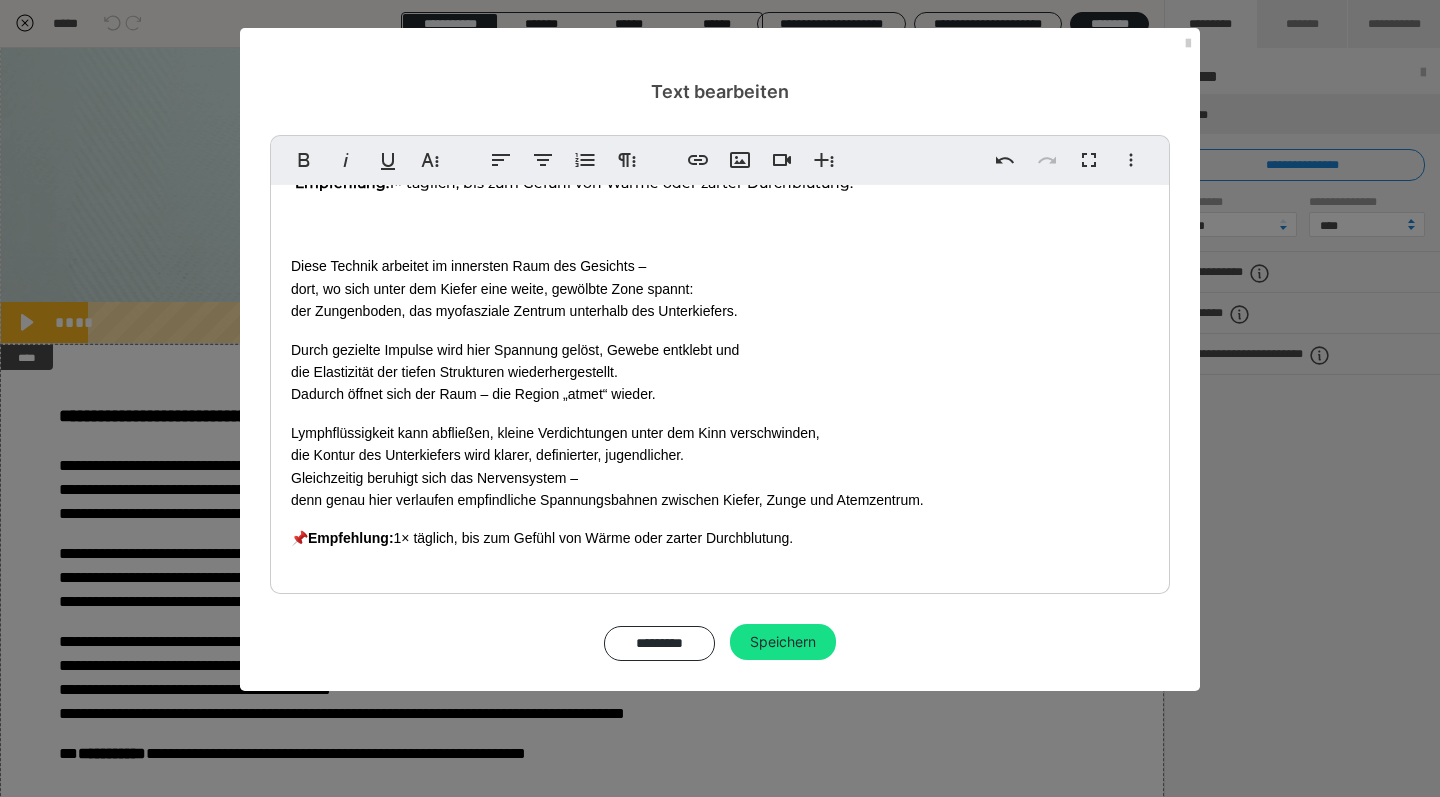 scroll, scrollTop: 360, scrollLeft: 0, axis: vertical 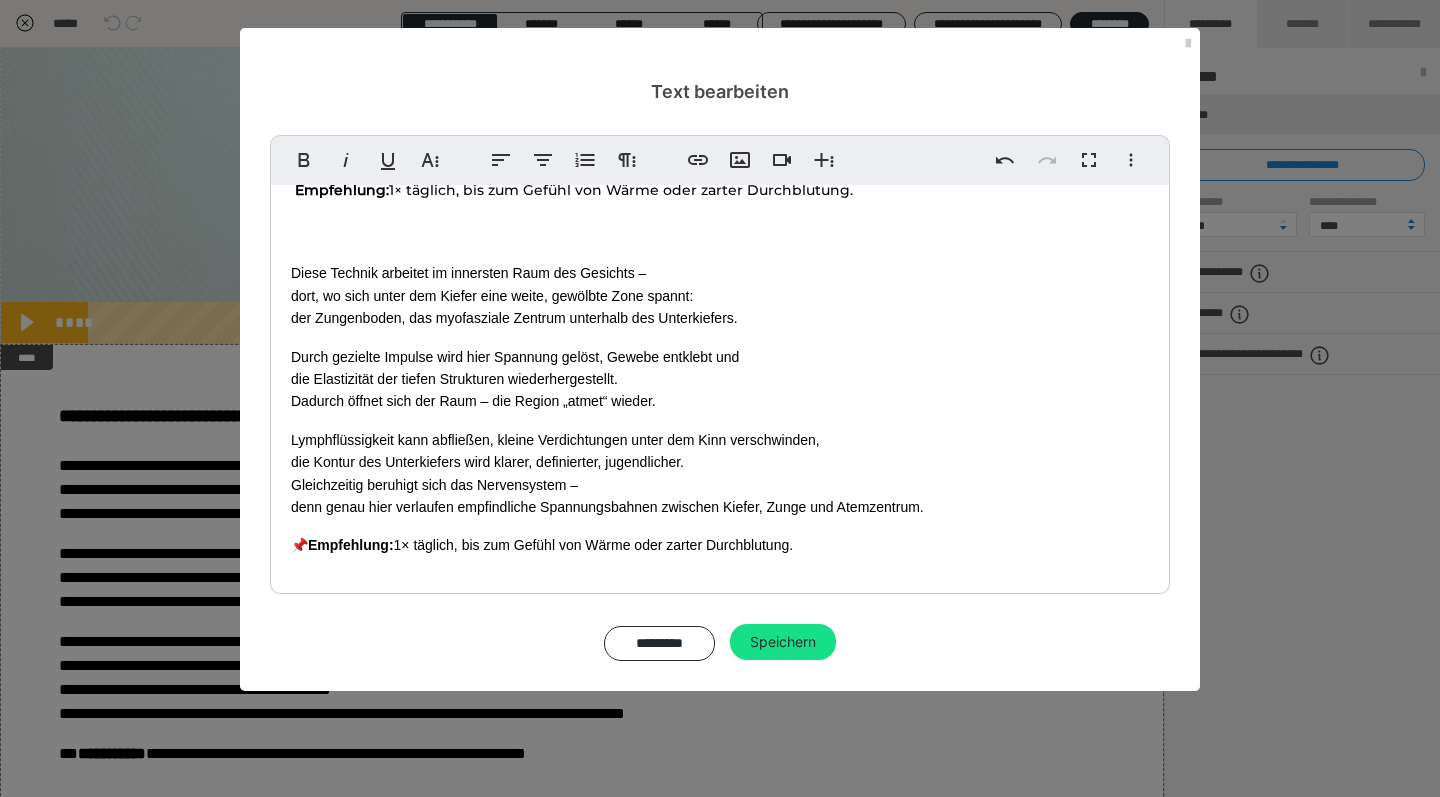 click on "📌  Empfehlung:  1× täglich, bis zum Gefühl von Wärme oder zarter Durchblutung." at bounding box center (720, 545) 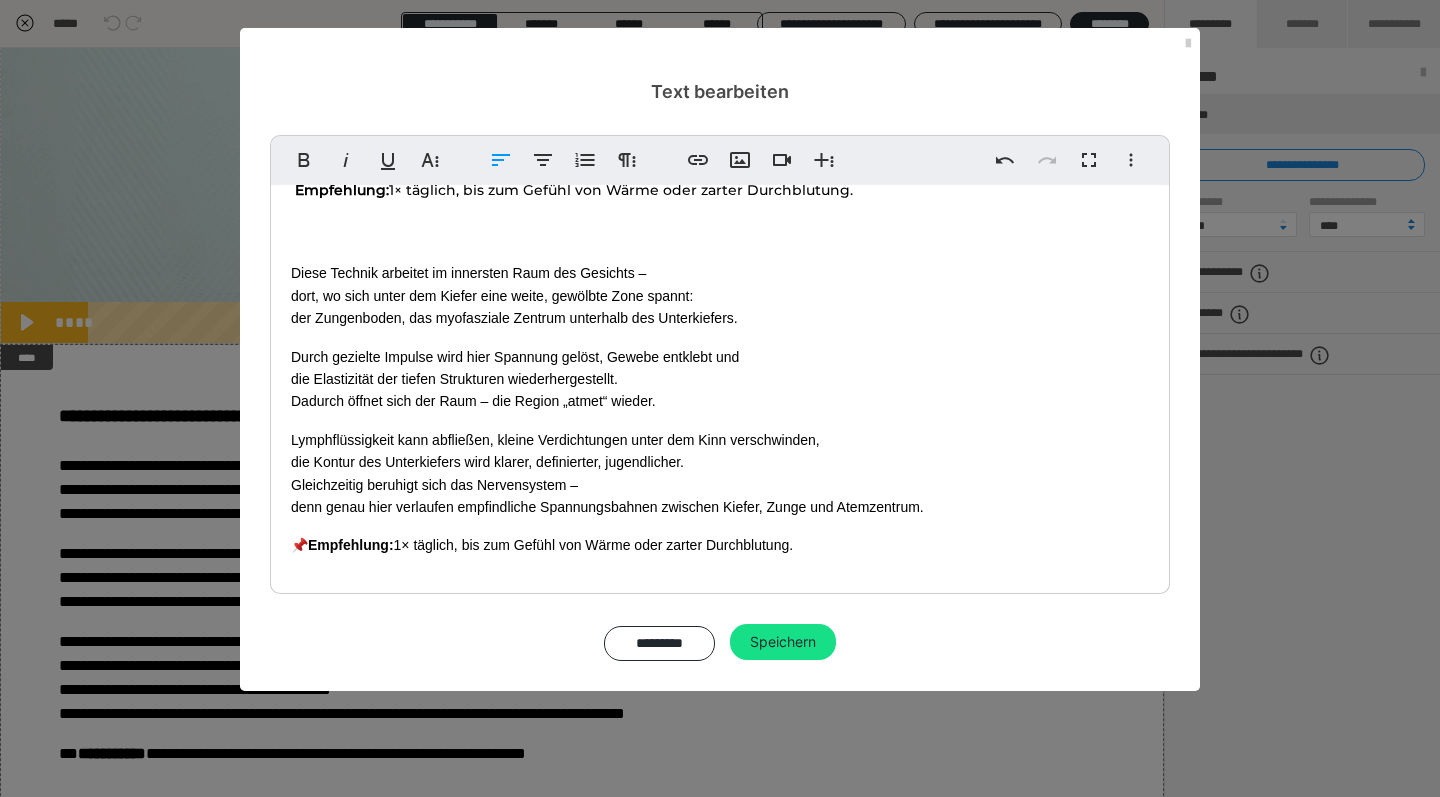 drag, startPoint x: 820, startPoint y: 547, endPoint x: 282, endPoint y: 267, distance: 606.50146 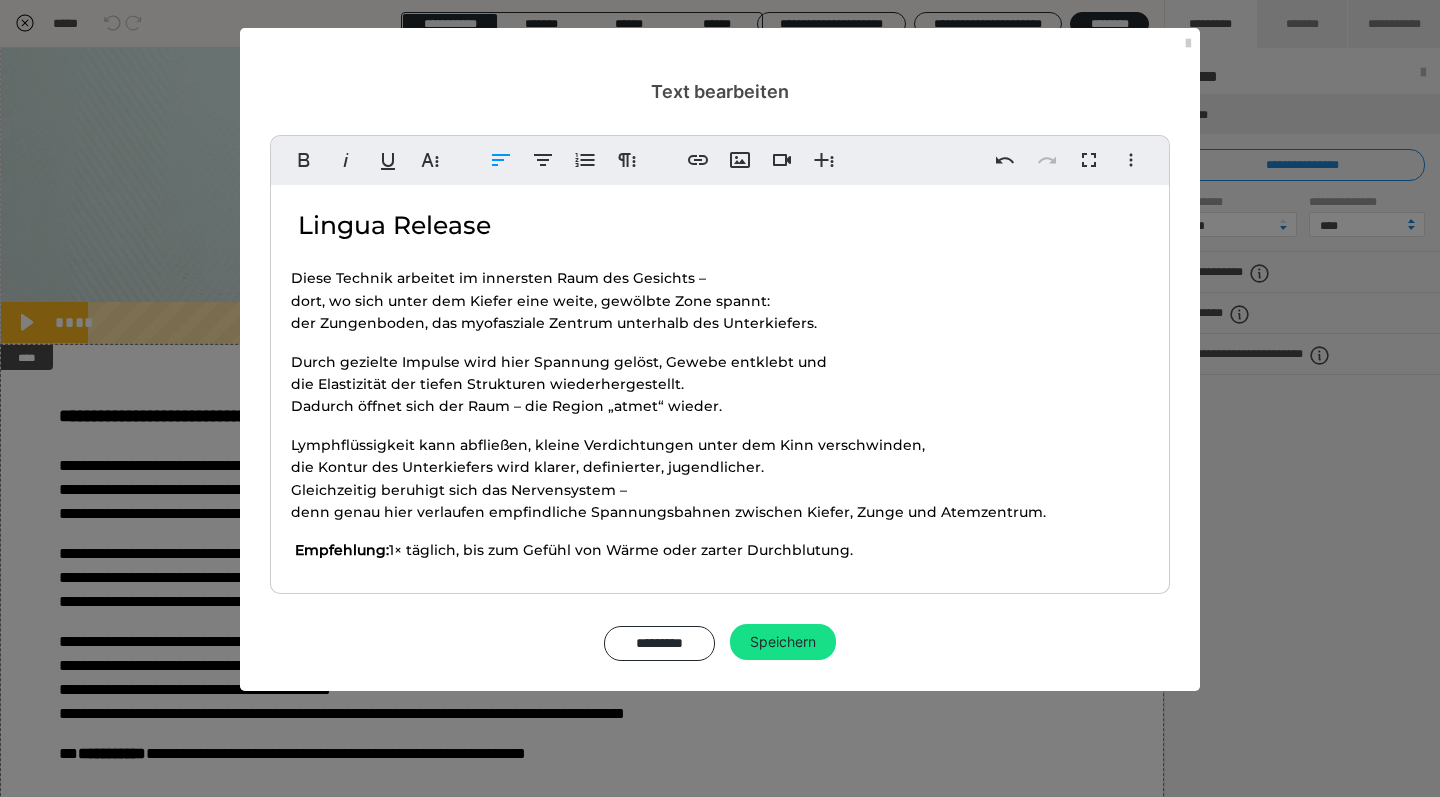 scroll, scrollTop: 0, scrollLeft: 0, axis: both 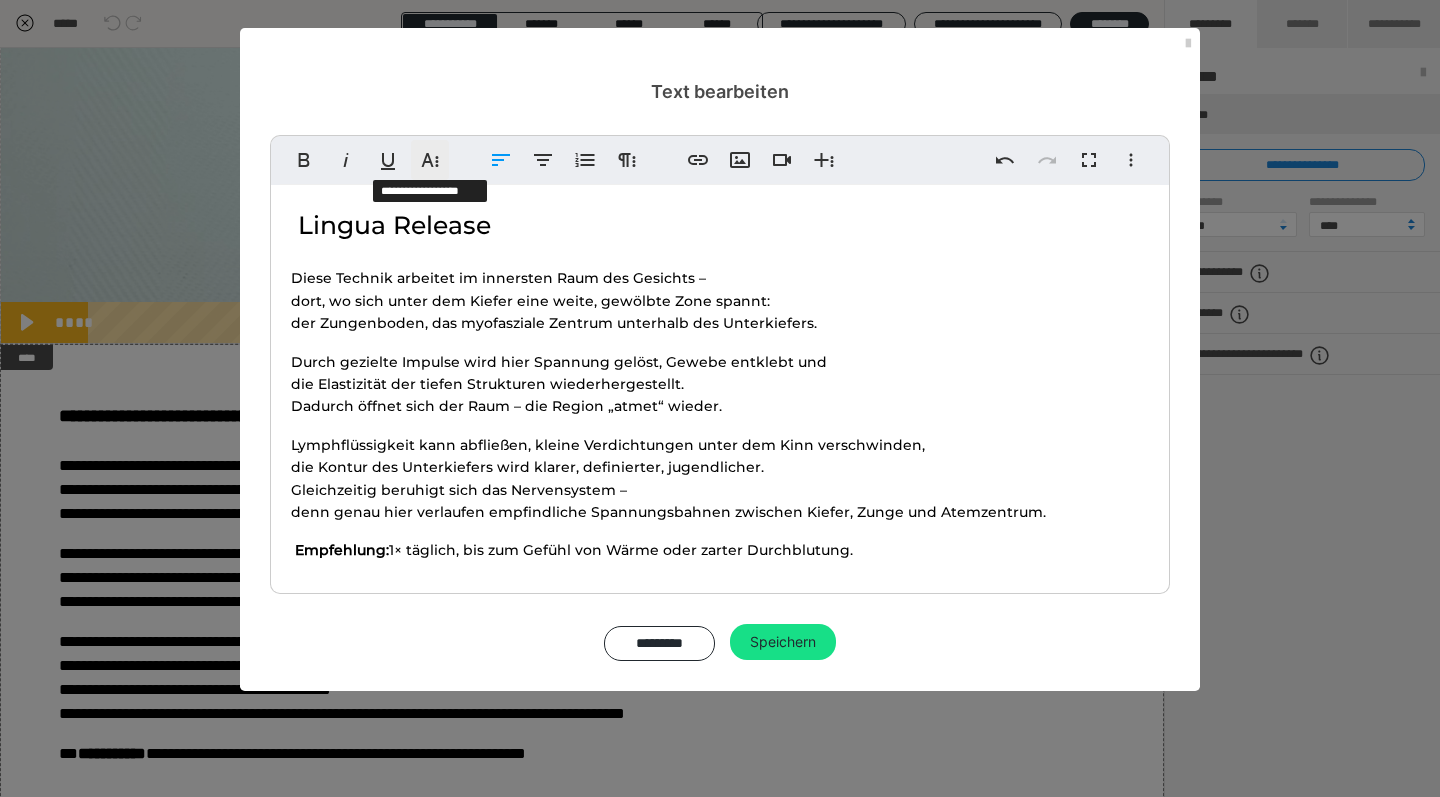 click 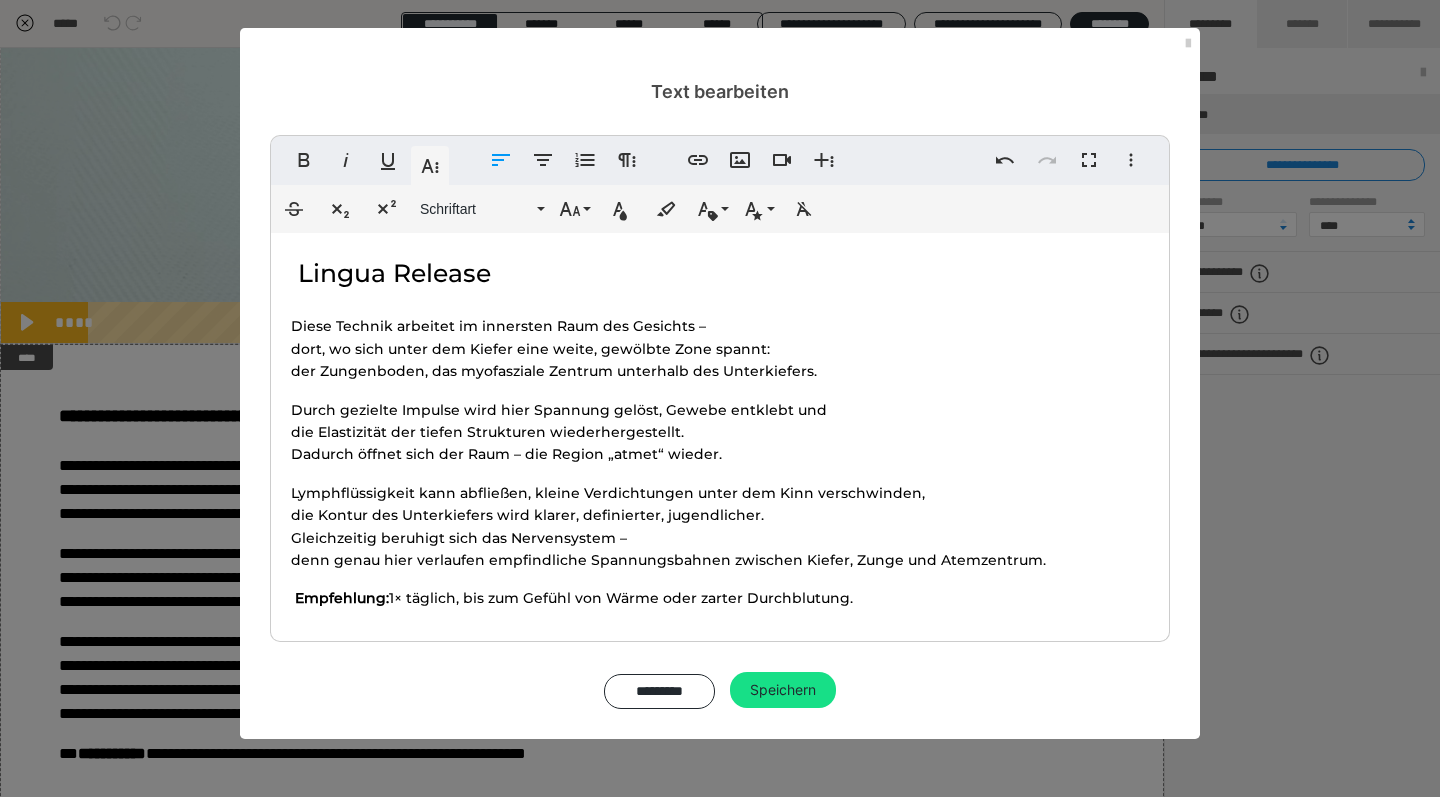 click on "​   Empfehlung:  1× täglich, bis zum Gefühl von Wärme oder zarter Durchblutung." at bounding box center [720, 598] 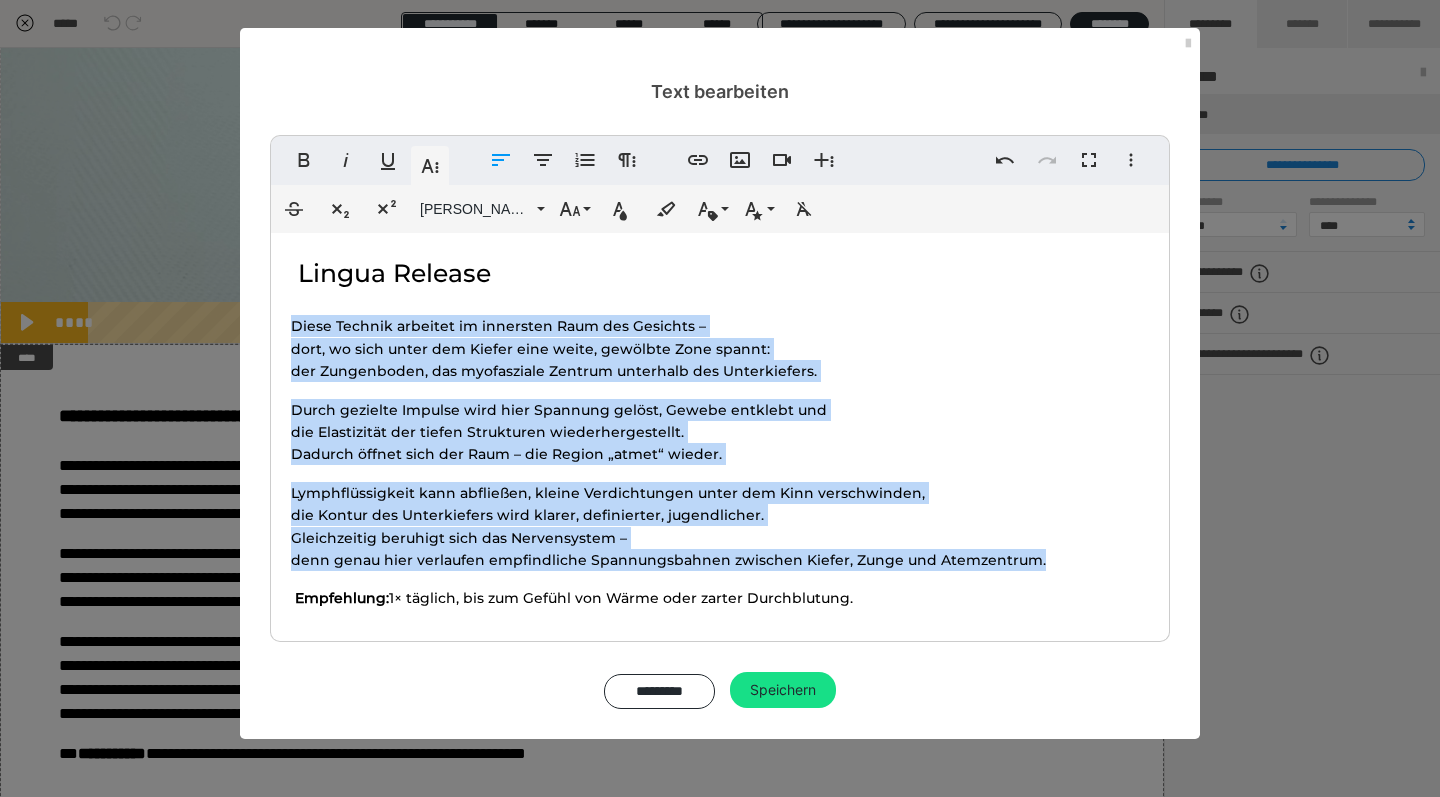 drag, startPoint x: 873, startPoint y: 597, endPoint x: 272, endPoint y: 323, distance: 660.5127 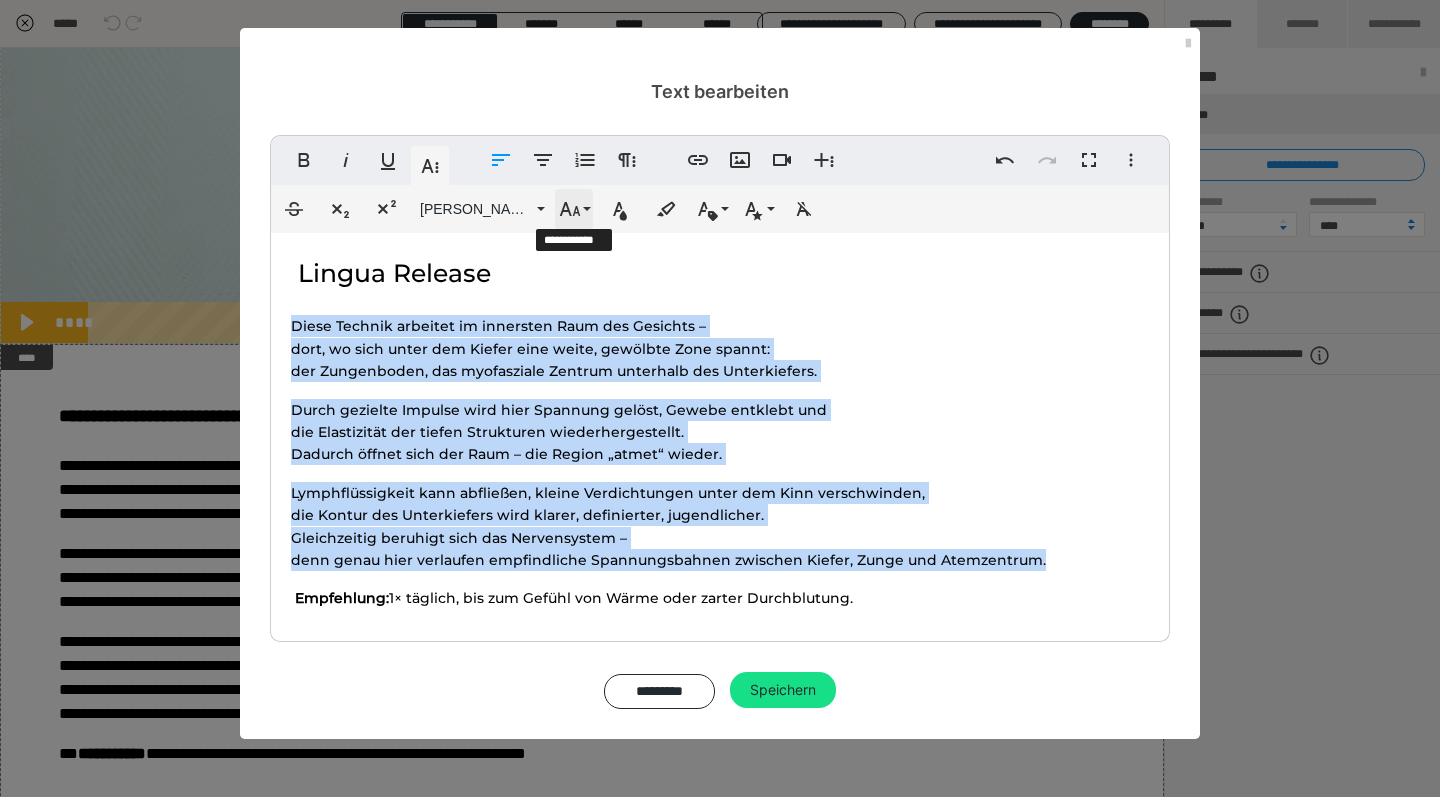 click on "Schriftgröße" at bounding box center [574, 209] 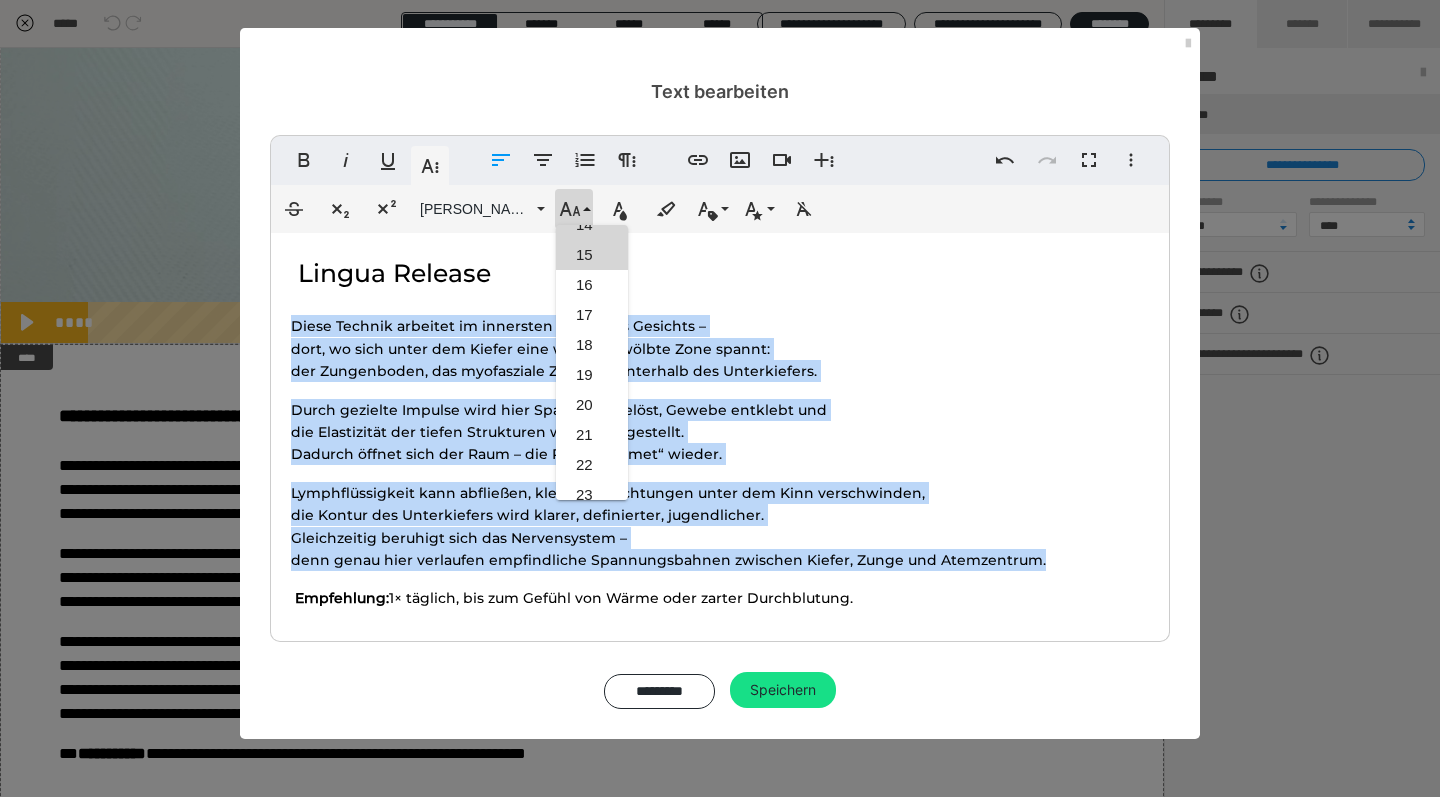 click on "15" at bounding box center (592, 255) 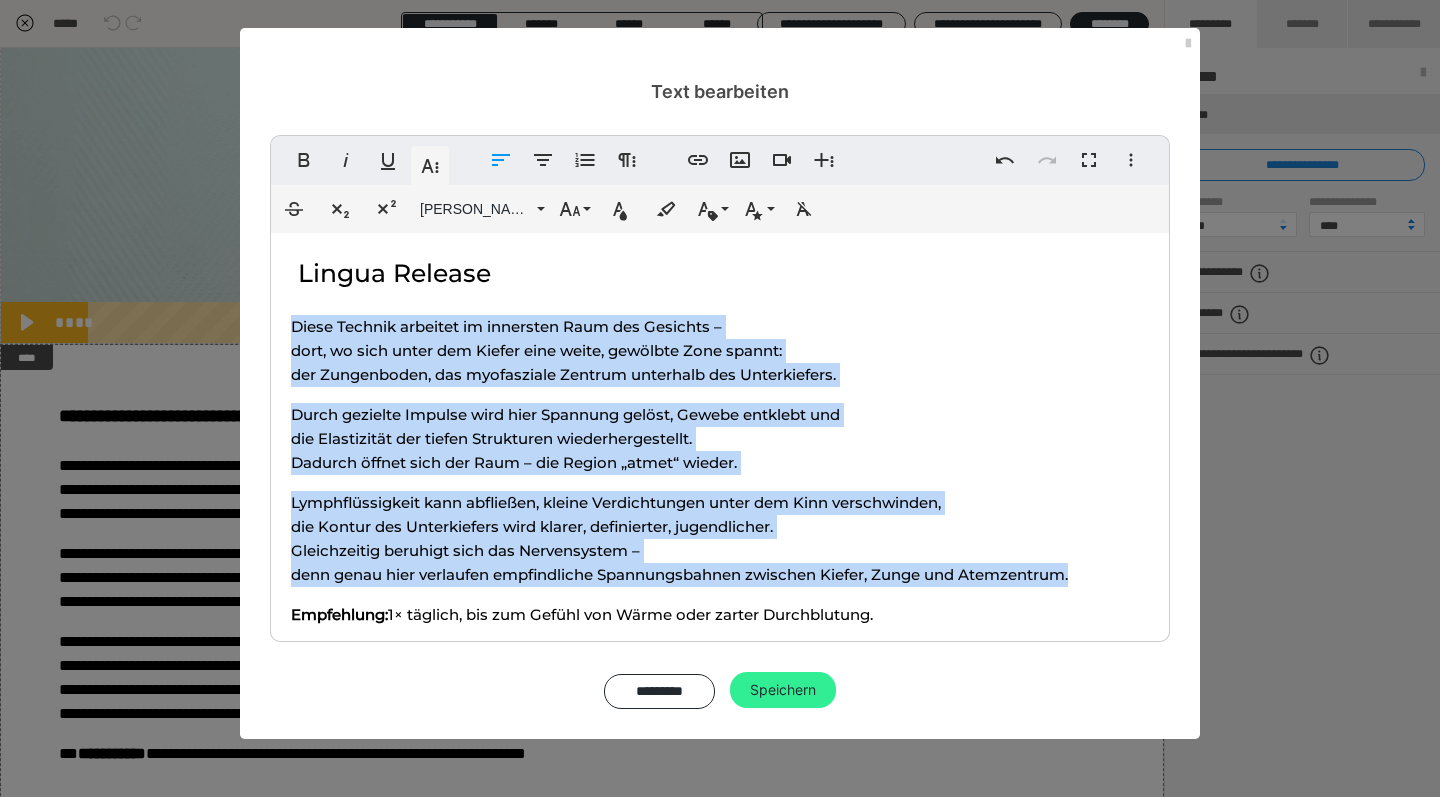 click on "Speichern" at bounding box center (783, 690) 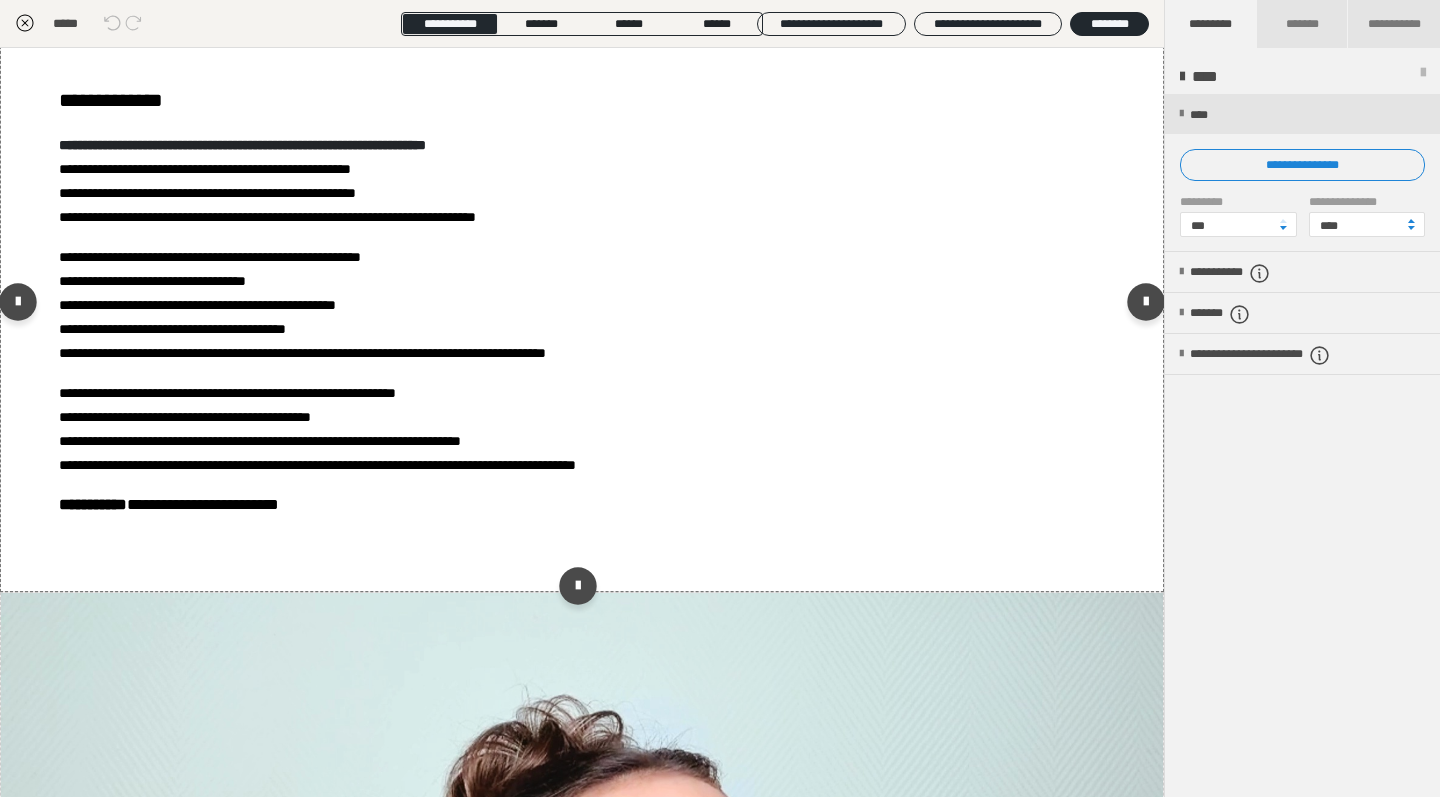 scroll, scrollTop: 1910, scrollLeft: 0, axis: vertical 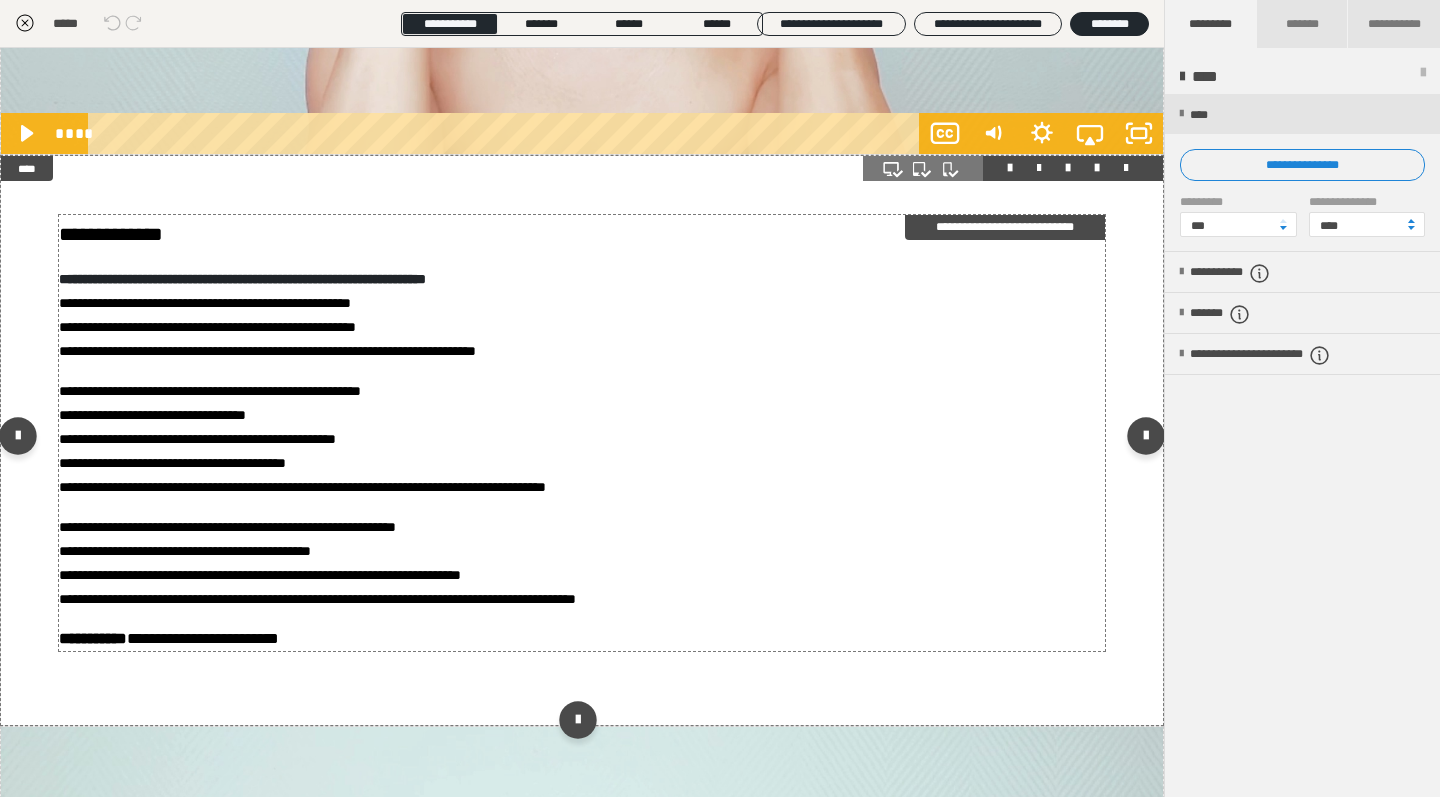 click on "**********" at bounding box center (302, 439) 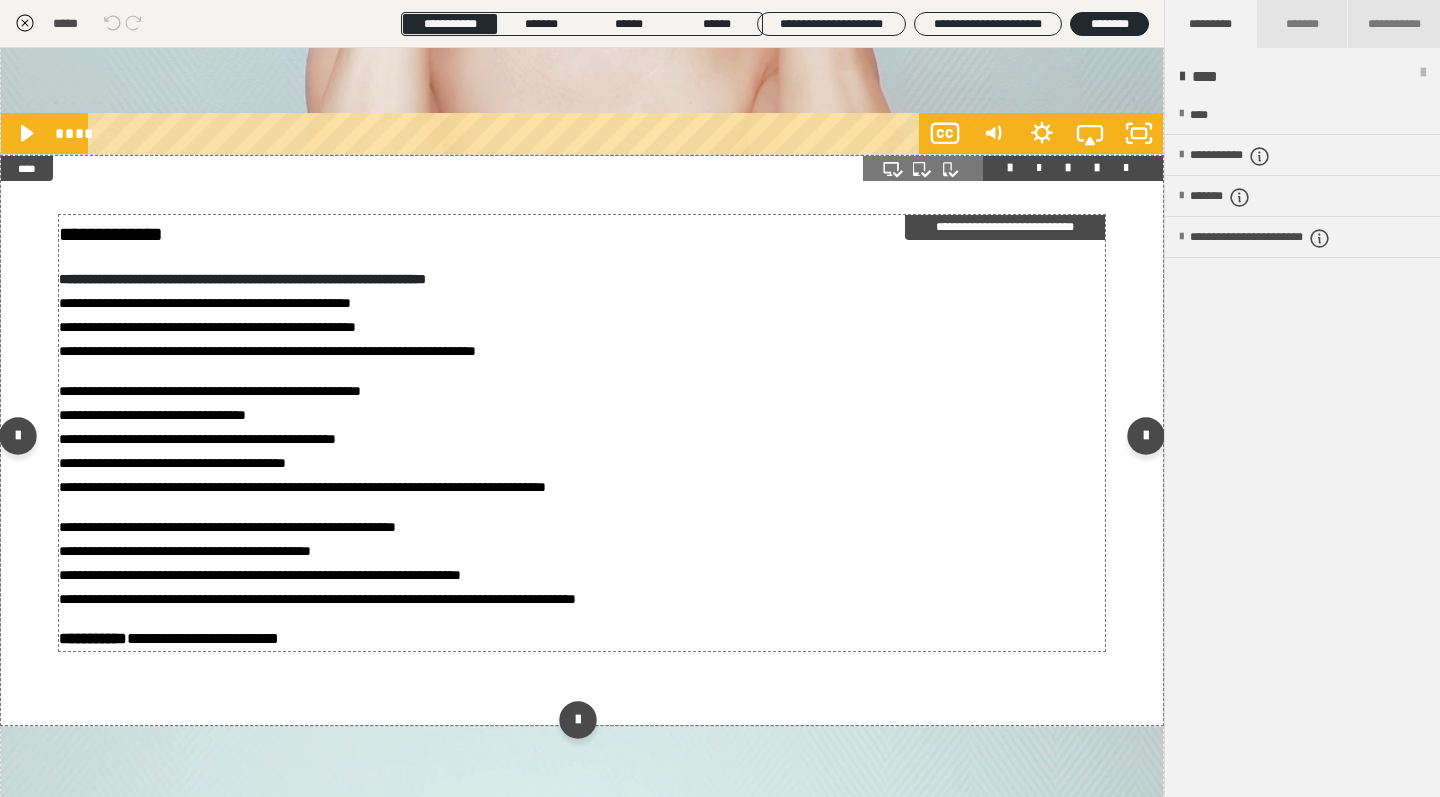 click on "**********" at bounding box center (302, 439) 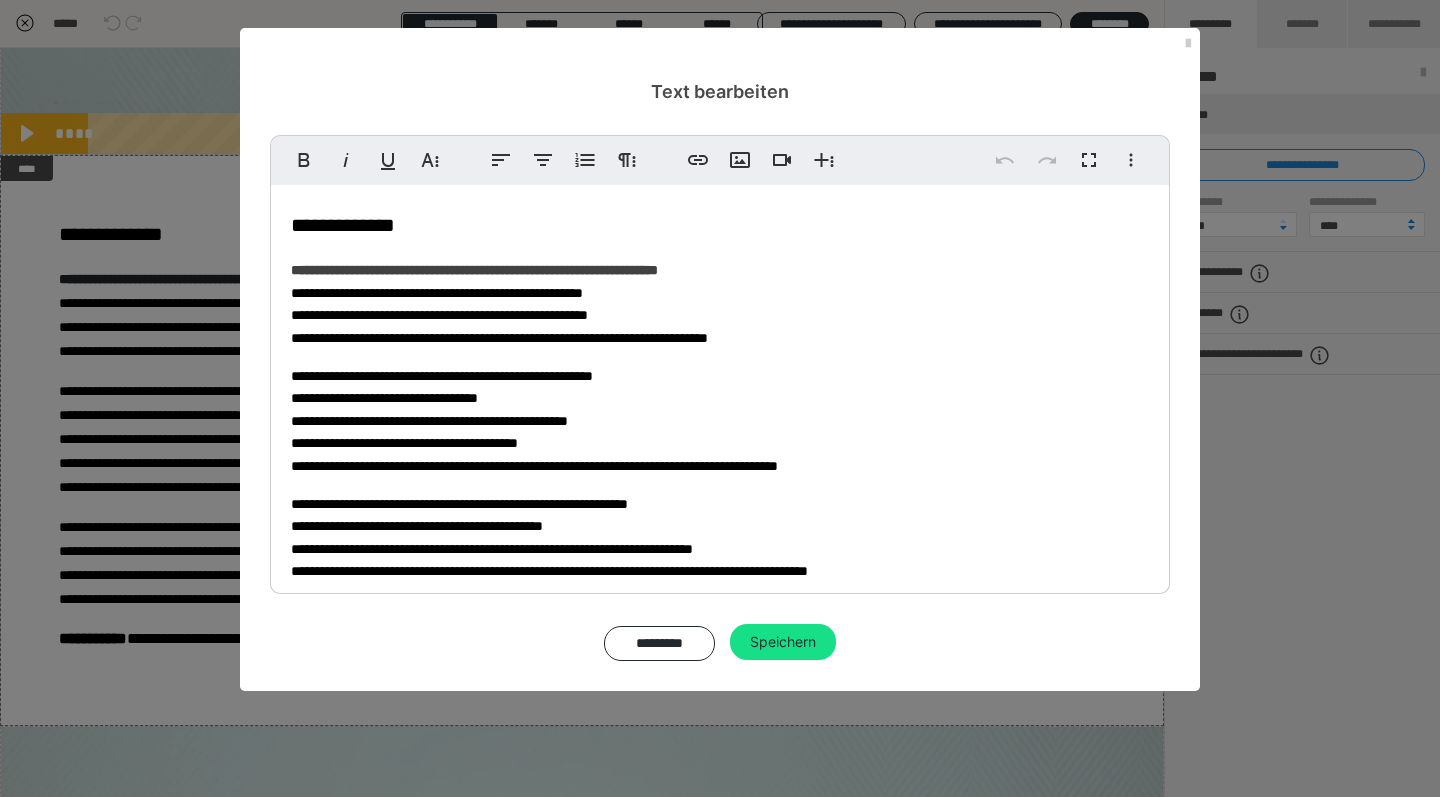 click on "**********" at bounding box center [343, 225] 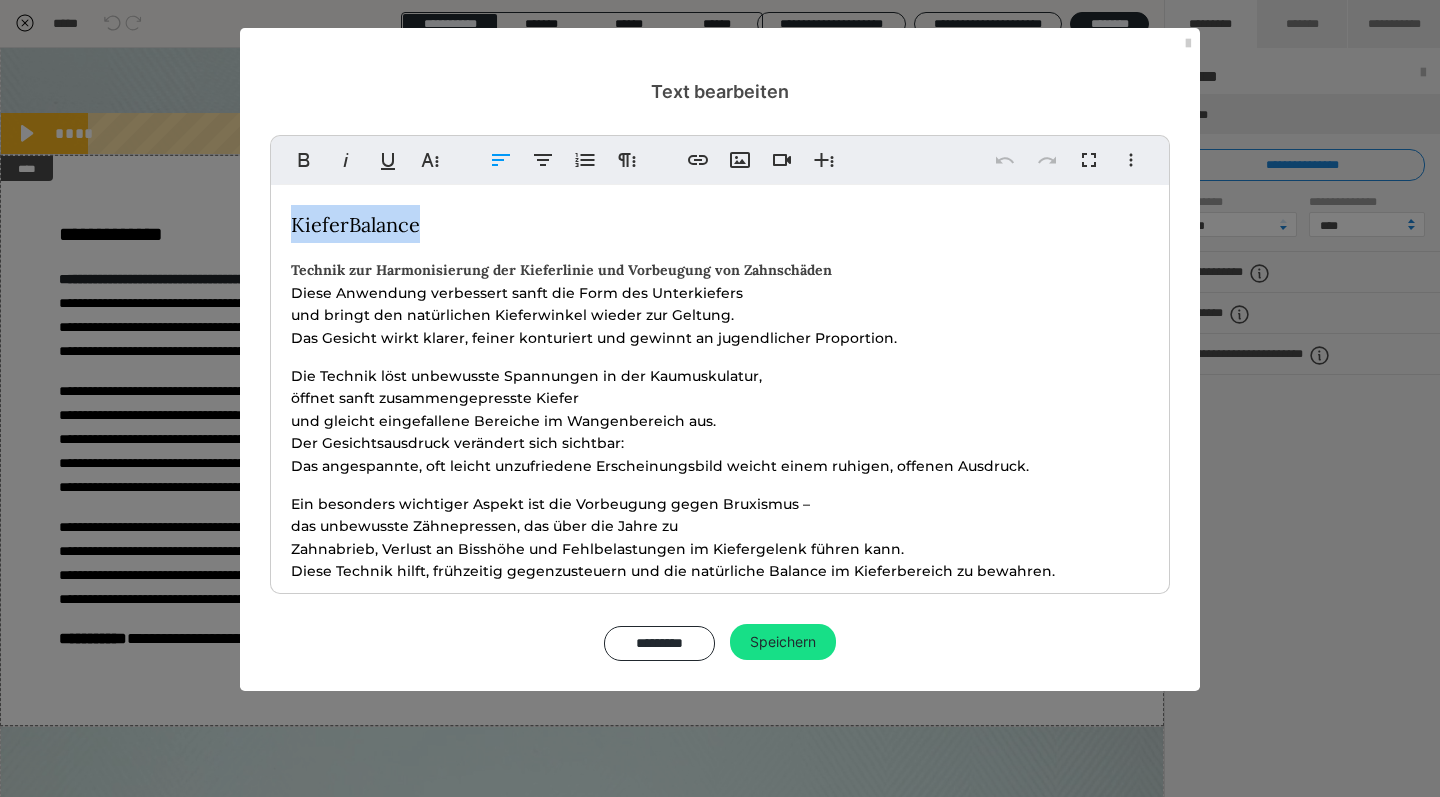 drag, startPoint x: 418, startPoint y: 224, endPoint x: 307, endPoint y: 217, distance: 111.220505 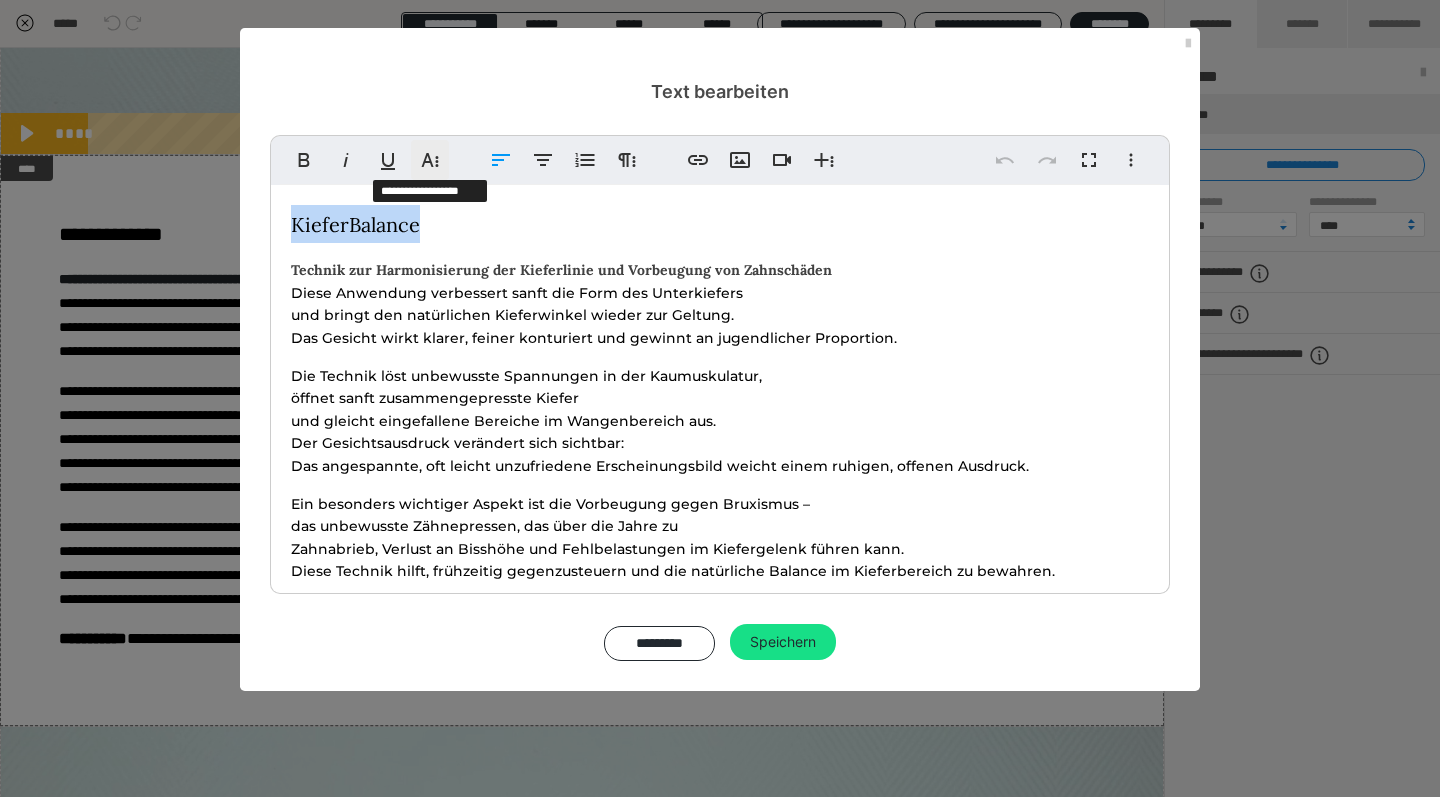 click on "Weitere Textformate" at bounding box center [430, 160] 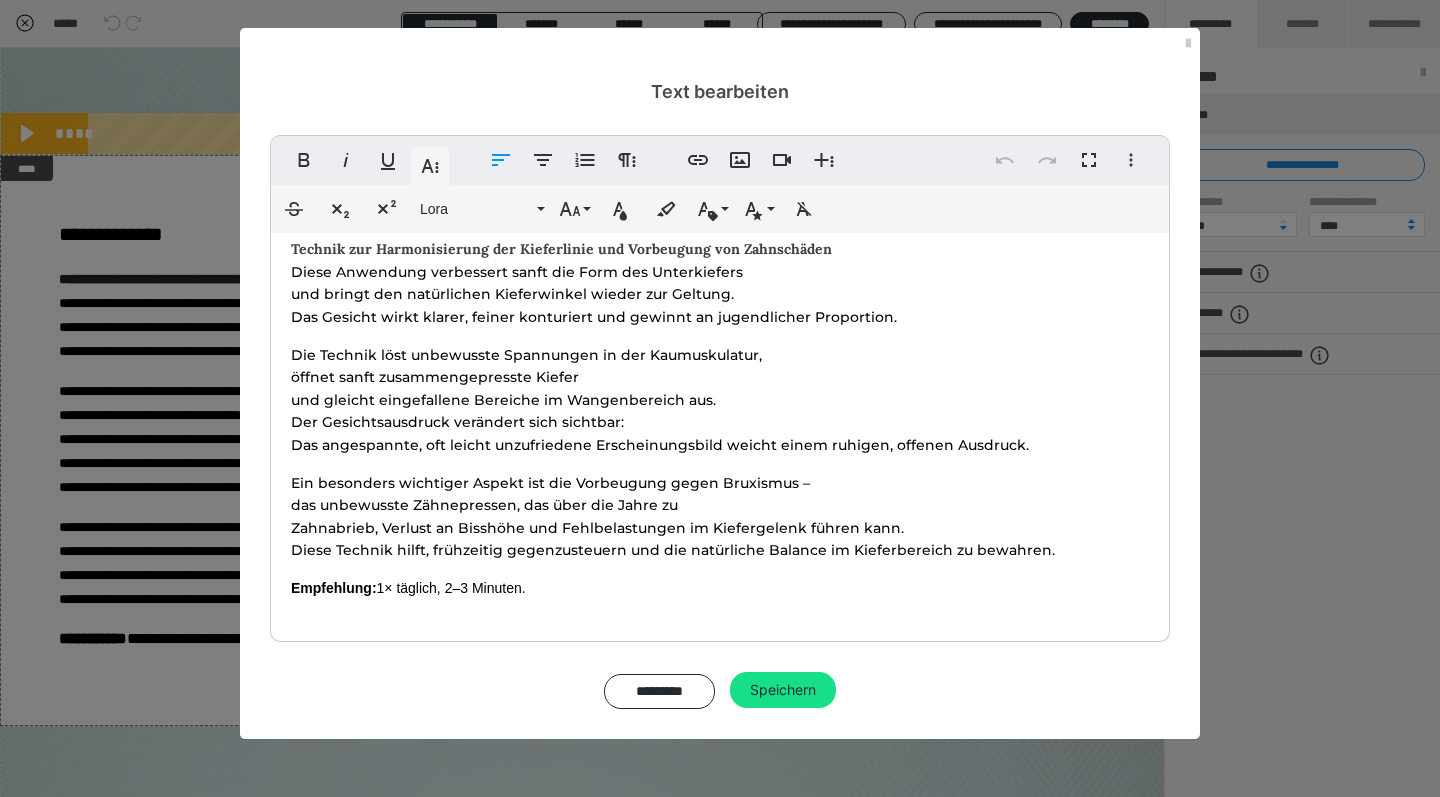 scroll, scrollTop: 67, scrollLeft: 0, axis: vertical 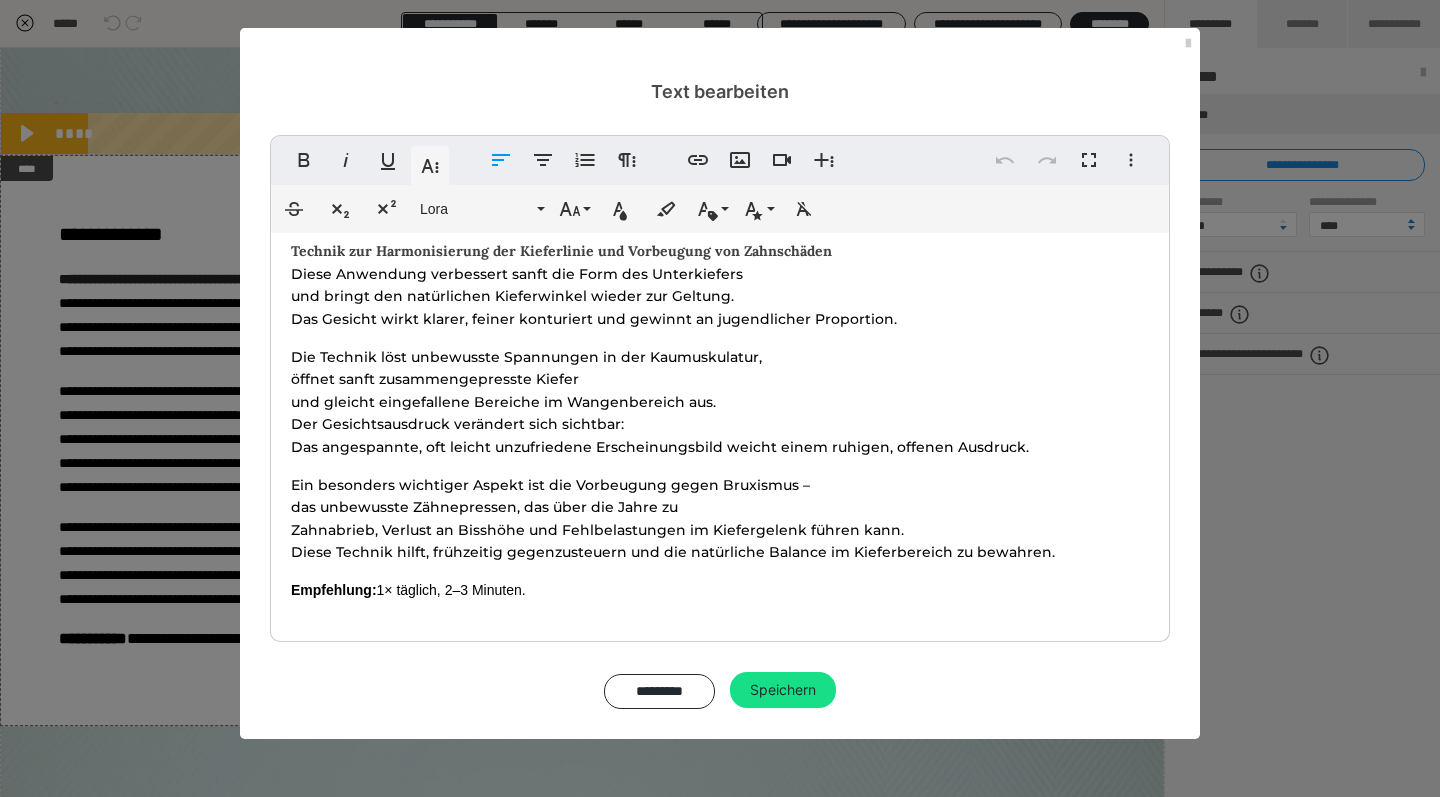click on "Empfehlung:  1× täglich, 2–3 Minuten." at bounding box center [720, 590] 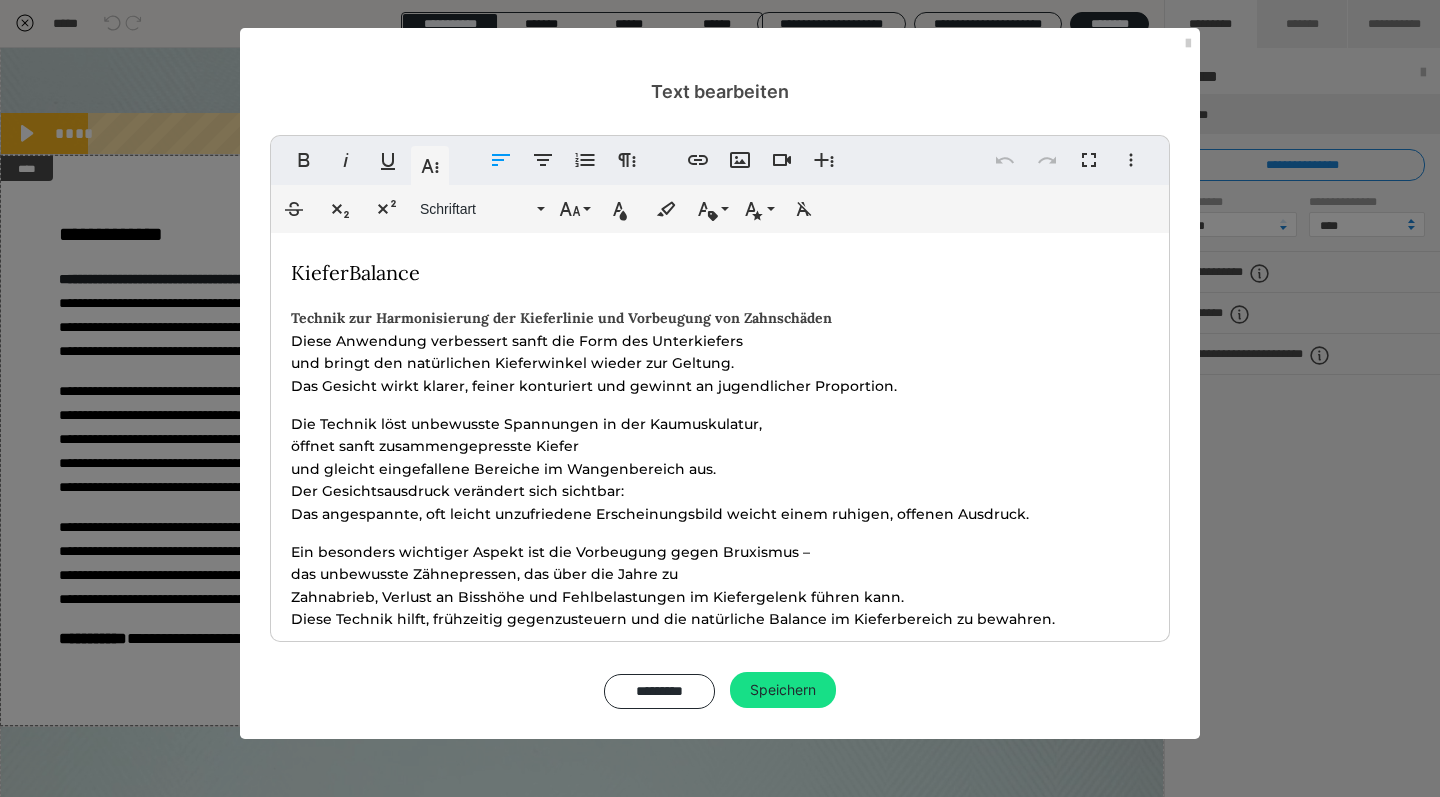 scroll, scrollTop: 0, scrollLeft: 0, axis: both 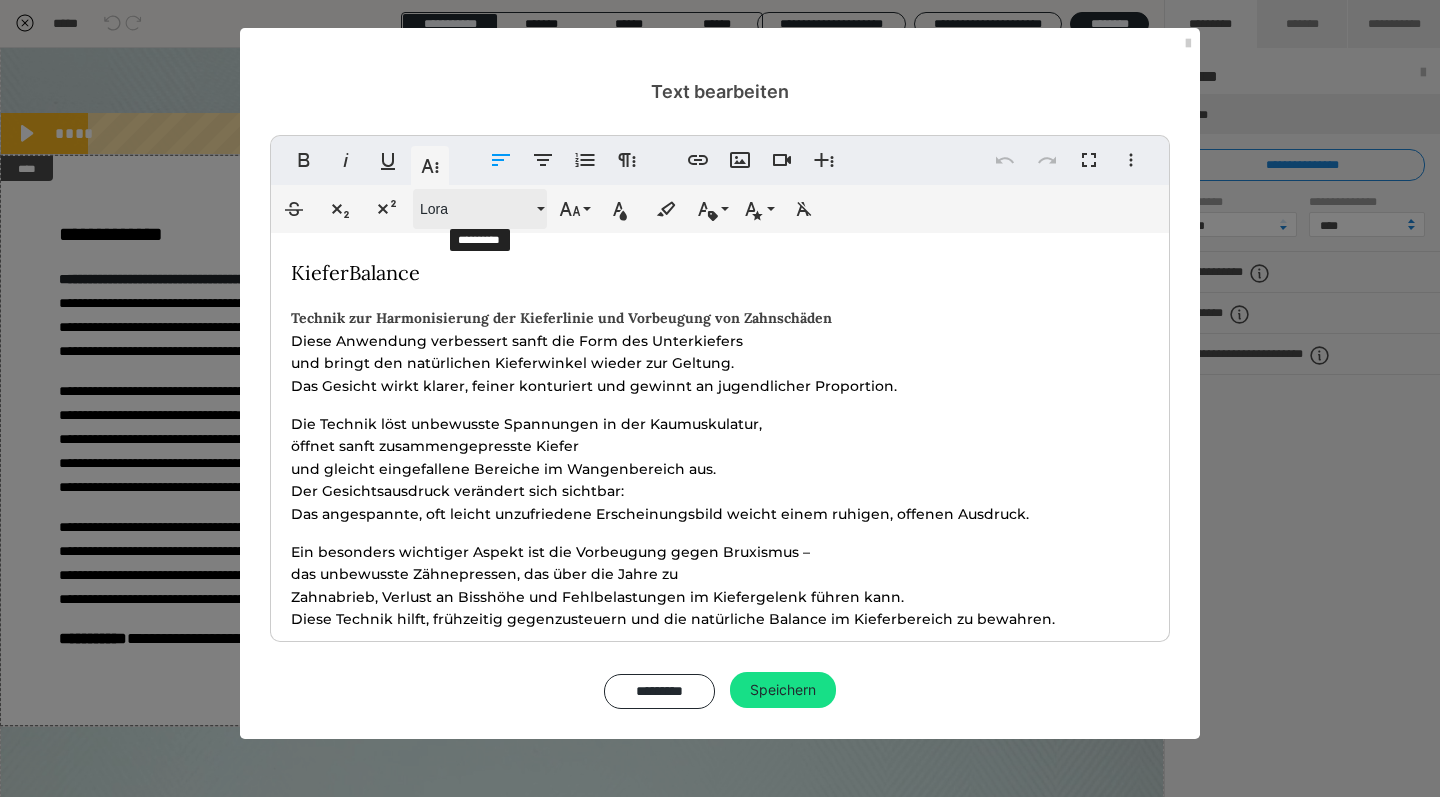 click on "Lora" at bounding box center (476, 209) 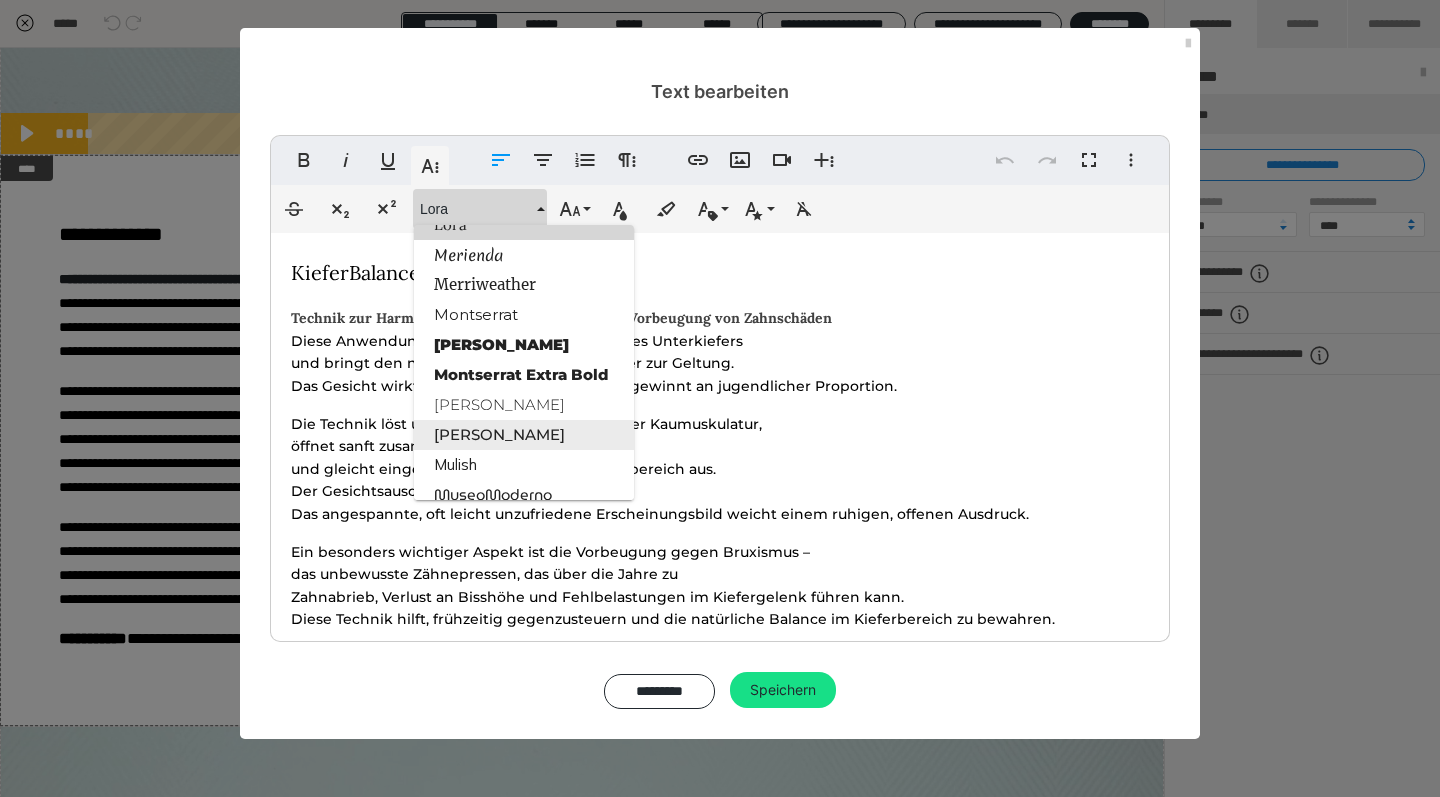 click on "Montserrat Med" at bounding box center [524, 435] 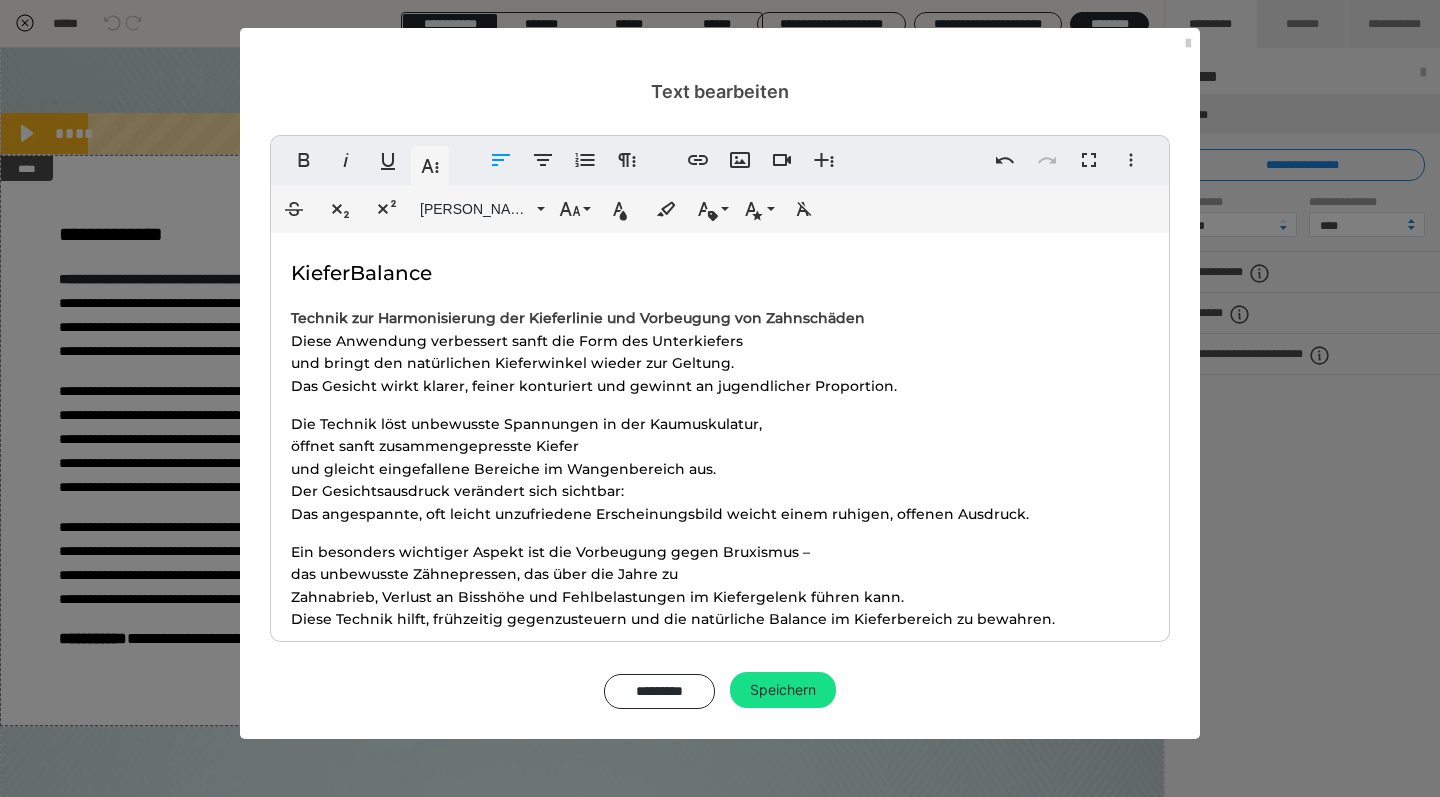 click on "KieferBalance" at bounding box center [720, 272] 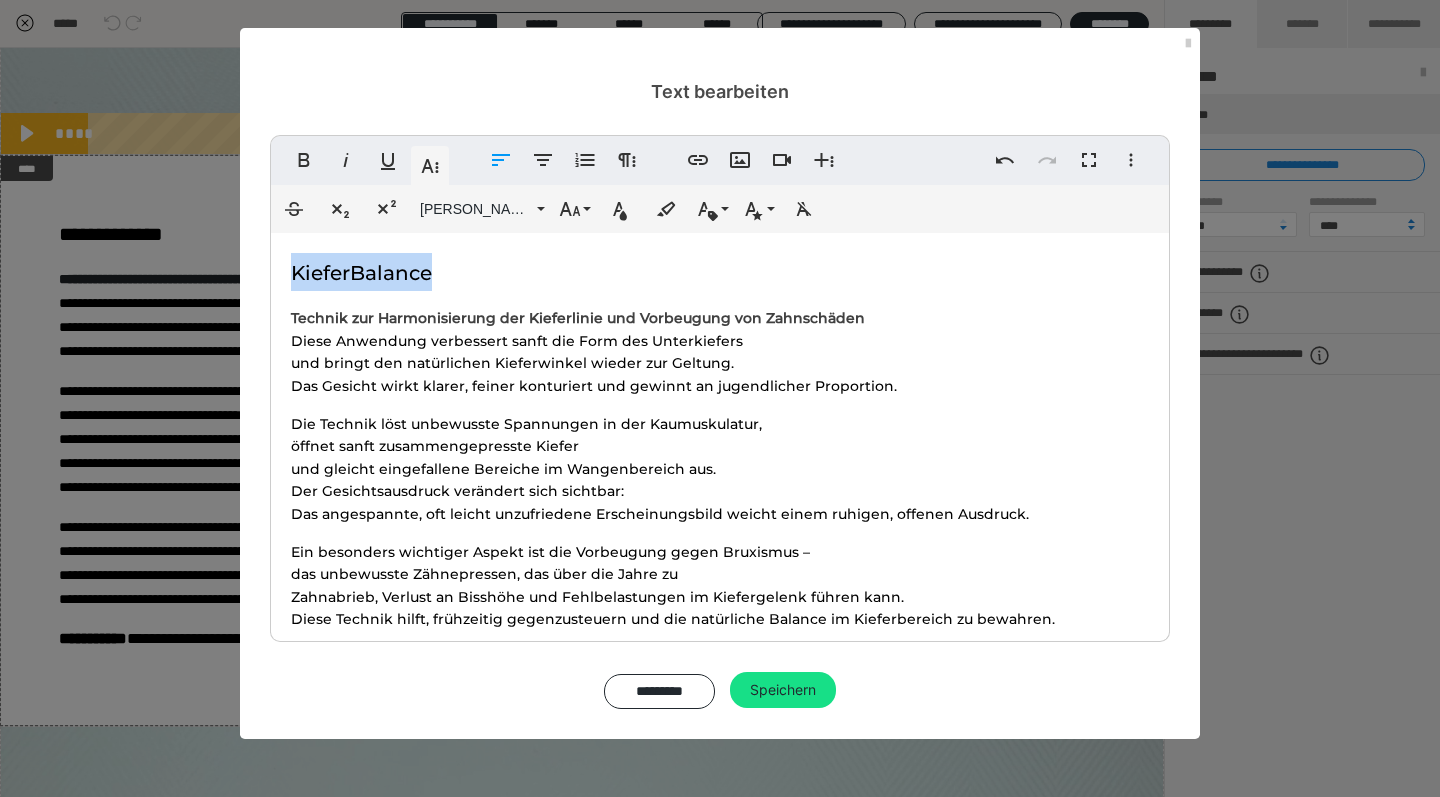 drag, startPoint x: 455, startPoint y: 278, endPoint x: 284, endPoint y: 269, distance: 171.23668 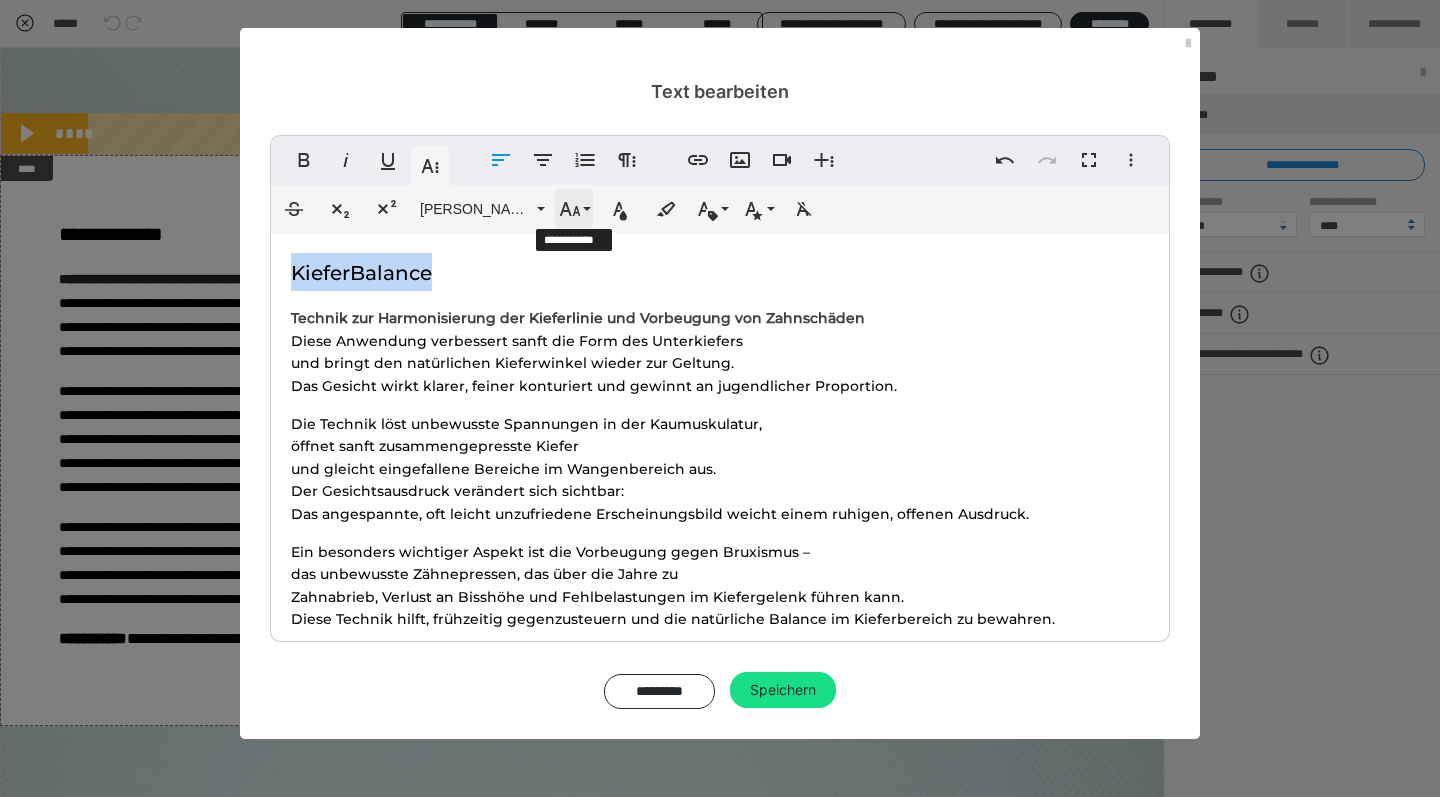 click on "Schriftgröße" at bounding box center [574, 209] 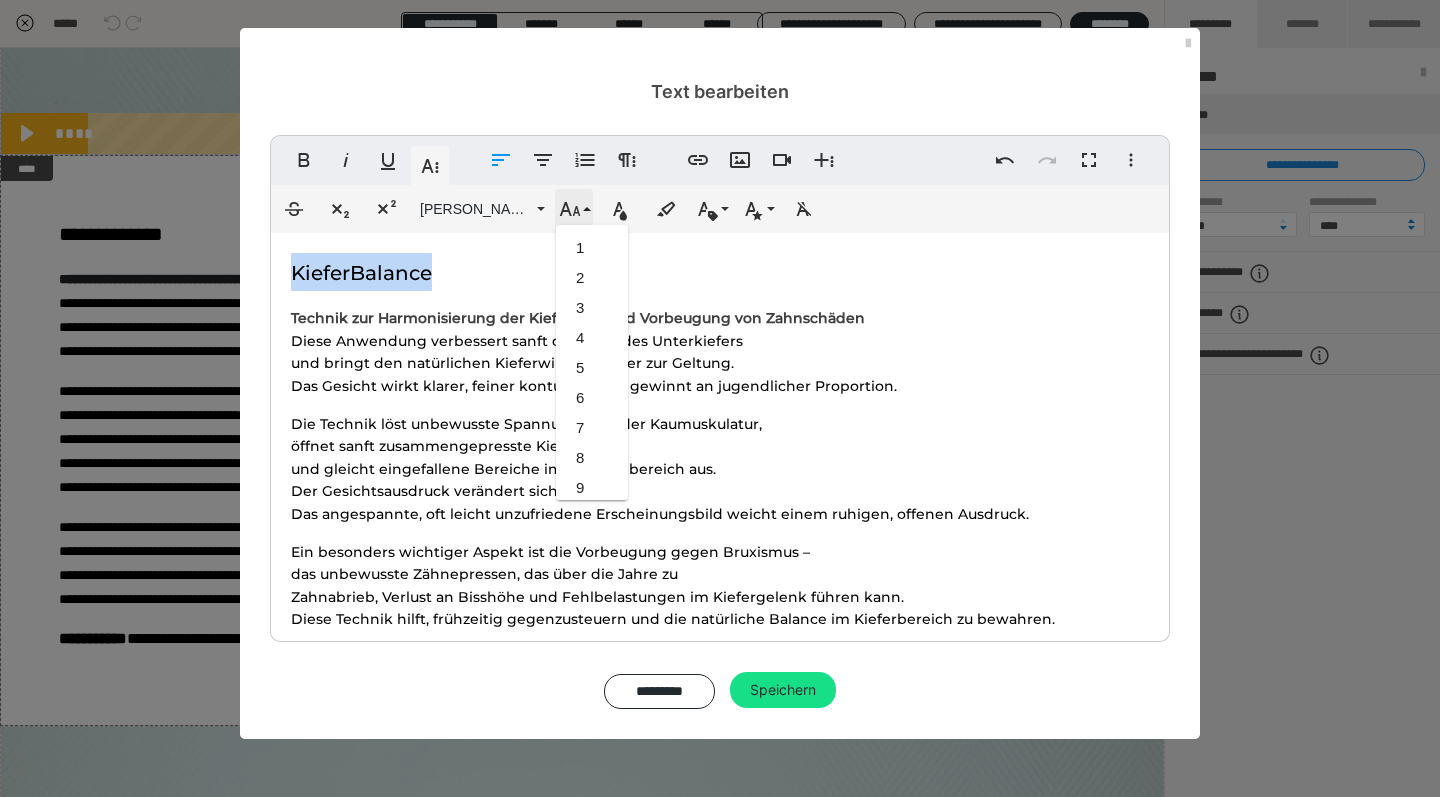 scroll, scrollTop: 593, scrollLeft: 0, axis: vertical 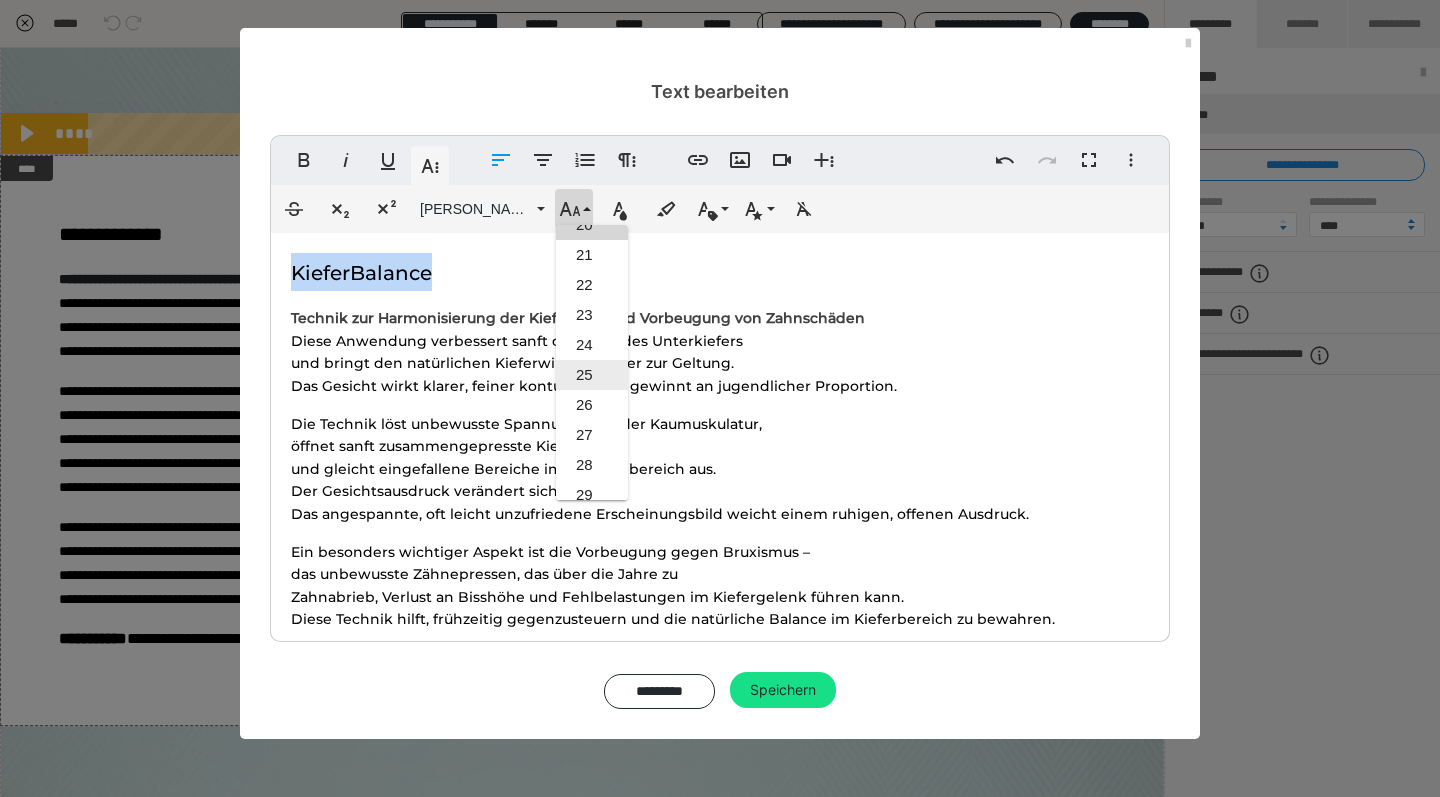 click on "25" at bounding box center [592, 375] 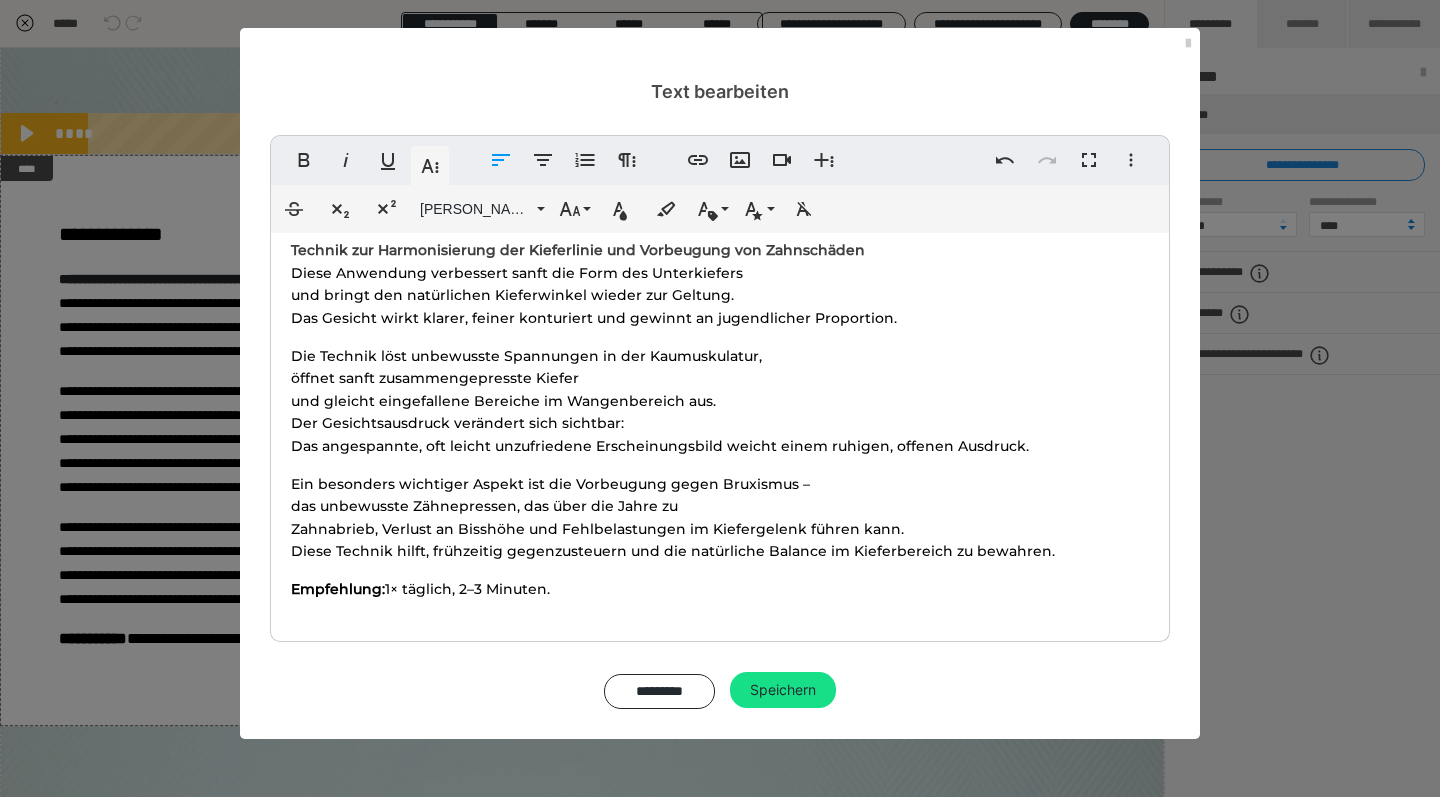 scroll, scrollTop: 69, scrollLeft: 0, axis: vertical 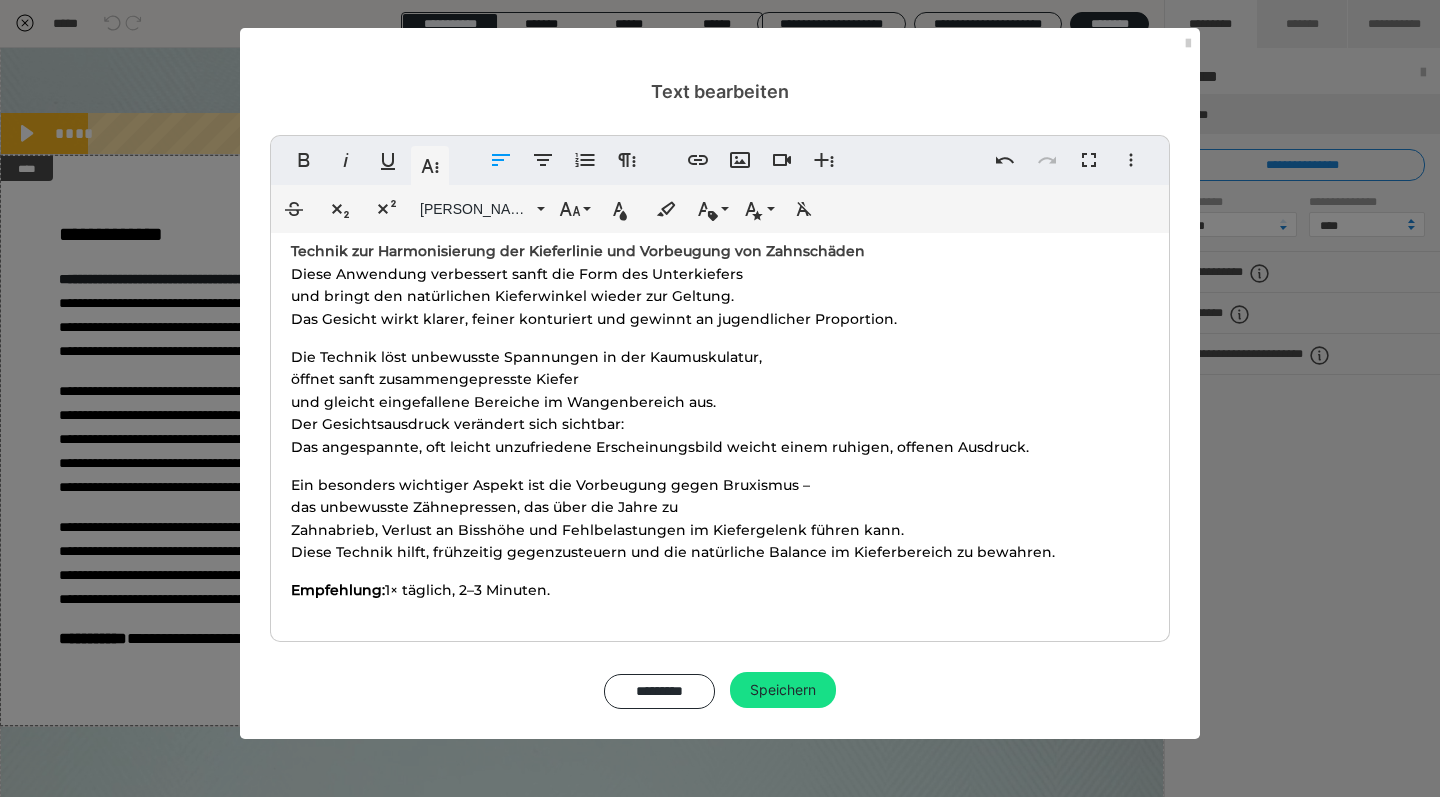 click on "Empfehlung:  1× täglich, 2–3 Minuten." at bounding box center (720, 590) 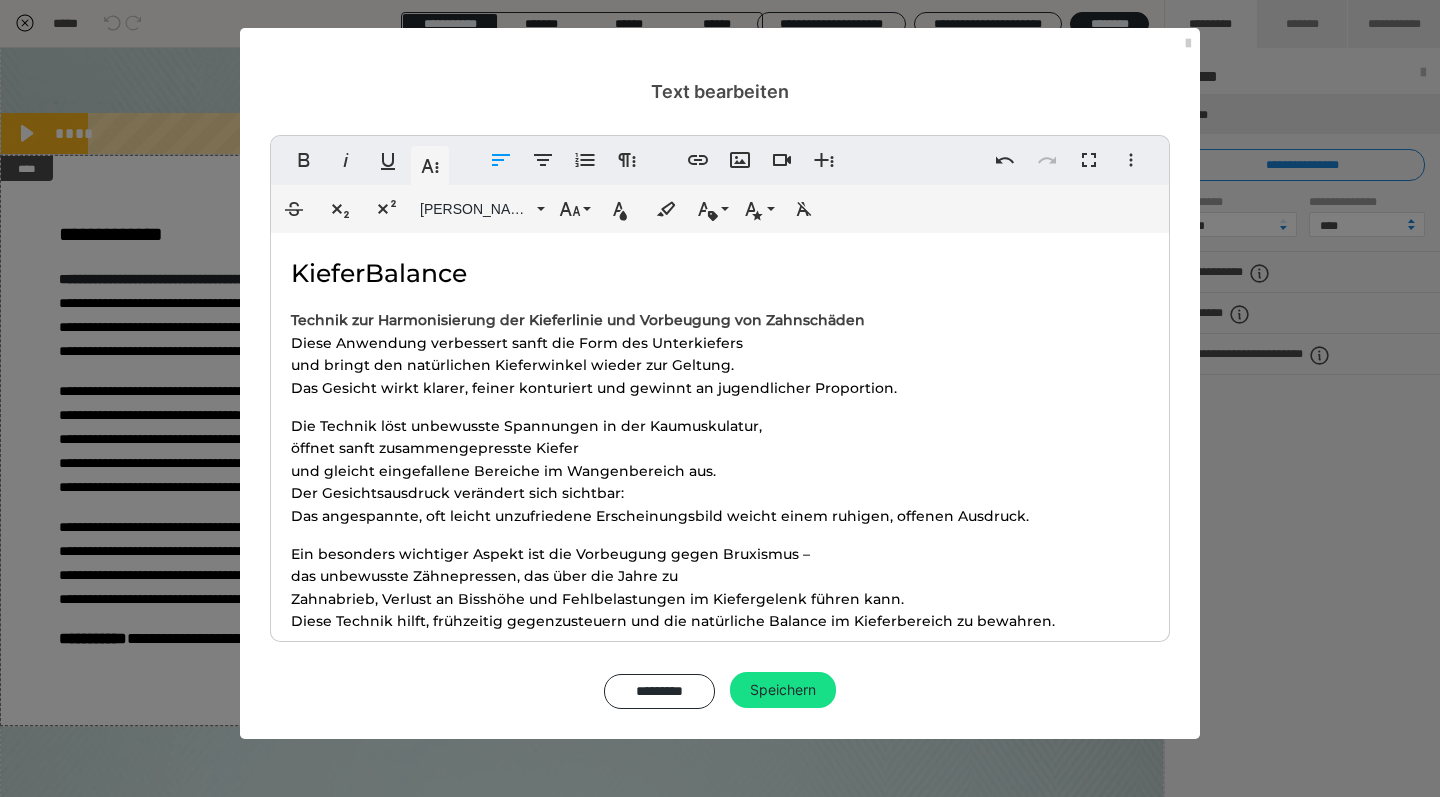 scroll, scrollTop: 0, scrollLeft: 0, axis: both 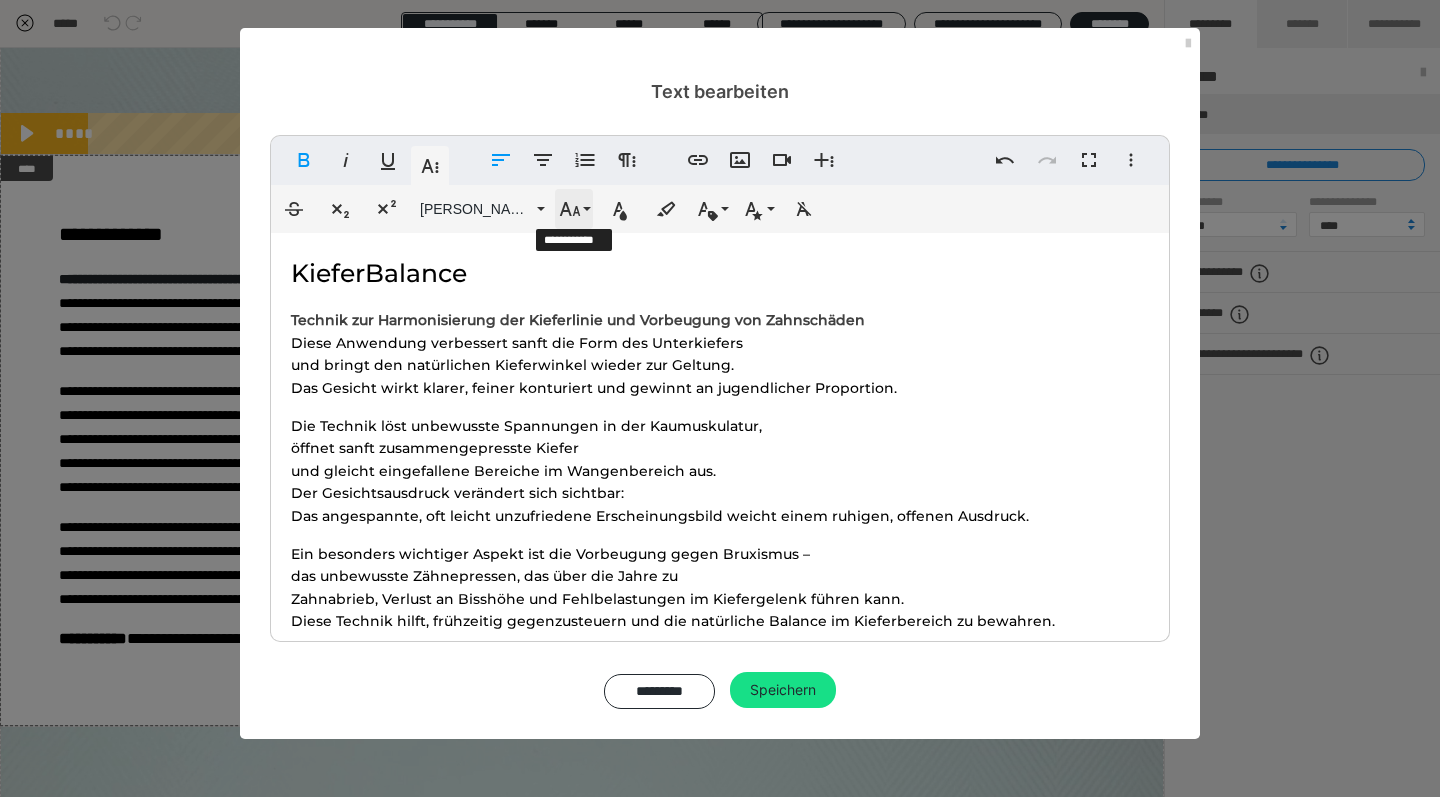 click on "Schriftgröße" at bounding box center [574, 209] 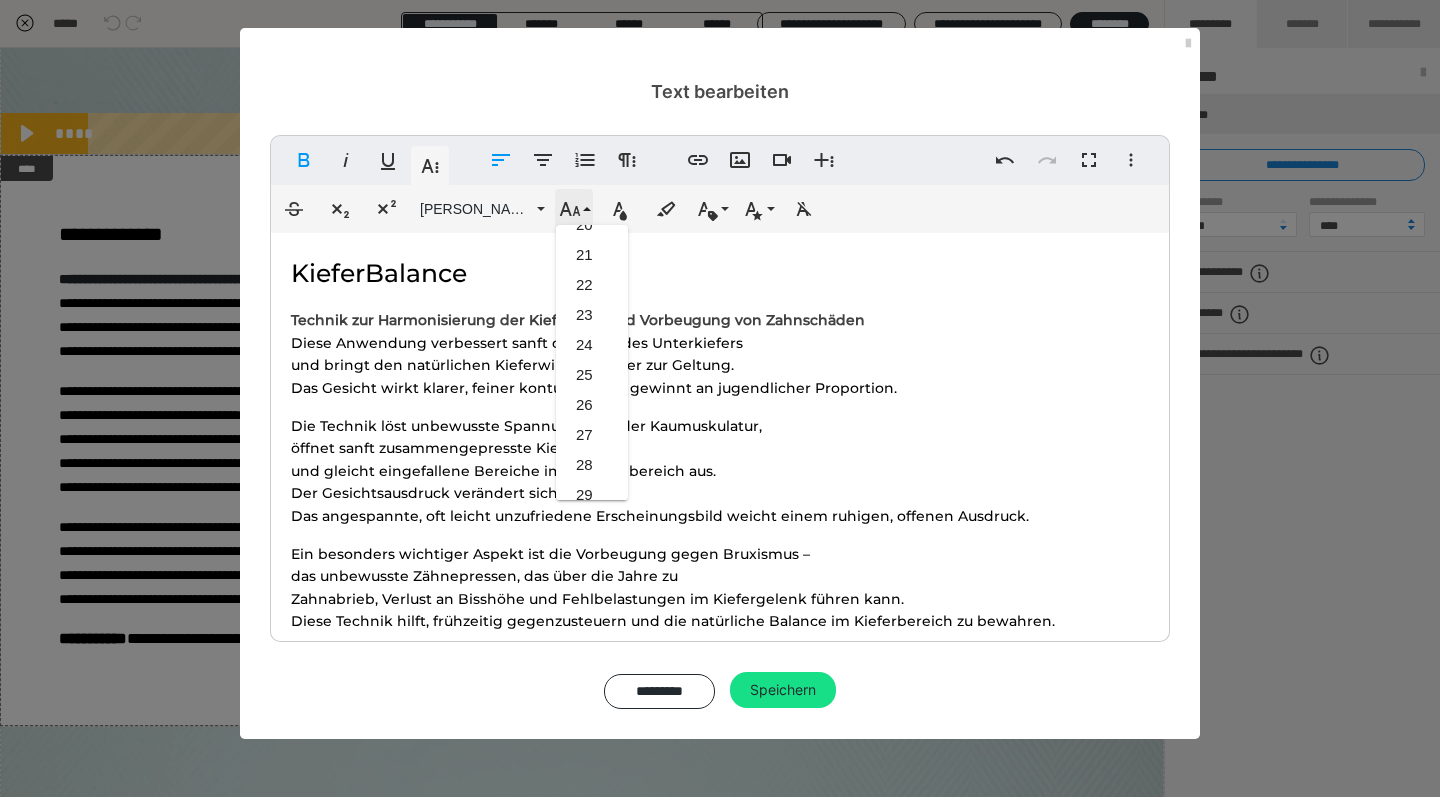 scroll, scrollTop: 413, scrollLeft: 0, axis: vertical 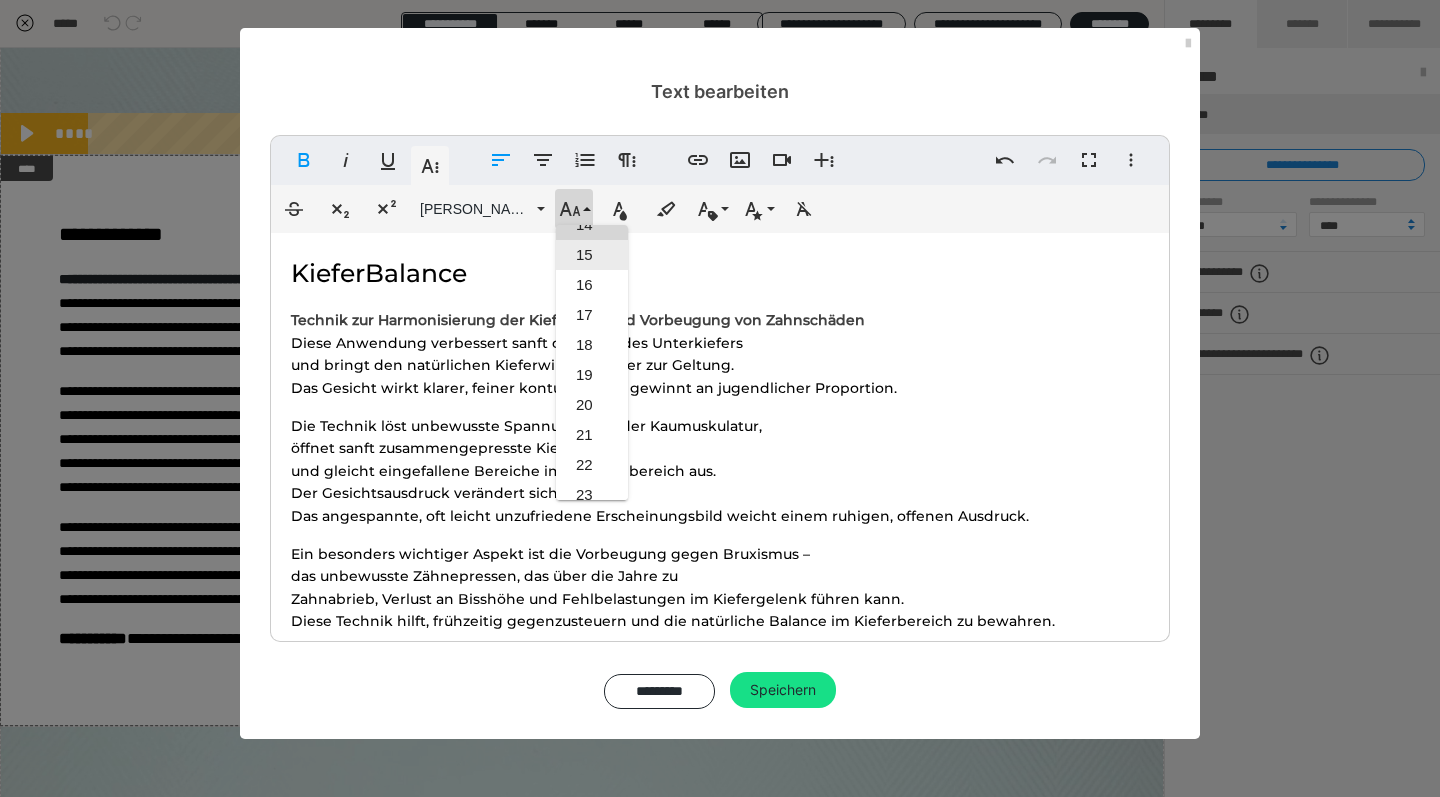 click on "15" at bounding box center (592, 255) 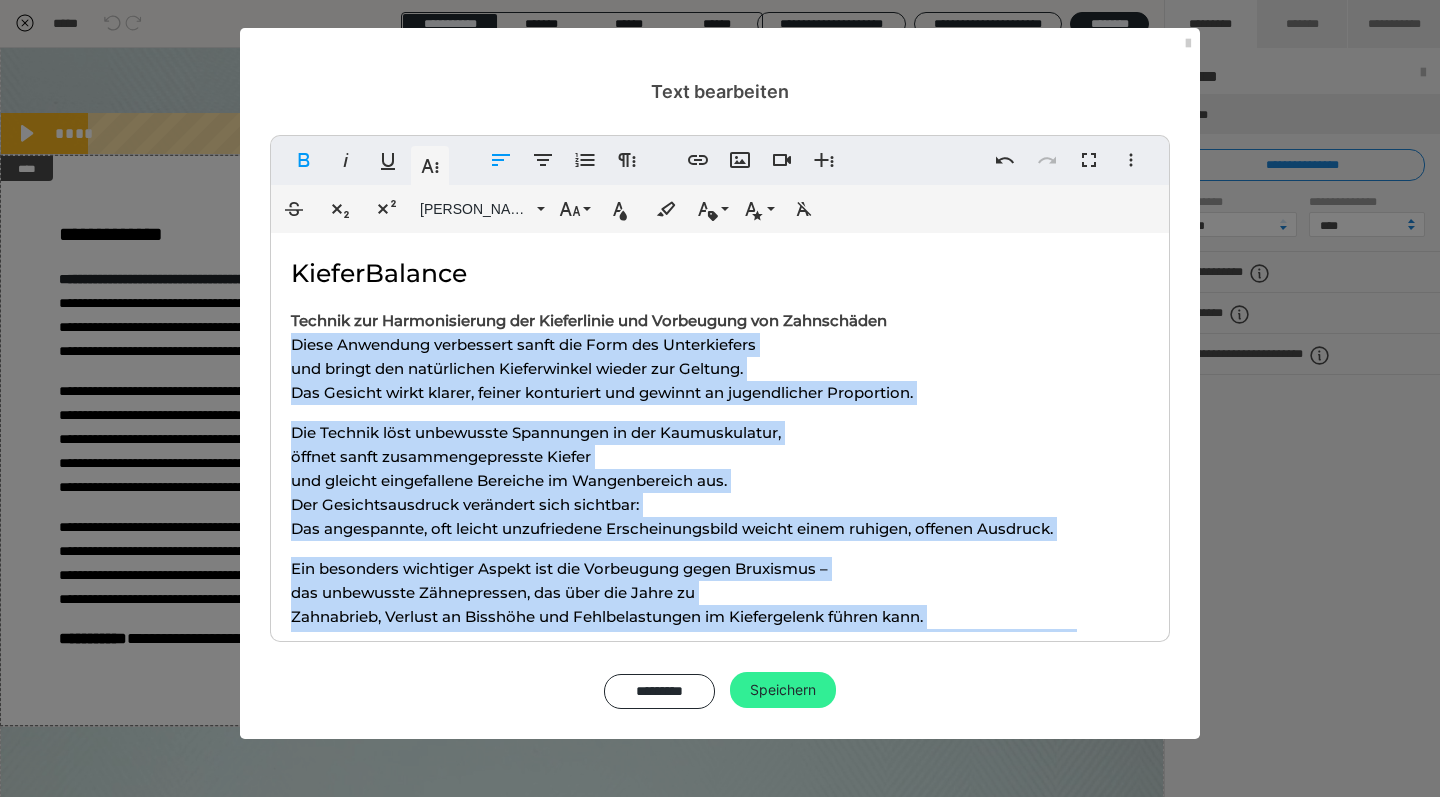 click on "Speichern" at bounding box center (783, 690) 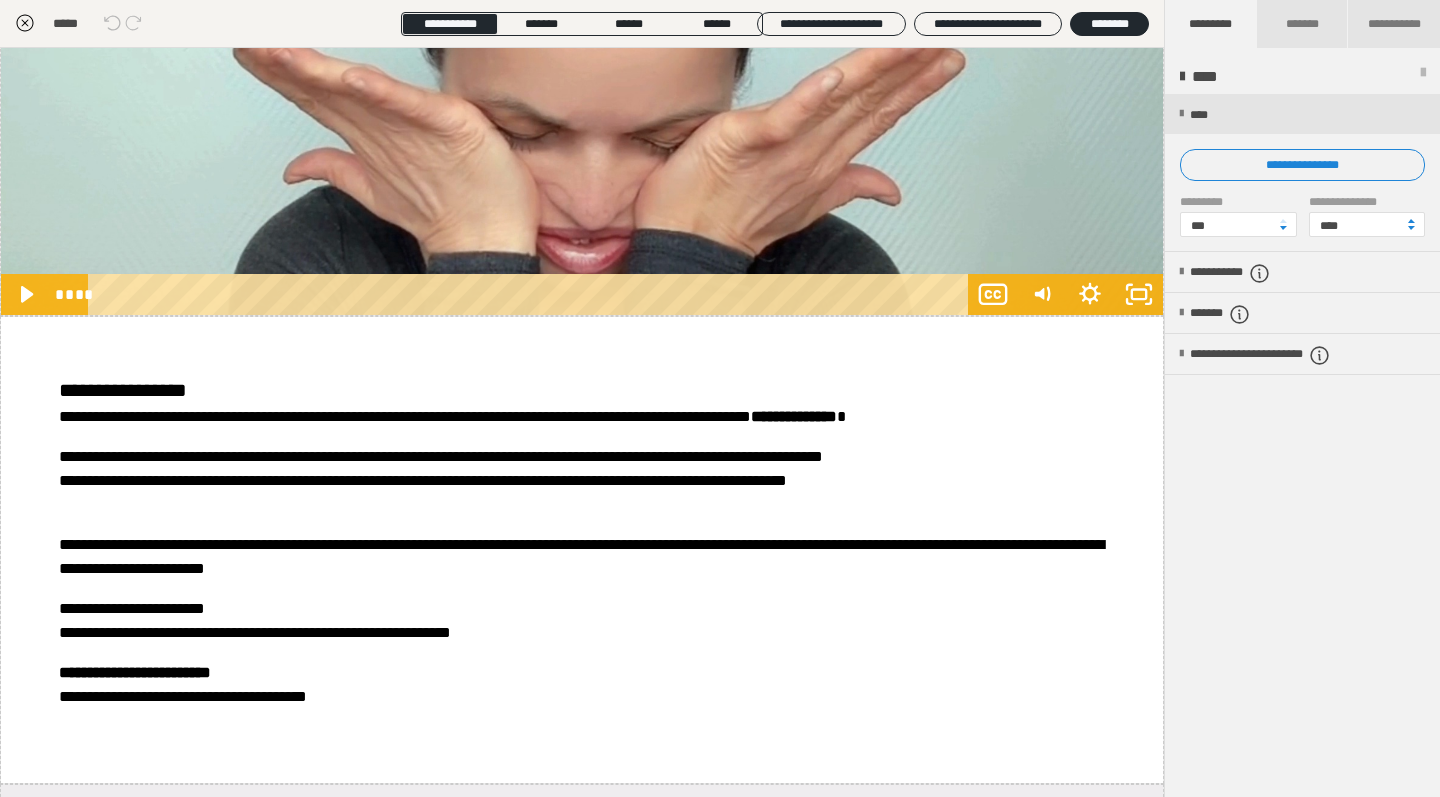 scroll, scrollTop: 4230, scrollLeft: 0, axis: vertical 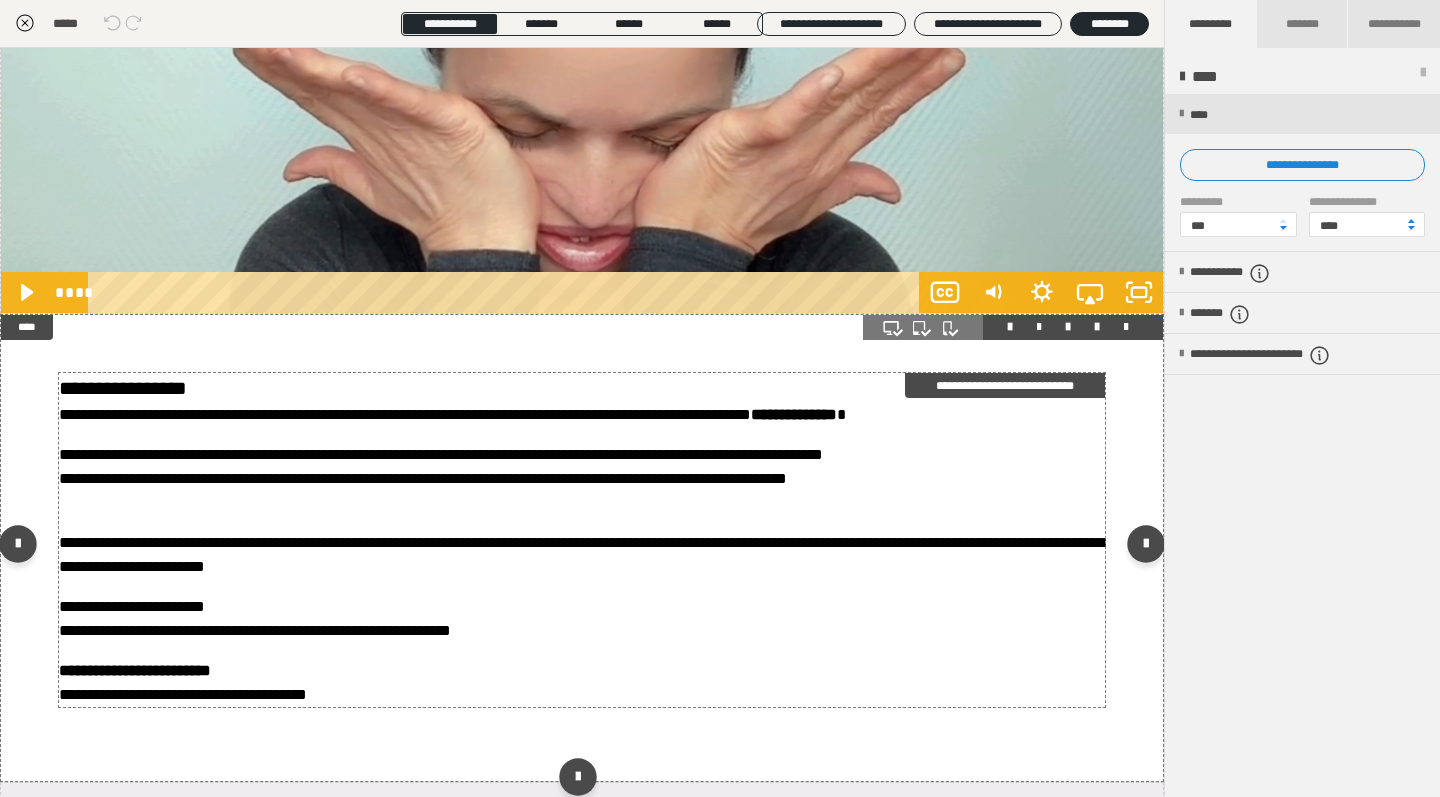 click on "**********" at bounding box center [582, 540] 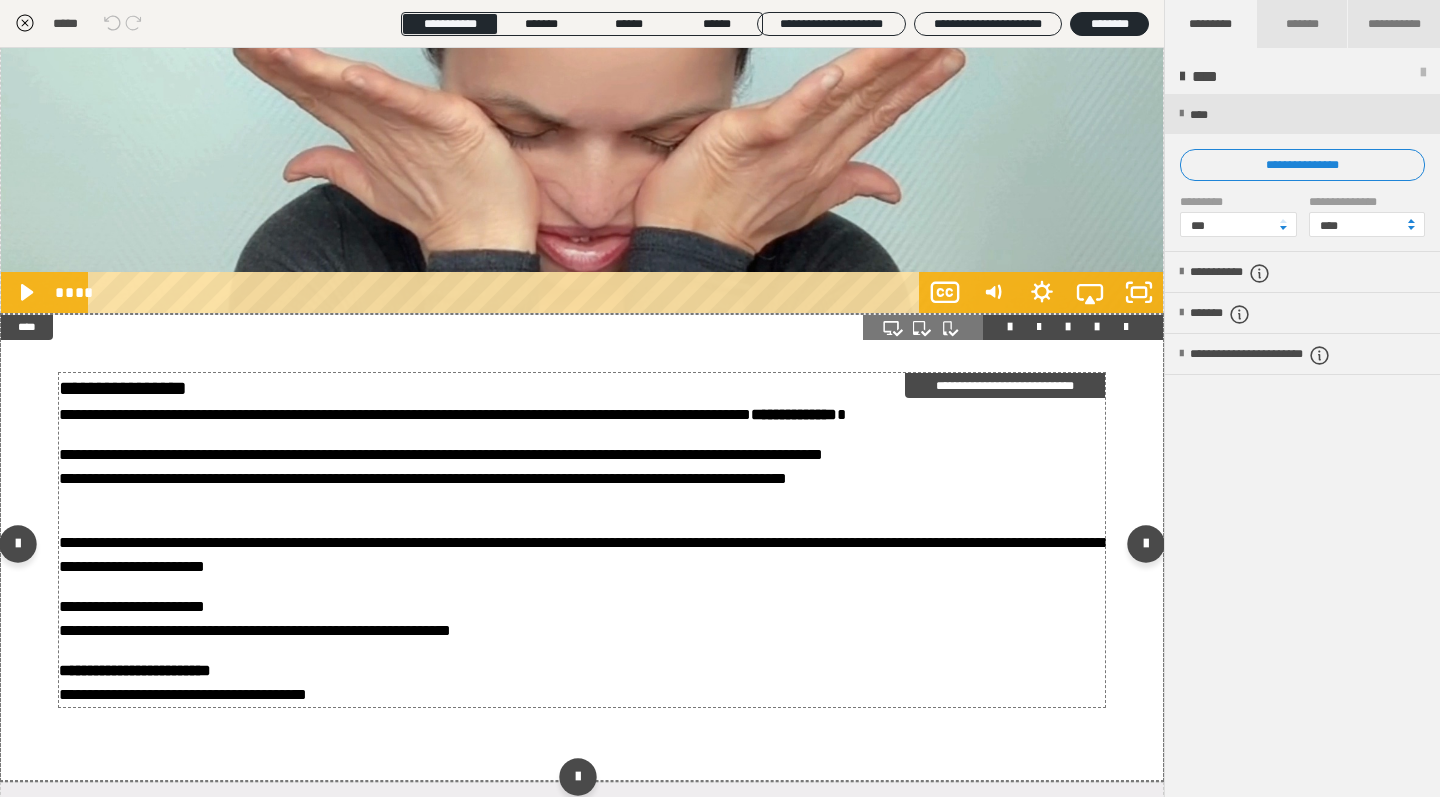 click on "**********" at bounding box center (582, 540) 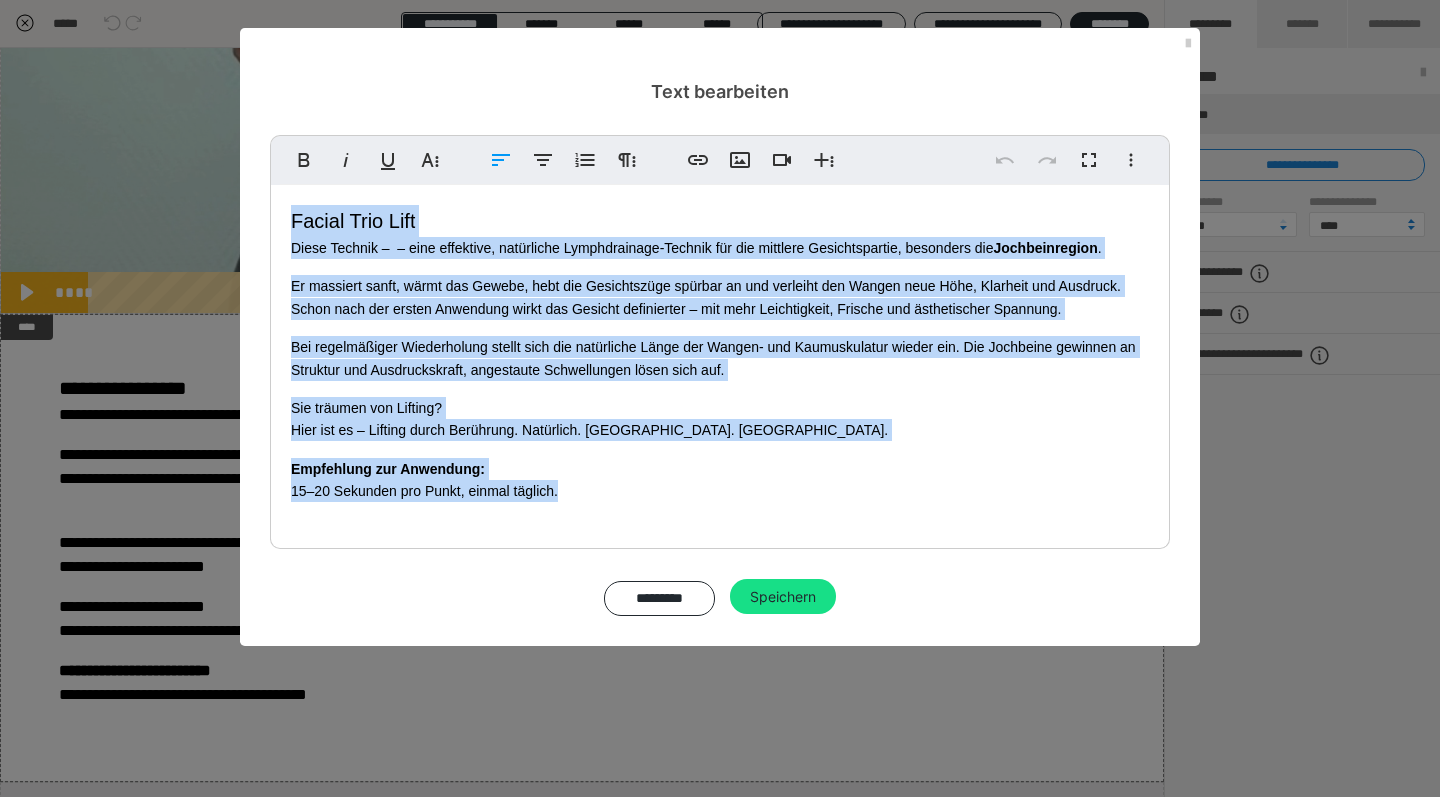drag, startPoint x: 560, startPoint y: 489, endPoint x: 290, endPoint y: 215, distance: 384.67648 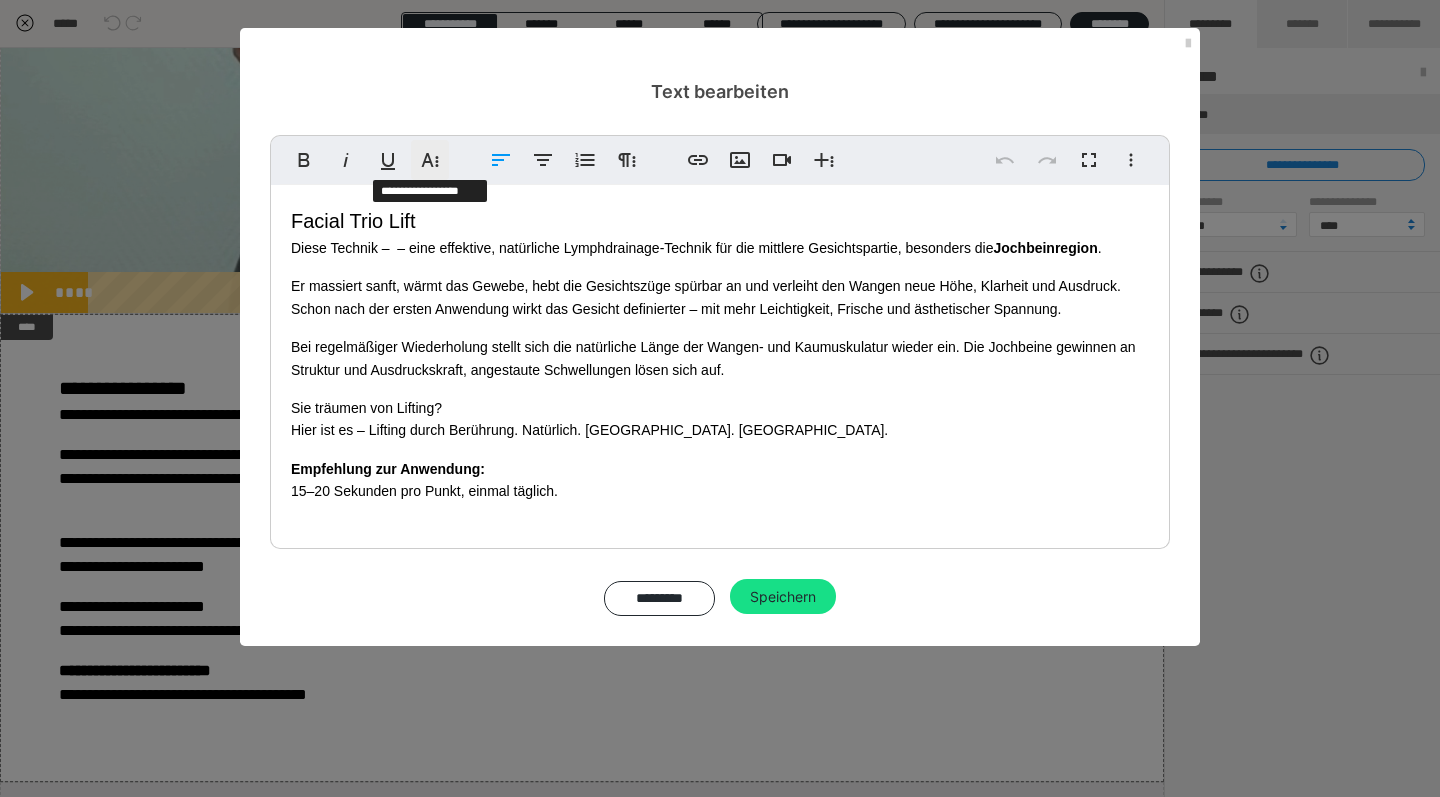 click 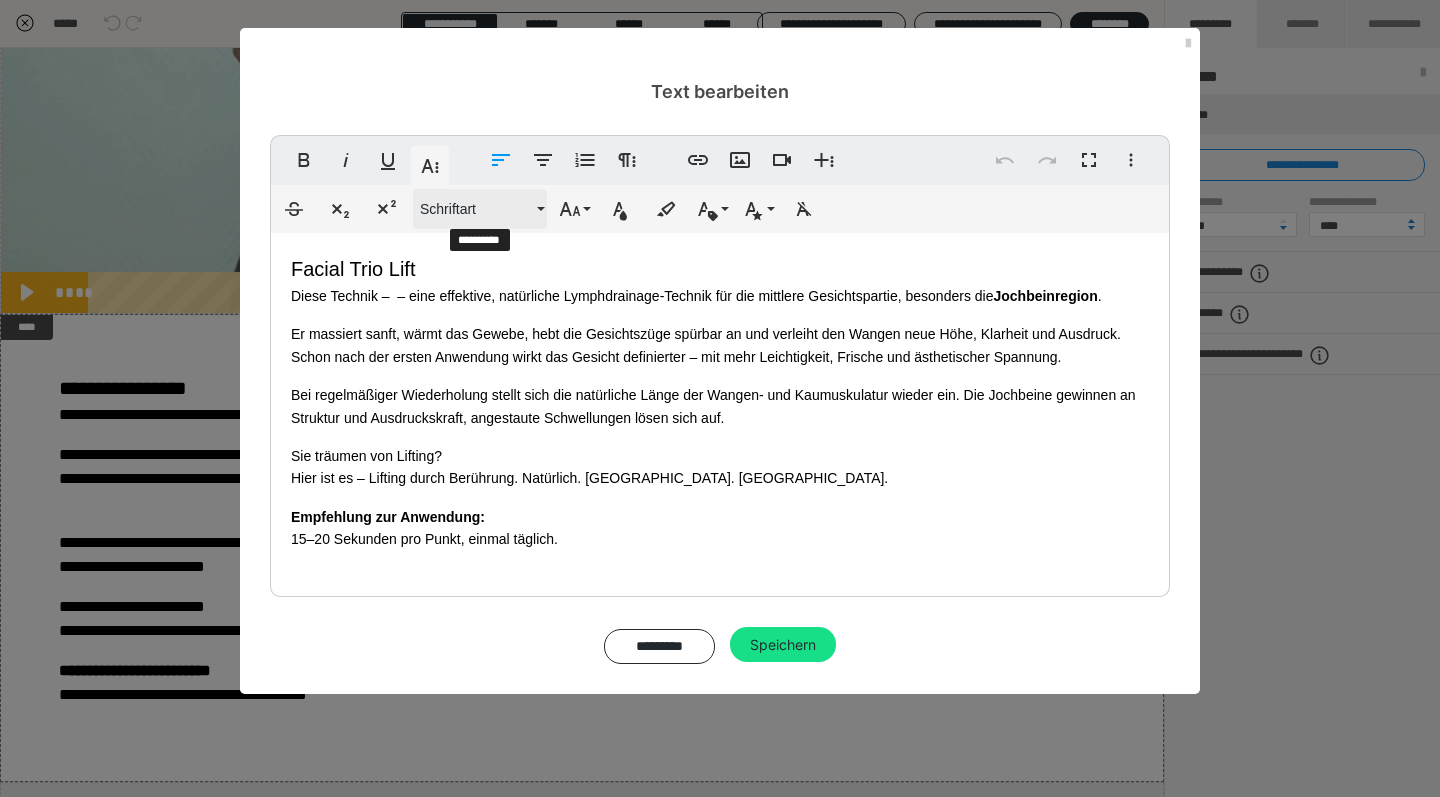 click on "Schriftart" at bounding box center (476, 209) 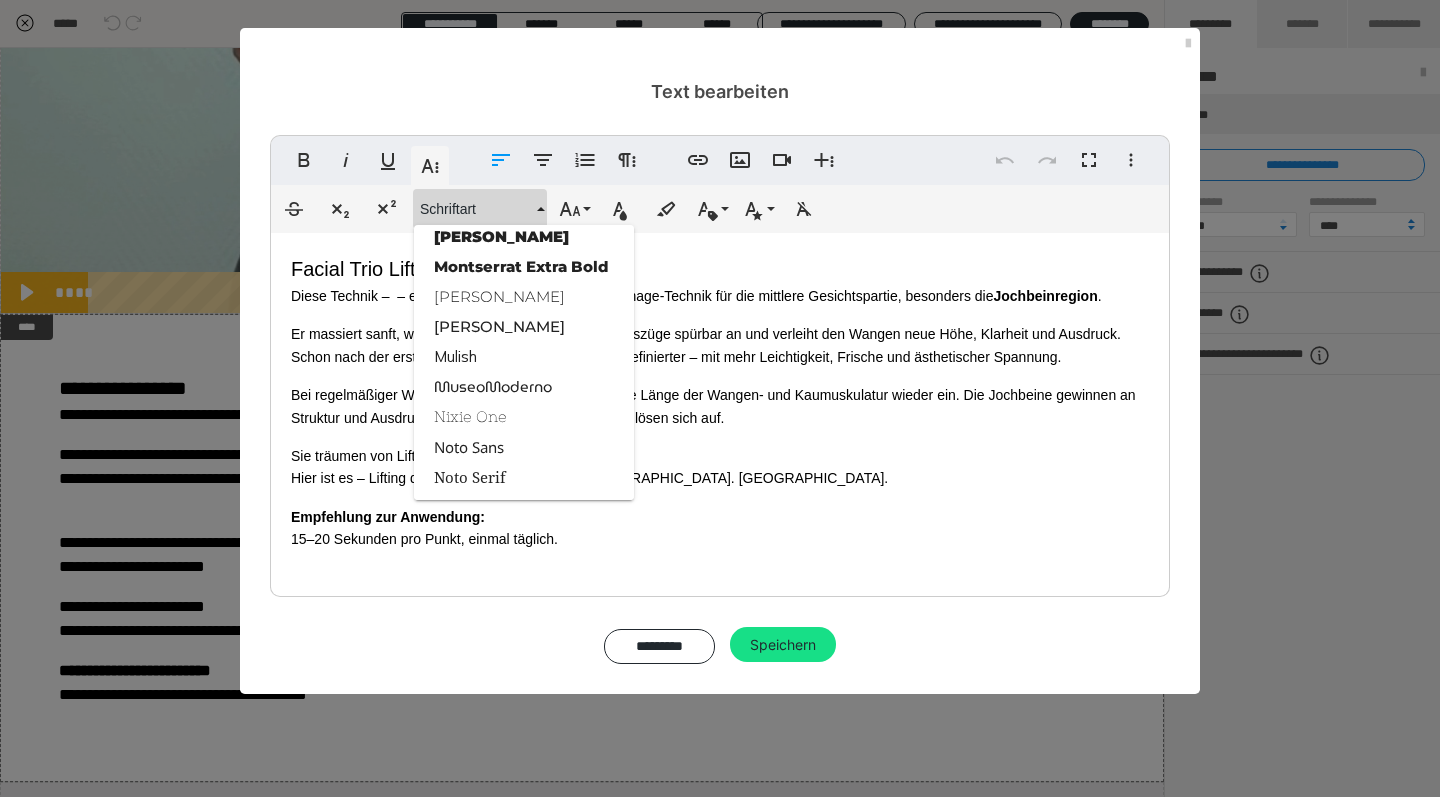 scroll, scrollTop: 1933, scrollLeft: 0, axis: vertical 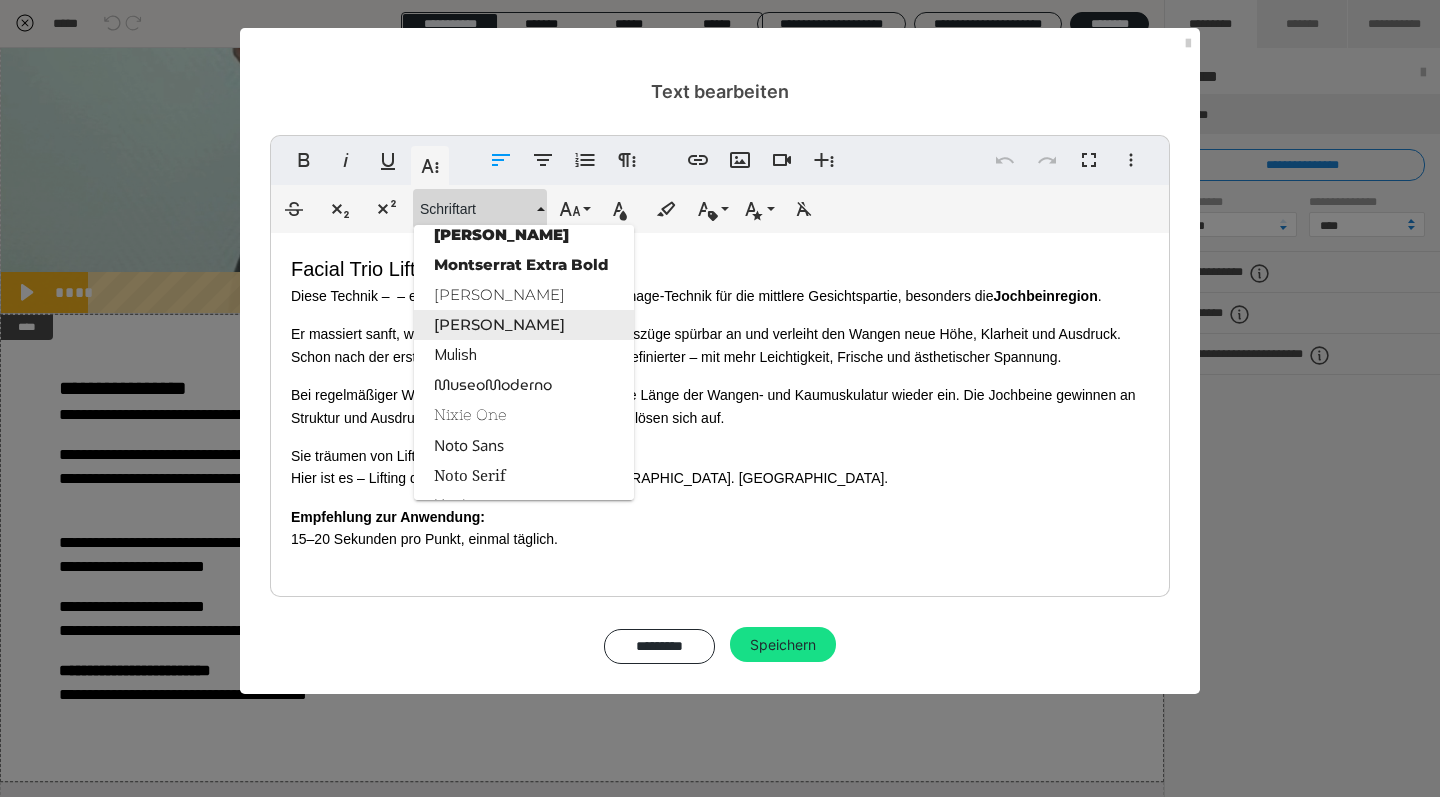 click on "Montserrat Med" at bounding box center [524, 325] 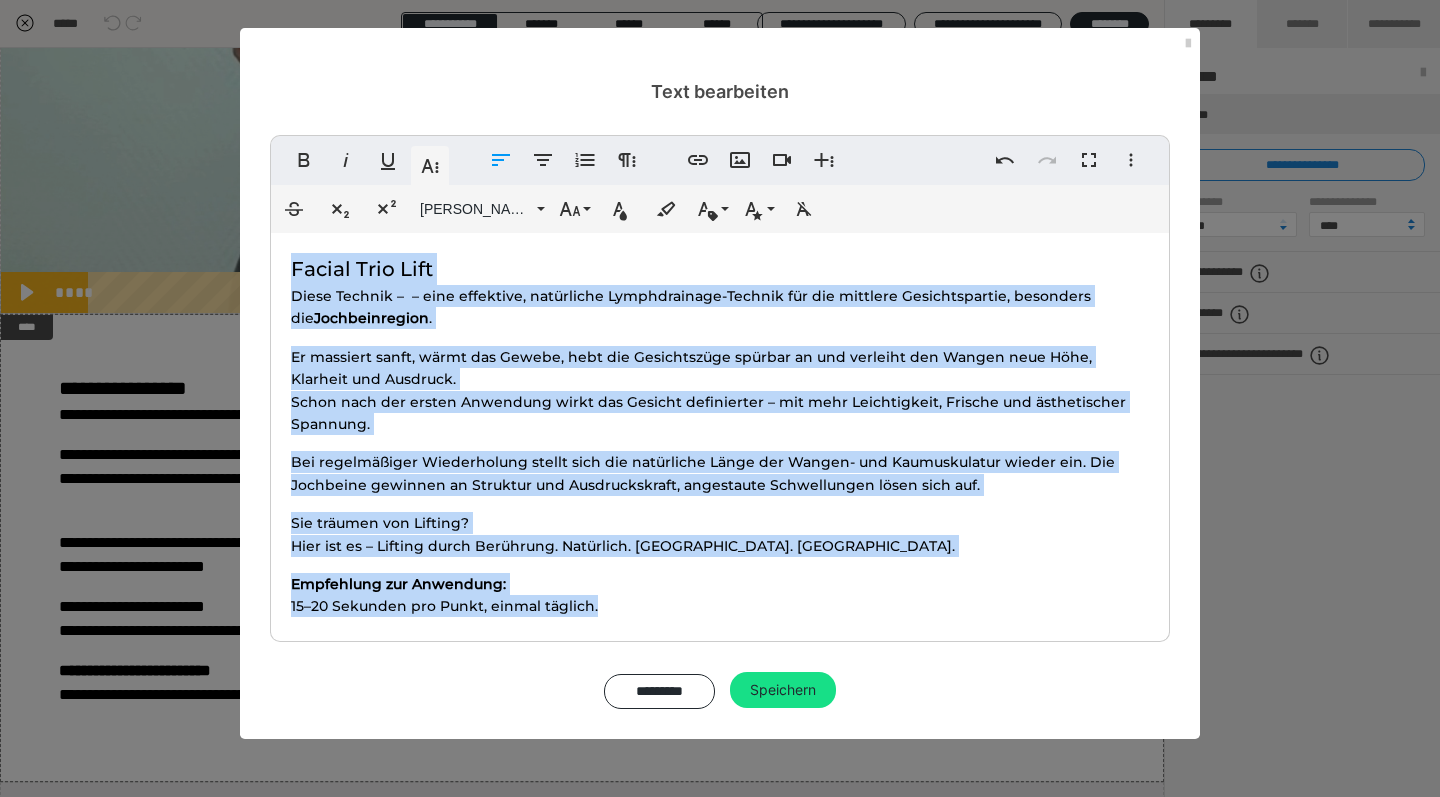click on "Facial Trio Lift Diese Technik –  – eine effektive, natürliche Lymphdrainage-Technik für die mittlere Gesichtspartie, besonders die  Jochbeinregion . Er massiert sanft, wärmt das Gewebe, hebt die Gesichtszüge spürbar an und verleiht den Wangen neue Höhe, Klarheit und Ausdruck. Schon nach der ersten Anwendung wirkt das Gesicht definierter – mit mehr Leichtigkeit, Frische und ästhetischer Spannung. Bei regelmäßiger Wiederholung stellt sich die natürliche Länge der Wangen- und Kaumuskulatur wieder ein. Die Jochbeine gewinnen an Struktur und Ausdruckskraft, angestaute Schwellungen lösen sich auf. Sie träumen von Lifting? Hier ist es – Lifting durch Berührung. Natürlich. Spürbar. Schön. Empfehlung zur Anwendung: 15–20 Sekunden pro Punkt, einmal täglich." at bounding box center [720, 443] 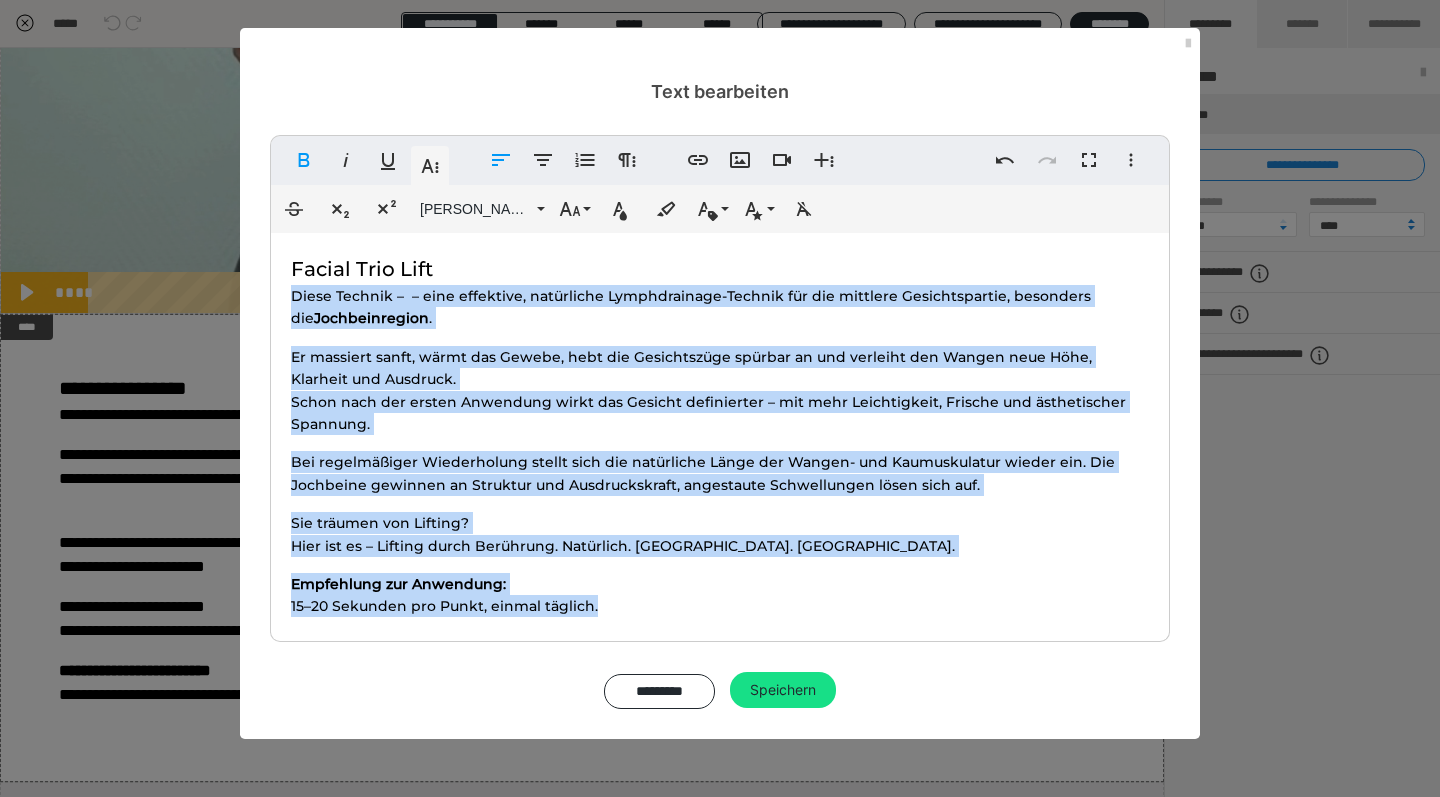 drag, startPoint x: 604, startPoint y: 603, endPoint x: 290, endPoint y: 297, distance: 438.4427 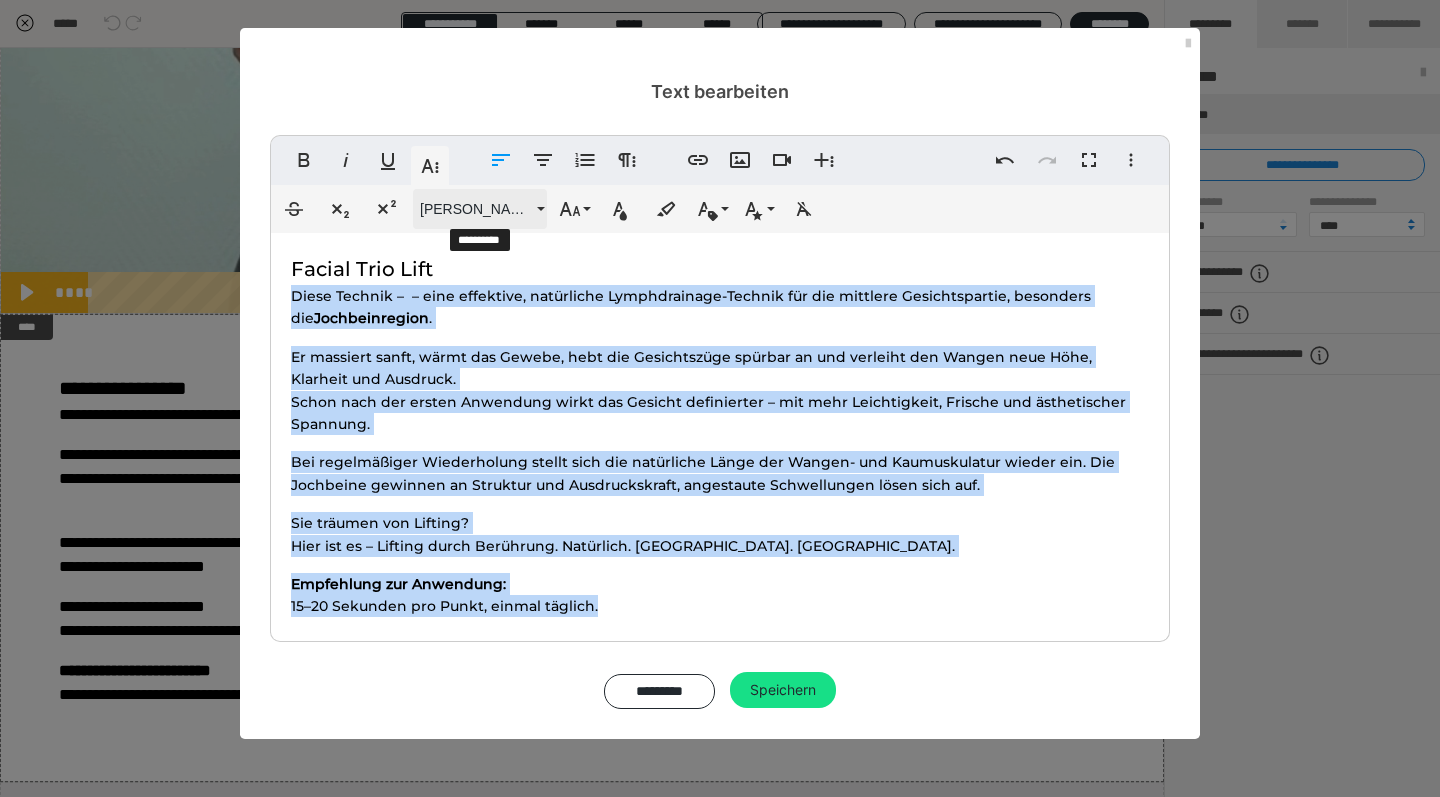 click on "Montserrat Med" at bounding box center [480, 209] 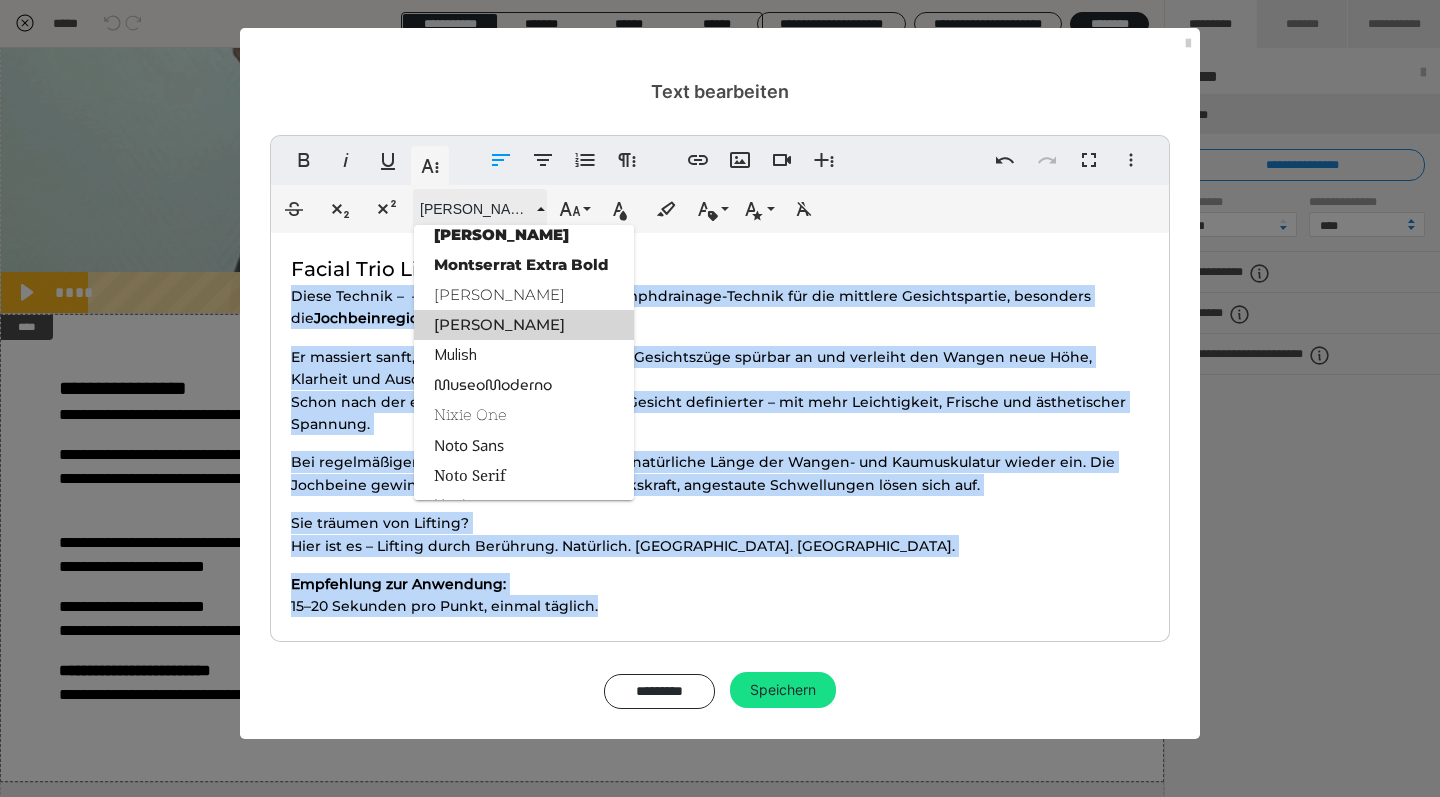 scroll, scrollTop: 2033, scrollLeft: 0, axis: vertical 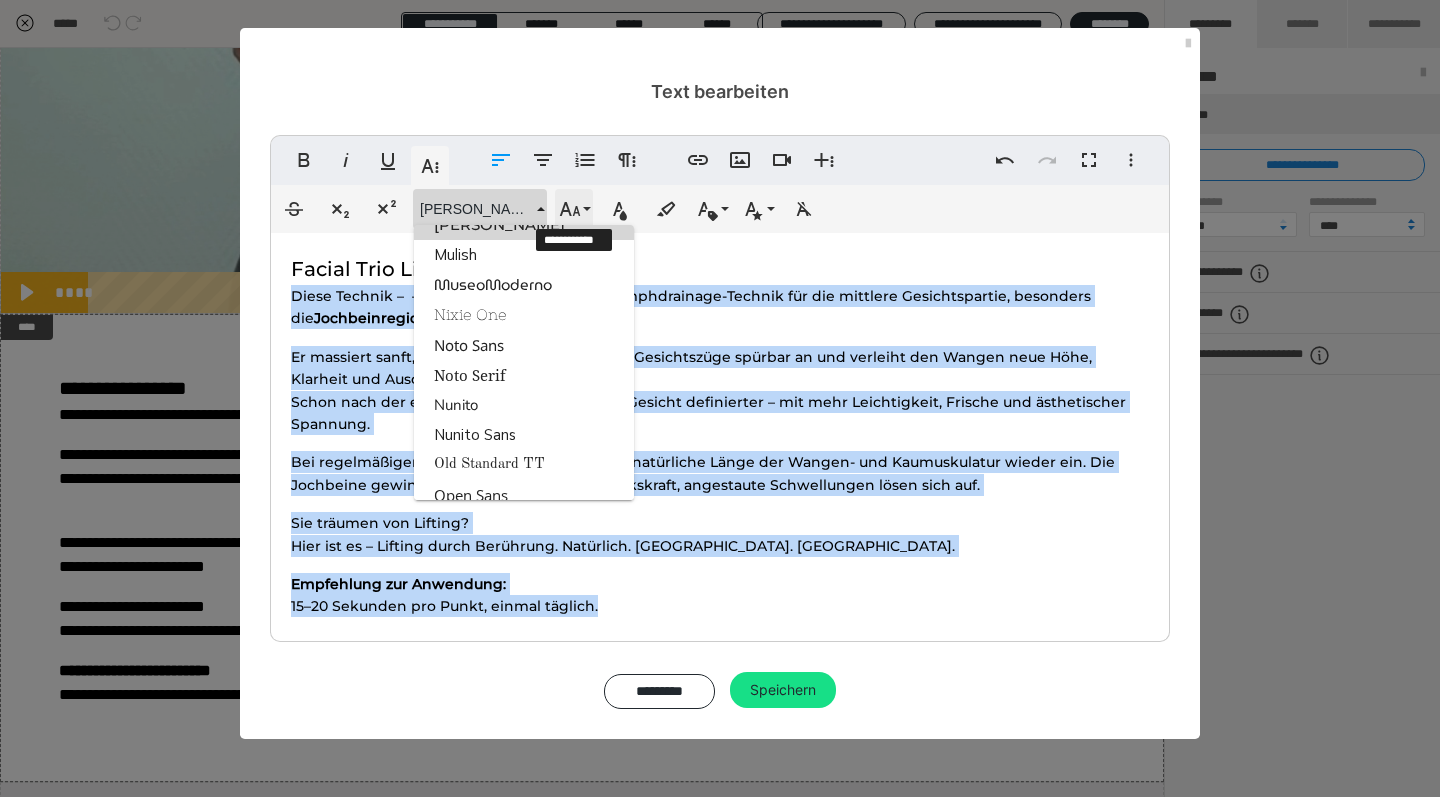 click on "Schriftgröße" at bounding box center [574, 209] 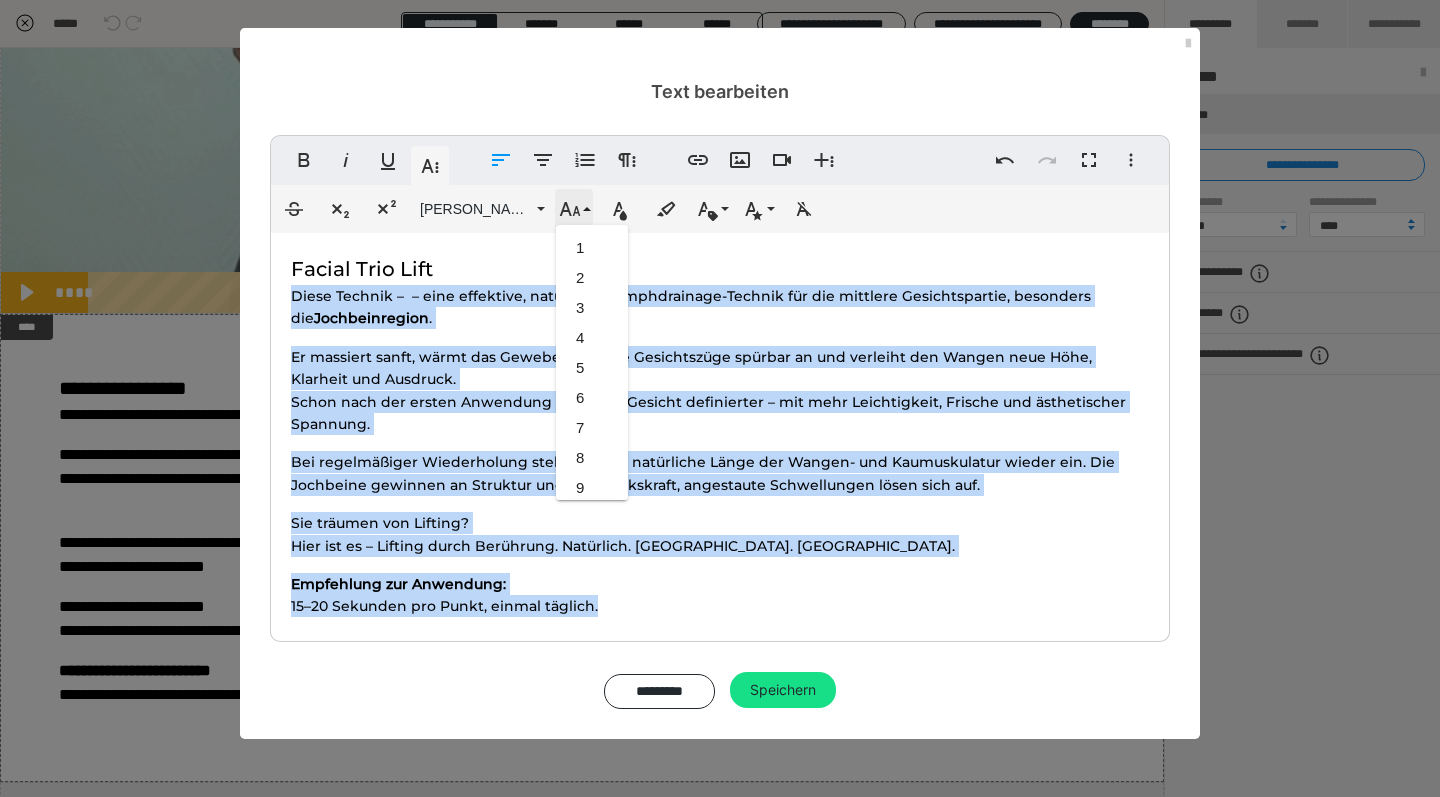 scroll, scrollTop: 413, scrollLeft: 0, axis: vertical 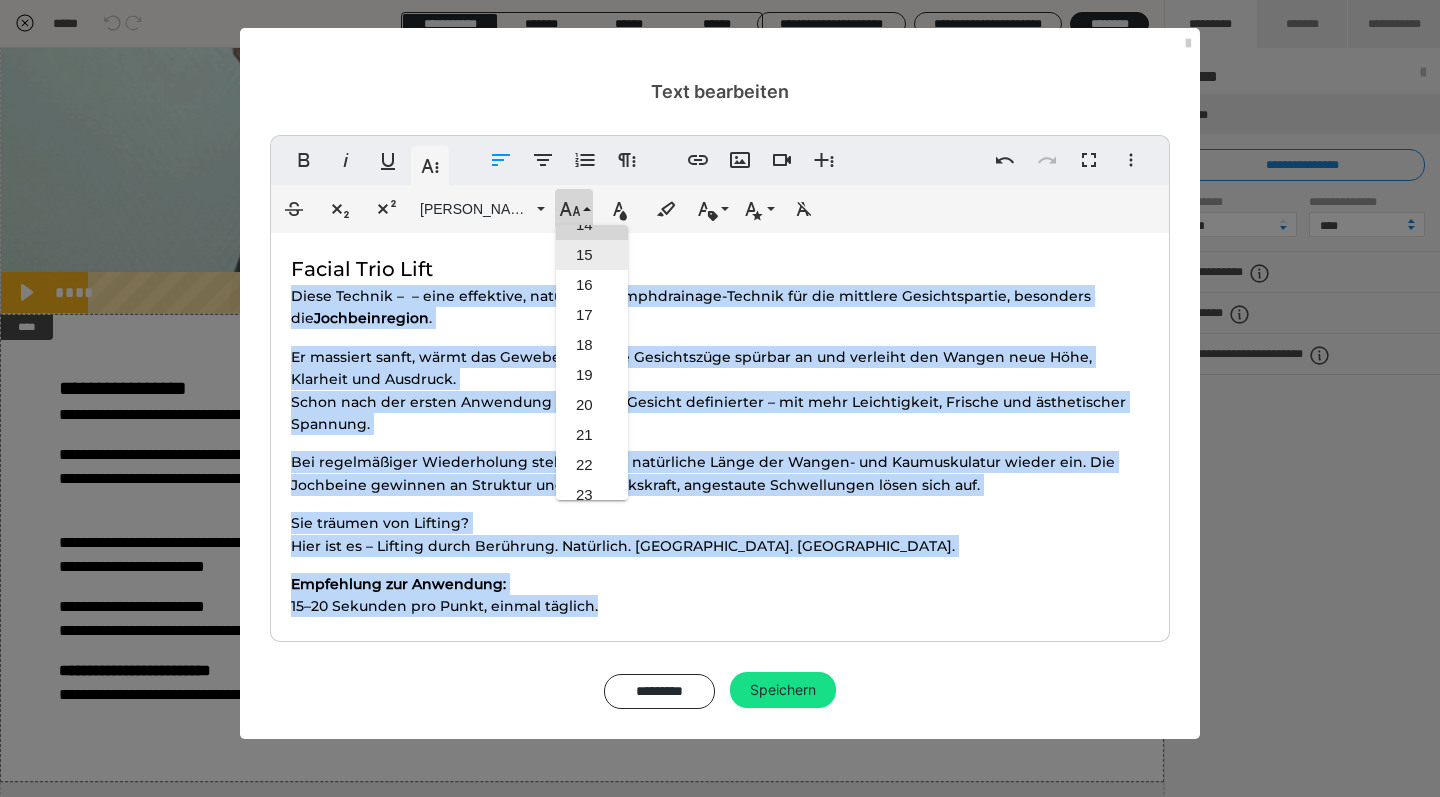 click on "15" at bounding box center [592, 255] 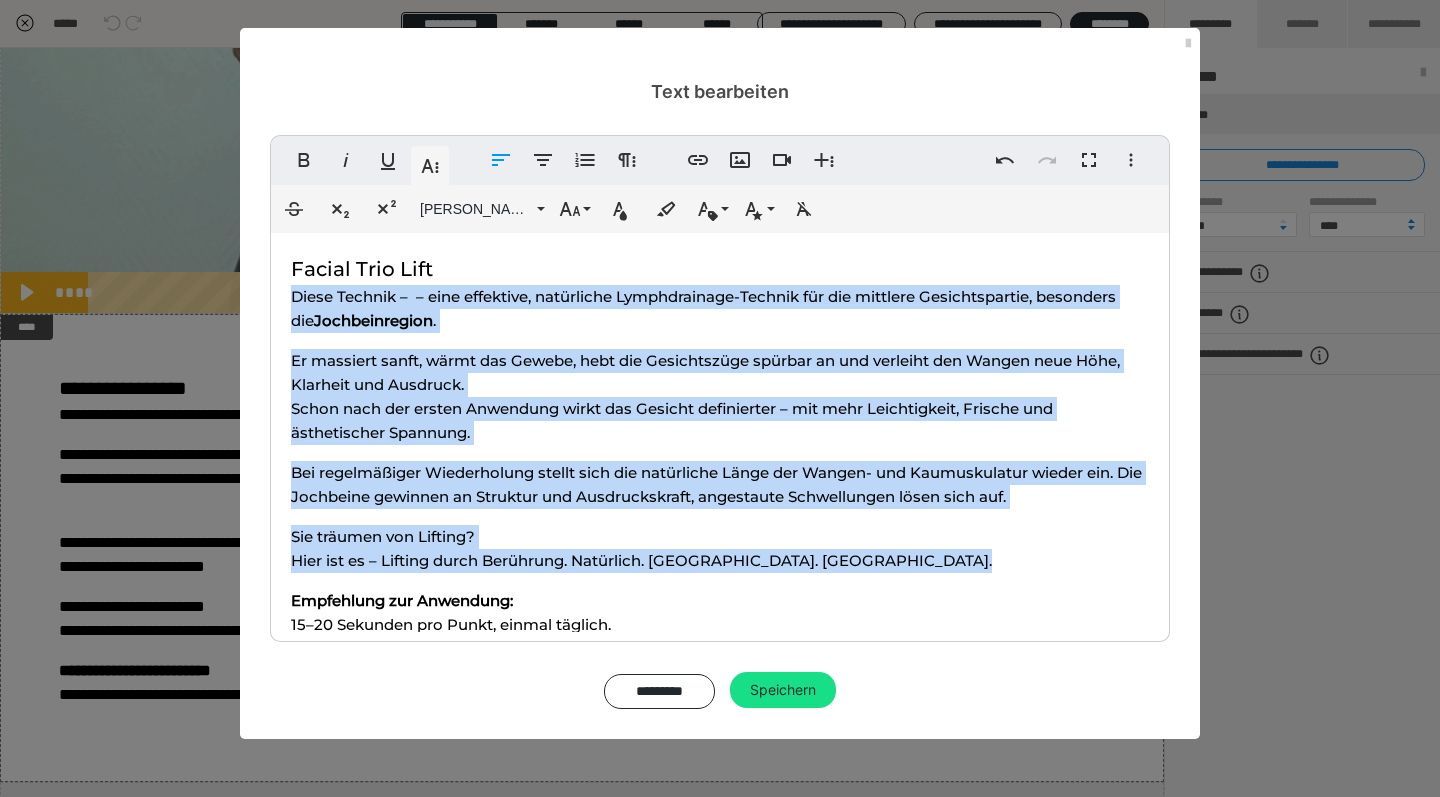 click on "Empfehlung zur Anwendung: 15–20 Sekunden pro Punkt, einmal täglich." at bounding box center (720, 613) 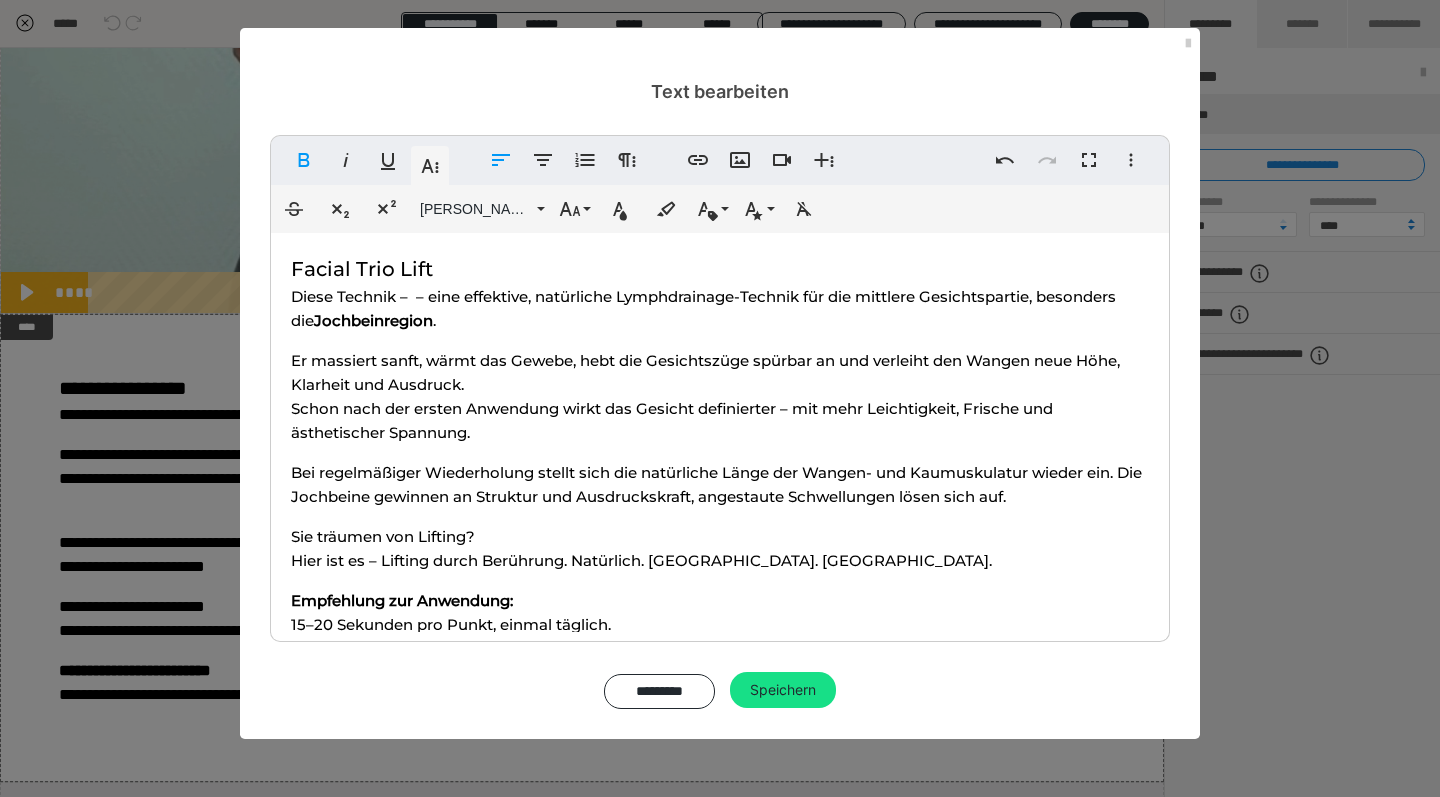 click on "Empfehlung zur Anwendung:" at bounding box center [402, 600] 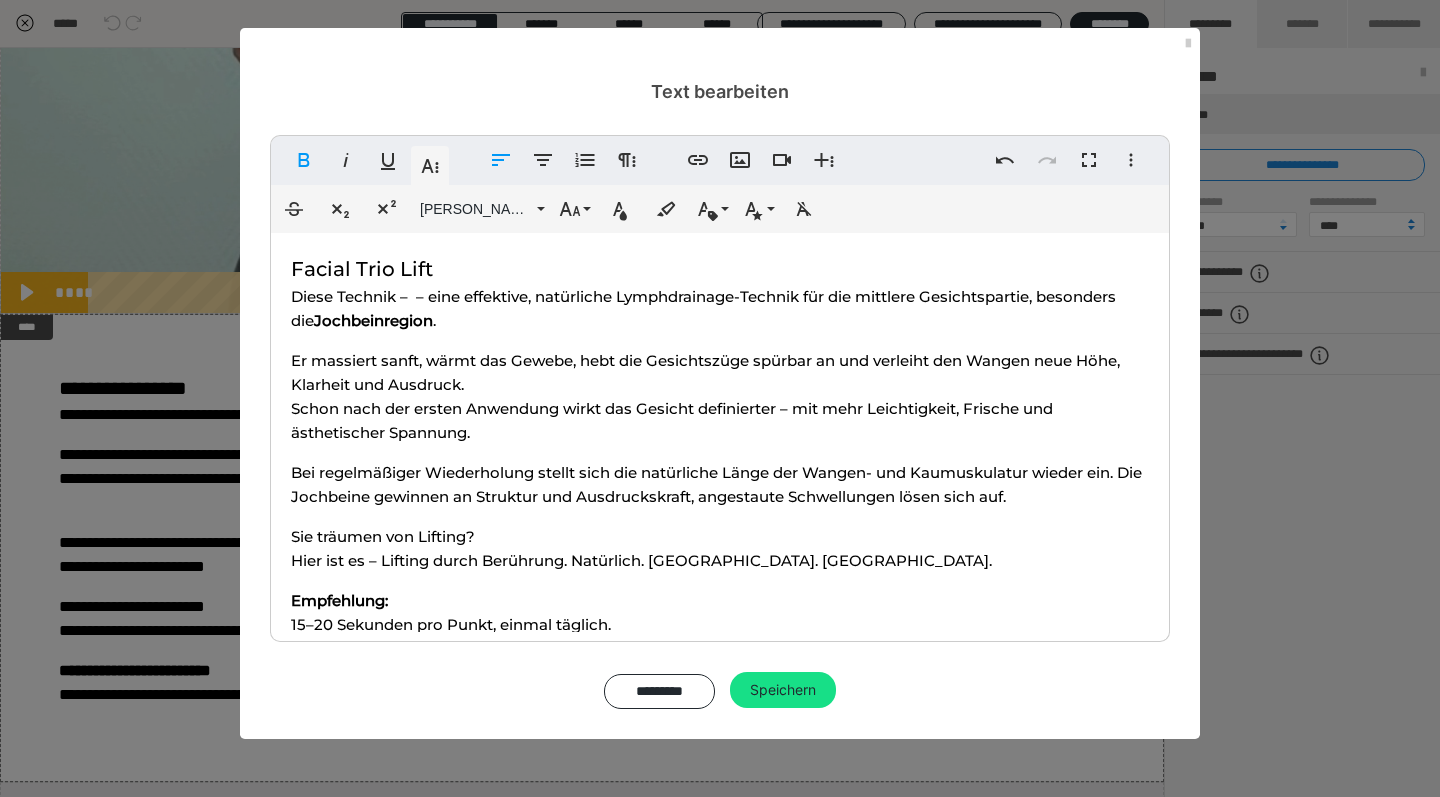 click on "Facial Trio Lift Diese Technik –  – eine effektive, natürliche Lymphdrainage-Technik für die mittlere Gesichtspartie, besonders die  Jochbeinregion . Er massiert sanft, wärmt das Gewebe, hebt die Gesichtszüge spürbar an und verleiht den Wangen neue Höhe, Klarheit und Ausdruck. Schon nach der ersten Anwendung wirkt das Gesicht definierter – mit mehr Leichtigkeit, Frische und ästhetischer Spannung. Bei regelmäßiger Wiederholung stellt sich die natürliche Länge der Wangen- und Kaumuskulatur wieder ein. Die Jochbeine gewinnen an Struktur und Ausdruckskraft, angestaute Schwellungen lösen sich auf. Sie träumen von Lifting? Hier ist es – Lifting durch Berührung. Natürlich. Spürbar. Schön. Empfehlung: 15–20 Sekunden pro Punkt, einmal täglich." at bounding box center [720, 453] 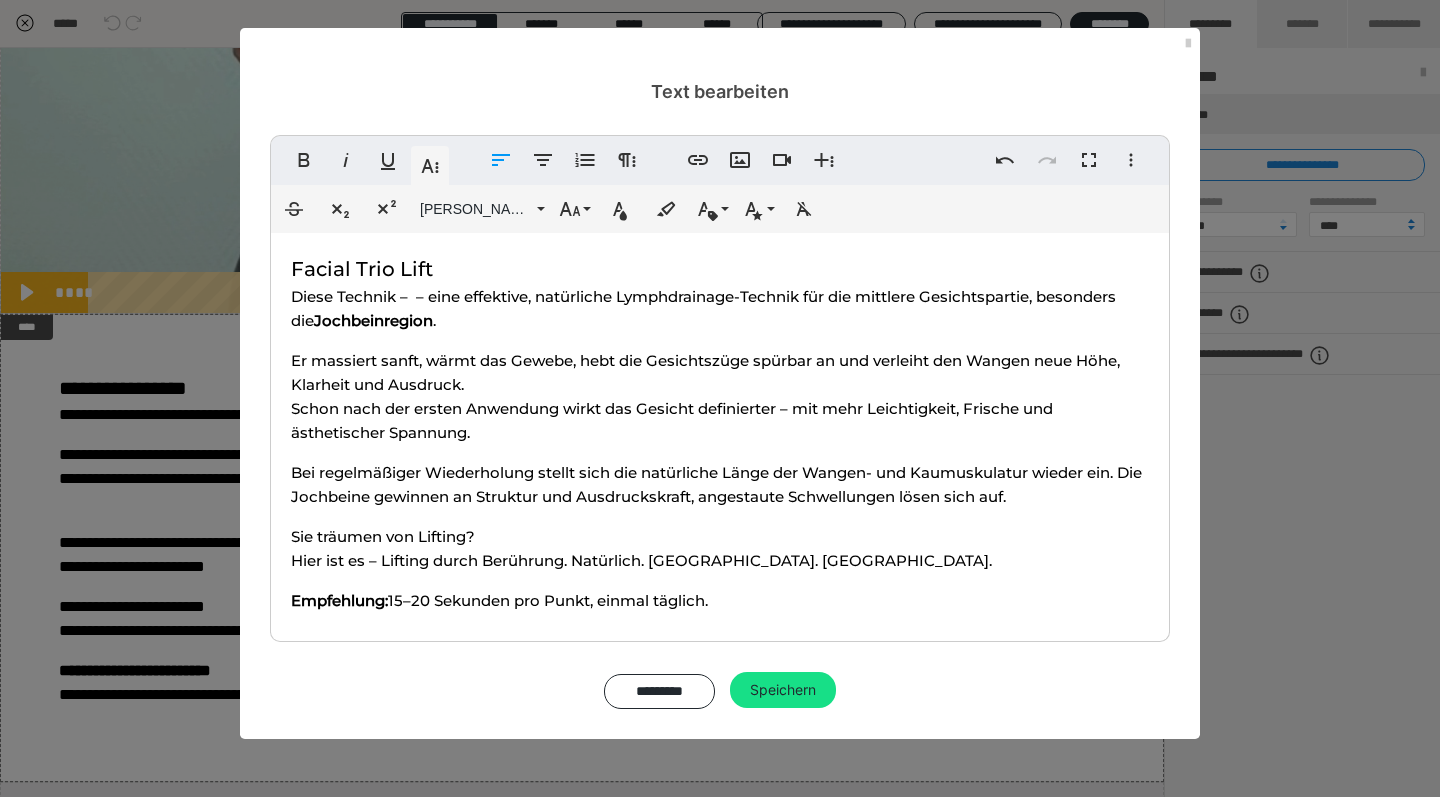 type 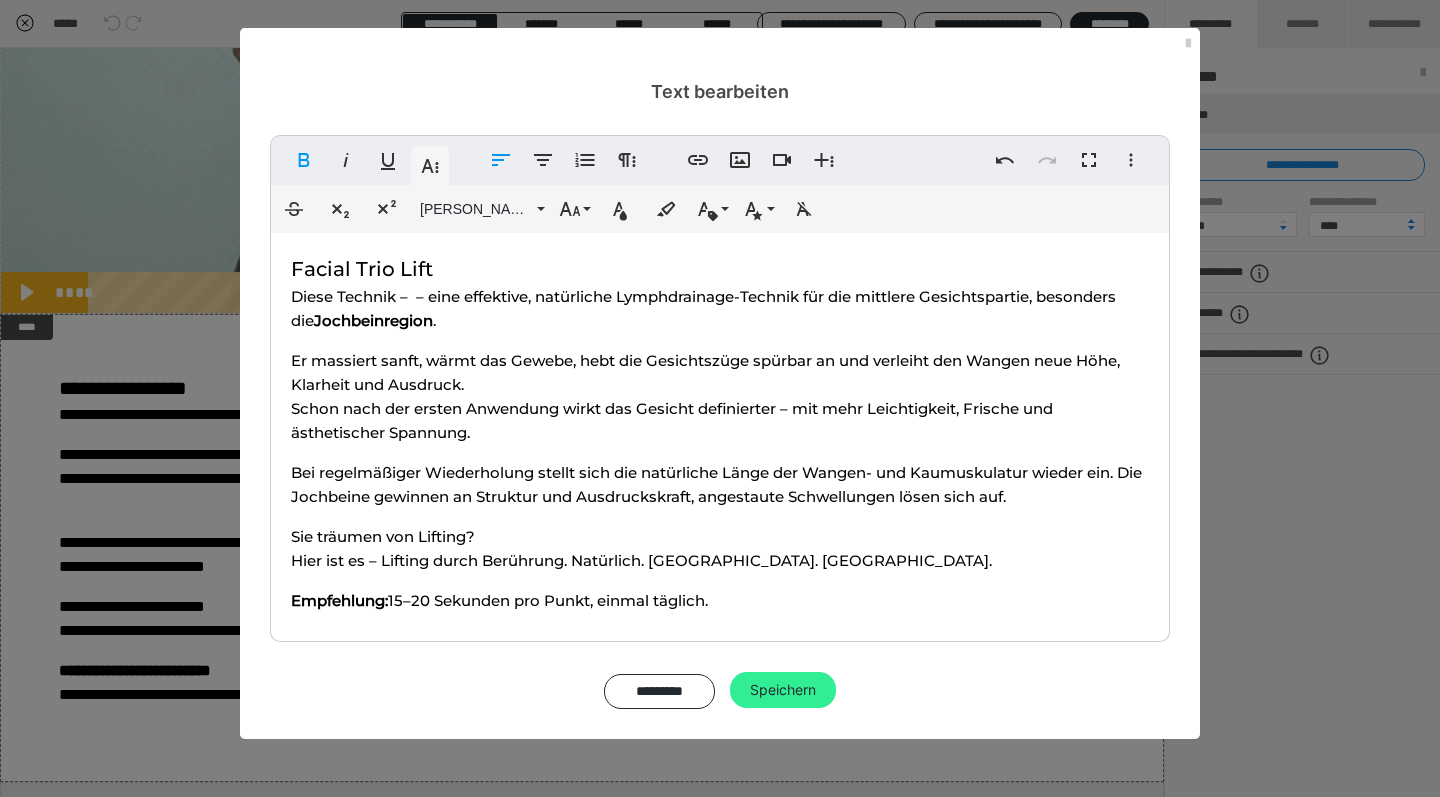 click on "Speichern" at bounding box center [783, 690] 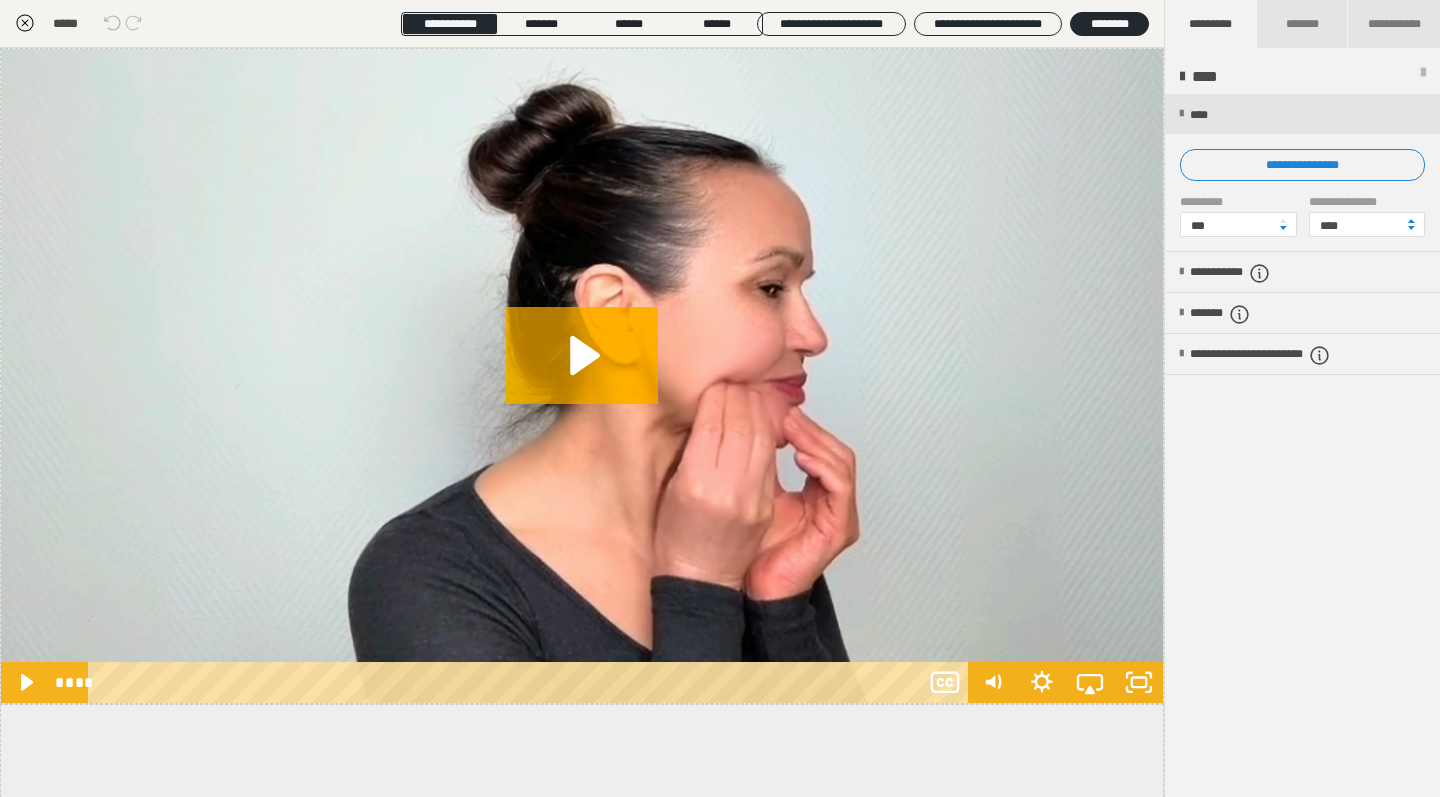 scroll, scrollTop: 0, scrollLeft: 0, axis: both 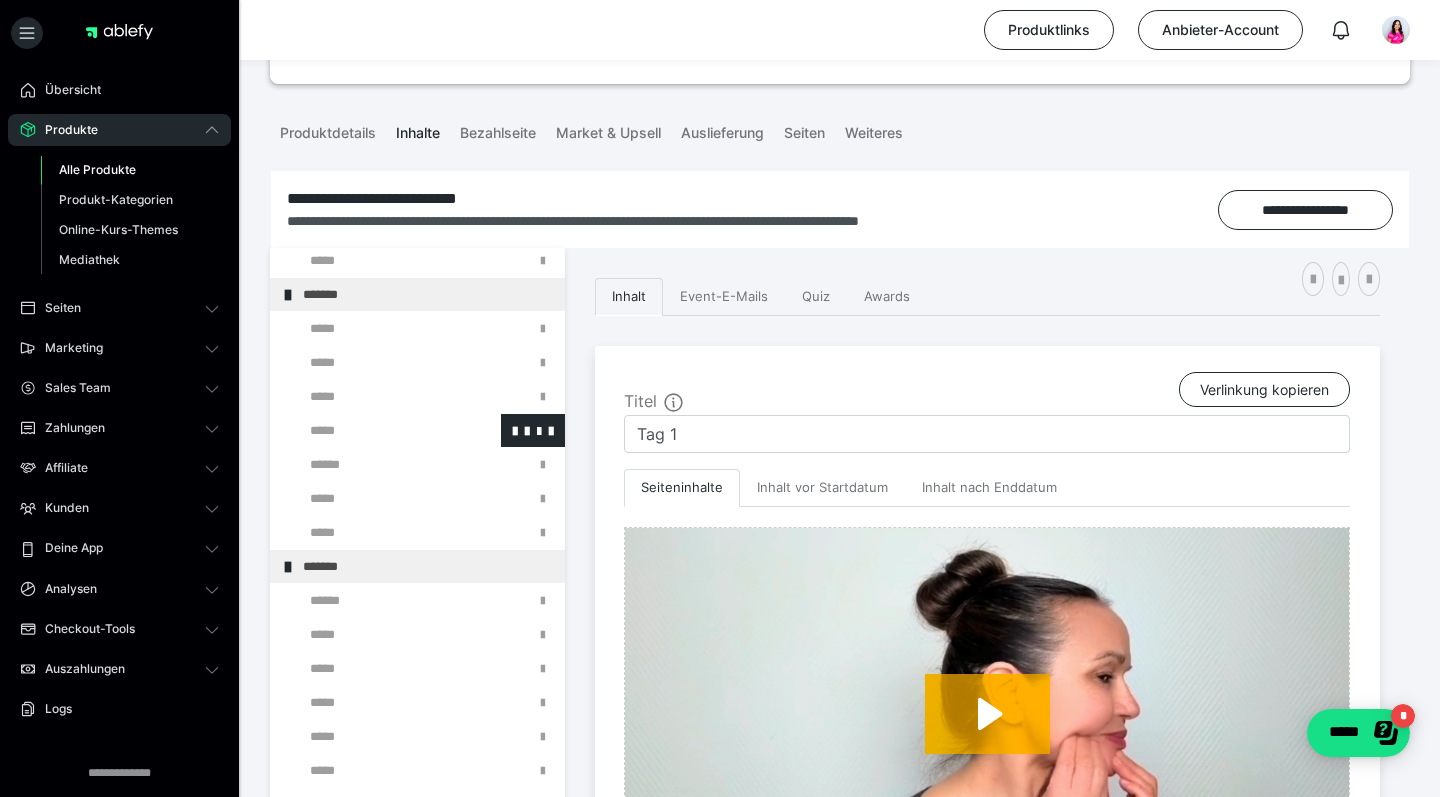 click at bounding box center (375, 430) 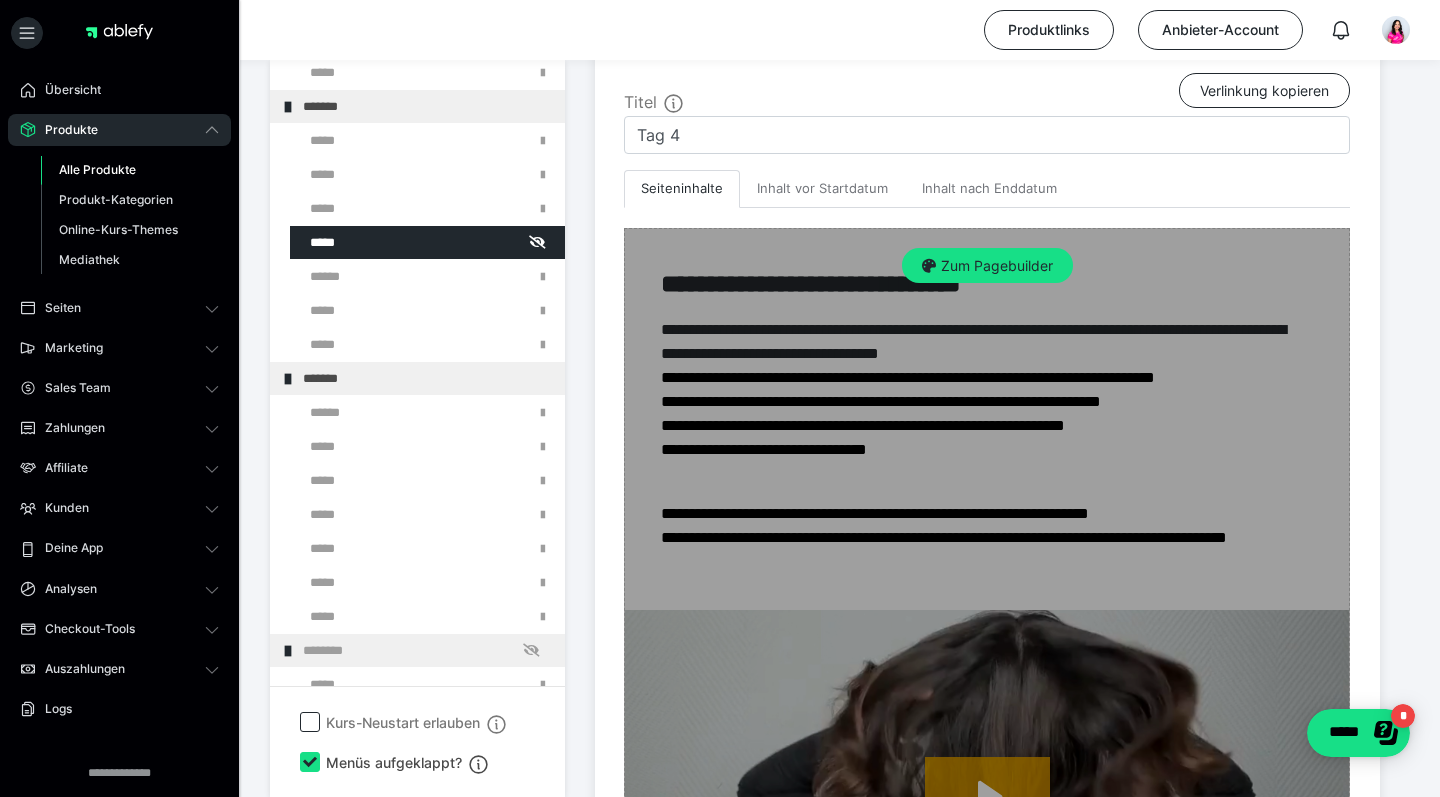 scroll, scrollTop: 488, scrollLeft: 0, axis: vertical 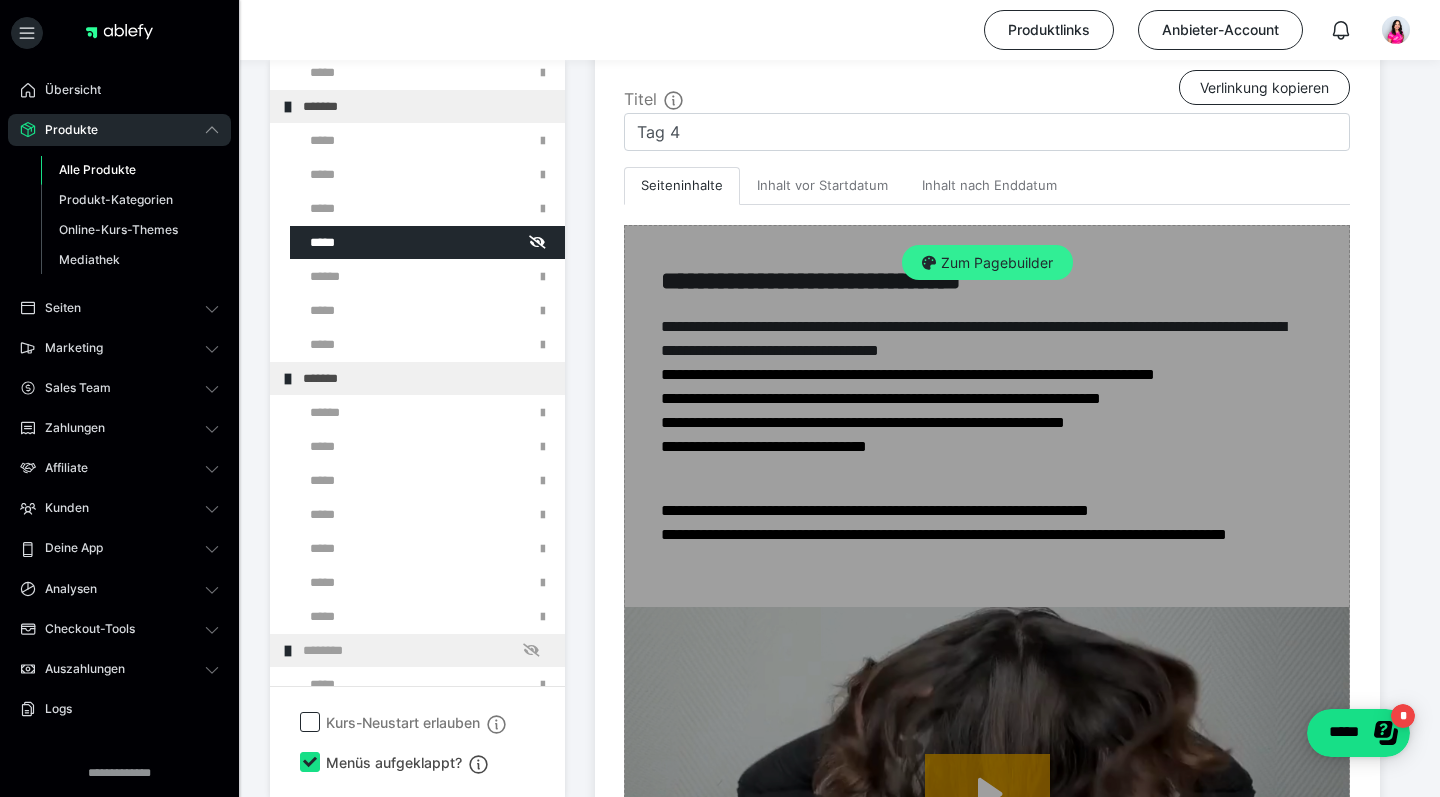 click on "Zum Pagebuilder" at bounding box center [987, 263] 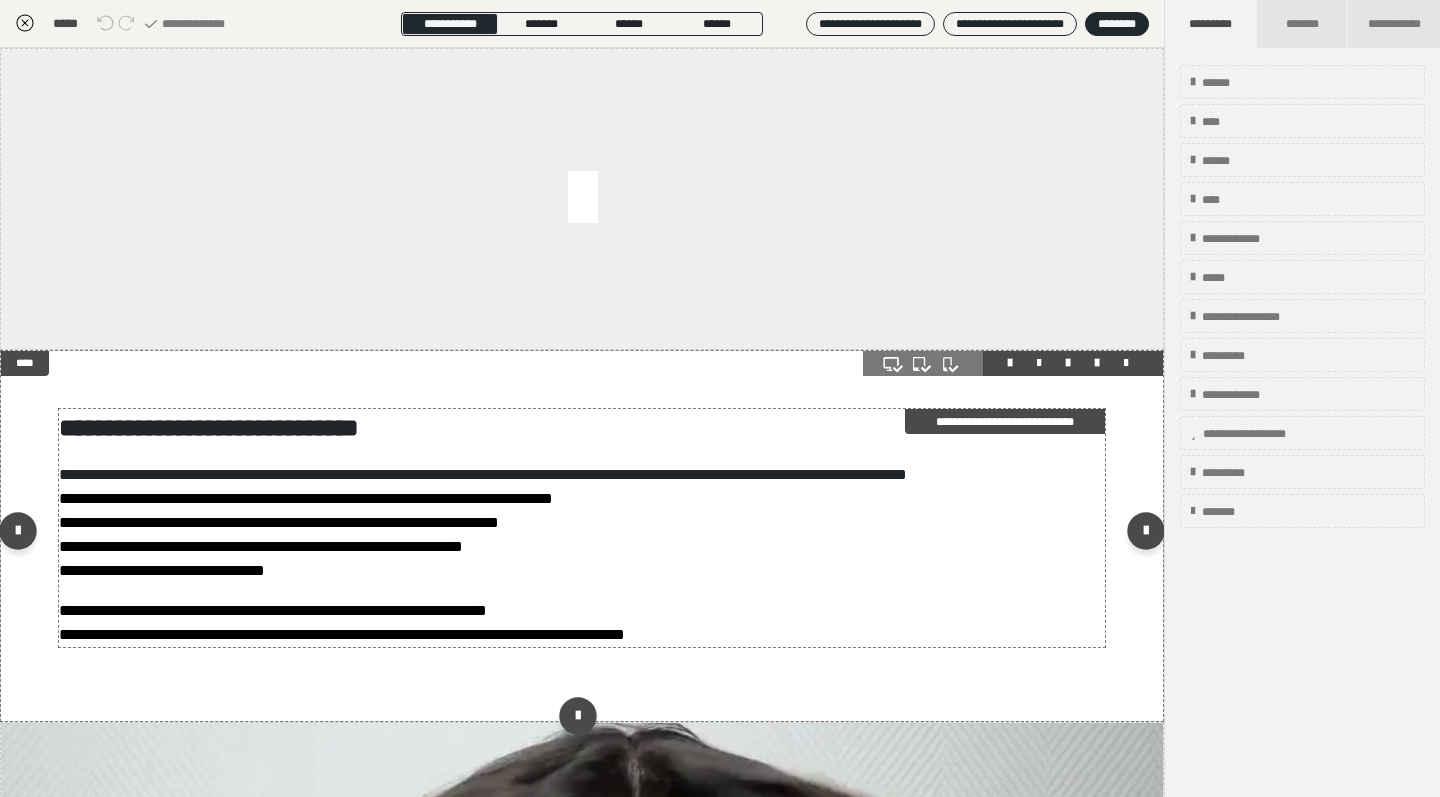 scroll, scrollTop: 374, scrollLeft: 0, axis: vertical 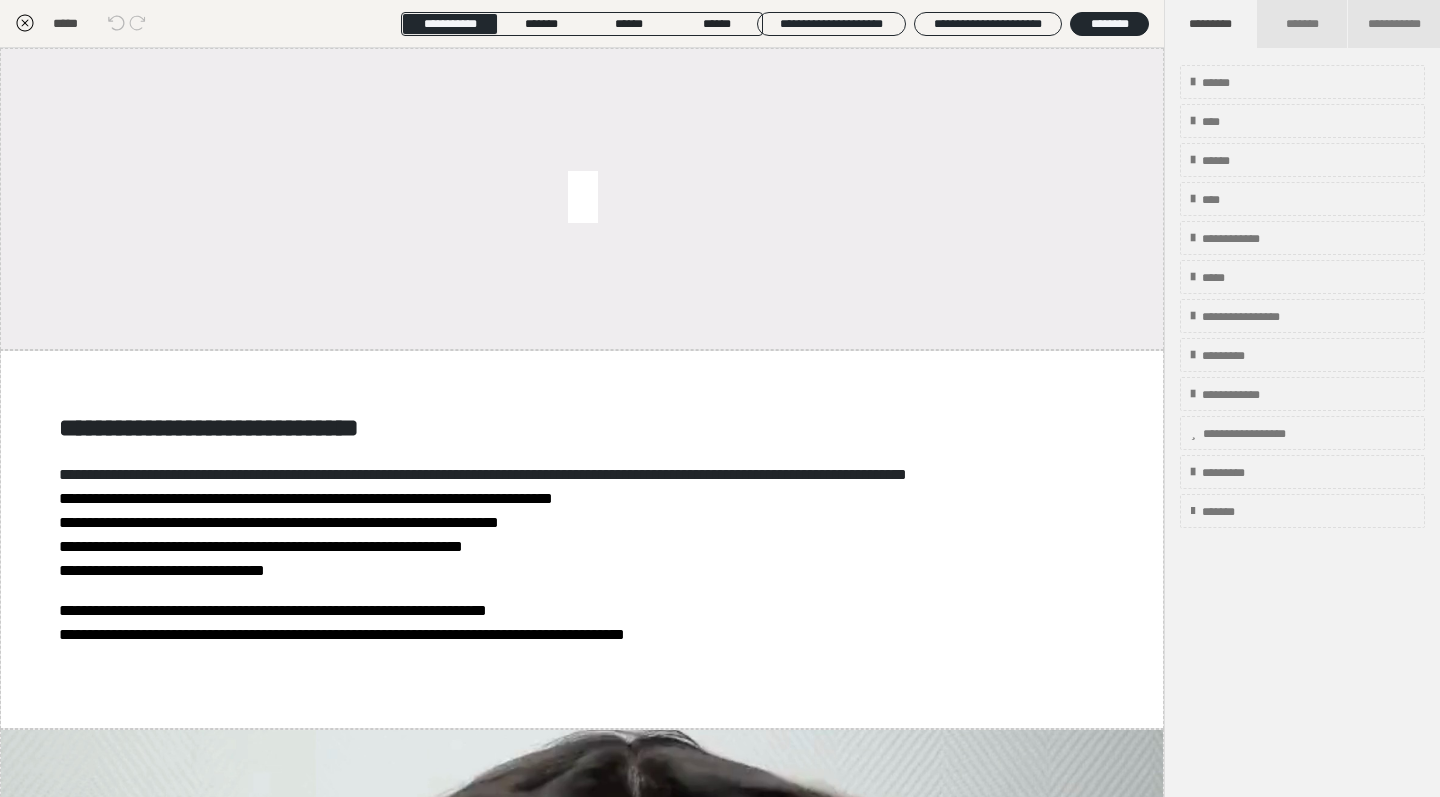click 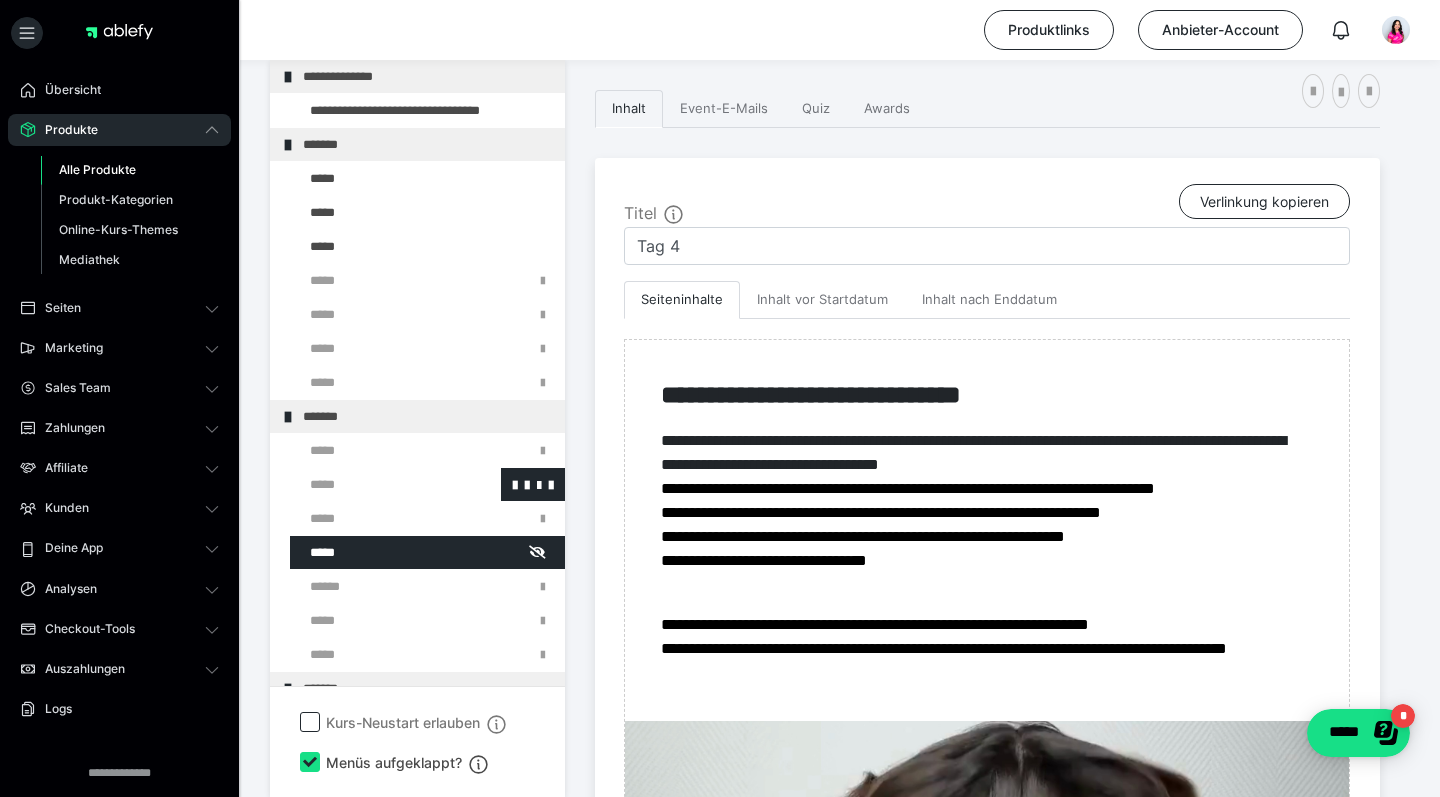 scroll, scrollTop: 0, scrollLeft: 0, axis: both 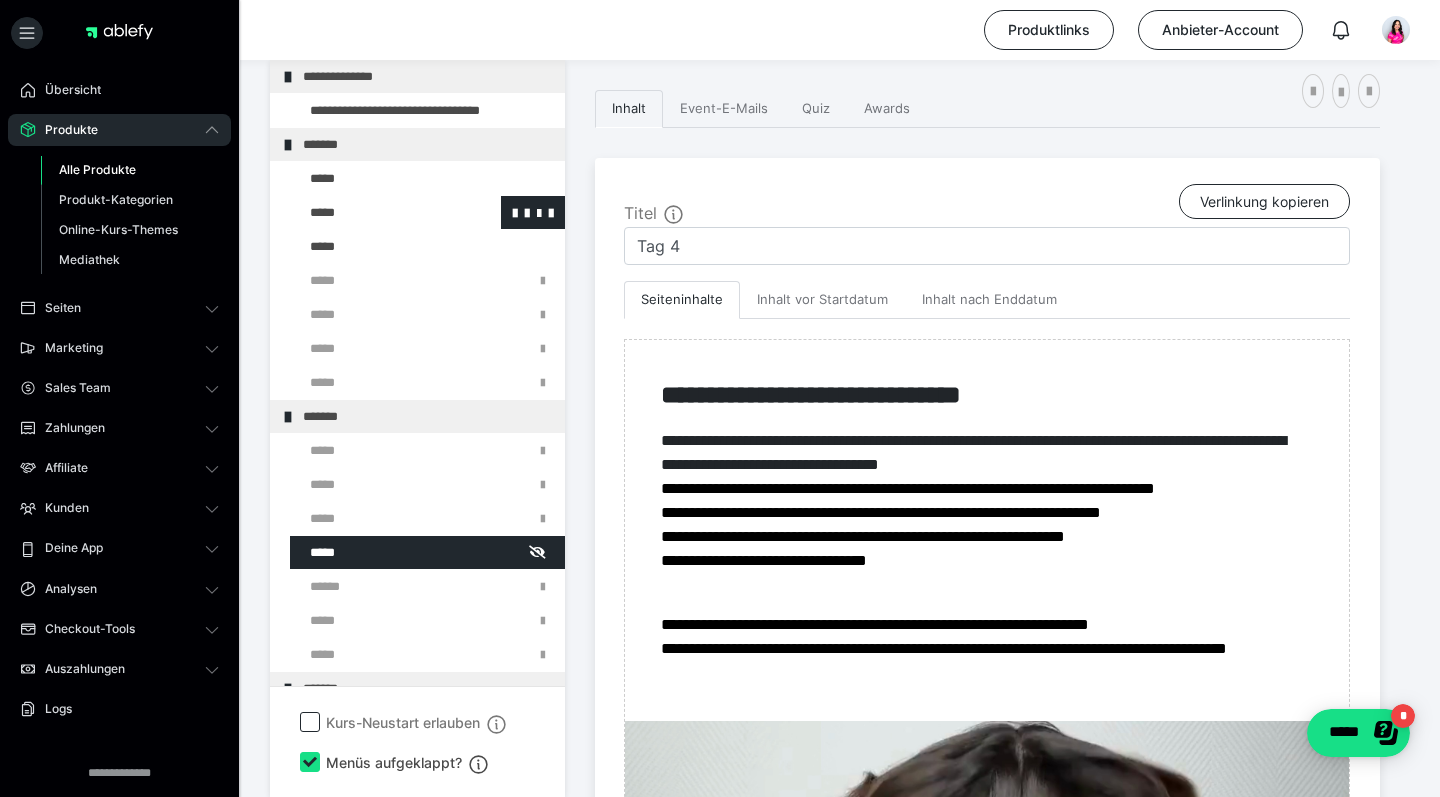 click at bounding box center (375, 212) 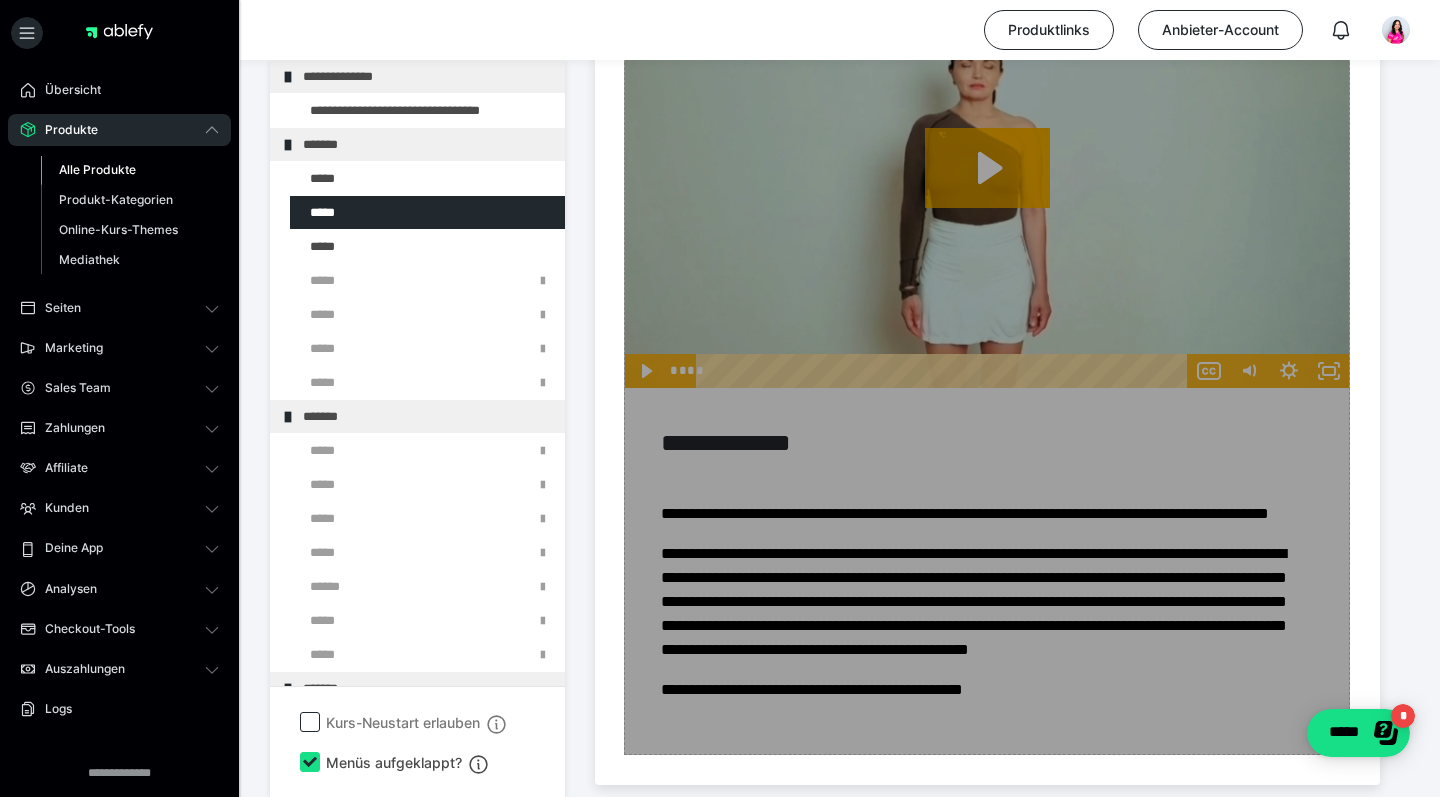 scroll, scrollTop: 4728, scrollLeft: 0, axis: vertical 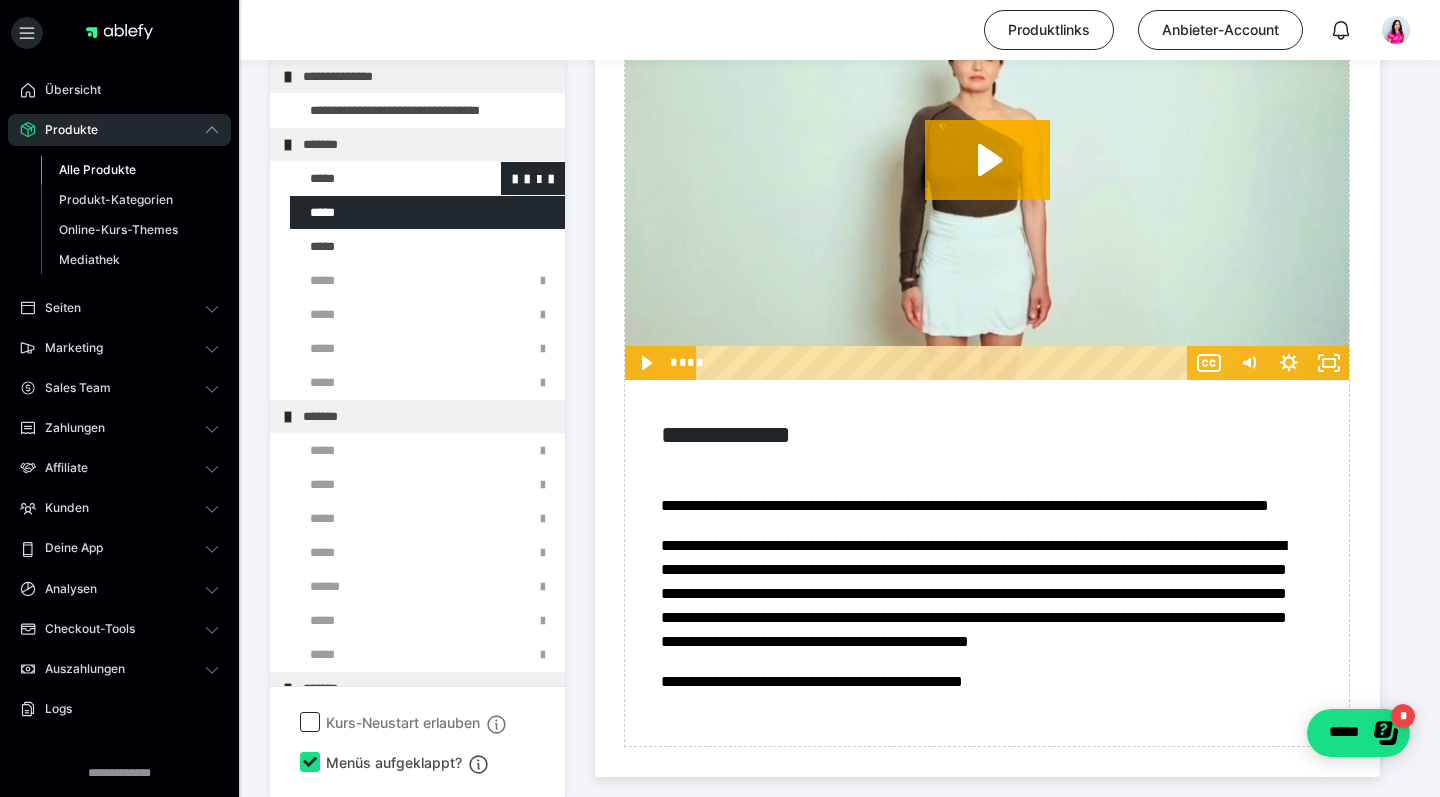click at bounding box center [375, 178] 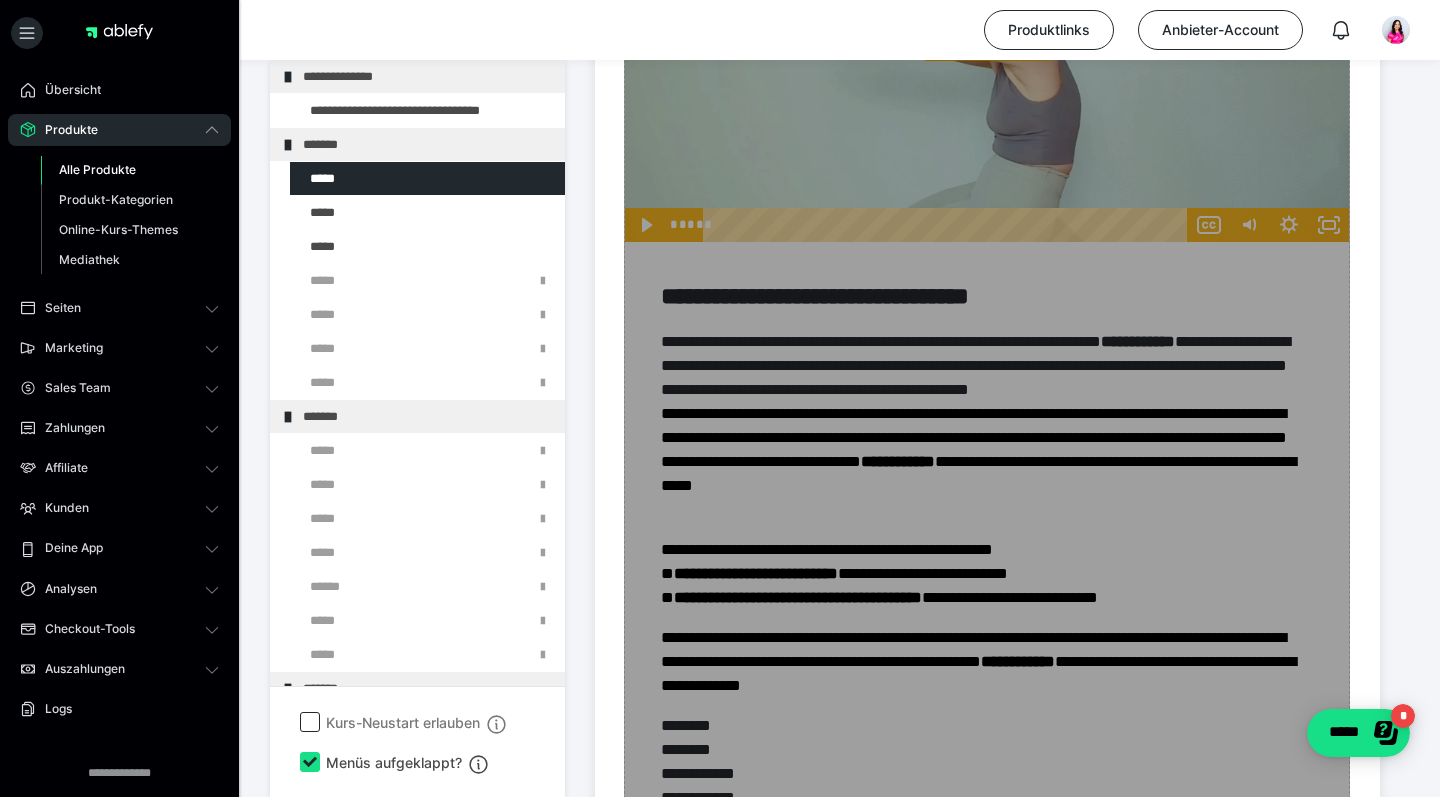 scroll, scrollTop: 2852, scrollLeft: 0, axis: vertical 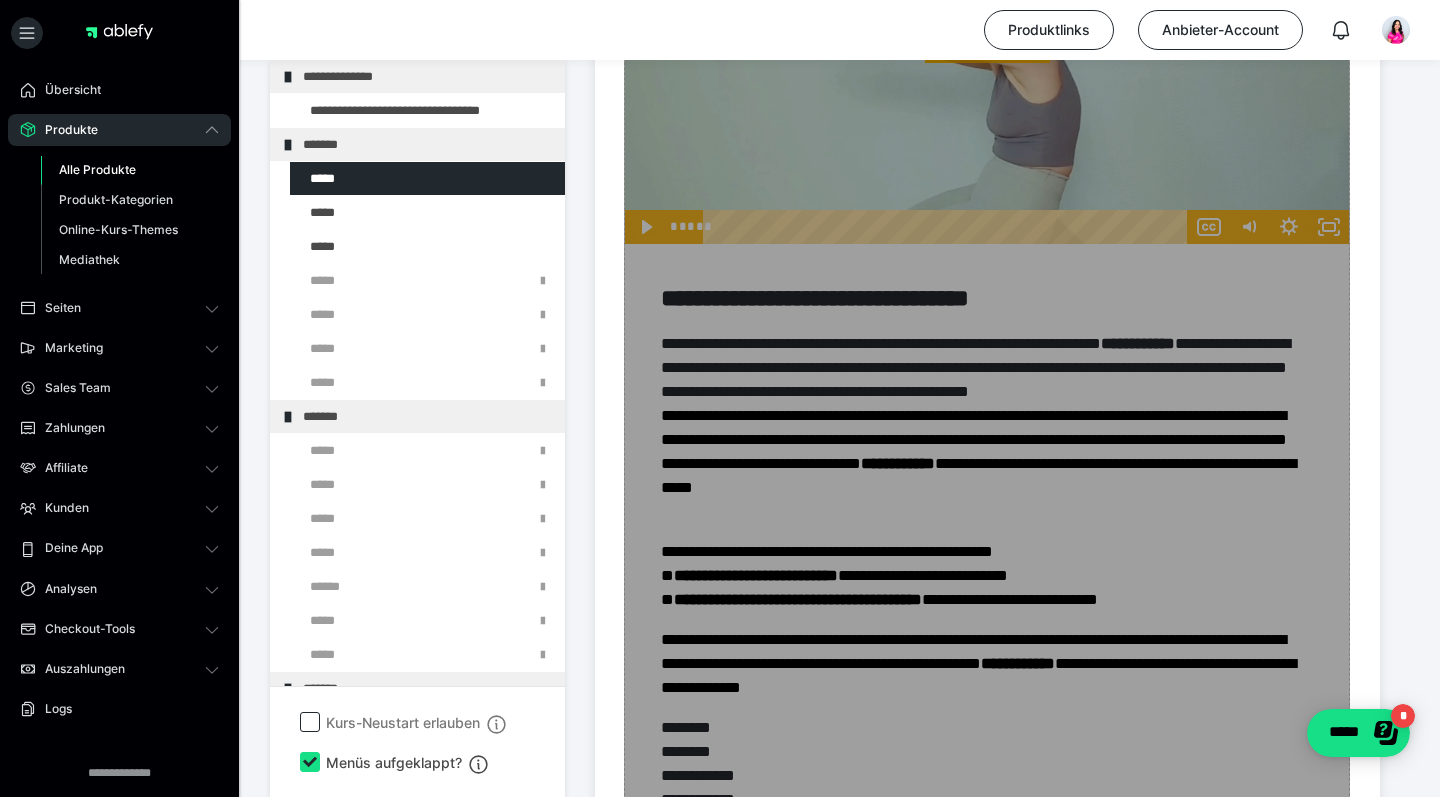 click on "Zum Pagebuilder" at bounding box center (987, -609) 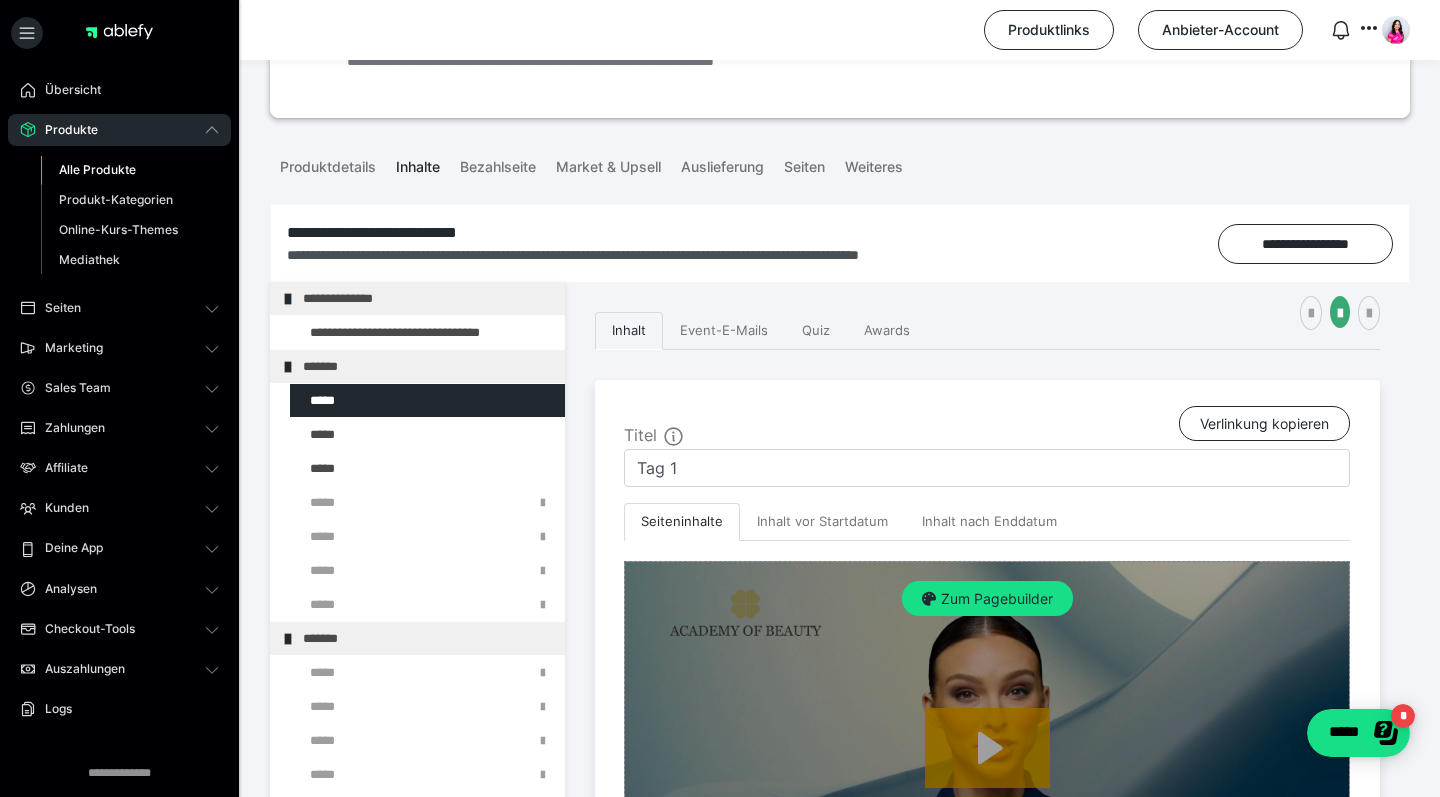 scroll, scrollTop: 304, scrollLeft: 0, axis: vertical 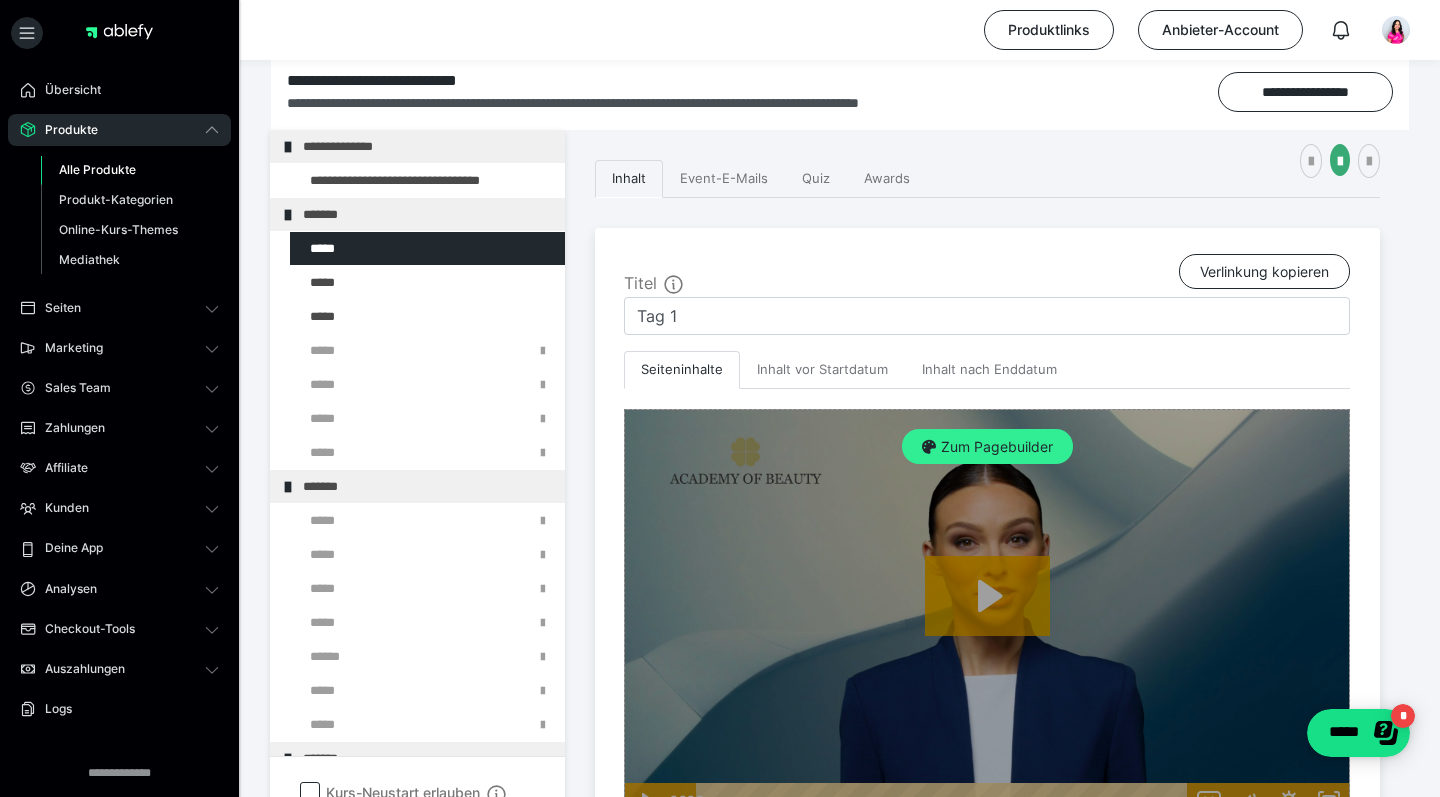 click on "Zum Pagebuilder" at bounding box center (987, 447) 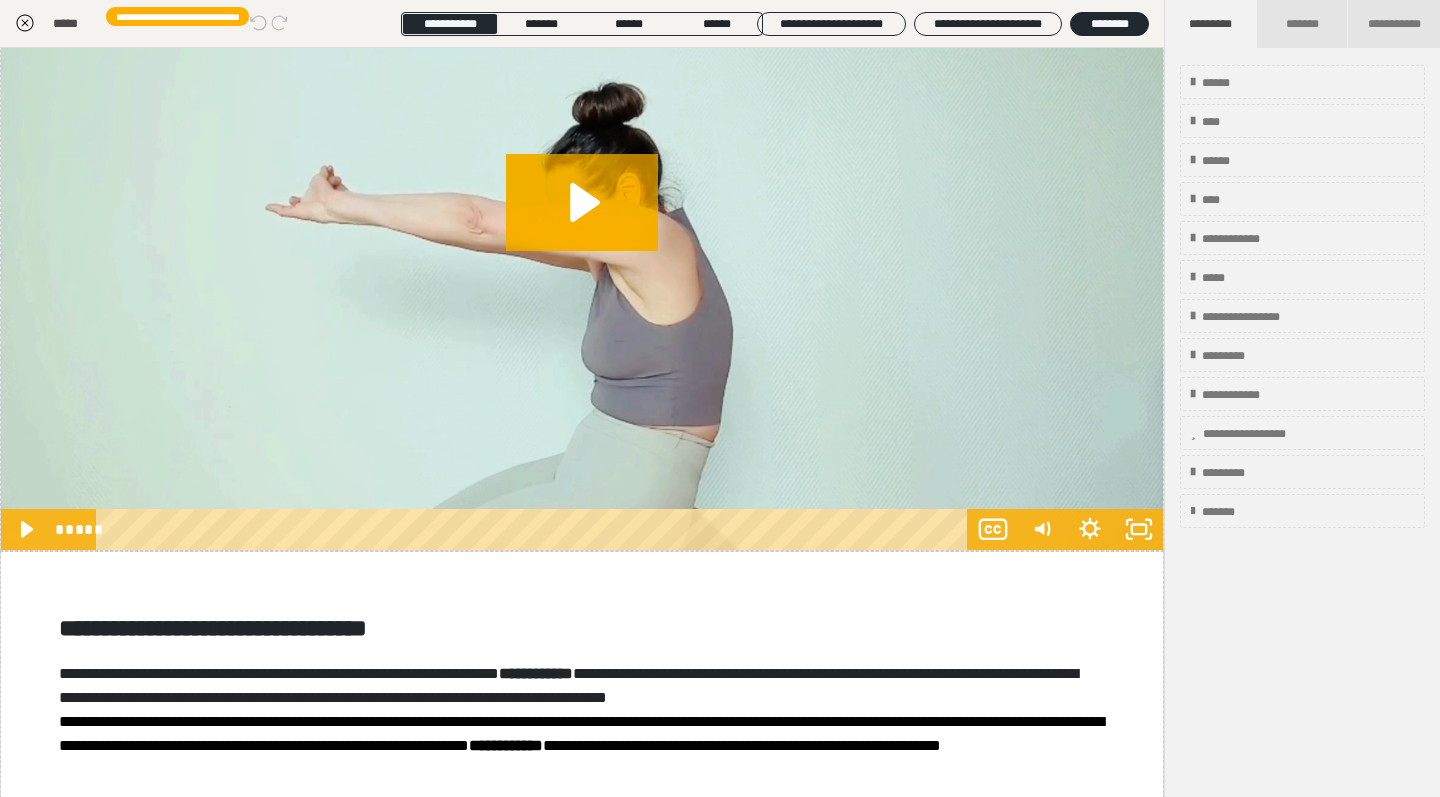 scroll, scrollTop: 2918, scrollLeft: 0, axis: vertical 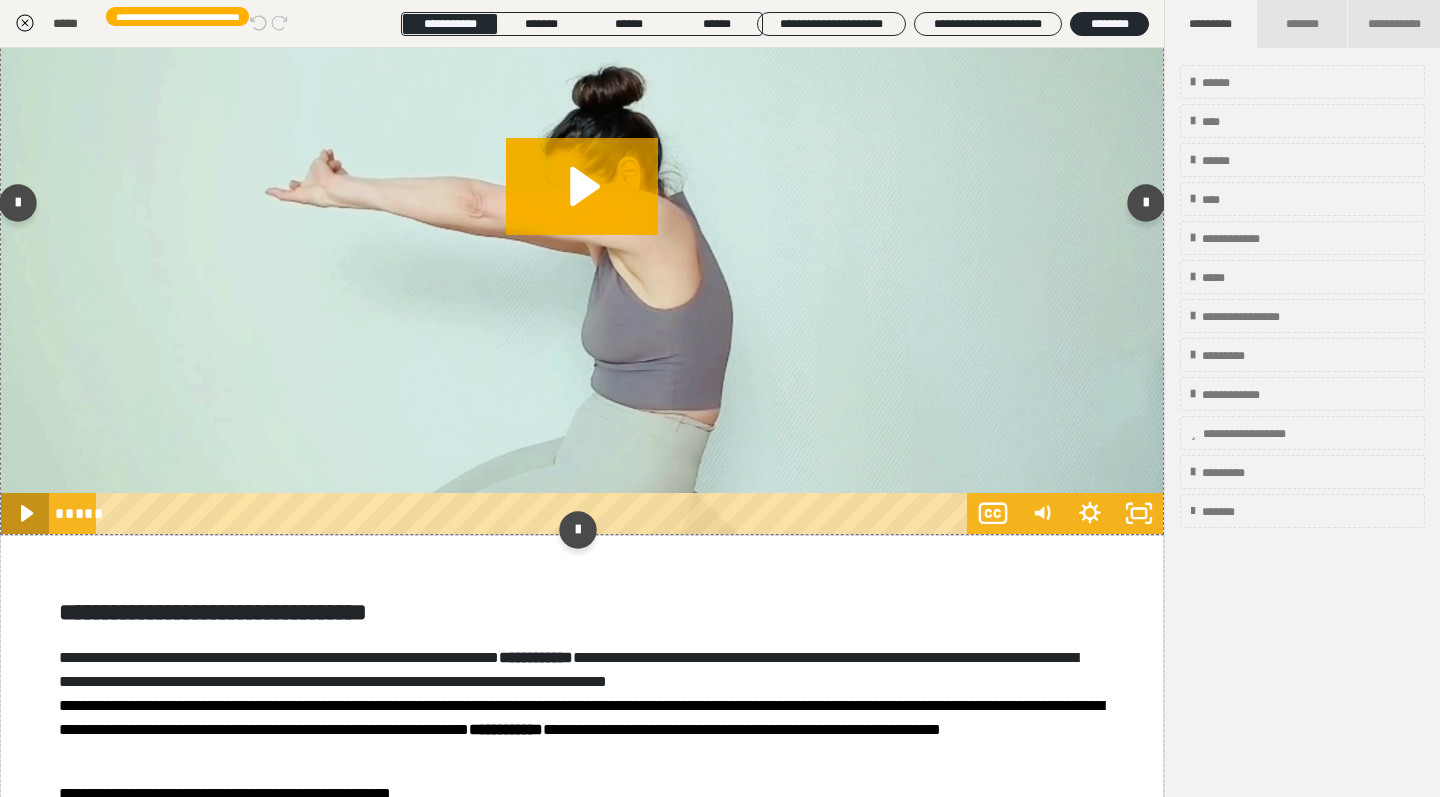 click 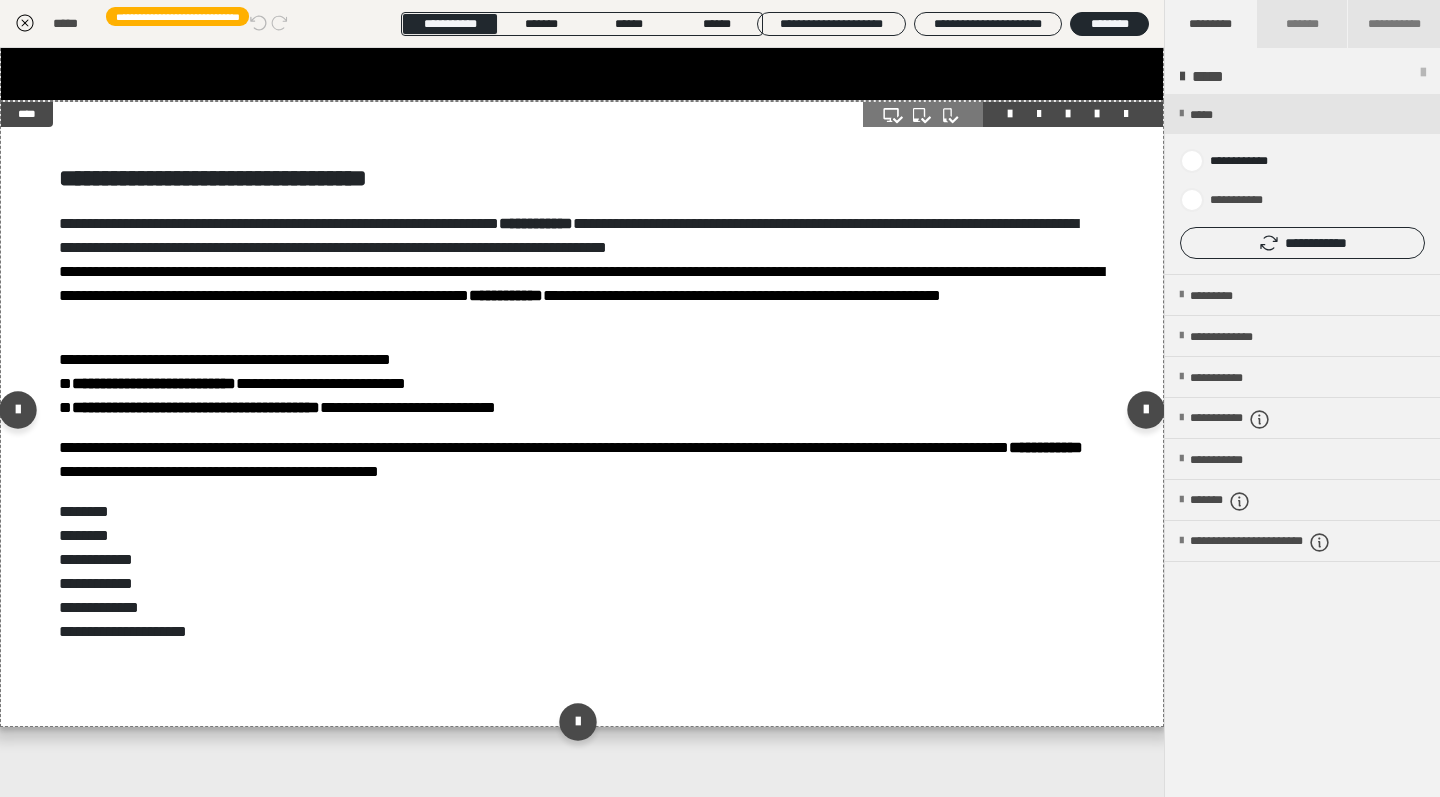 scroll, scrollTop: 3381, scrollLeft: 0, axis: vertical 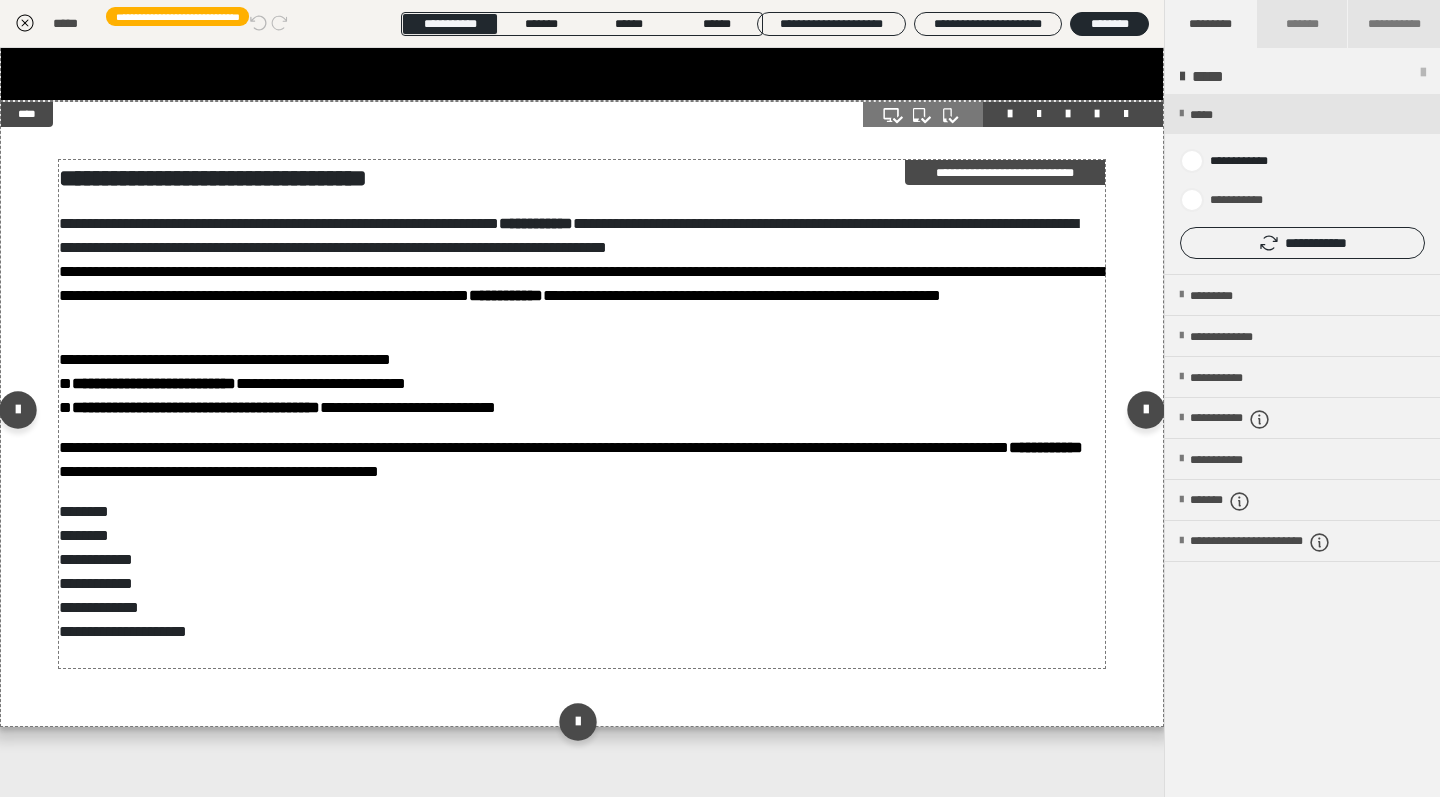 click on "**********" at bounding box center (582, 460) 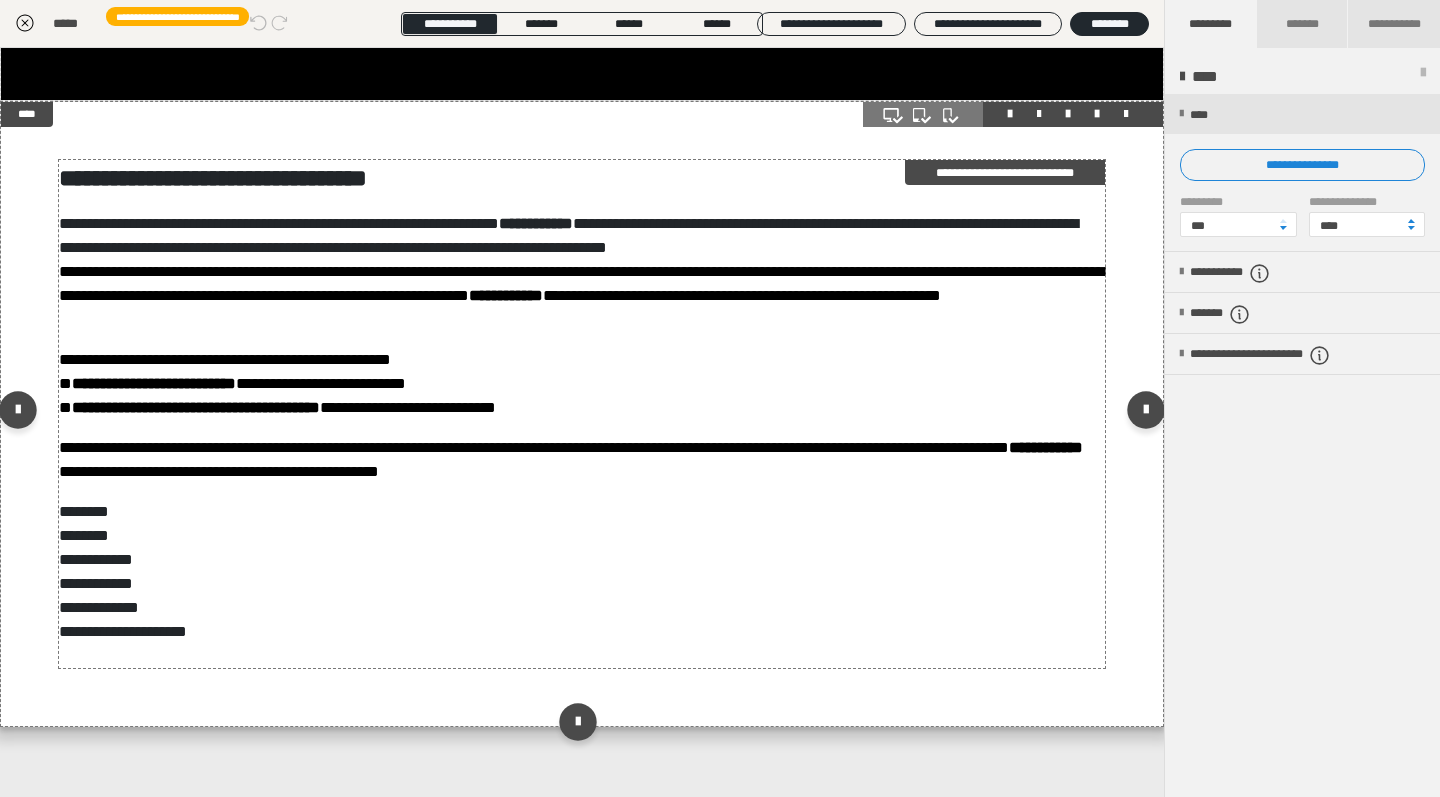 click on "**********" at bounding box center (582, 460) 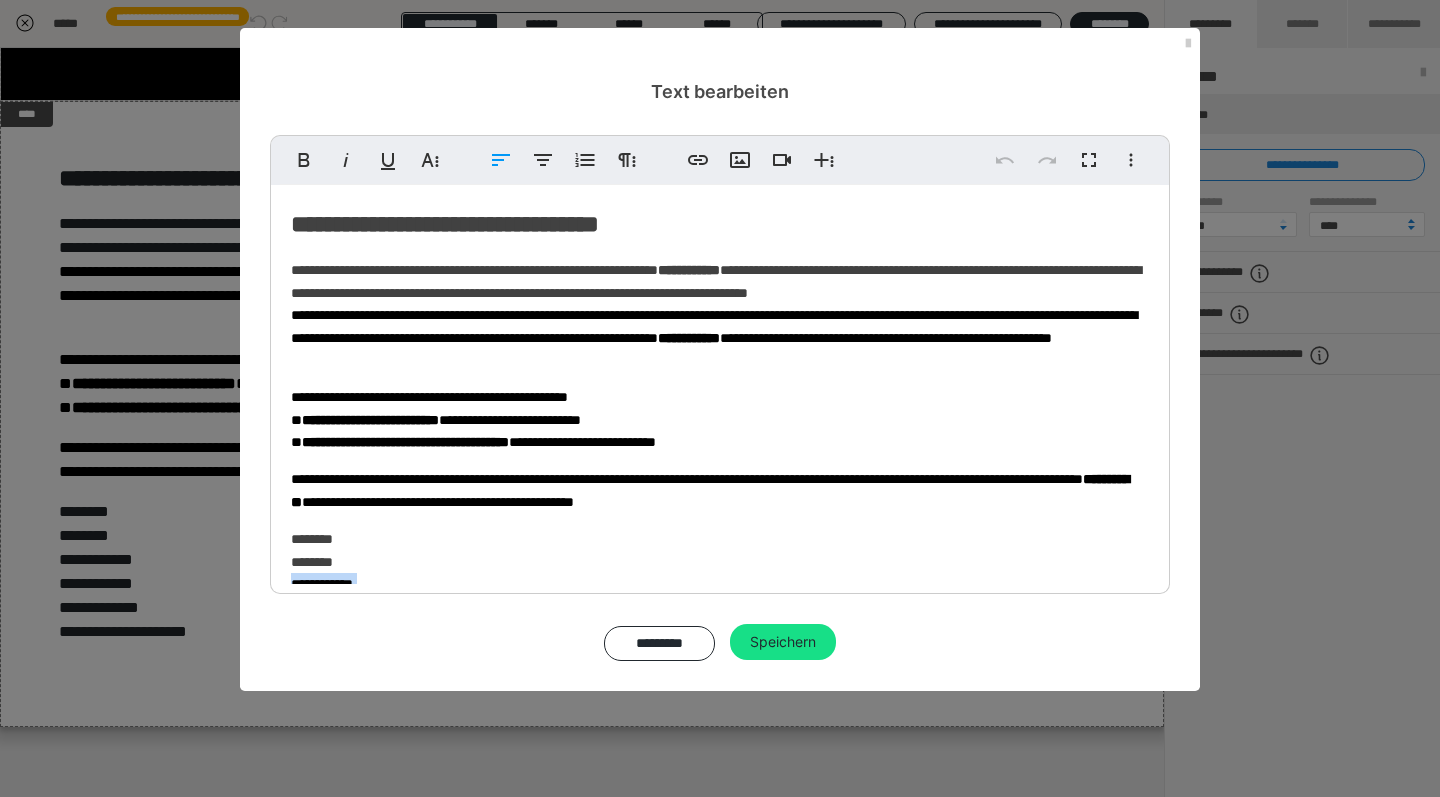 click on "**********" at bounding box center [720, 432] 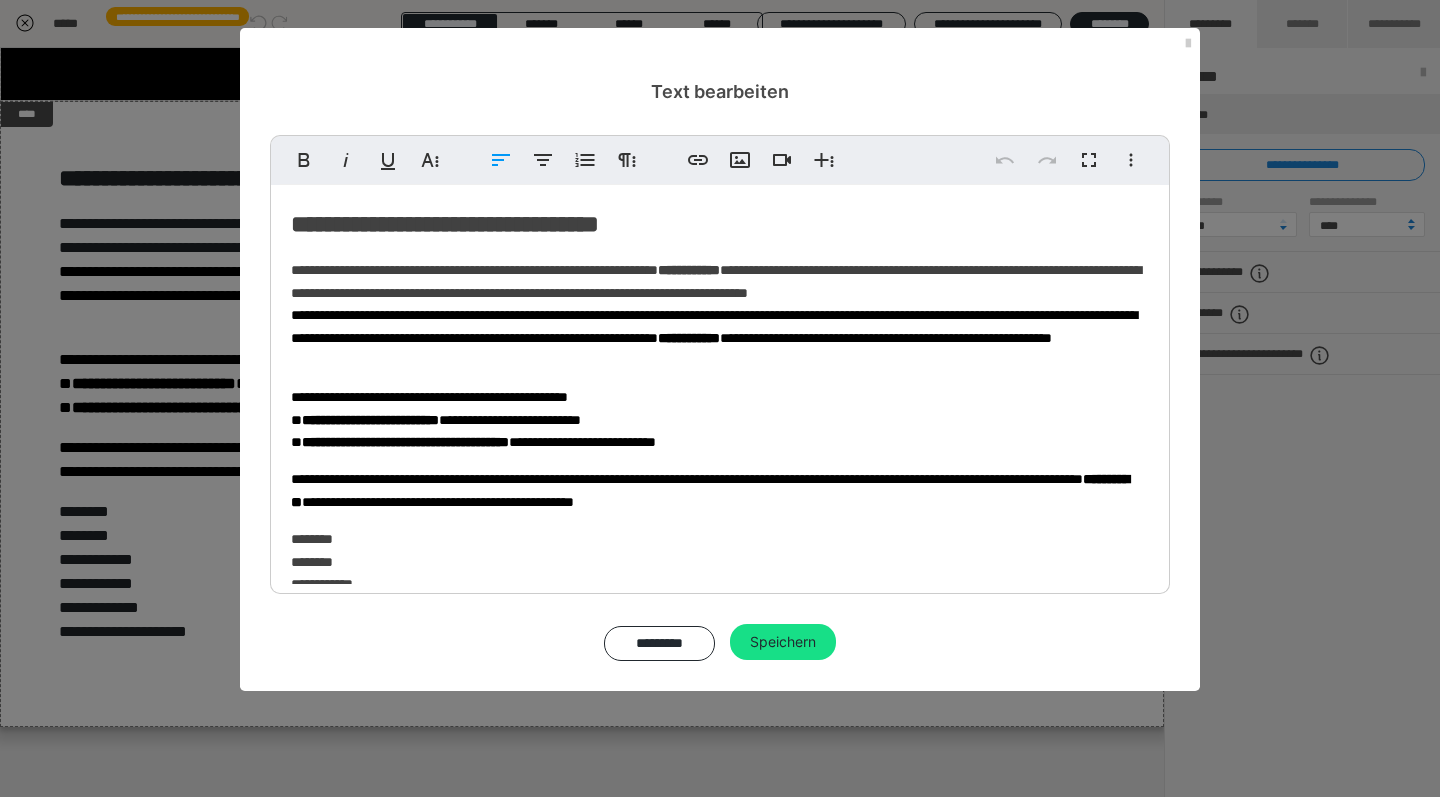 click on "**********" at bounding box center [720, 432] 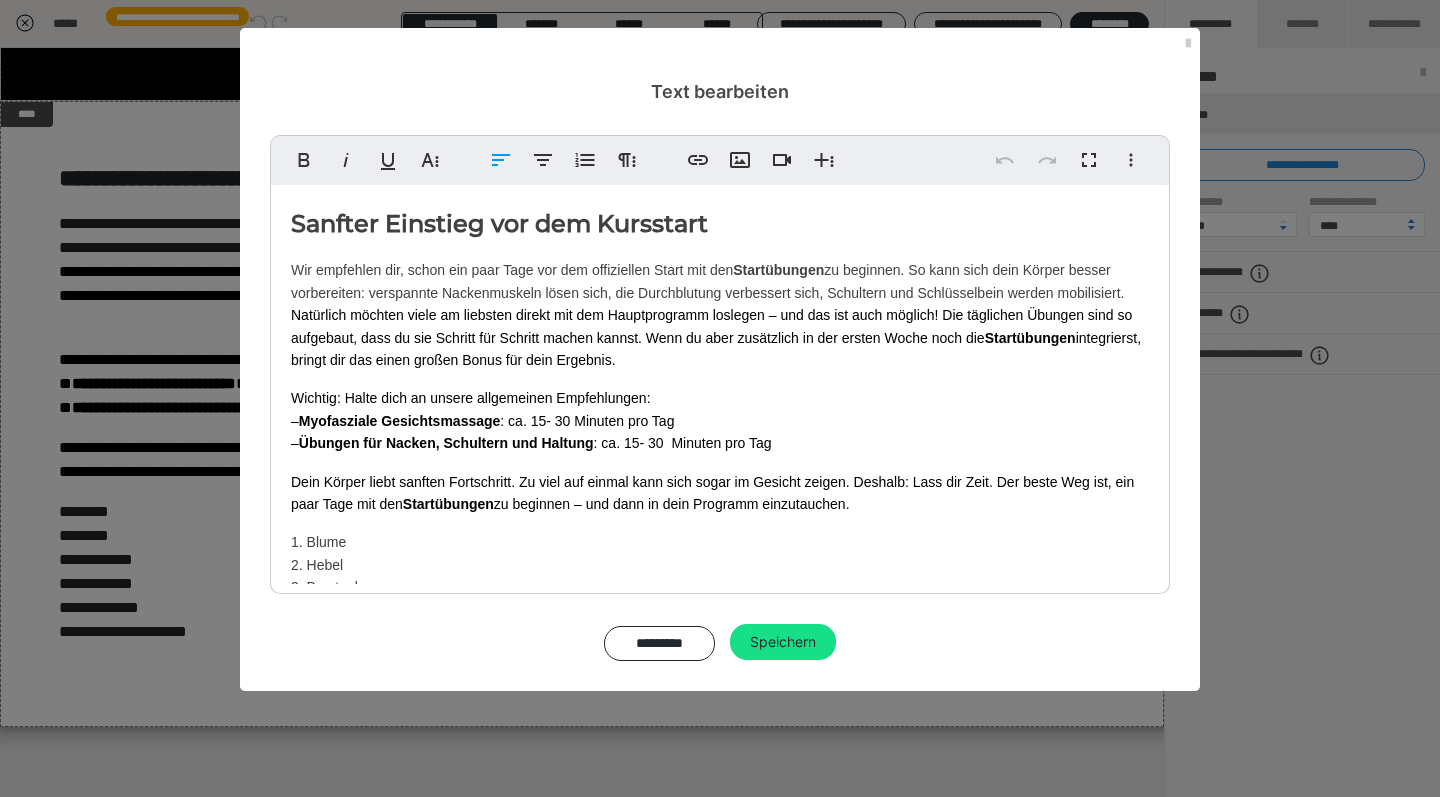 click on "Sanfter Einstieg vor dem Kursstart Wir empfehlen dir, schon ein paar Tage vor dem offiziellen Start mit den  Startübungen zu beginnen. So kann sich dein Körper besser vorbereiten: verspannte Nackenmuskeln lösen sich, die Durchblutung verbessert sich, Schultern und Schlüsselbein werden mobilisiert. Natürlich möchten viele am liebsten direkt mit dem Hauptprogramm loslegen – und das ist auch möglich! Die täglichen Übungen sind so aufgebaut, dass du sie Schritt für Schritt machen kannst. Wenn du aber zusätzlich in der ersten Woche noch die  Startübungen  integrierst, bringt dir das einen großen Bonus für dein Ergebnis. Wichtig: Halte dich an unsere allgemeinen Empfehlungen: –  Myofasziale Gesichtsmassage : ca. 15- 30 Minuten pro Tag –  Übungen für Nacken, Schultern und Haltung : ca. 15- 30  Minuten pro Tag Dein Körper liebt sanften Fortschritt. Zu viel auf einmal kann sich sogar im Gesicht zeigen. Deshalb: Lass dir Zeit. Der beste Weg ist, ein paar Tage mit den  Startübungen 1. Blume" at bounding box center (720, 435) 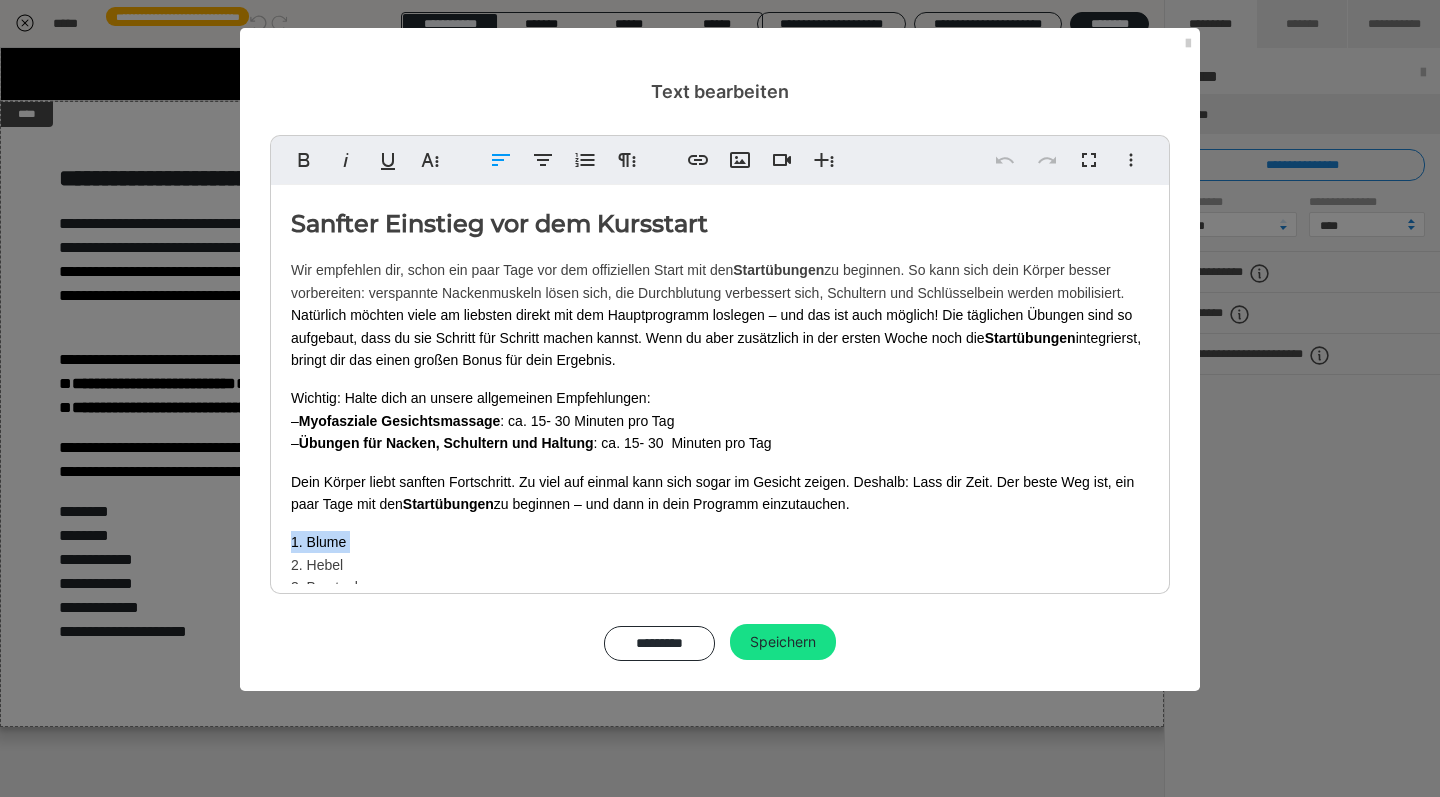 click on "Sanfter Einstieg vor dem Kursstart Wir empfehlen dir, schon ein paar Tage vor dem offiziellen Start mit den  Startübungen zu beginnen. So kann sich dein Körper besser vorbereiten: verspannte Nackenmuskeln lösen sich, die Durchblutung verbessert sich, Schultern und Schlüsselbein werden mobilisiert. Natürlich möchten viele am liebsten direkt mit dem Hauptprogramm loslegen – und das ist auch möglich! Die täglichen Übungen sind so aufgebaut, dass du sie Schritt für Schritt machen kannst. Wenn du aber zusätzlich in der ersten Woche noch die  Startübungen  integrierst, bringt dir das einen großen Bonus für dein Ergebnis. Wichtig: Halte dich an unsere allgemeinen Empfehlungen: –  Myofasziale Gesichtsmassage : ca. 15- 30 Minuten pro Tag –  Übungen für Nacken, Schultern und Haltung : ca. 15- 30  Minuten pro Tag Dein Körper liebt sanften Fortschritt. Zu viel auf einmal kann sich sogar im Gesicht zeigen. Deshalb: Lass dir Zeit. Der beste Weg ist, ein paar Tage mit den  Startübungen 1. Blume" at bounding box center (720, 435) 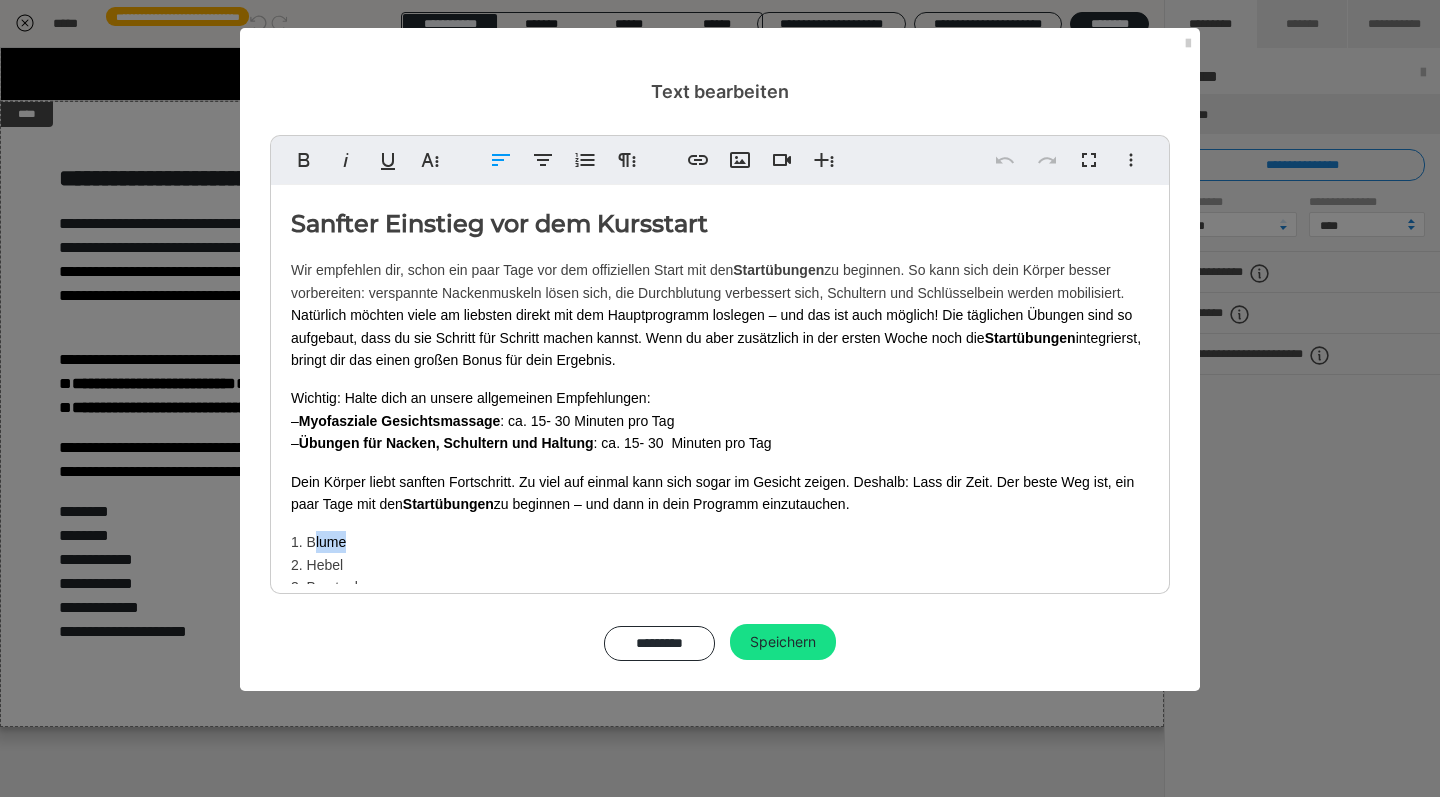 drag, startPoint x: 352, startPoint y: 538, endPoint x: 316, endPoint y: 537, distance: 36.013885 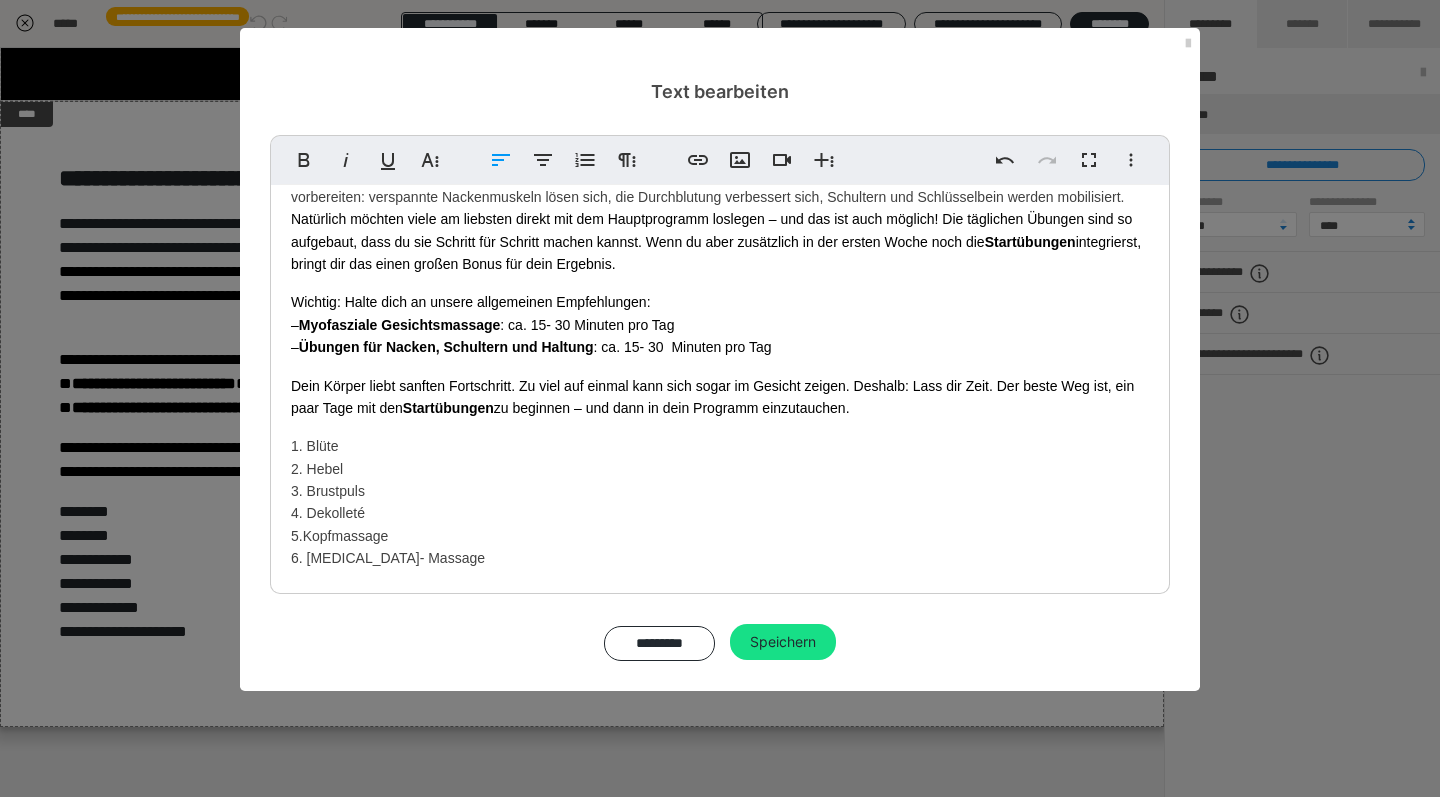 scroll, scrollTop: 95, scrollLeft: 0, axis: vertical 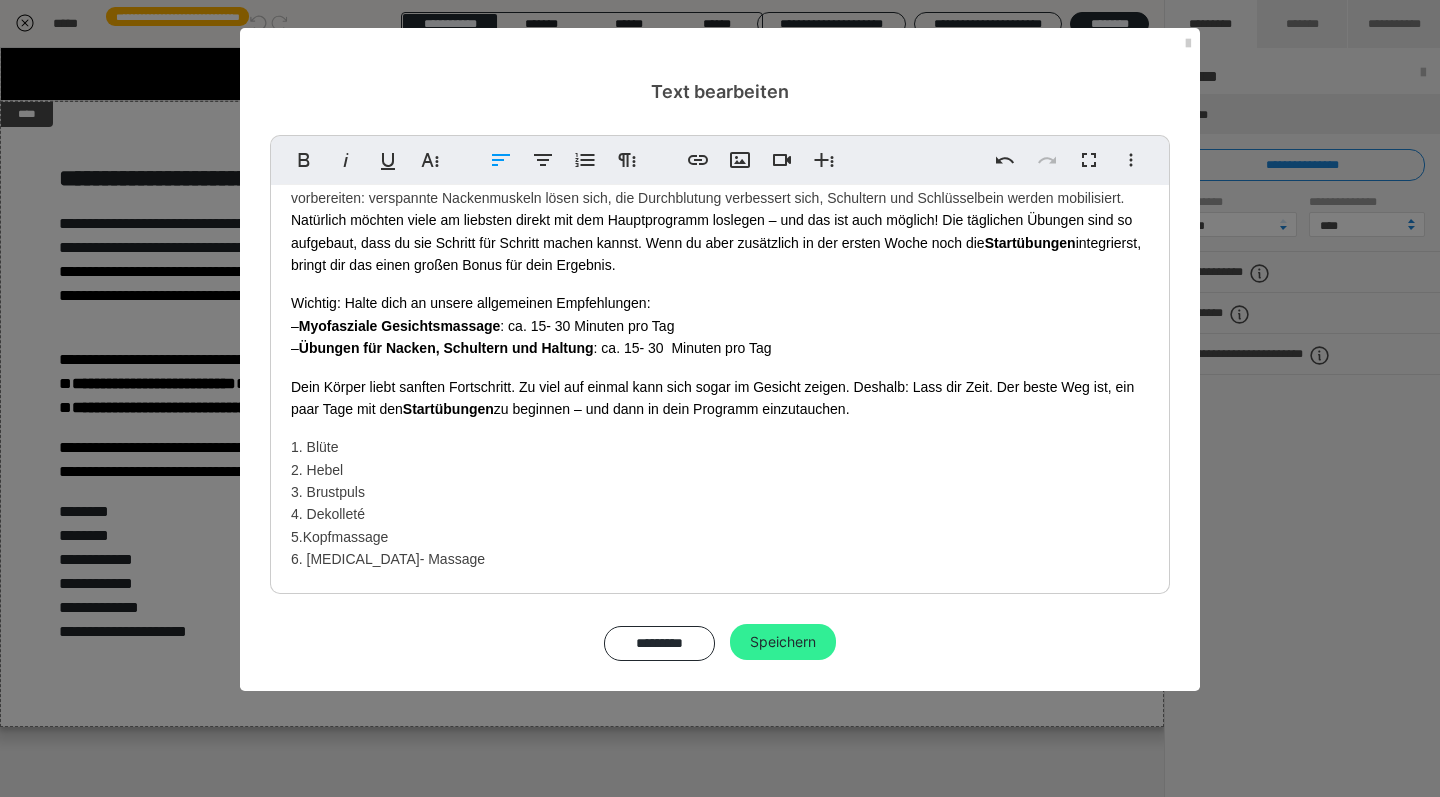 click on "Speichern" at bounding box center (783, 642) 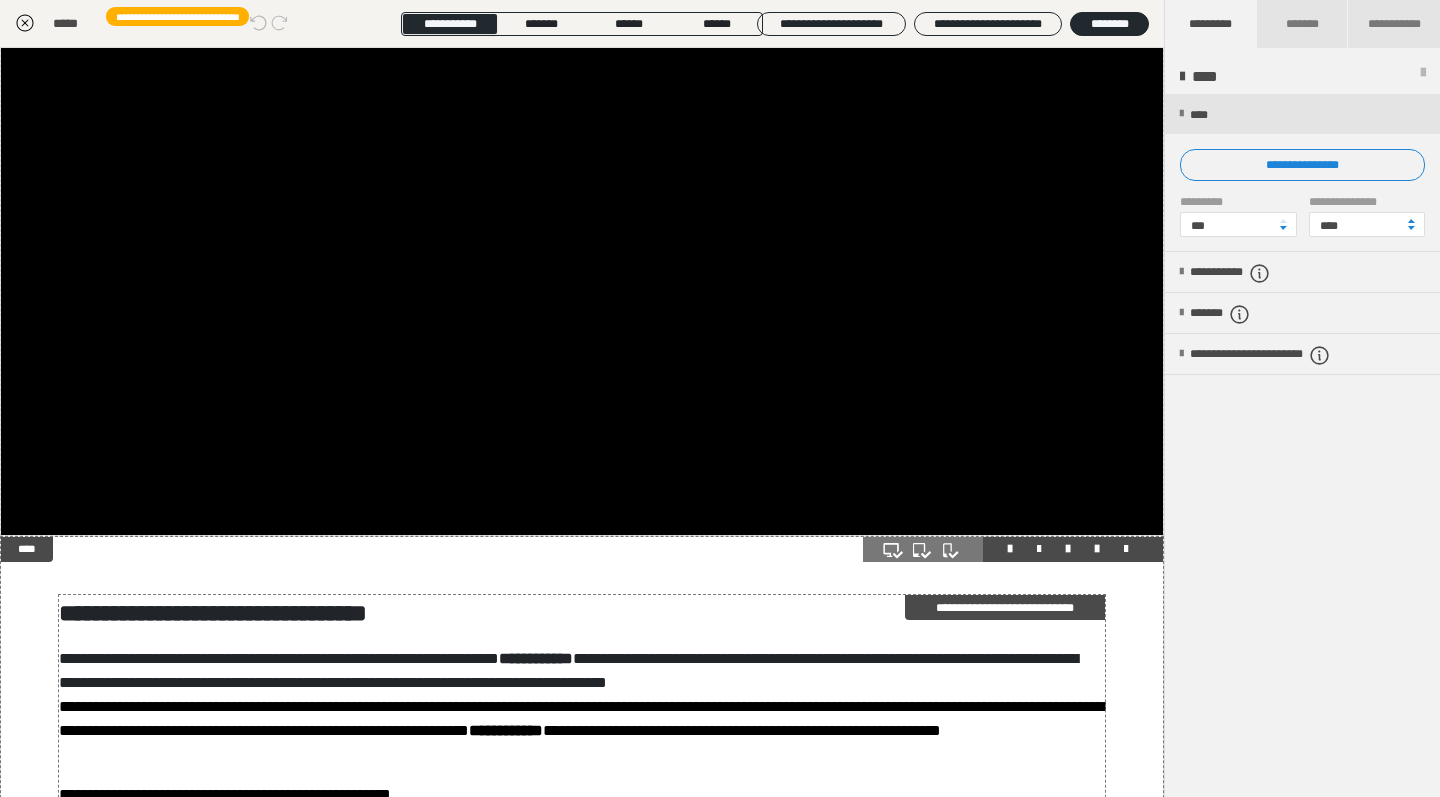 scroll, scrollTop: 2916, scrollLeft: 0, axis: vertical 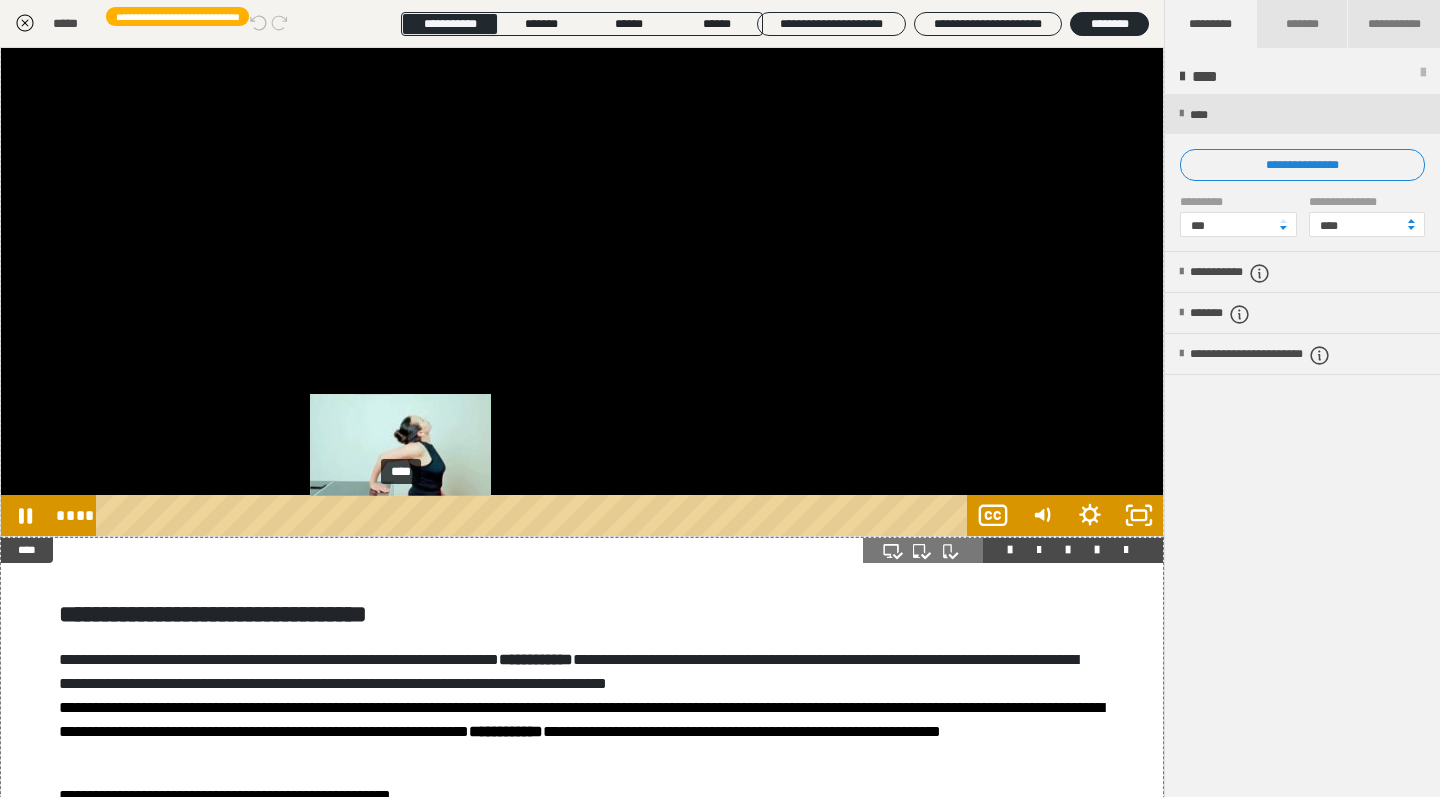 click on "****" at bounding box center (535, 515) 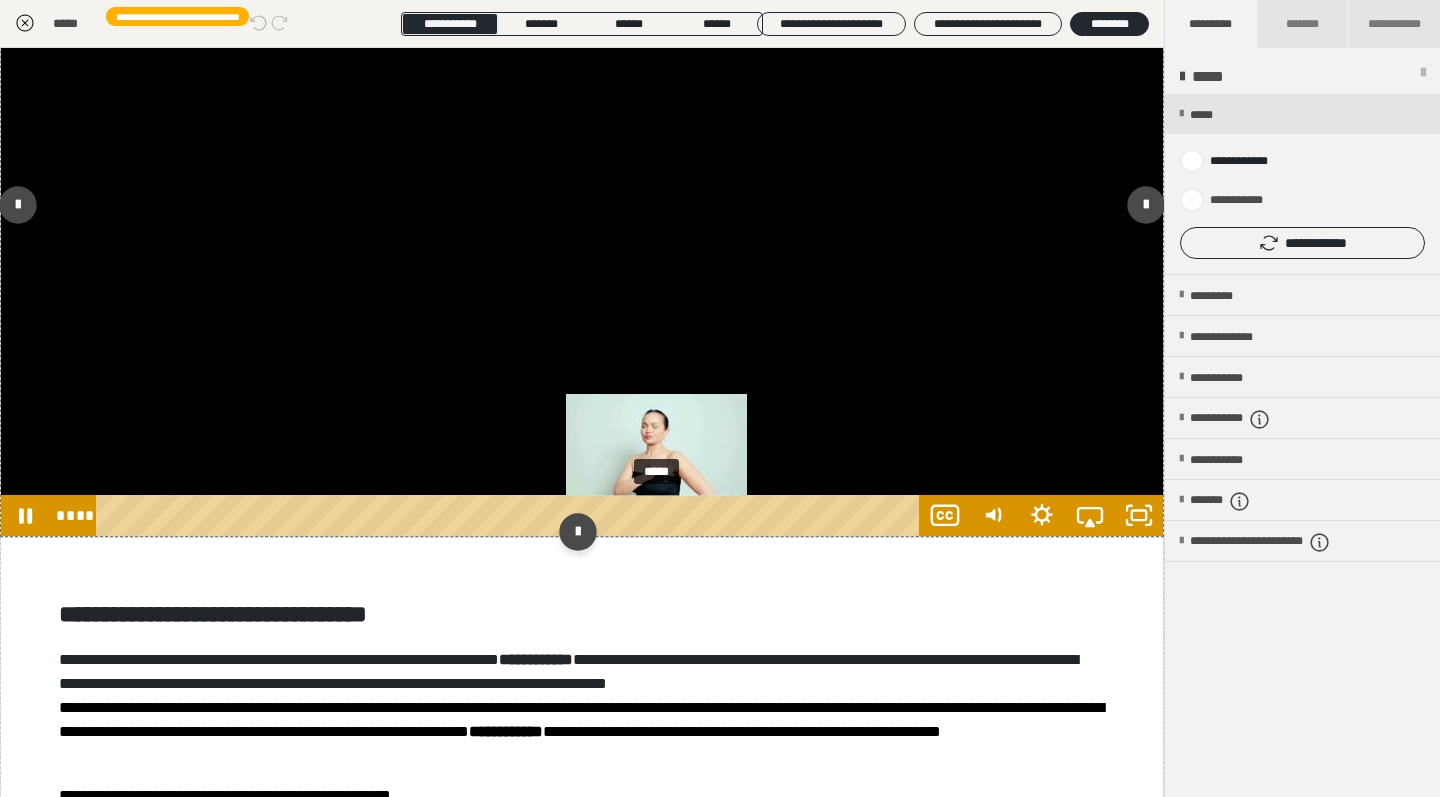click on "*****" at bounding box center (511, 515) 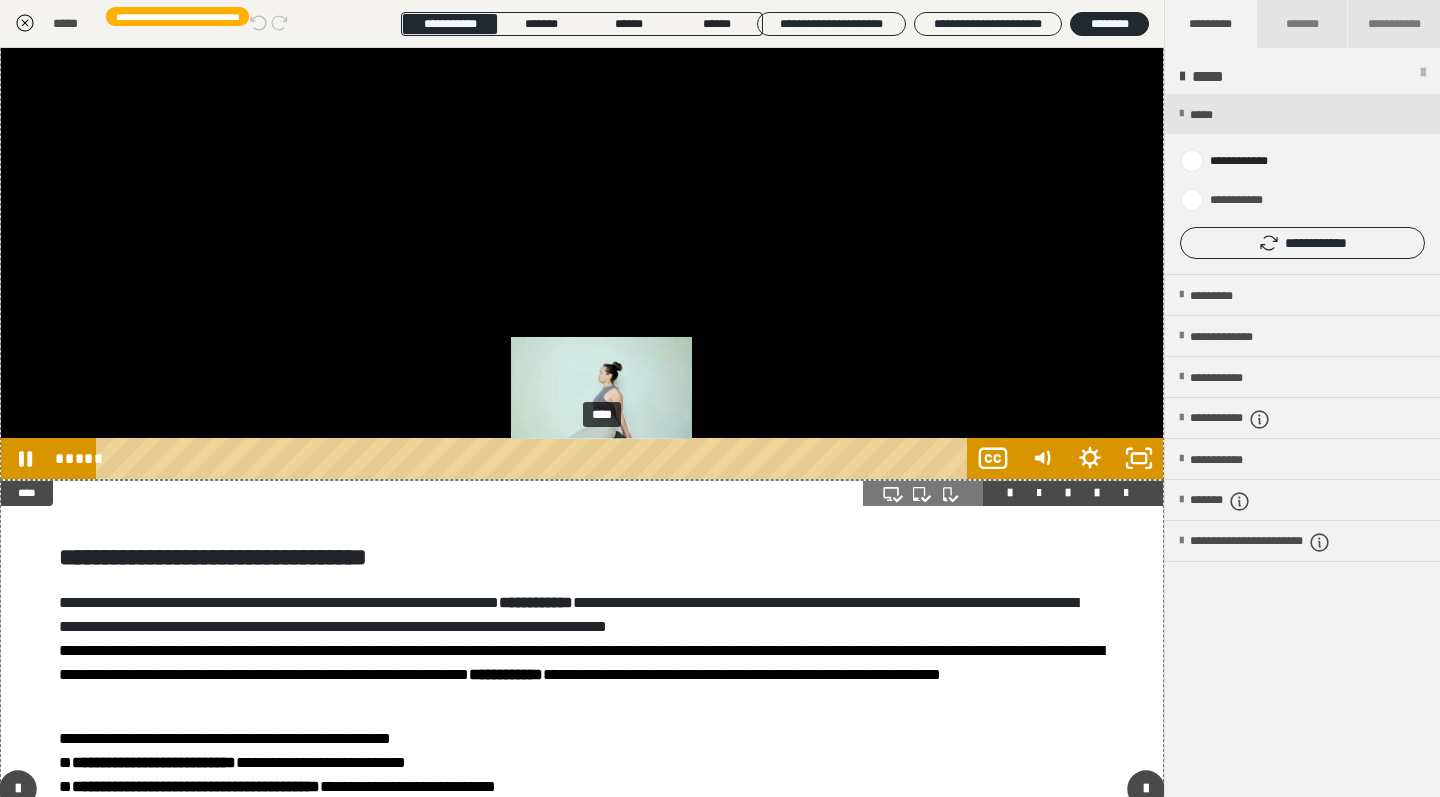 scroll, scrollTop: 2975, scrollLeft: 0, axis: vertical 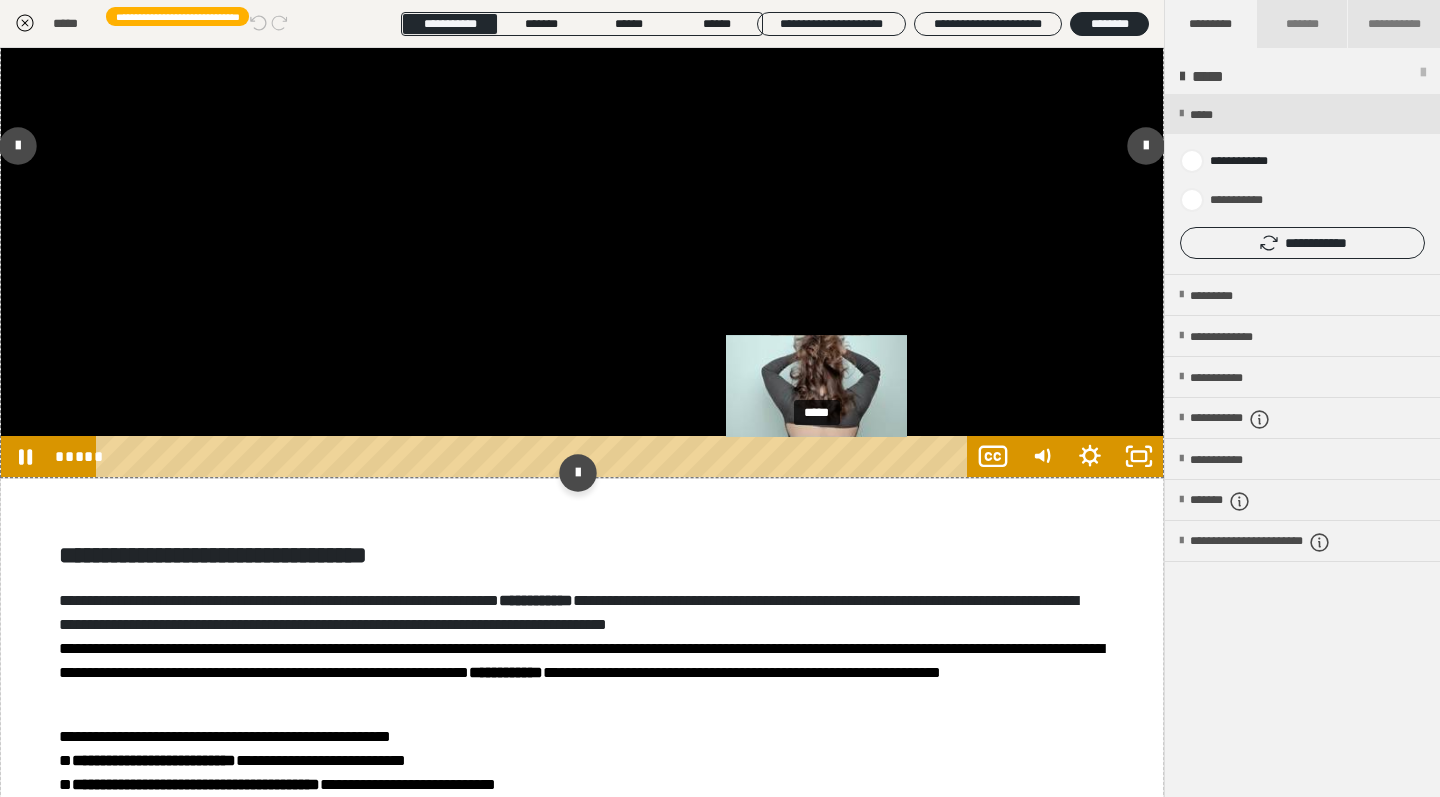 click on "*****" at bounding box center (535, 456) 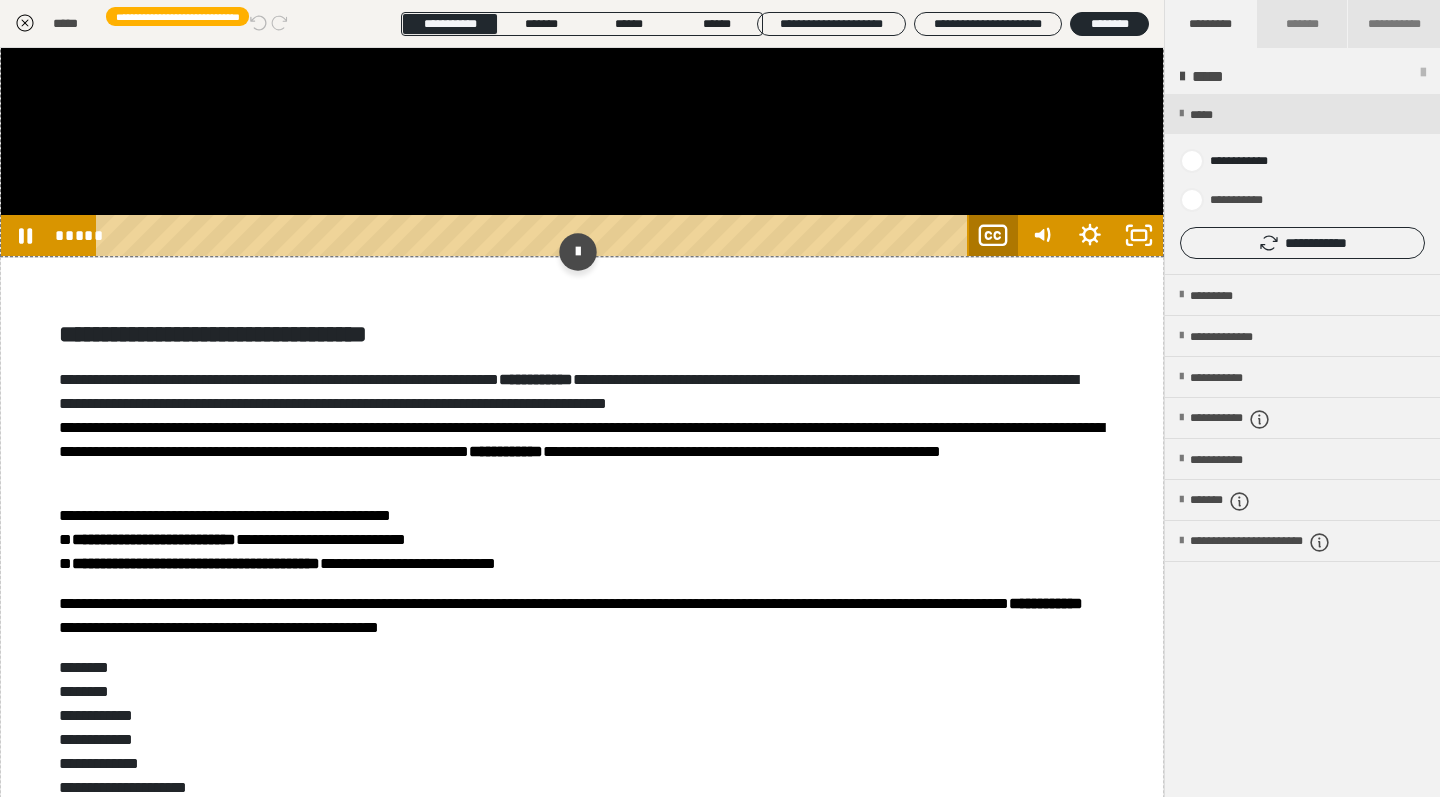 scroll, scrollTop: 3192, scrollLeft: 0, axis: vertical 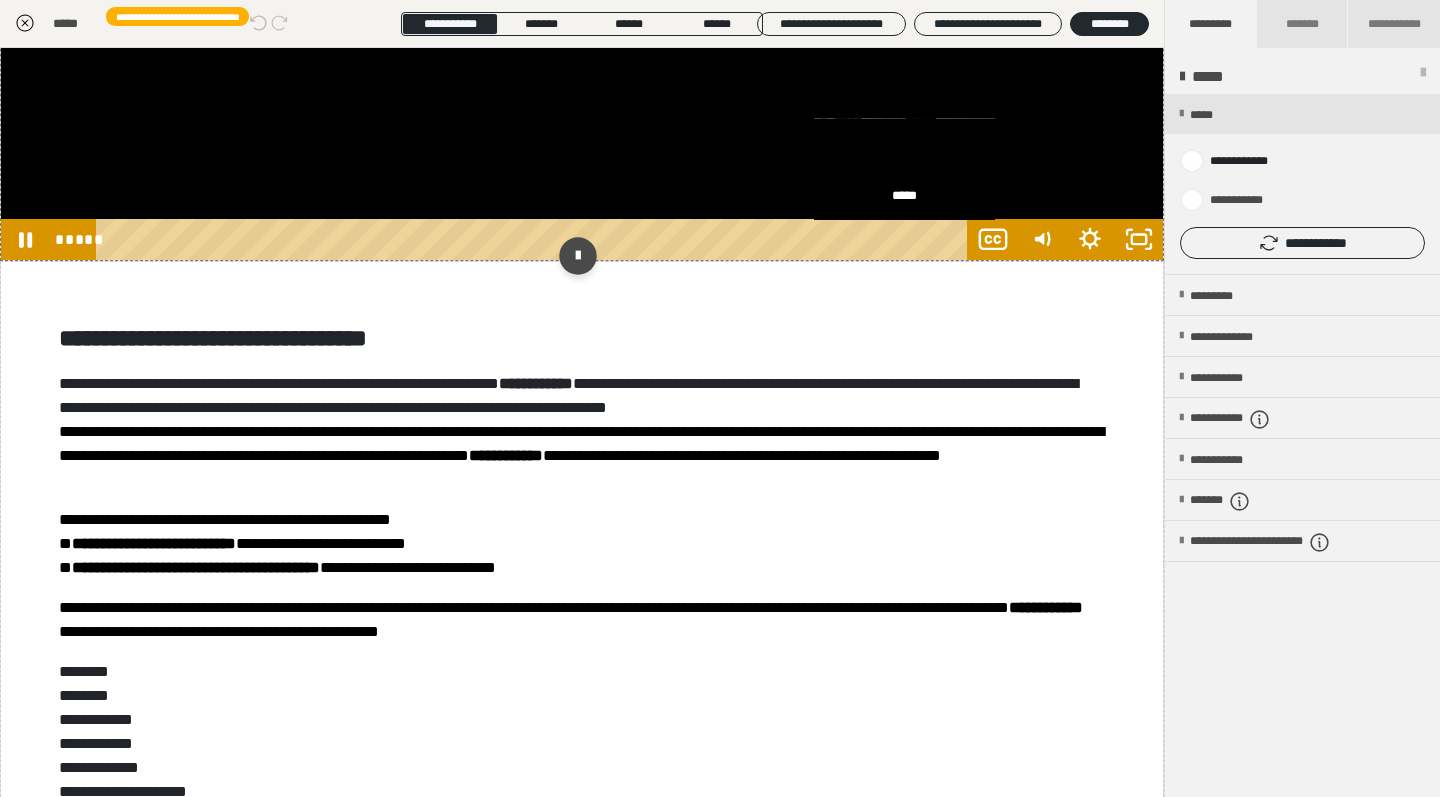 click on "*****" at bounding box center (535, 239) 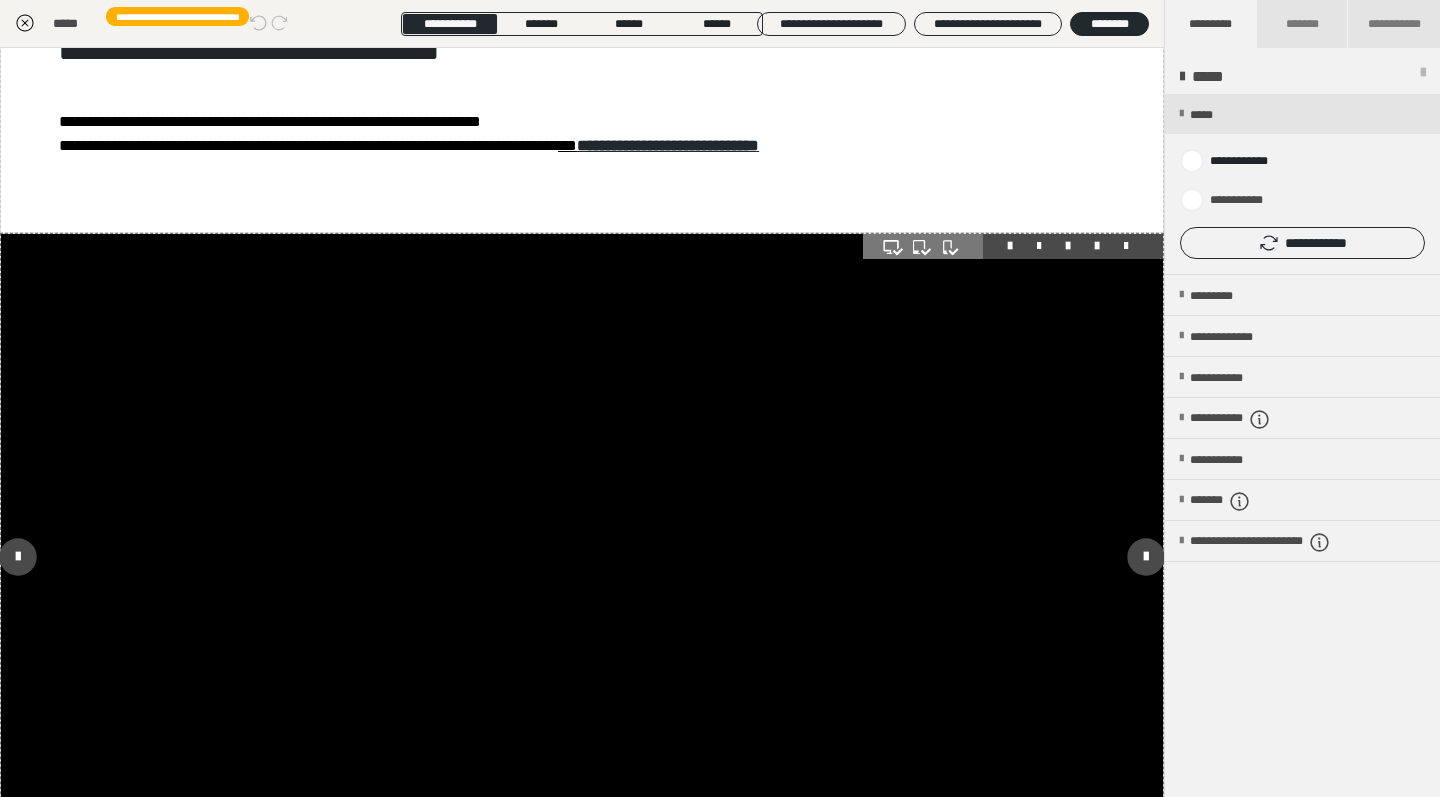 scroll, scrollTop: 2493, scrollLeft: 0, axis: vertical 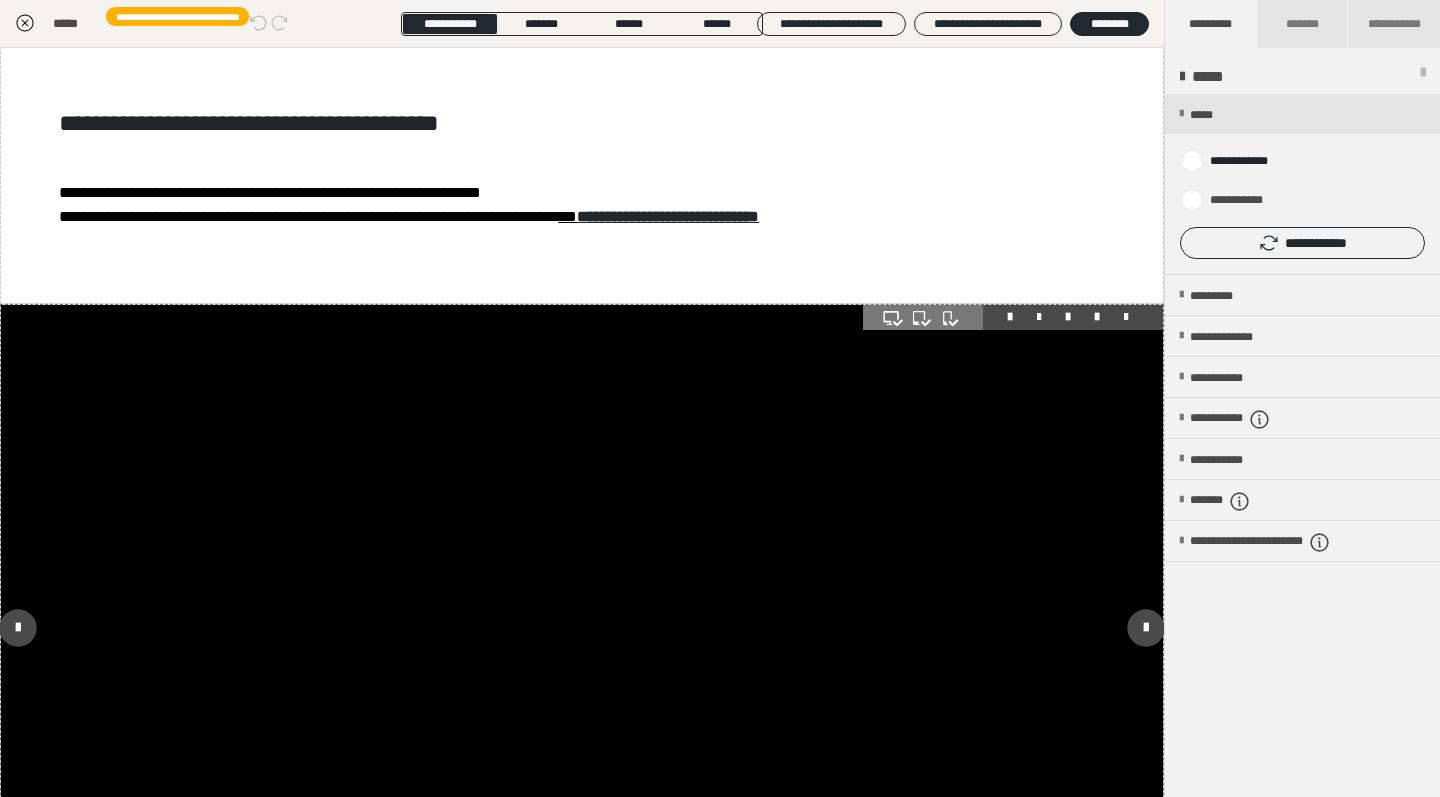 click at bounding box center [582, 632] 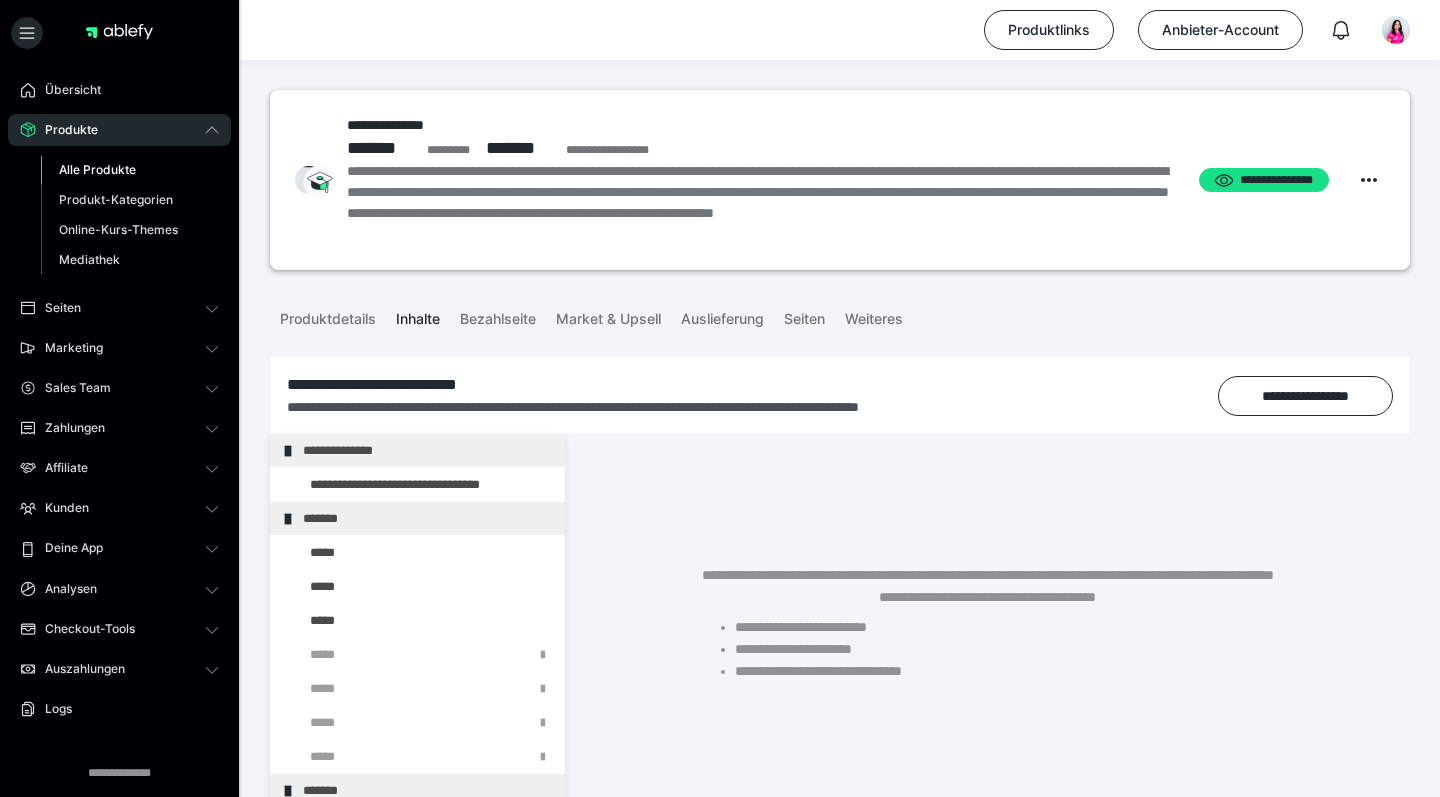 scroll, scrollTop: 0, scrollLeft: 0, axis: both 